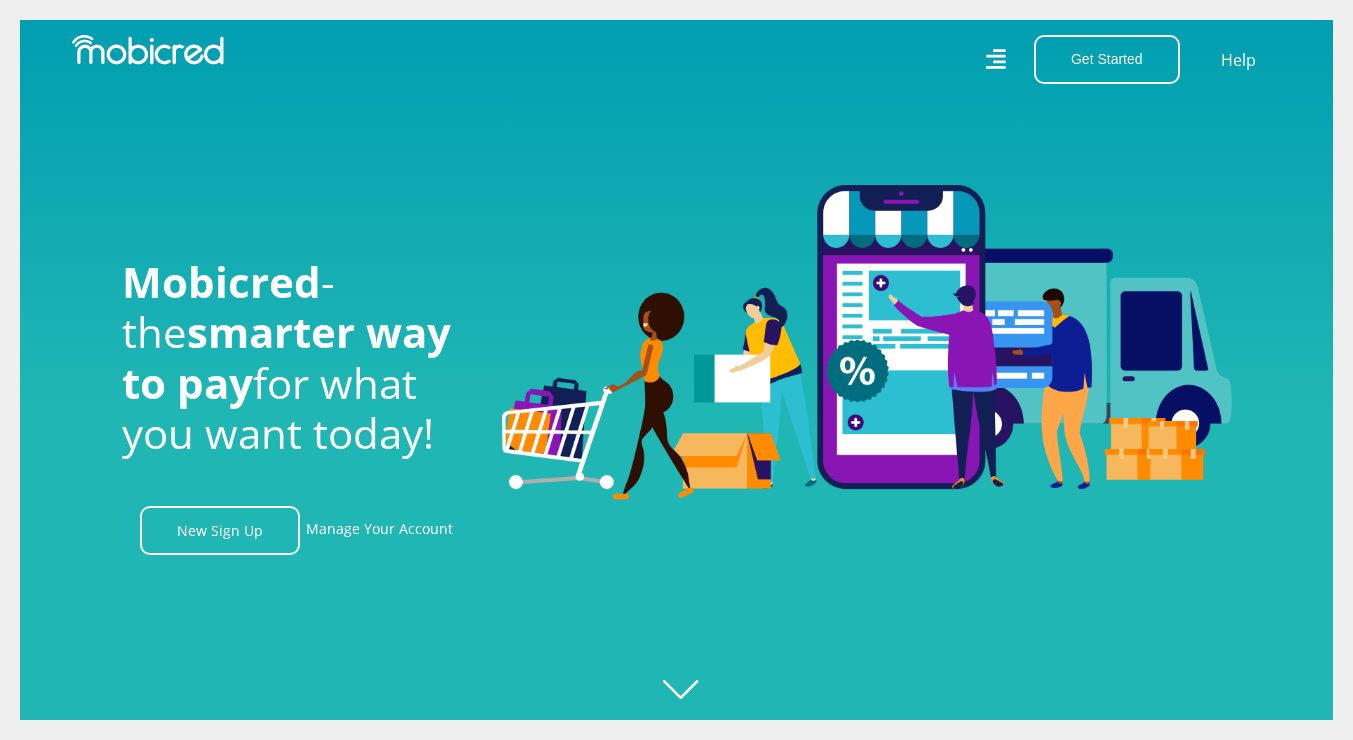 scroll, scrollTop: 0, scrollLeft: 0, axis: both 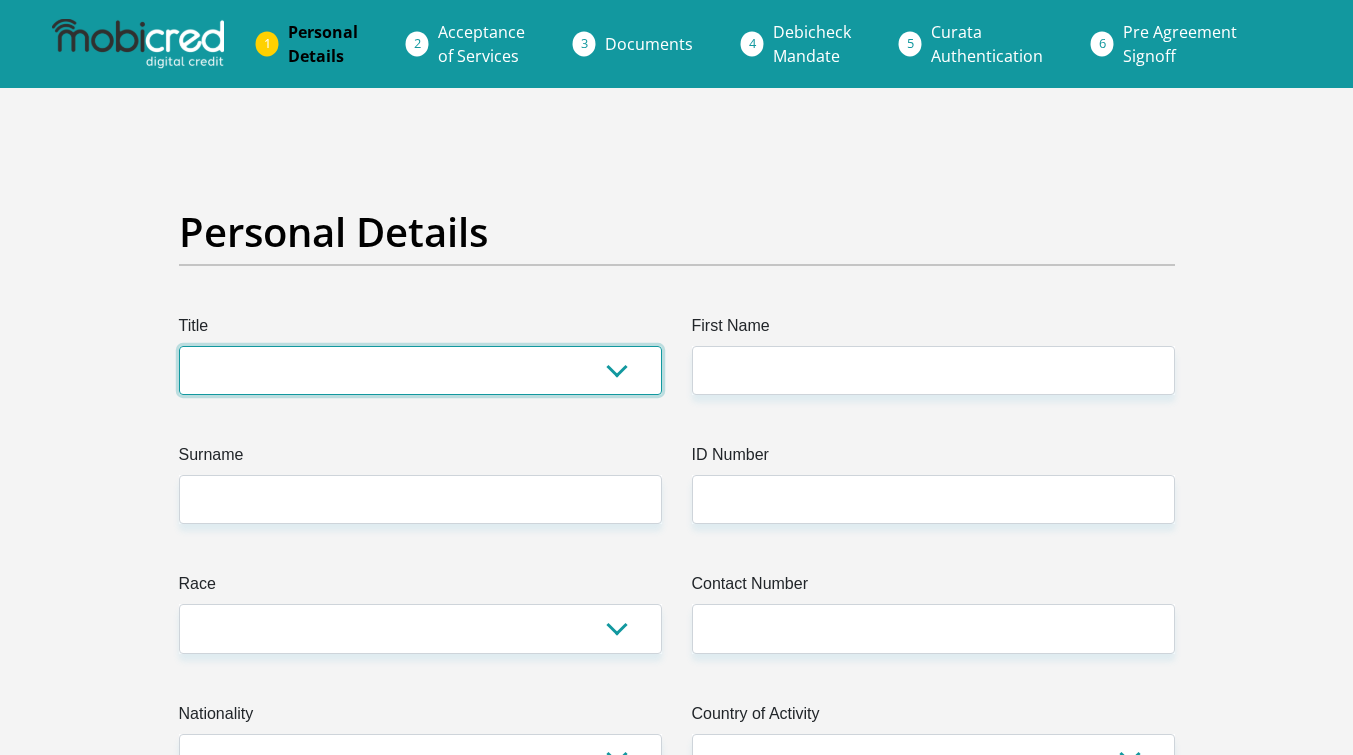 click on "Mr
Ms
Mrs
Dr
Other" at bounding box center [420, 370] 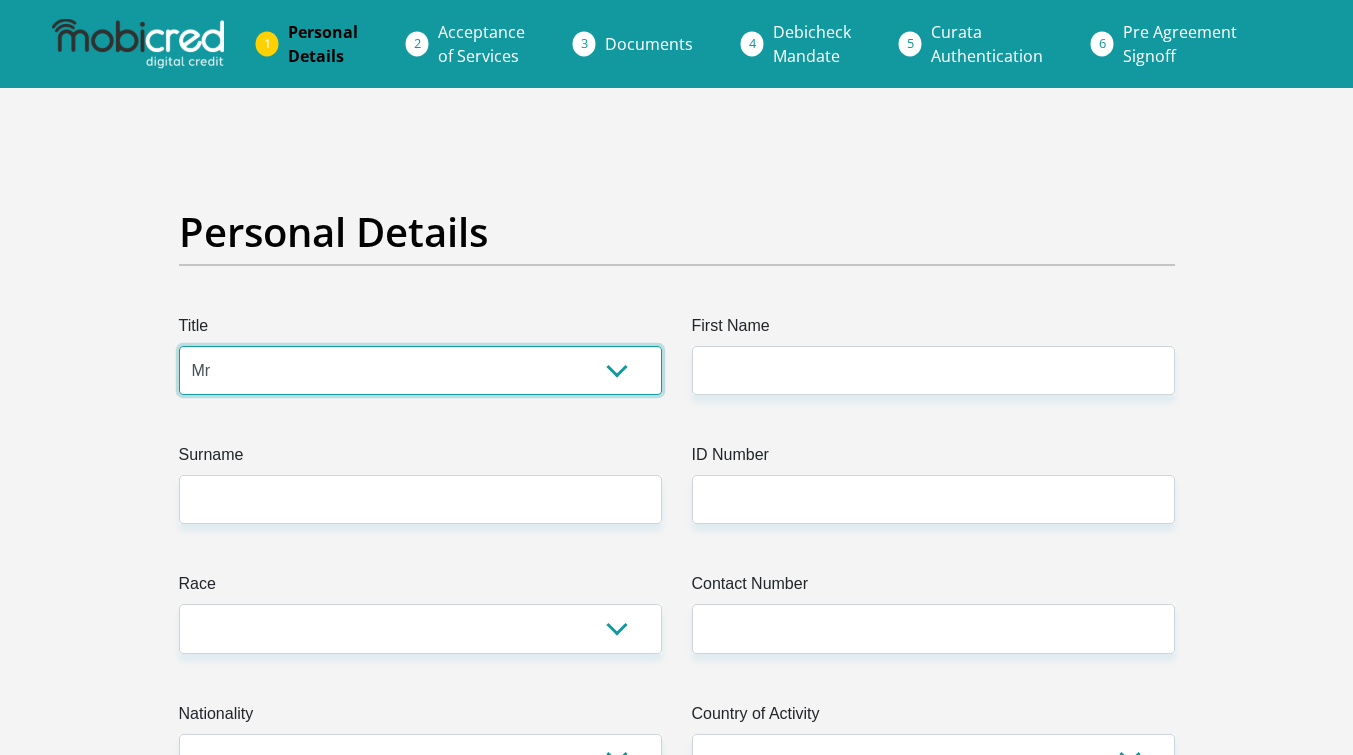 click on "Mr
Ms
Mrs
Dr
Other" at bounding box center (420, 370) 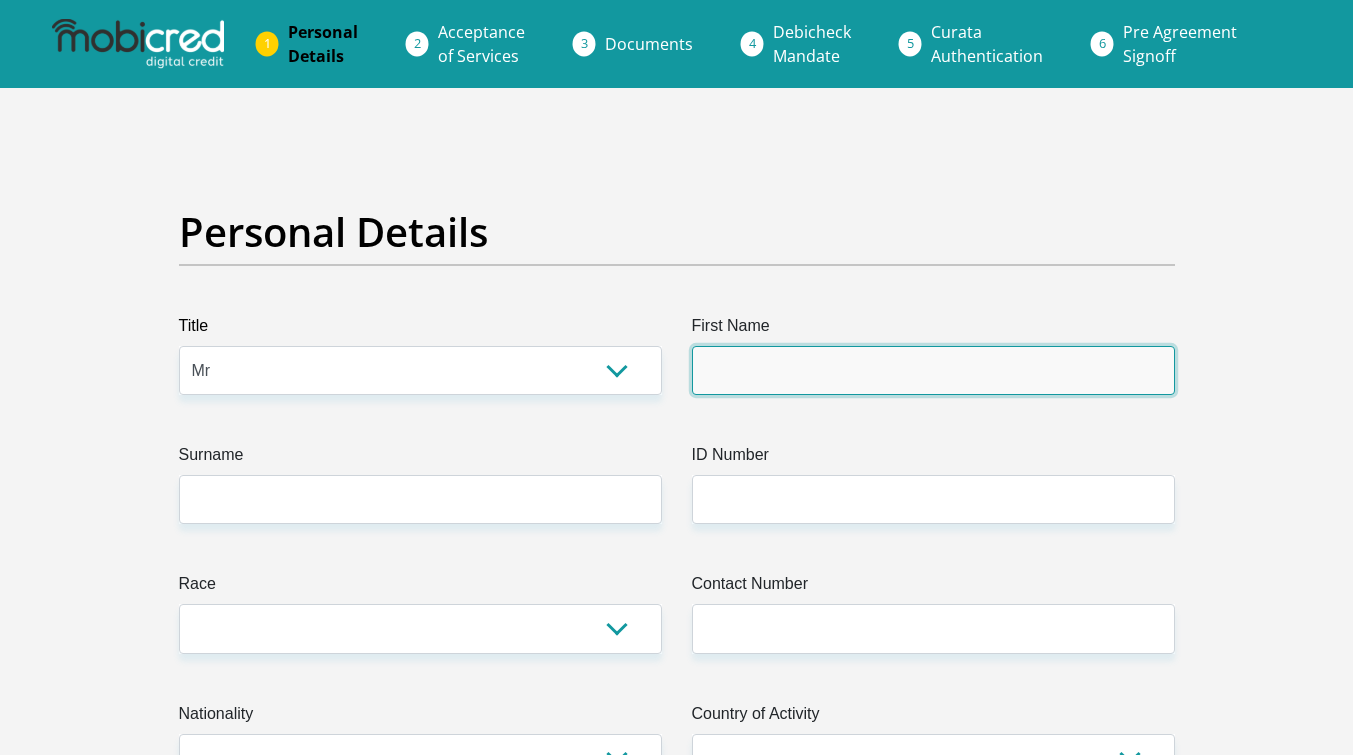 click on "First Name" at bounding box center (933, 370) 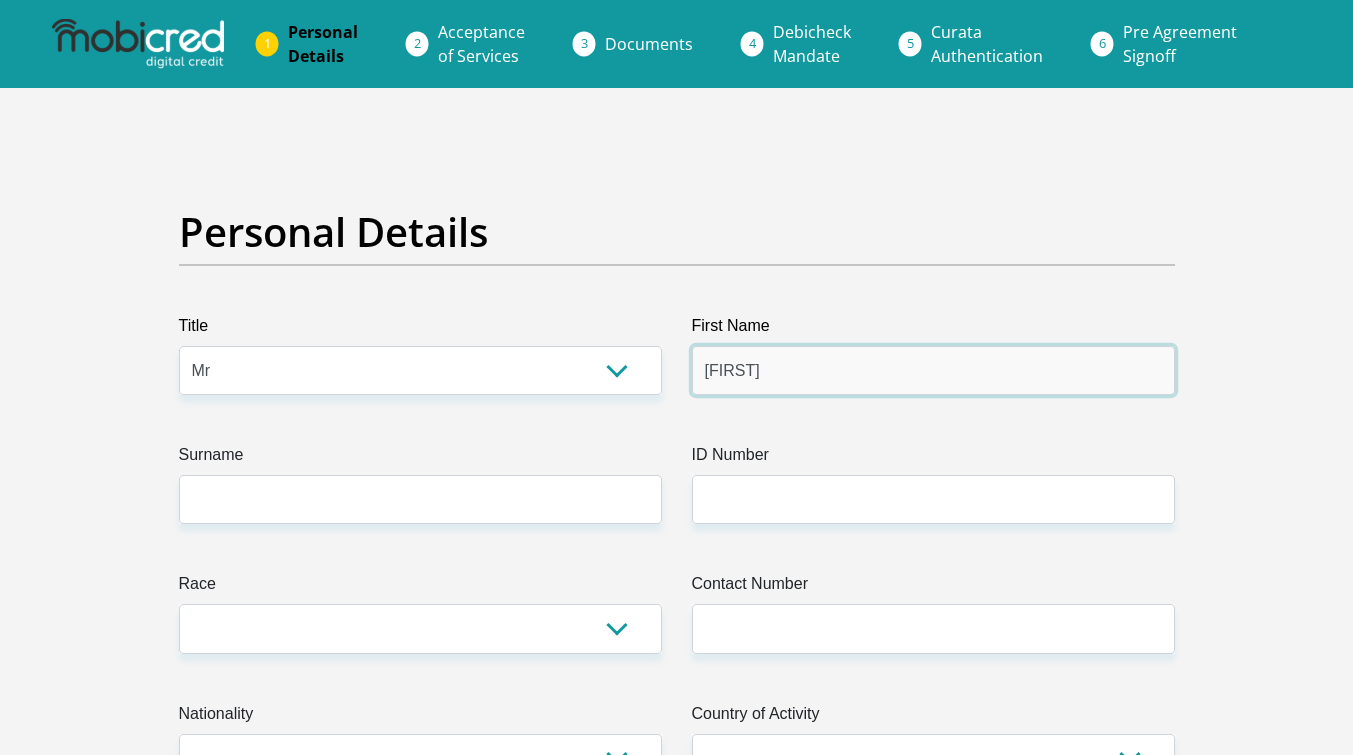 type on "[FIRST]" 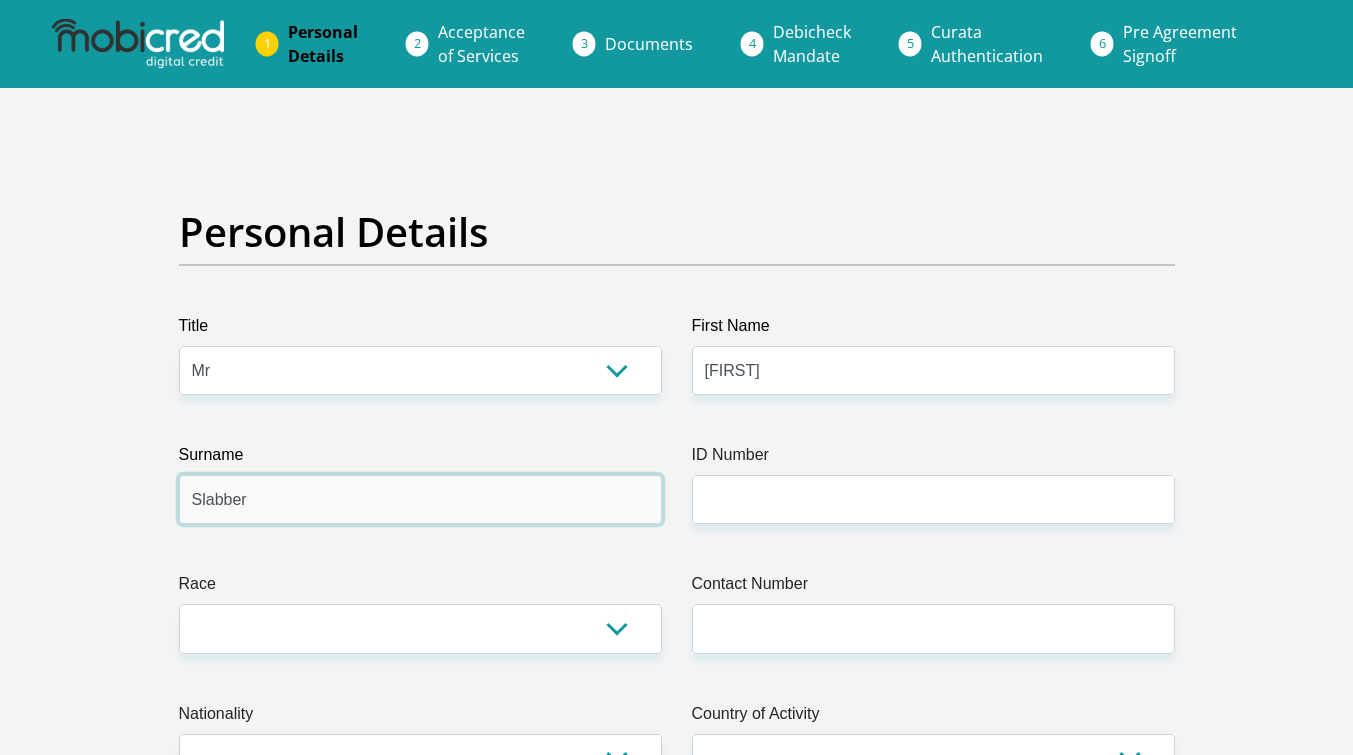 type on "Slabber" 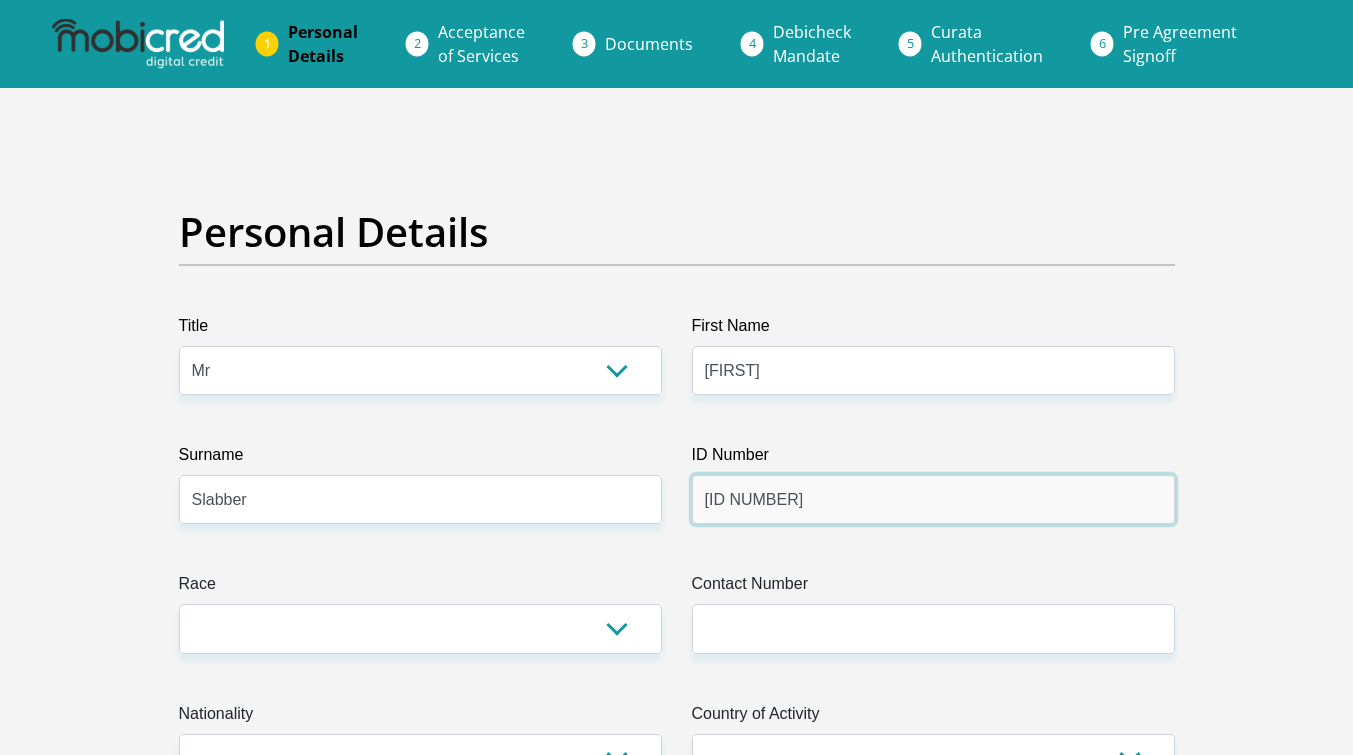 type on "[NUMBER]" 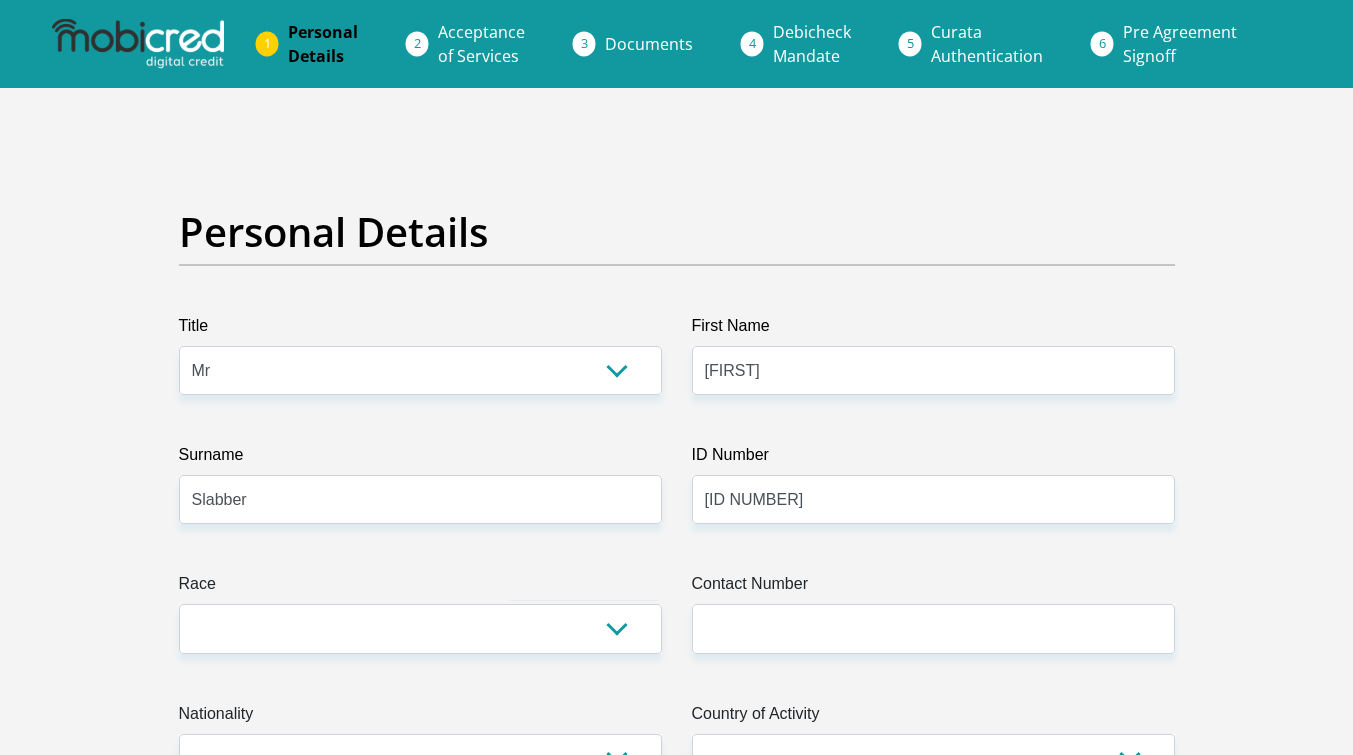 click on "Title
Mr
Ms
Mrs
Dr
Other
First Name
Ewan
Surname
Slabber
ID Number
9612045095083
Please input valid ID number
Race
Black
Coloured
Indian
White
Other
Contact Number
Please input valid contact number
Nationality
South Africa
Afghanistan
Aland Islands" at bounding box center [677, 3567] 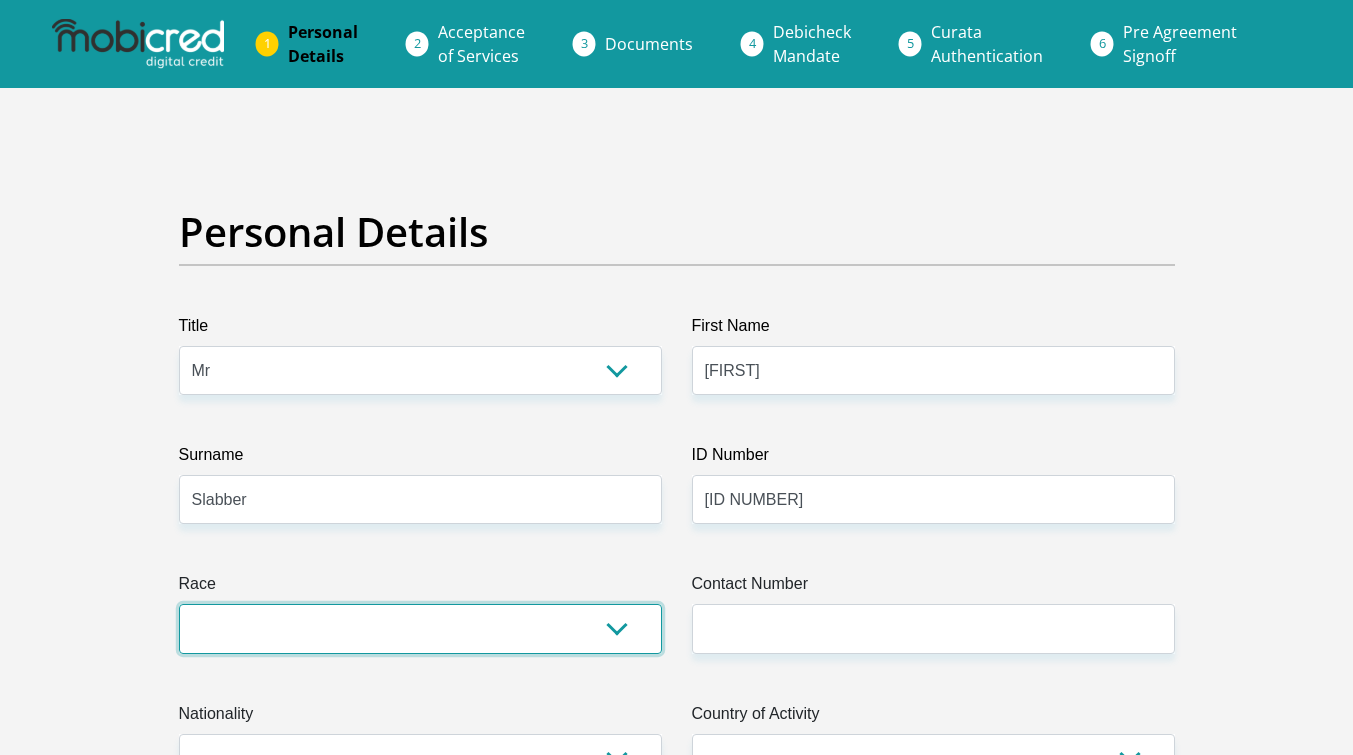 click on "Black
Coloured
Indian
White
Other" at bounding box center (420, 628) 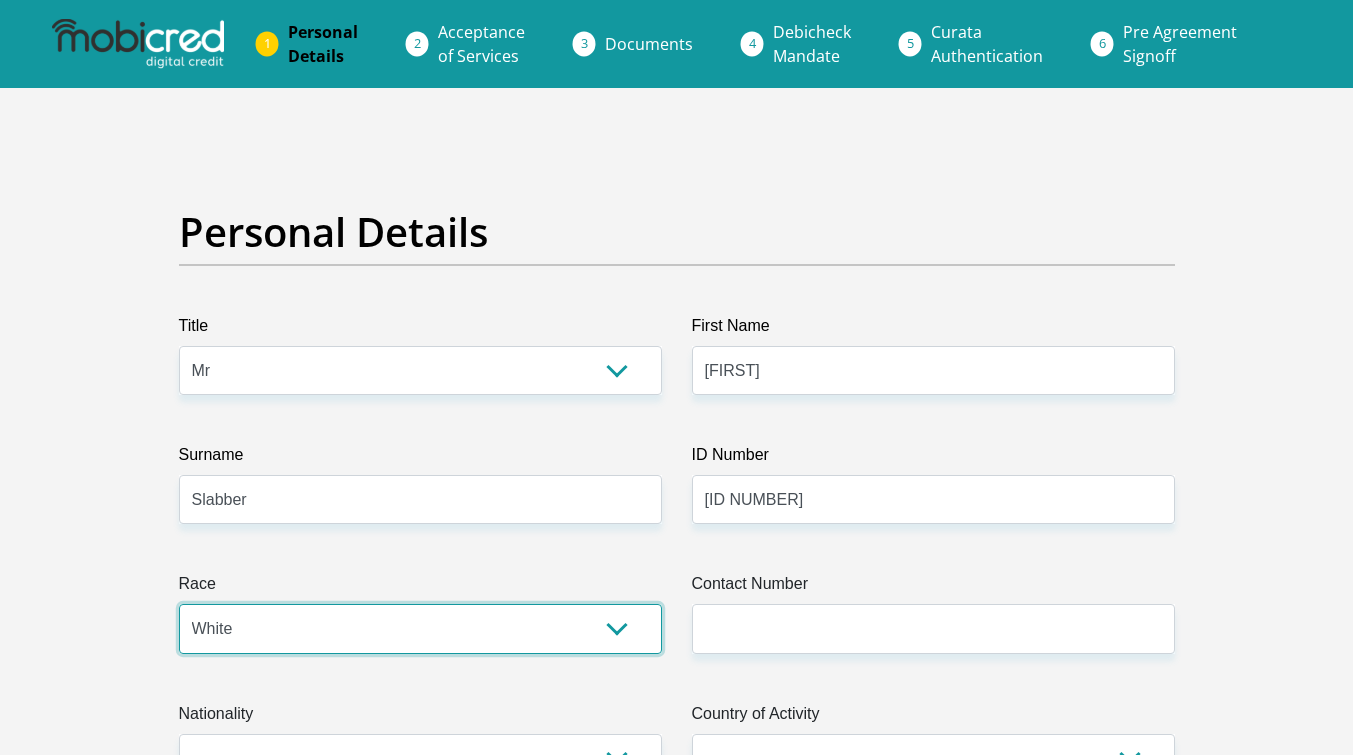 click on "Black
Coloured
Indian
White
Other" at bounding box center (420, 628) 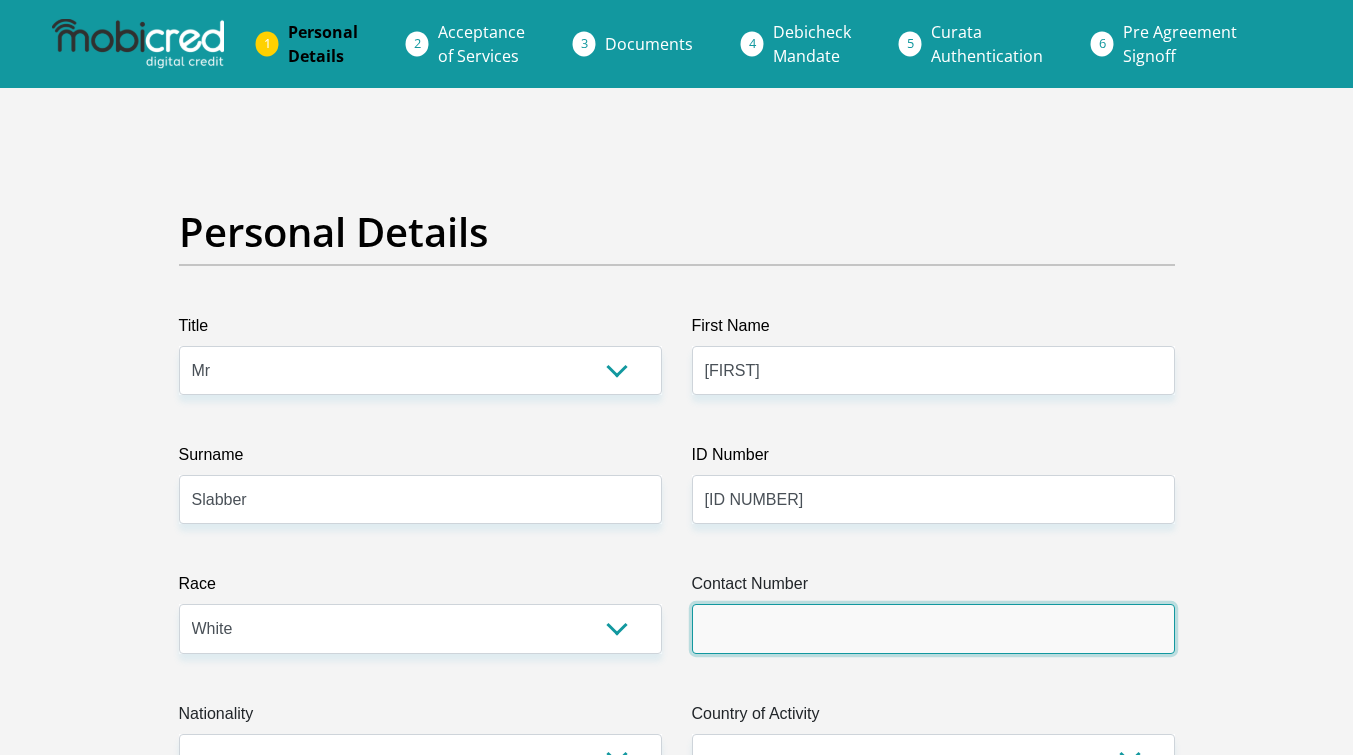 click on "Contact Number" at bounding box center [933, 628] 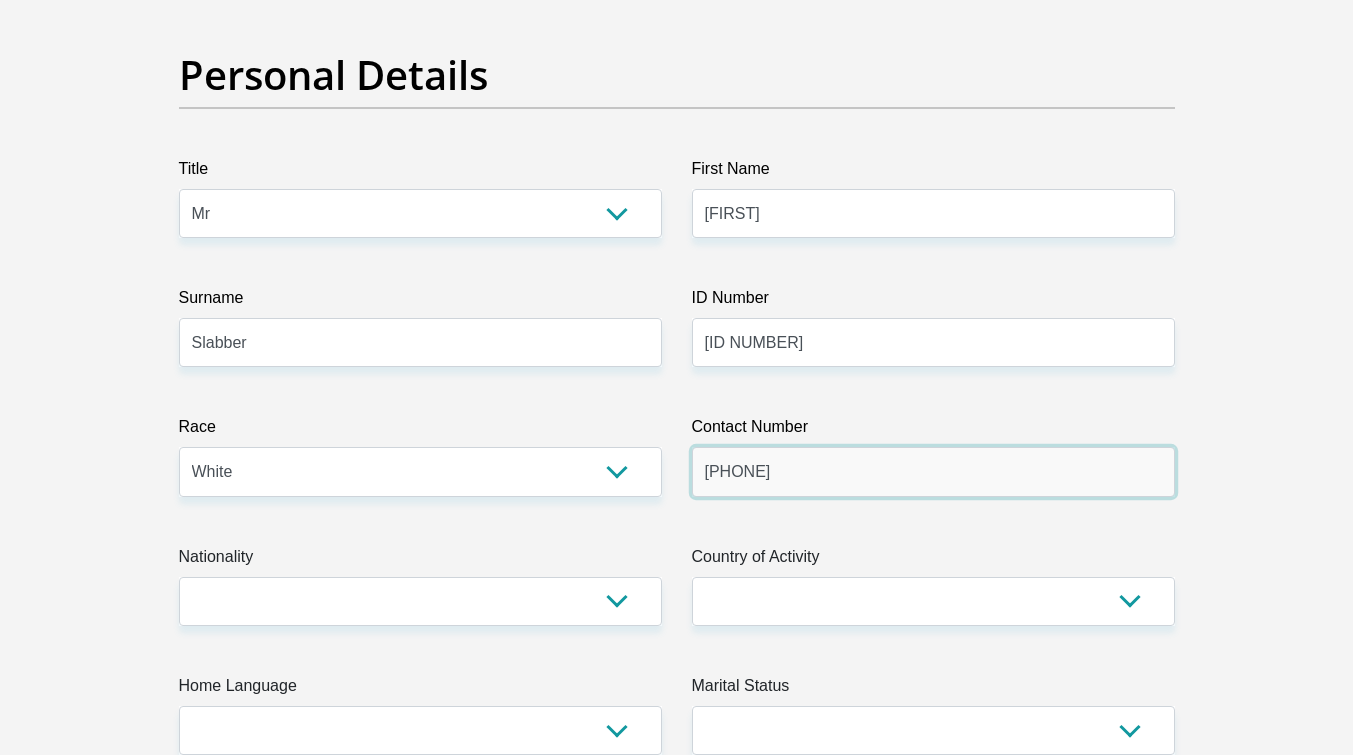 scroll, scrollTop: 400, scrollLeft: 0, axis: vertical 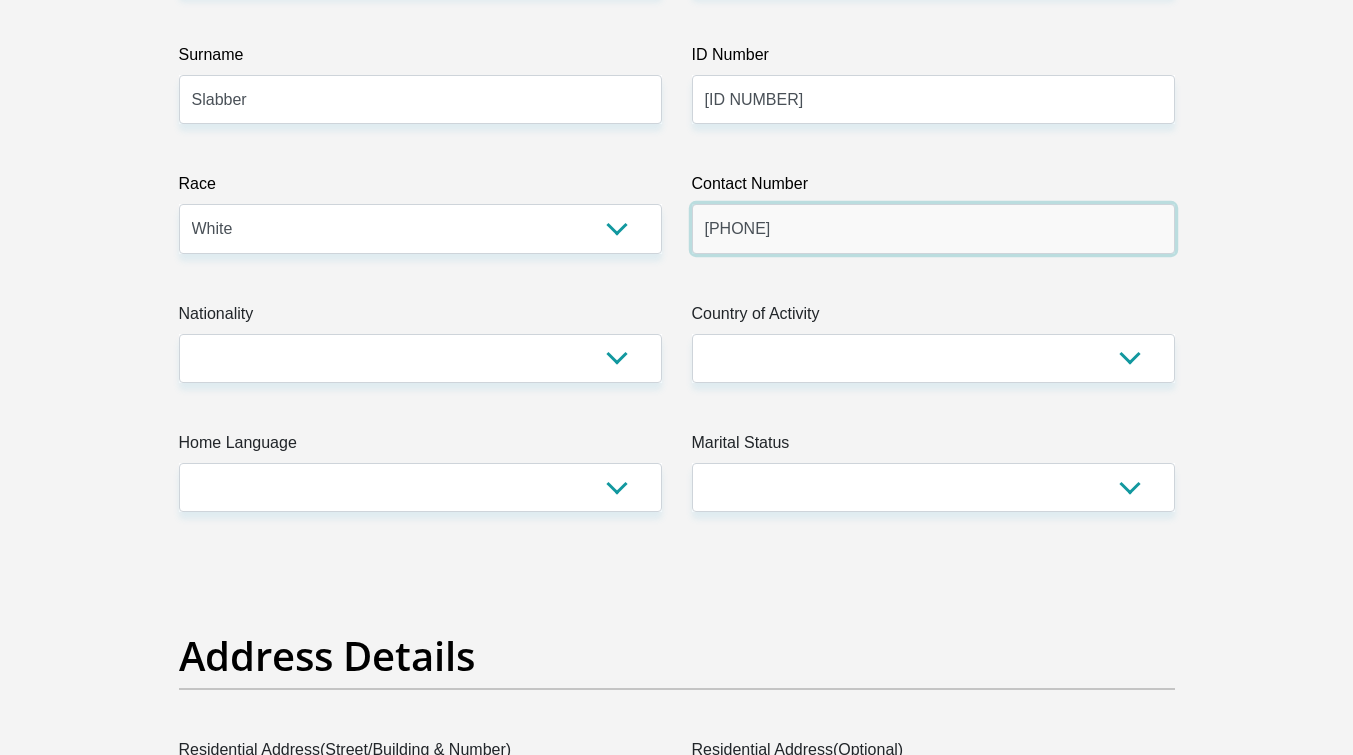 type on "0604703118" 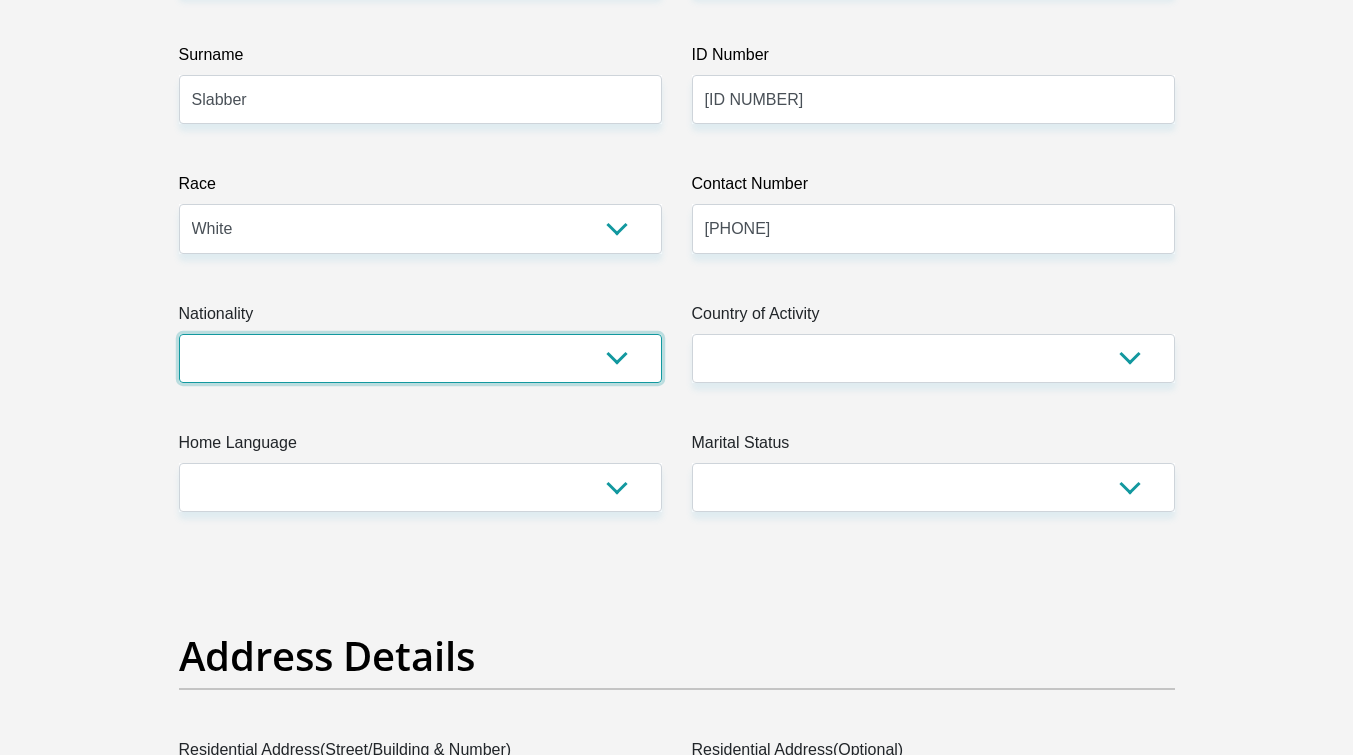 click on "South Africa
Afghanistan
Aland Islands
Albania
Algeria
America Samoa
American Virgin Islands
Andorra
Angola
Anguilla
Antarctica
Antigua and Barbuda
Argentina
Armenia
Aruba
Ascension Island
Australia
Austria
Azerbaijan
Bahamas
Bahrain
Bangladesh
Barbados
Chad" at bounding box center [420, 358] 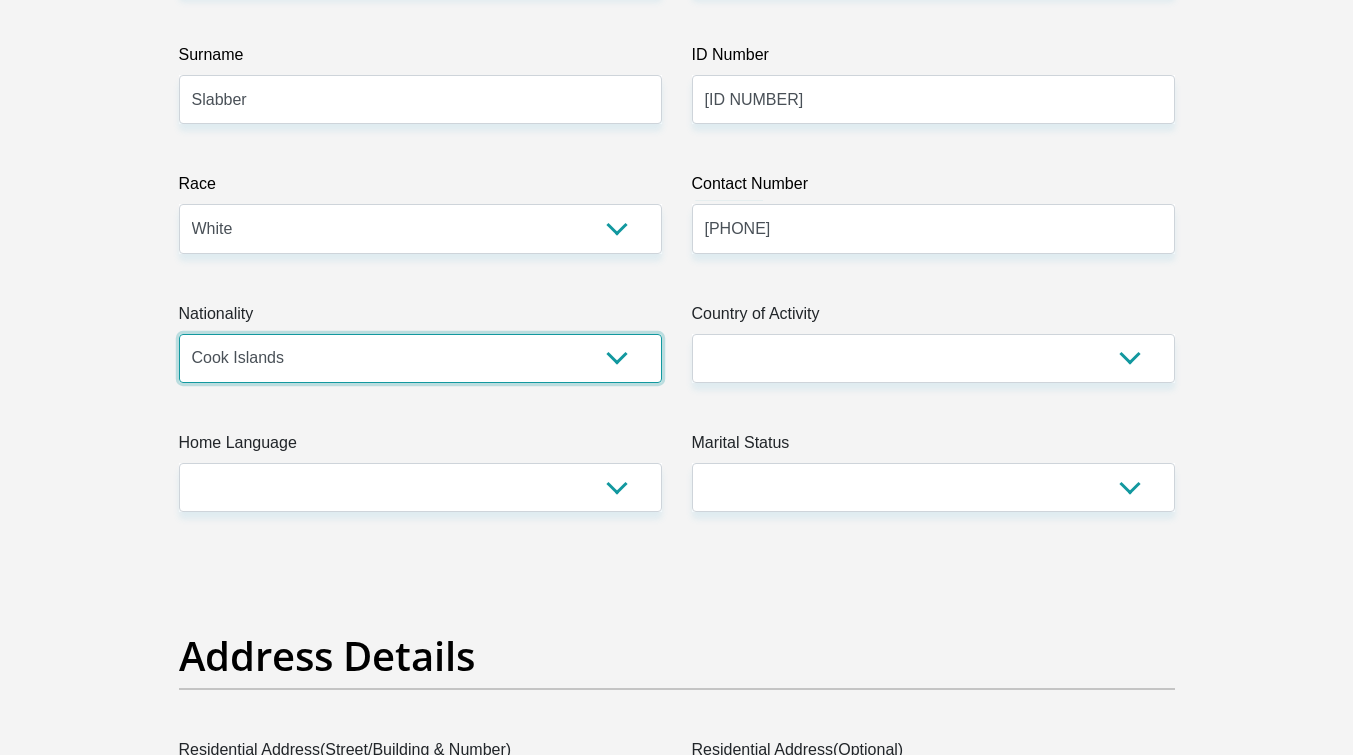 click on "South Africa
Afghanistan
Aland Islands
Albania
Algeria
America Samoa
American Virgin Islands
Andorra
Angola
Anguilla
Antarctica
Antigua and Barbuda
Argentina
Armenia
Aruba
Ascension Island
Australia
Austria
Azerbaijan
Bahamas
Bahrain
Bangladesh
Barbados
Chad" at bounding box center [420, 358] 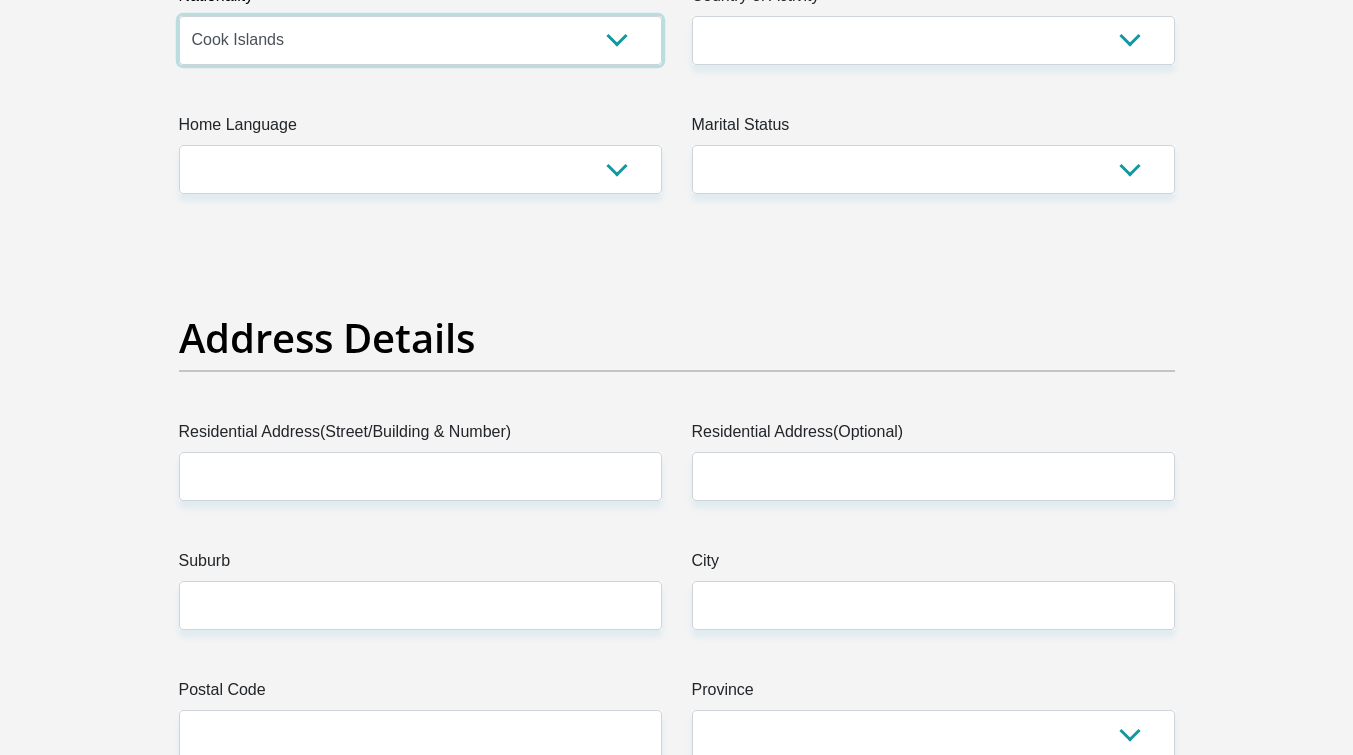 scroll, scrollTop: 500, scrollLeft: 0, axis: vertical 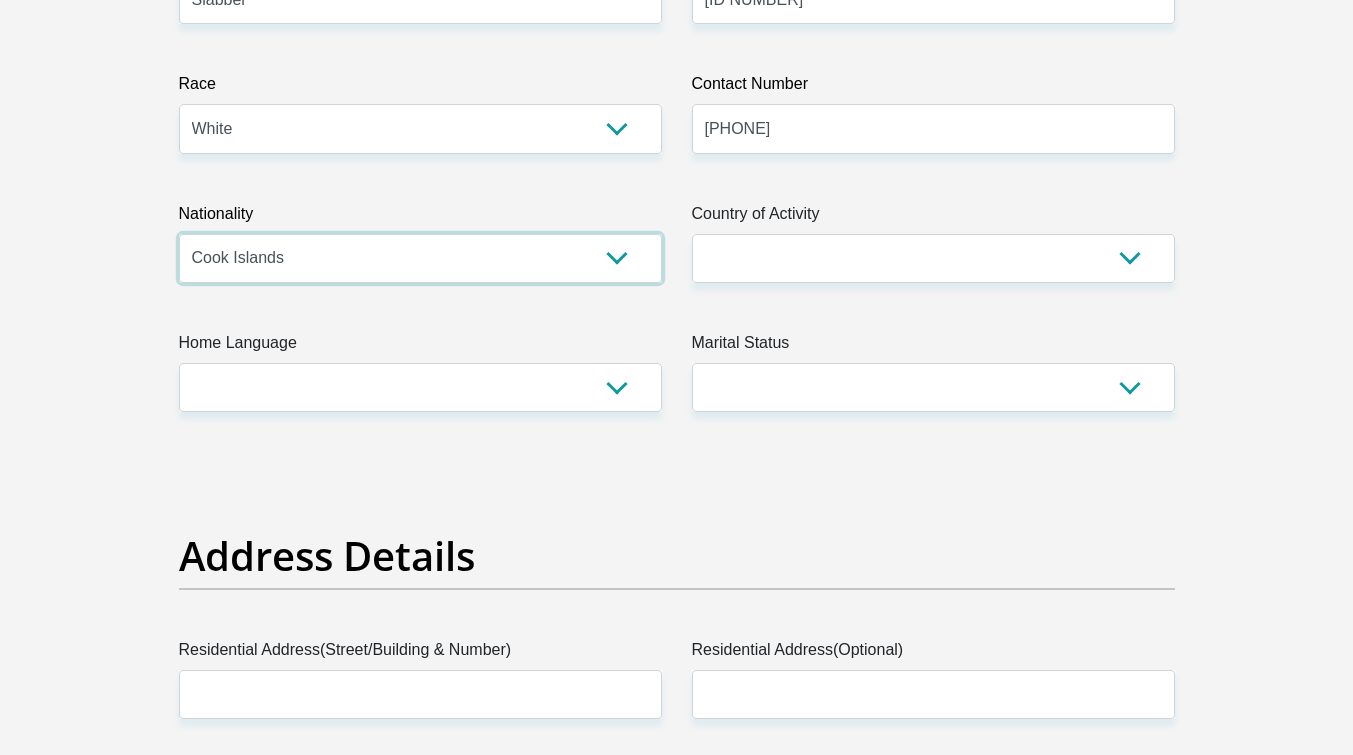 click on "South Africa
Afghanistan
Aland Islands
Albania
Algeria
America Samoa
American Virgin Islands
Andorra
Angola
Anguilla
Antarctica
Antigua and Barbuda
Argentina
Armenia
Aruba
Ascension Island
Australia
Austria
Azerbaijan
Bahamas
Bahrain
Bangladesh
Barbados
Chad" at bounding box center [420, 258] 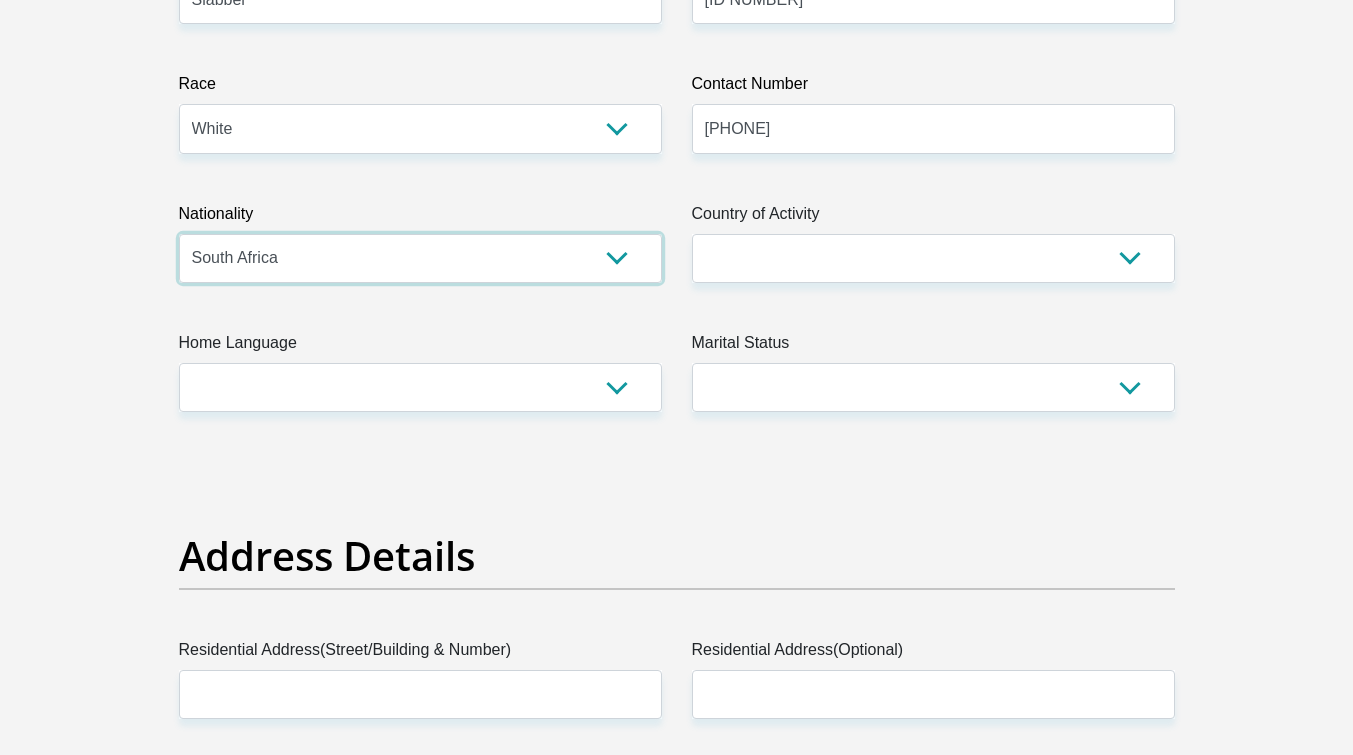 click on "South Africa
Afghanistan
Aland Islands
Albania
Algeria
America Samoa
American Virgin Islands
Andorra
Angola
Anguilla
Antarctica
Antigua and Barbuda
Argentina
Armenia
Aruba
Ascension Island
Australia
Austria
Azerbaijan
Bahamas
Bahrain
Bangladesh
Barbados
Chad" at bounding box center (420, 258) 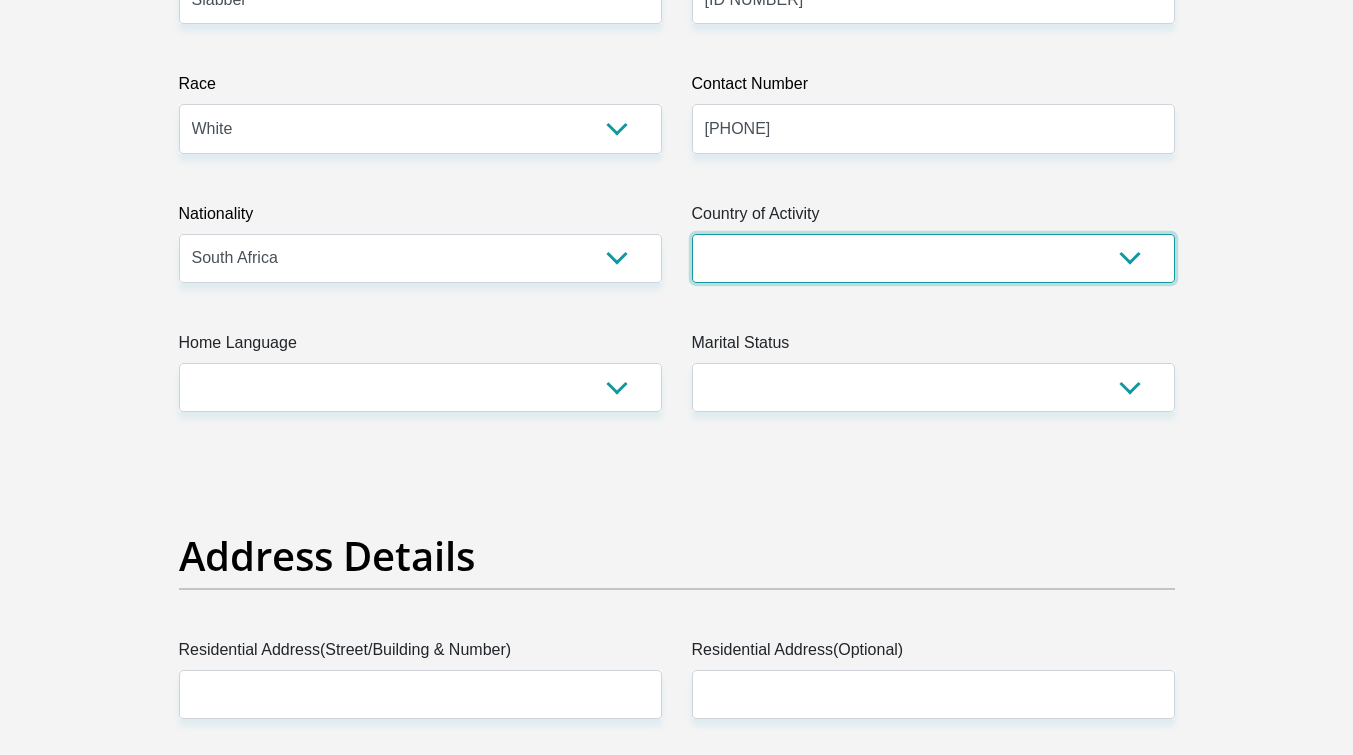click on "South Africa
Afghanistan
Aland Islands
Albania
Algeria
America Samoa
American Virgin Islands
Andorra
Angola
Anguilla
Antarctica
Antigua and Barbuda
Argentina
Armenia
Aruba
Ascension Island
Australia
Austria
Azerbaijan
Chad" at bounding box center [933, 258] 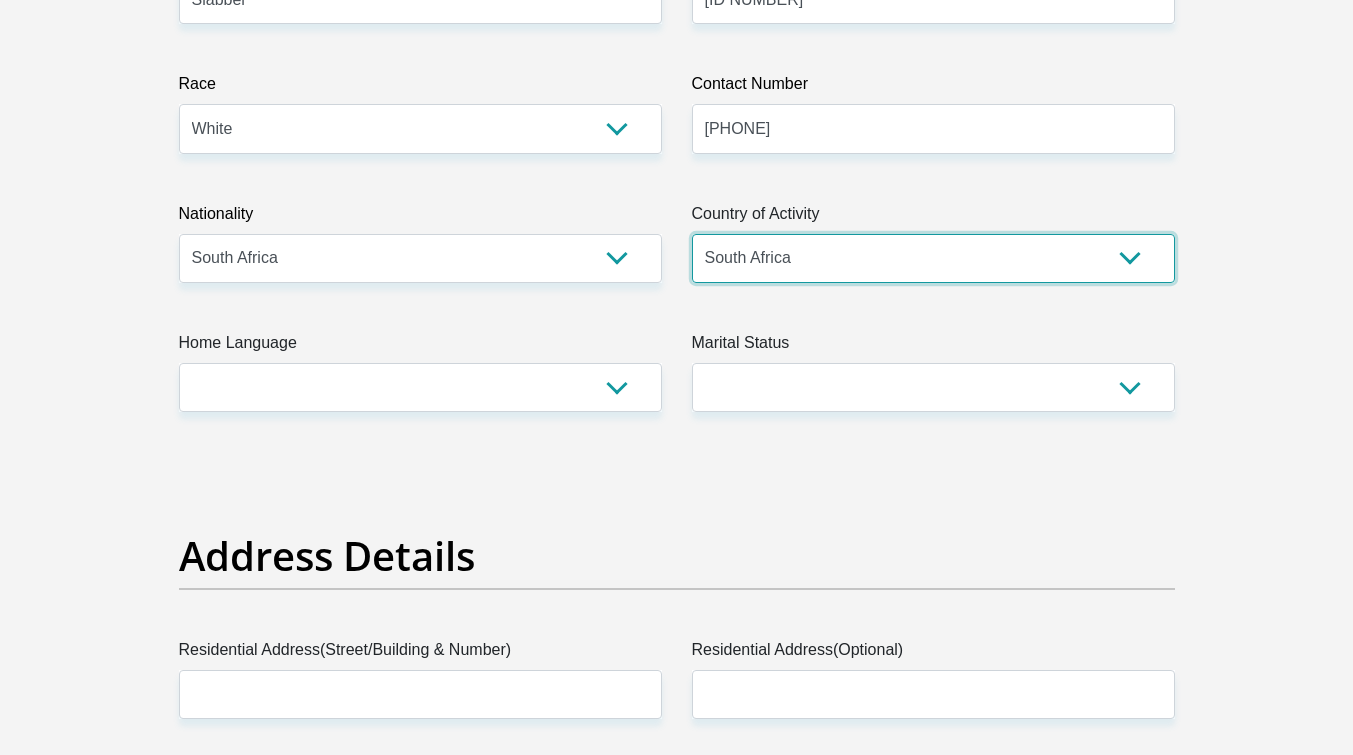 click on "South Africa
Afghanistan
Aland Islands
Albania
Algeria
America Samoa
American Virgin Islands
Andorra
Angola
Anguilla
Antarctica
Antigua and Barbuda
Argentina
Armenia
Aruba
Ascension Island
Australia
Austria
Azerbaijan
Chad" at bounding box center [933, 258] 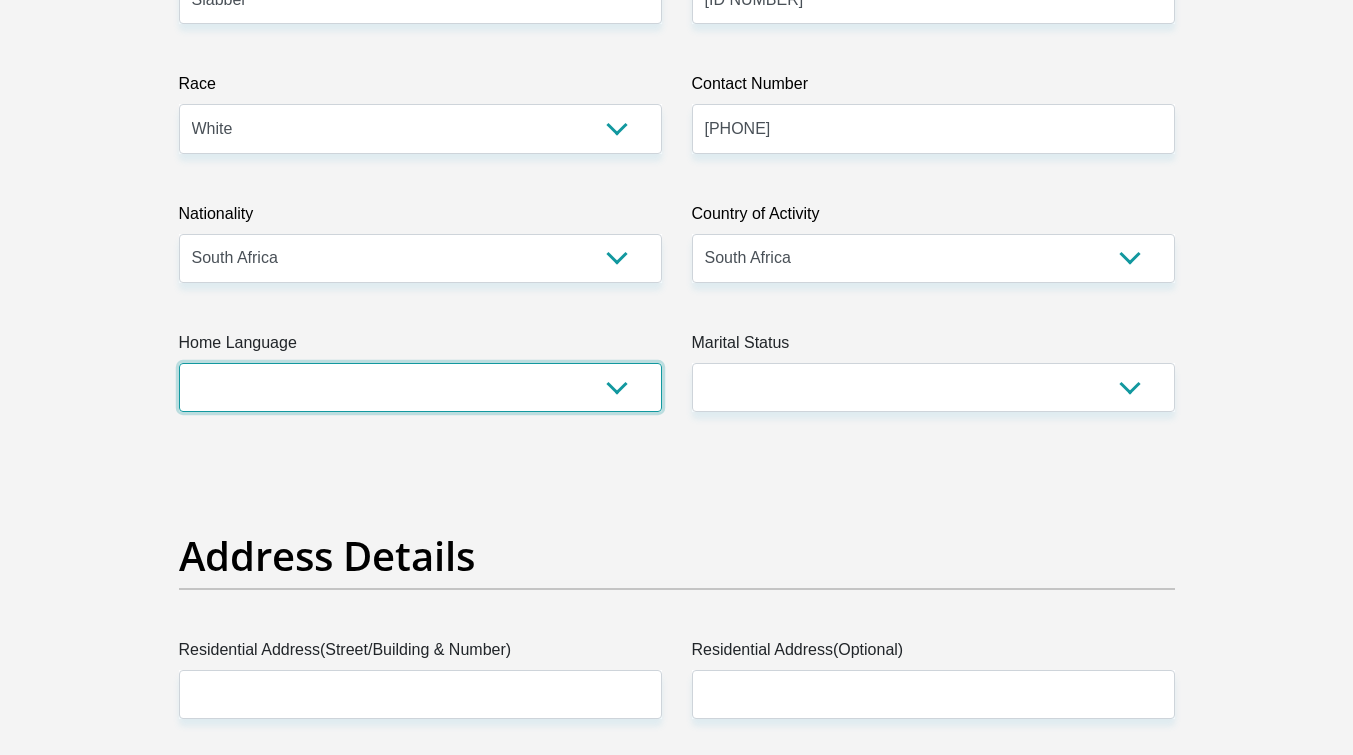 click on "Afrikaans
English
Sepedi
South Ndebele
Southern Sotho
Swati
Tsonga
Tswana
Venda
Xhosa
Zulu
Other" at bounding box center (420, 387) 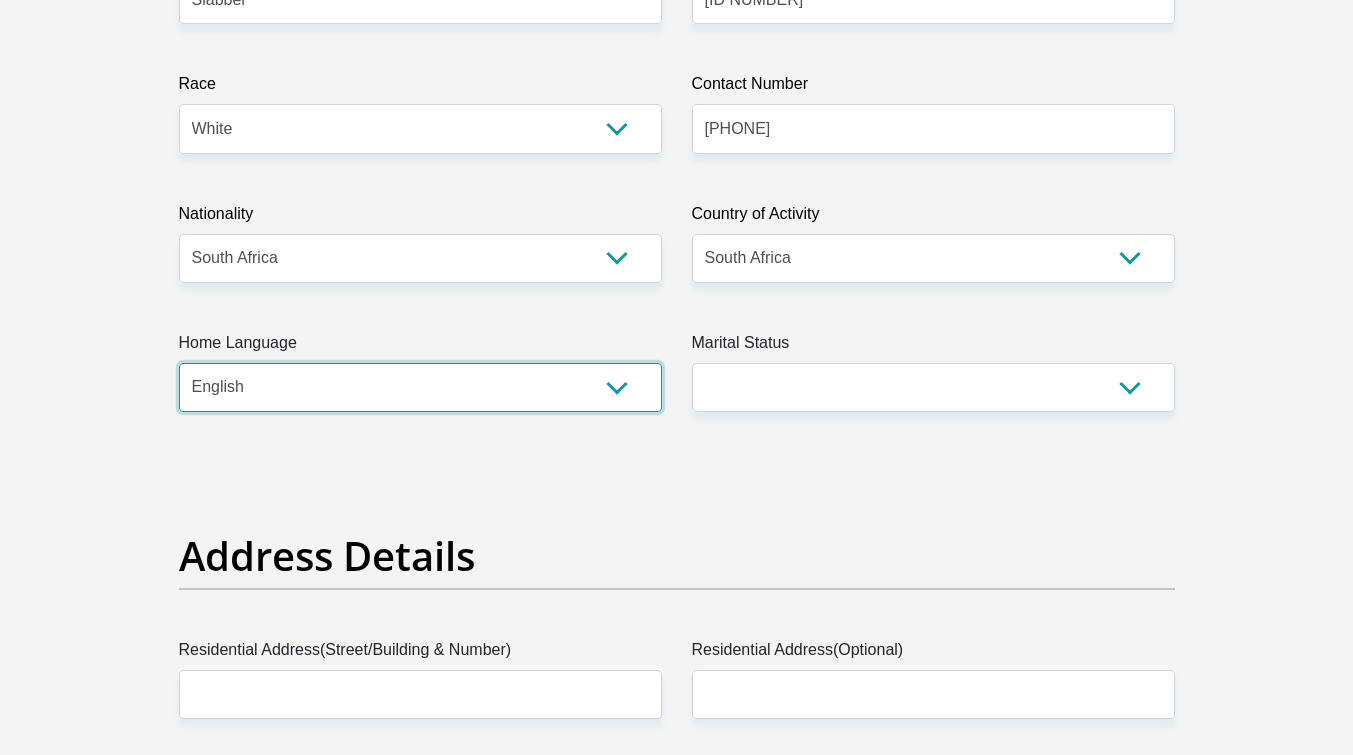 click on "Afrikaans
English
Sepedi
South Ndebele
Southern Sotho
Swati
Tsonga
Tswana
Venda
Xhosa
Zulu
Other" at bounding box center (420, 387) 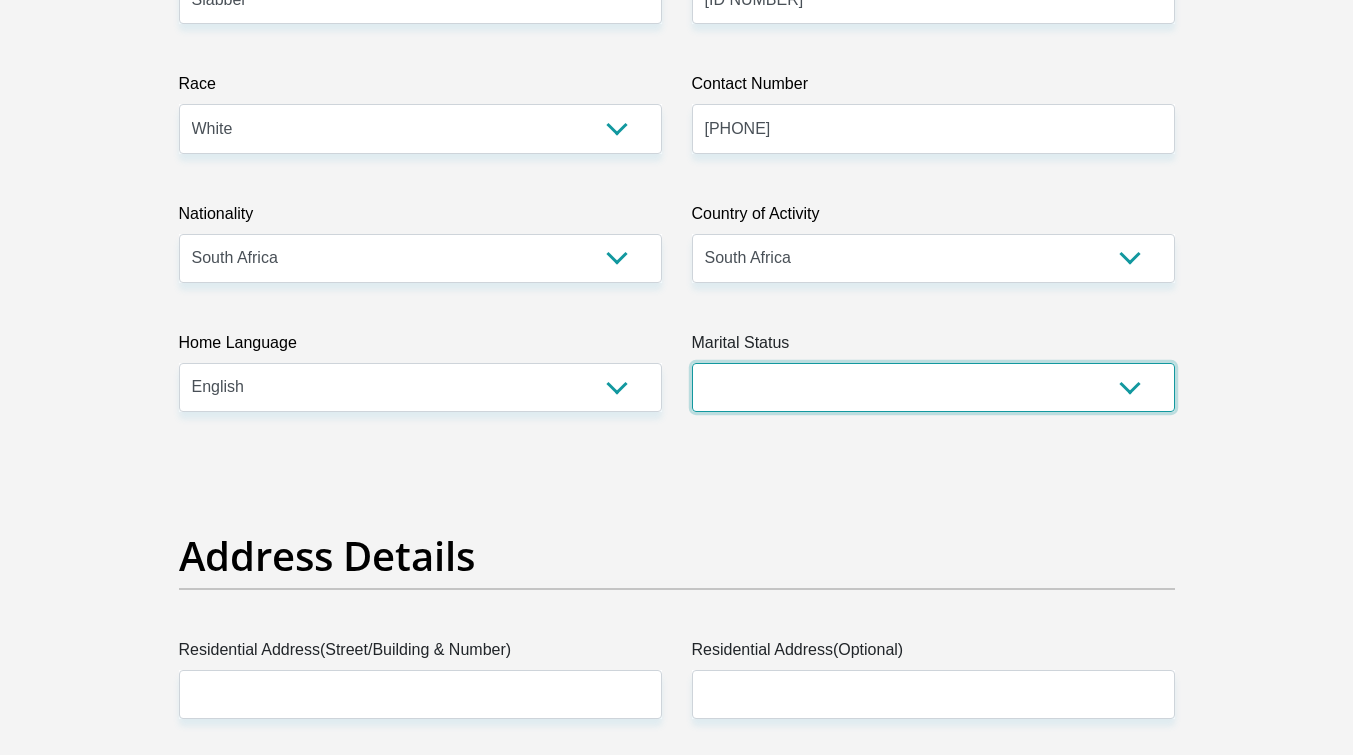 click on "Married ANC
Single
Divorced
Widowed
Married COP or Customary Law" at bounding box center (933, 387) 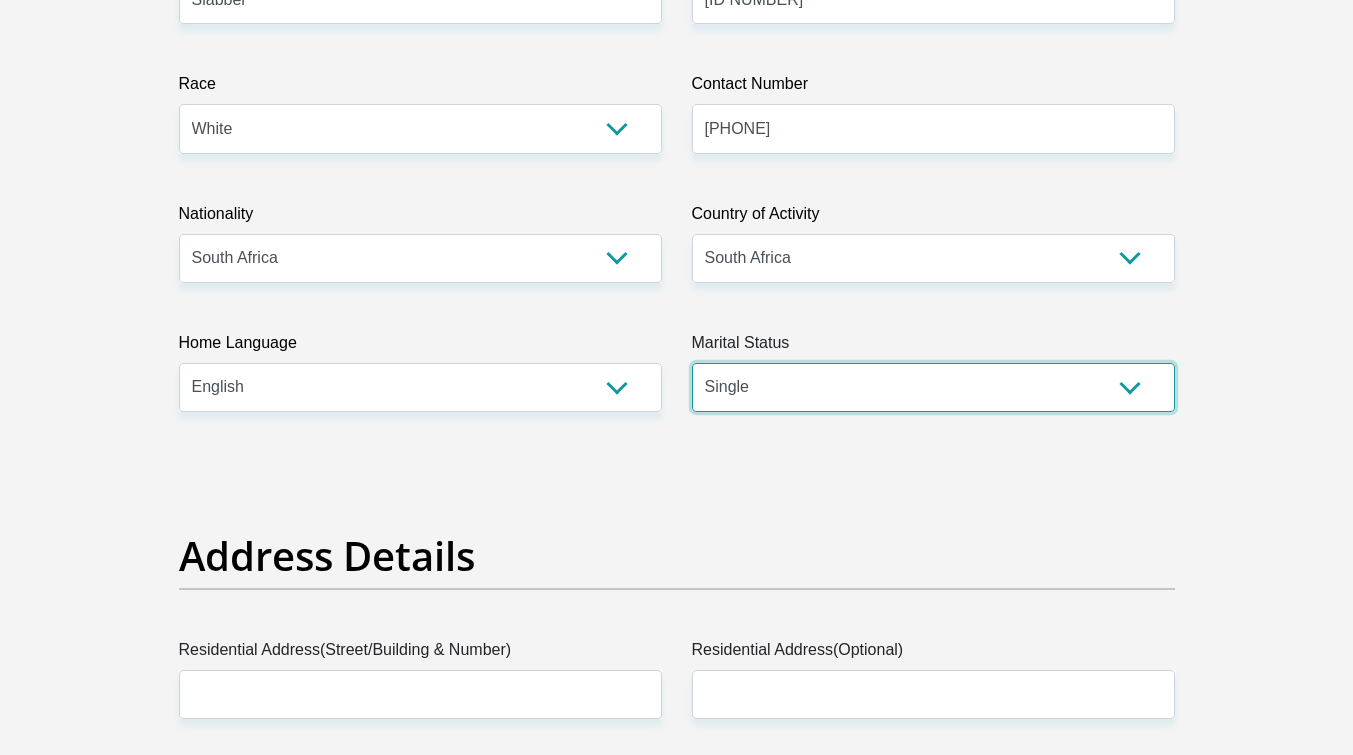 click on "Married ANC
Single
Divorced
Widowed
Married COP or Customary Law" at bounding box center (933, 387) 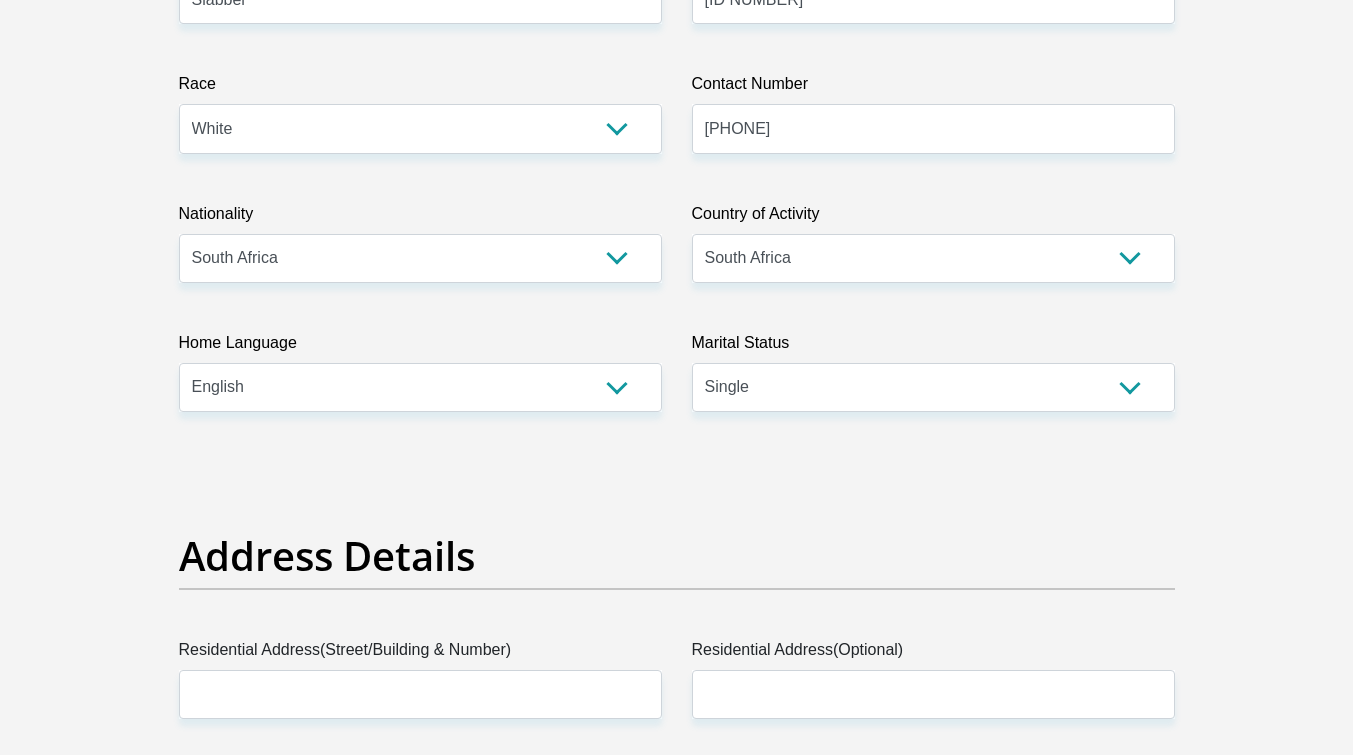 click on "Home Language" at bounding box center (420, 347) 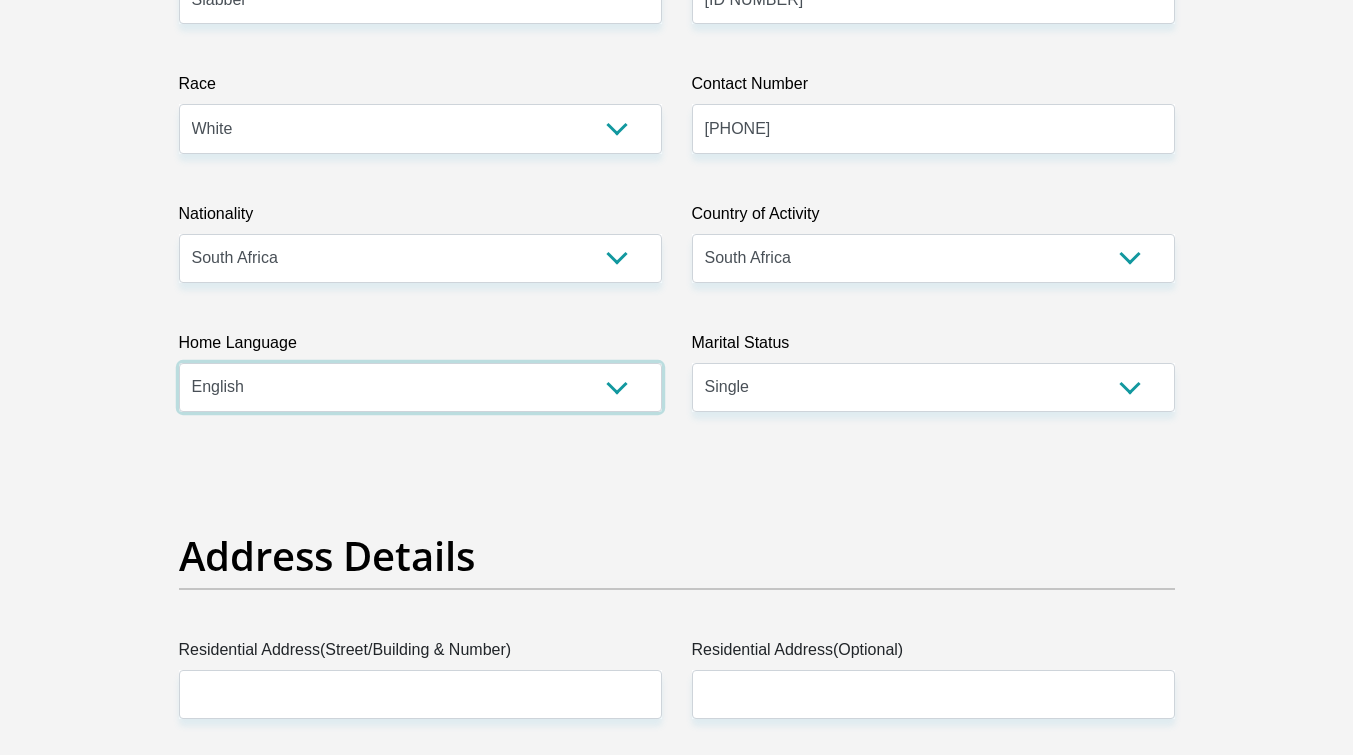 click on "Afrikaans
English
Sepedi
South Ndebele
Southern Sotho
Swati
Tsonga
Tswana
Venda
Xhosa
Zulu
Other" at bounding box center [420, 387] 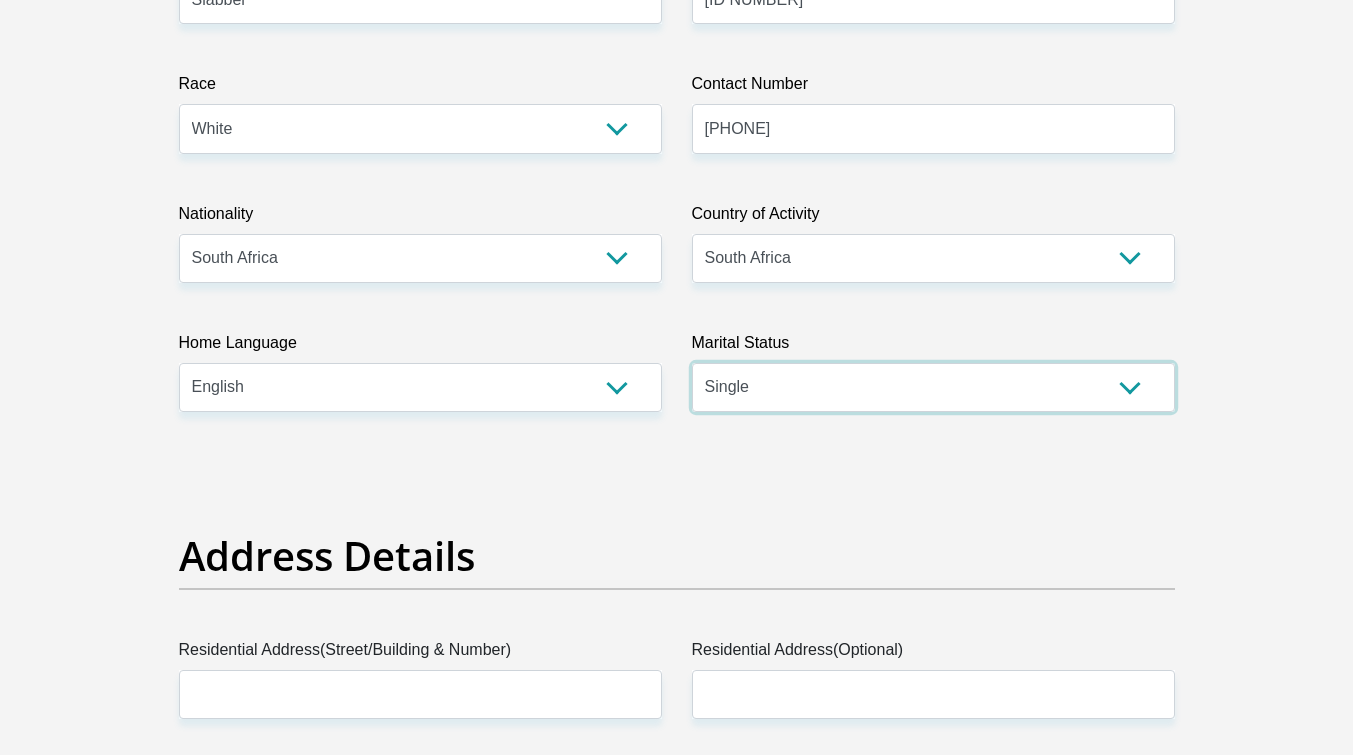 click on "Married ANC
Single
Divorced
Widowed
Married COP or Customary Law" at bounding box center (933, 387) 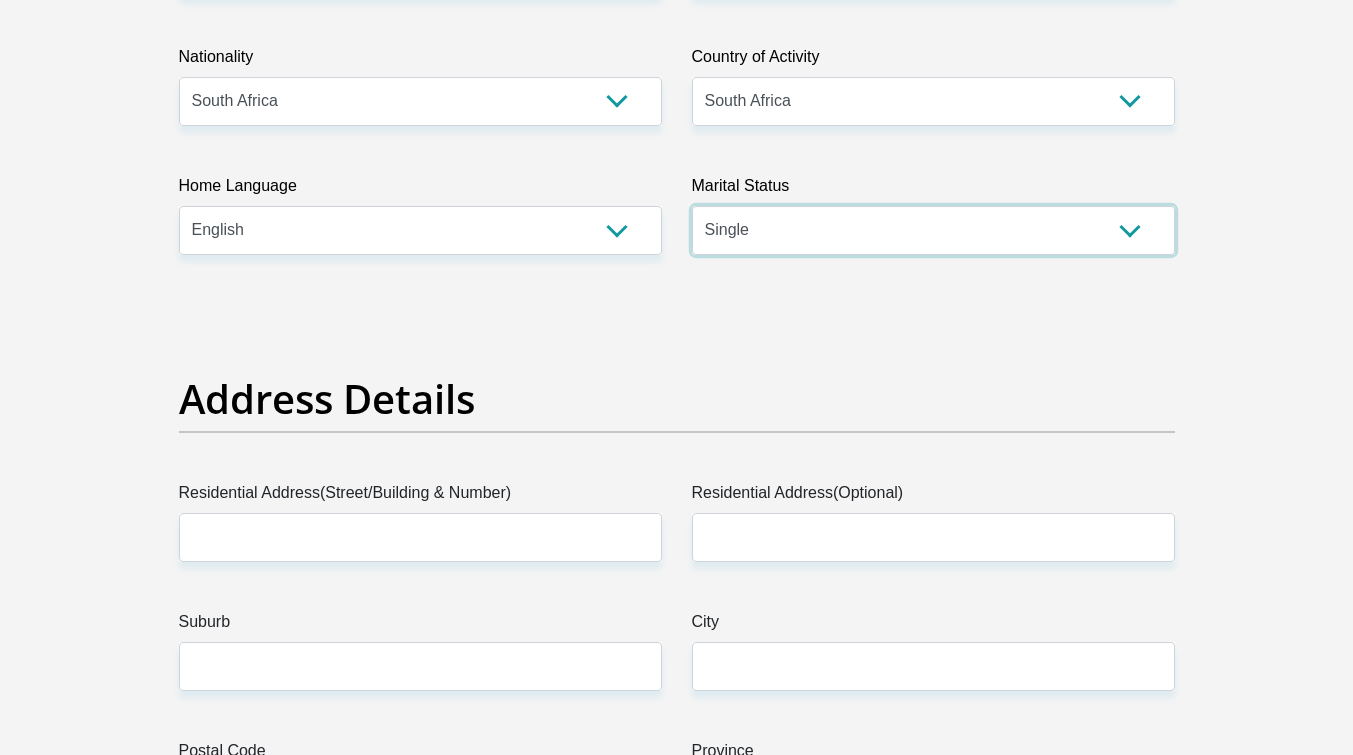 scroll, scrollTop: 800, scrollLeft: 0, axis: vertical 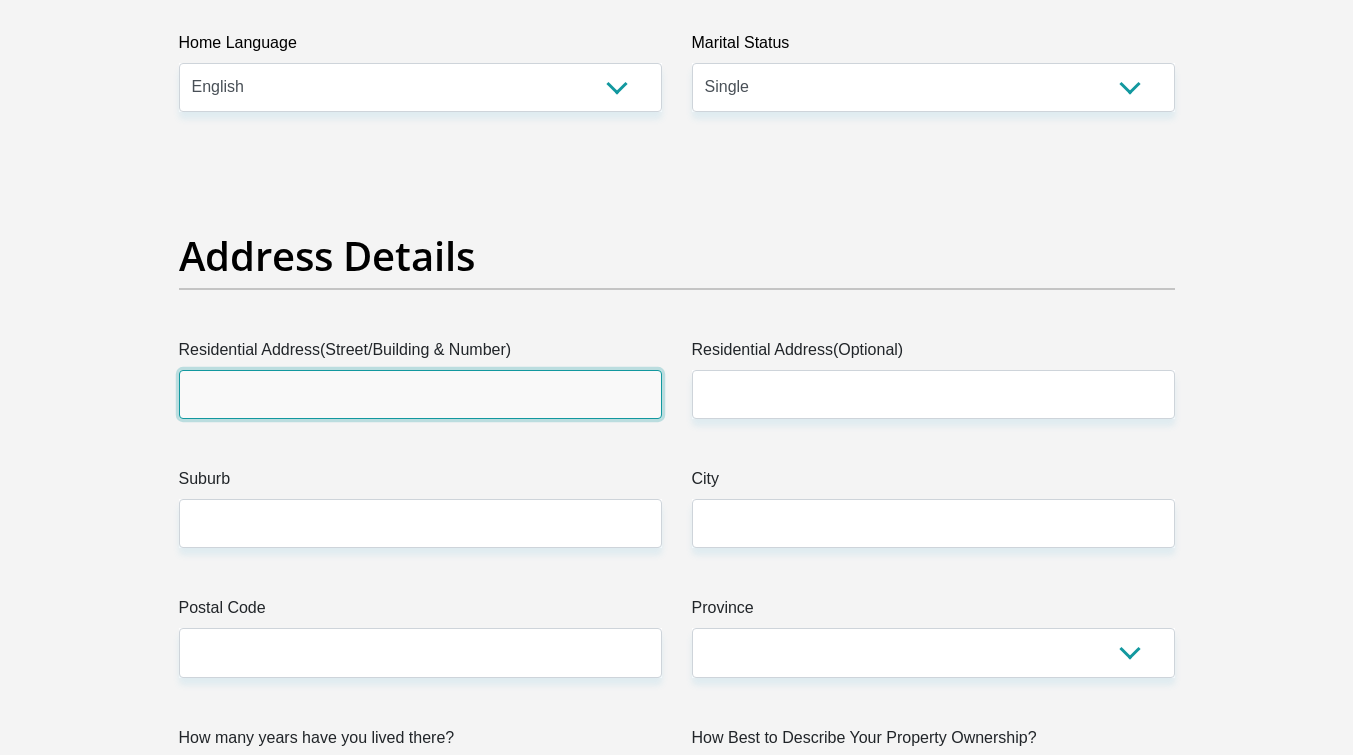 click on "Residential Address(Street/Building & Number)" at bounding box center [420, 394] 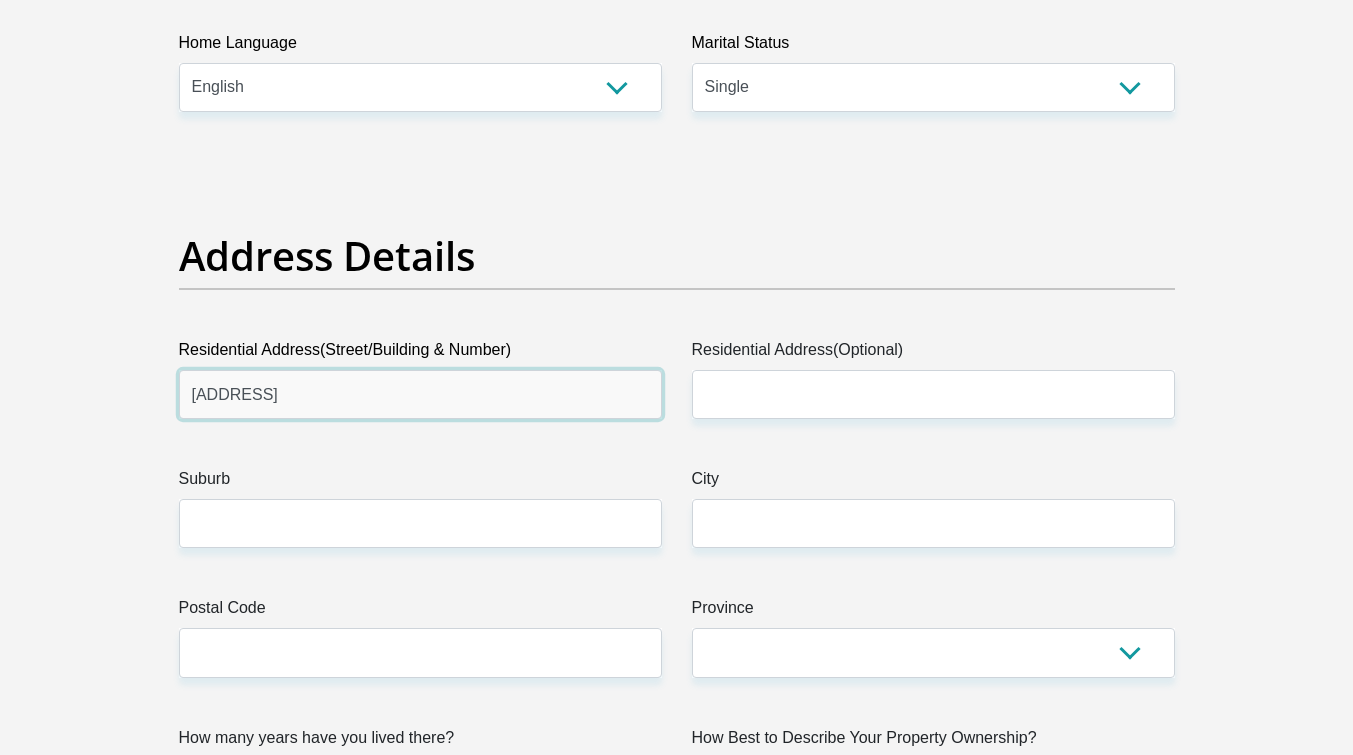 type on "62 Nunhead Road" 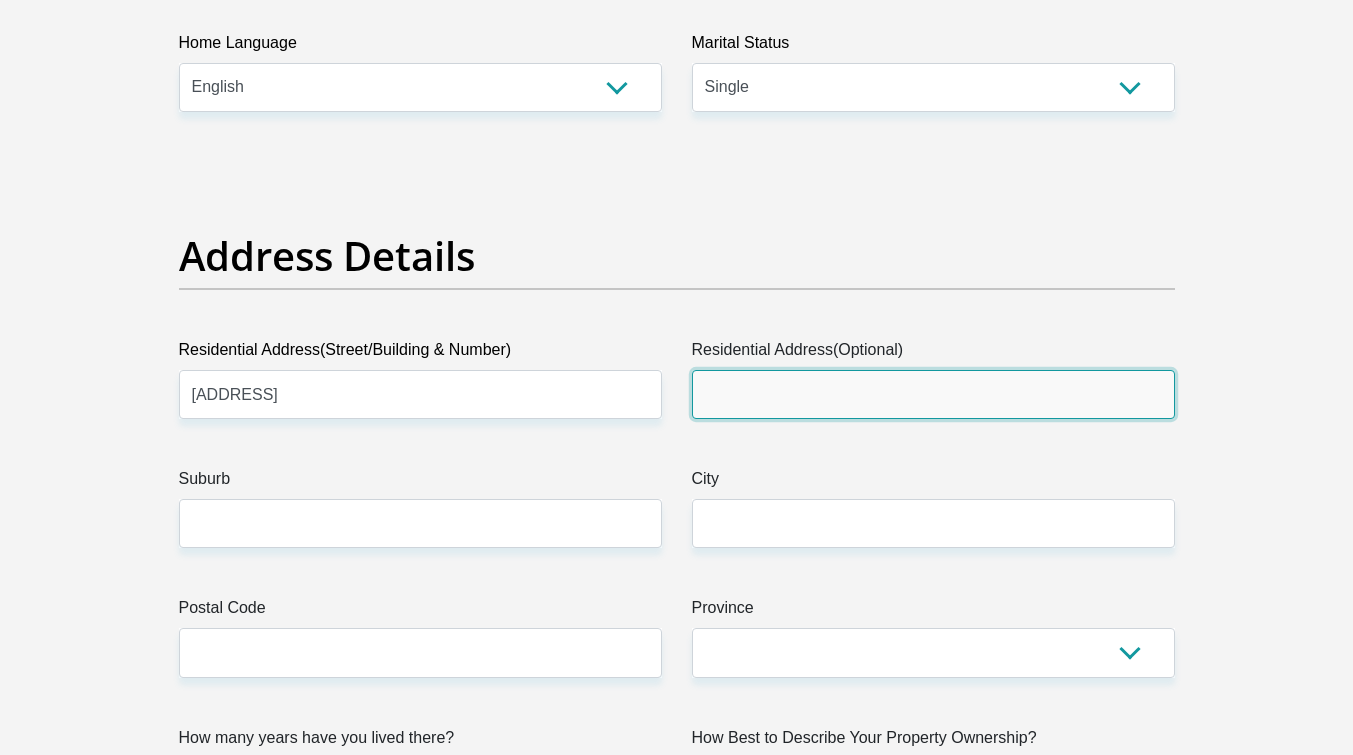 type on "6" 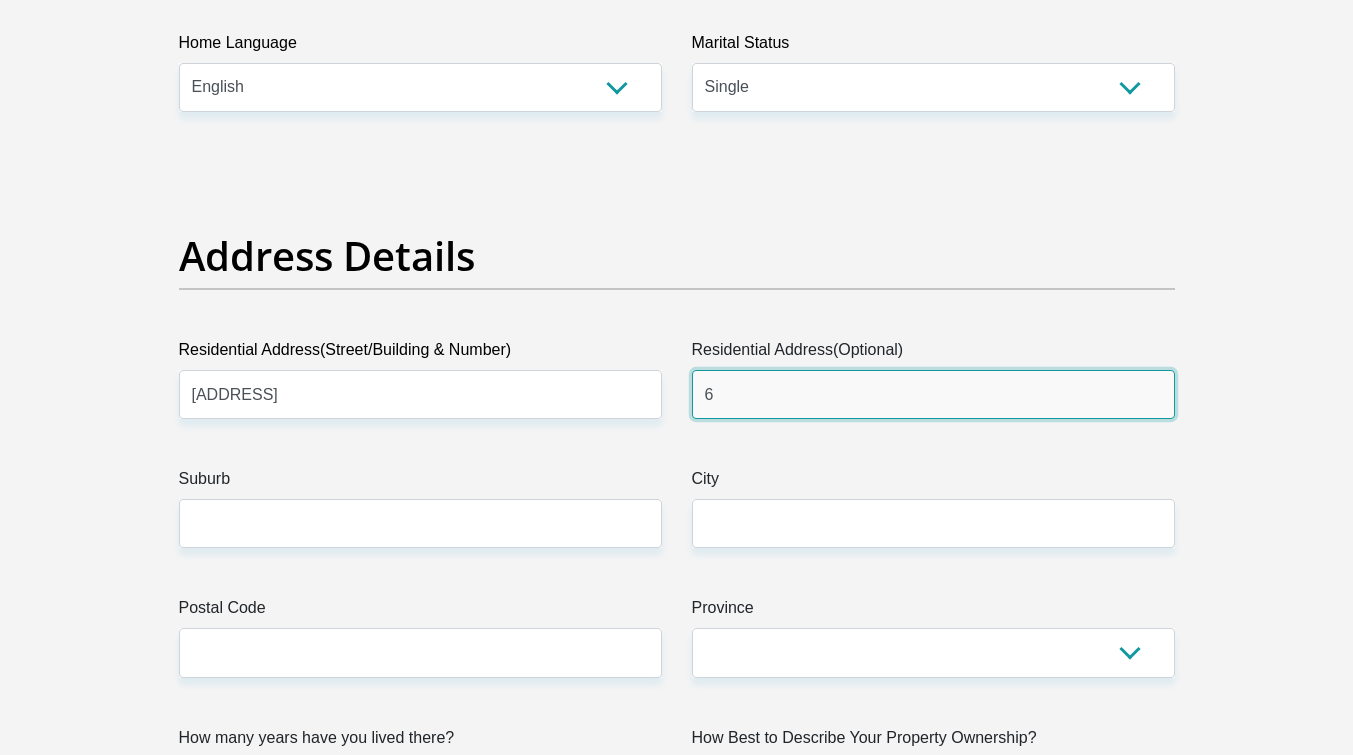 type 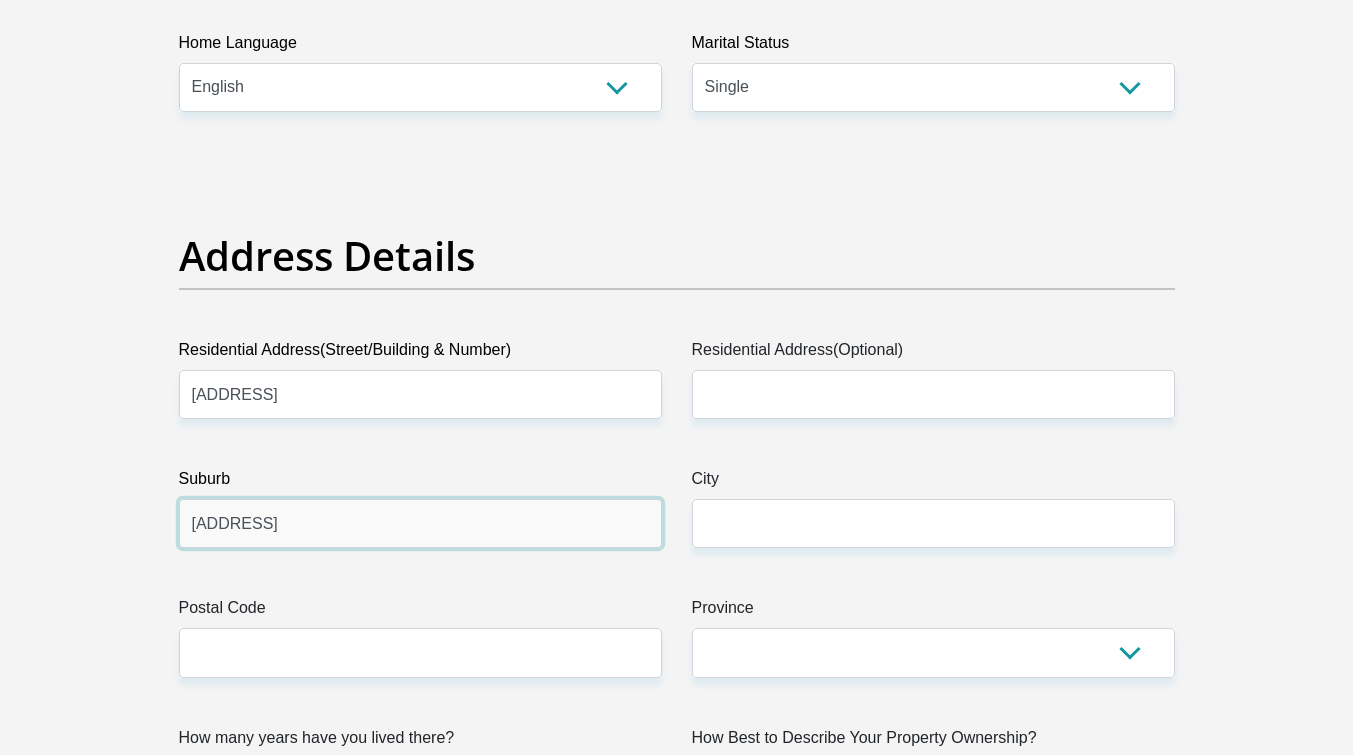 type on "Manor Gardens" 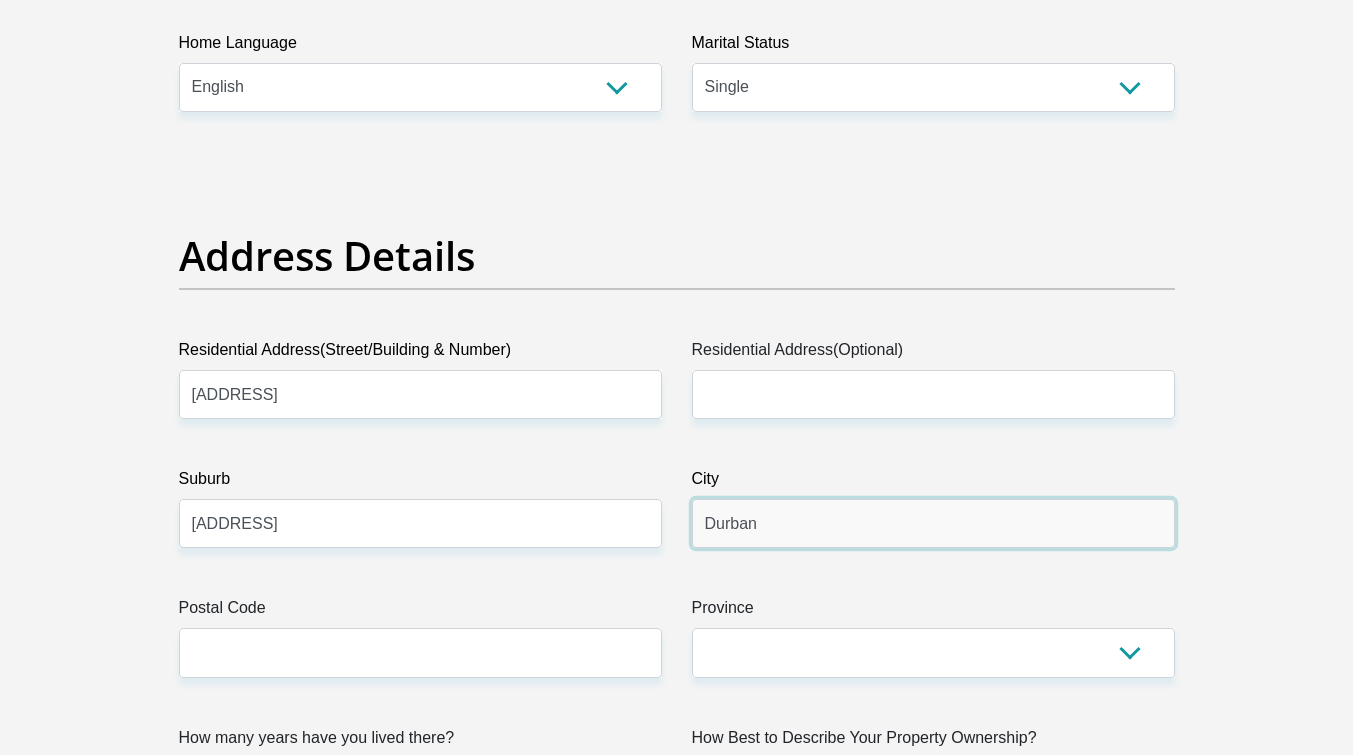 type on "Durban" 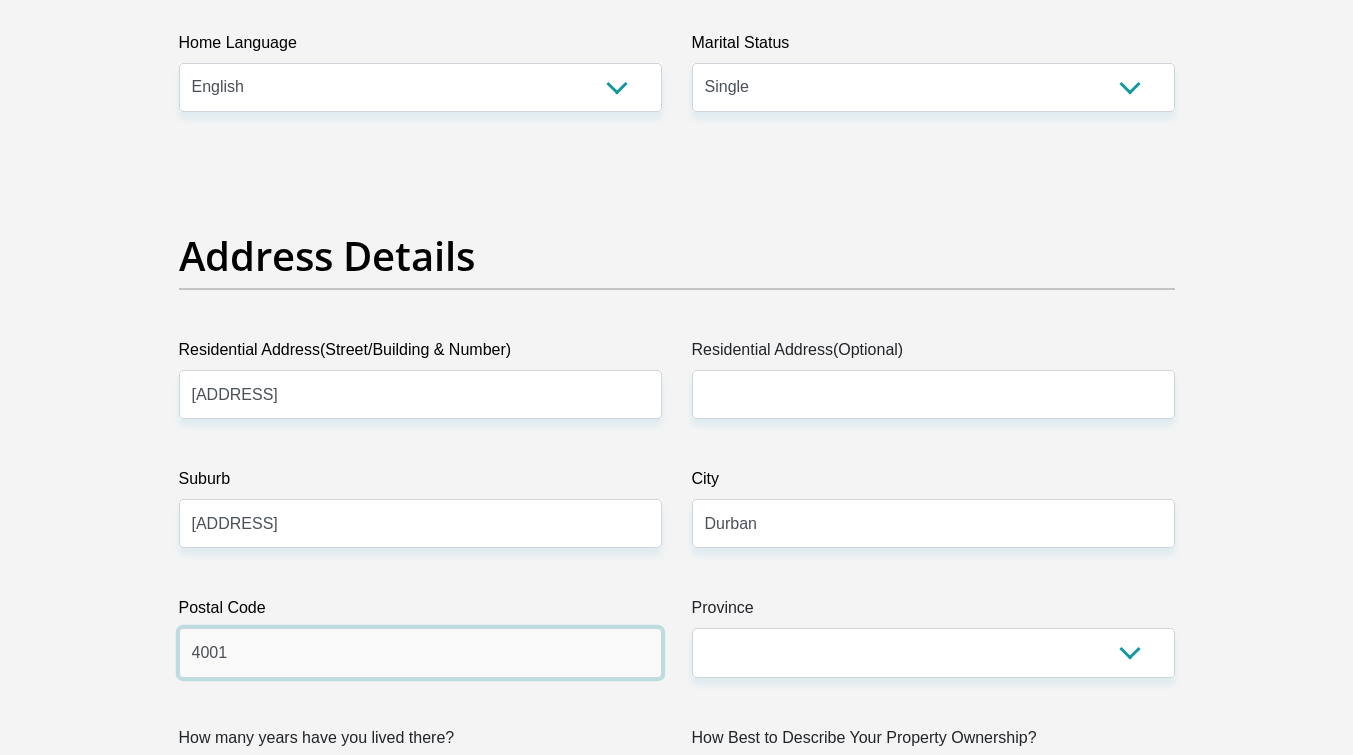 type on "4001" 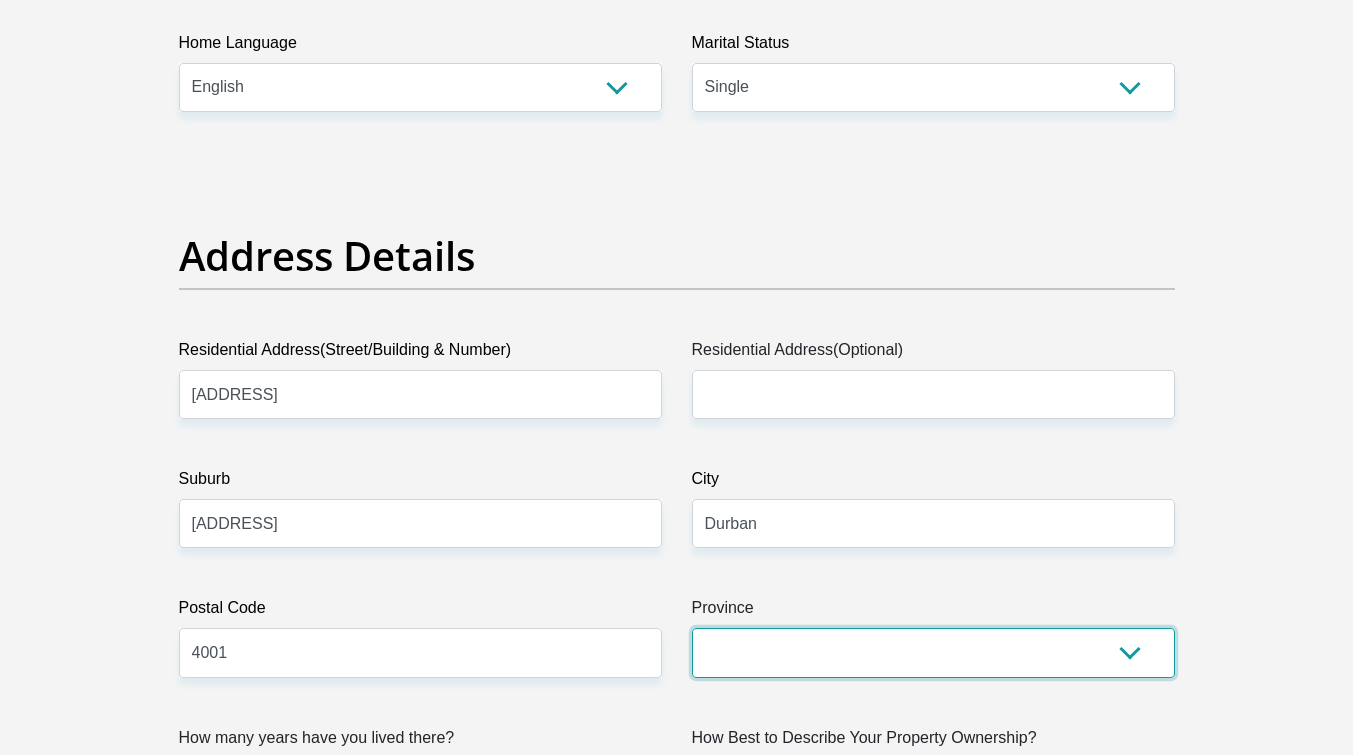 click on "Eastern Cape
Free State
Gauteng
KwaZulu-Natal
Limpopo
Mpumalanga
Northern Cape
North West
Western Cape" at bounding box center (933, 652) 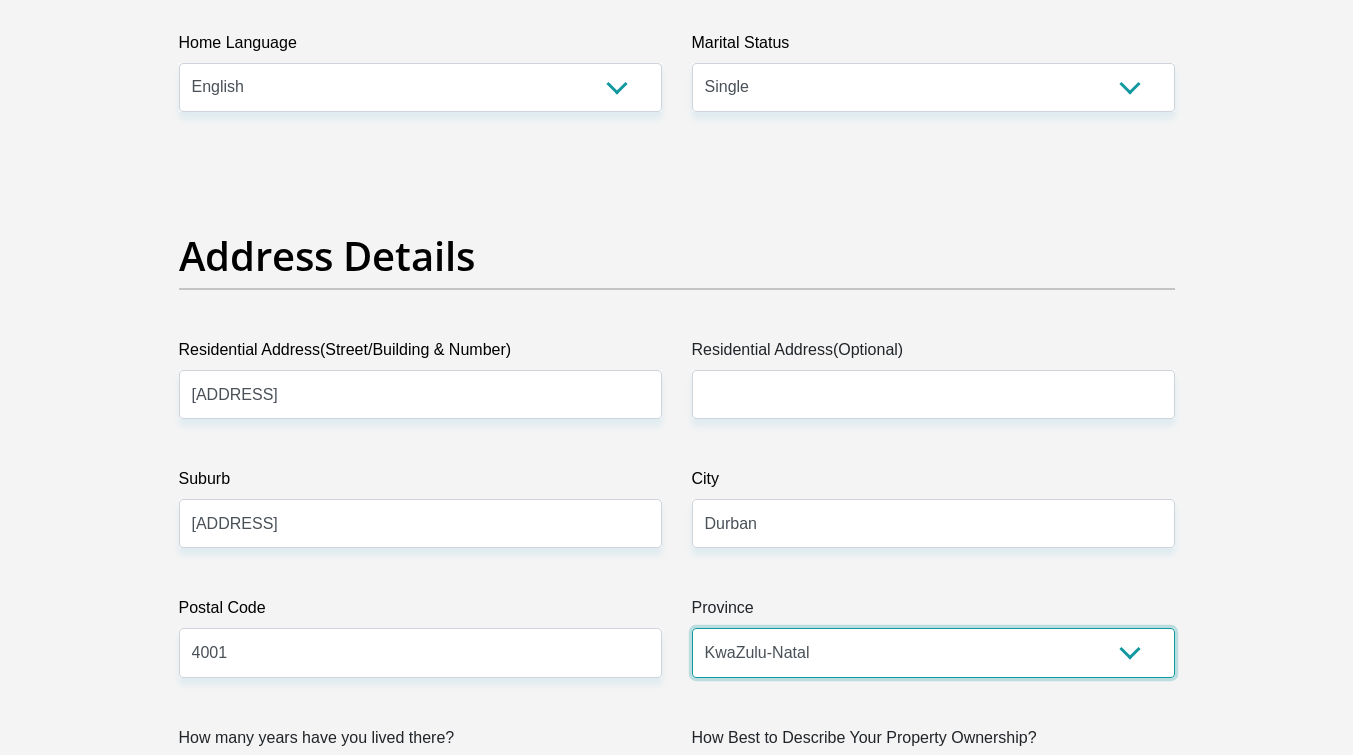 click on "Eastern Cape
Free State
Gauteng
KwaZulu-Natal
Limpopo
Mpumalanga
Northern Cape
North West
Western Cape" at bounding box center [933, 652] 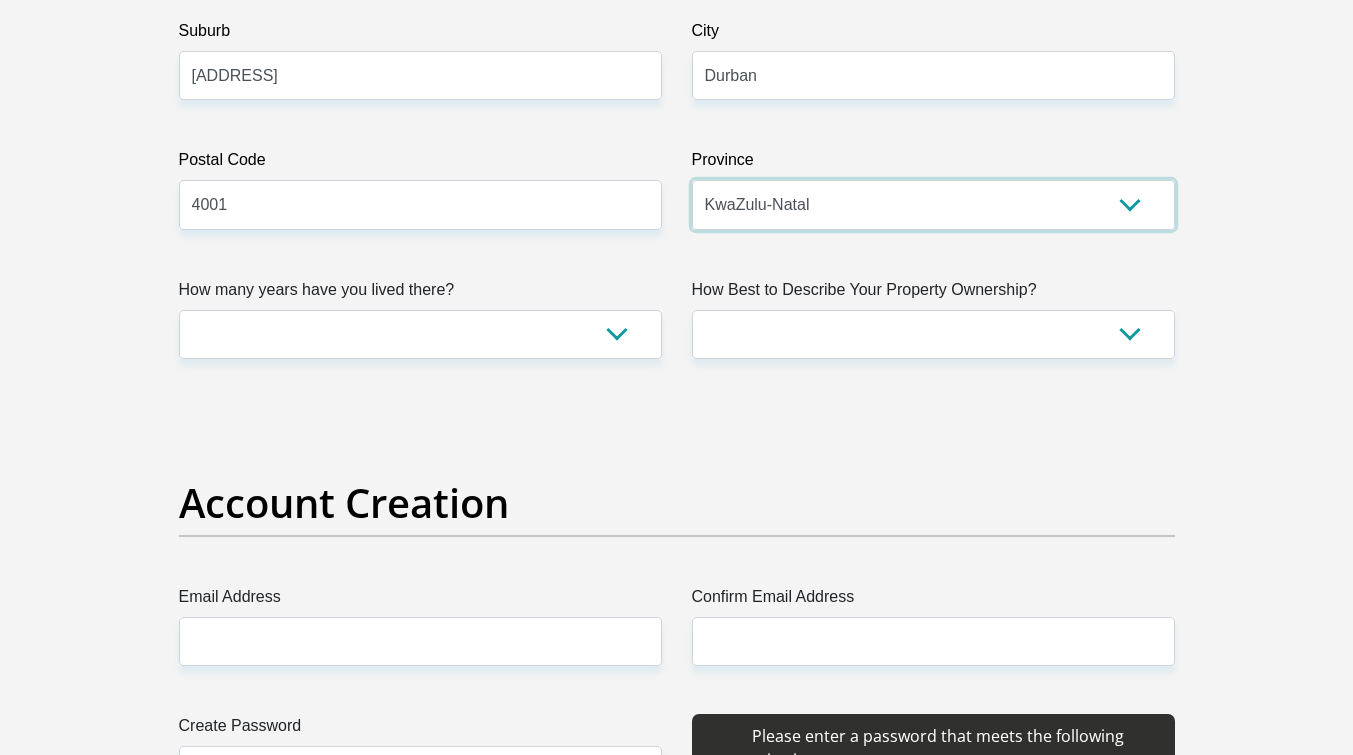 scroll, scrollTop: 1300, scrollLeft: 0, axis: vertical 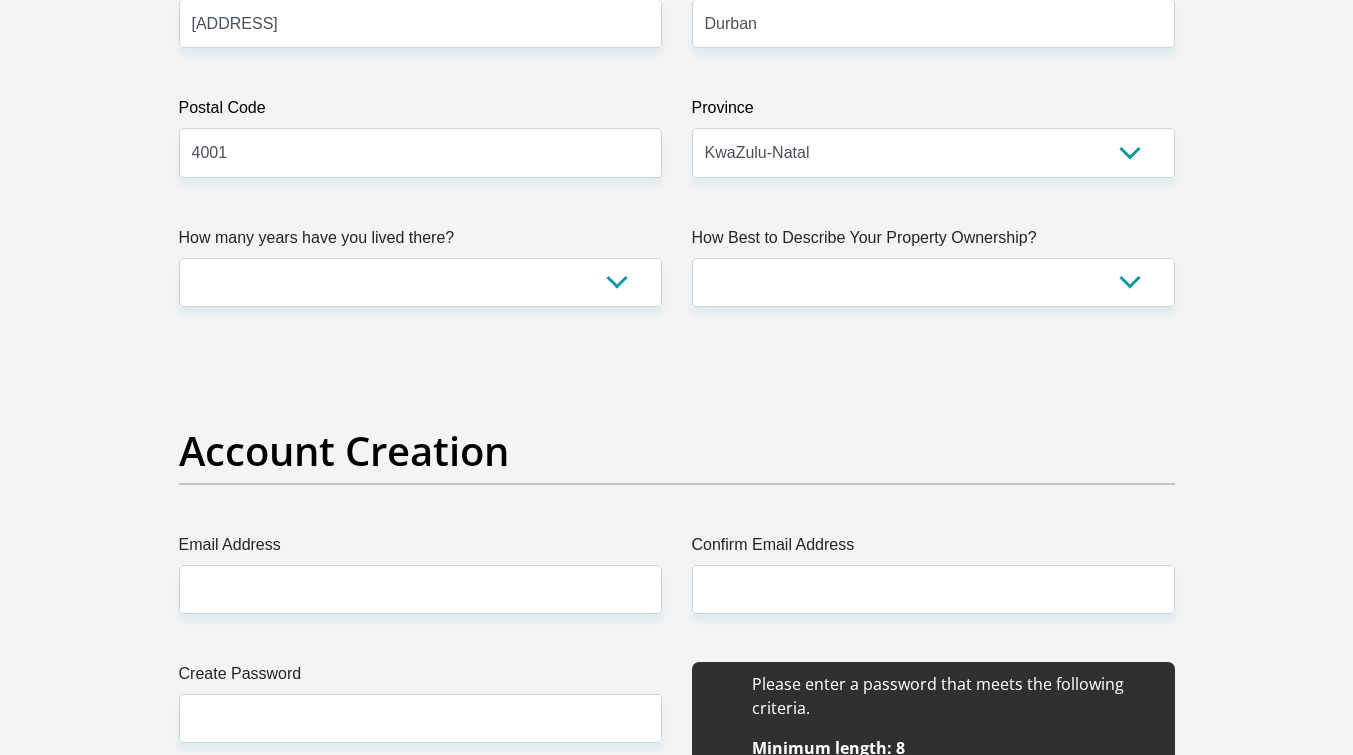 click on "Title
Mr
Ms
Mrs
Dr
Other
First Name
Ewan
Surname
Slabber
ID Number
9612045095083
Please input valid ID number
Race
Black
Coloured
Indian
White
Other
Contact Number
0604703118
Please input valid contact number
Nationality
South Africa
Afghanistan
Aland Islands  Albania  Algeria" at bounding box center (677, 2267) 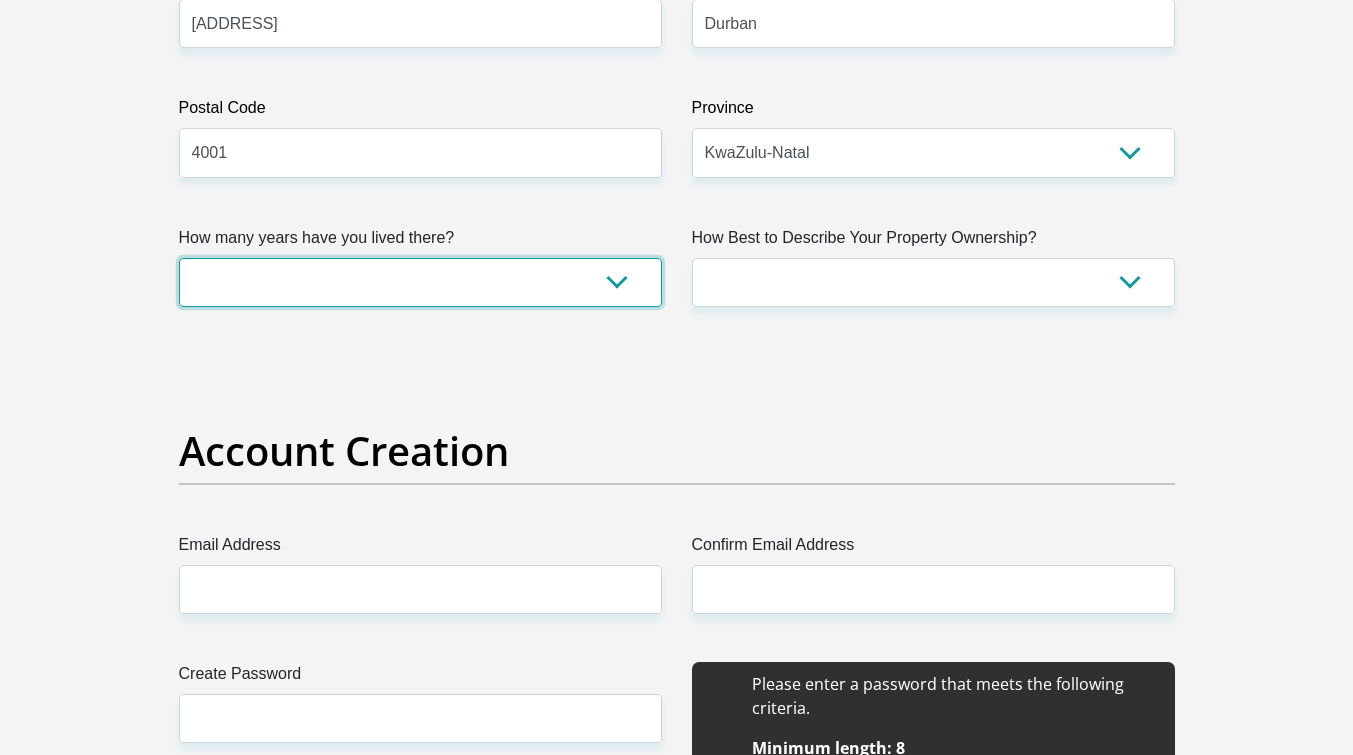 click on "less than 1 year
1-3 years
3-5 years
5+ years" at bounding box center [420, 282] 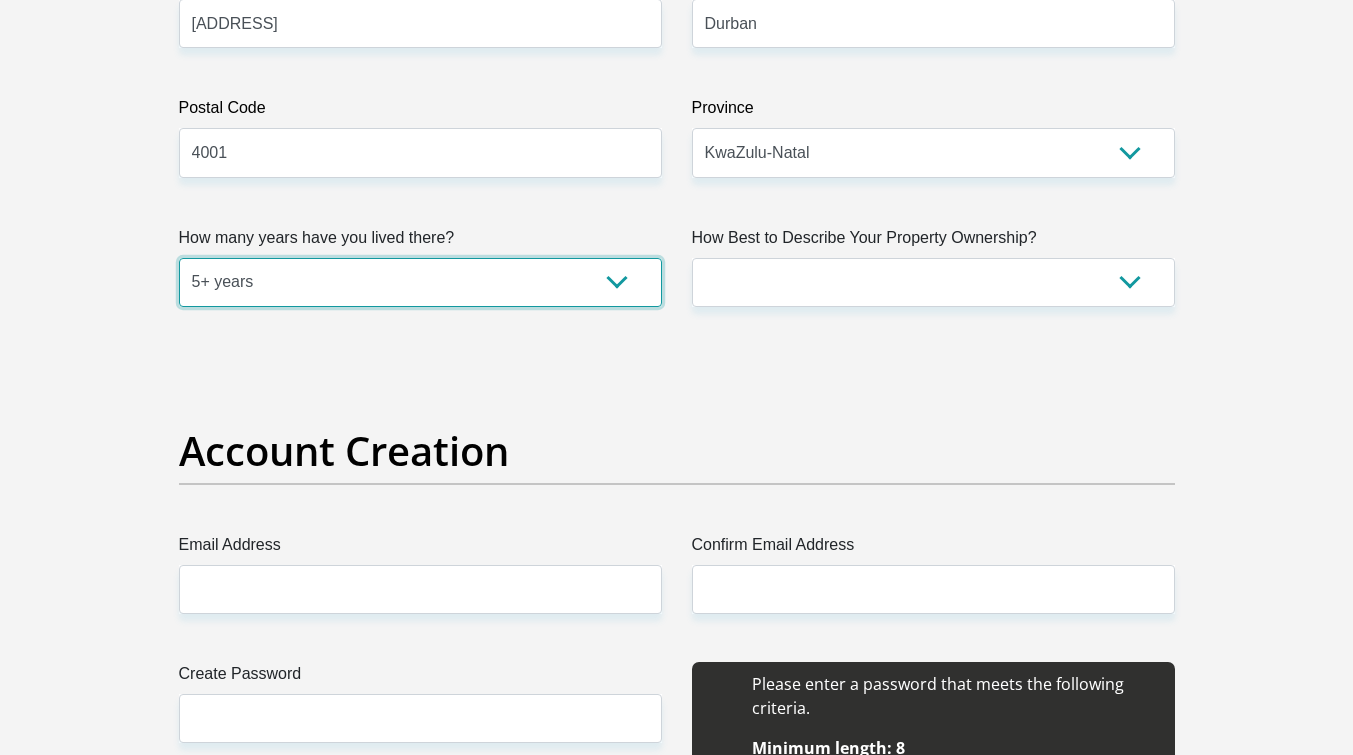 click on "less than 1 year
1-3 years
3-5 years
5+ years" at bounding box center (420, 282) 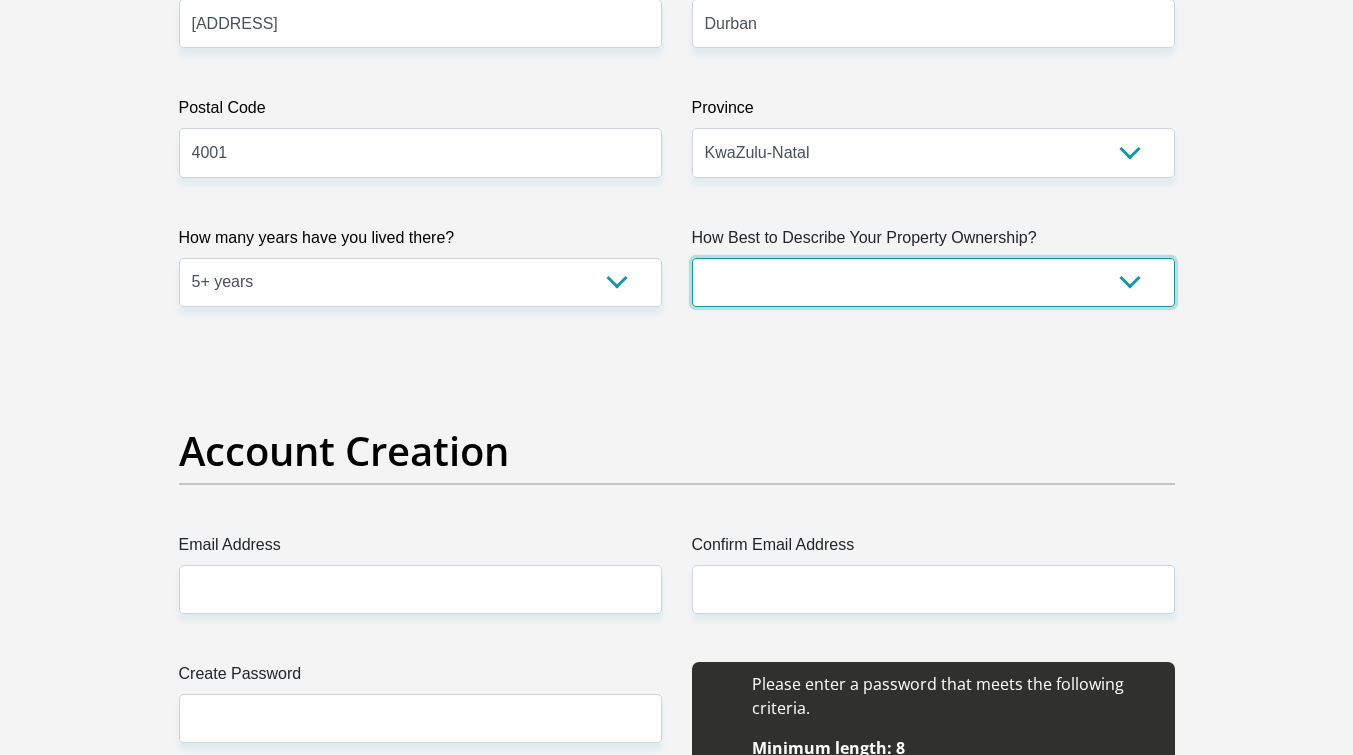 click on "Owned
Rented
Family Owned
Company Dwelling" at bounding box center (933, 282) 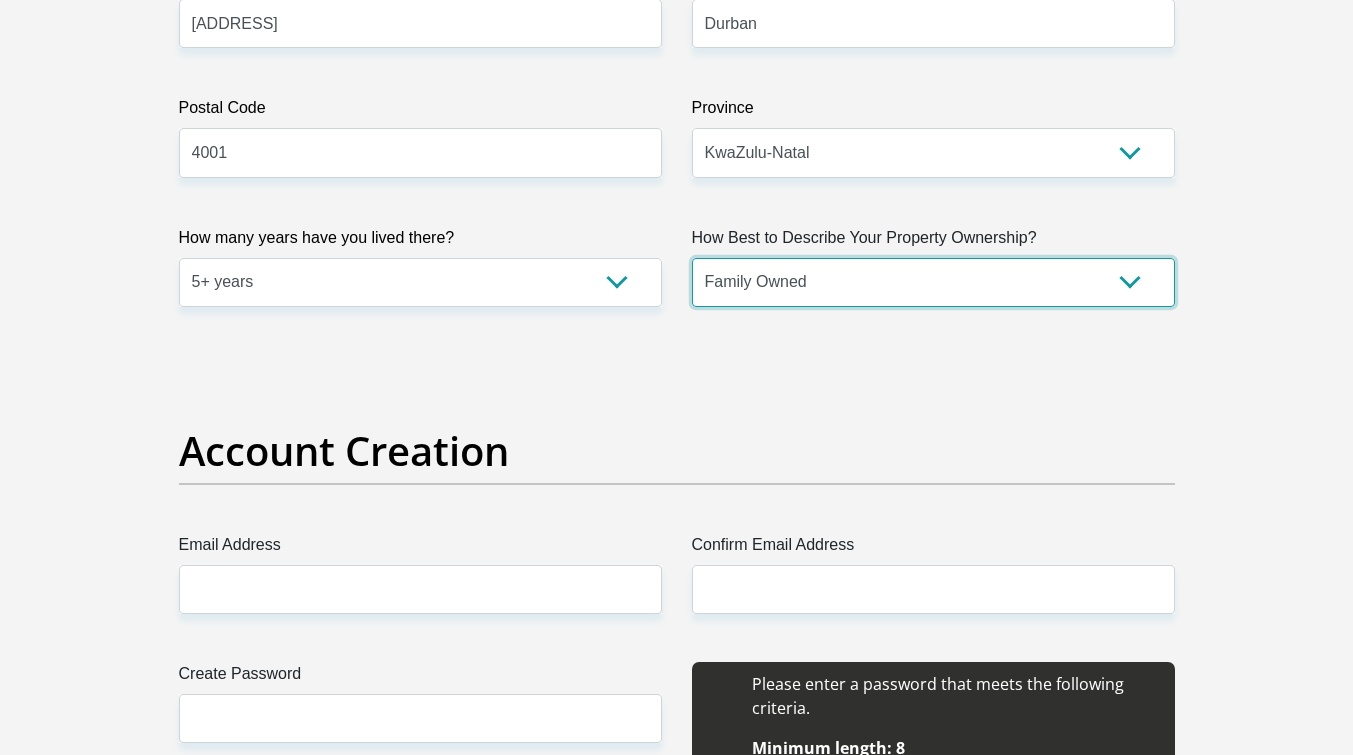 click on "Owned
Rented
Family Owned
Company Dwelling" at bounding box center (933, 282) 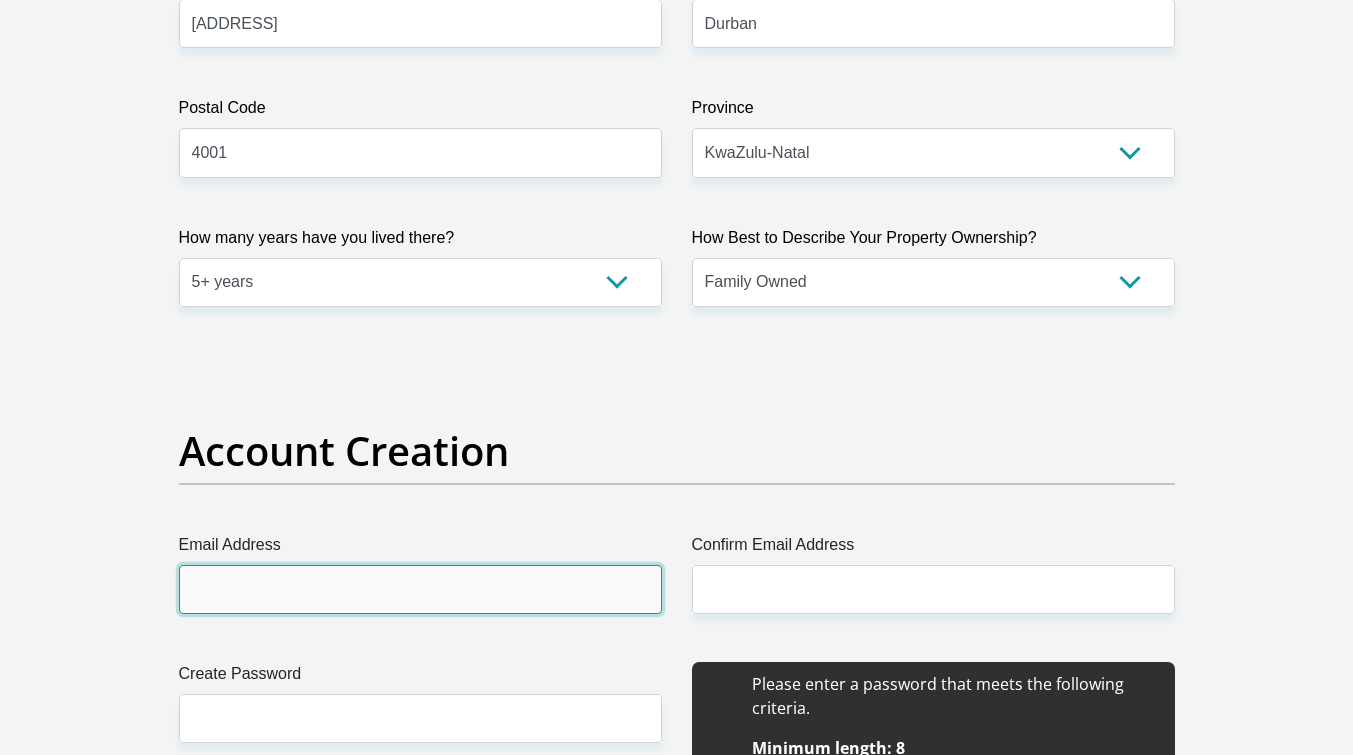 click on "Email Address" at bounding box center [420, 589] 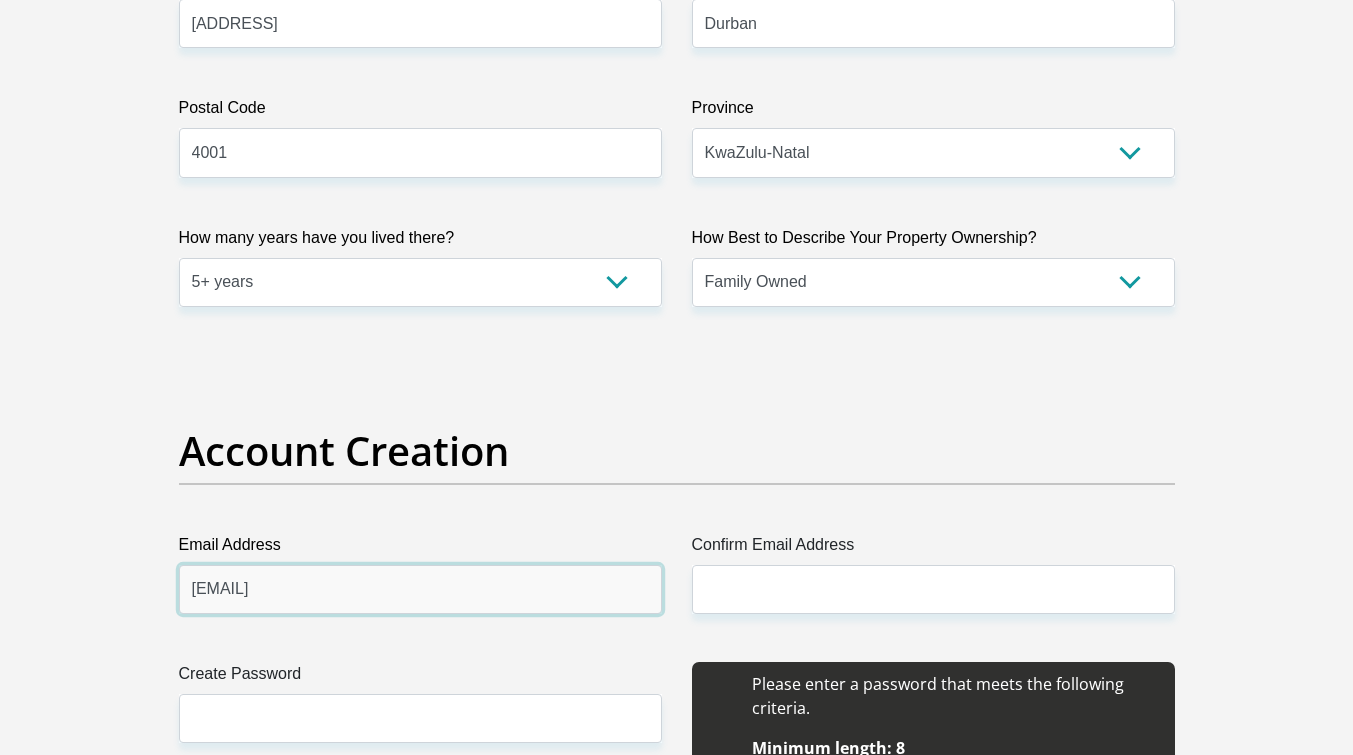 type on "ewanslabberengineering@gmail.com" 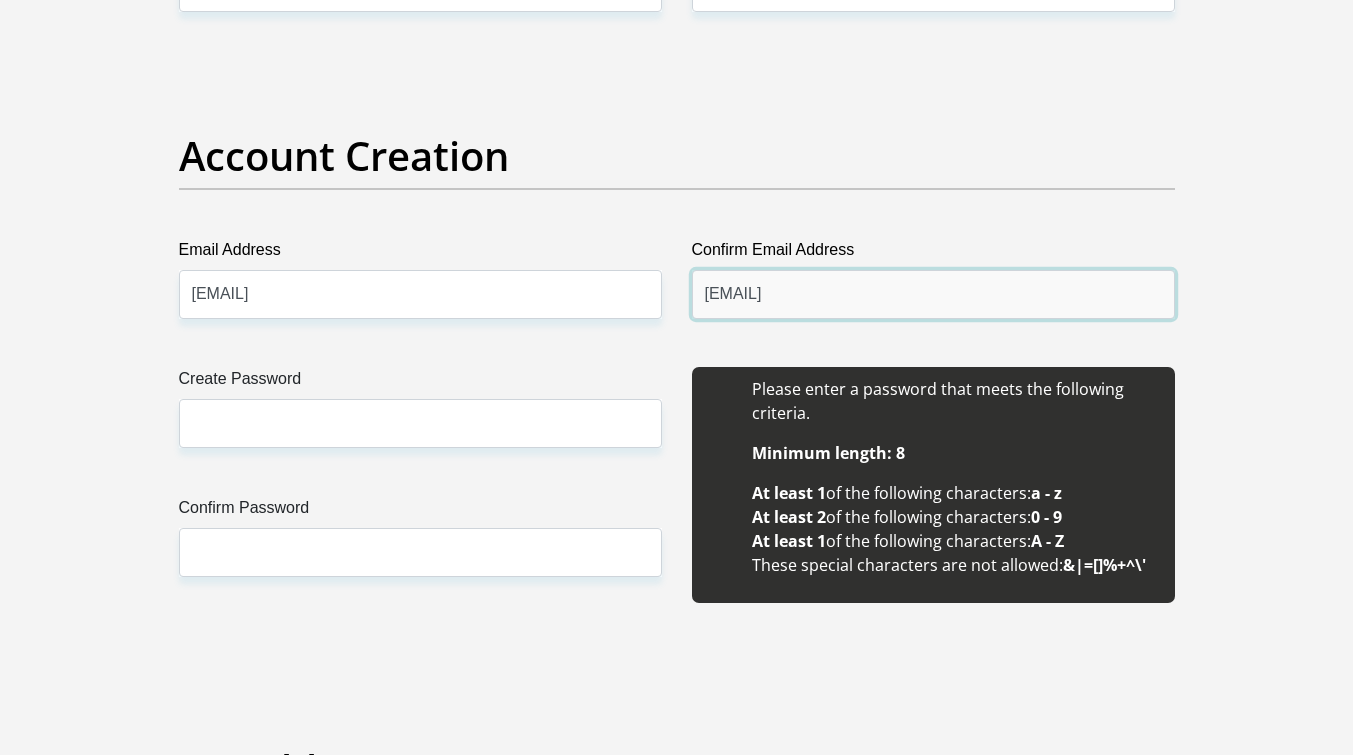 scroll, scrollTop: 1600, scrollLeft: 0, axis: vertical 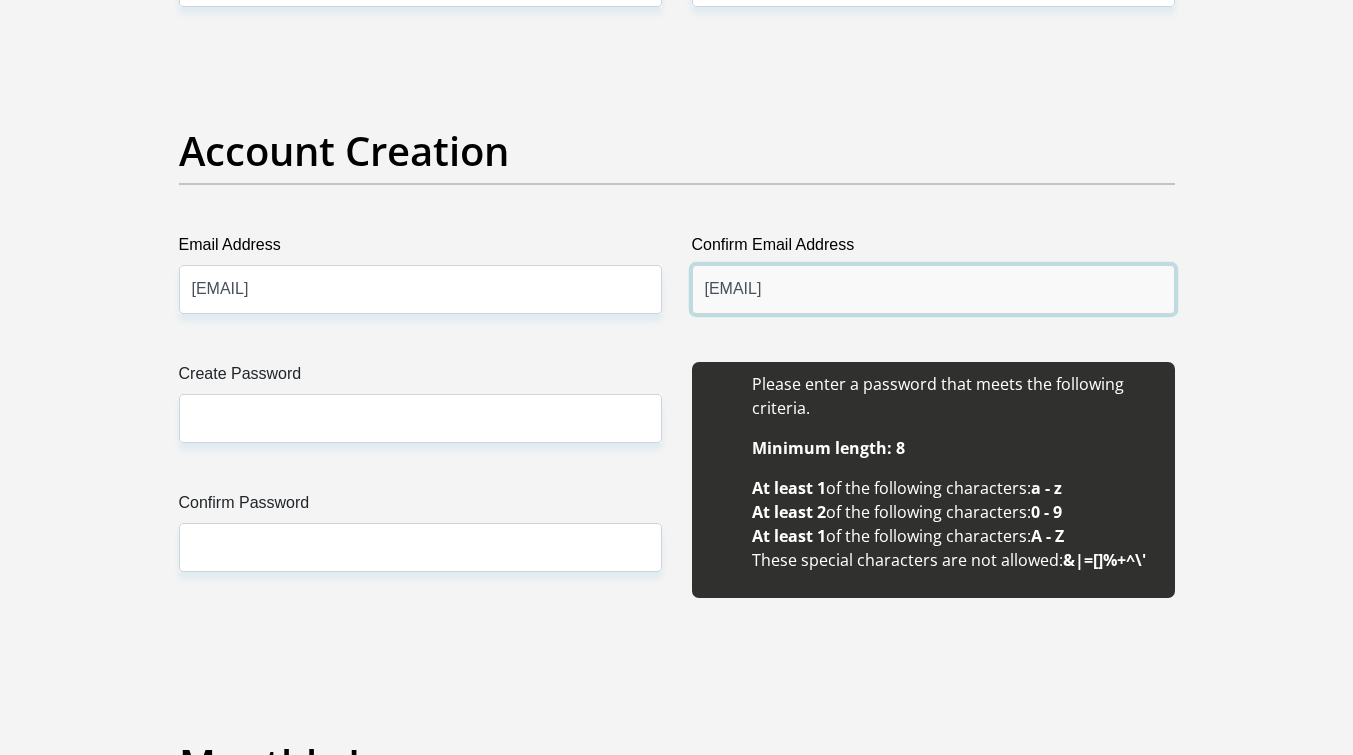 type on "ewanslabberengineering@gmail.com" 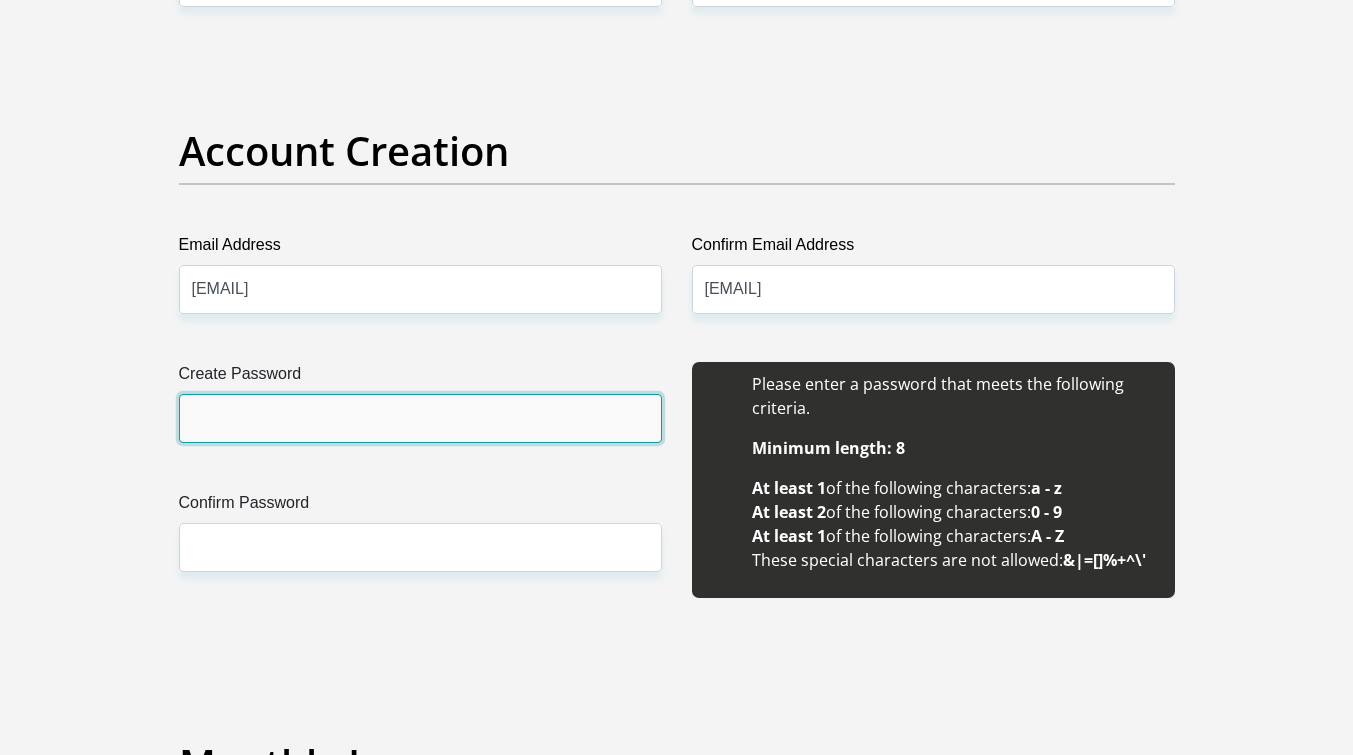 click on "Create Password" at bounding box center [420, 418] 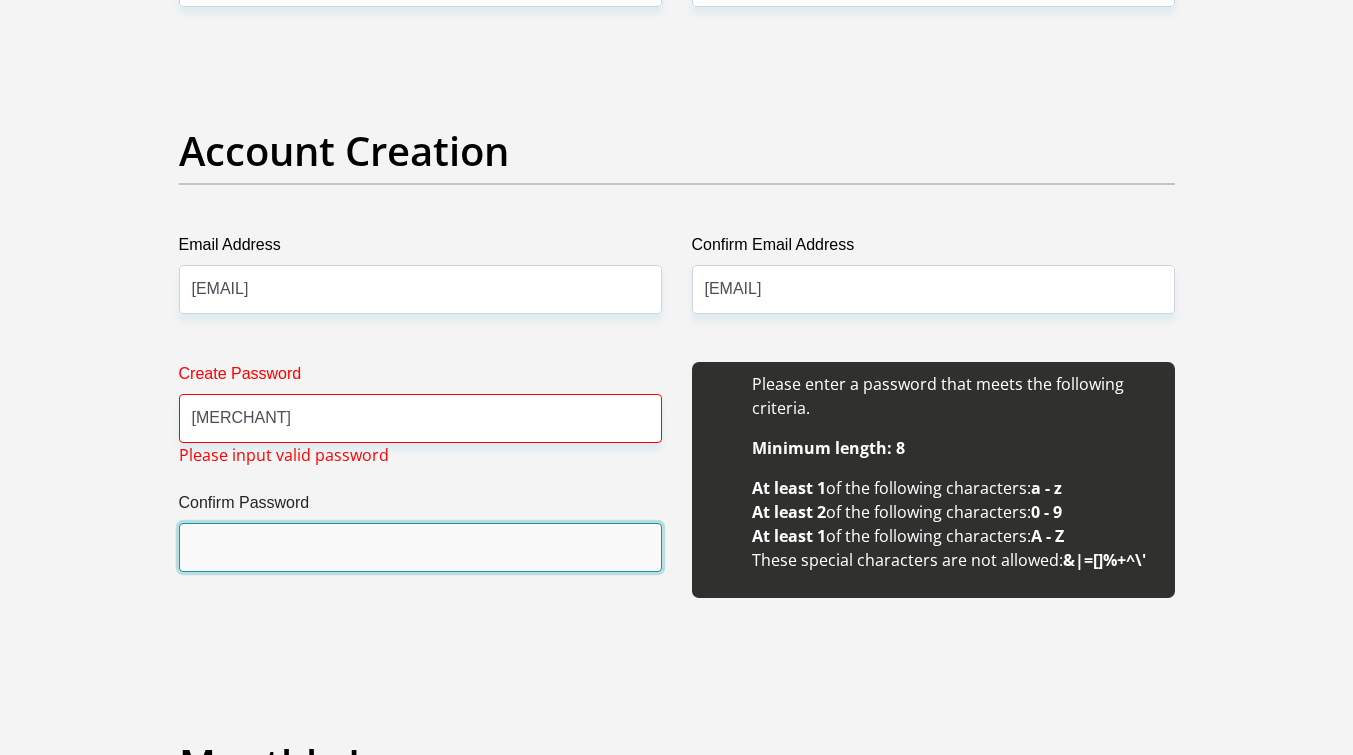 click on "Confirm Password" at bounding box center [420, 547] 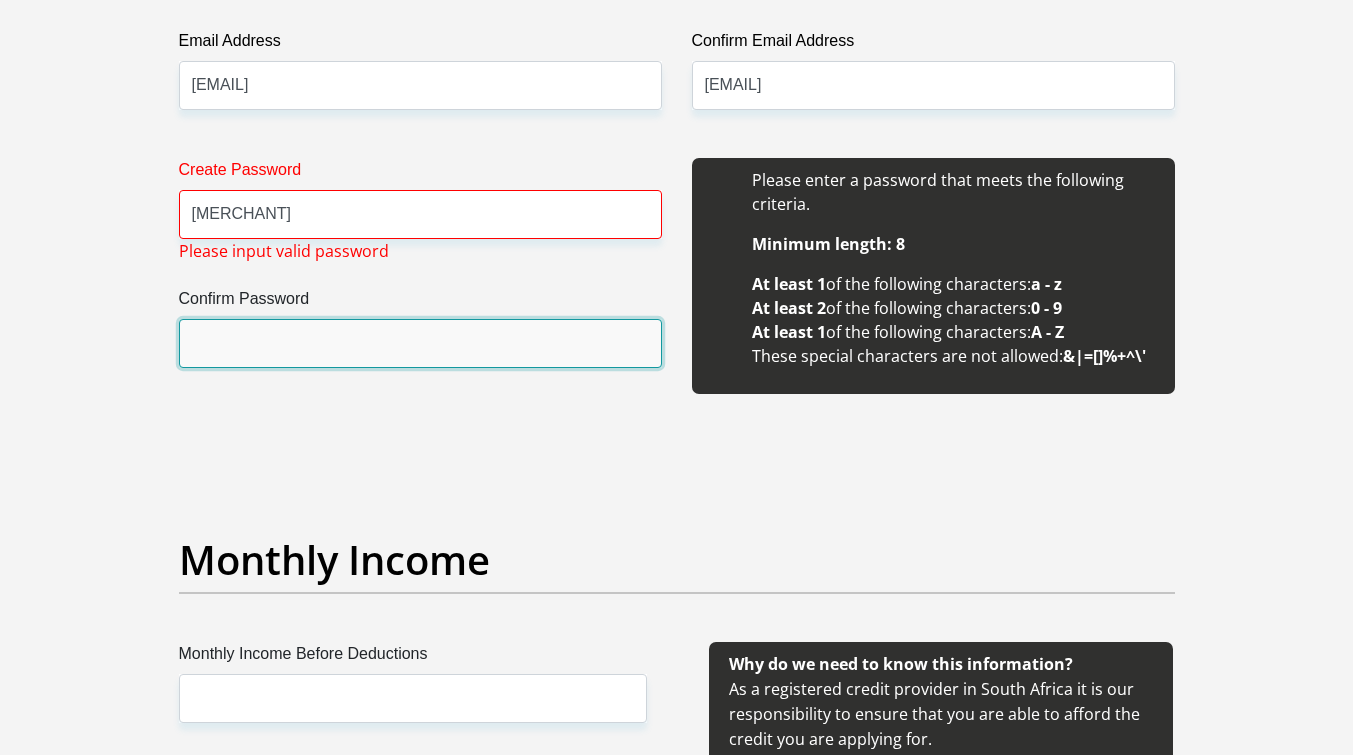 scroll, scrollTop: 1640, scrollLeft: 0, axis: vertical 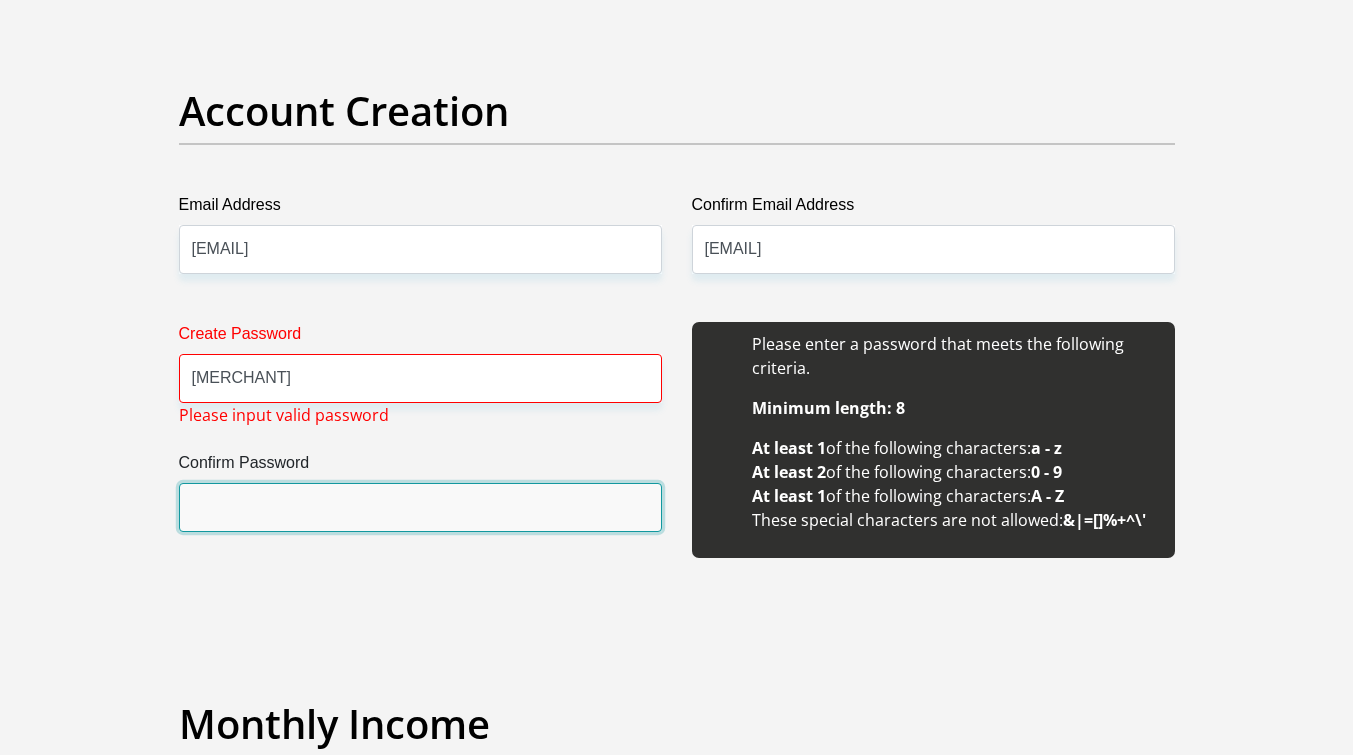 click on "Confirm Password" at bounding box center (420, 507) 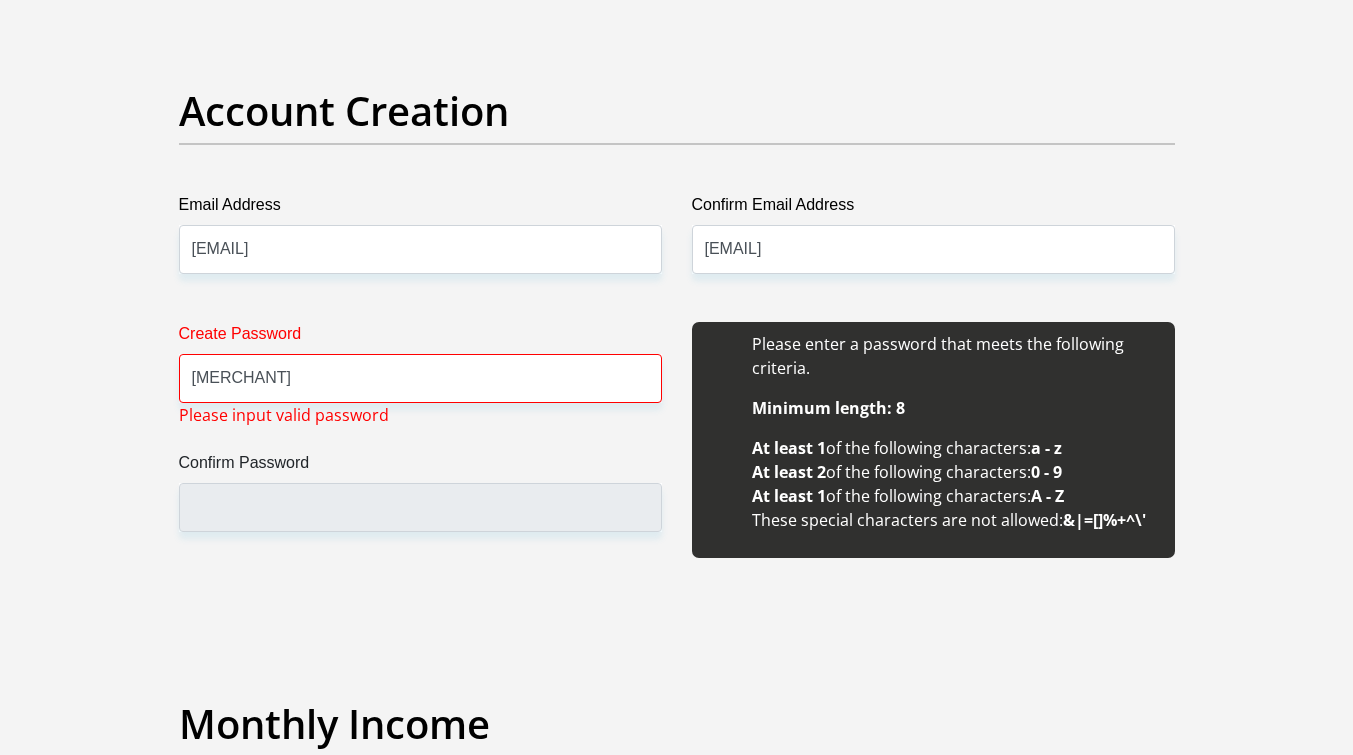 click on "Minimum length: 8" at bounding box center (953, 408) 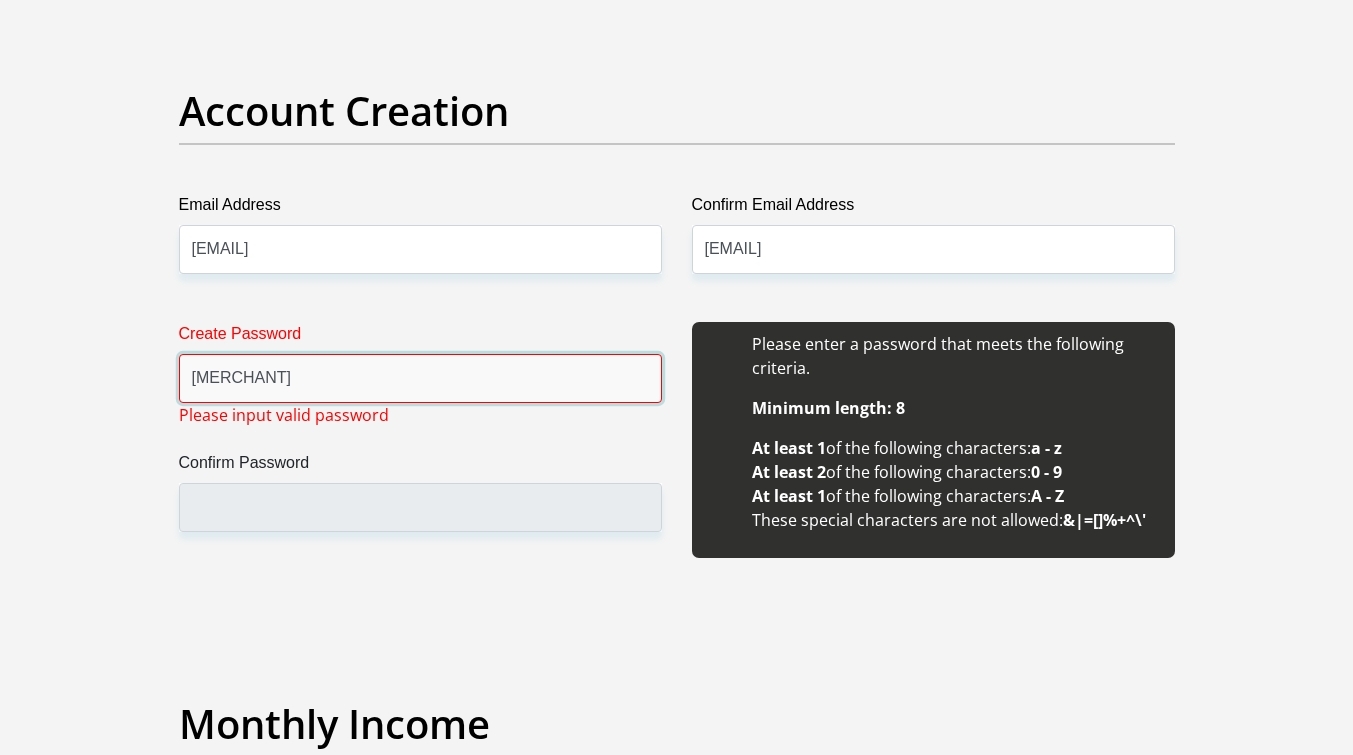 click on "Mobi12" at bounding box center (420, 378) 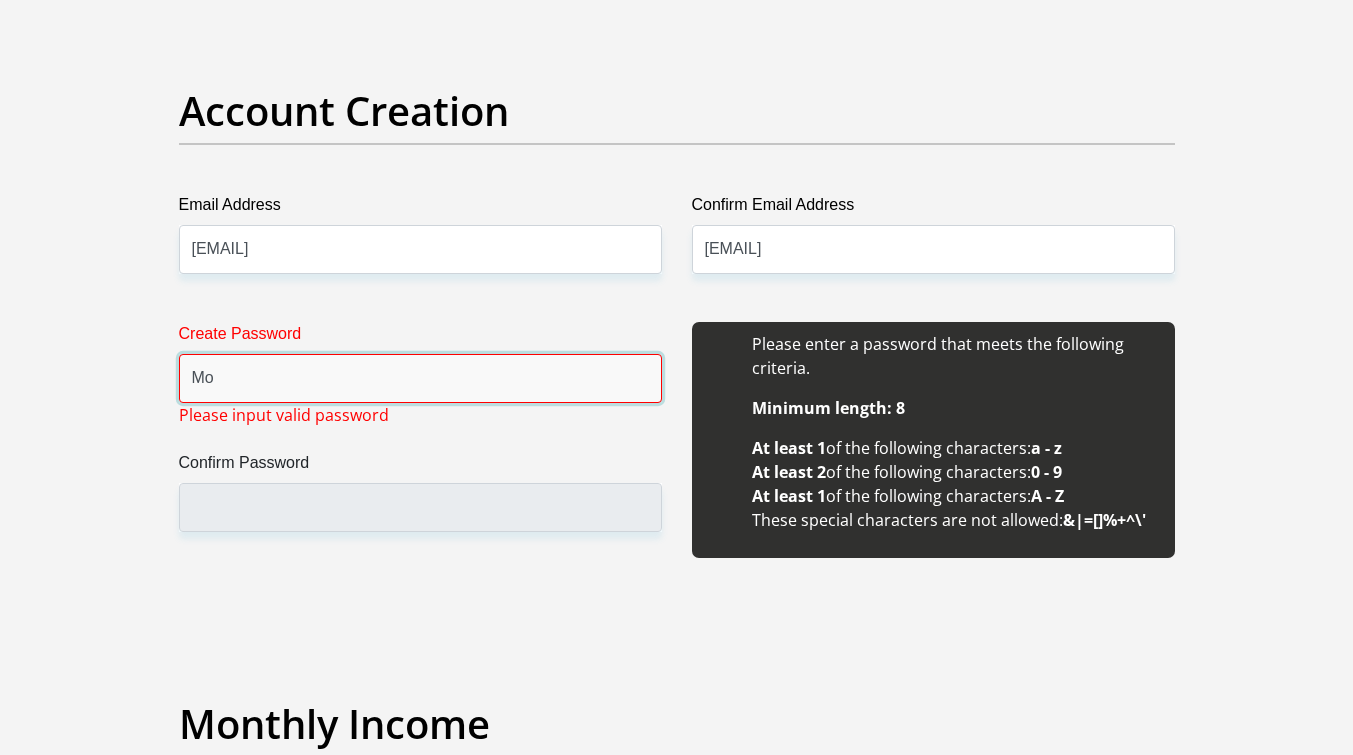 type on "M" 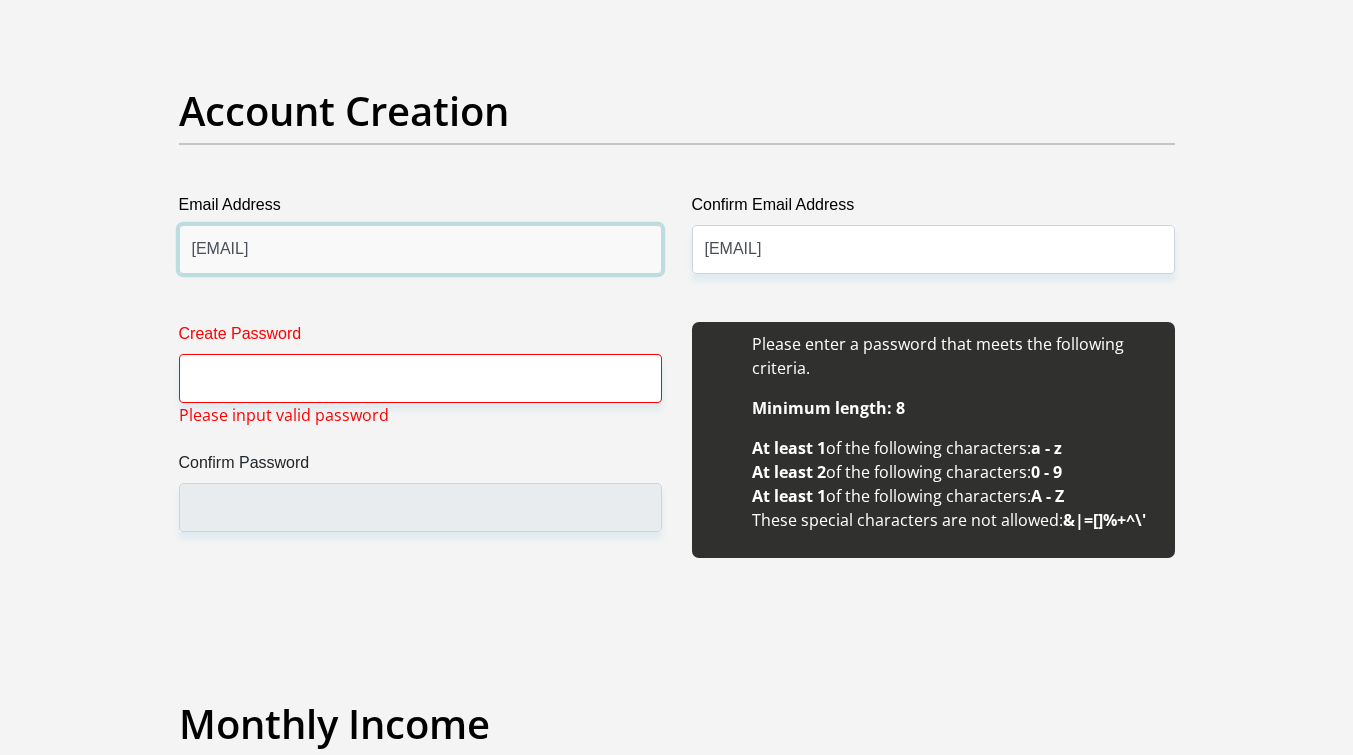 click on "ewanslabberengineering@gmail.com" at bounding box center [420, 249] 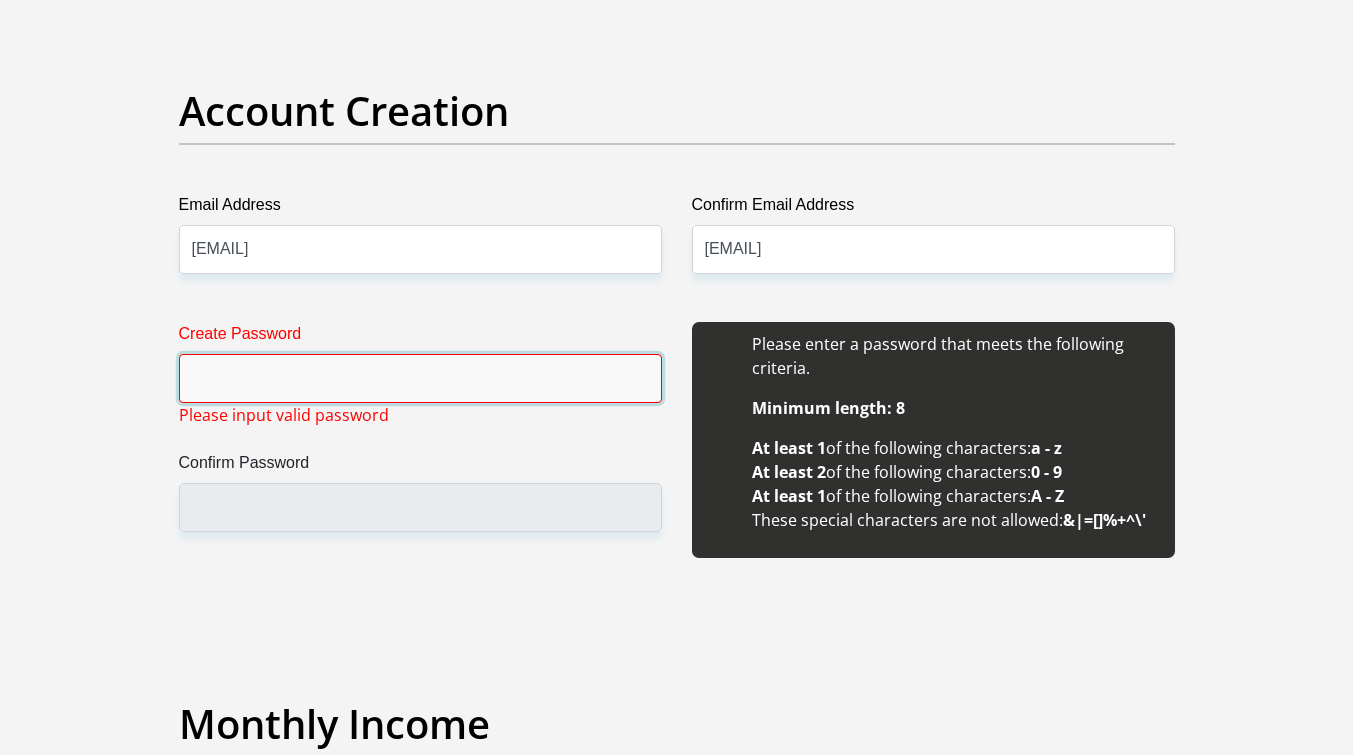 click on "Create Password" at bounding box center (420, 378) 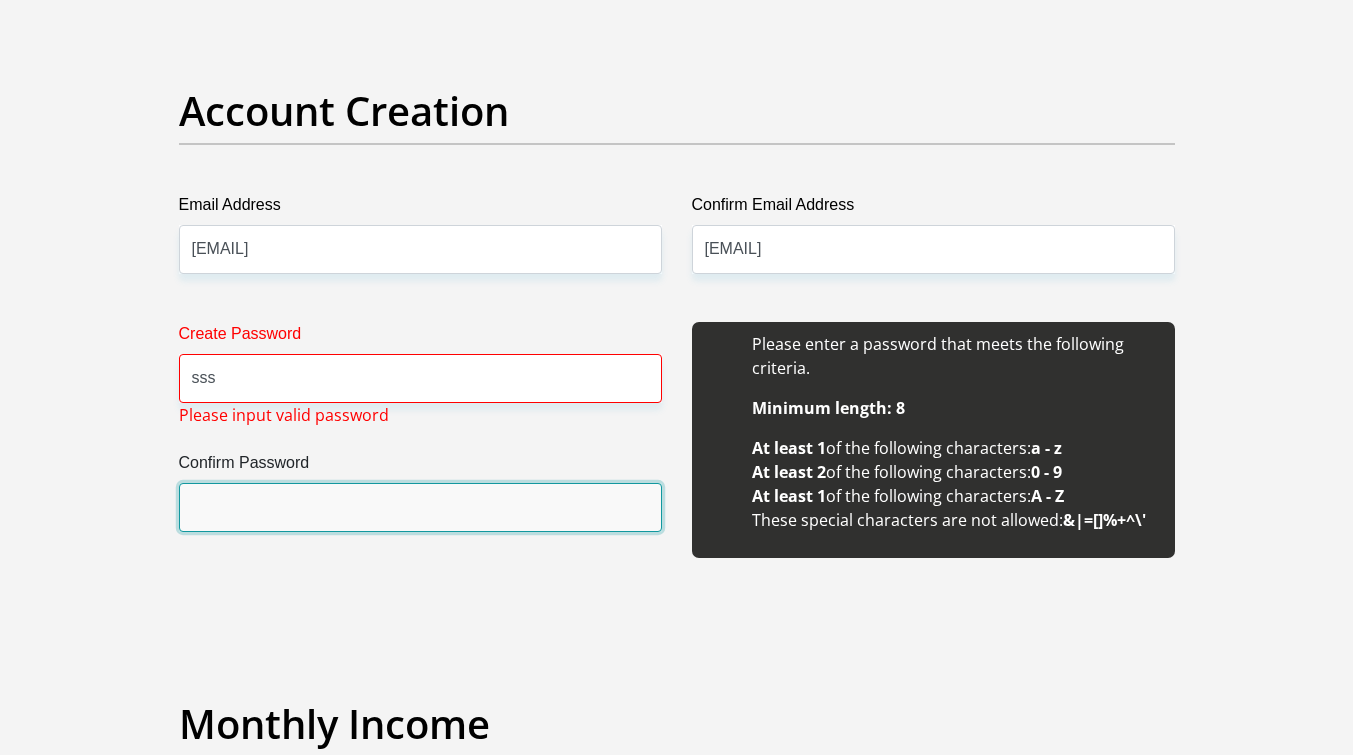 click on "Confirm Password" at bounding box center (420, 507) 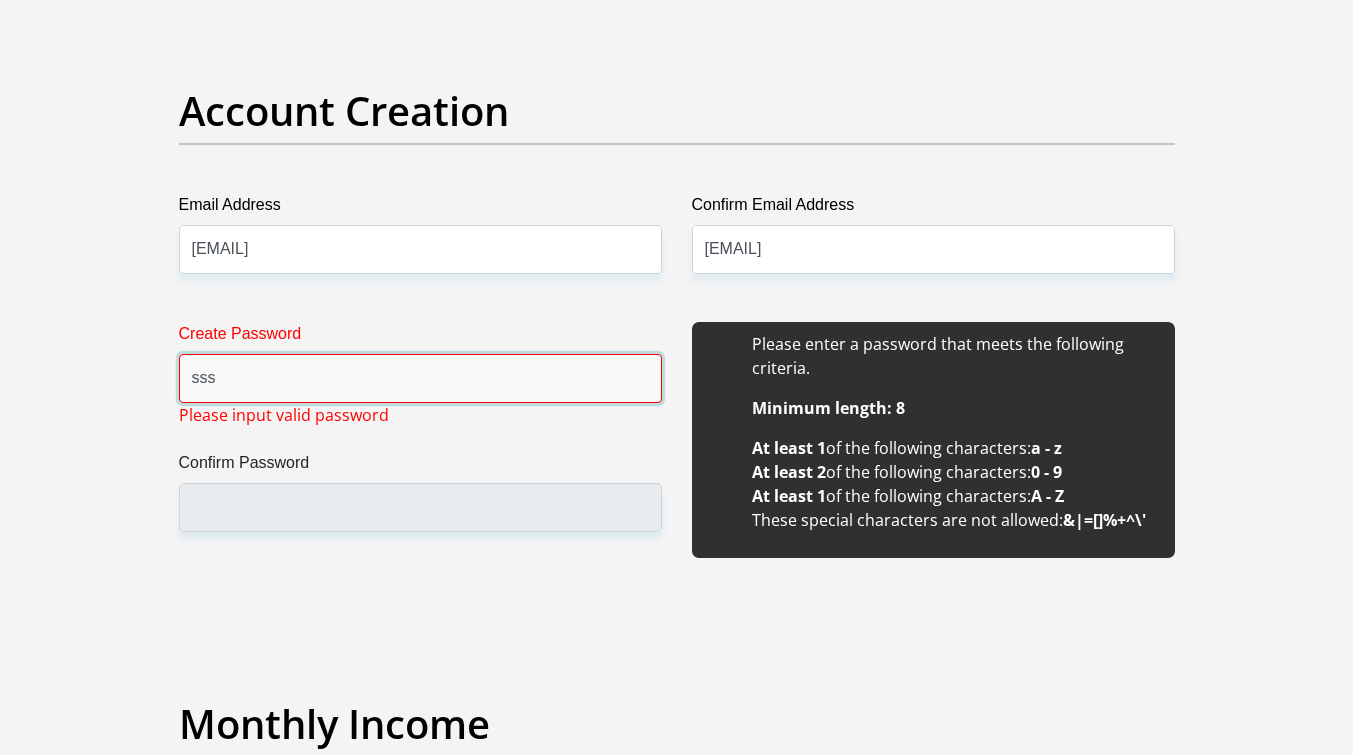 click on "sss" at bounding box center [420, 378] 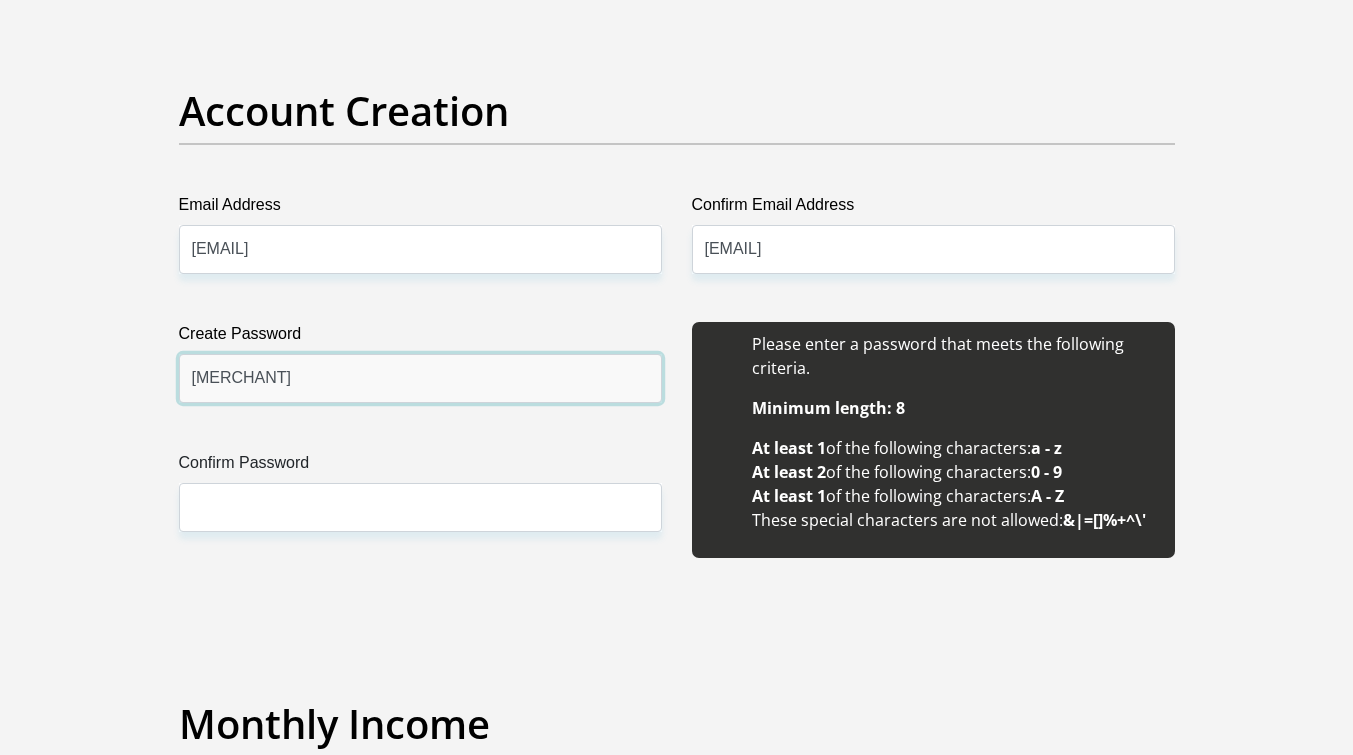 drag, startPoint x: 8, startPoint y: 344, endPoint x: -80, endPoint y: 336, distance: 88.362885 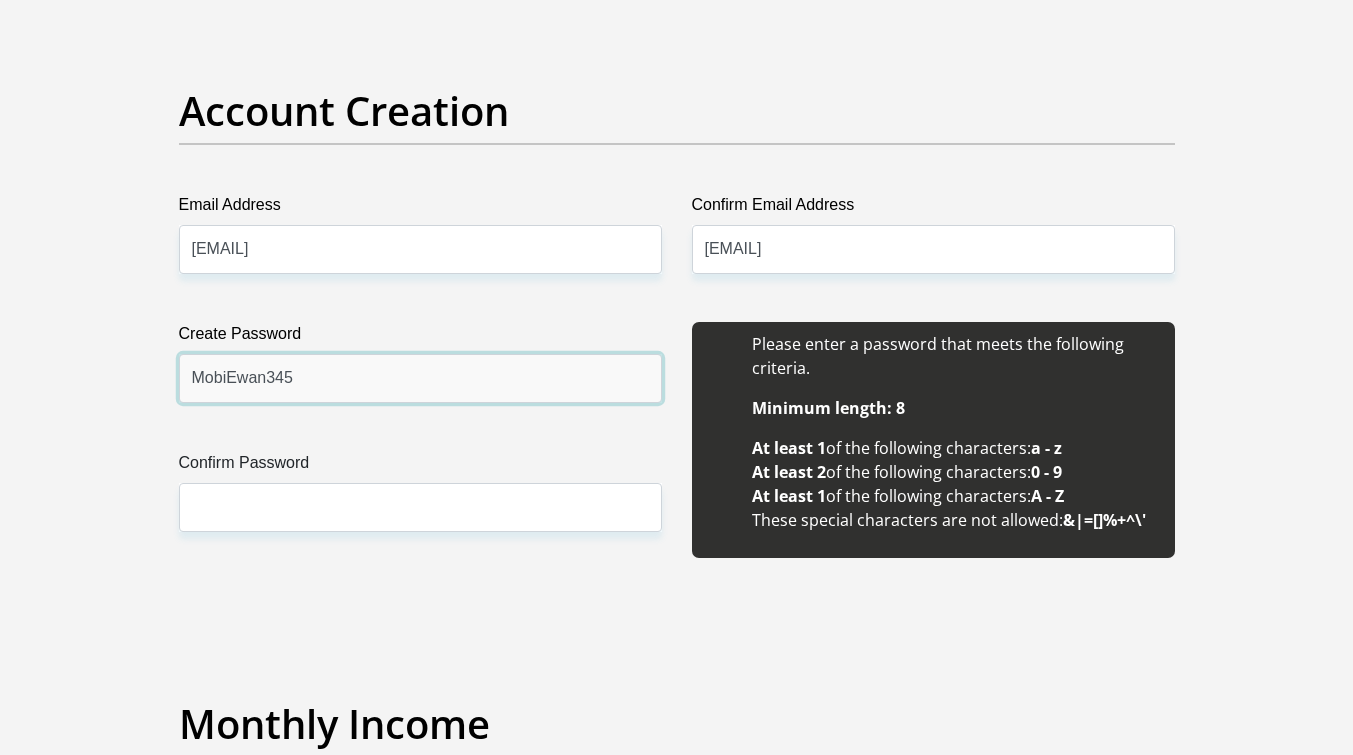 type on "MobiEwan345" 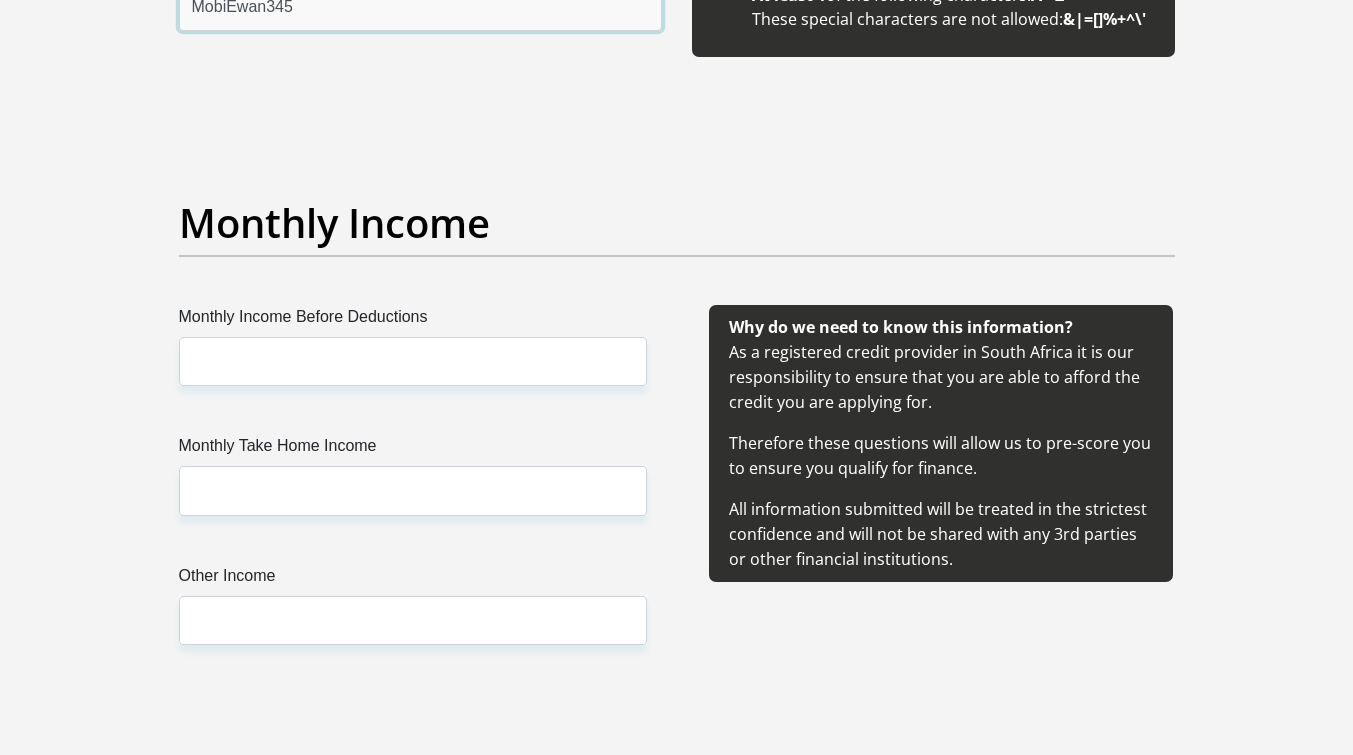 scroll, scrollTop: 2240, scrollLeft: 0, axis: vertical 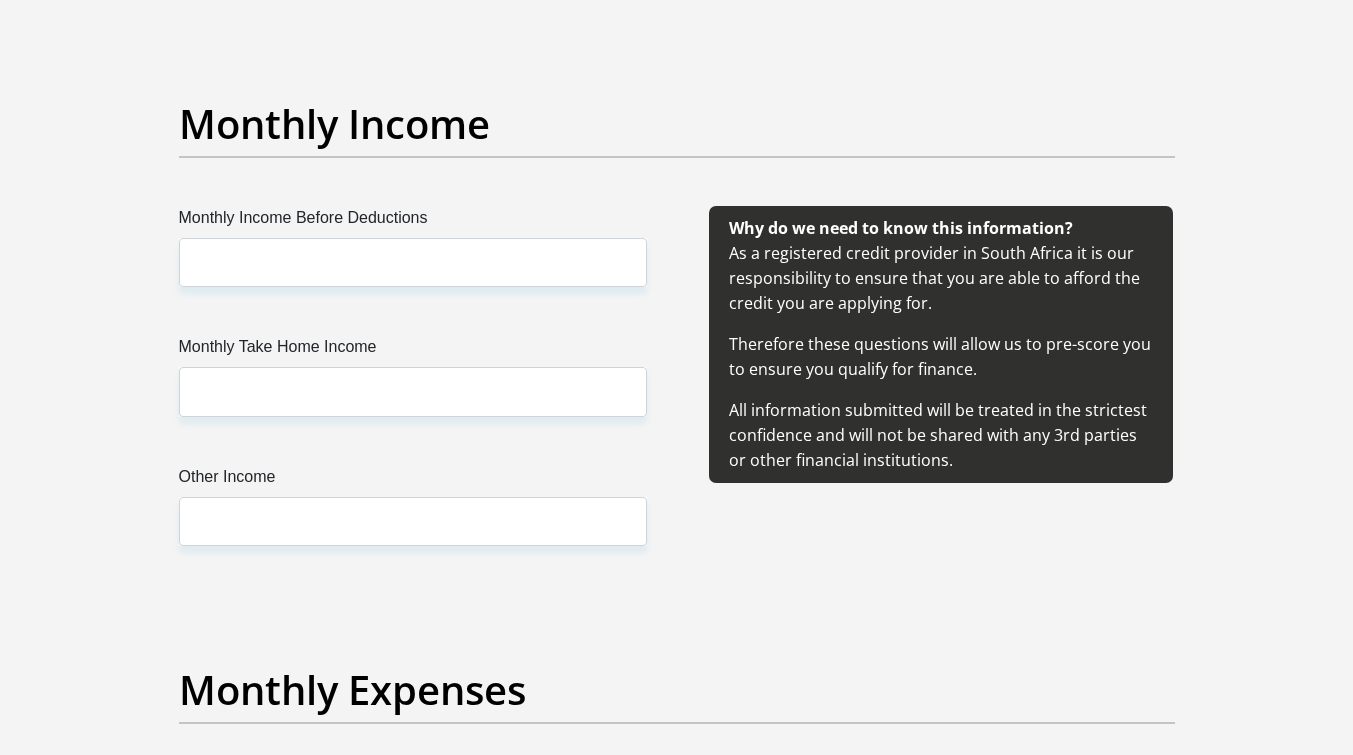 type on "MobiEwan345" 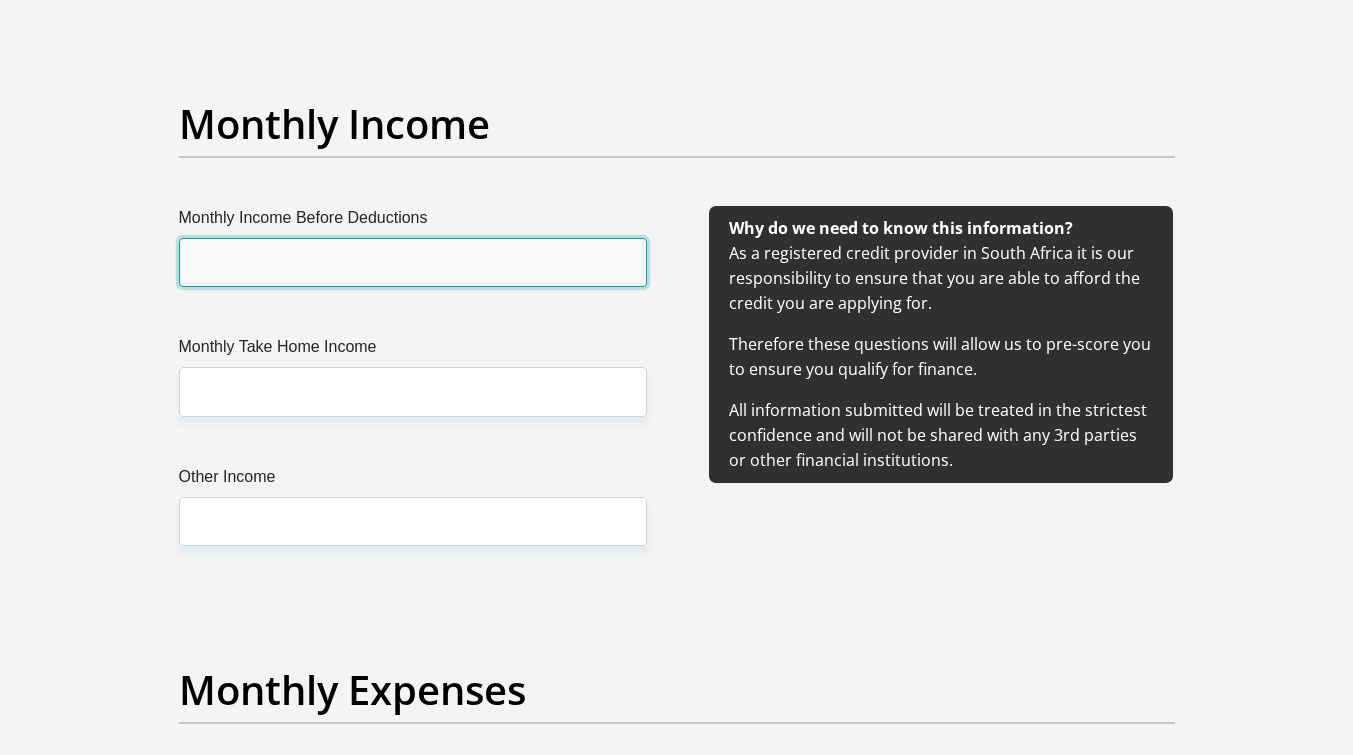 click on "Monthly Income Before Deductions" at bounding box center (413, 262) 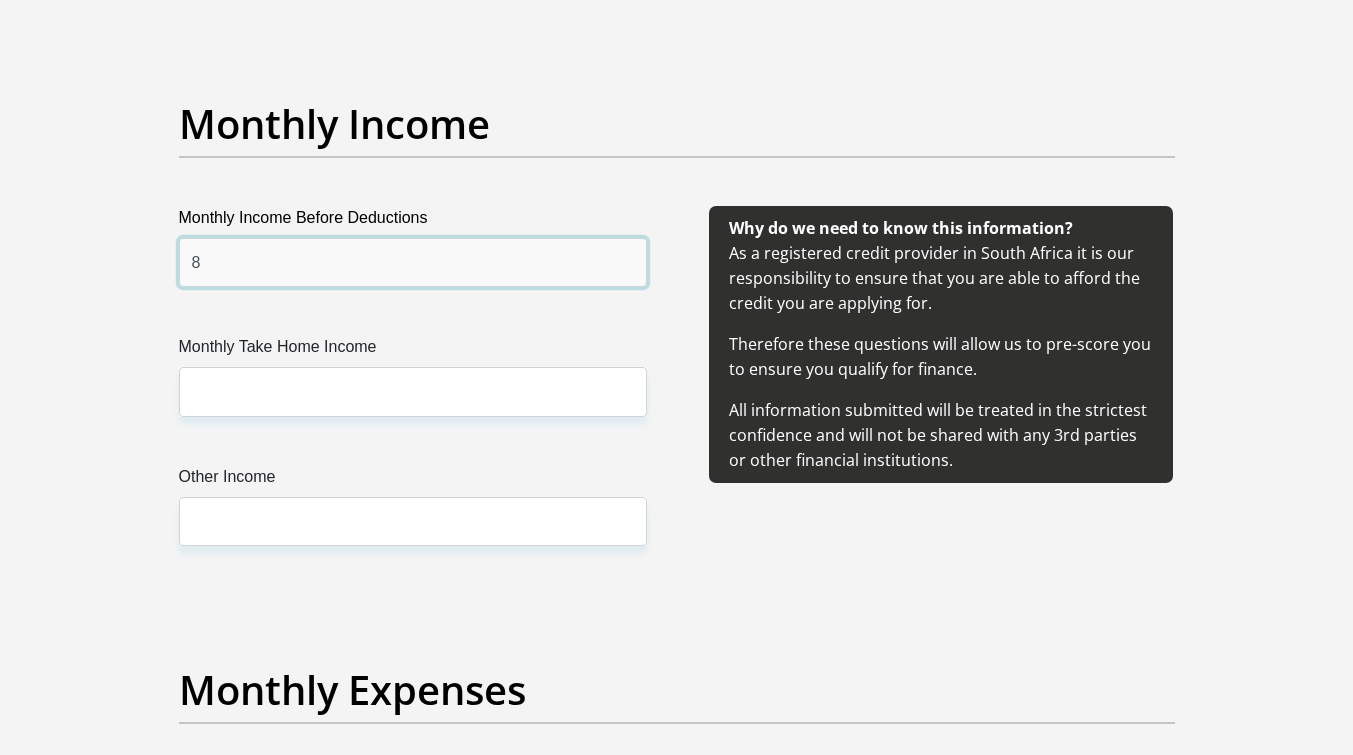 drag, startPoint x: 346, startPoint y: 261, endPoint x: -238, endPoint y: 171, distance: 590.8942 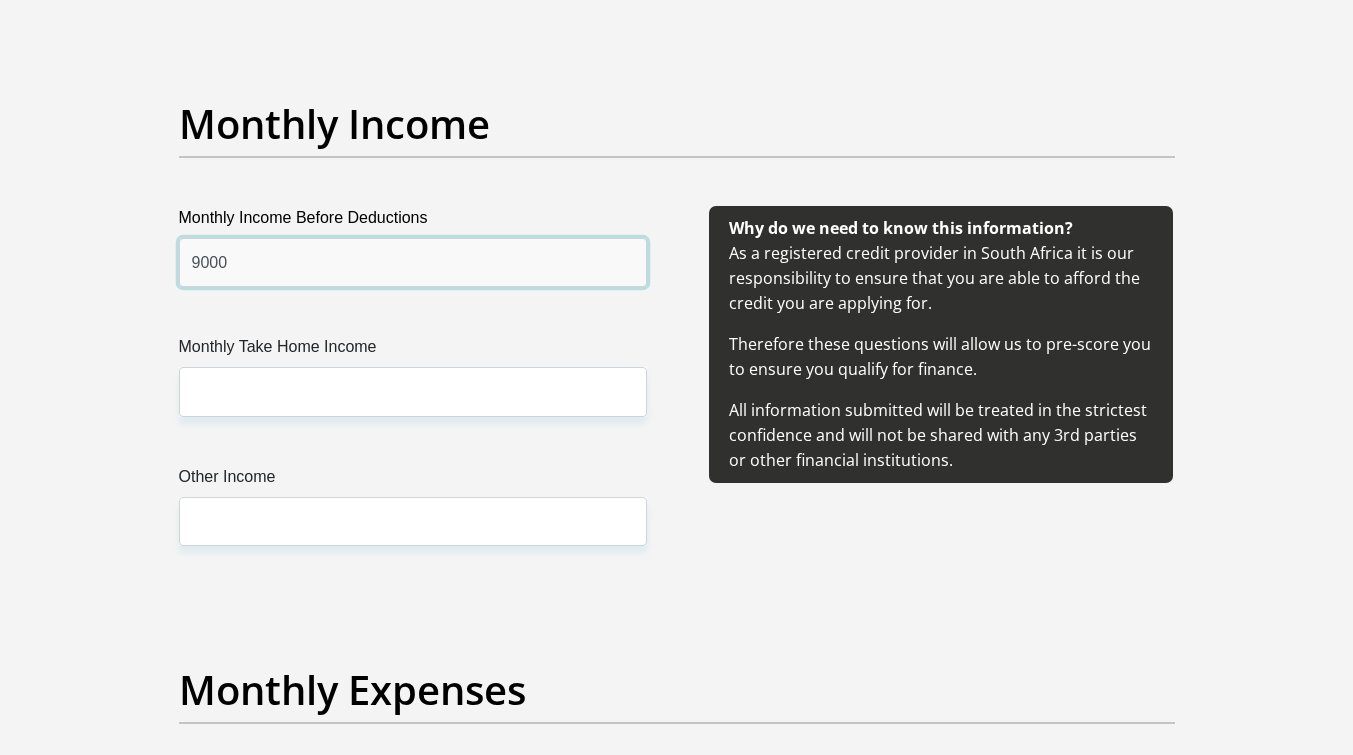 type on "9000" 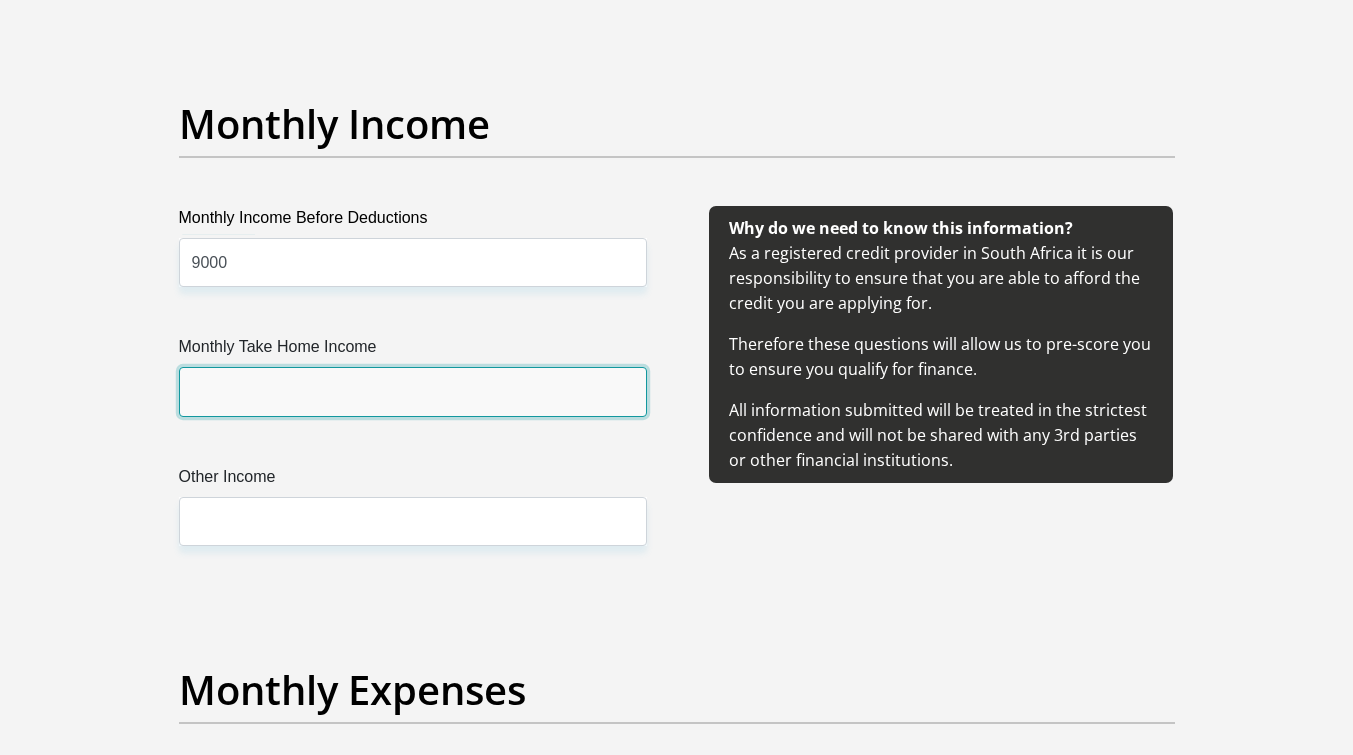 click on "Monthly Take Home Income" at bounding box center [413, 391] 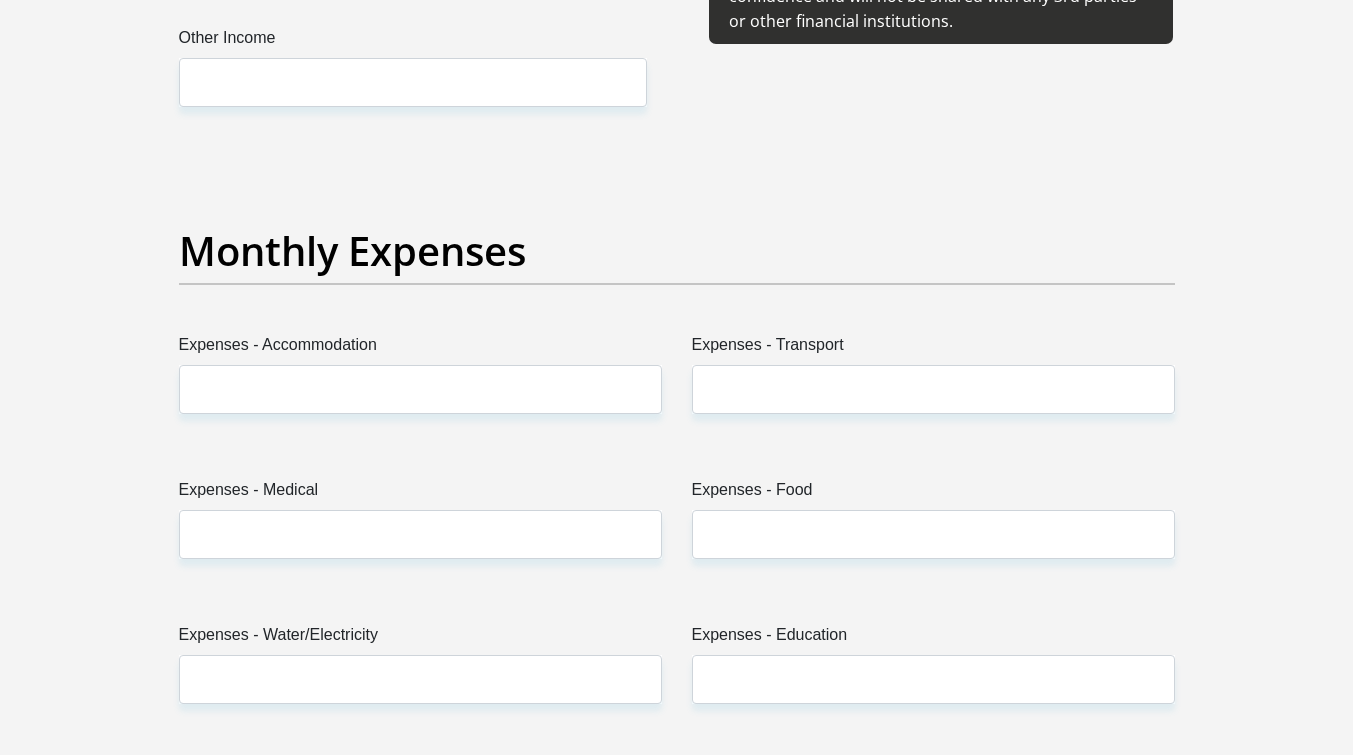 scroll, scrollTop: 2840, scrollLeft: 0, axis: vertical 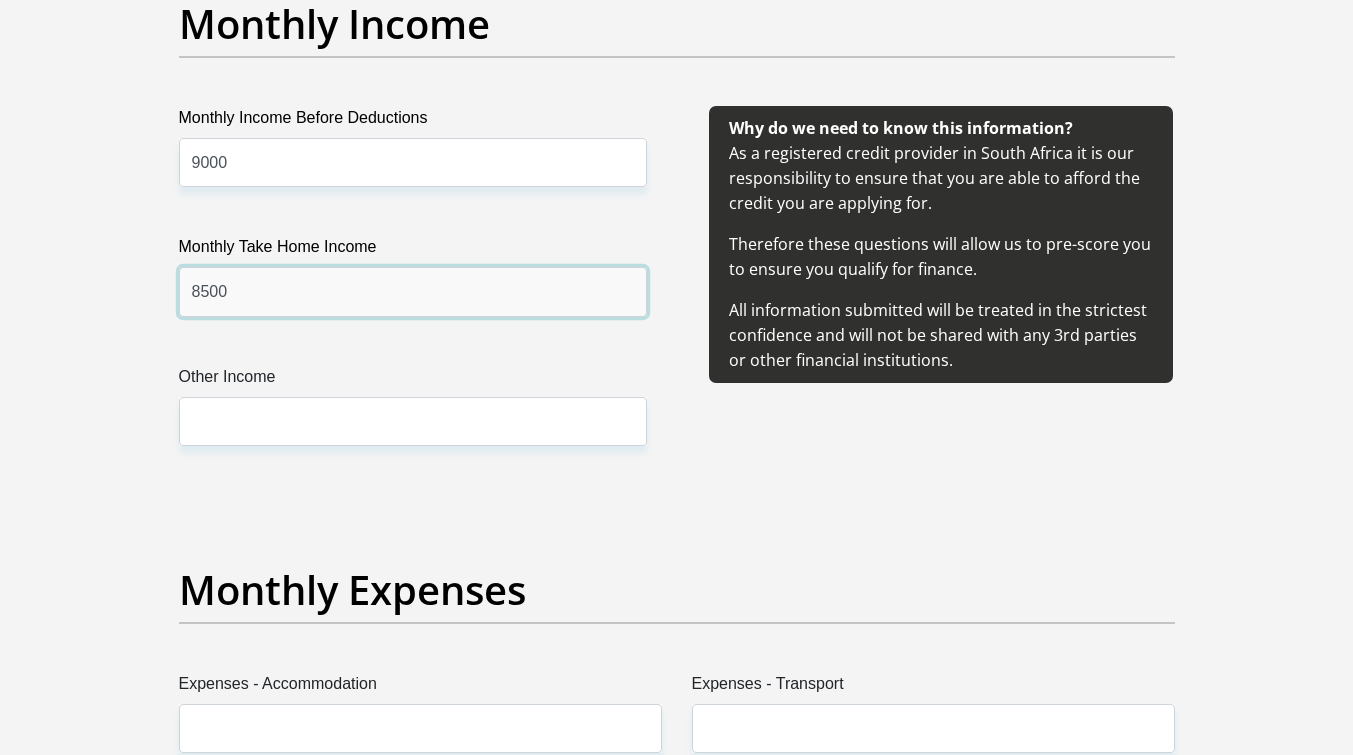 type on "8500" 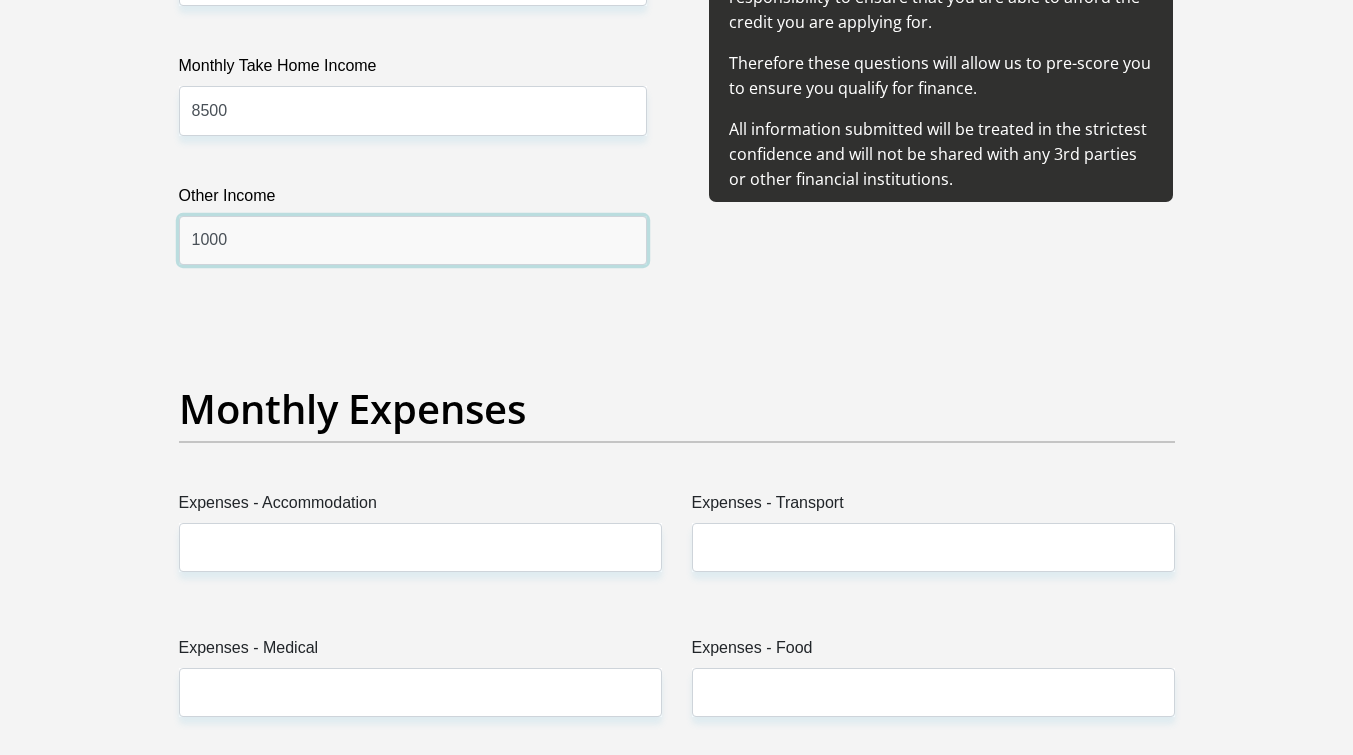 scroll, scrollTop: 2840, scrollLeft: 0, axis: vertical 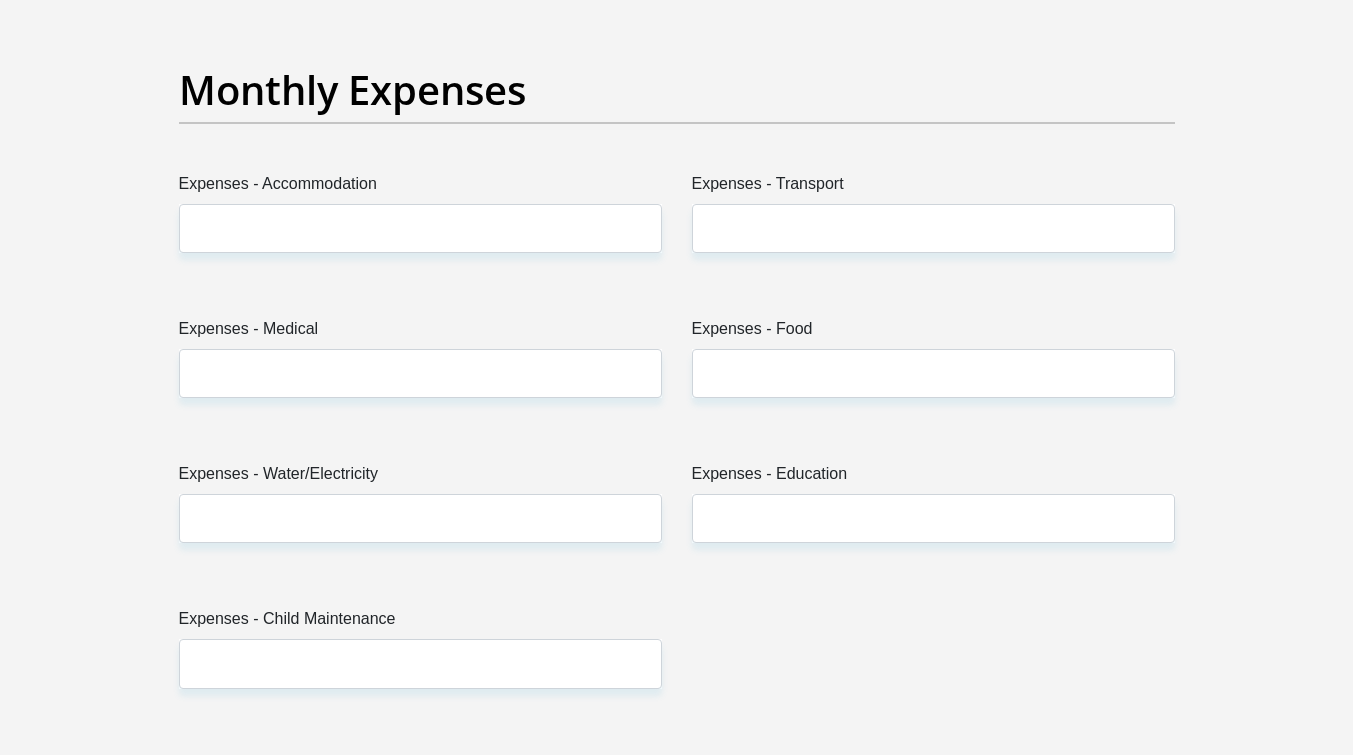 type on "1000" 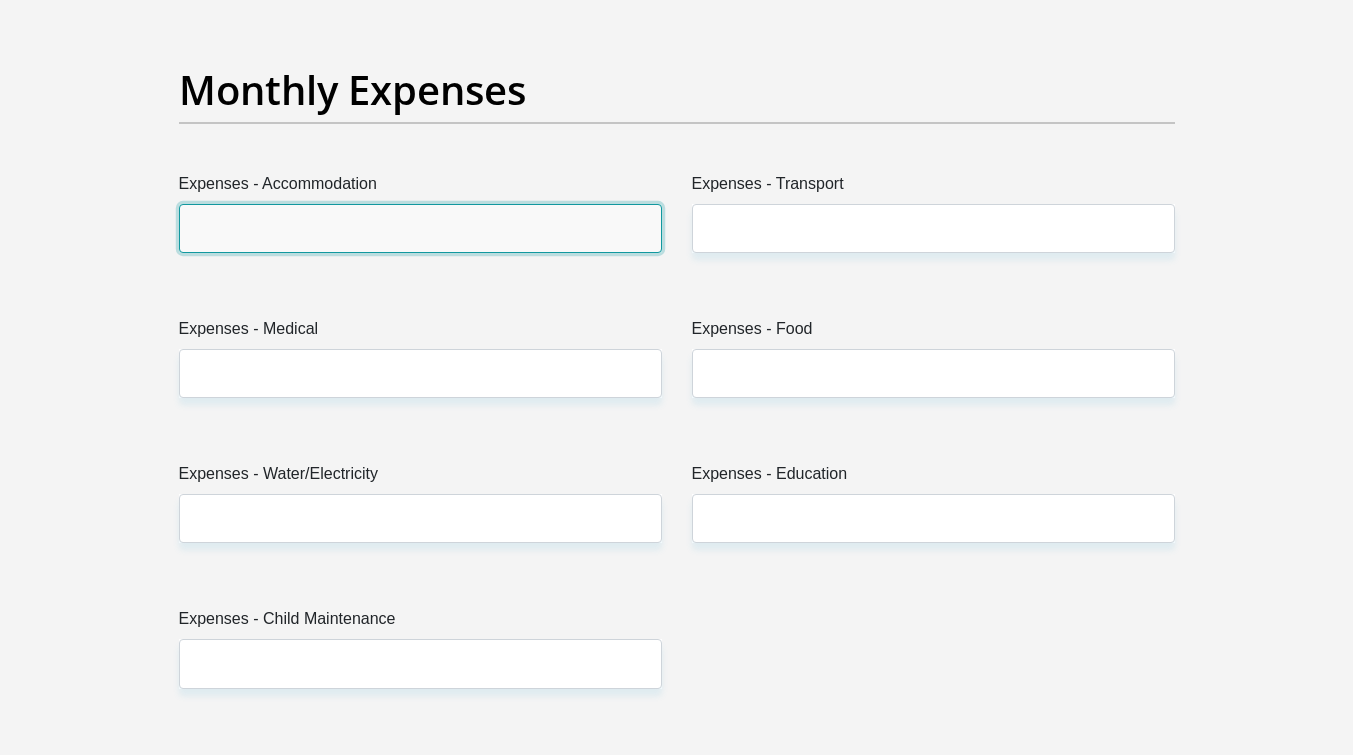 click on "Expenses - Accommodation" at bounding box center (420, 228) 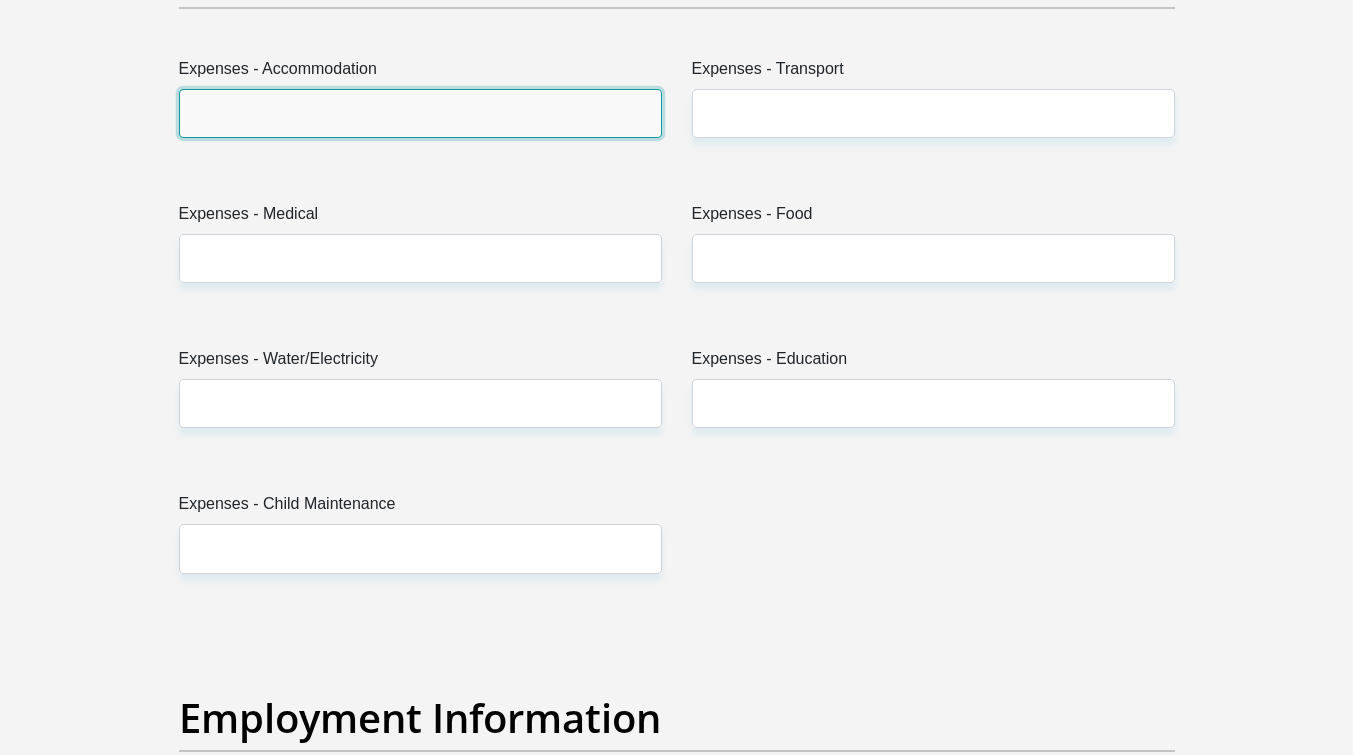 scroll, scrollTop: 2840, scrollLeft: 0, axis: vertical 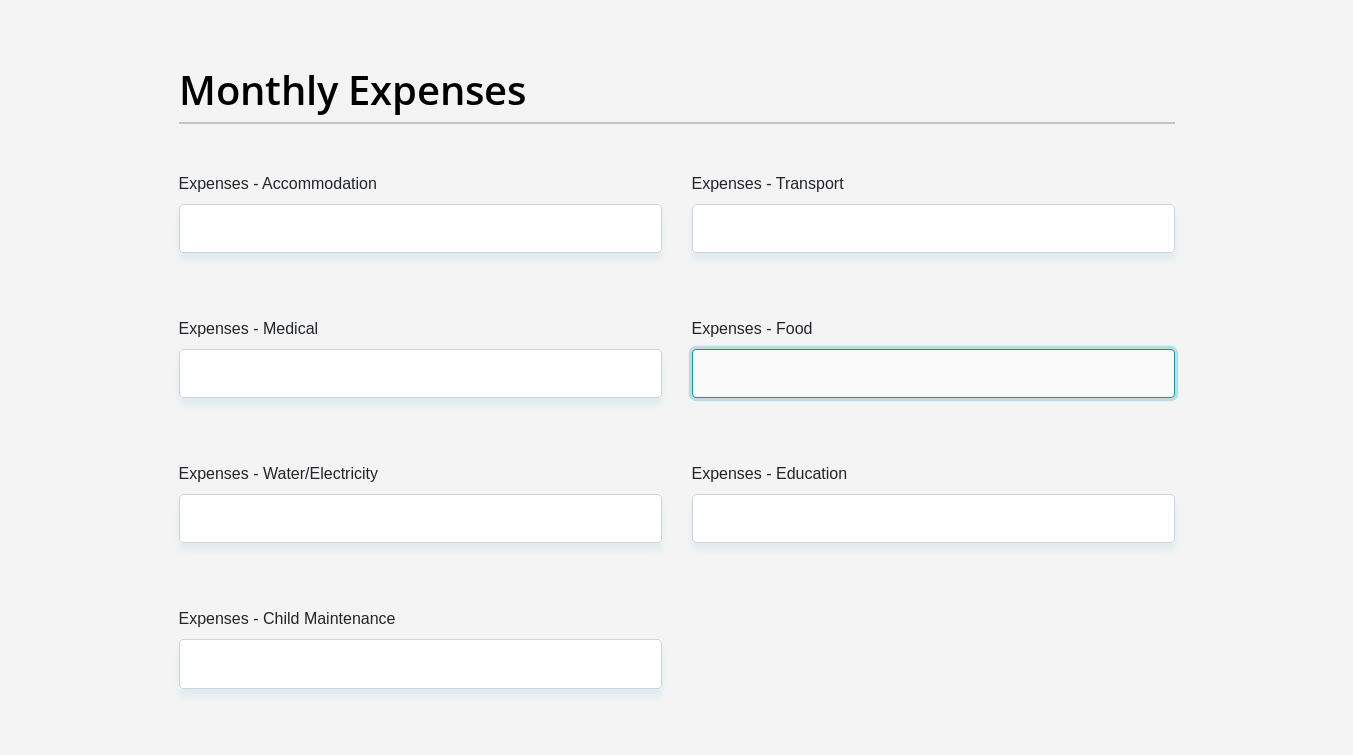 click on "Expenses - Food" at bounding box center (933, 373) 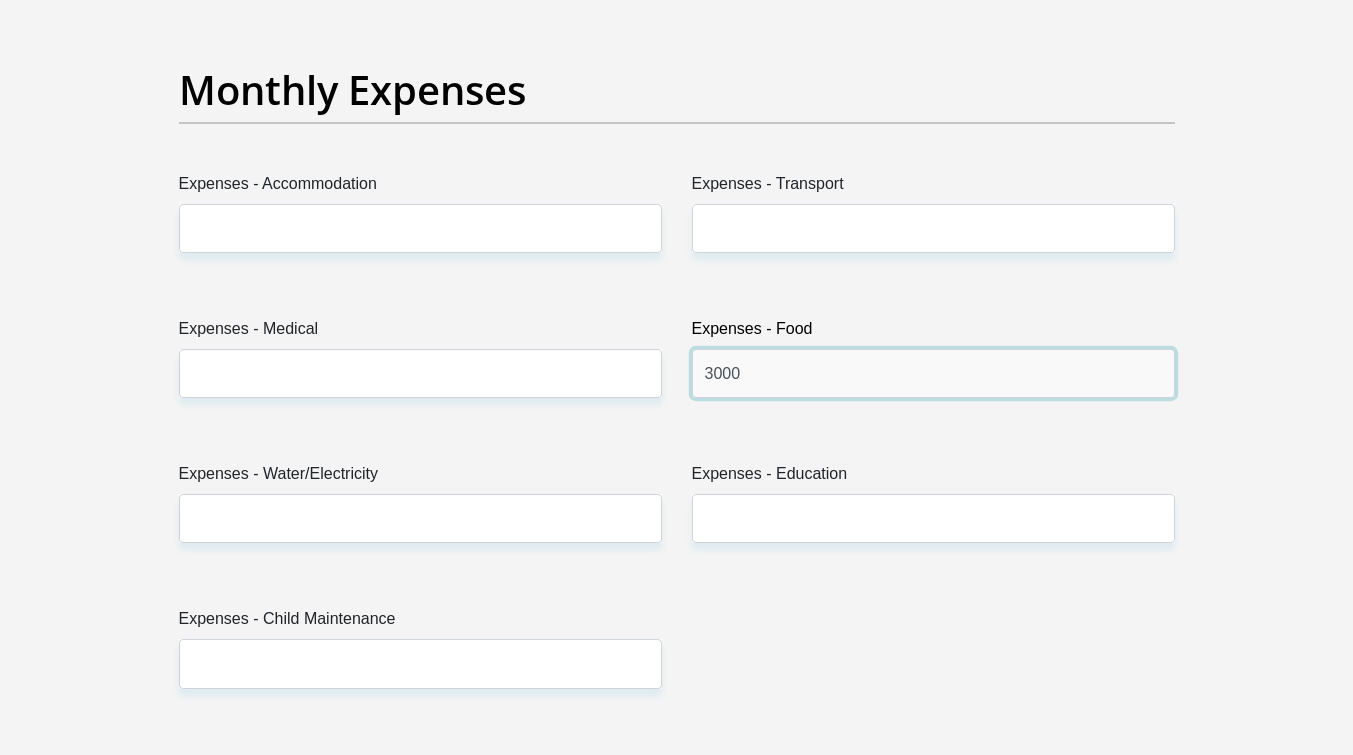 type on "3000" 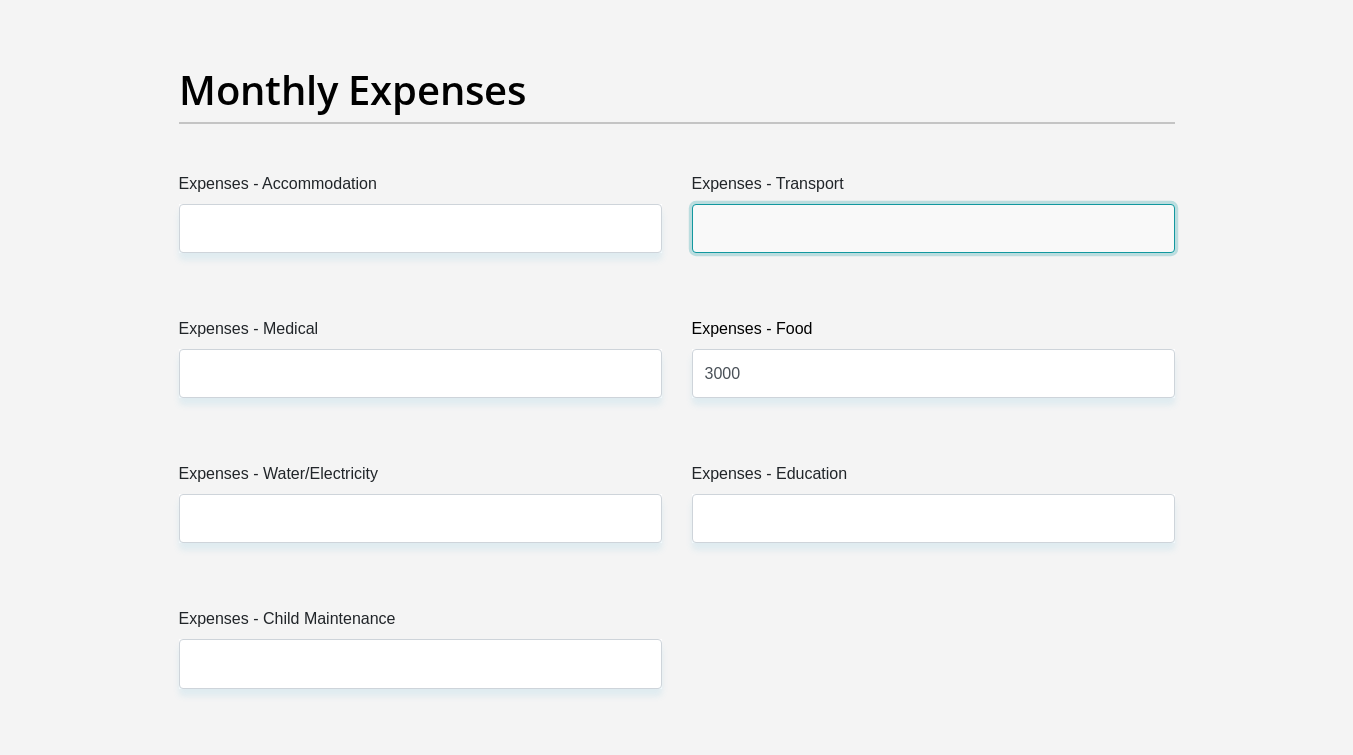 click on "Expenses - Transport" at bounding box center (933, 228) 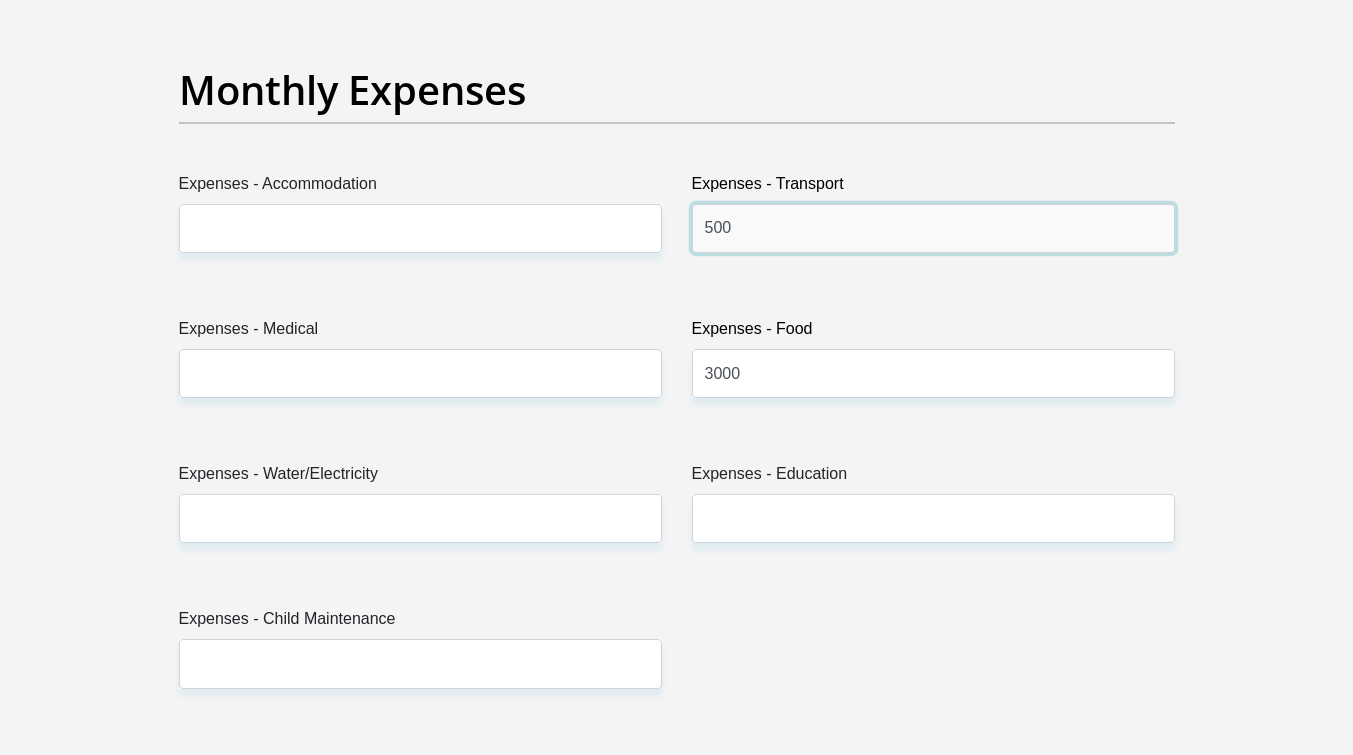 type on "500" 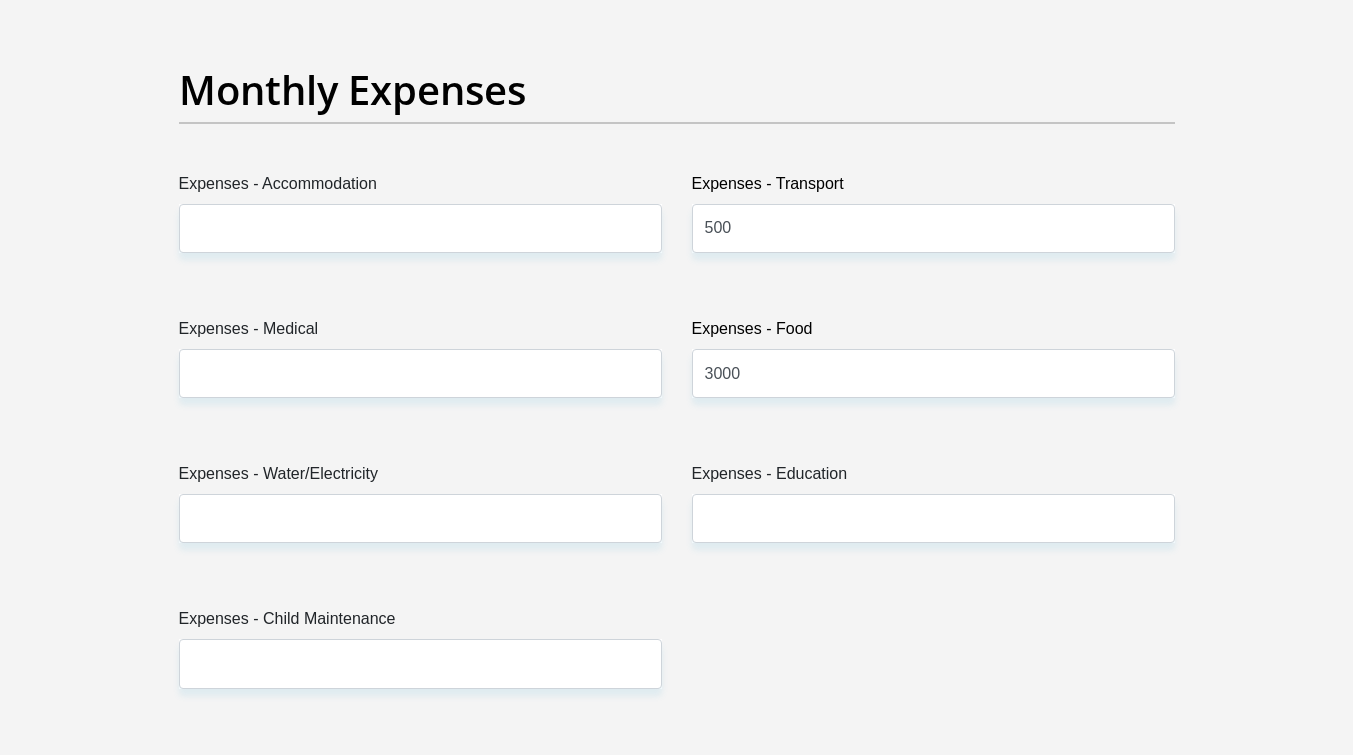 drag, startPoint x: 365, startPoint y: 258, endPoint x: 380, endPoint y: 394, distance: 136.8247 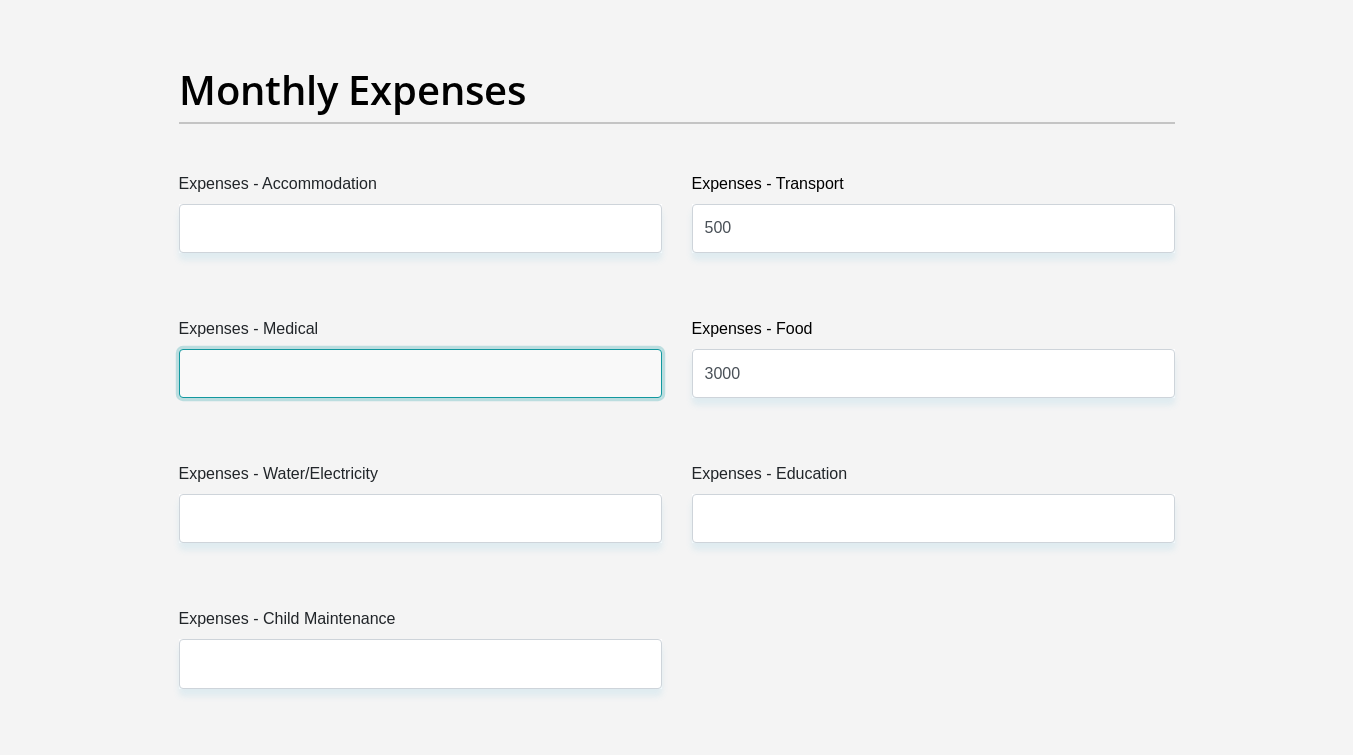click on "Expenses - Medical" at bounding box center [420, 373] 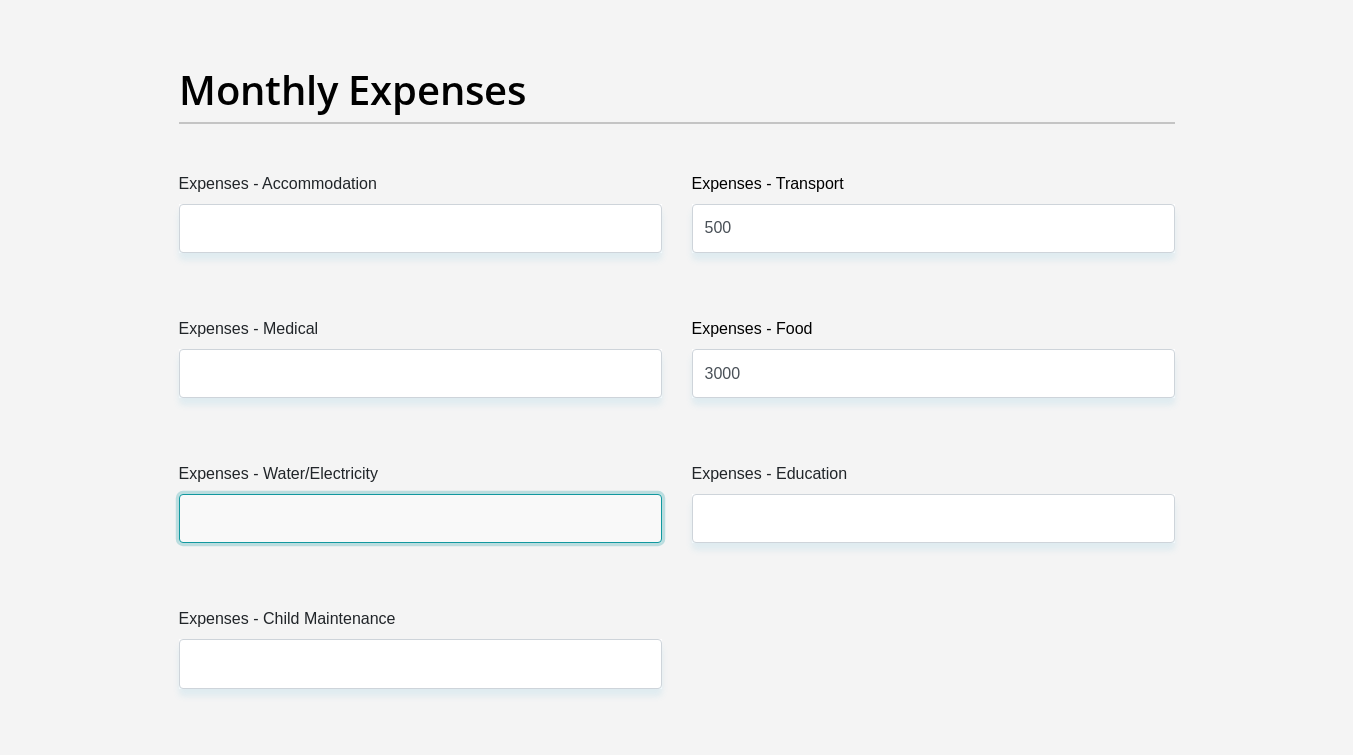 click on "Expenses - Water/Electricity" at bounding box center [420, 518] 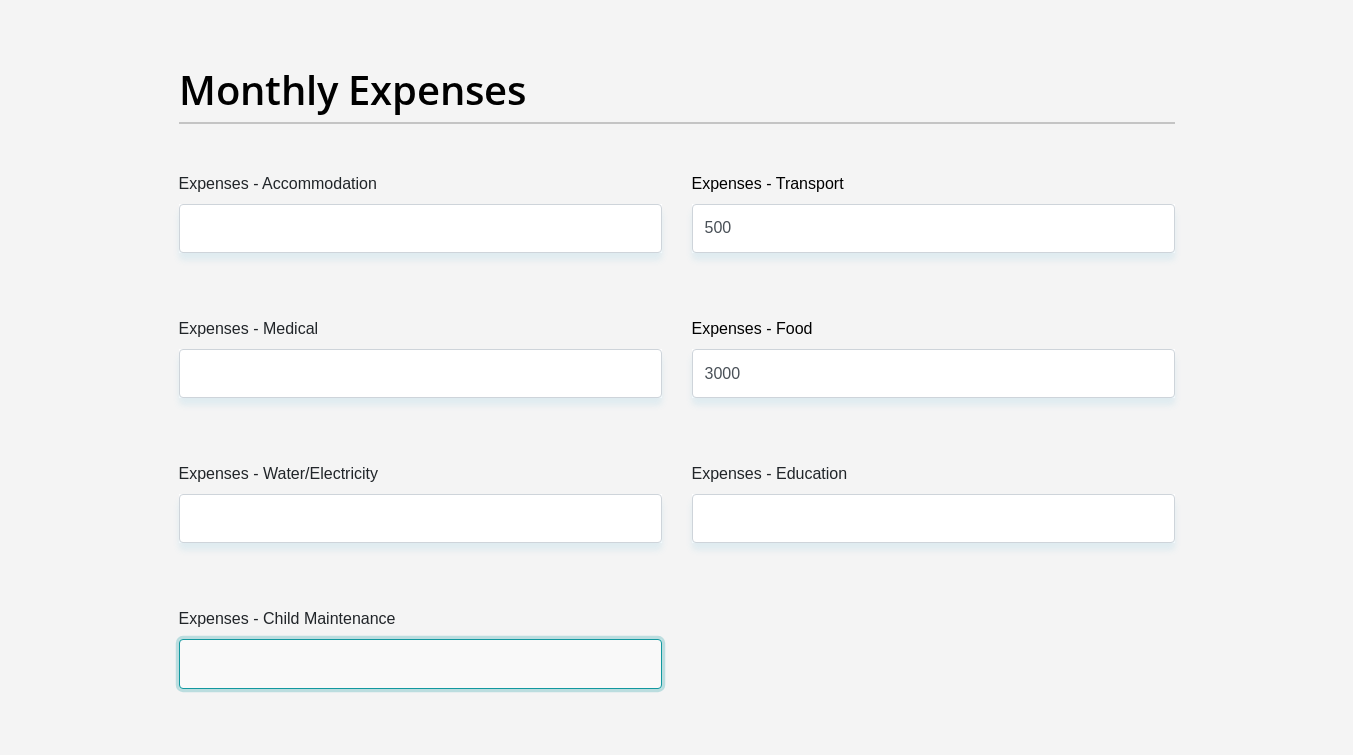 click on "Expenses - Child Maintenance" at bounding box center (420, 663) 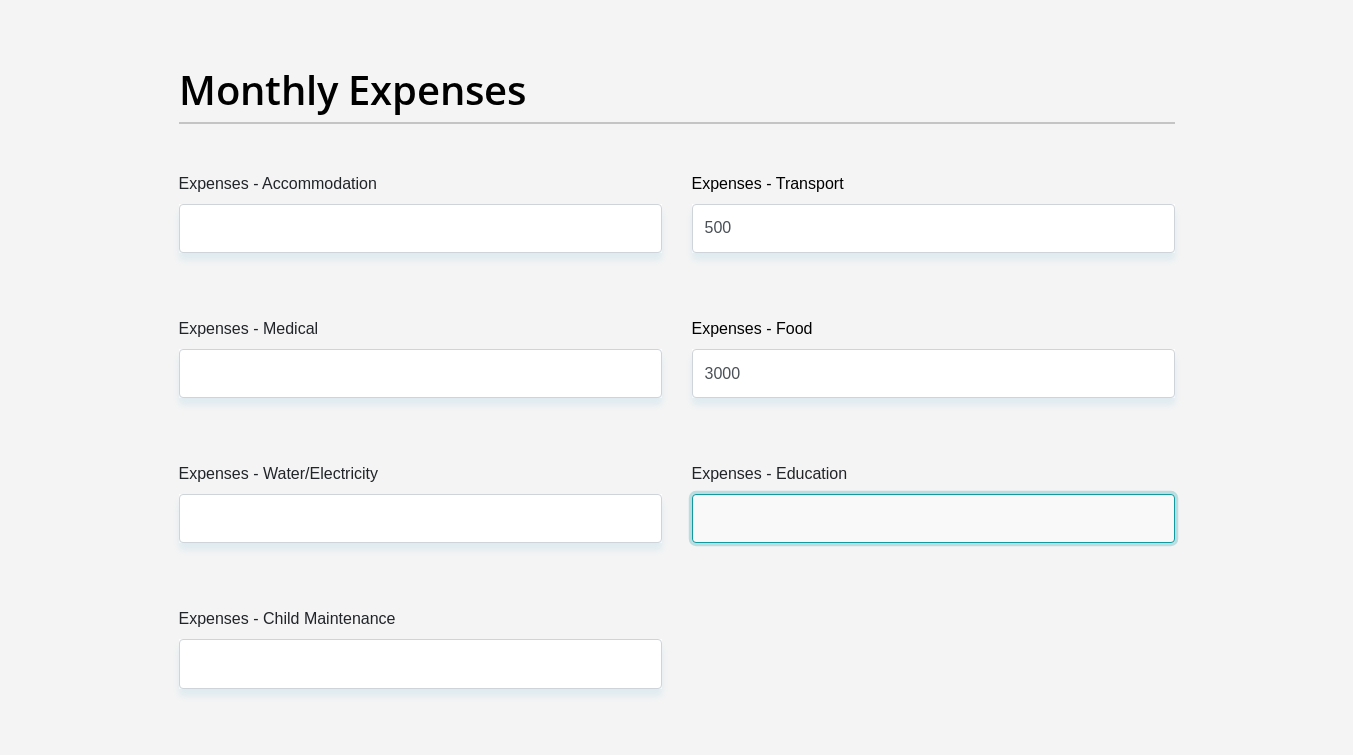 click on "Expenses - Education" at bounding box center (933, 518) 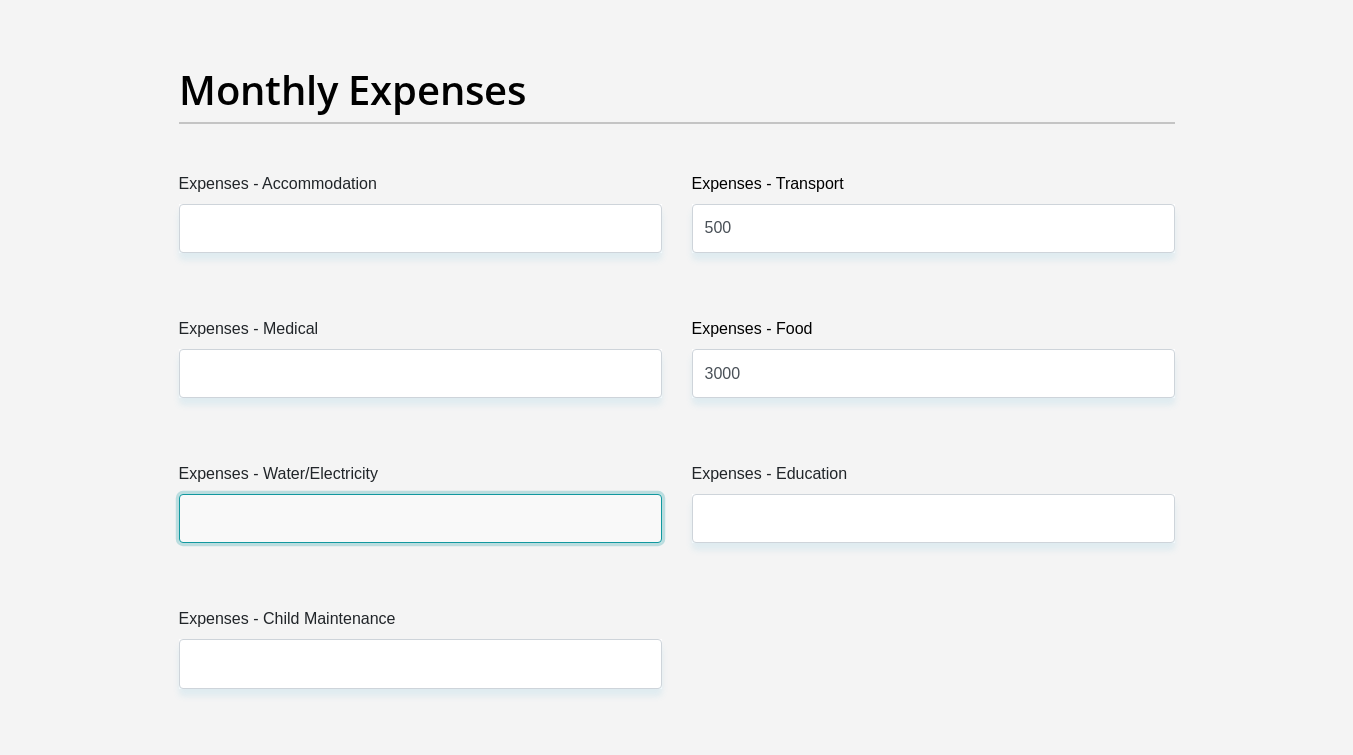 click on "Expenses - Water/Electricity" at bounding box center [420, 518] 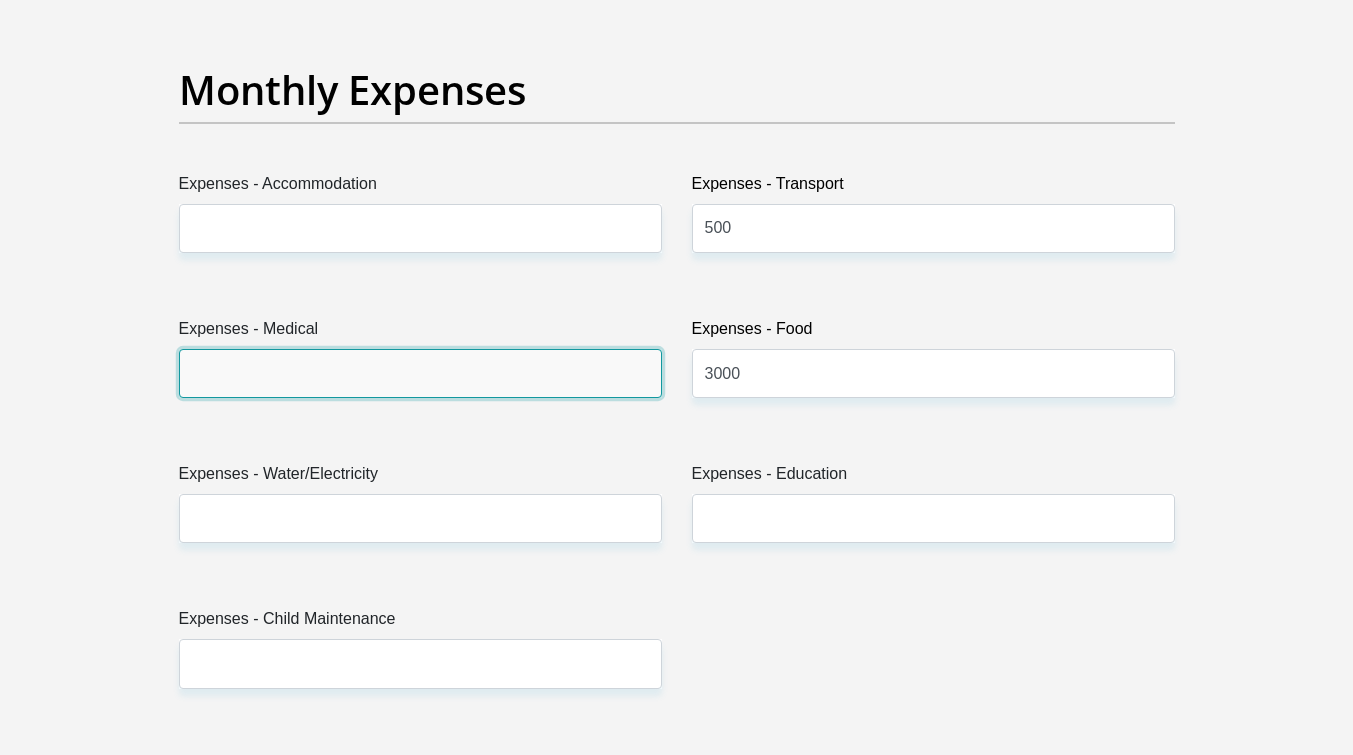 click on "Expenses - Medical" at bounding box center [420, 373] 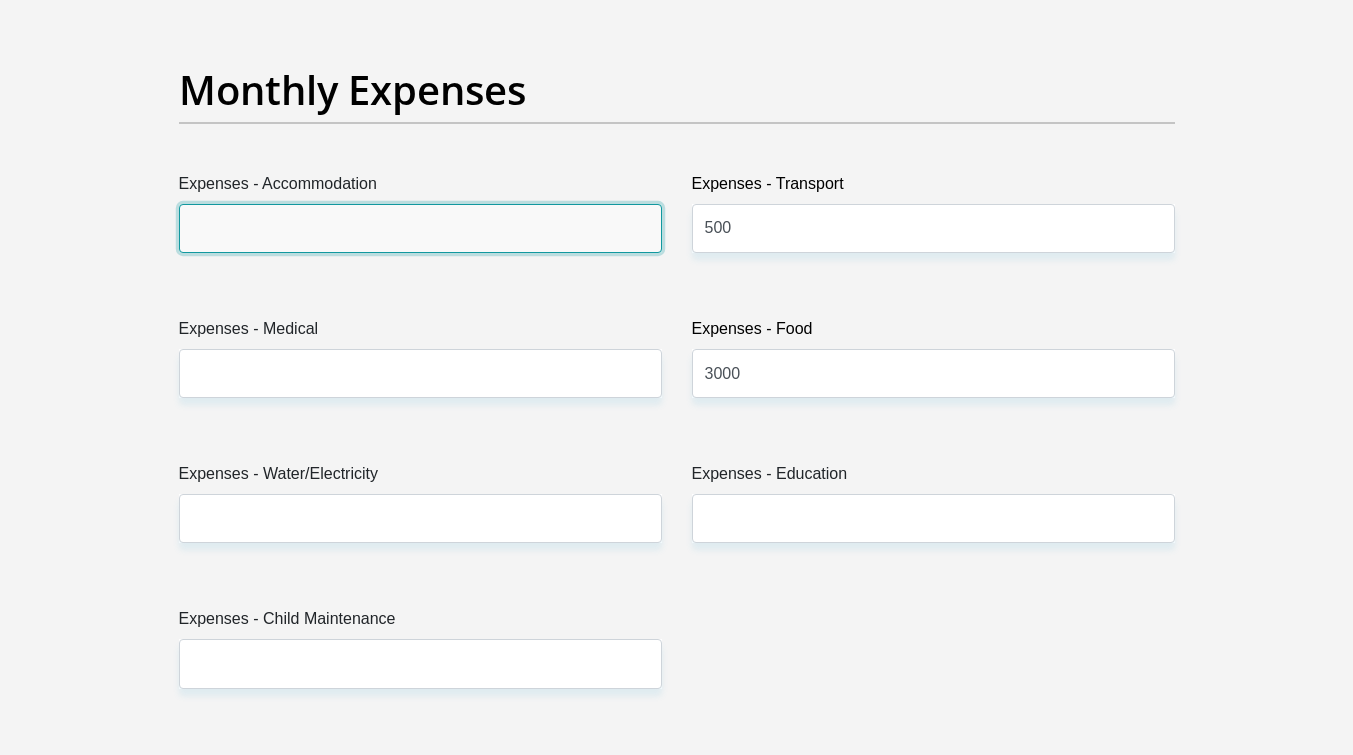 click on "Expenses - Accommodation" at bounding box center [420, 228] 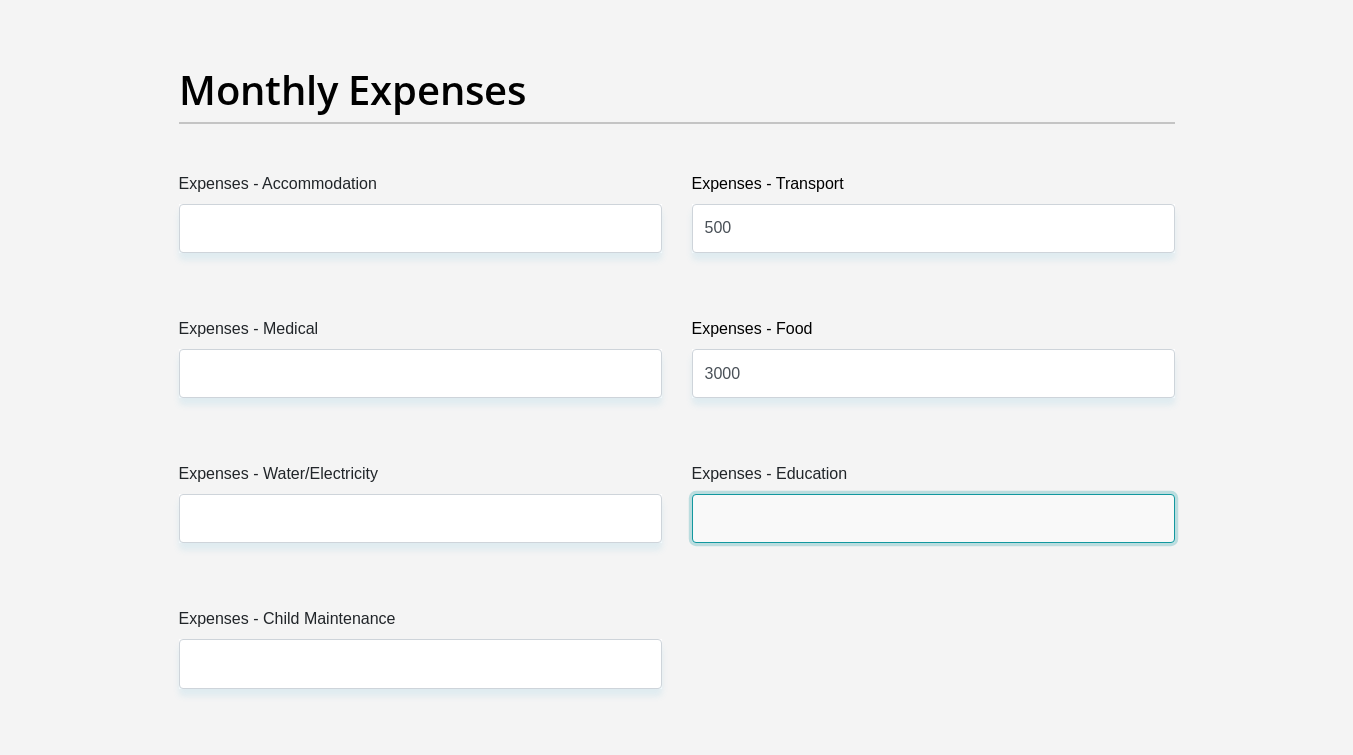 click on "Expenses - Education" at bounding box center (933, 518) 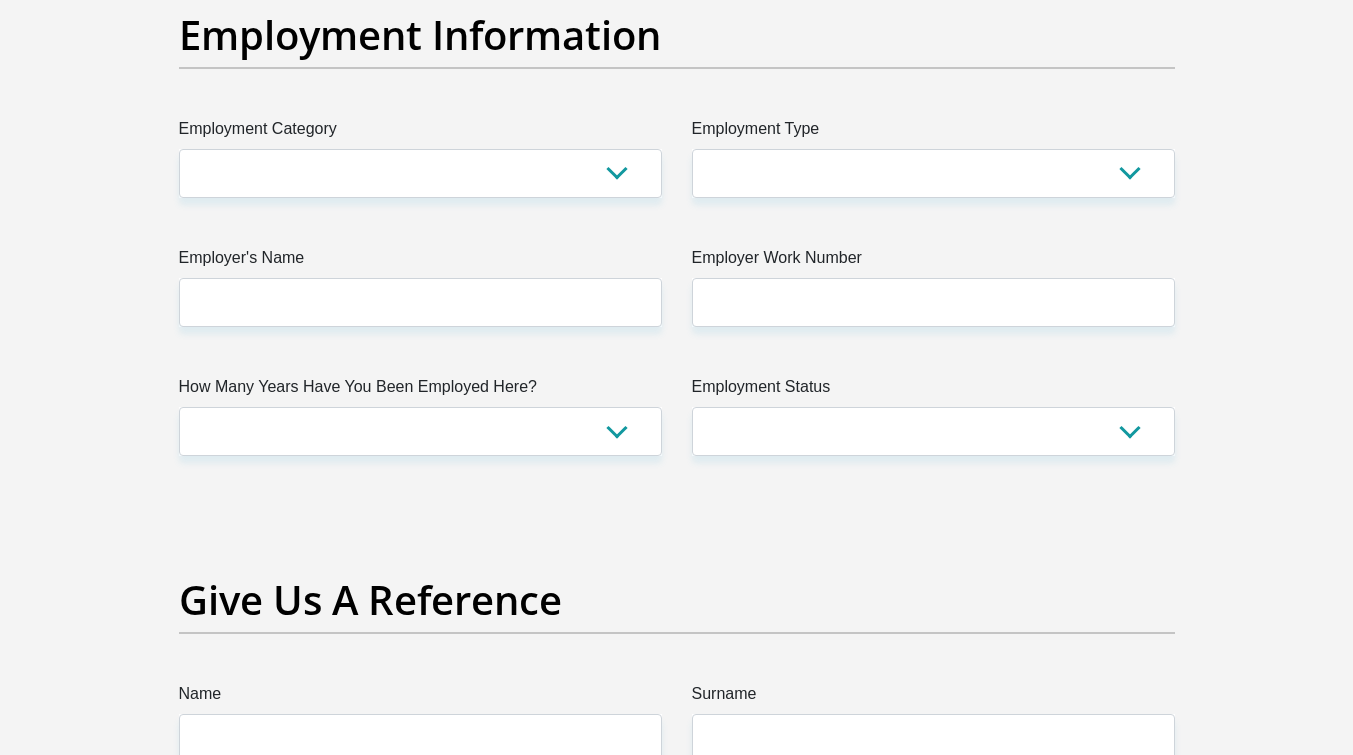 scroll, scrollTop: 3640, scrollLeft: 0, axis: vertical 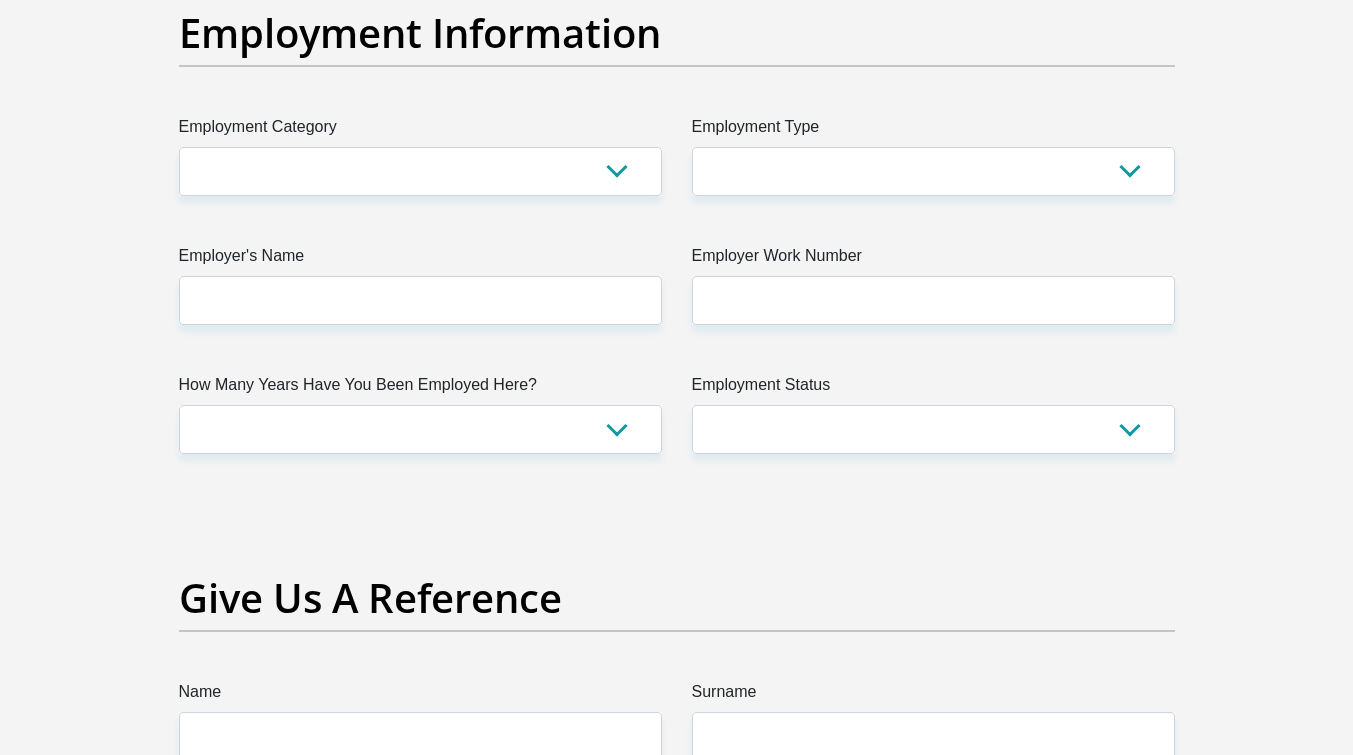 type on "500" 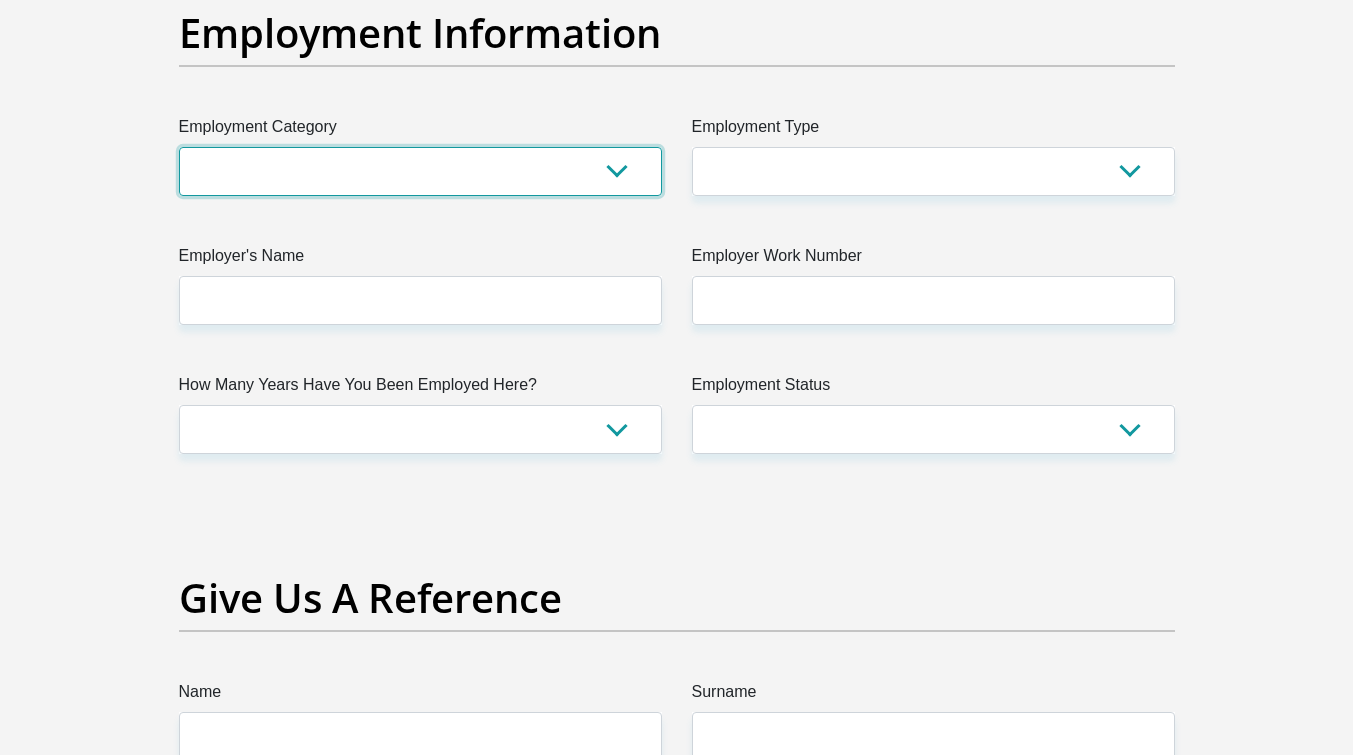 click on "AGRICULTURE
ALCOHOL & TOBACCO
CONSTRUCTION MATERIALS
METALLURGY
EQUIPMENT FOR RENEWABLE ENERGY
SPECIALIZED CONTRACTORS
CAR
GAMING (INCL. INTERNET
OTHER WHOLESALE
UNLICENSED PHARMACEUTICALS
CURRENCY EXCHANGE HOUSES
OTHER FINANCIAL INSTITUTIONS & INSURANCE
REAL ESTATE AGENTS
OIL & GAS
OTHER MATERIALS (E.G. IRON ORE)
PRECIOUS STONES & PRECIOUS METALS
POLITICAL ORGANIZATIONS
RELIGIOUS ORGANIZATIONS(NOT SECTS)
ACTI. HAVING BUSINESS DEAL WITH PUBLIC ADMINISTRATION
LAUNDROMATS" at bounding box center [420, 171] 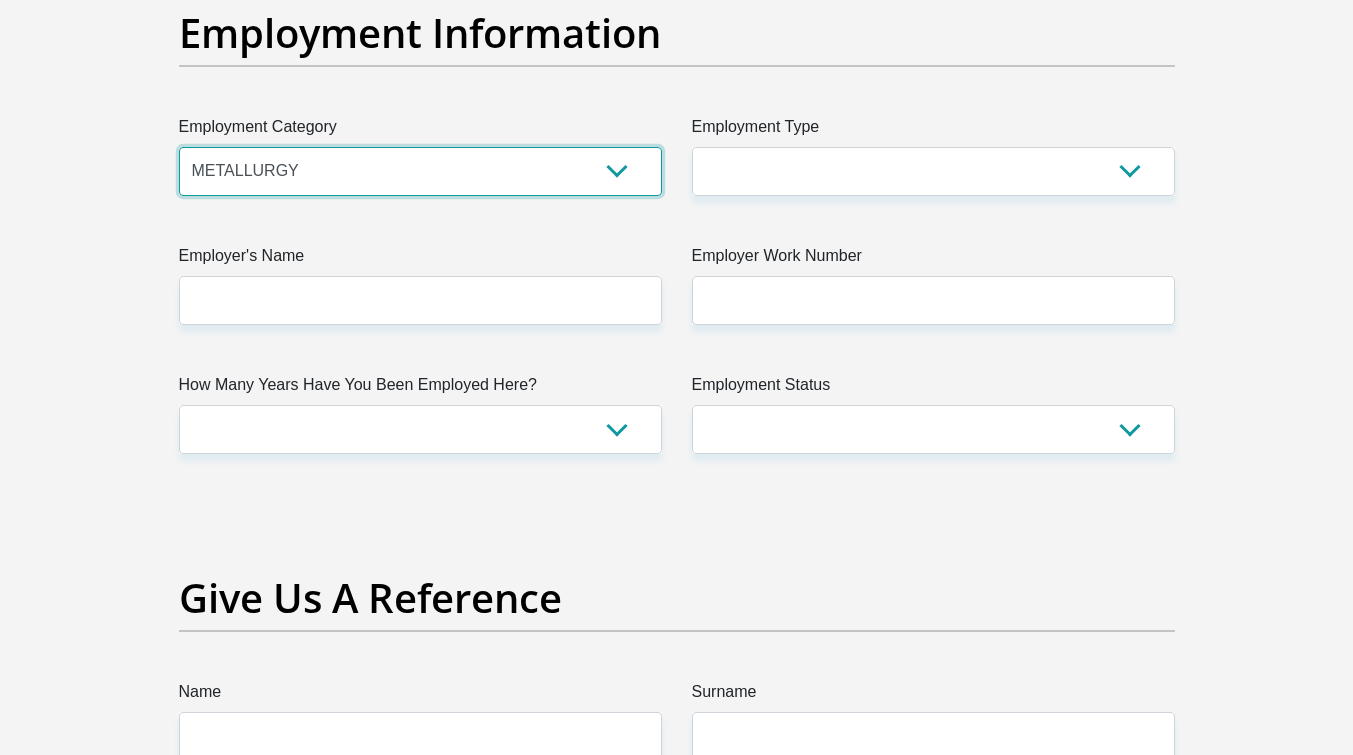 click on "AGRICULTURE
ALCOHOL & TOBACCO
CONSTRUCTION MATERIALS
METALLURGY
EQUIPMENT FOR RENEWABLE ENERGY
SPECIALIZED CONTRACTORS
CAR
GAMING (INCL. INTERNET
OTHER WHOLESALE
UNLICENSED PHARMACEUTICALS
CURRENCY EXCHANGE HOUSES
OTHER FINANCIAL INSTITUTIONS & INSURANCE
REAL ESTATE AGENTS
OIL & GAS
OTHER MATERIALS (E.G. IRON ORE)
PRECIOUS STONES & PRECIOUS METALS
POLITICAL ORGANIZATIONS
RELIGIOUS ORGANIZATIONS(NOT SECTS)
ACTI. HAVING BUSINESS DEAL WITH PUBLIC ADMINISTRATION
LAUNDROMATS" at bounding box center [420, 171] 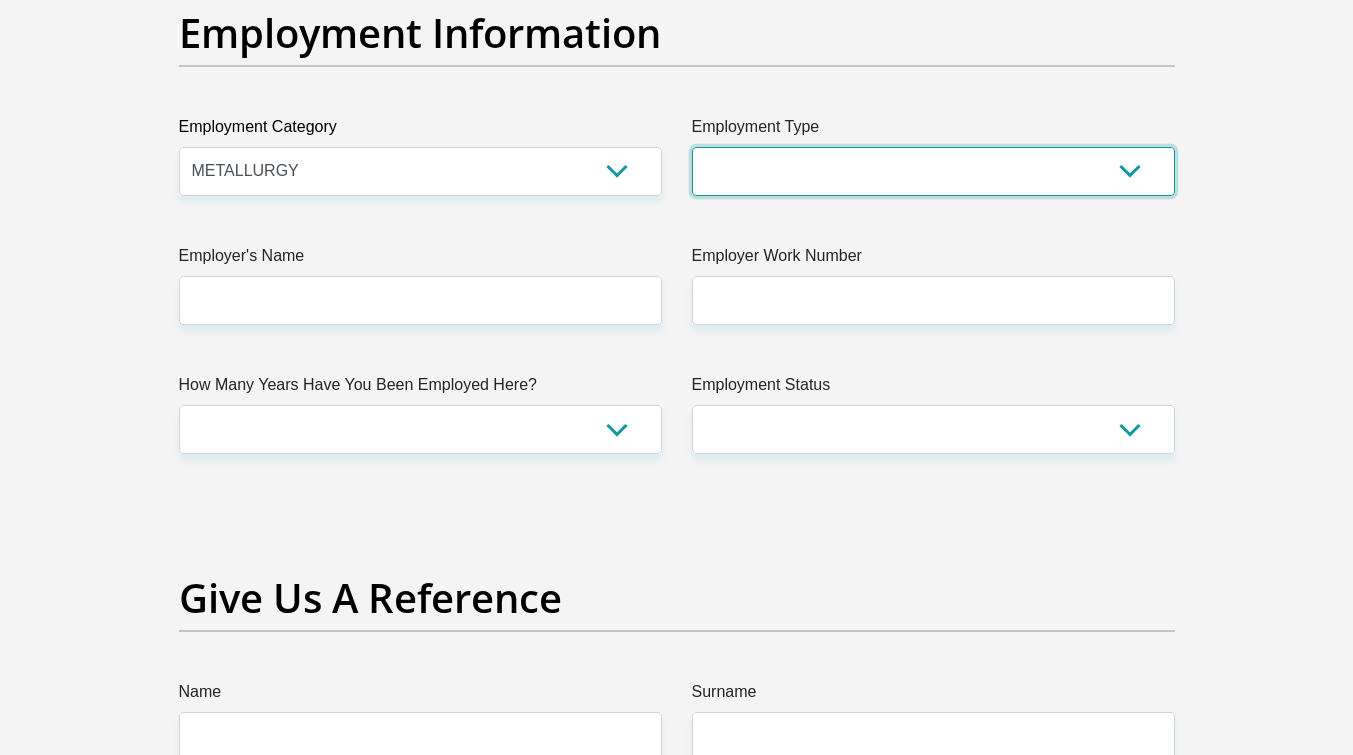 click on "College/Lecturer
Craft Seller
Creative
Driver
Executive
Farmer
Forces - Non Commissioned
Forces - Officer
Hawker
Housewife
Labourer
Licenced Professional
Manager
Miner
Non Licenced Professional
Office Staff/Clerk
Outside Worker
Pensioner
Permanent Teacher
Production/Manufacturing
Sales
Self-Employed
Semi-Professional Worker
Service Industry  Social Worker  Student" at bounding box center (933, 171) 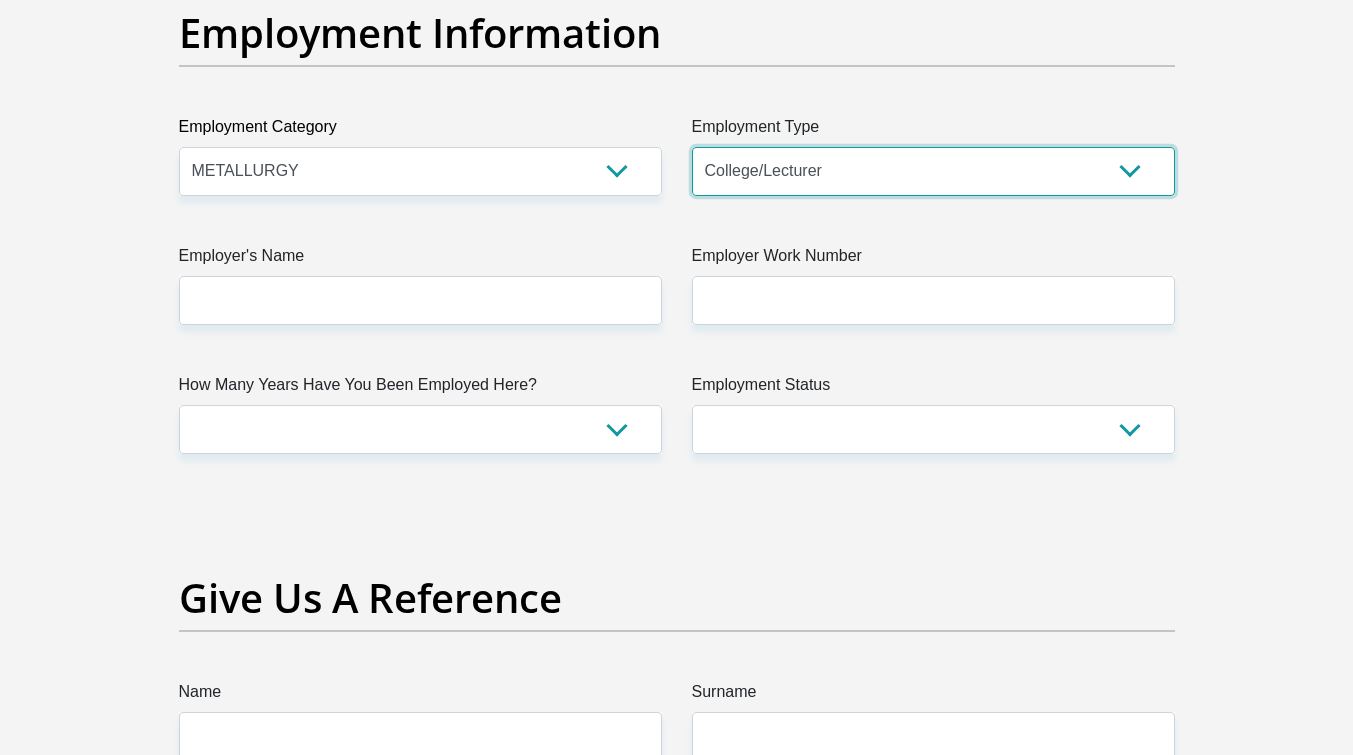 click on "College/Lecturer
Craft Seller
Creative
Driver
Executive
Farmer
Forces - Non Commissioned
Forces - Officer
Hawker
Housewife
Labourer
Licenced Professional
Manager
Miner
Non Licenced Professional
Office Staff/Clerk
Outside Worker
Pensioner
Permanent Teacher
Production/Manufacturing
Sales
Self-Employed
Semi-Professional Worker
Service Industry  Social Worker  Student" at bounding box center [933, 171] 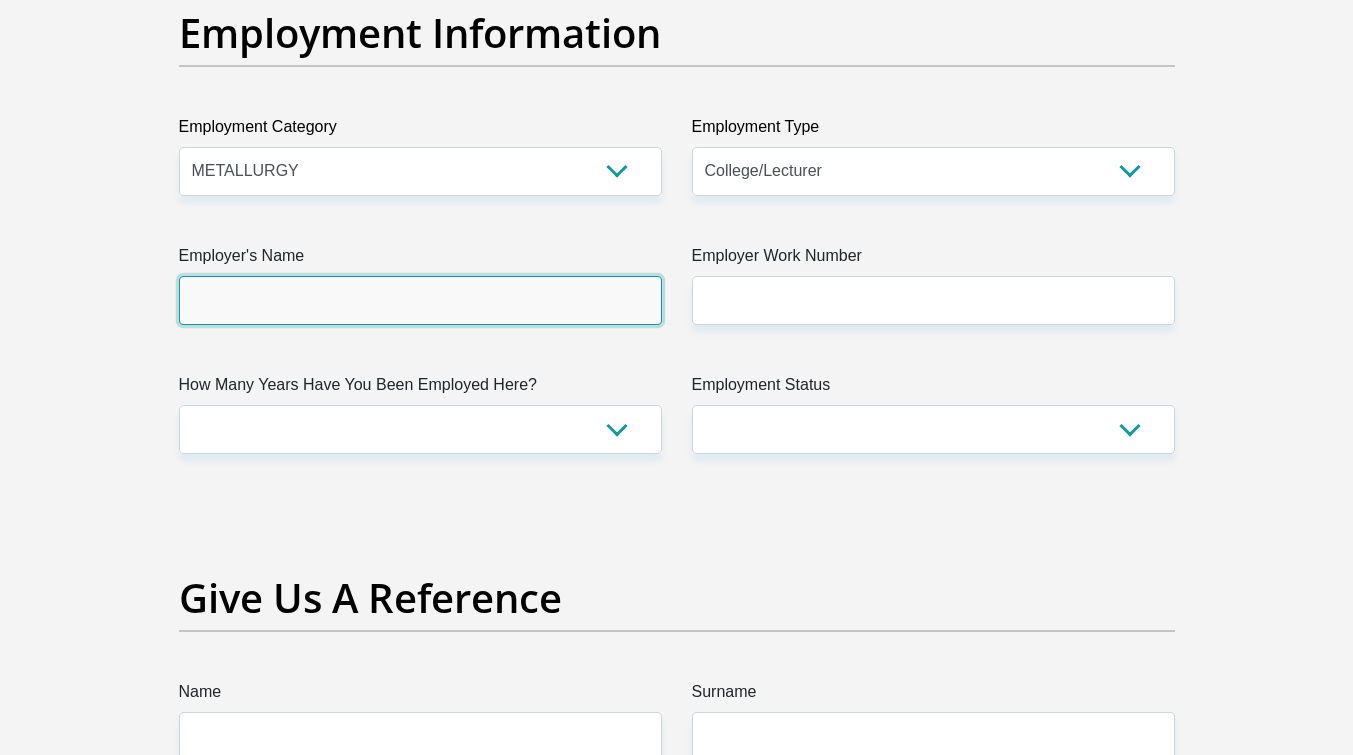 click on "Employer's Name" at bounding box center (420, 300) 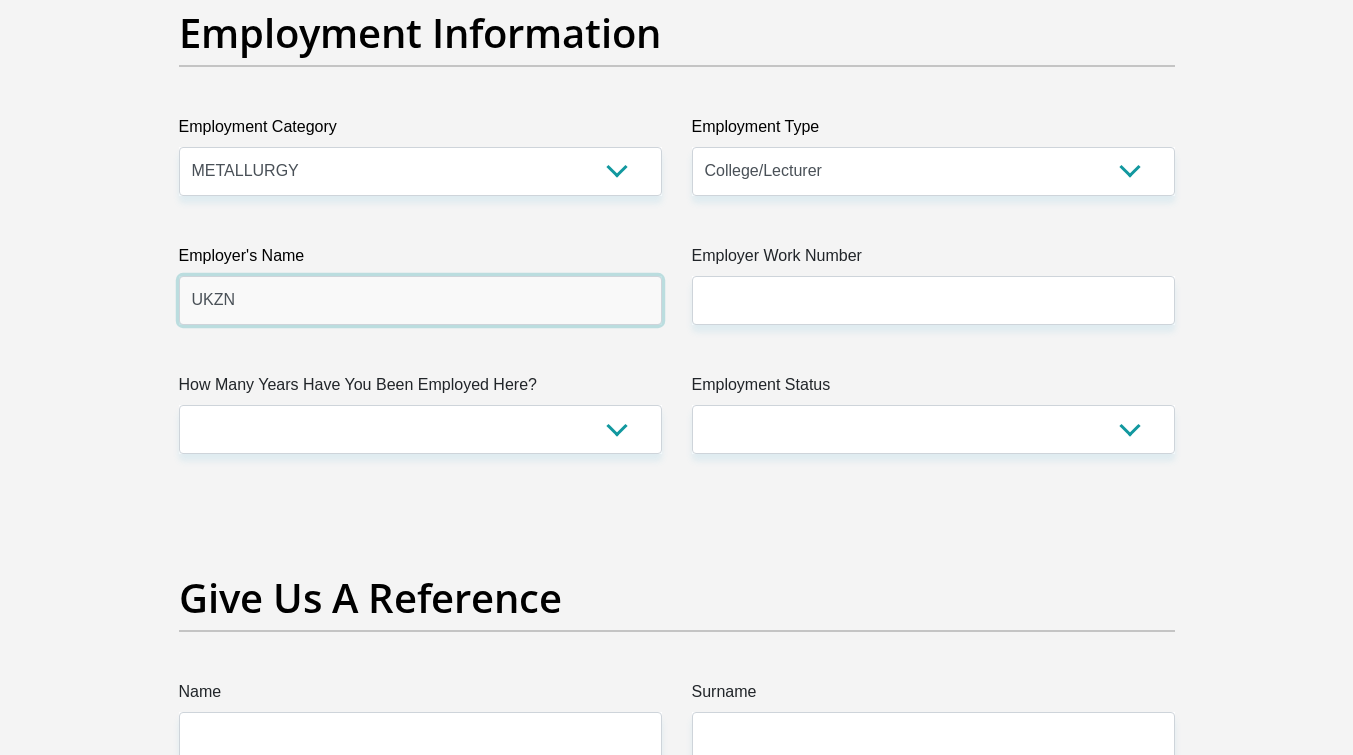 type on "UKZN" 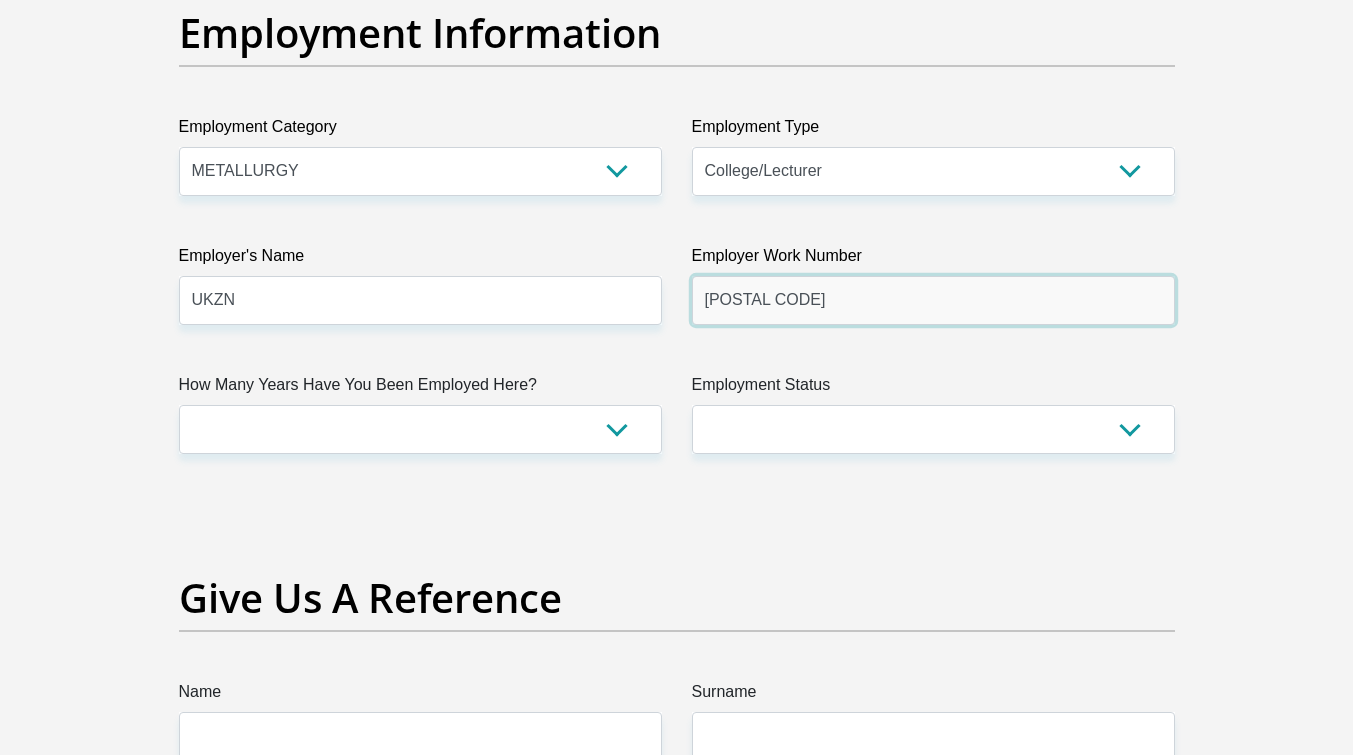 type on "0312603201" 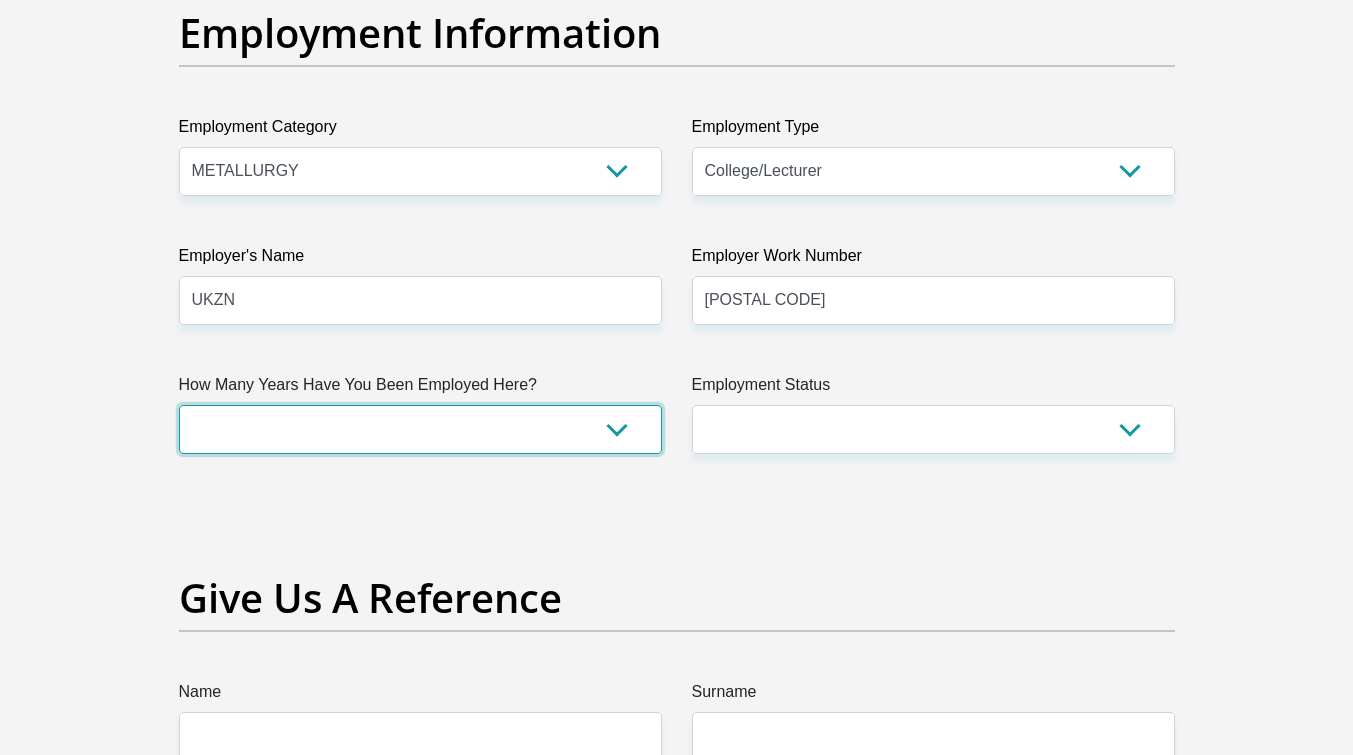 drag, startPoint x: 532, startPoint y: 433, endPoint x: 525, endPoint y: 418, distance: 16.552946 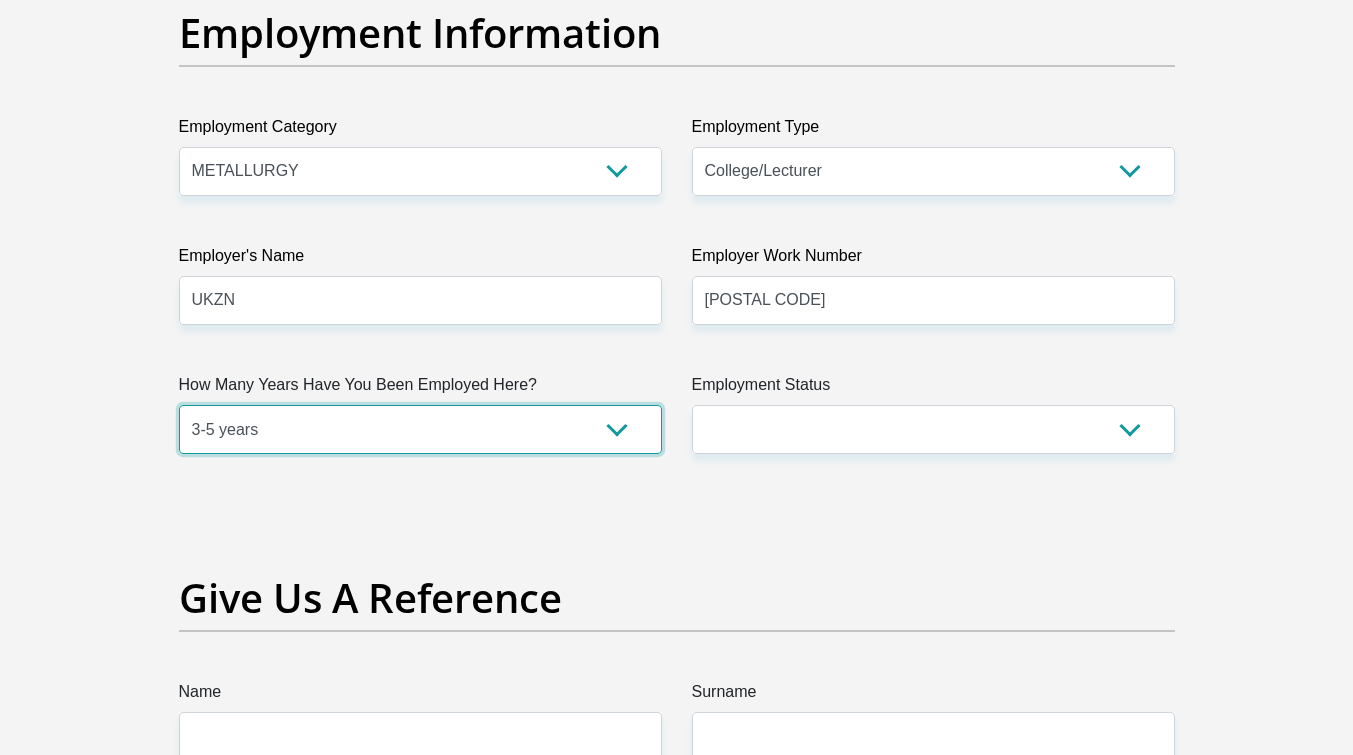 click on "less than 1 year
1-3 years
3-5 years
5+ years" at bounding box center (420, 429) 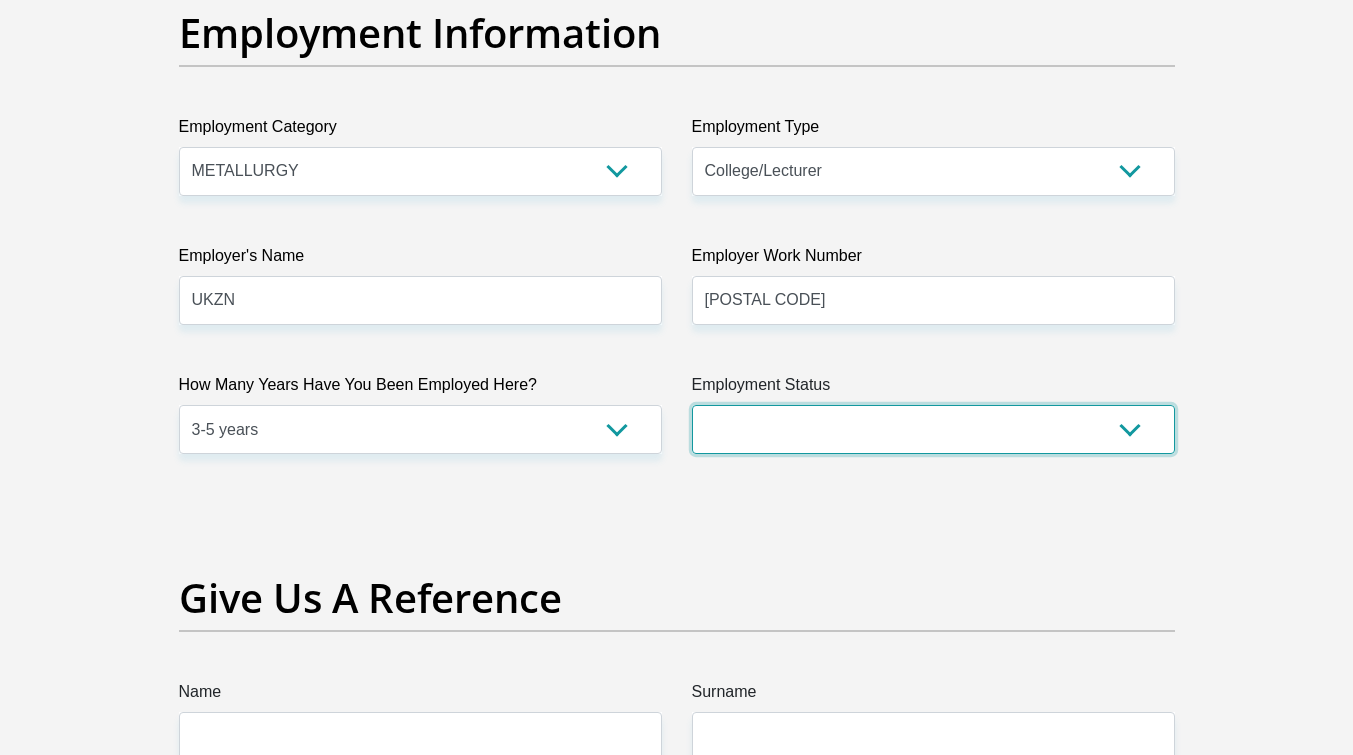 click on "Permanent/Full-time
Part-time/Casual
Contract Worker
Self-Employed
Housewife
Retired
Student
Medically Boarded
Disability
Unemployed" at bounding box center [933, 429] 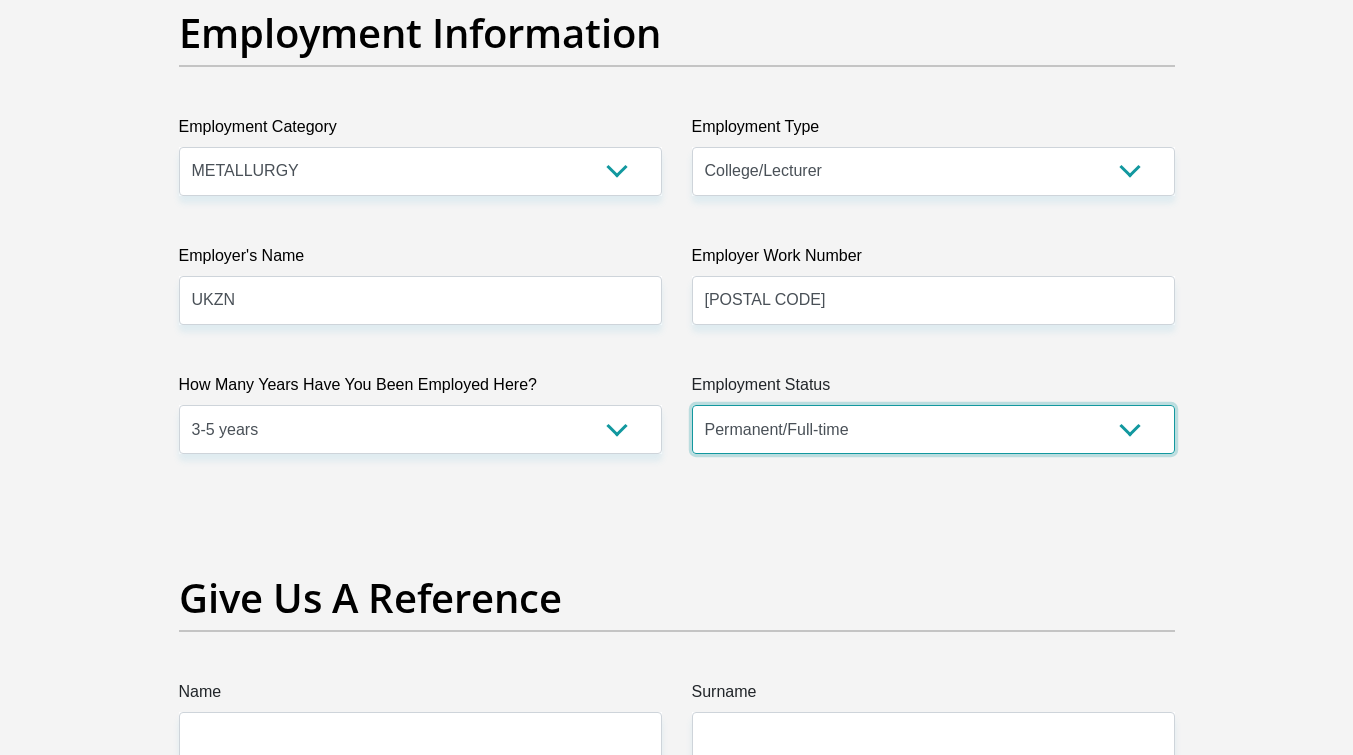 click on "Permanent/Full-time
Part-time/Casual
Contract Worker
Self-Employed
Housewife
Retired
Student
Medically Boarded
Disability
Unemployed" at bounding box center [933, 429] 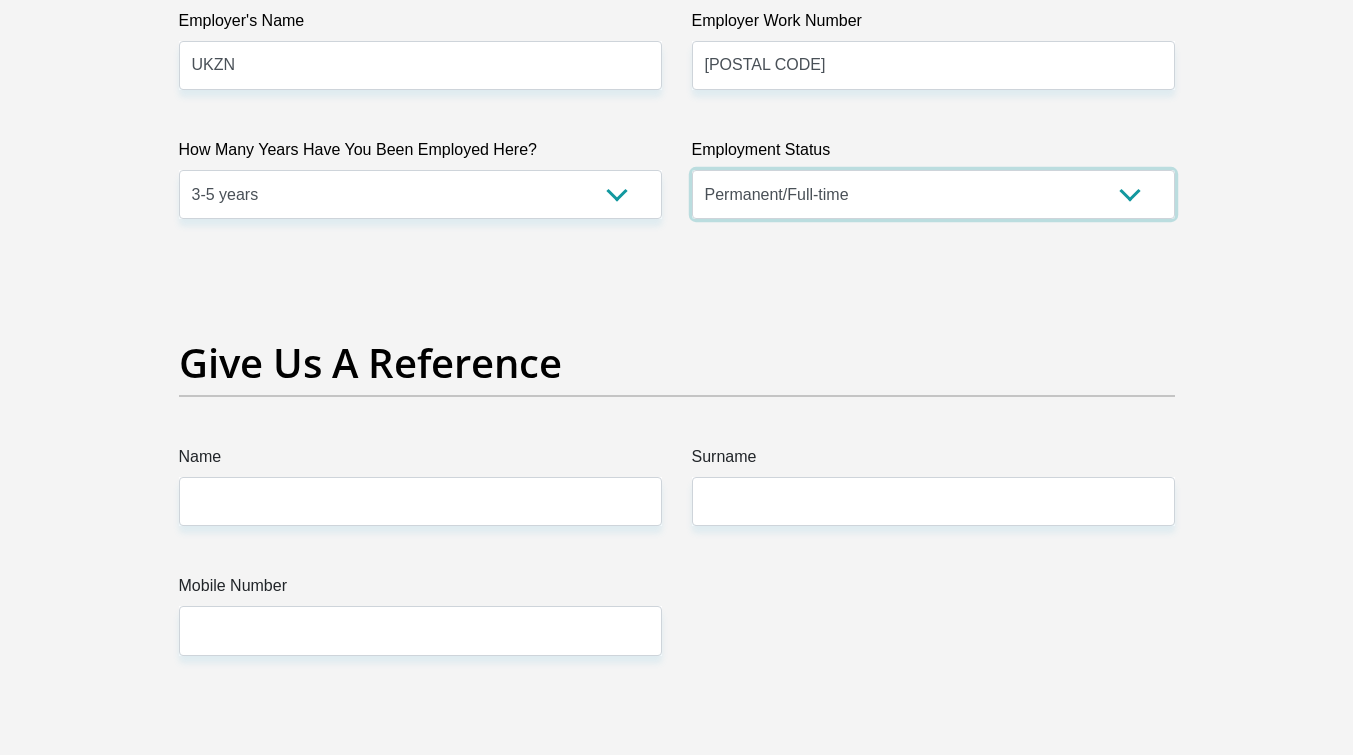 scroll, scrollTop: 3840, scrollLeft: 0, axis: vertical 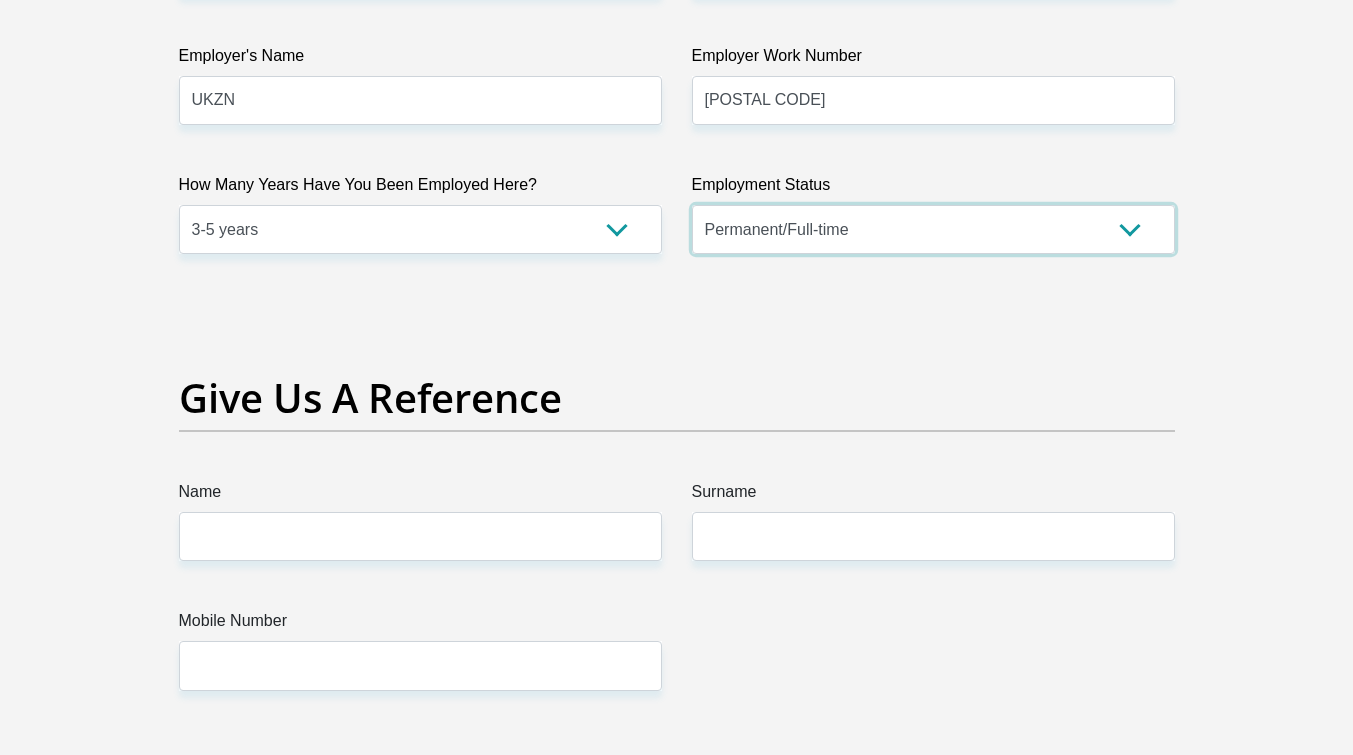 click on "Permanent/Full-time
Part-time/Casual
Contract Worker
Self-Employed
Housewife
Retired
Student
Medically Boarded
Disability
Unemployed" at bounding box center [933, 229] 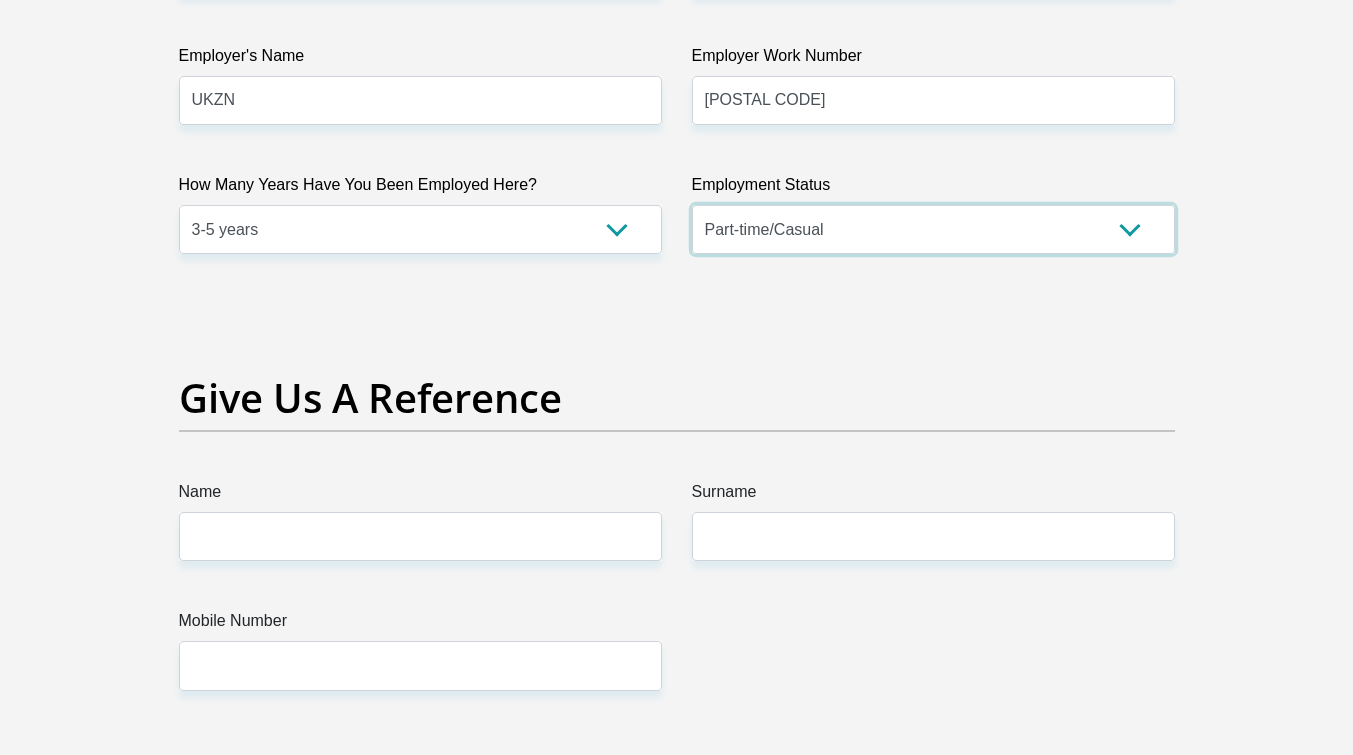 click on "Permanent/Full-time
Part-time/Casual
Contract Worker
Self-Employed
Housewife
Retired
Student
Medically Boarded
Disability
Unemployed" at bounding box center (933, 229) 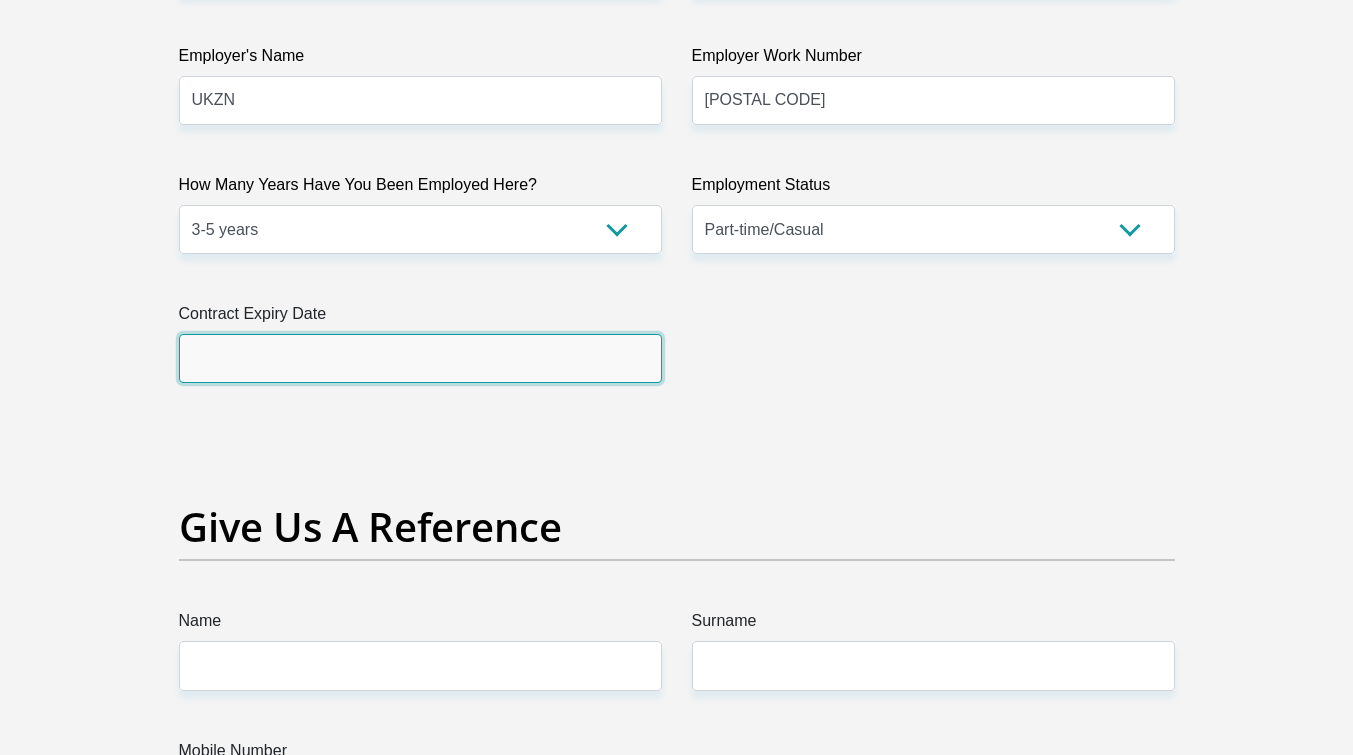 click at bounding box center [420, 358] 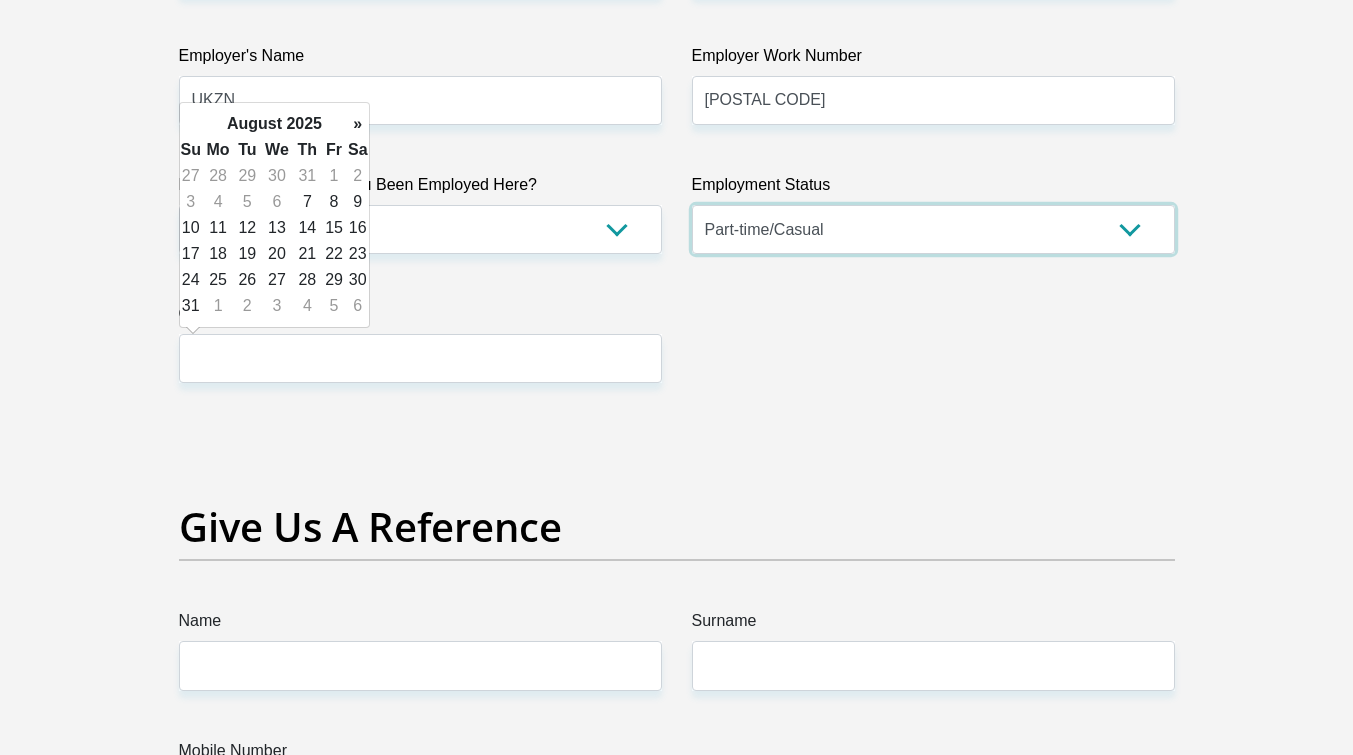 click on "Permanent/Full-time
Part-time/Casual
Contract Worker
Self-Employed
Housewife
Retired
Student
Medically Boarded
Disability
Unemployed" at bounding box center [933, 229] 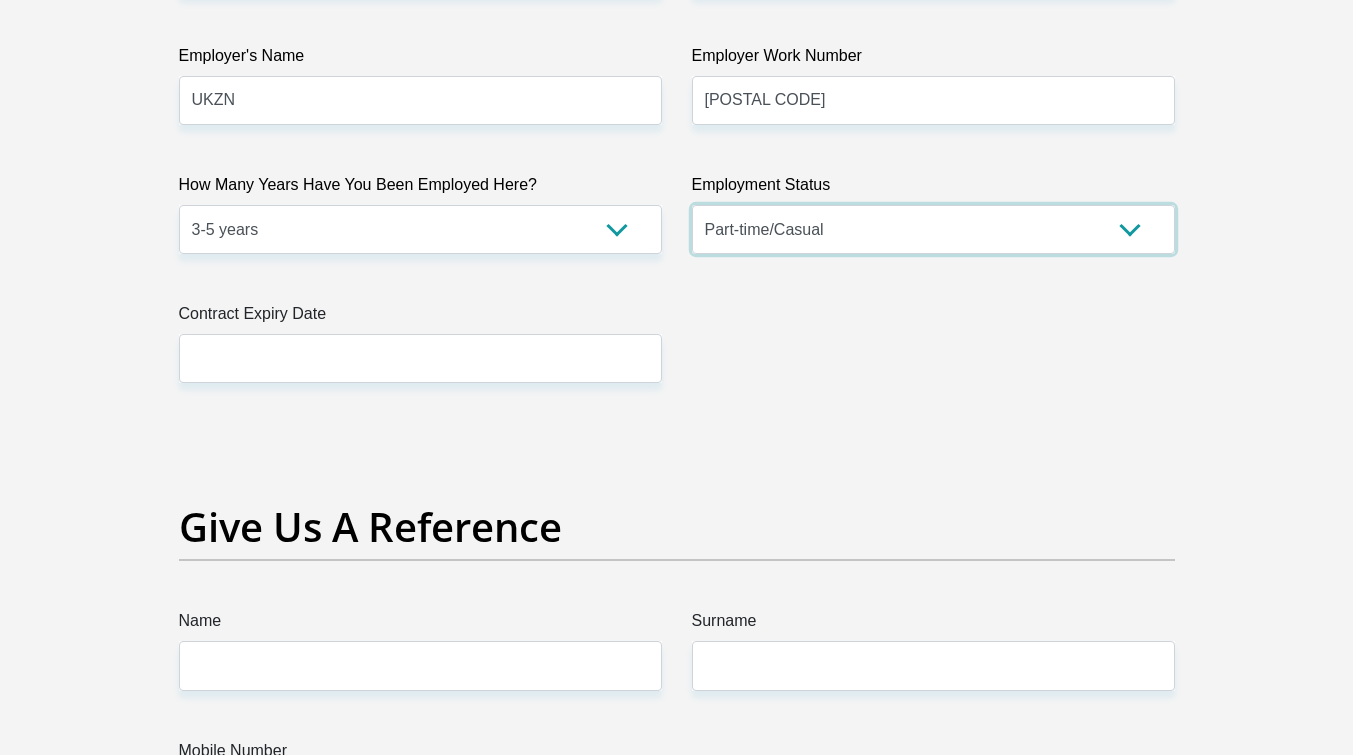 click on "Permanent/Full-time
Part-time/Casual
Contract Worker
Self-Employed
Housewife
Retired
Student
Medically Boarded
Disability
Unemployed" at bounding box center (933, 229) 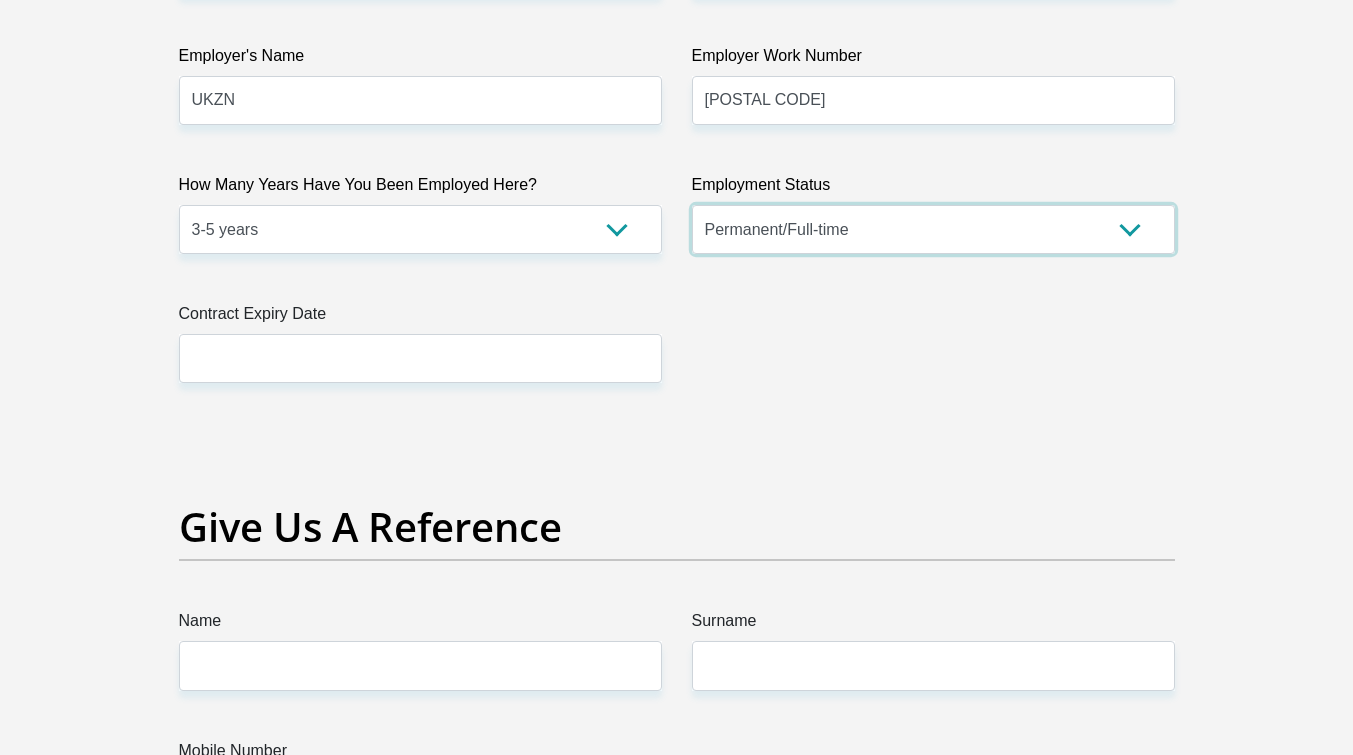 click on "Permanent/Full-time
Part-time/Casual
Contract Worker
Self-Employed
Housewife
Retired
Student
Medically Boarded
Disability
Unemployed" at bounding box center [933, 229] 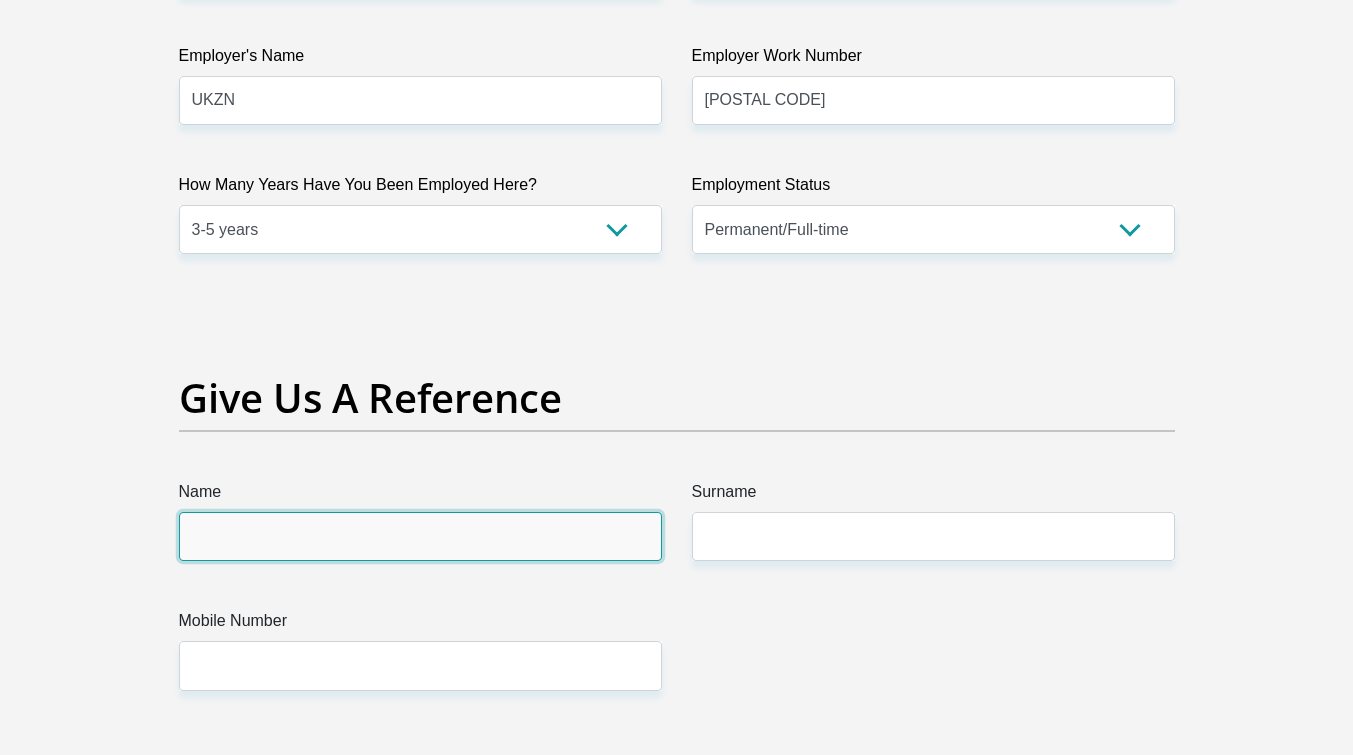 click on "Name" at bounding box center (420, 536) 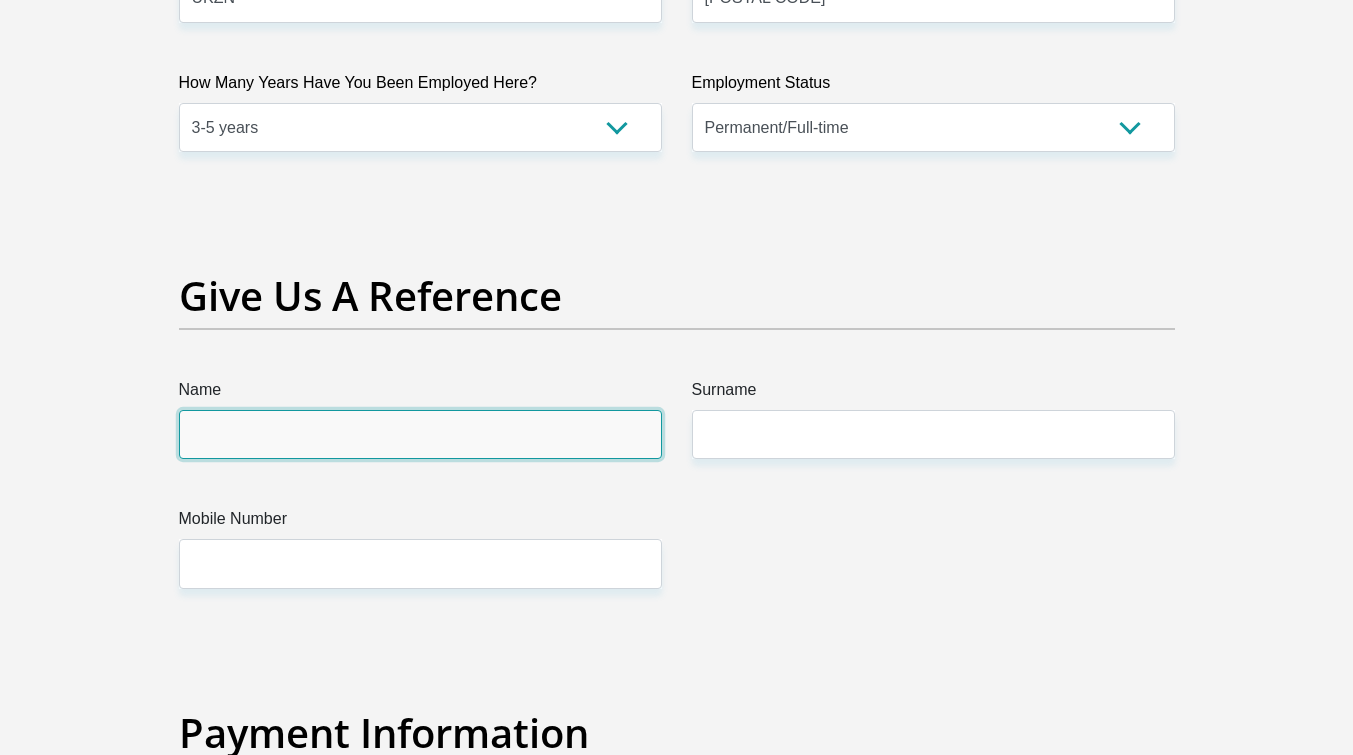 scroll, scrollTop: 3940, scrollLeft: 0, axis: vertical 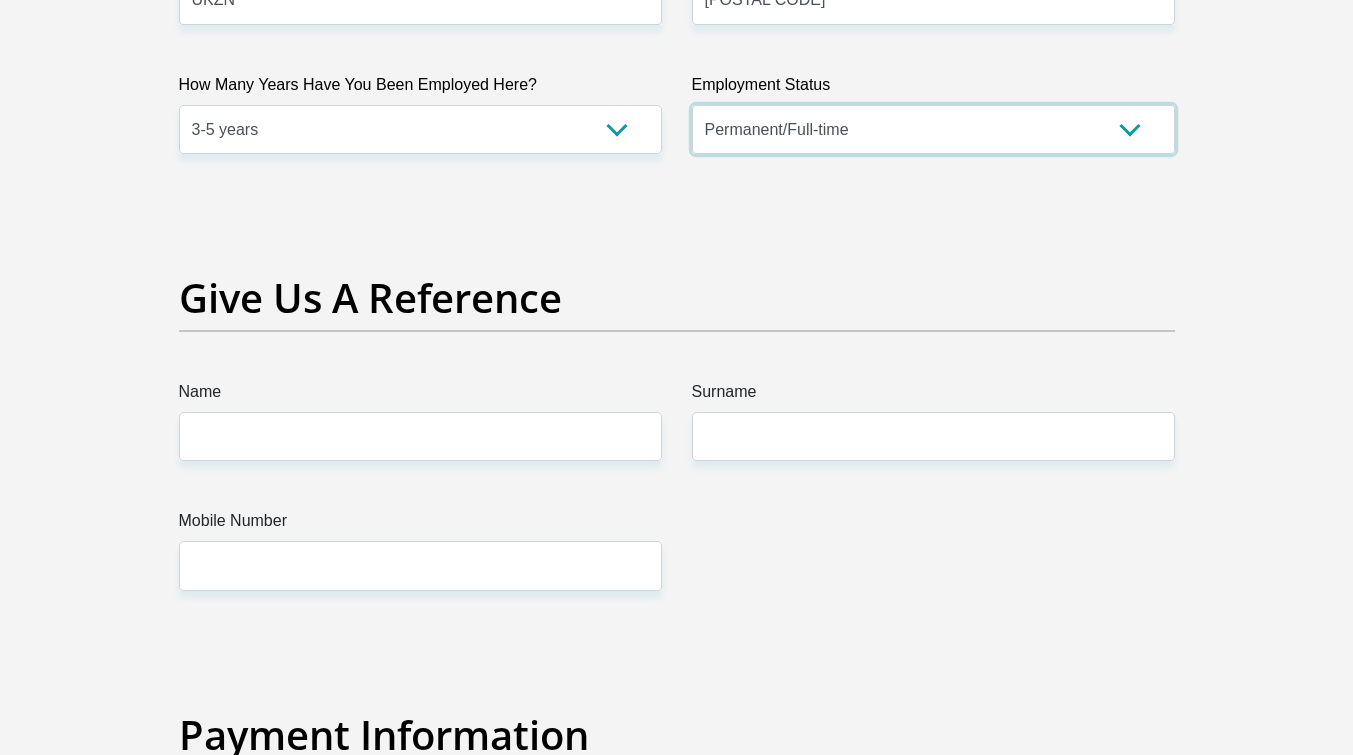 click on "Permanent/Full-time
Part-time/Casual
Contract Worker
Self-Employed
Housewife
Retired
Student
Medically Boarded
Disability
Unemployed" at bounding box center [933, 129] 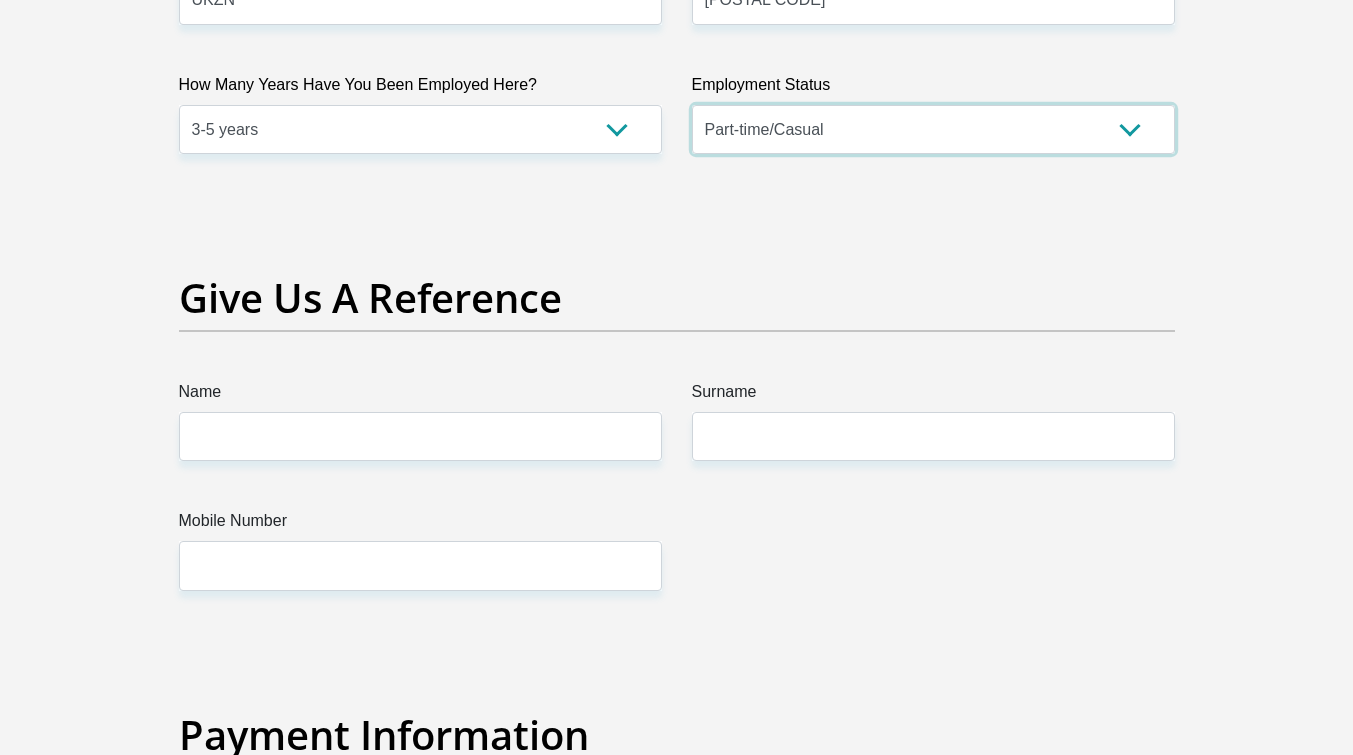 click on "Permanent/Full-time
Part-time/Casual
Contract Worker
Self-Employed
Housewife
Retired
Student
Medically Boarded
Disability
Unemployed" at bounding box center (933, 129) 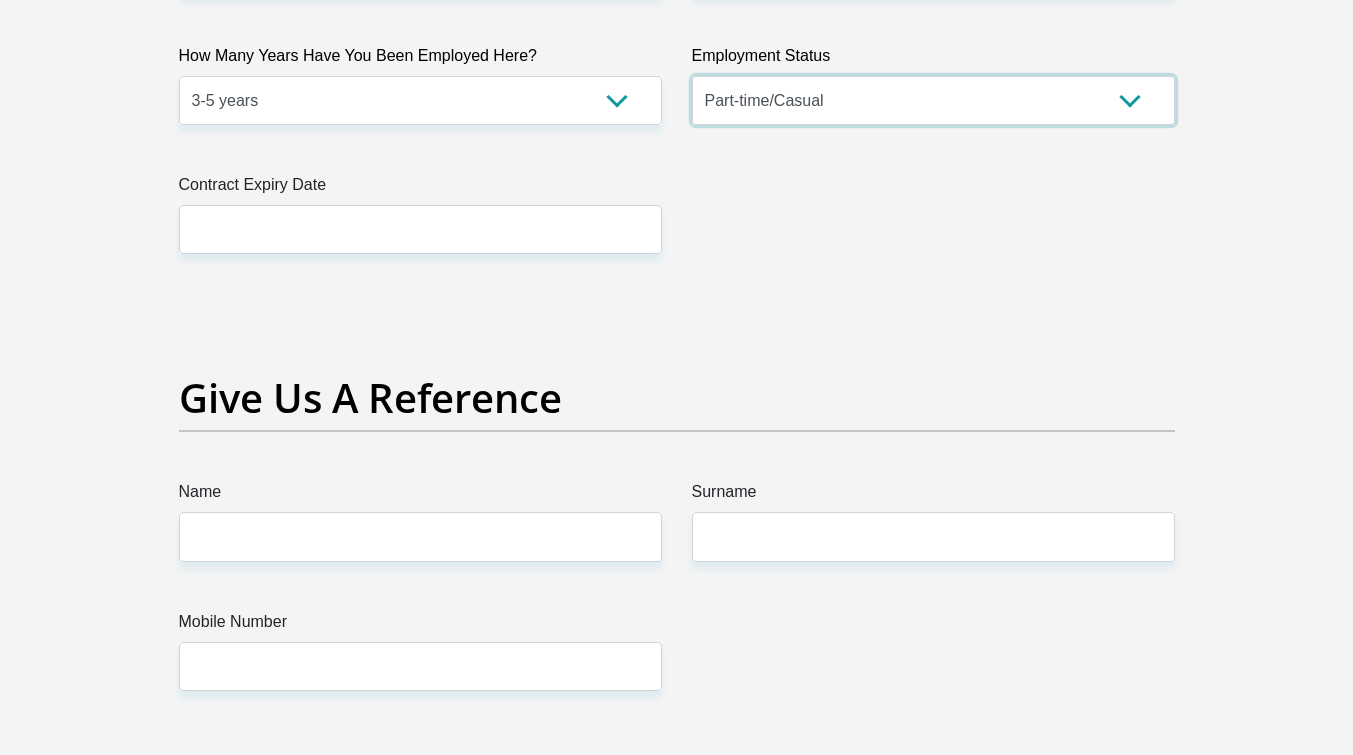 scroll, scrollTop: 3940, scrollLeft: 0, axis: vertical 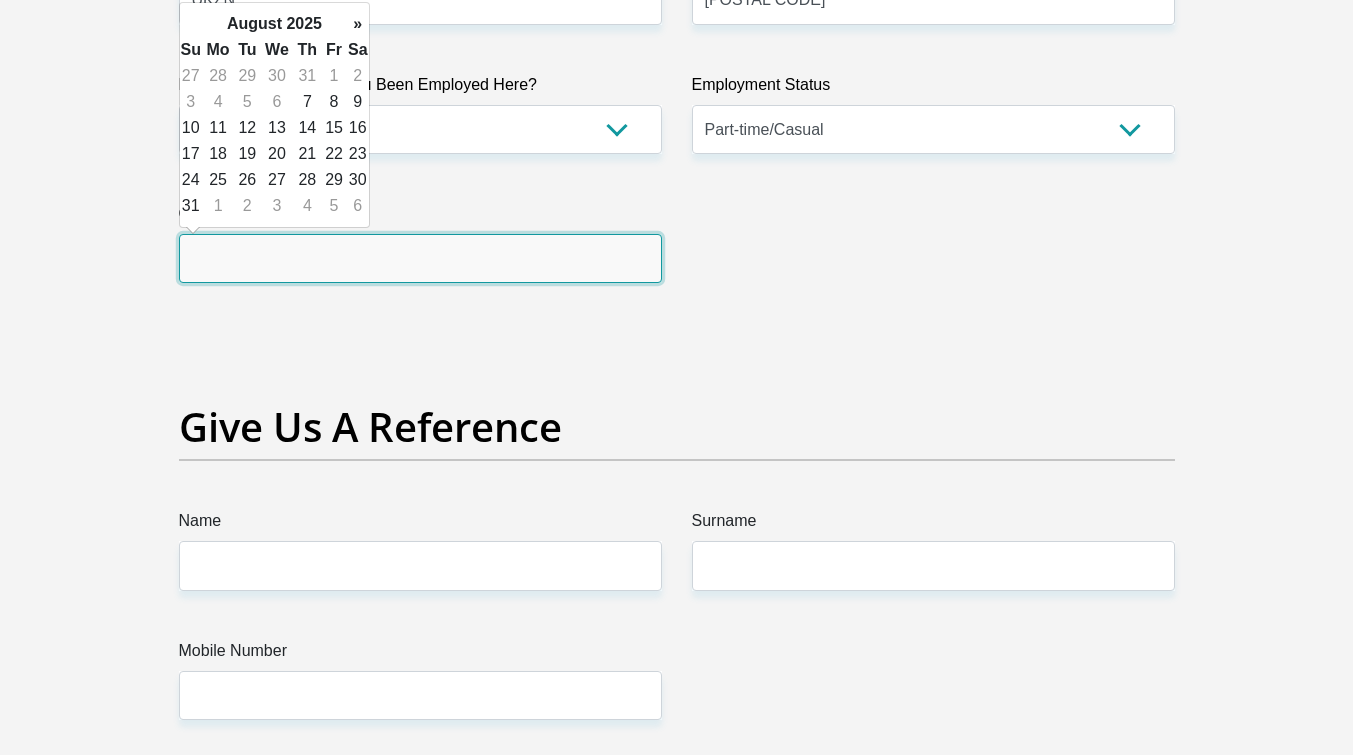 click at bounding box center [420, 258] 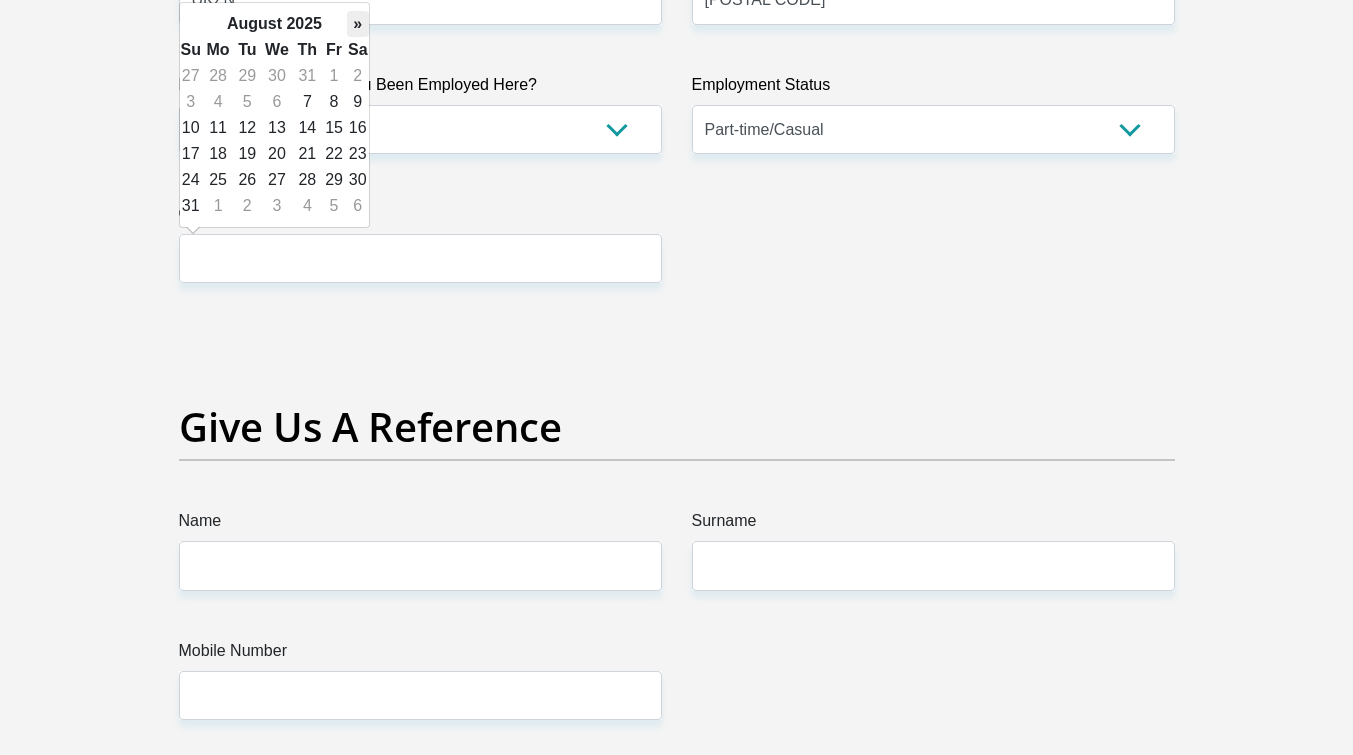 click on "»" at bounding box center [358, 24] 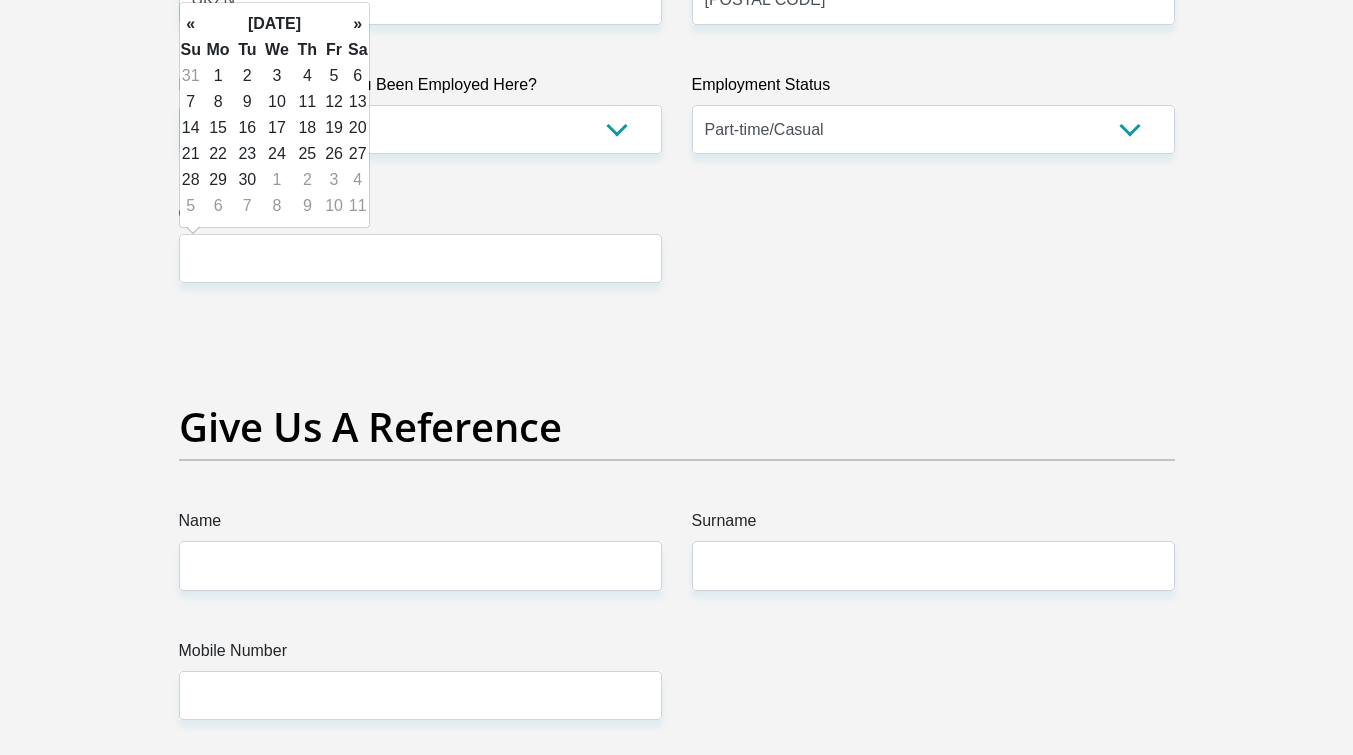click on "»" at bounding box center (358, 24) 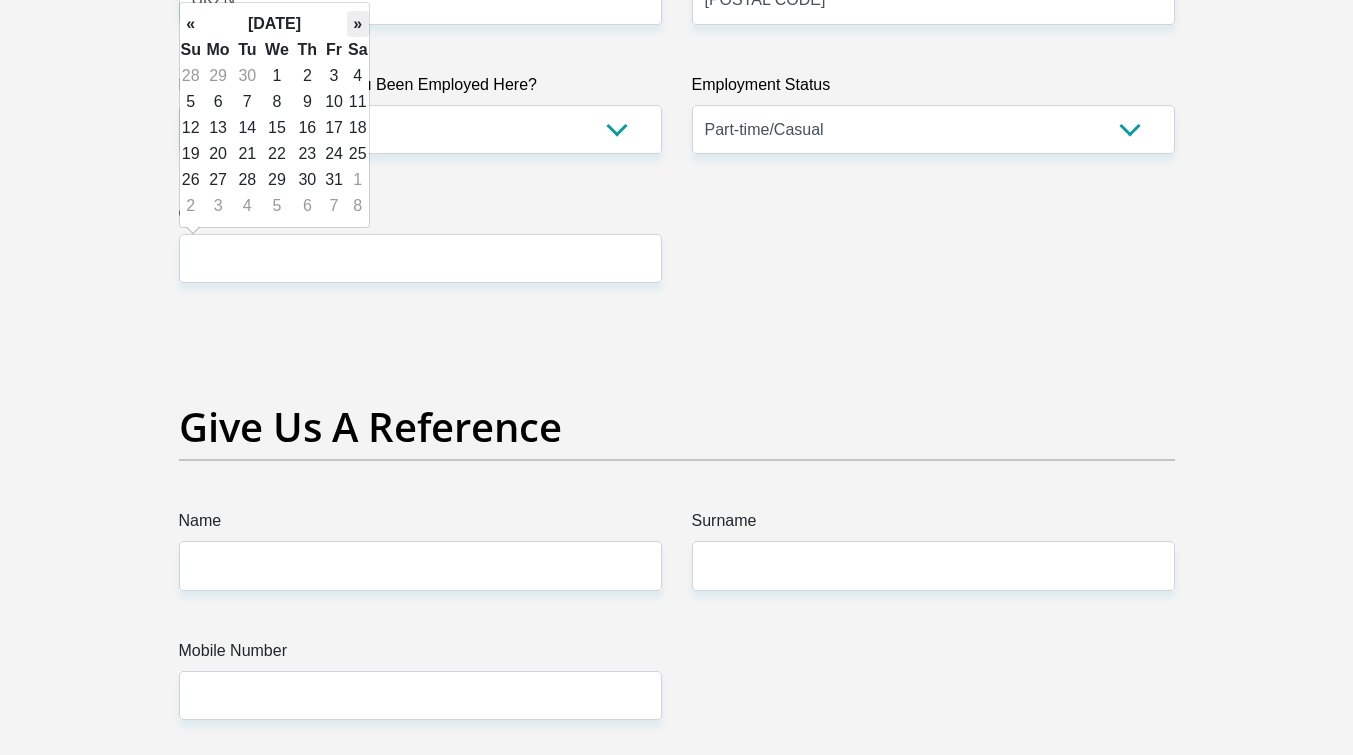 click on "»" at bounding box center (358, 24) 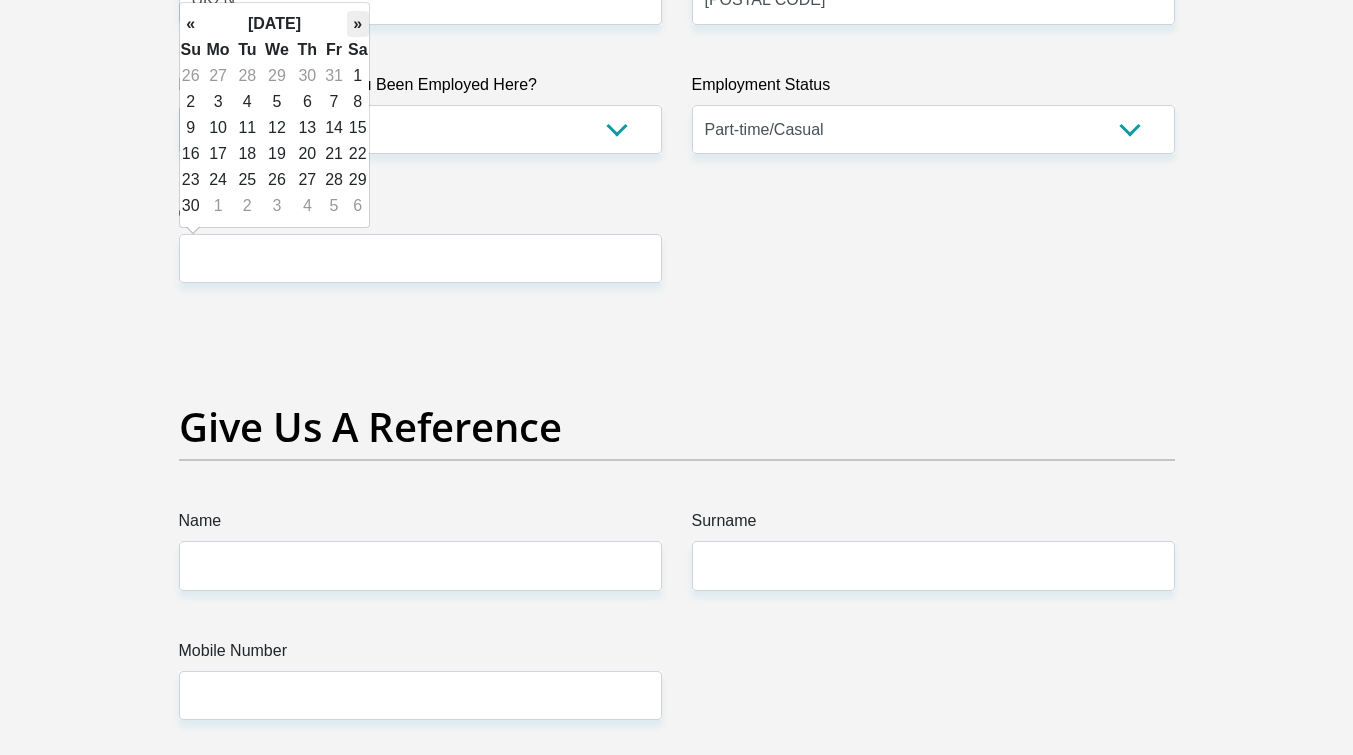 click on "»" at bounding box center [358, 24] 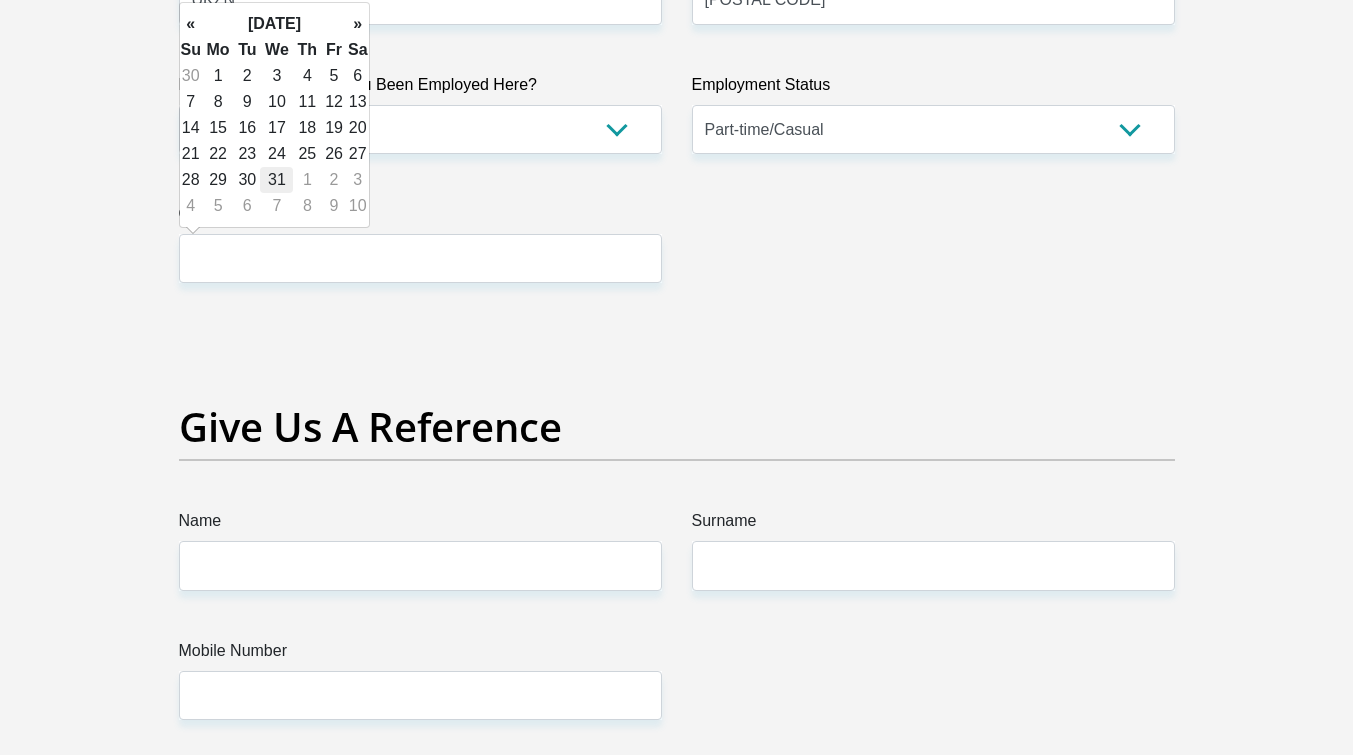 click on "31" at bounding box center (276, 180) 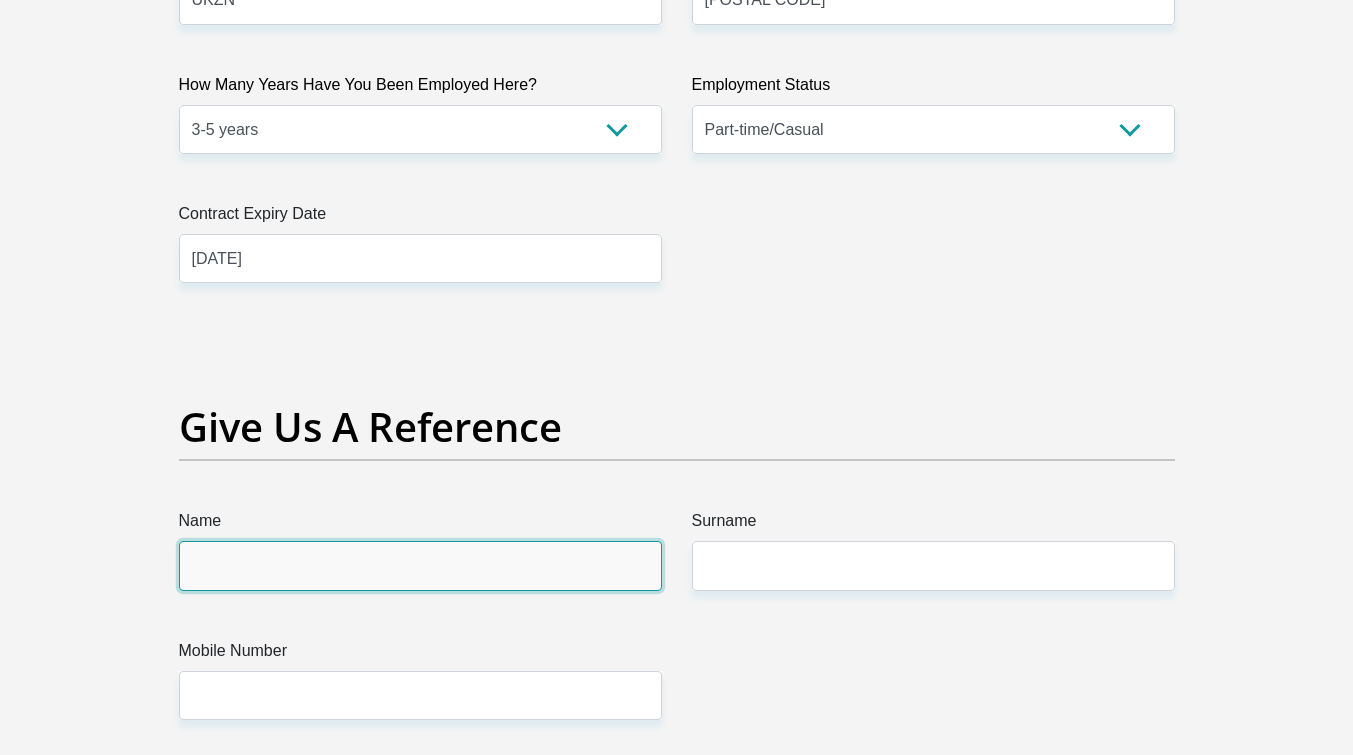 click on "Name" at bounding box center (420, 565) 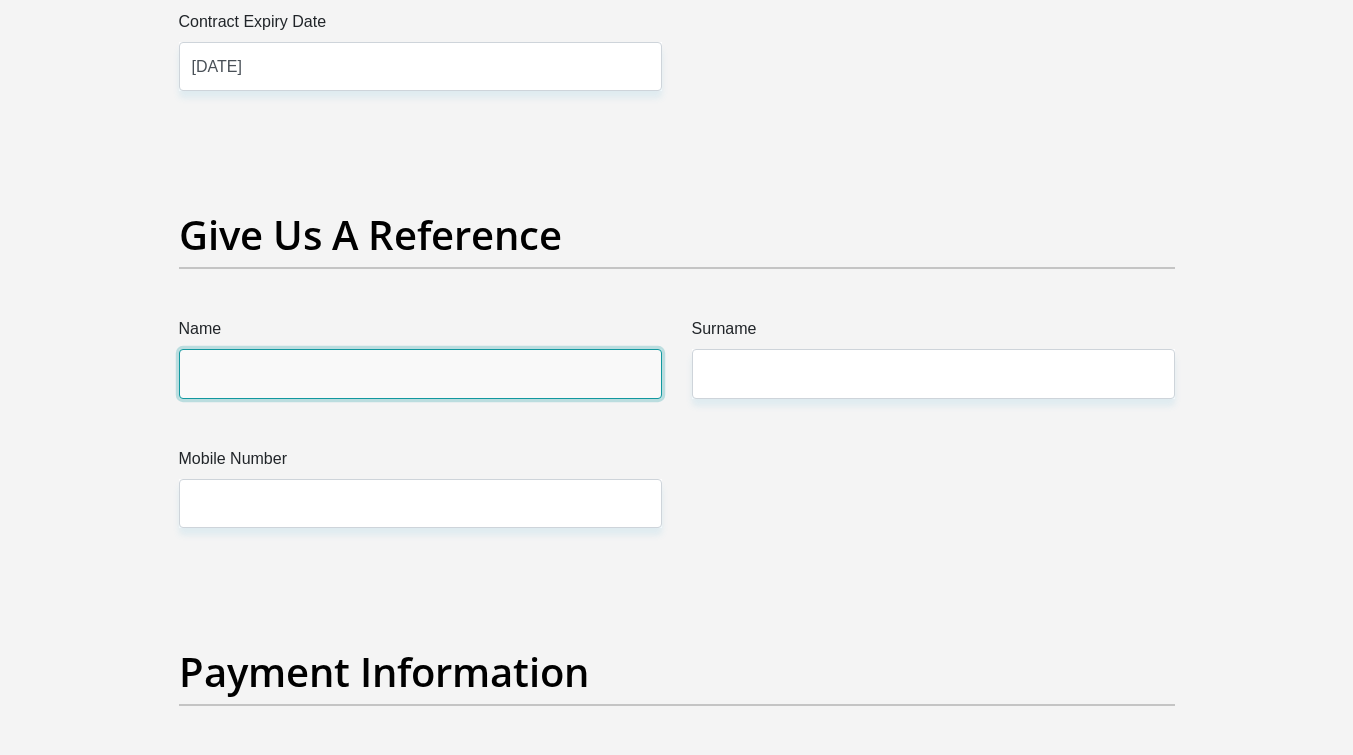 scroll, scrollTop: 4140, scrollLeft: 0, axis: vertical 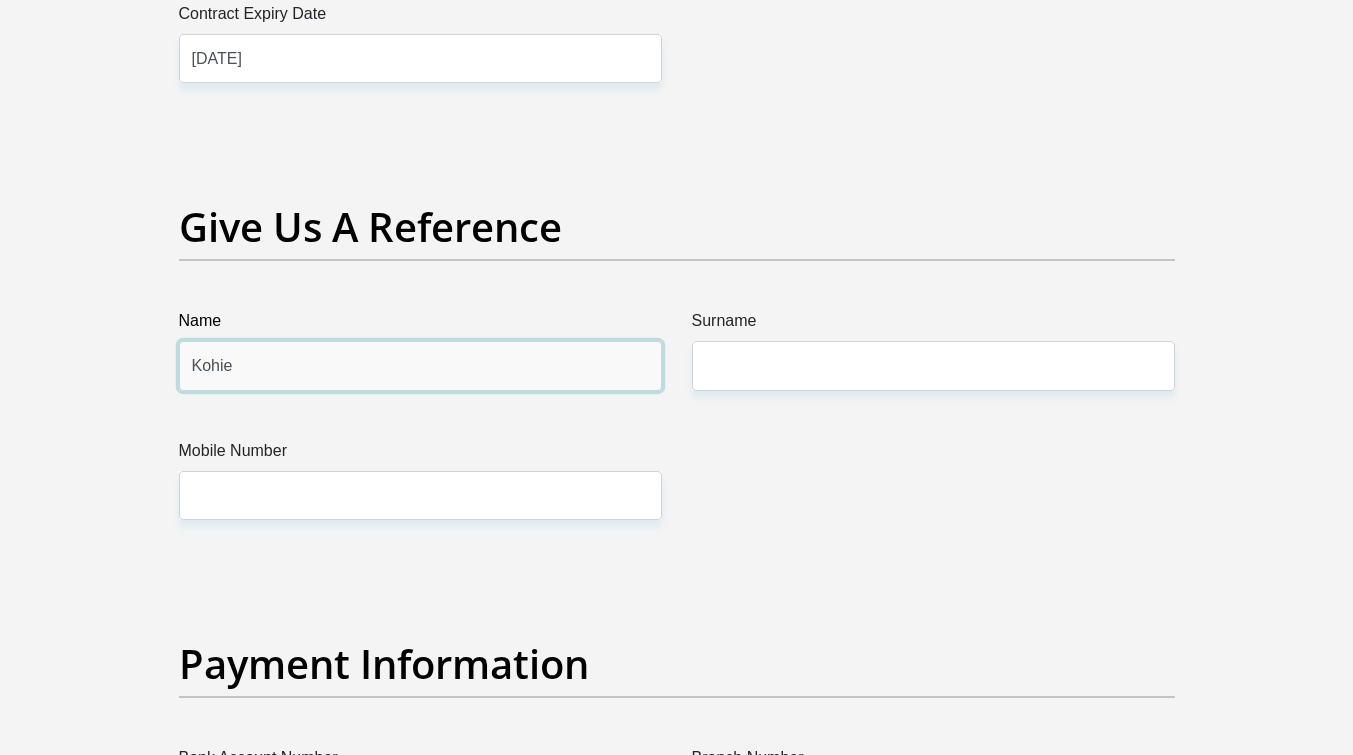 drag, startPoint x: 385, startPoint y: 380, endPoint x: -337, endPoint y: 306, distance: 725.78235 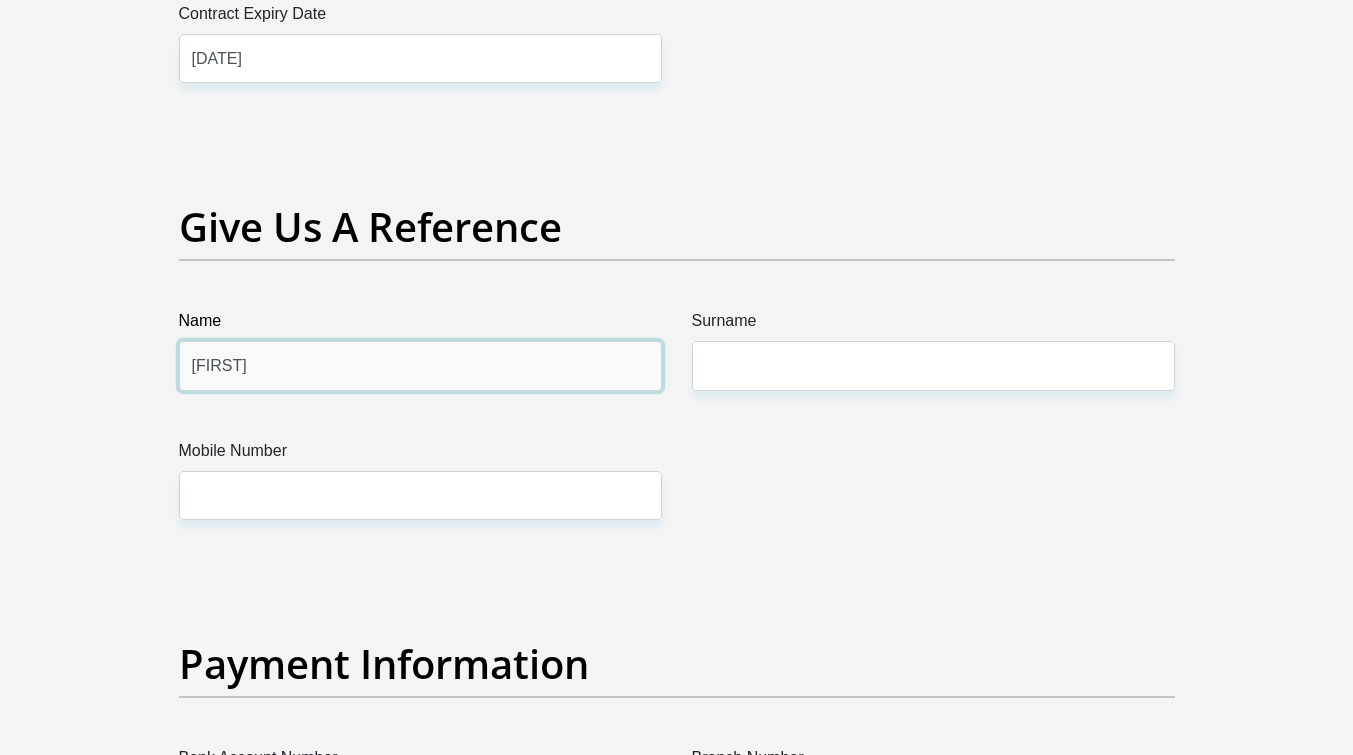 type on "Kogie" 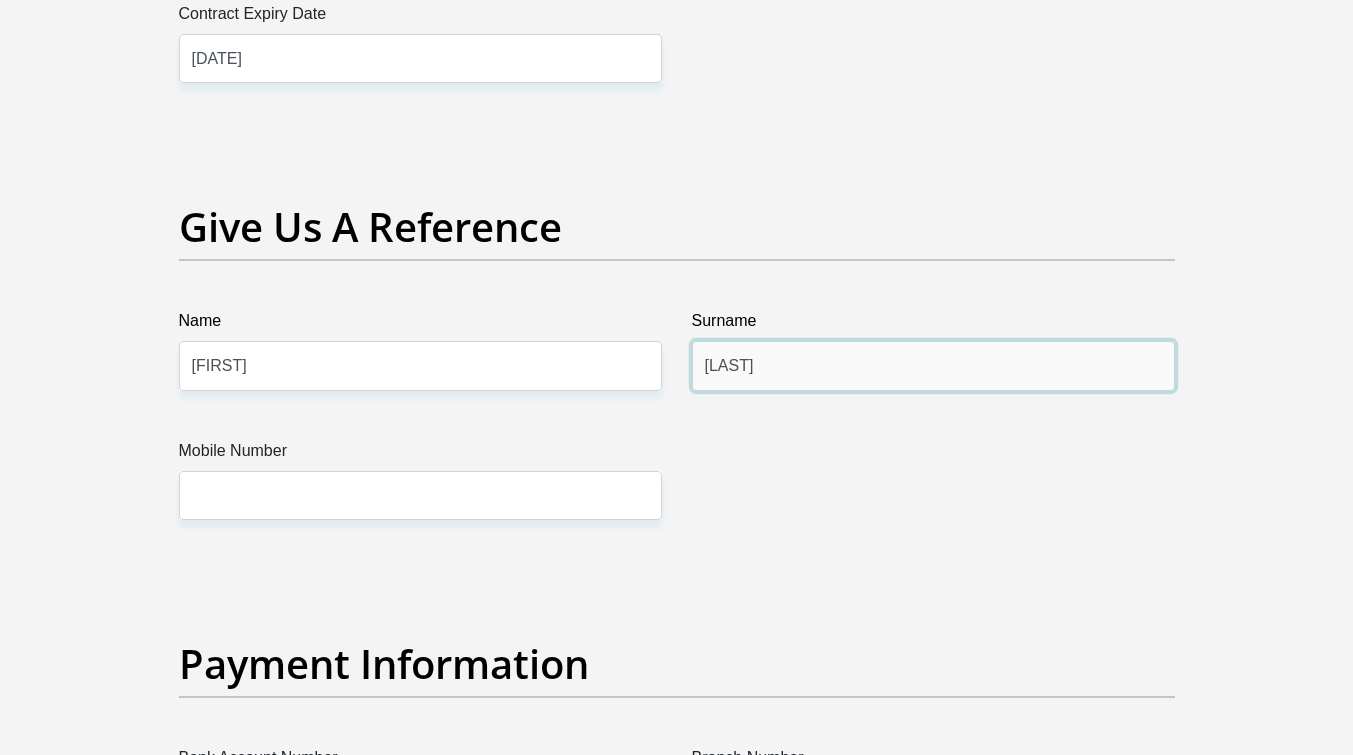 type on "Naicker" 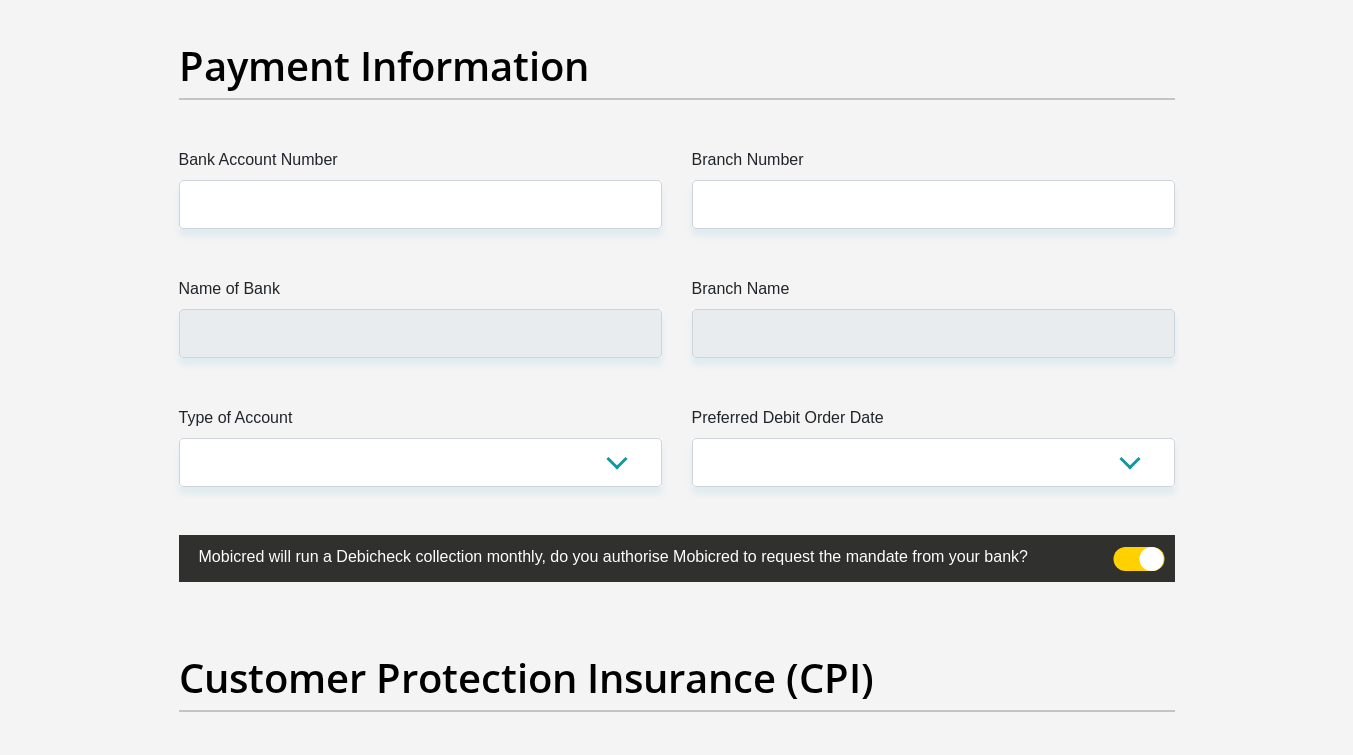 scroll, scrollTop: 4740, scrollLeft: 0, axis: vertical 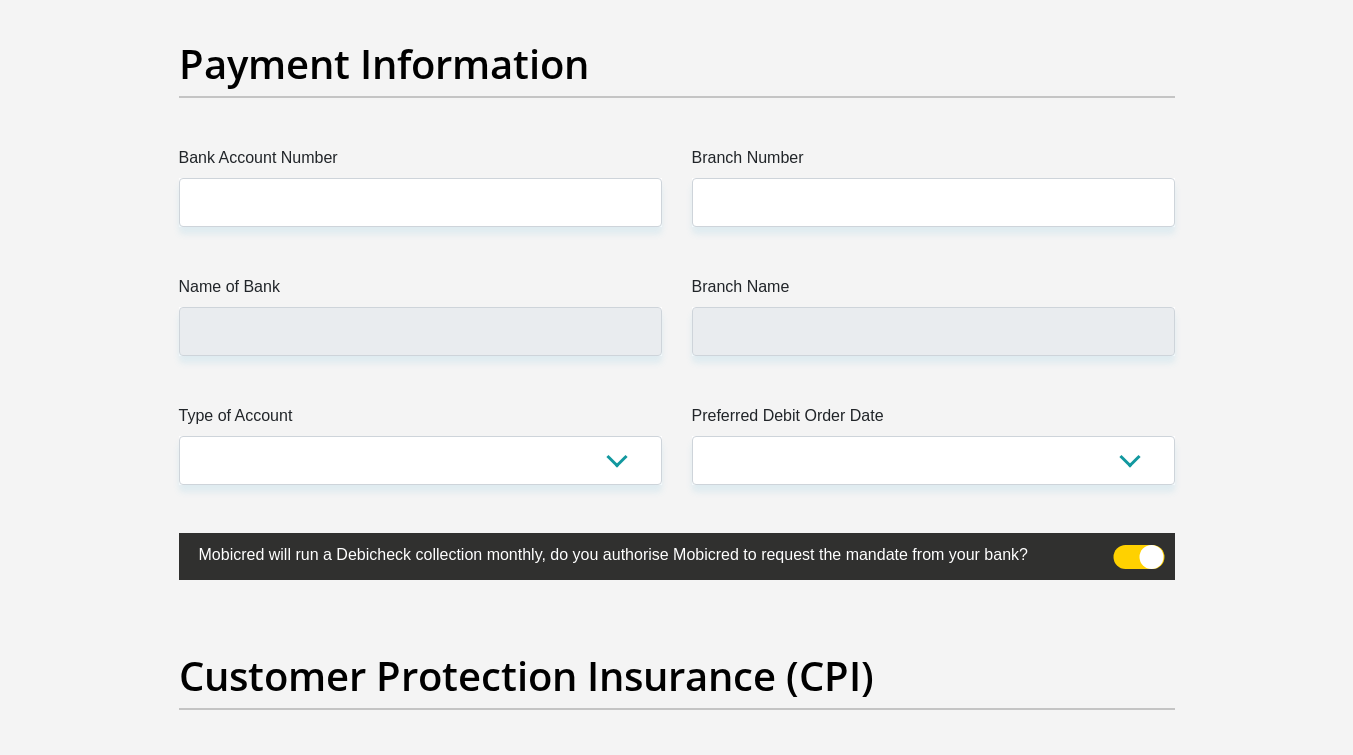 type on "0832899881" 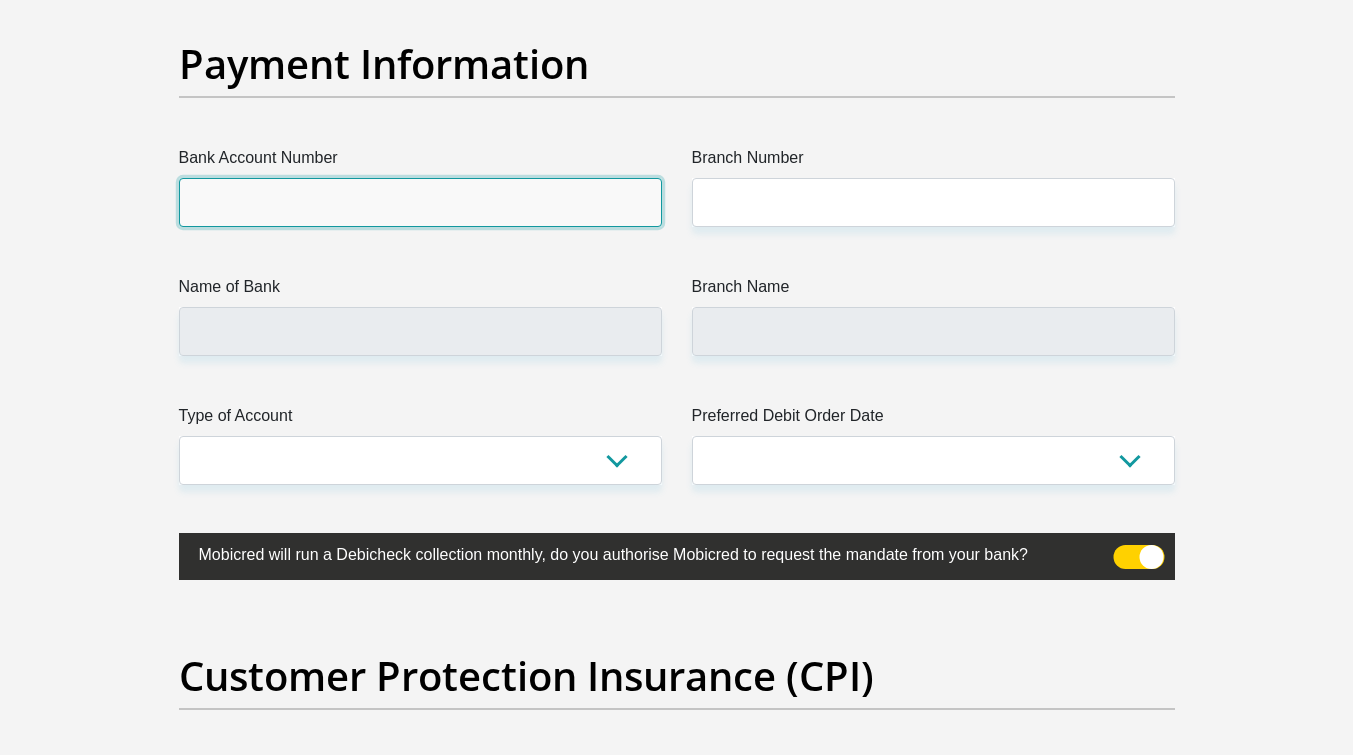 click on "Bank Account Number" at bounding box center [420, 202] 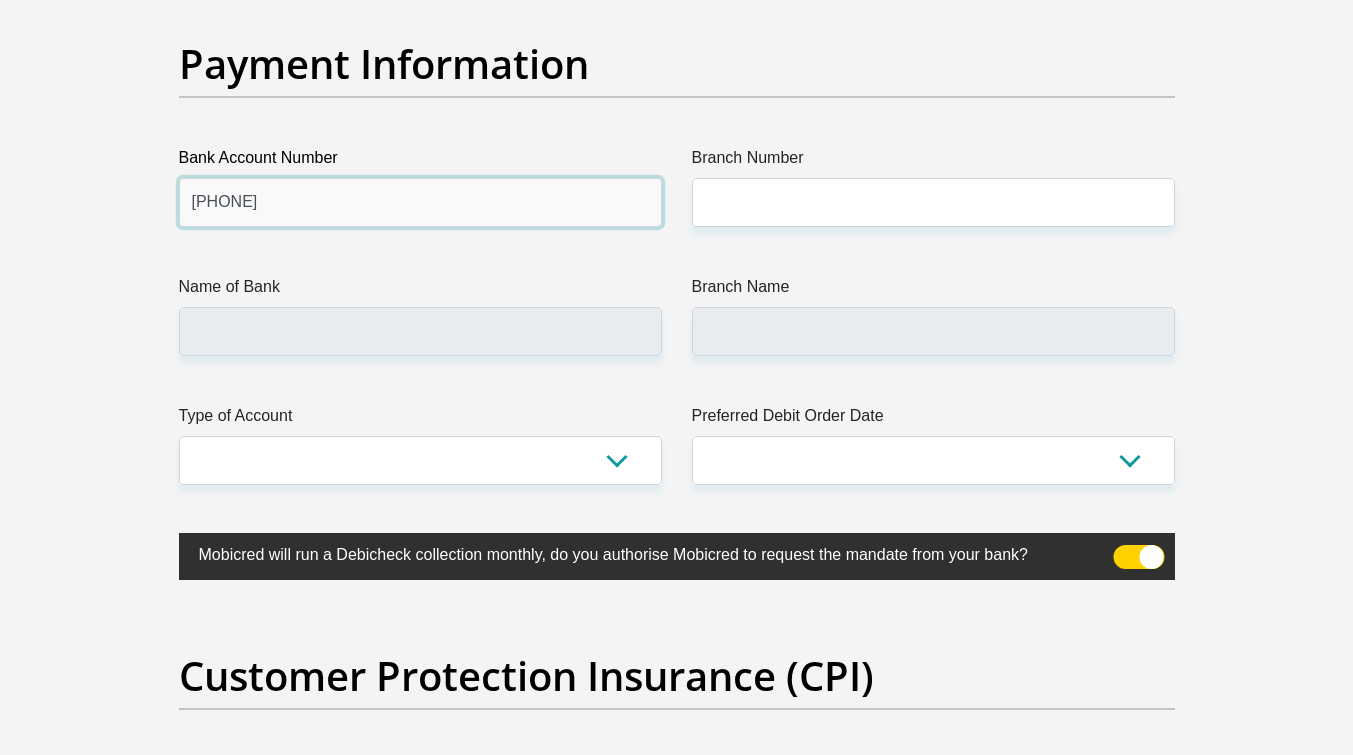 type on "62816461579" 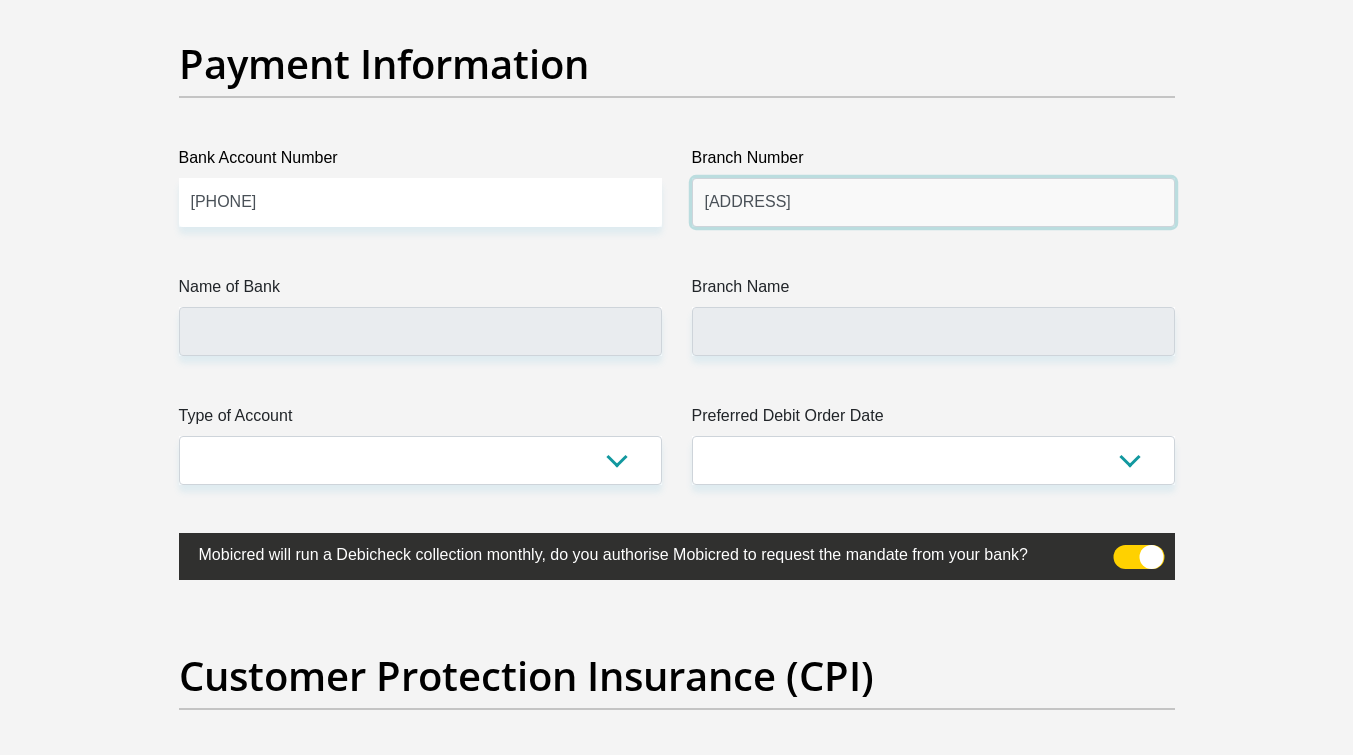 drag, startPoint x: 811, startPoint y: 213, endPoint x: 492, endPoint y: 214, distance: 319.00156 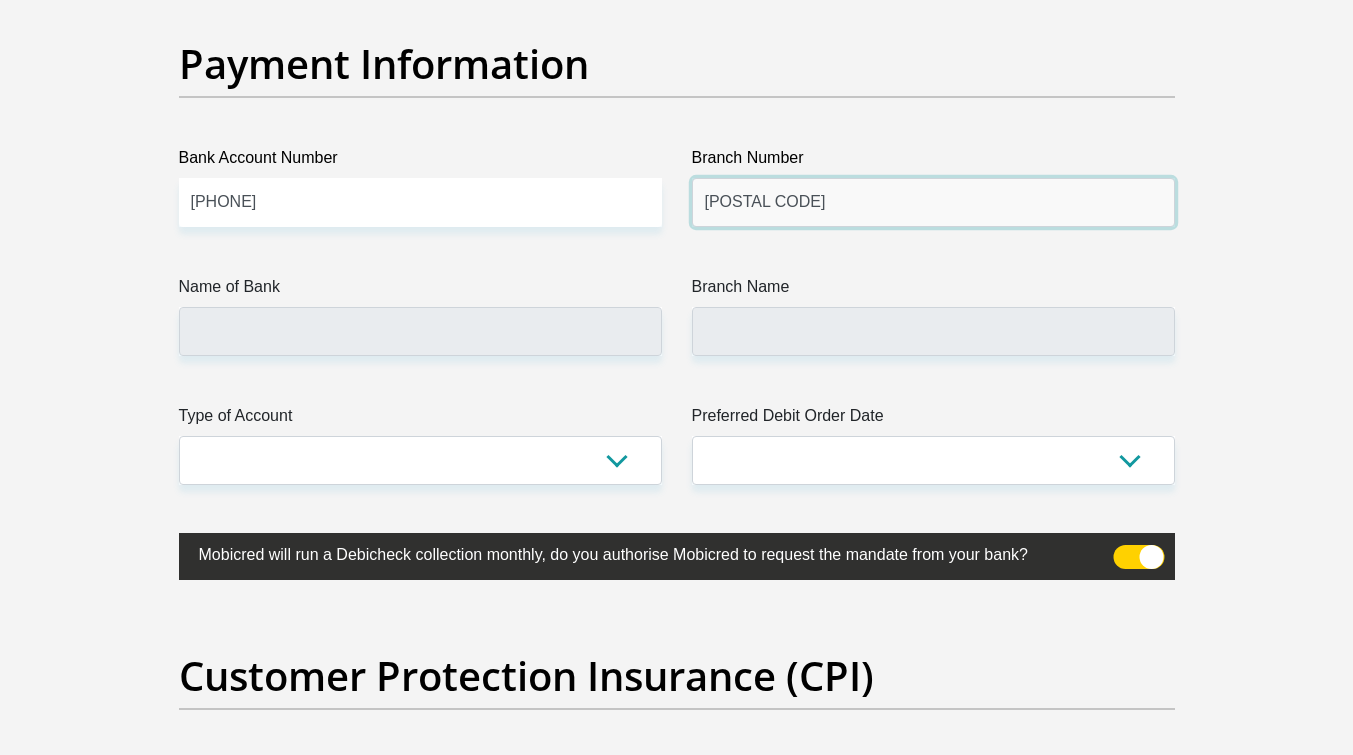 type on "221126" 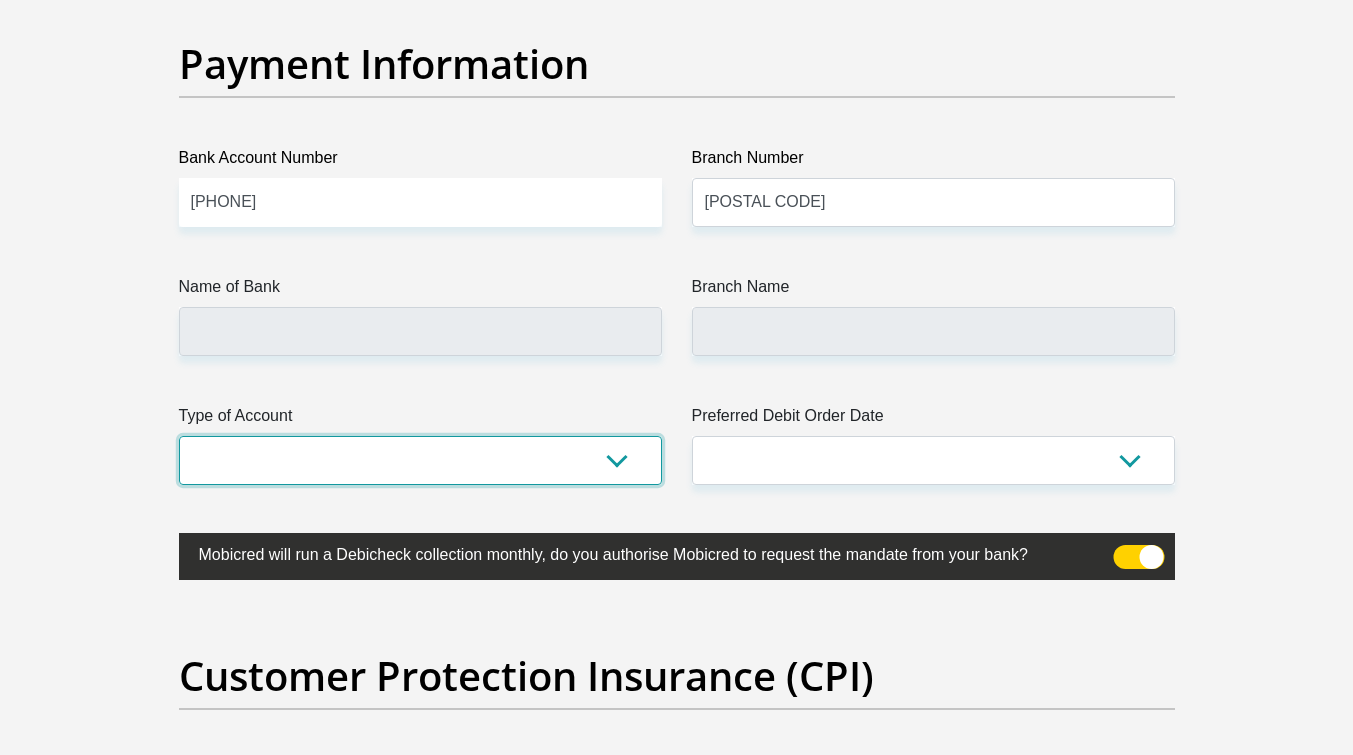 click on "Cheque
Savings" at bounding box center [420, 460] 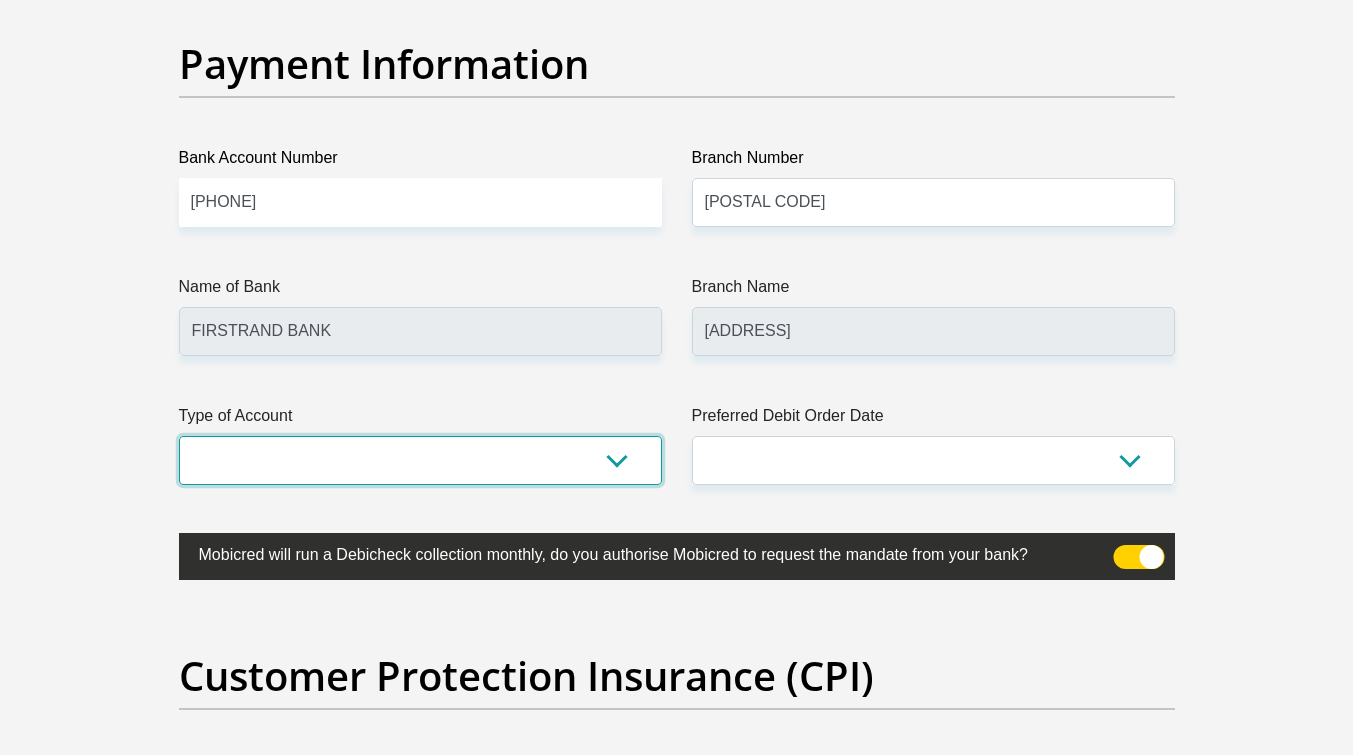 select on "CUR" 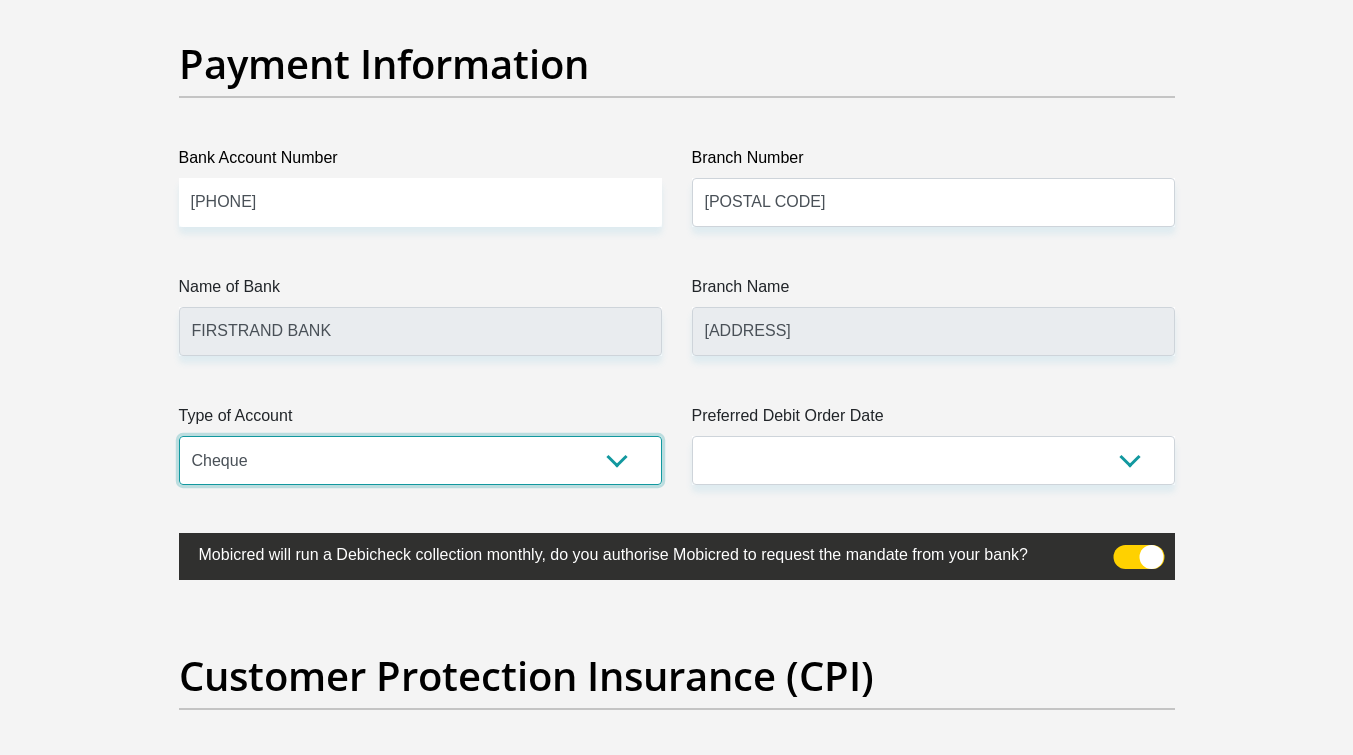 click on "Cheque
Savings" at bounding box center [420, 460] 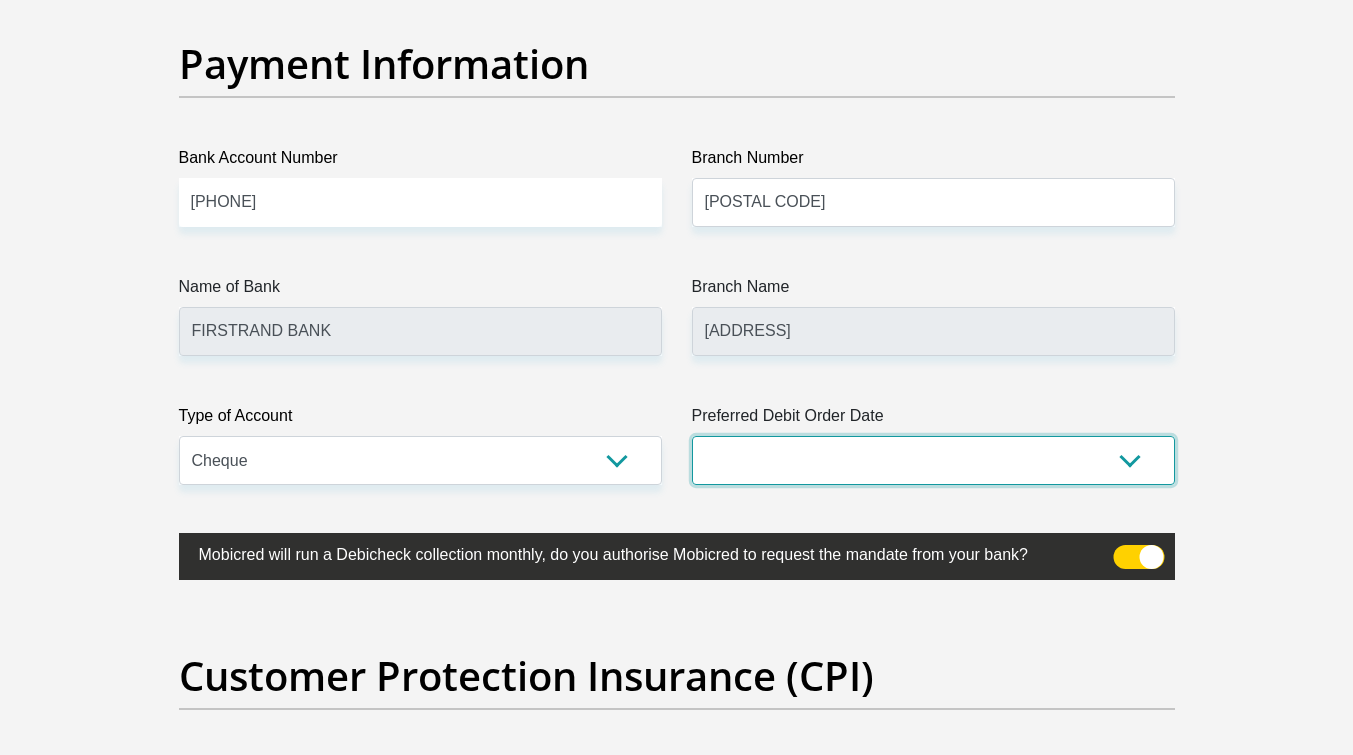 click on "1st
2nd
3rd
4th
5th
7th
18th
19th
20th
21st
22nd
23rd
24th
25th
26th
27th
28th
29th
30th" at bounding box center (933, 460) 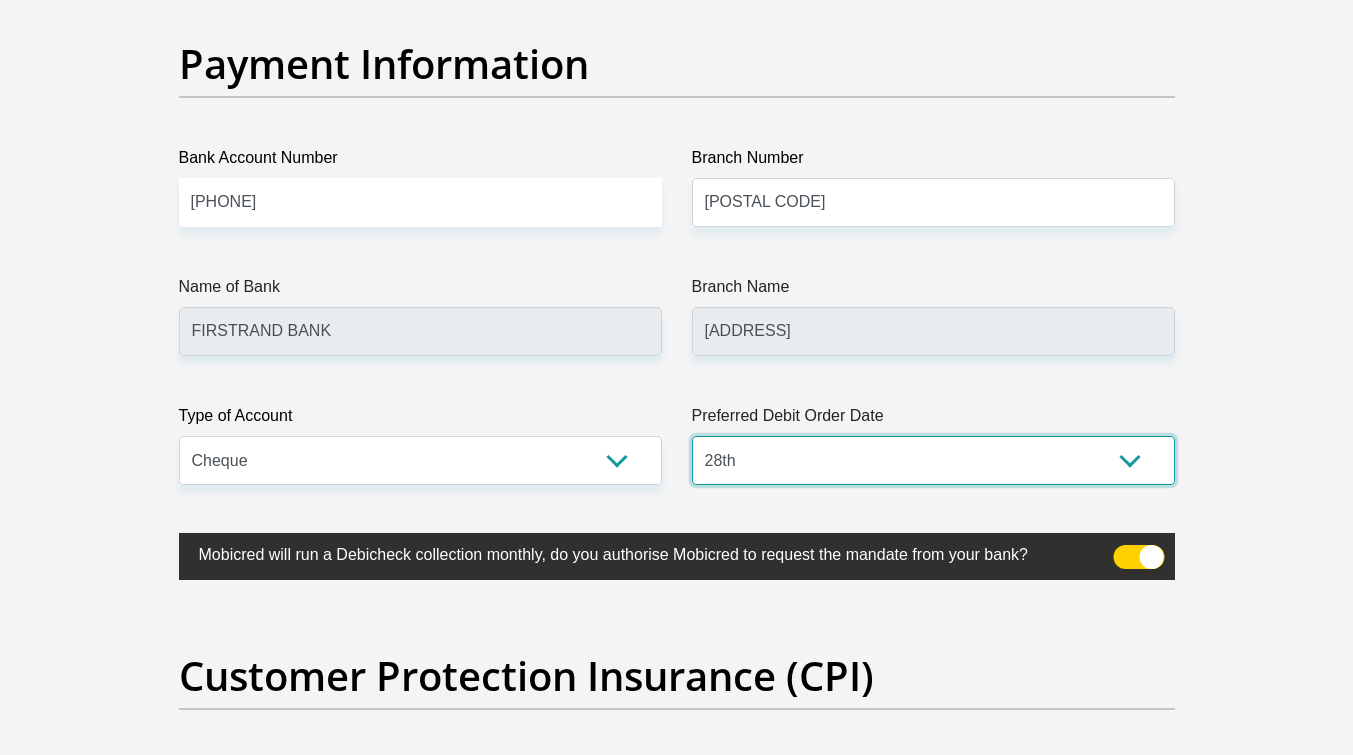 click on "1st
2nd
3rd
4th
5th
7th
18th
19th
20th
21st
22nd
23rd
24th
25th
26th
27th
28th
29th
30th" at bounding box center [933, 460] 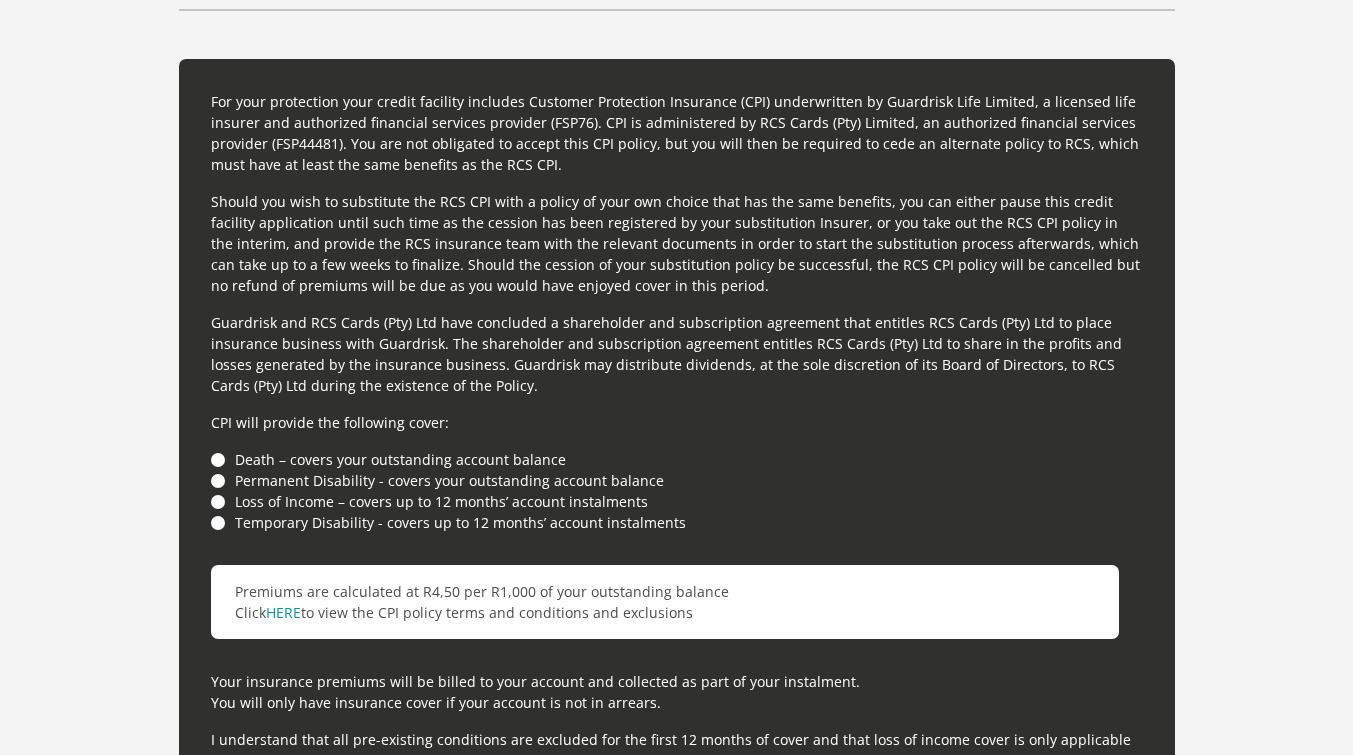 scroll, scrollTop: 5440, scrollLeft: 0, axis: vertical 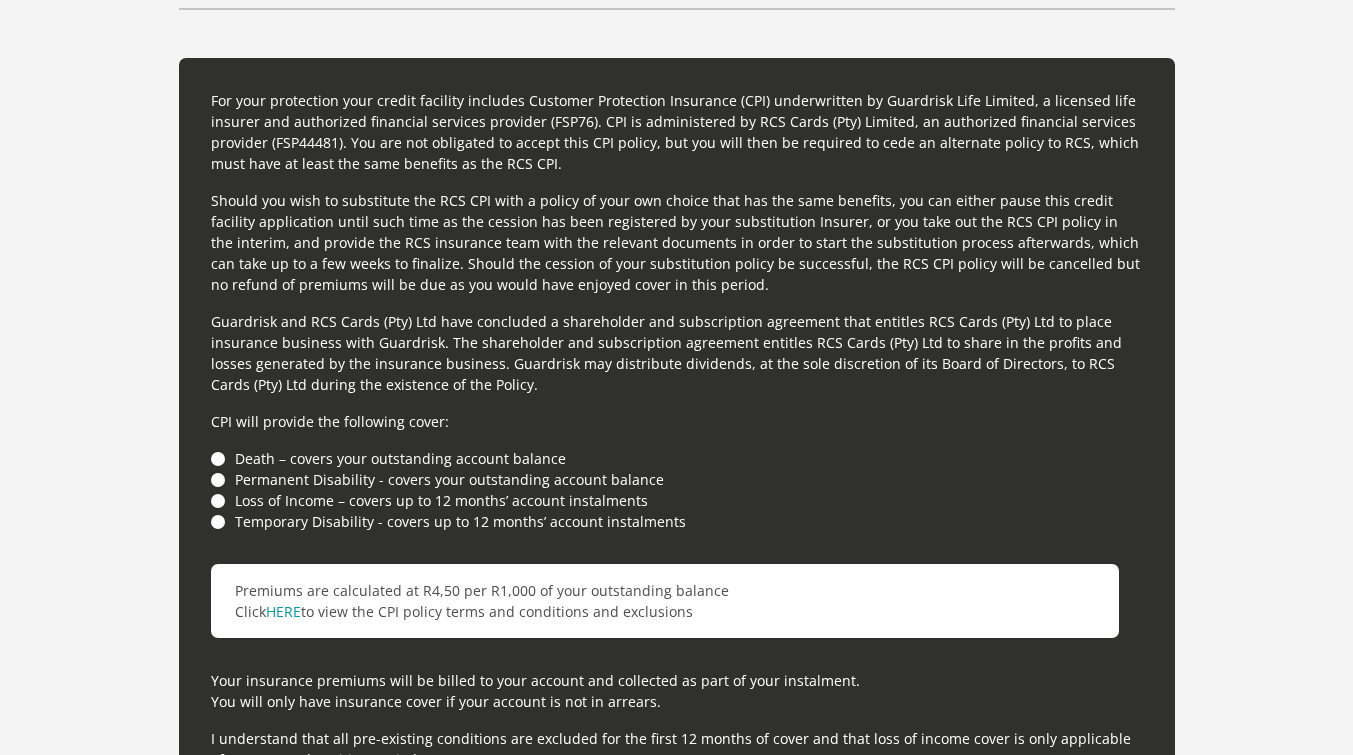 click on "Death – covers your outstanding account balance" at bounding box center [677, 458] 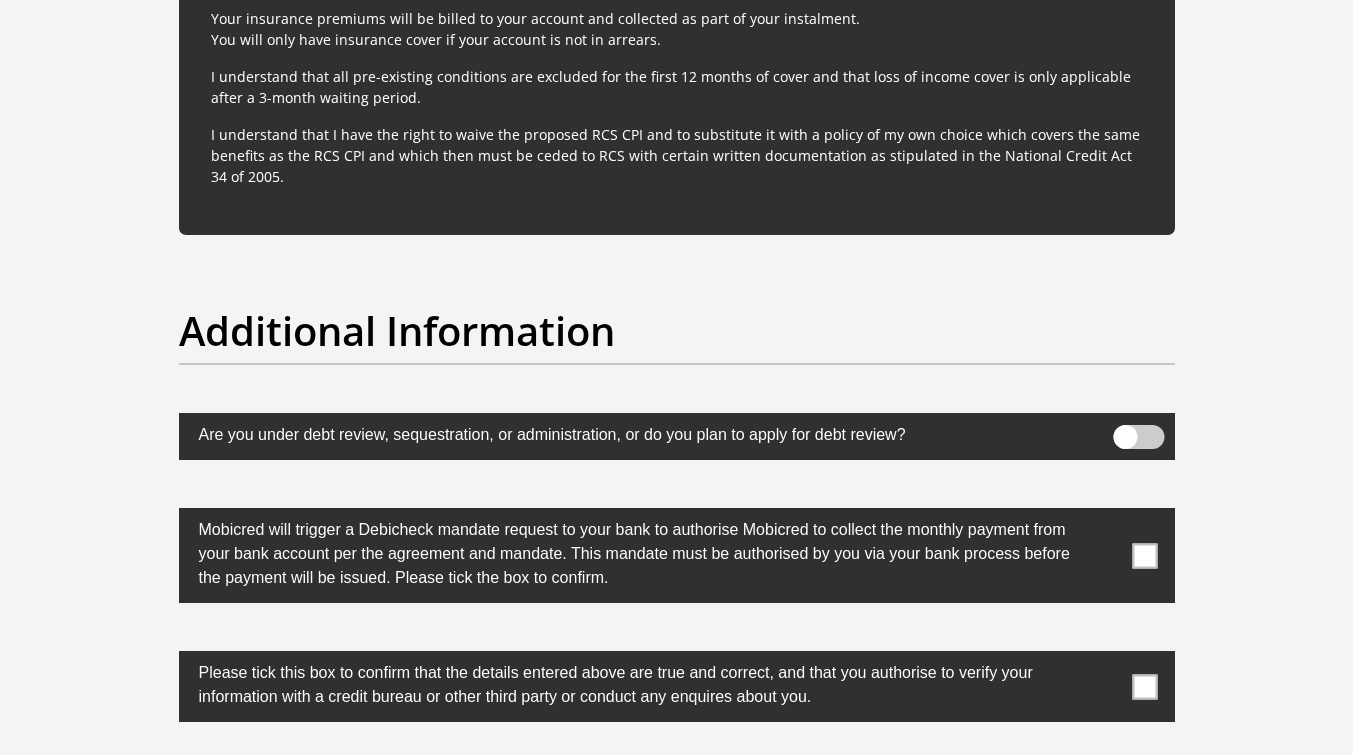 scroll, scrollTop: 6240, scrollLeft: 0, axis: vertical 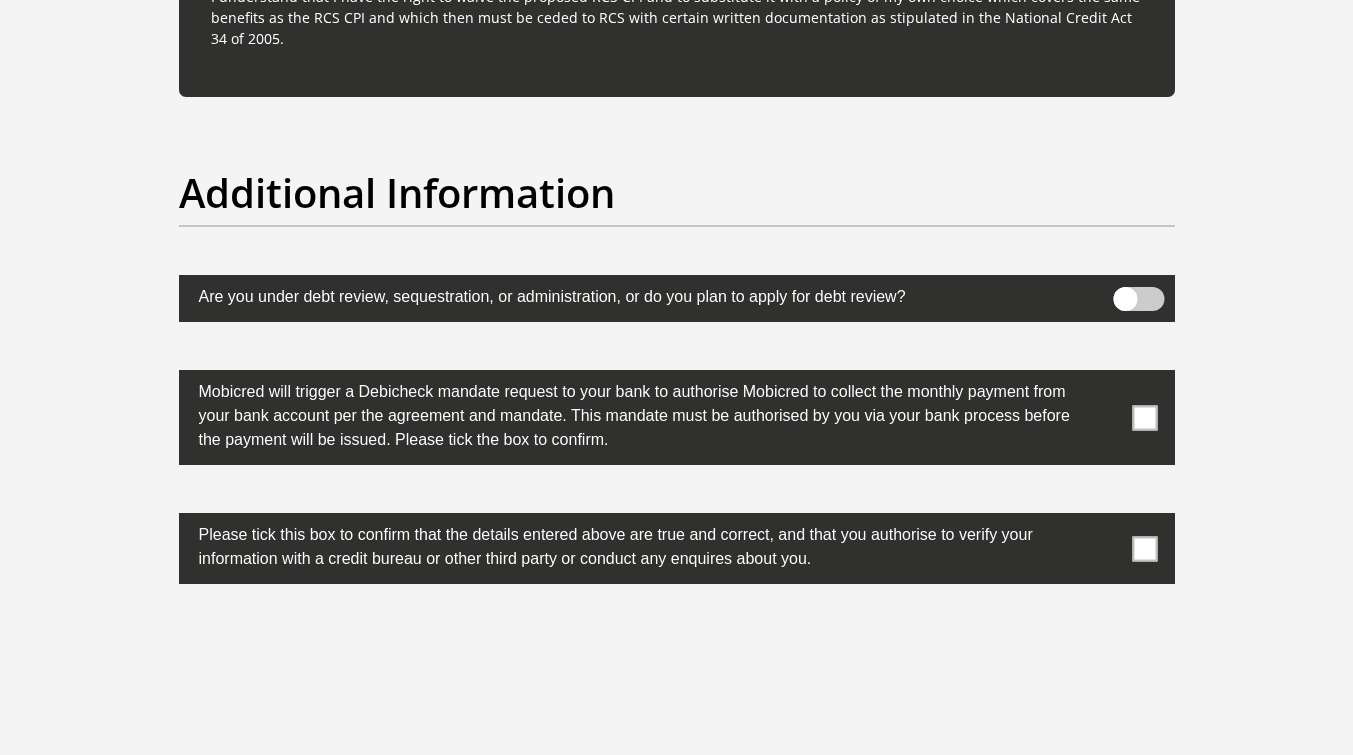 click at bounding box center (1144, 417) 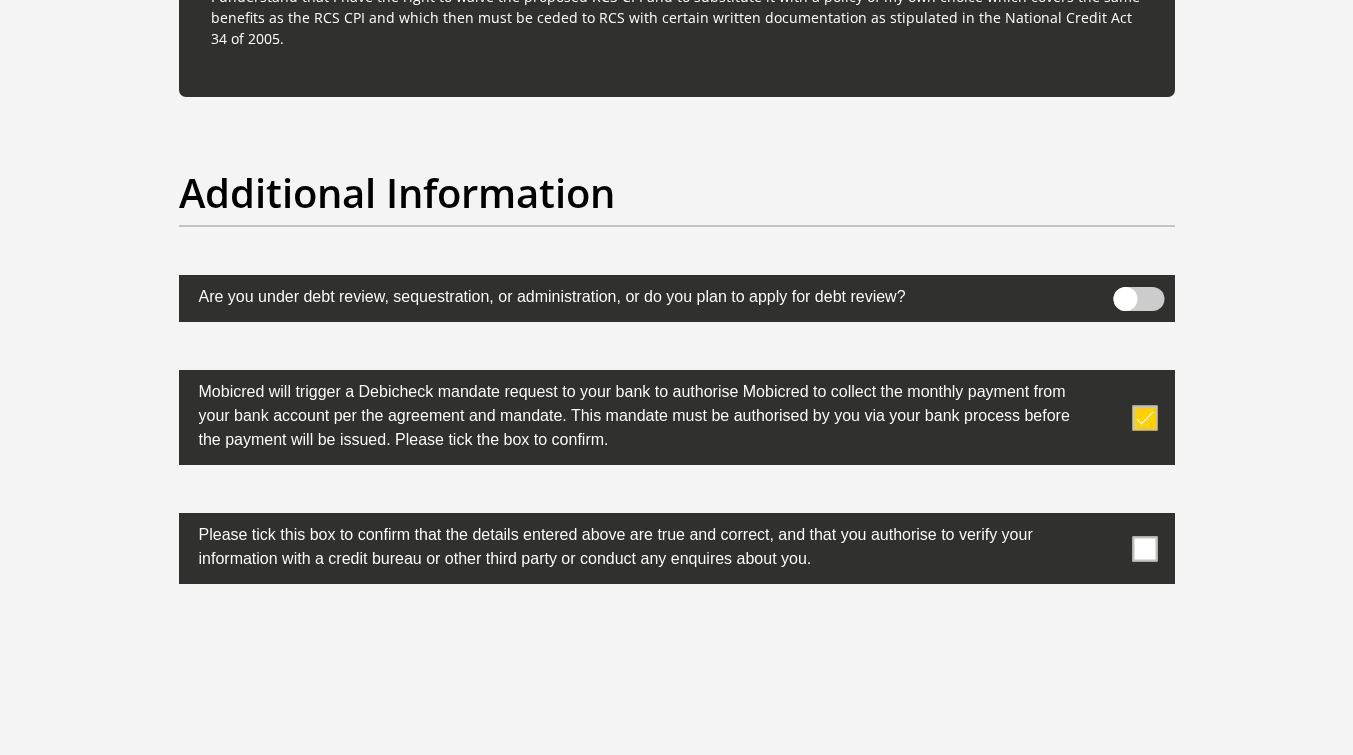 click at bounding box center [1144, 548] 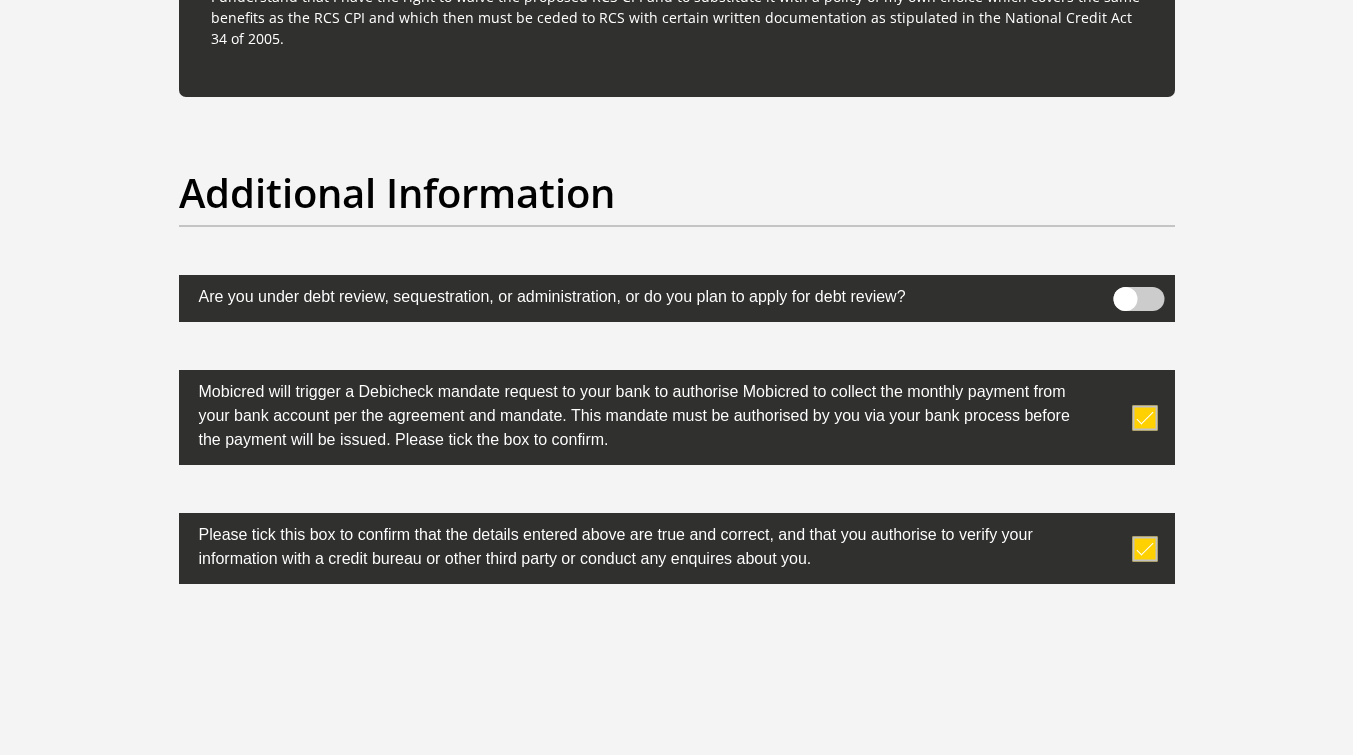 click at bounding box center [1144, 548] 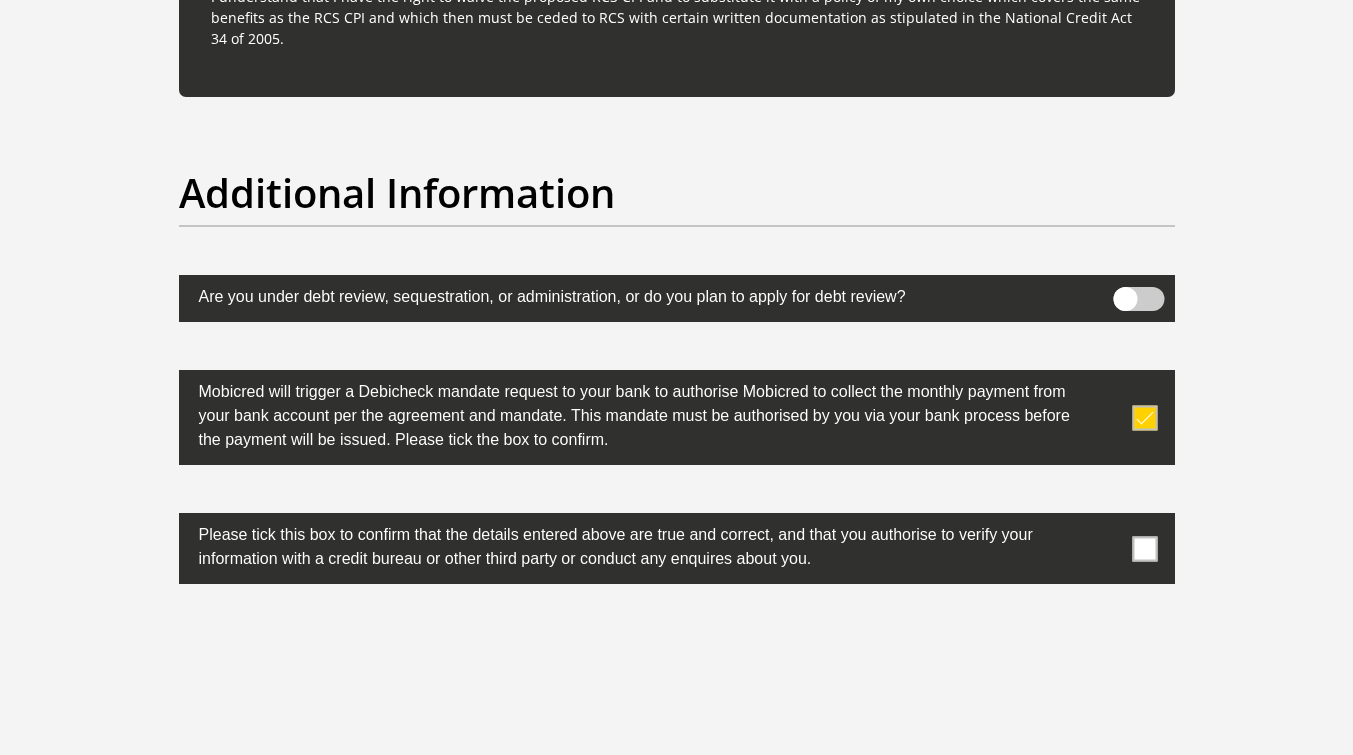 click at bounding box center [1144, 548] 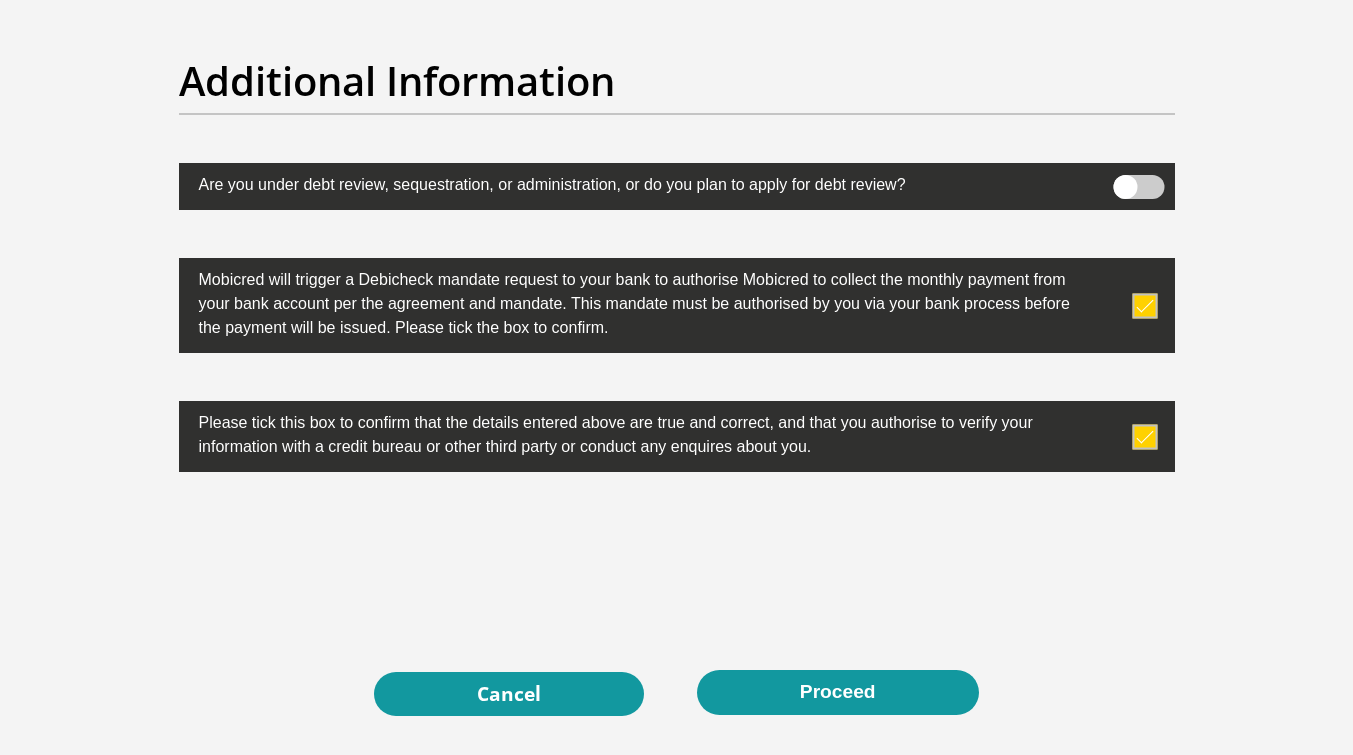 scroll, scrollTop: 6540, scrollLeft: 0, axis: vertical 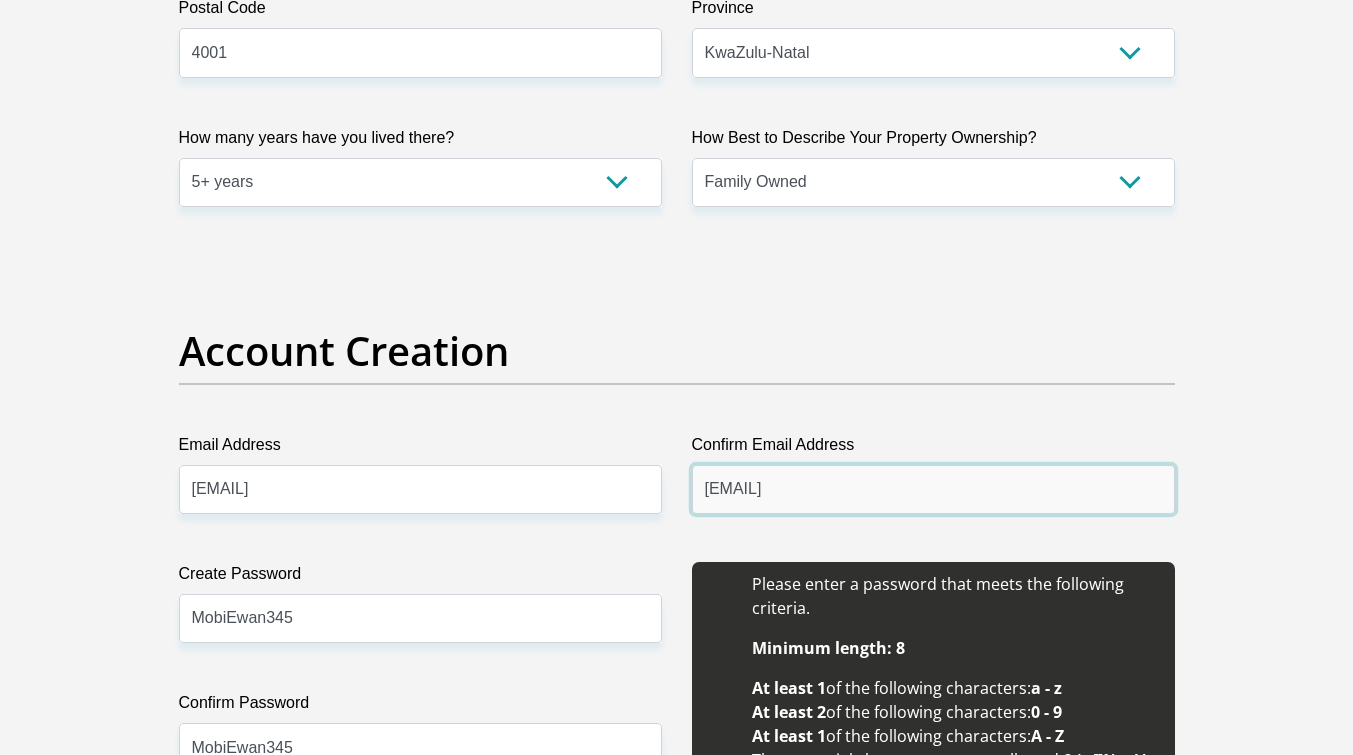 click on "ewanslabberengineering@gmail.com" at bounding box center [933, 489] 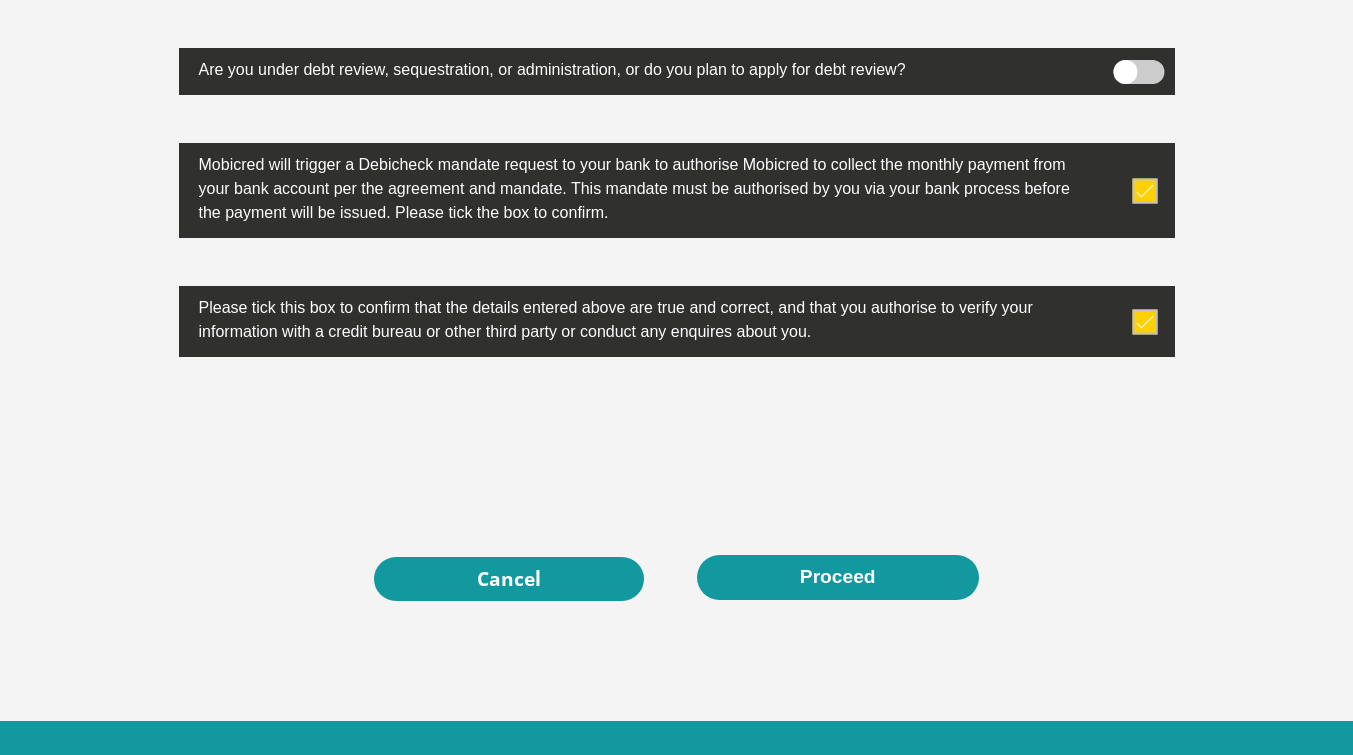 scroll, scrollTop: 6341, scrollLeft: 0, axis: vertical 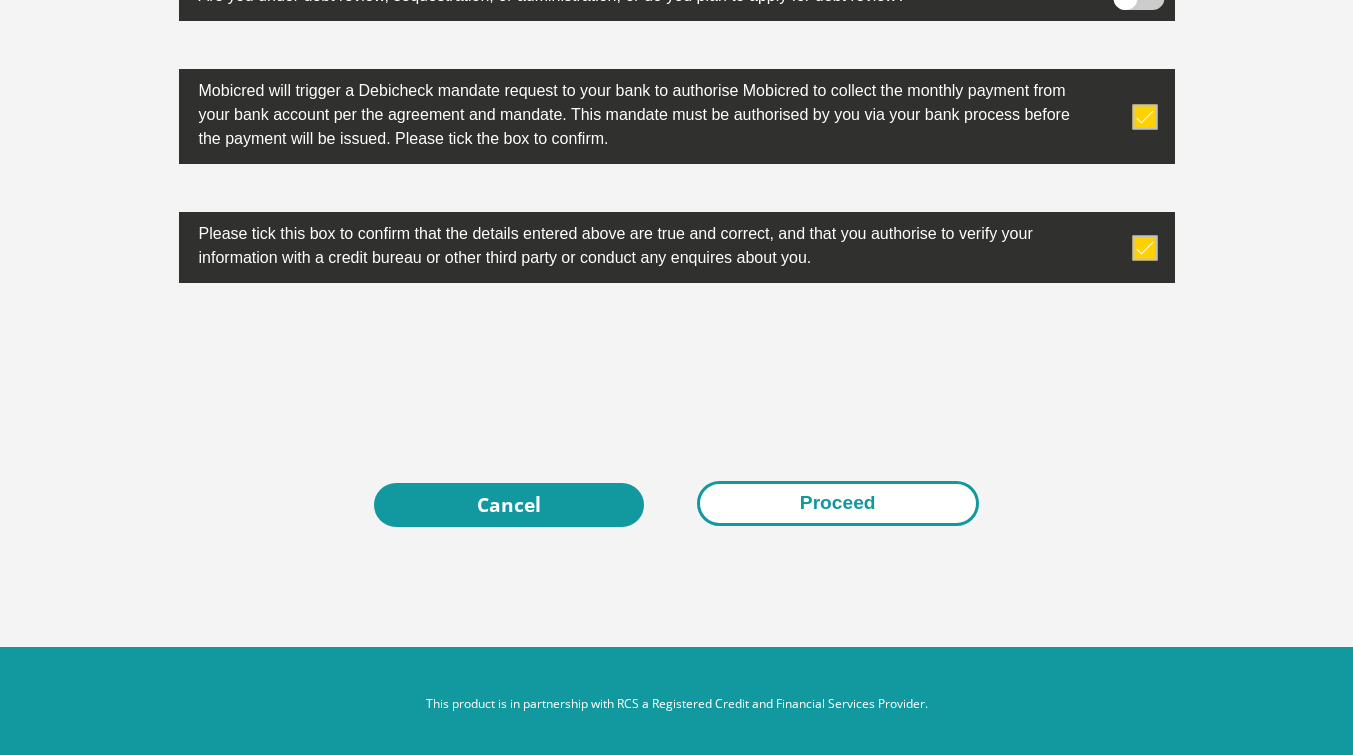 click on "Proceed" at bounding box center [838, 503] 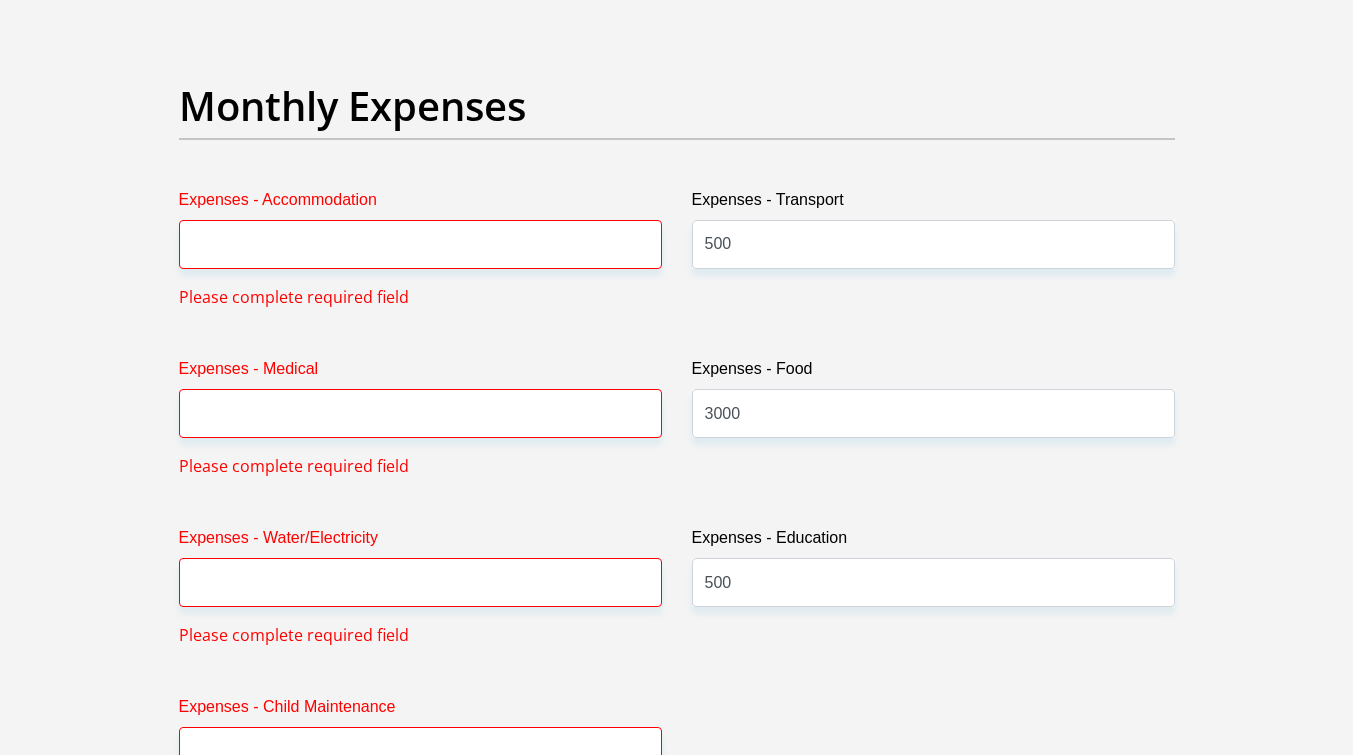 scroll, scrollTop: 2809, scrollLeft: 0, axis: vertical 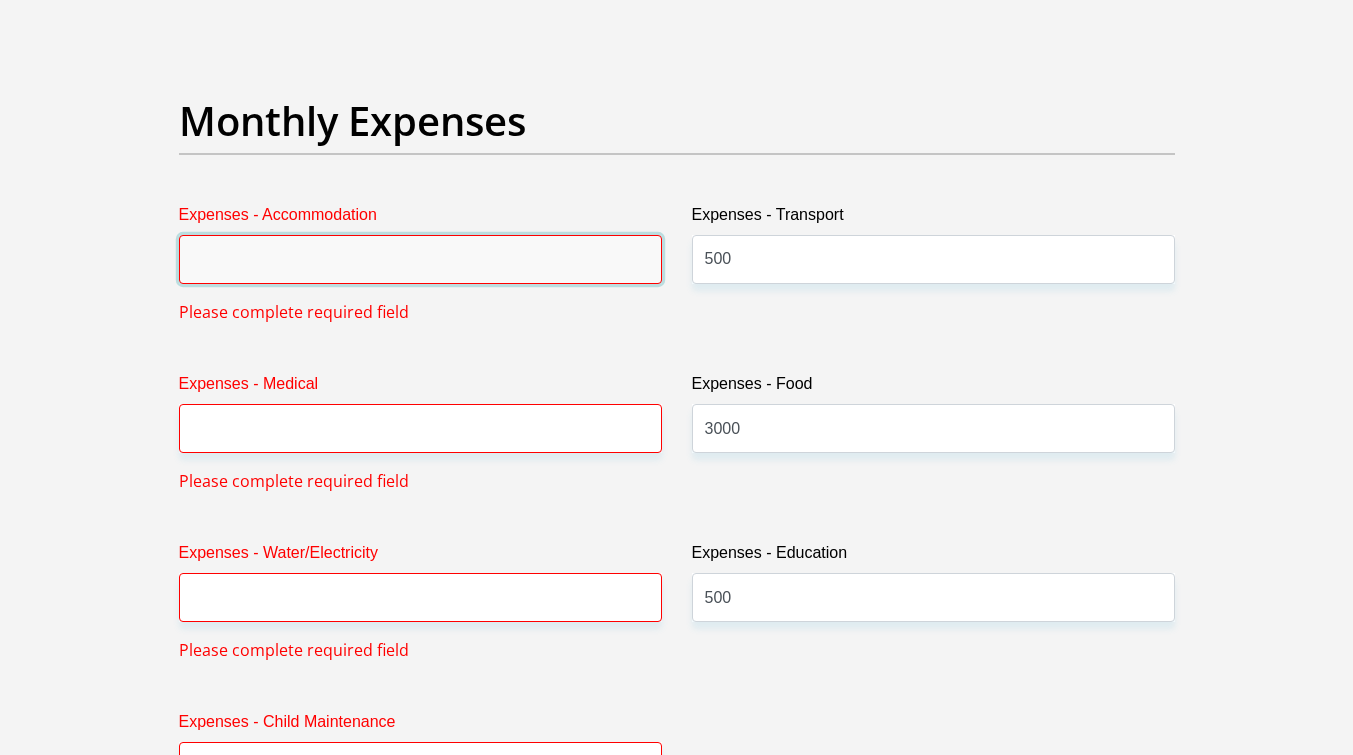 click on "Expenses - Accommodation" at bounding box center (420, 259) 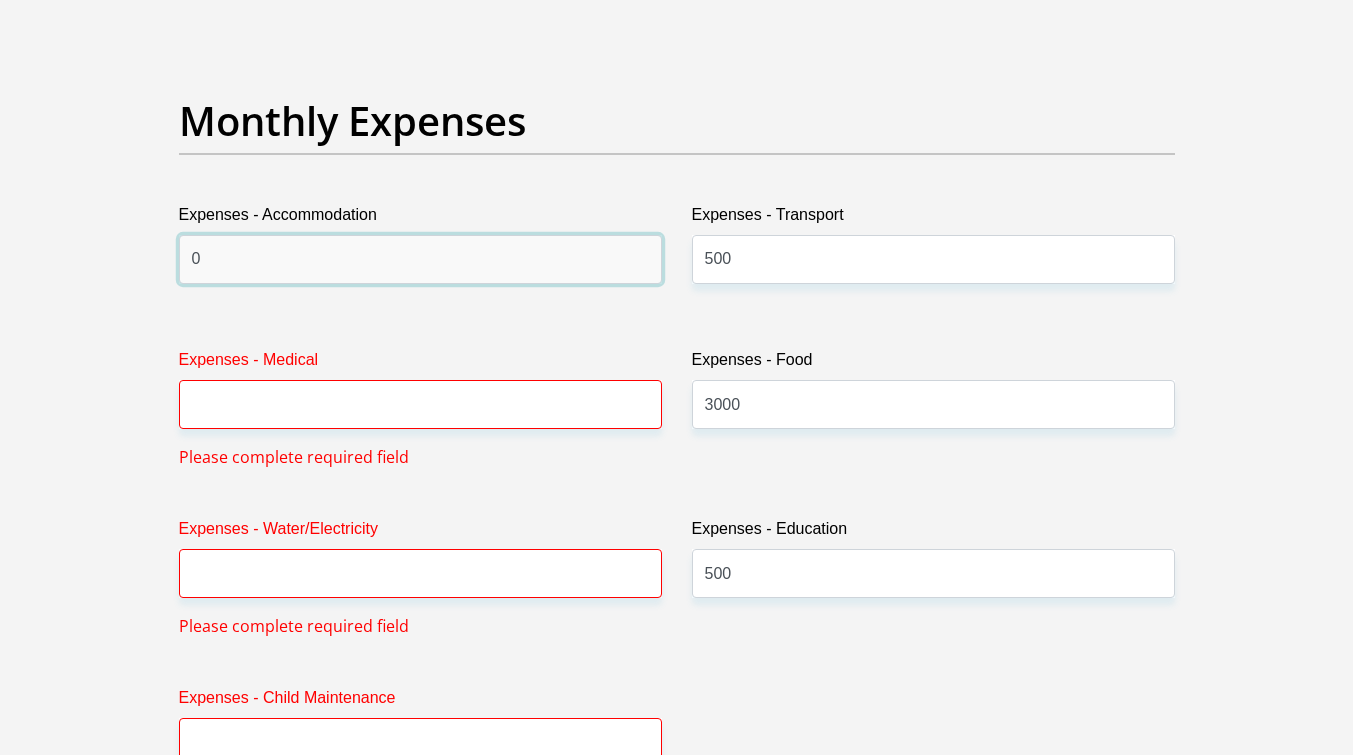 type on "0" 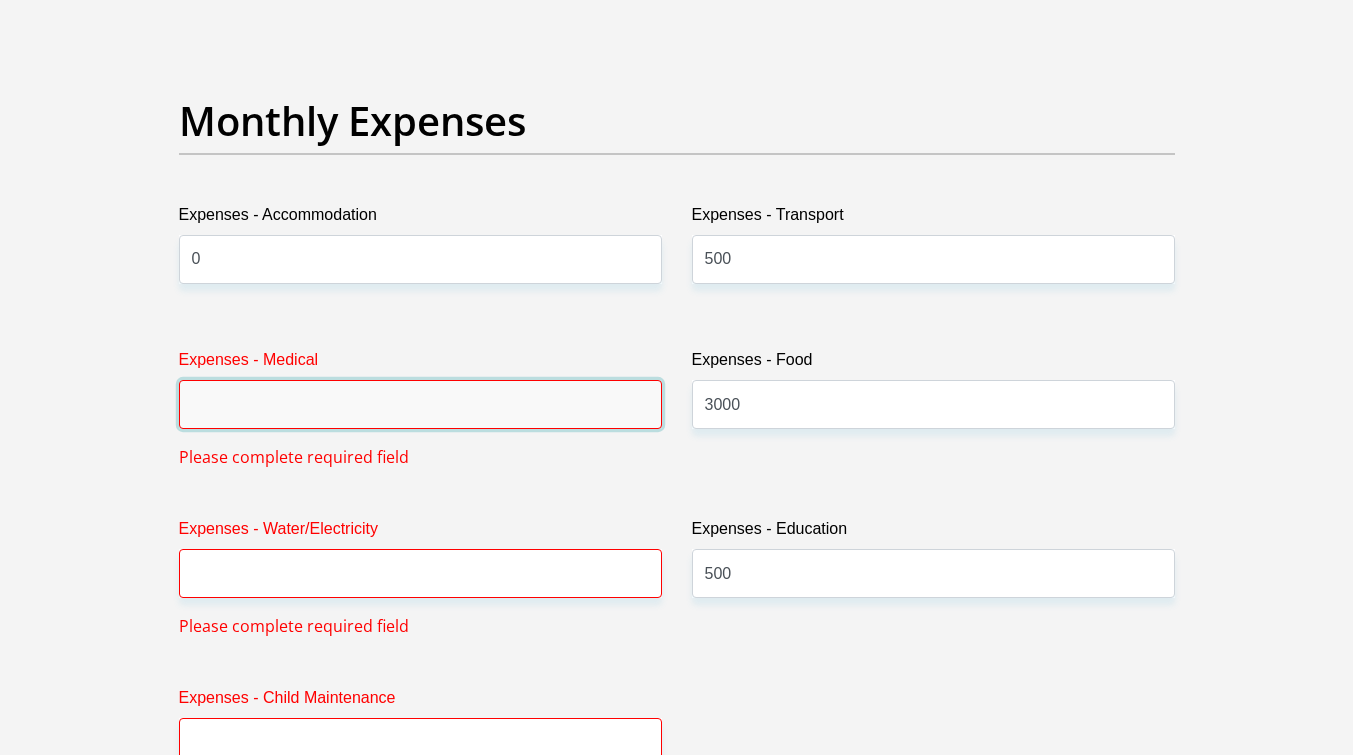 click on "Expenses - Medical" at bounding box center [420, 404] 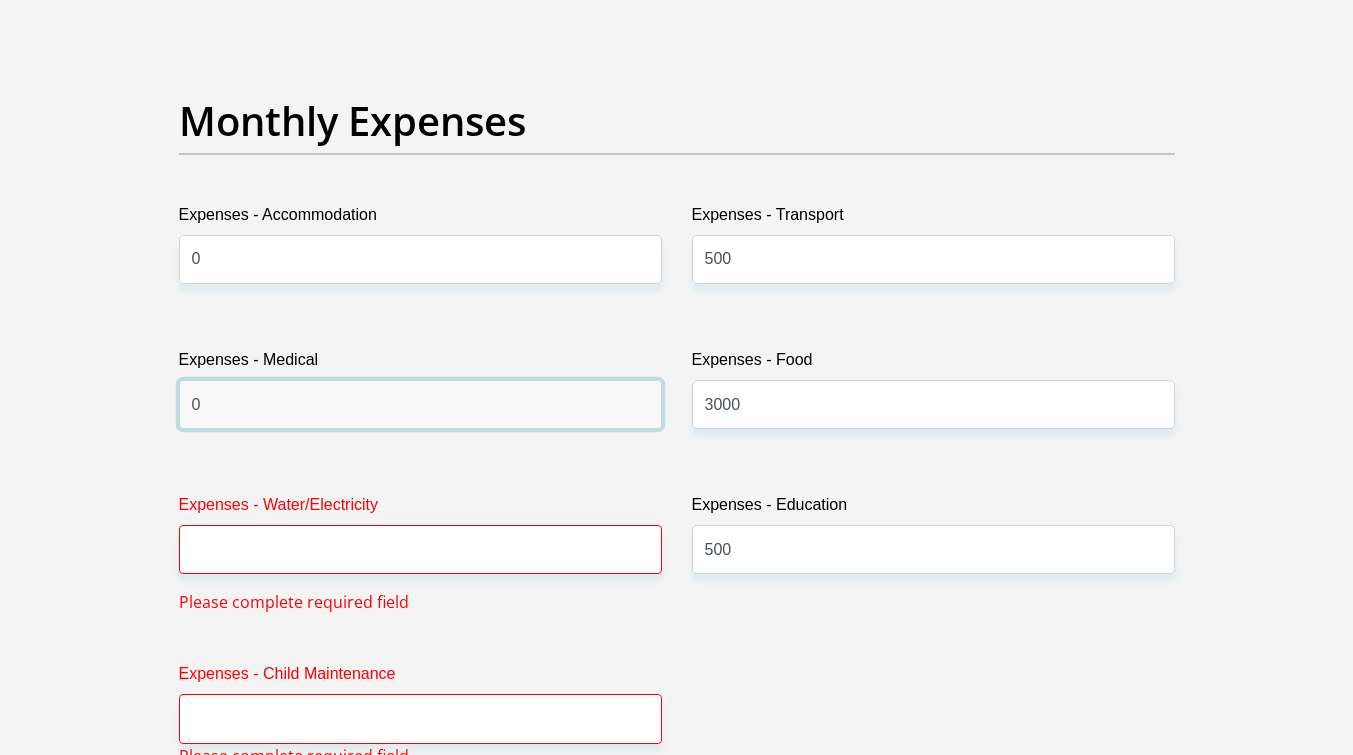 type on "0" 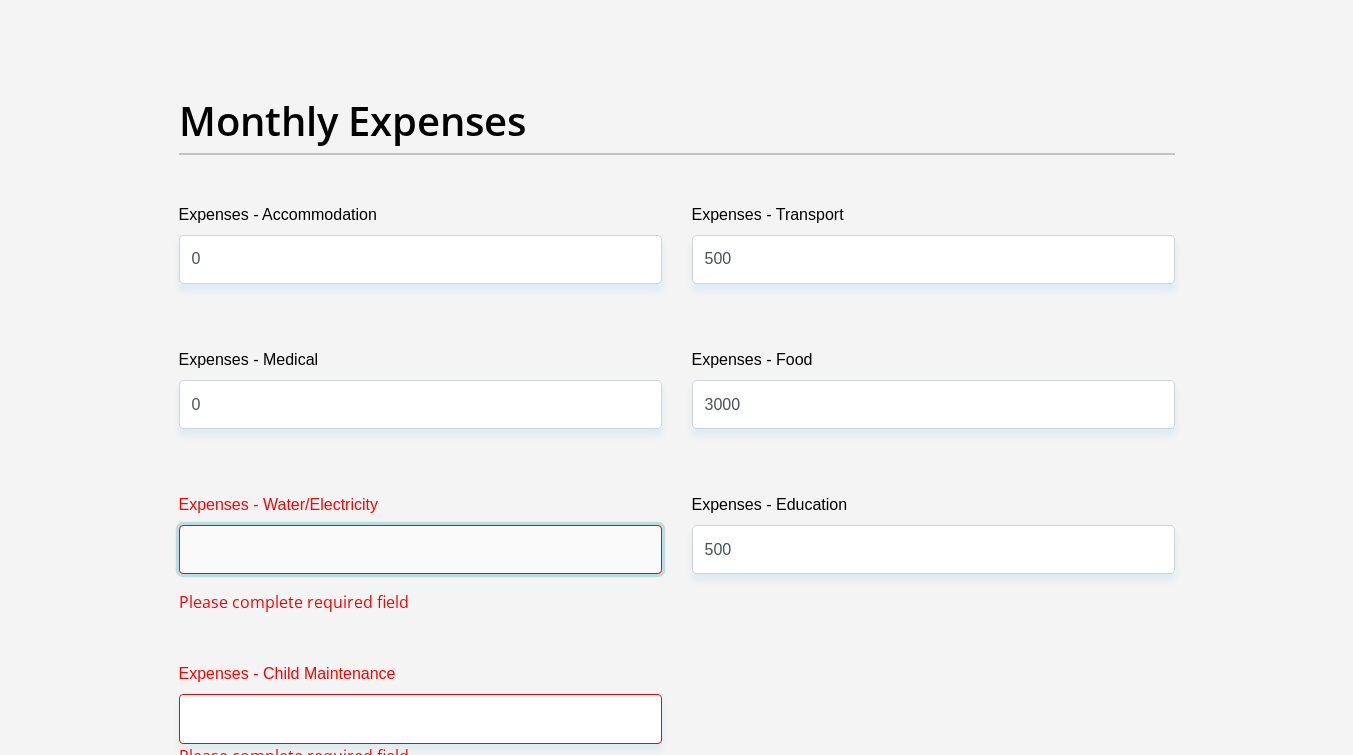 click on "Expenses - Water/Electricity" at bounding box center (420, 549) 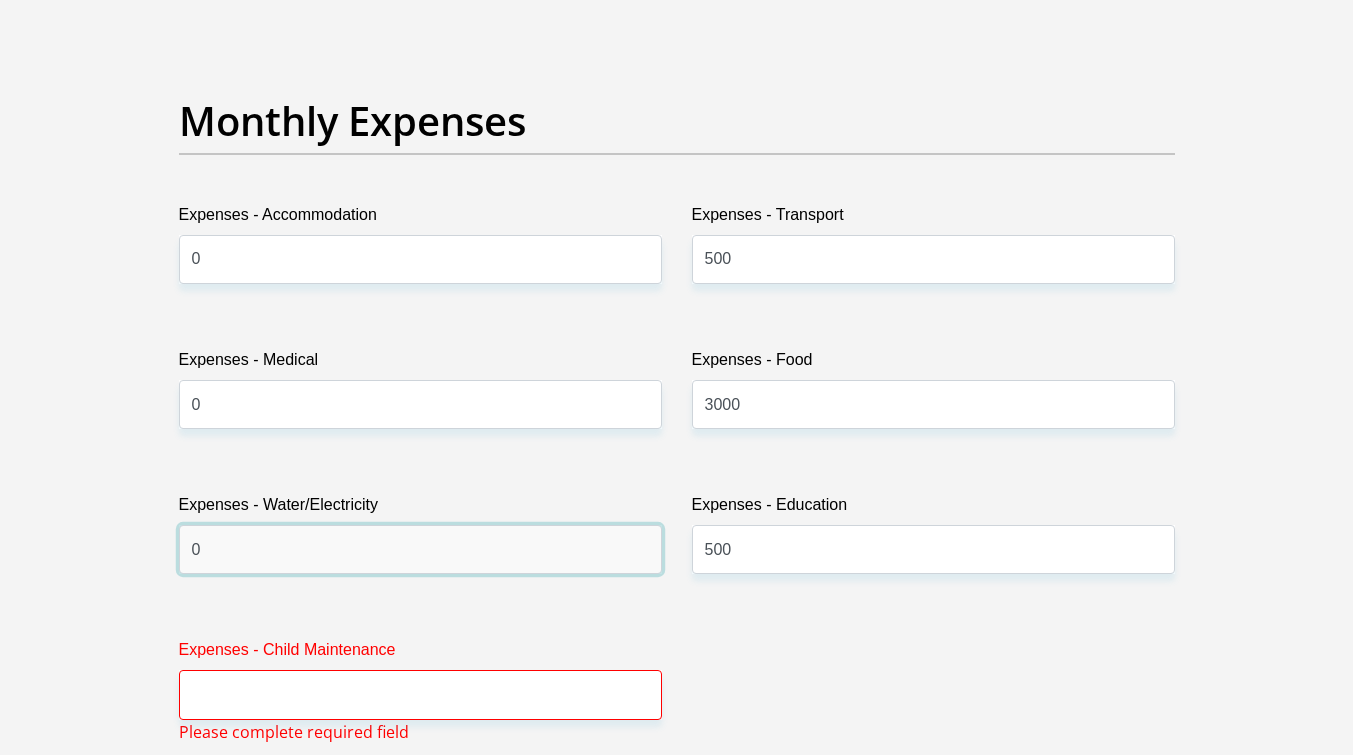 type on "0" 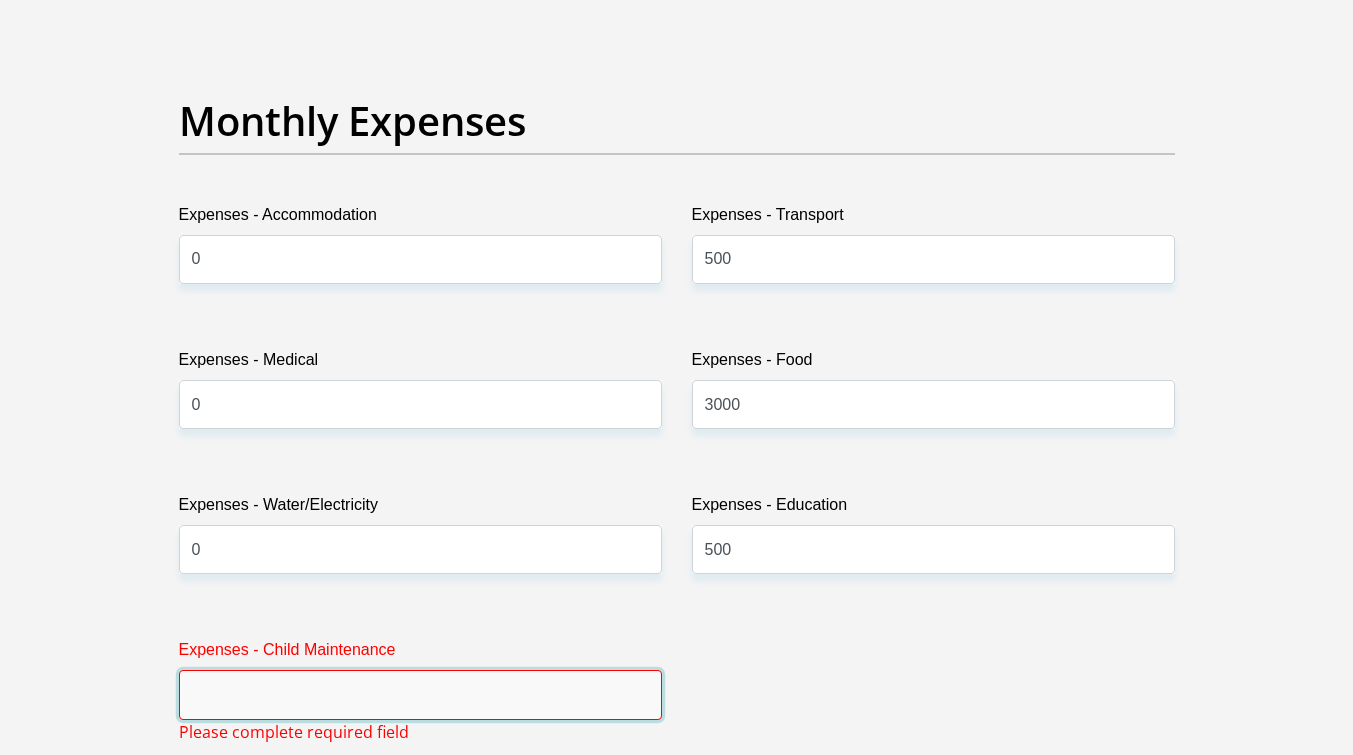 click on "Expenses - Child Maintenance" at bounding box center [420, 694] 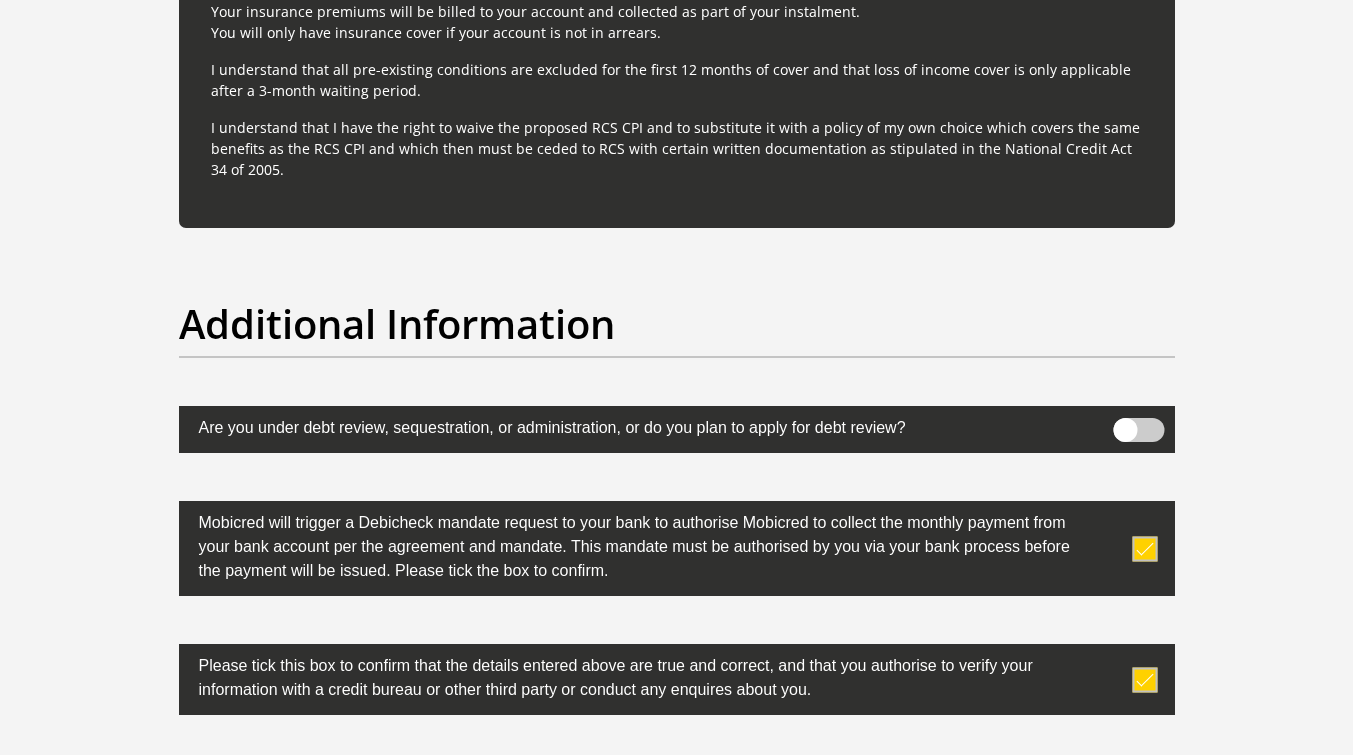 scroll, scrollTop: 6550, scrollLeft: 0, axis: vertical 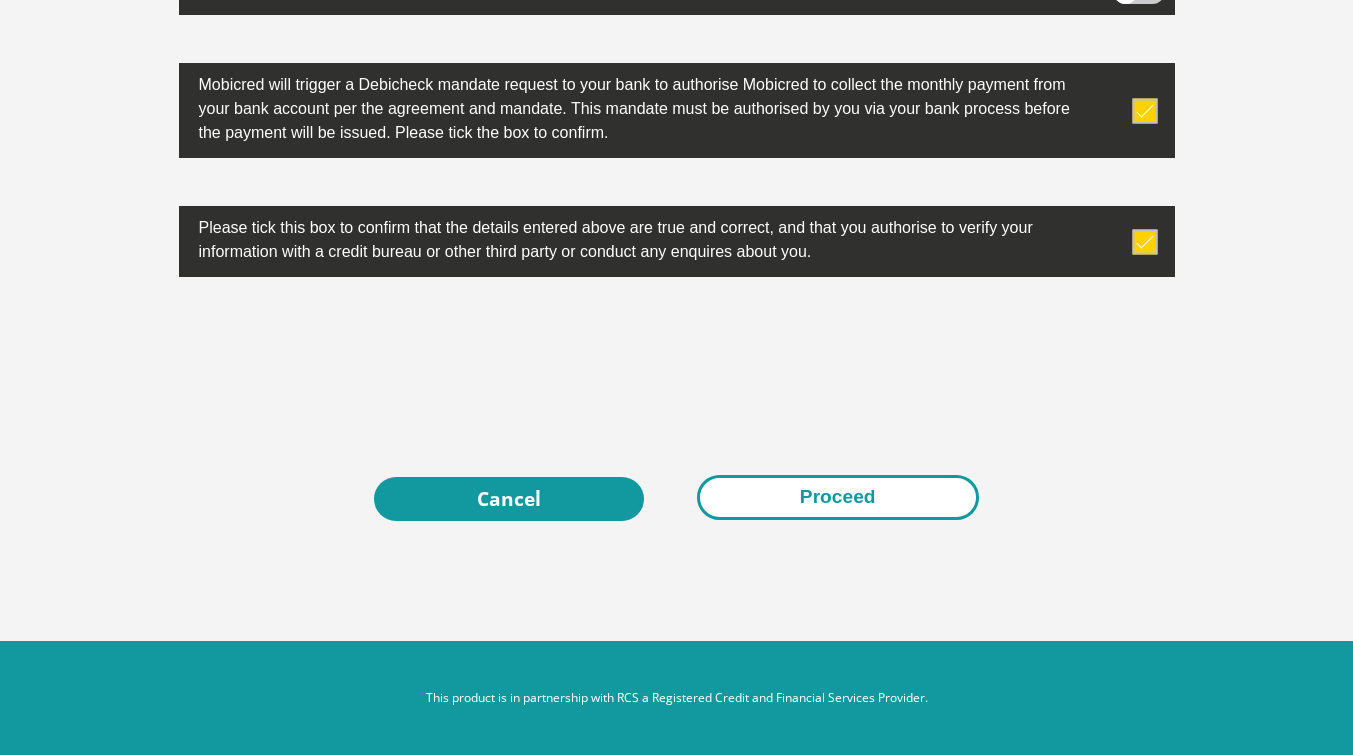 type on "0" 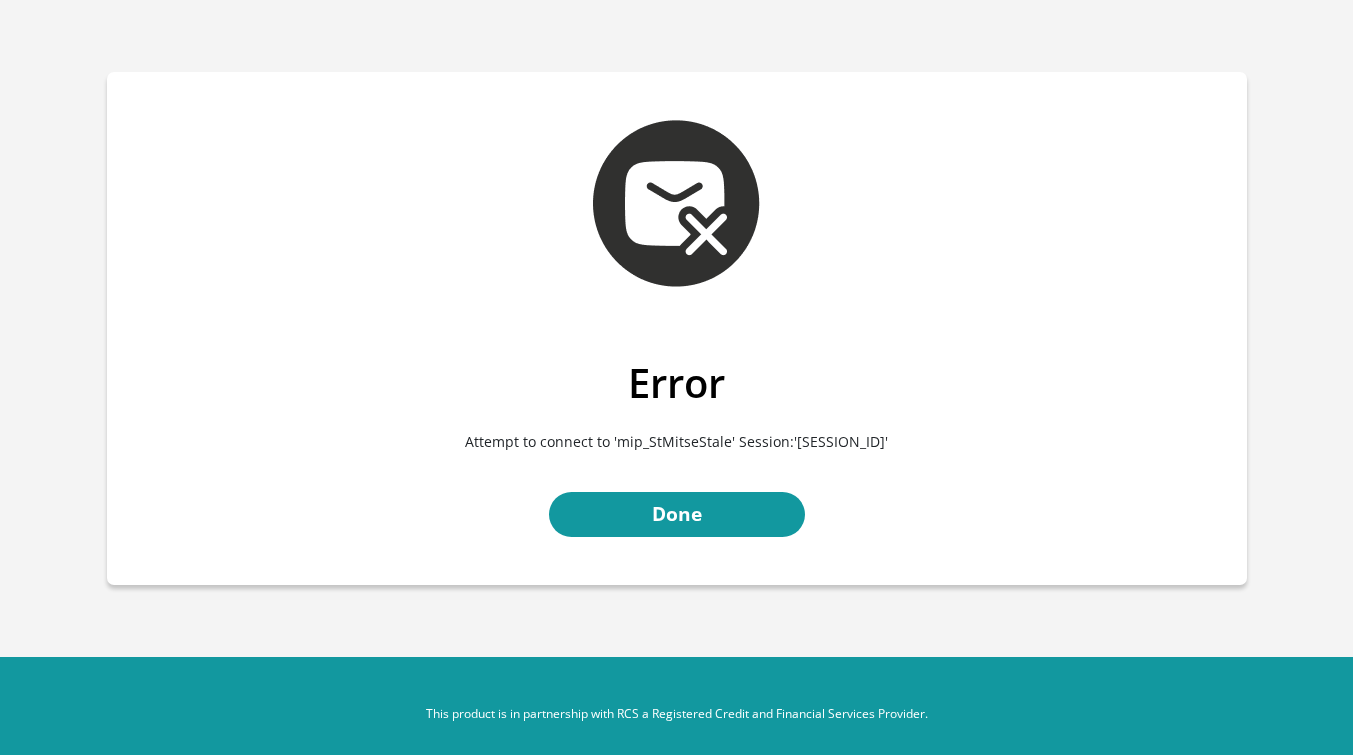scroll, scrollTop: 0, scrollLeft: 0, axis: both 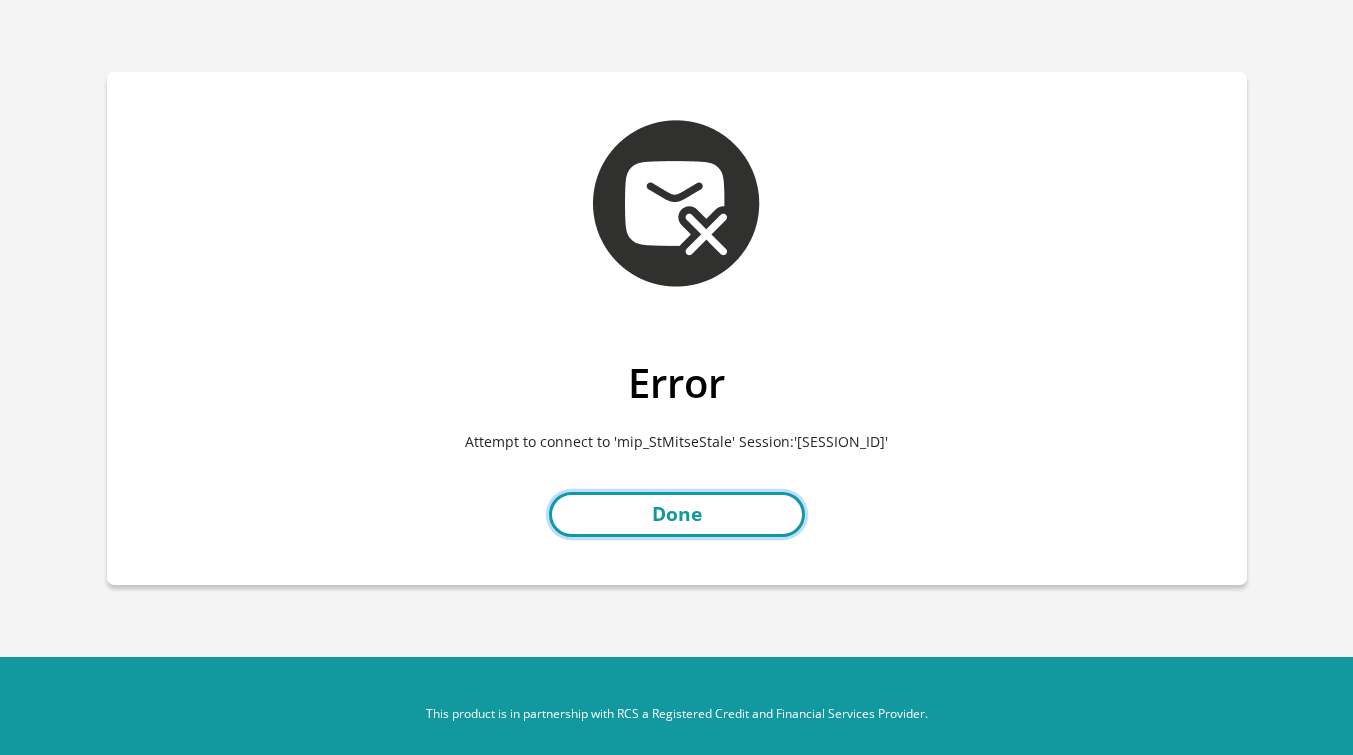 click on "Done" at bounding box center (677, 514) 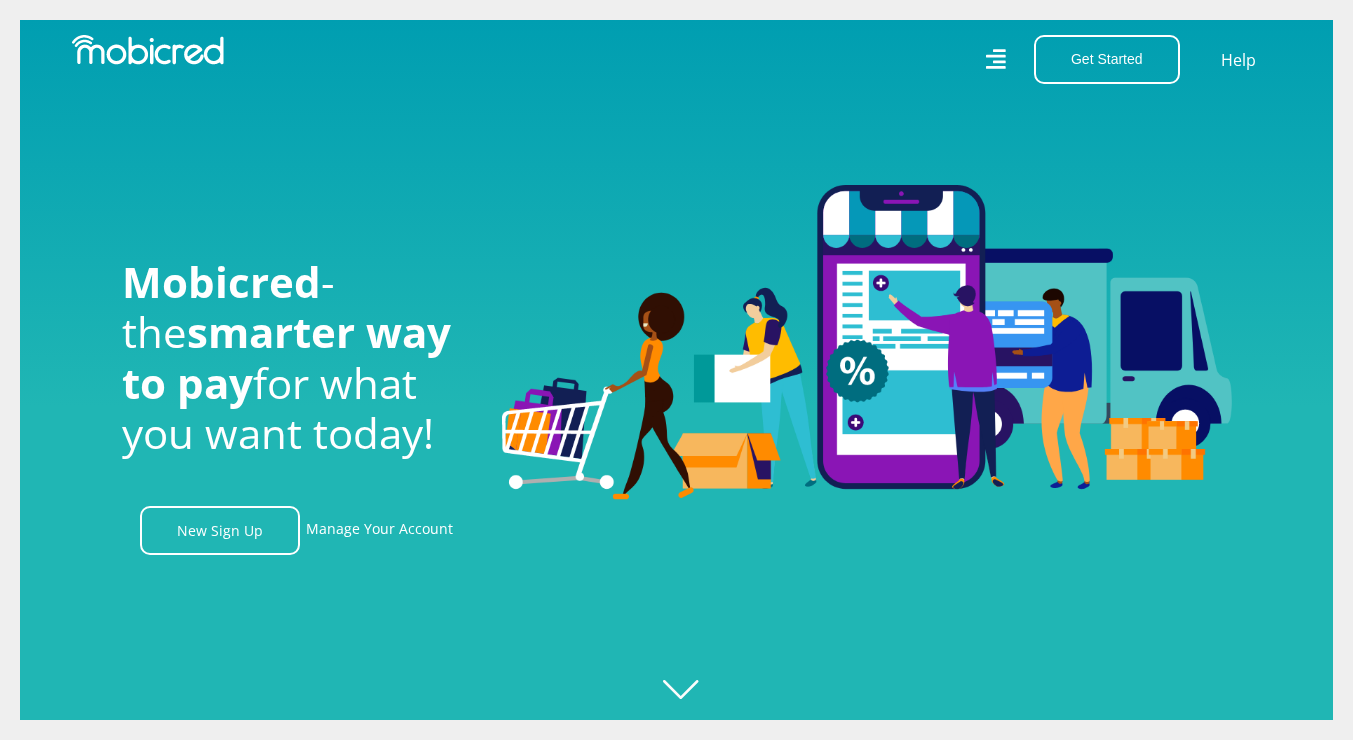scroll, scrollTop: 0, scrollLeft: 0, axis: both 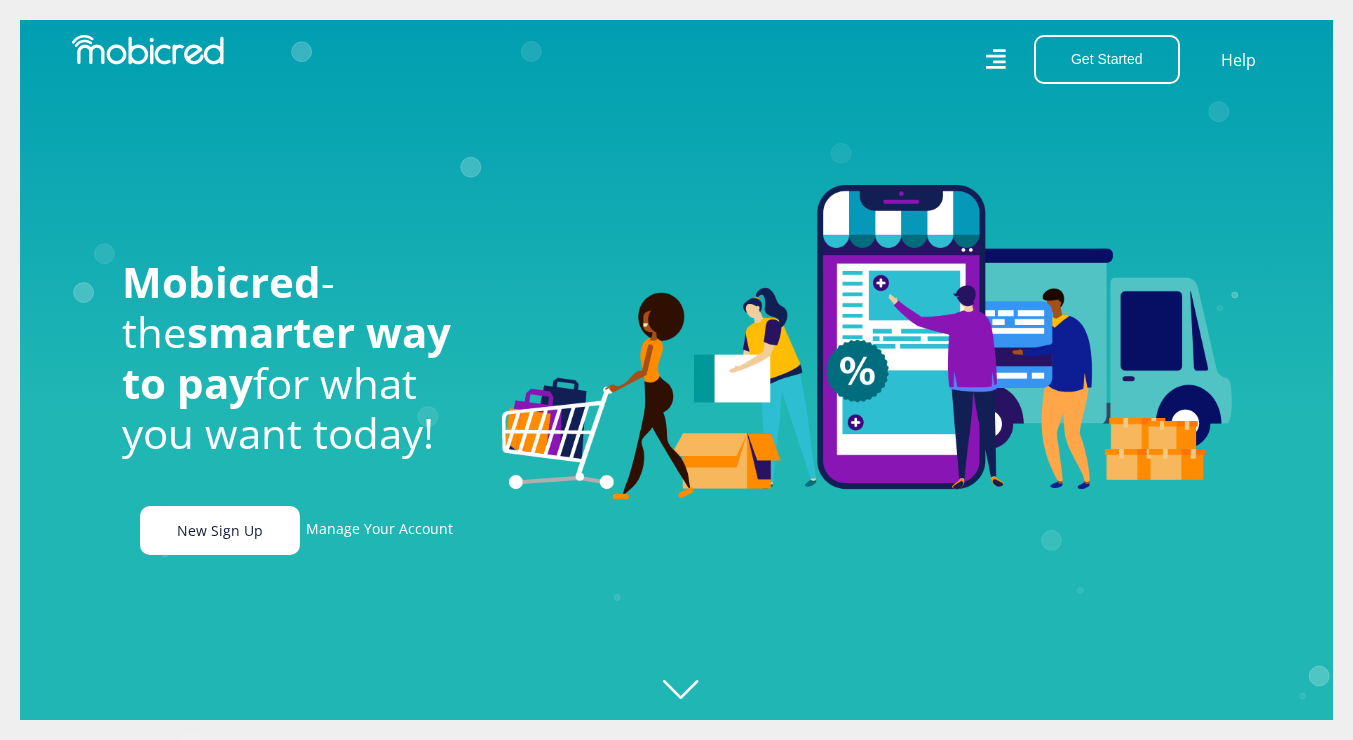 click on "New Sign Up" at bounding box center [220, 530] 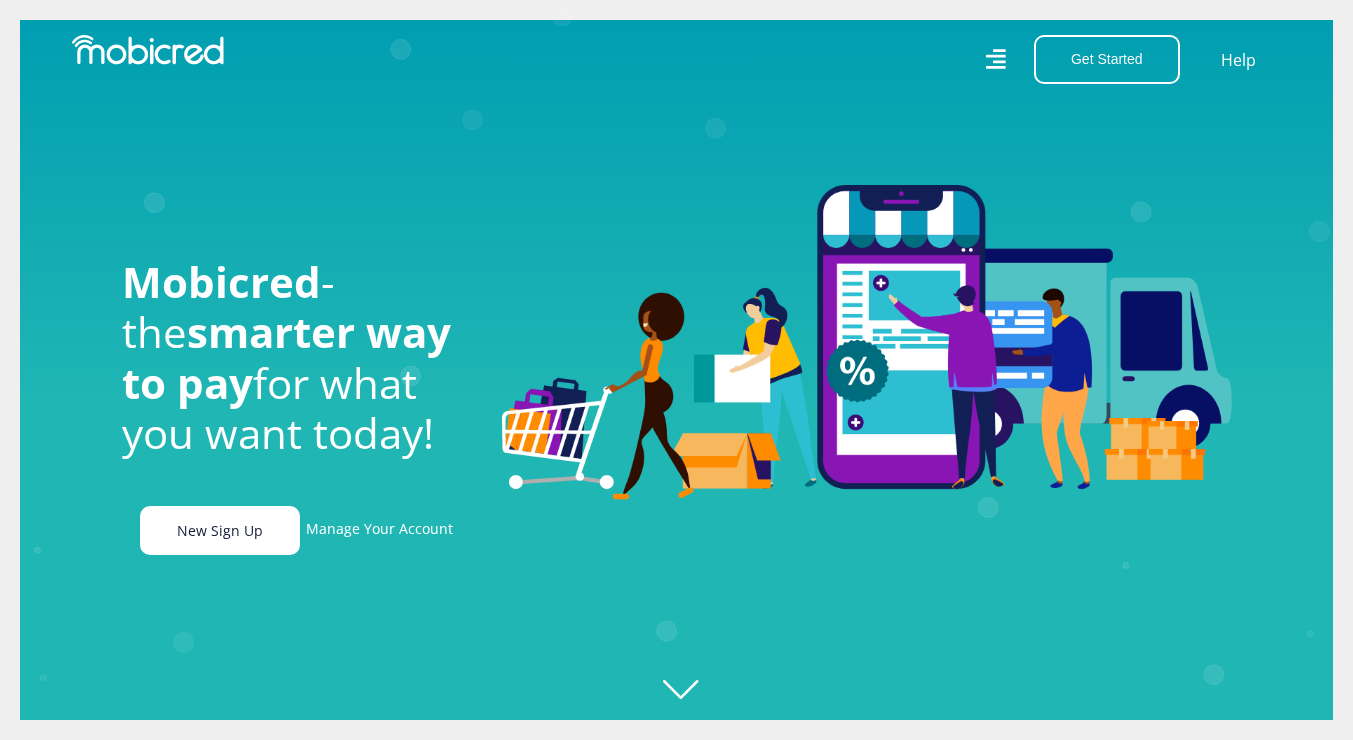 scroll, scrollTop: 0, scrollLeft: 2565, axis: horizontal 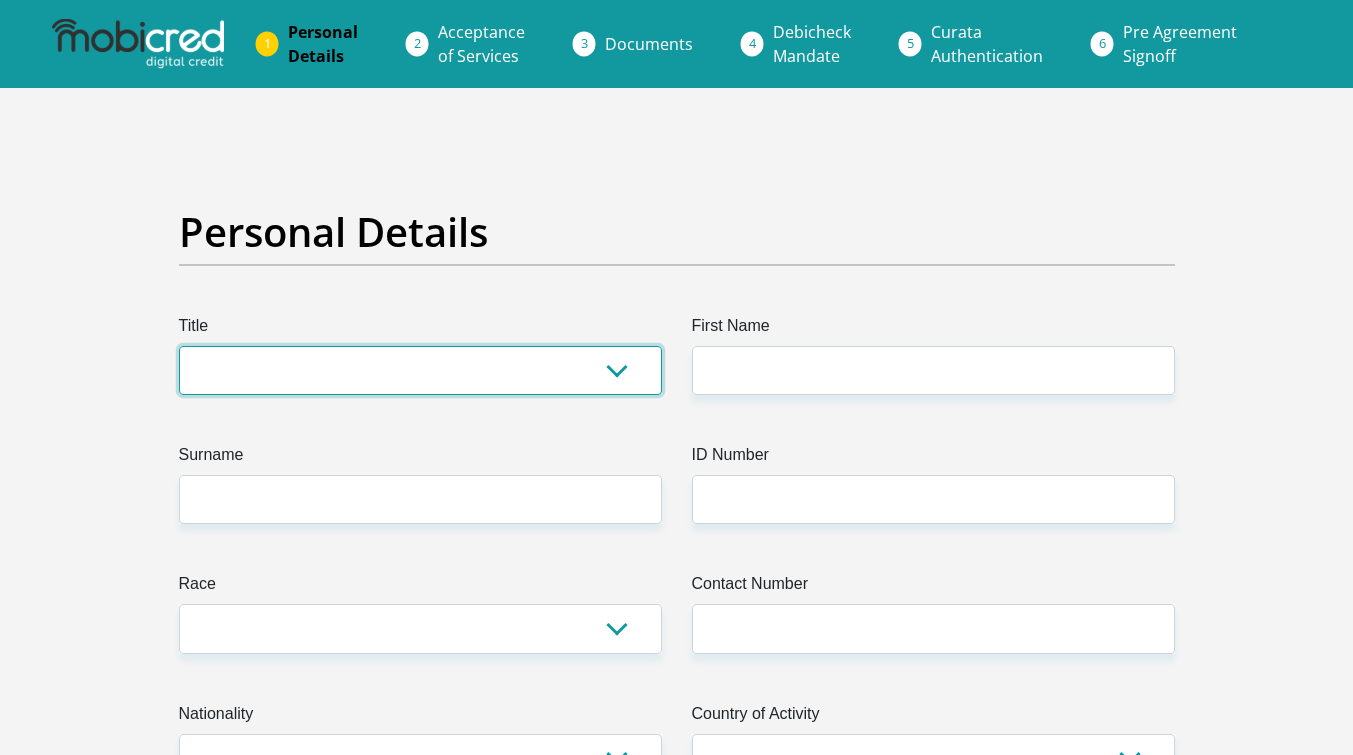 click on "Mr
Ms
Mrs
Dr
Other" at bounding box center [420, 370] 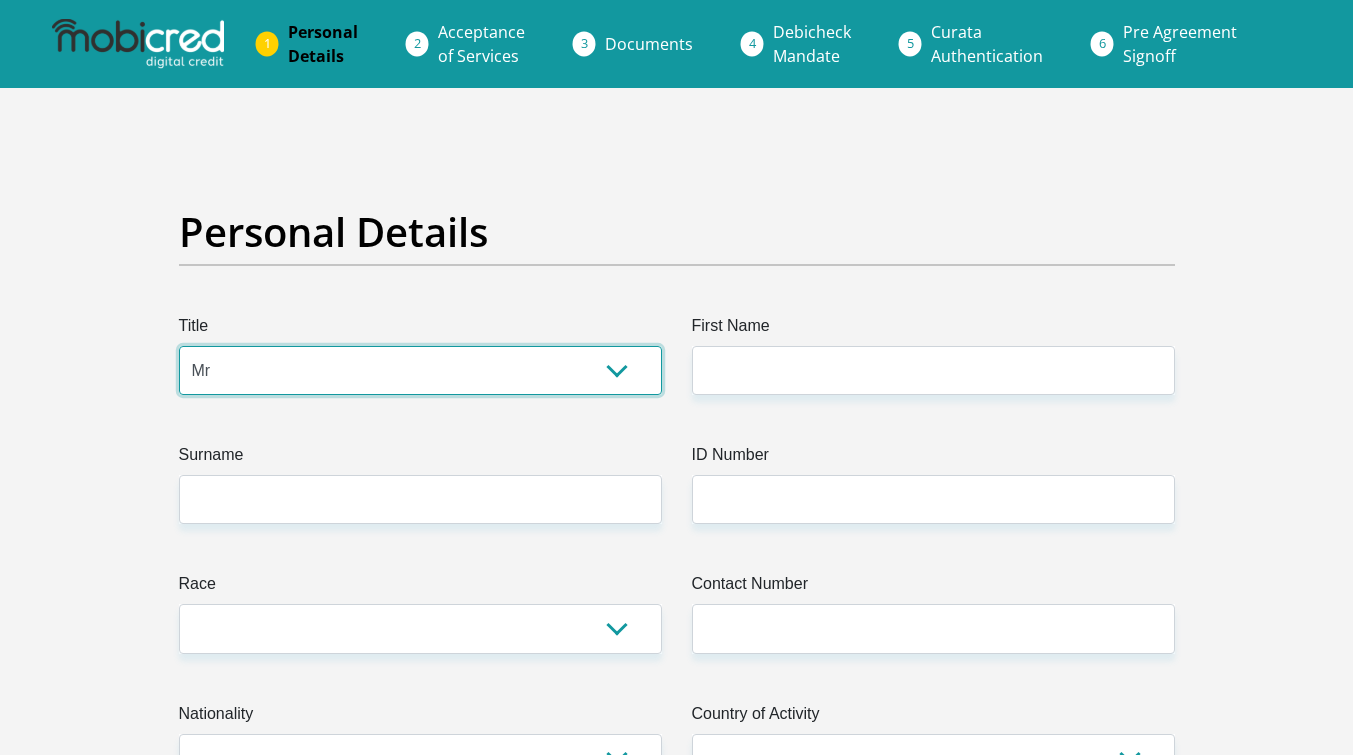 click on "Mr
Ms
Mrs
Dr
Other" at bounding box center (420, 370) 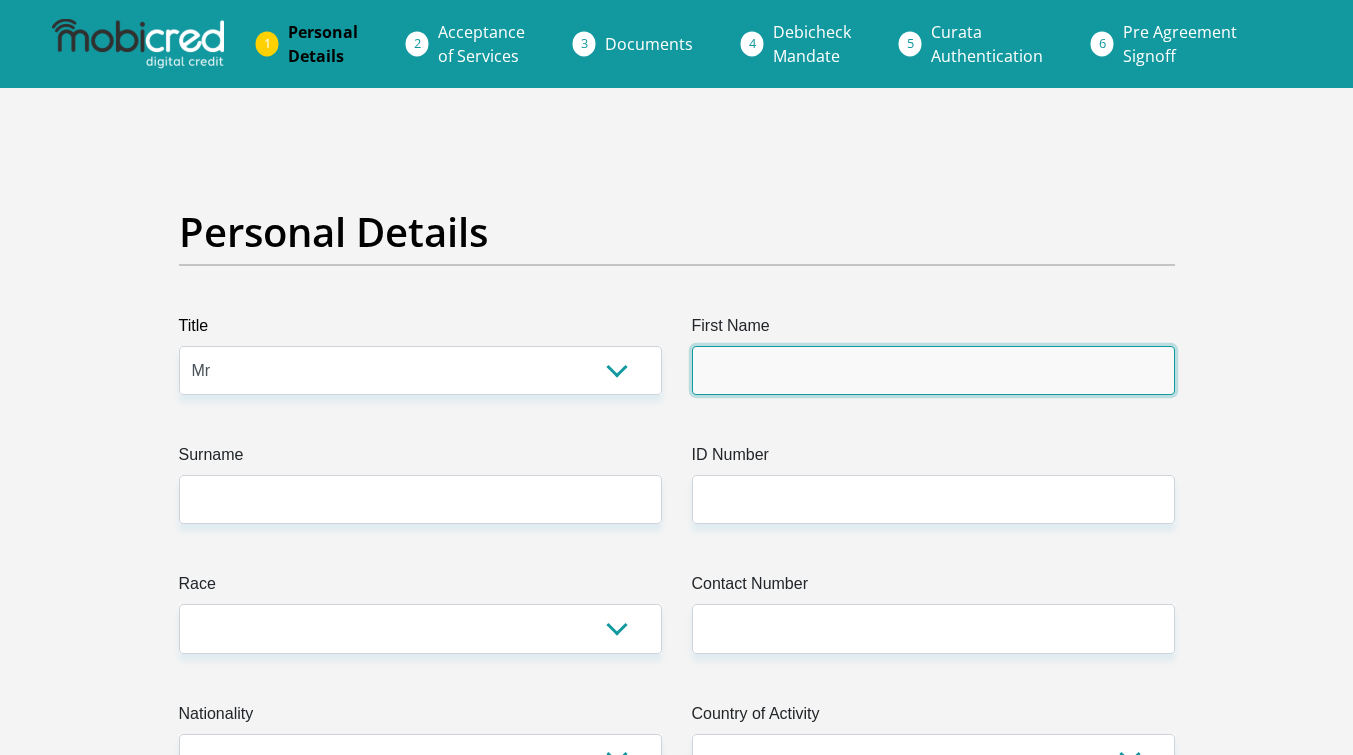 click on "First Name" at bounding box center [933, 370] 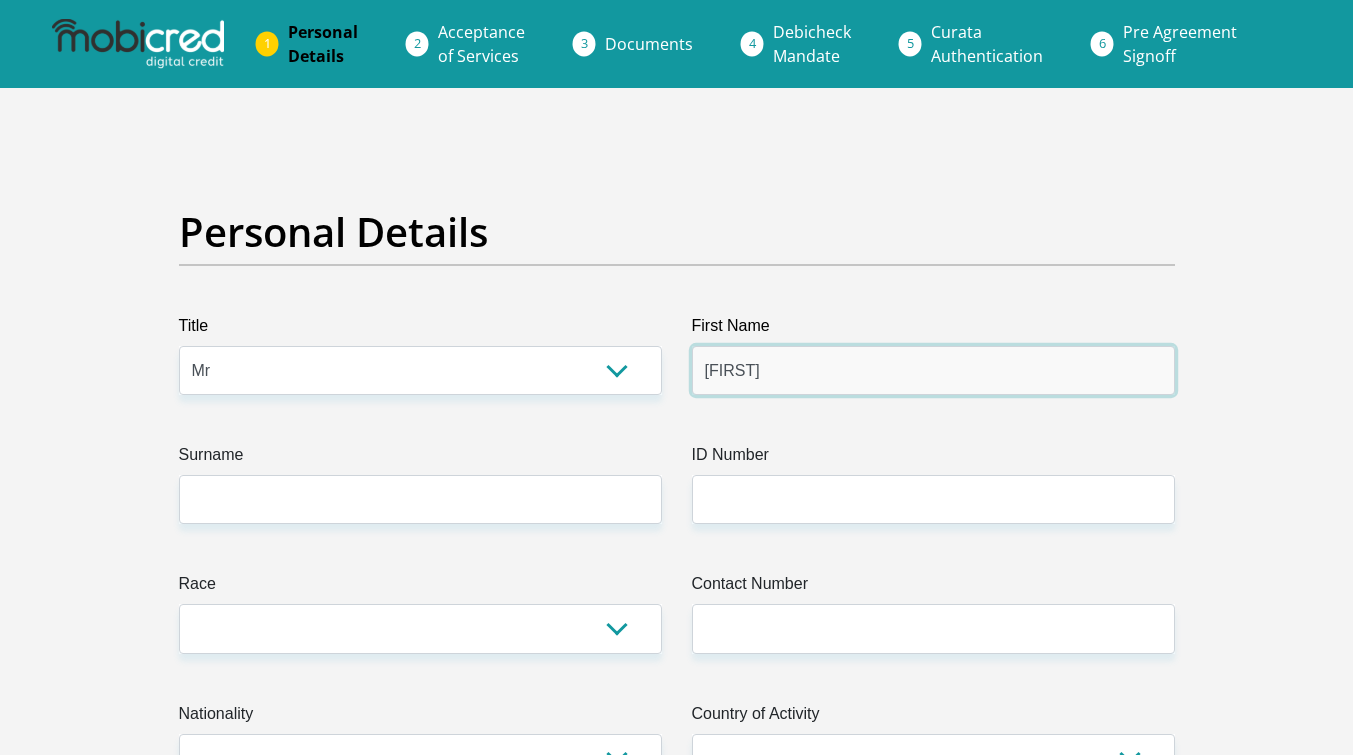 type on "[FIRST]" 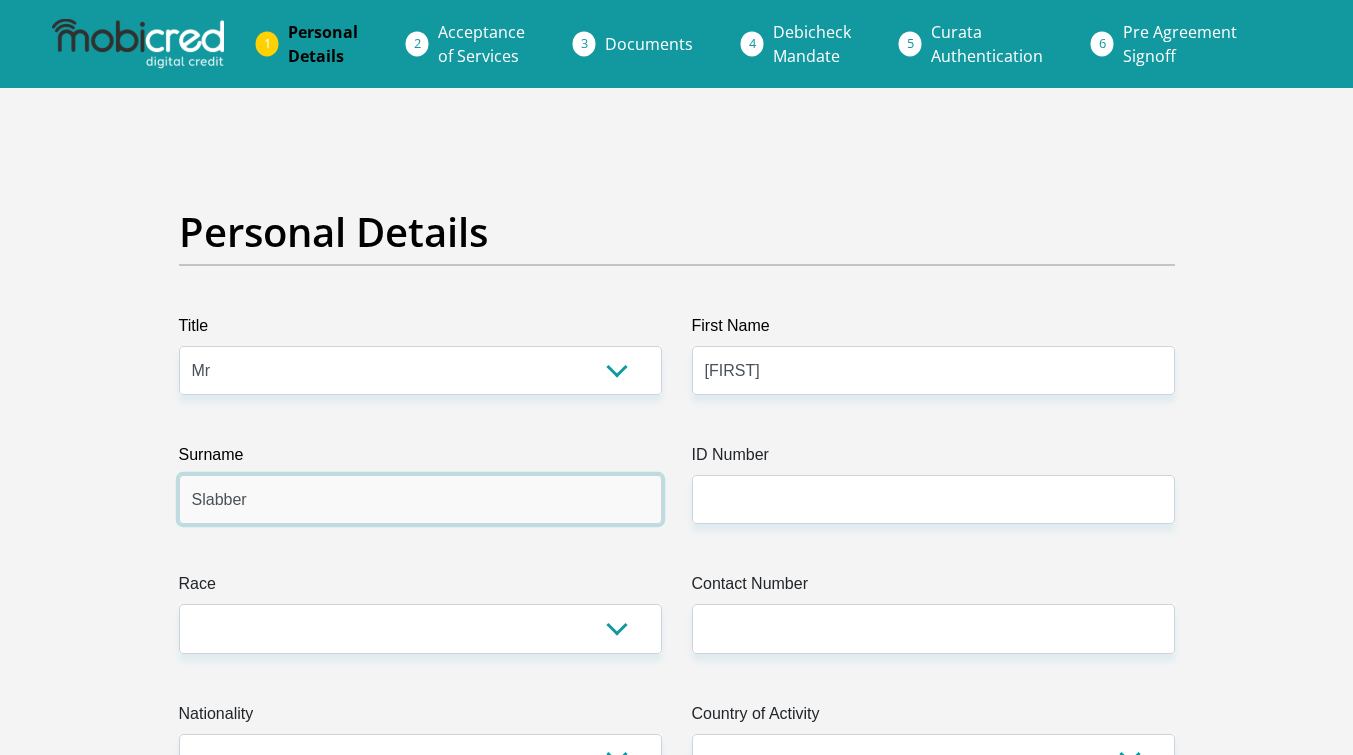 type on "Slabber" 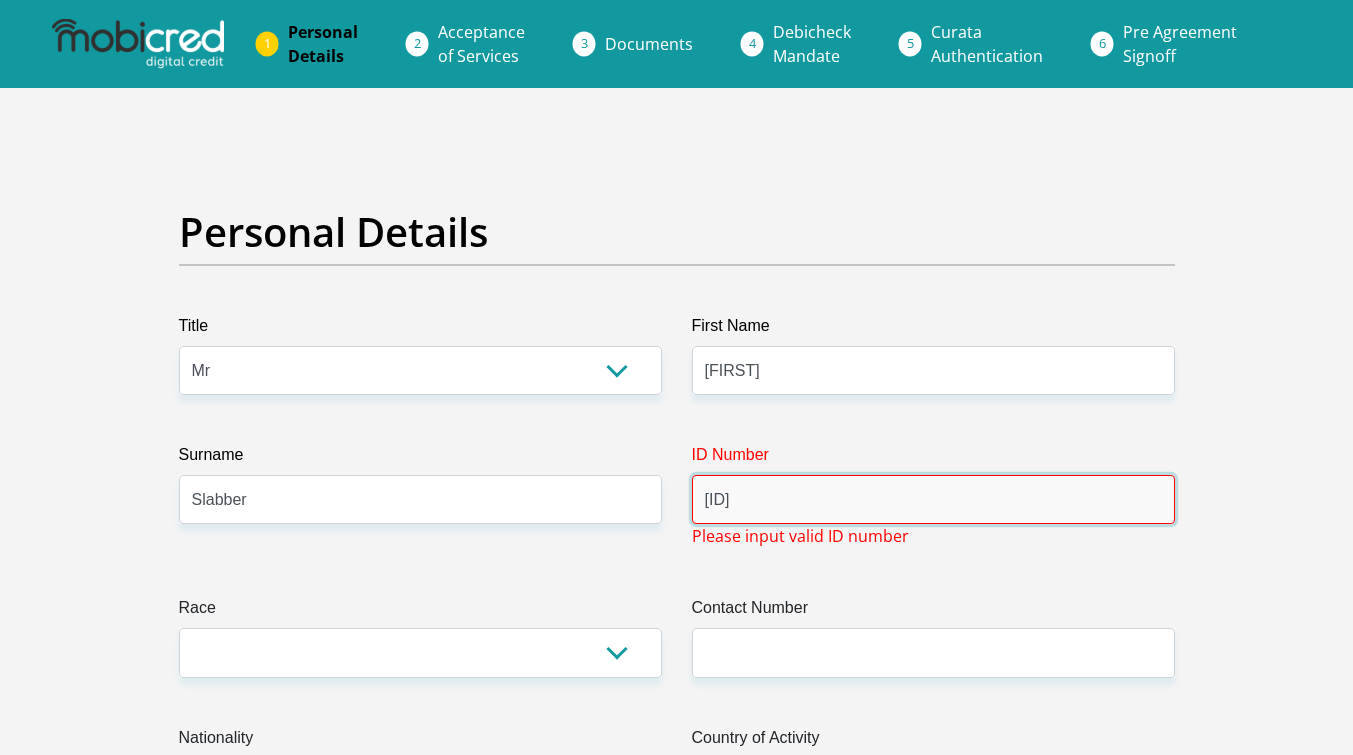 type on "[ID]" 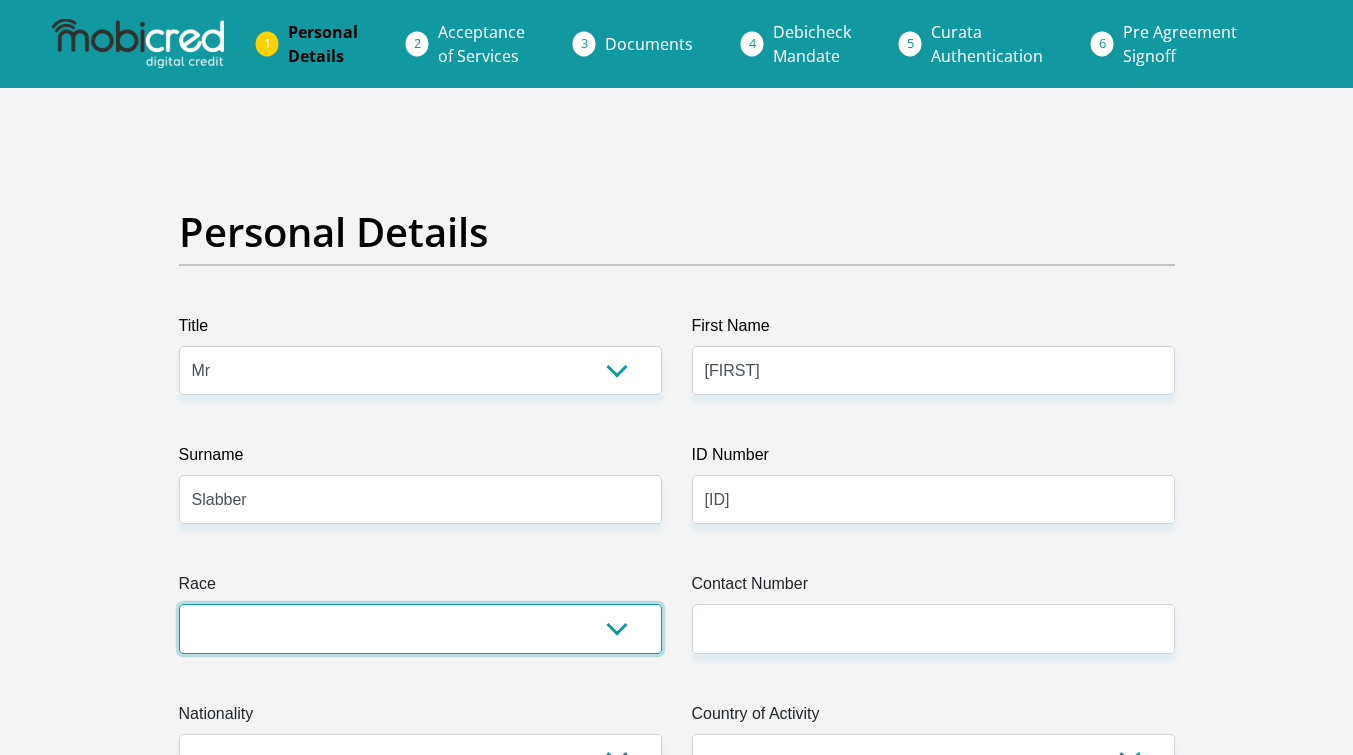 select on "4" 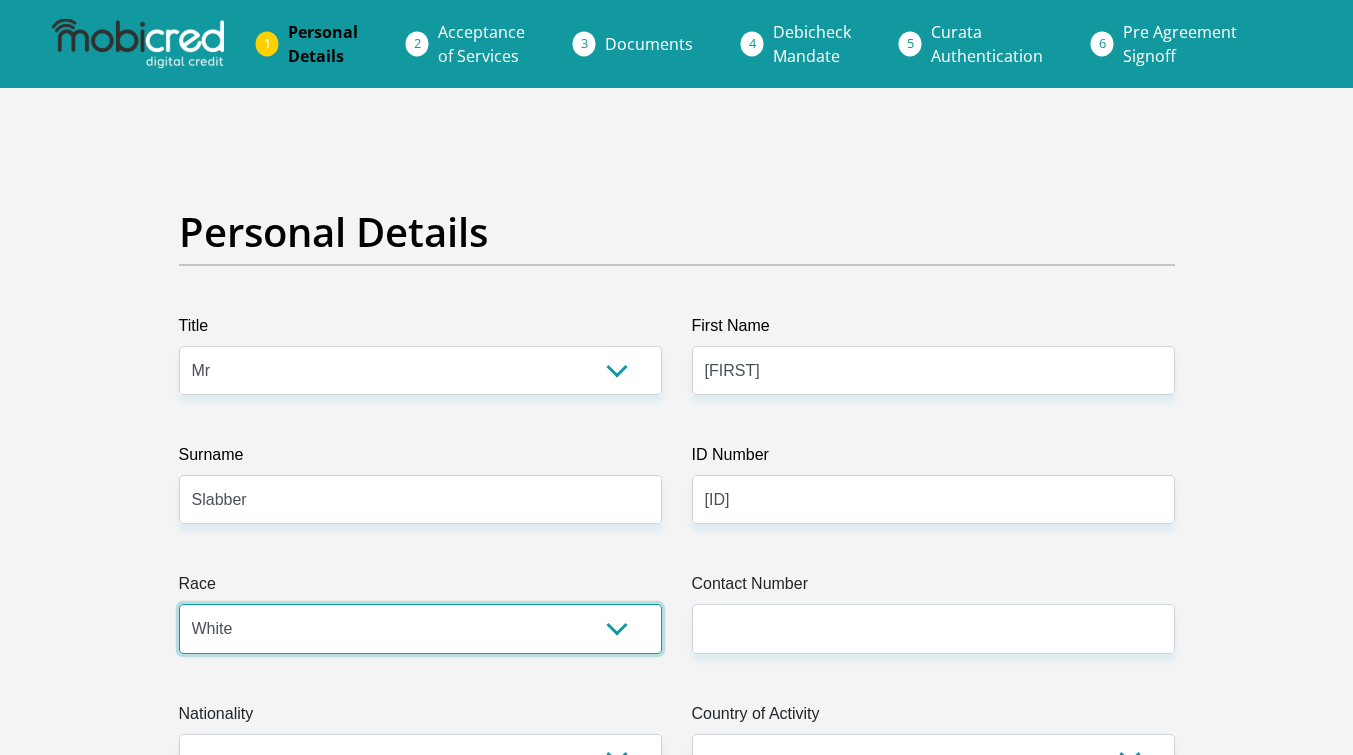 click on "Black
Coloured
Indian
White
Other" at bounding box center [420, 628] 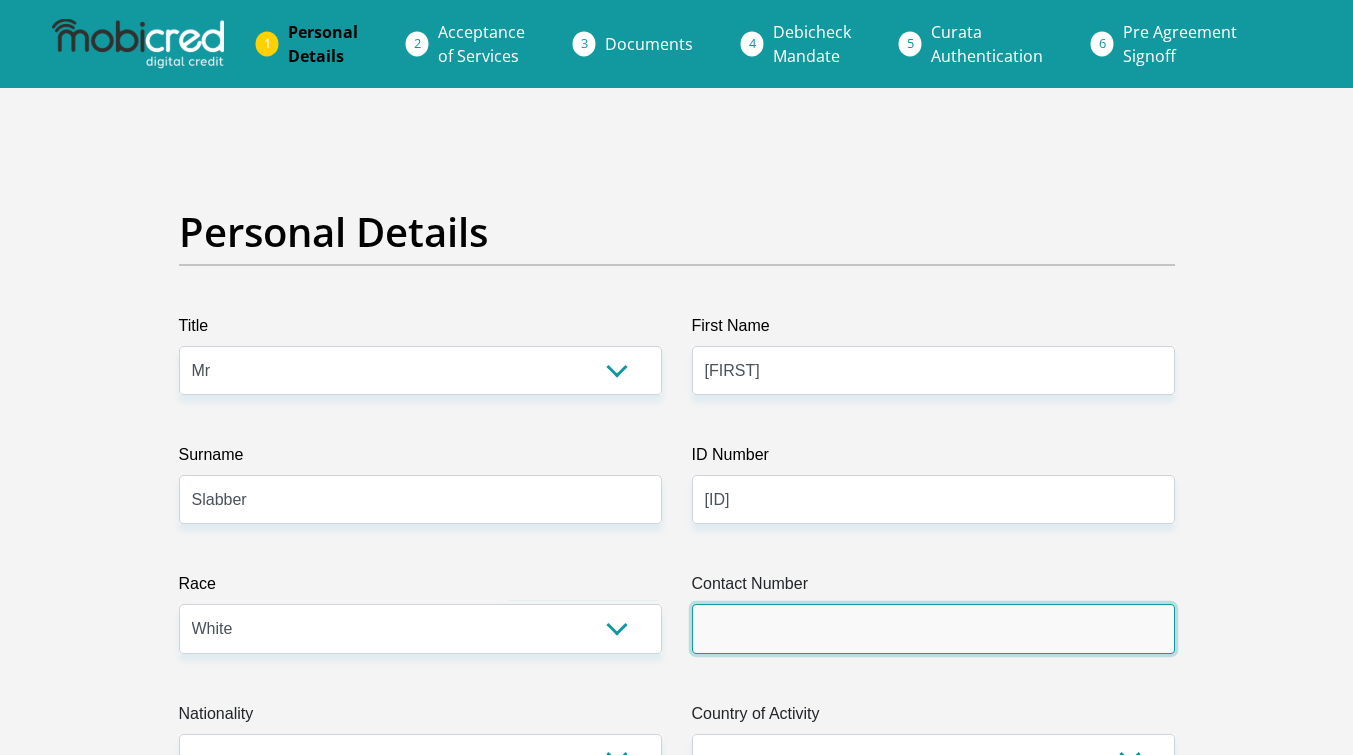 click on "Proceed" at bounding box center (838, 6915) 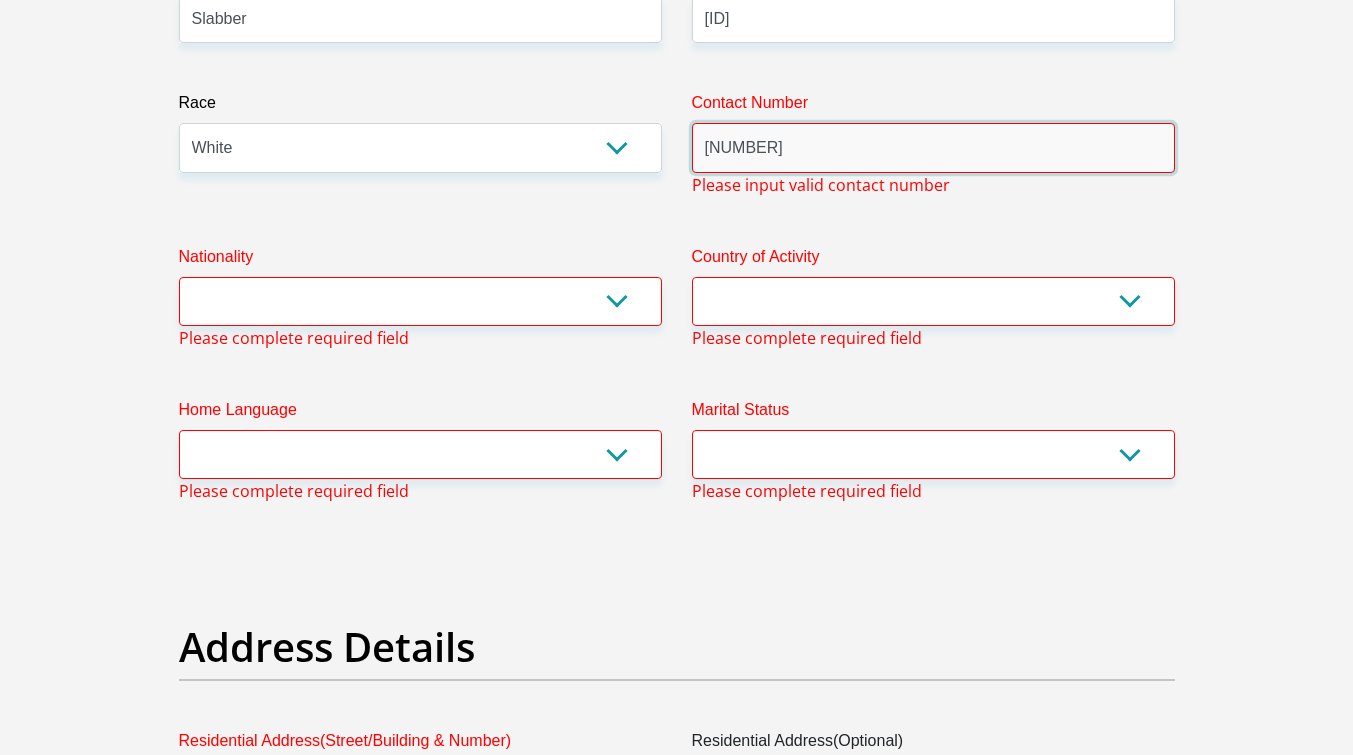 type on "[PHONE]" 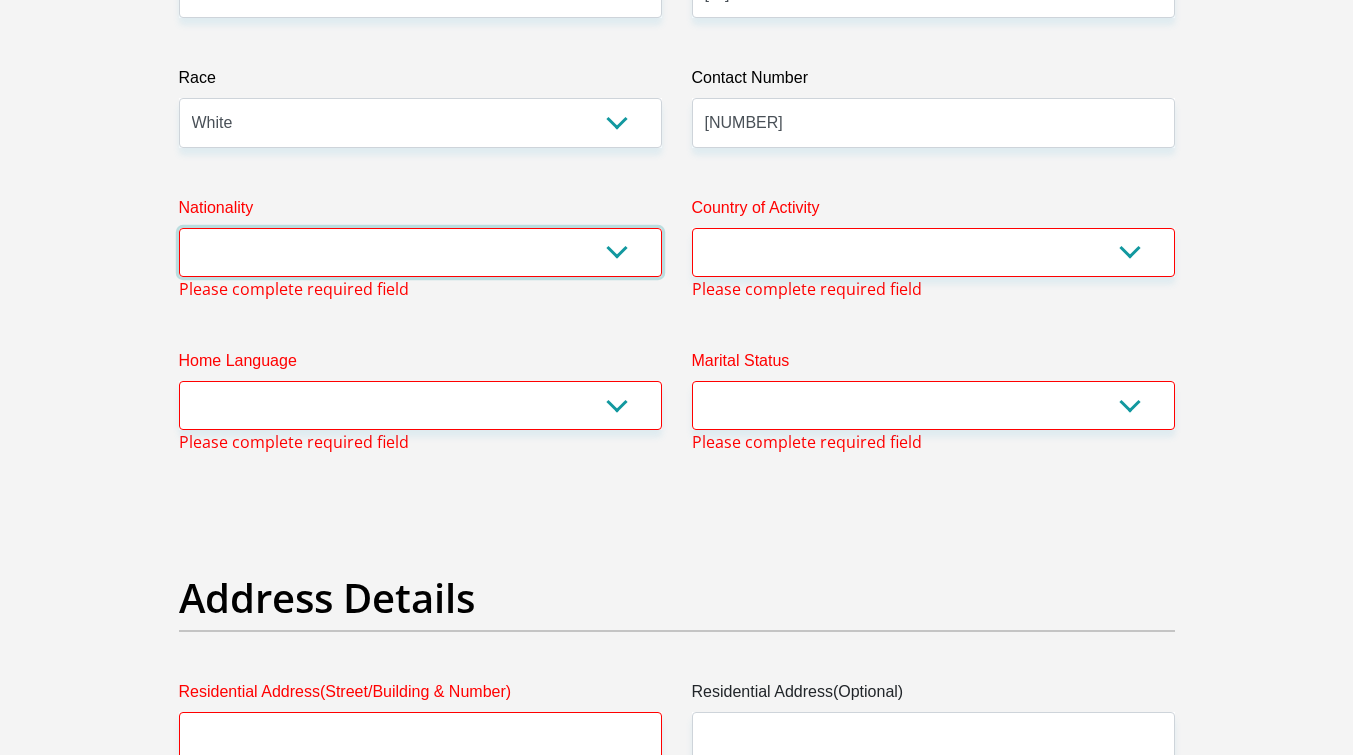 scroll, scrollTop: 507, scrollLeft: 0, axis: vertical 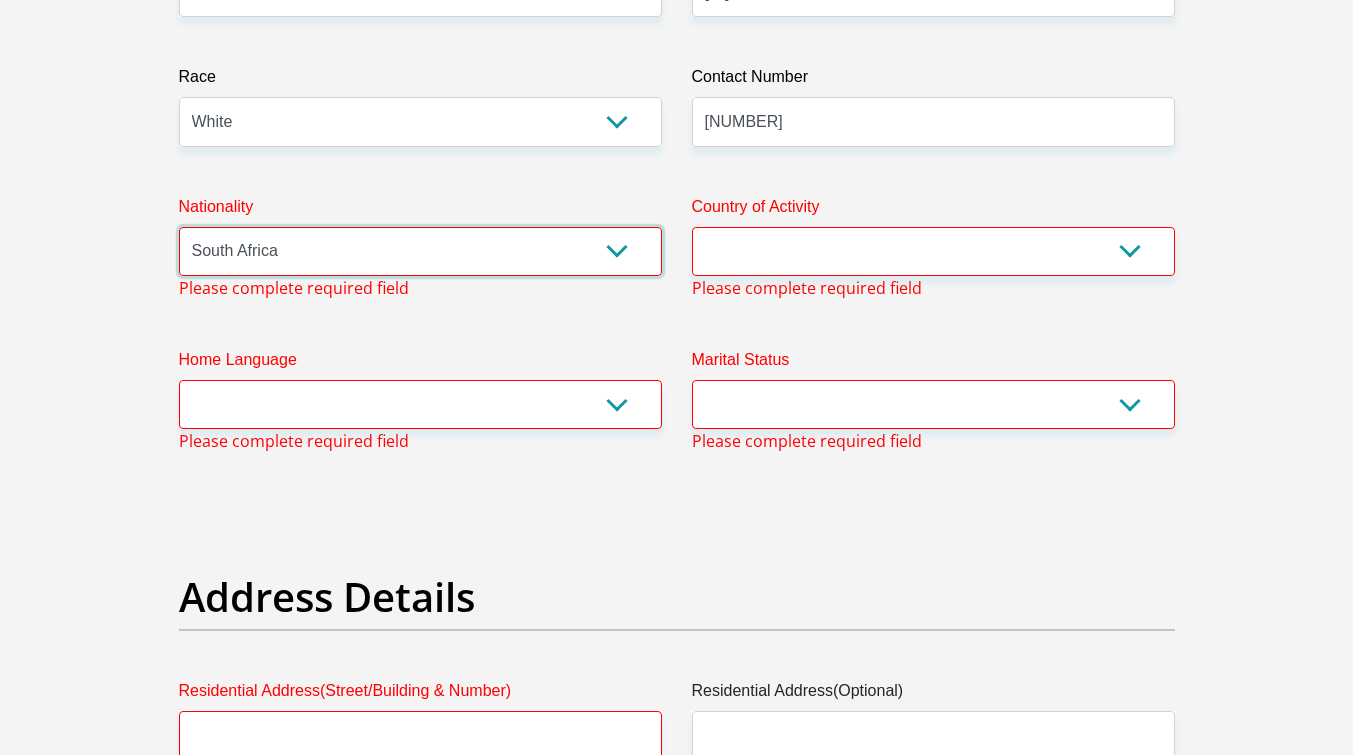 click on "South Africa
Afghanistan
Aland Islands
Albania
Algeria
America Samoa
American Virgin Islands
Andorra
Angola
Anguilla
Antarctica
Antigua and Barbuda
Argentina
Armenia
Aruba
Ascension Island
Australia
Austria
Azerbaijan
Bahamas
Bahrain
Bangladesh
Barbados
Chad" at bounding box center (420, 251) 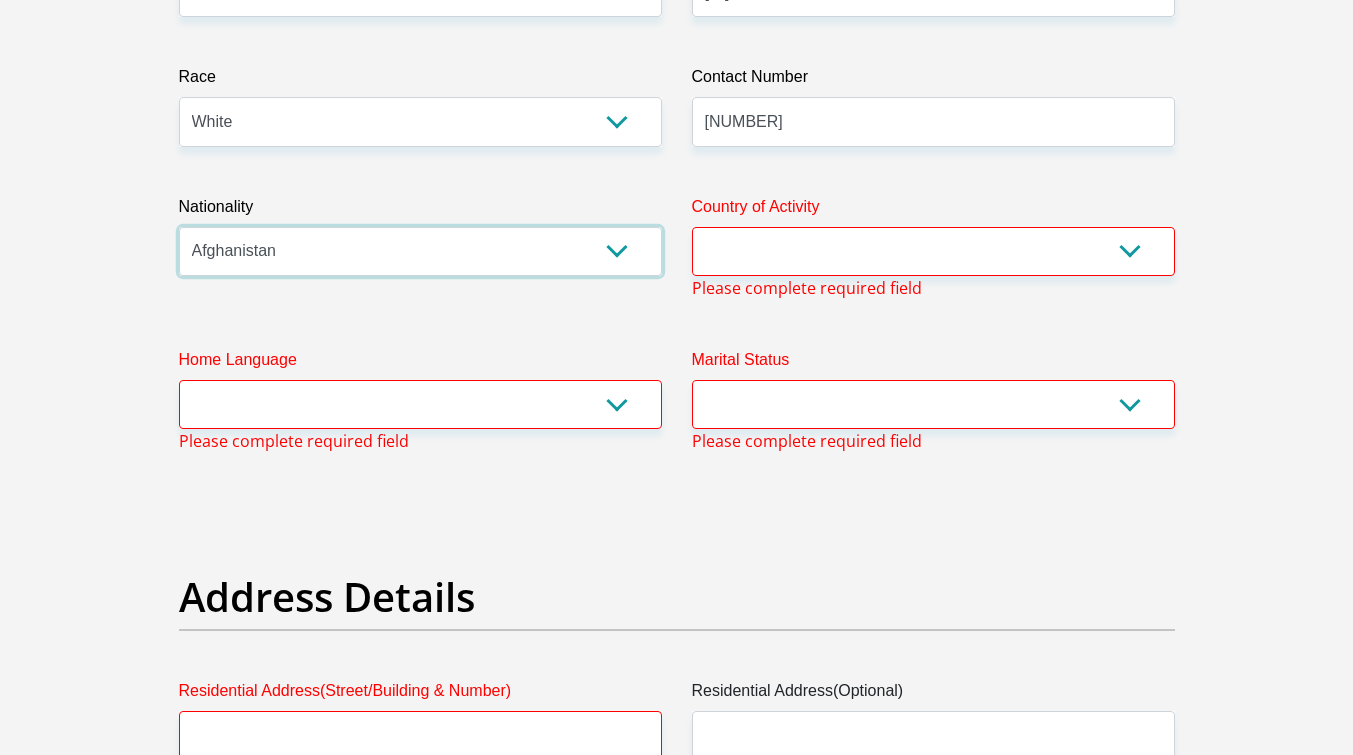 select on "ZAF" 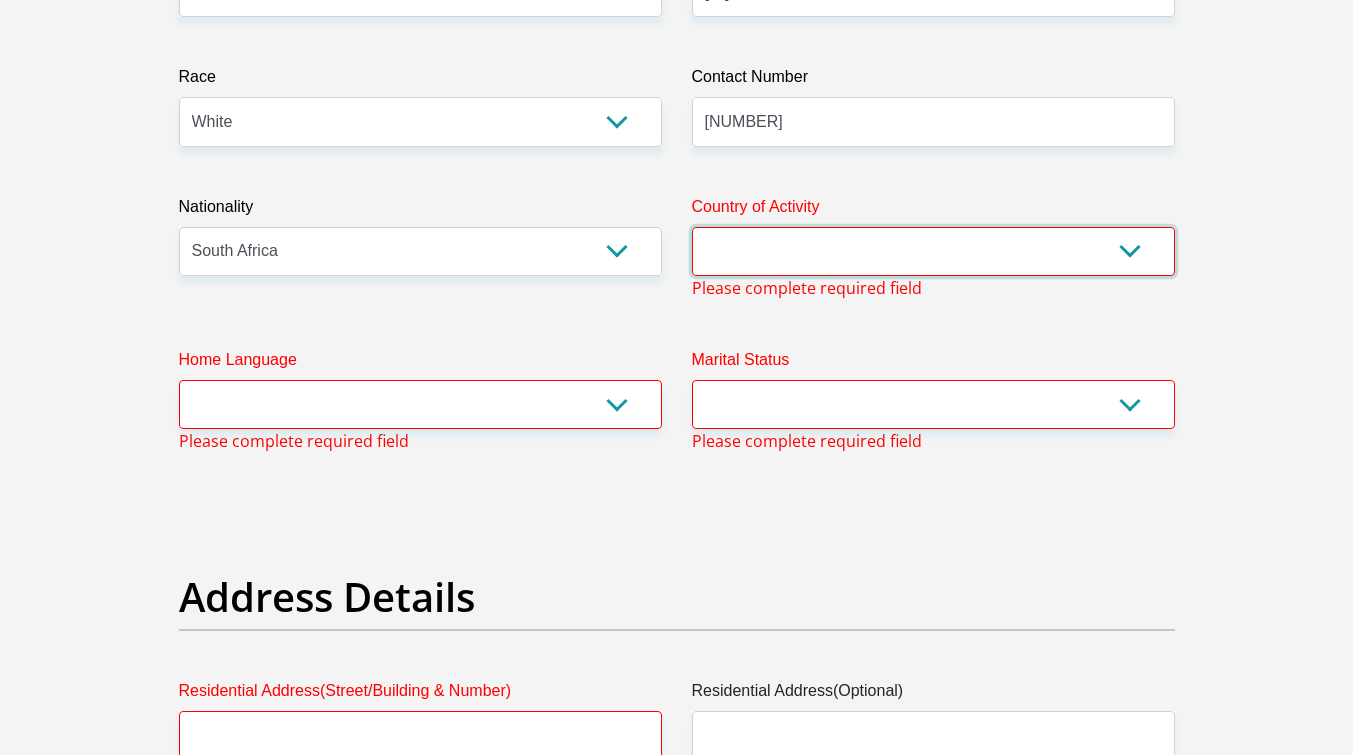 select on "ZAF" 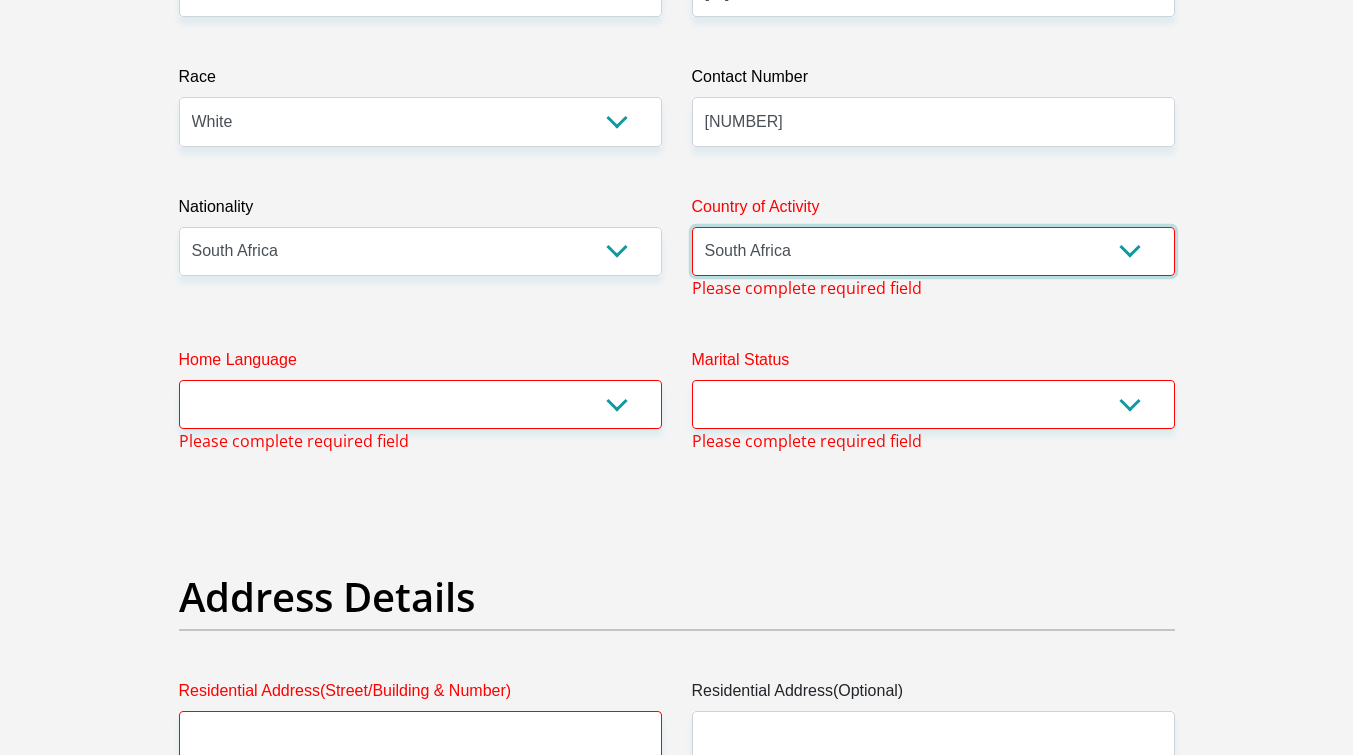 click on "South Africa
Afghanistan
Aland Islands
Albania
Algeria
America Samoa
American Virgin Islands
Andorra
Angola
Anguilla
Antarctica
Antigua and Barbuda
Argentina
Armenia
Aruba
Ascension Island
Australia
Austria
Azerbaijan
Chad" at bounding box center [933, 251] 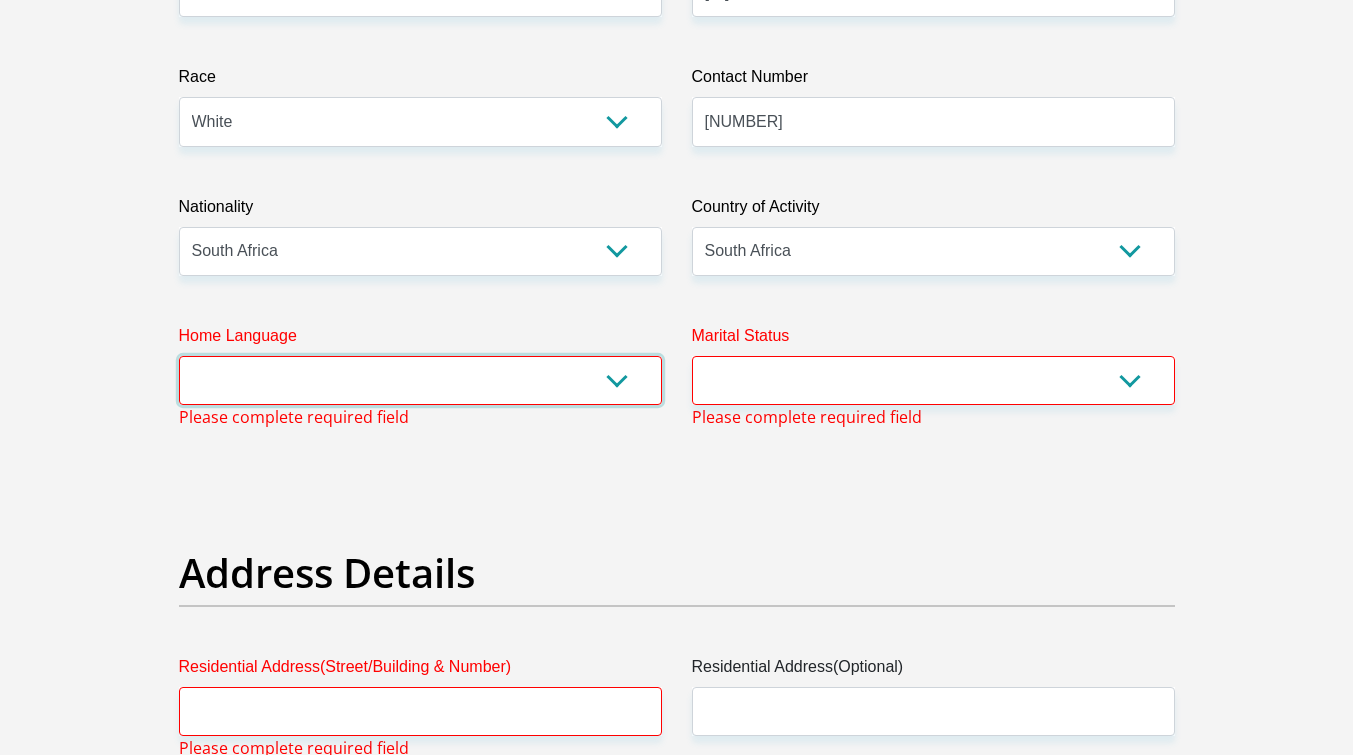 select on "eng" 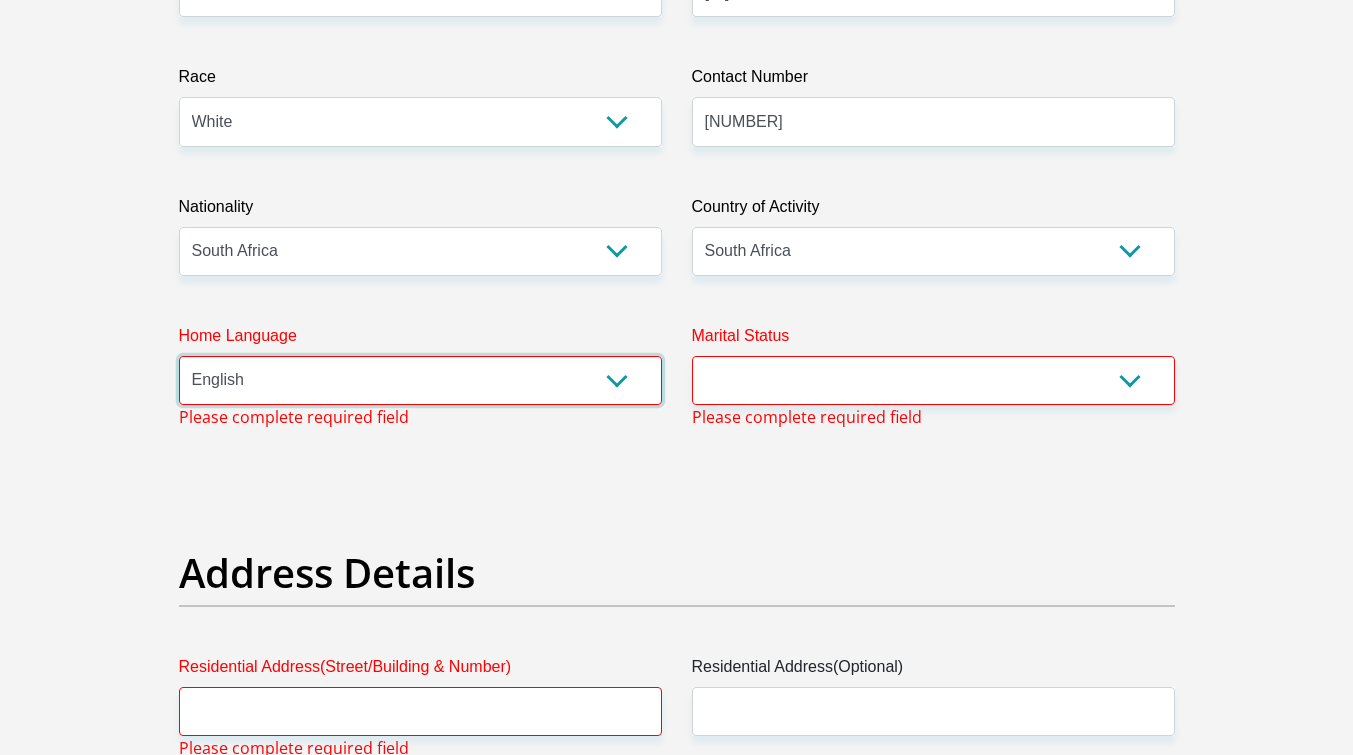 click on "Afrikaans
English
Sepedi
South Ndebele
Southern Sotho
Swati
Tsonga
Tswana
Venda
Xhosa
Zulu
Other" at bounding box center [420, 380] 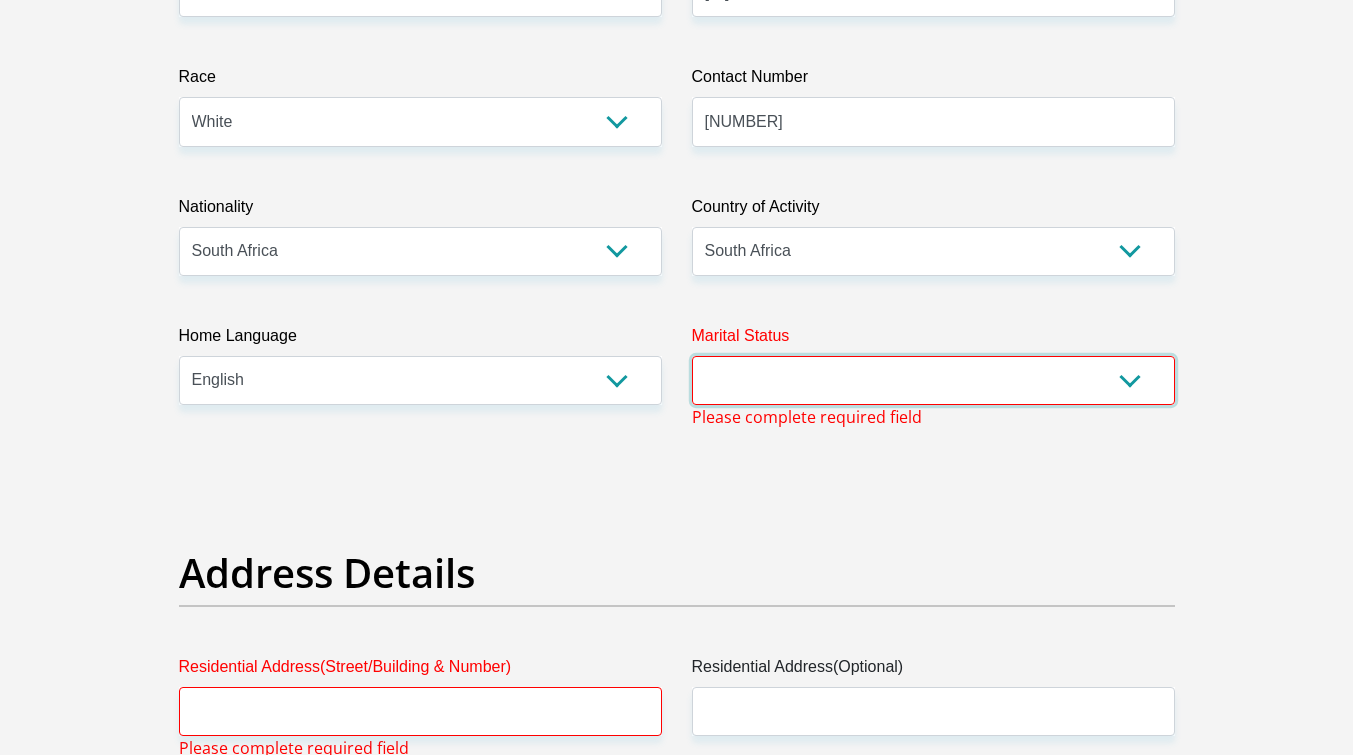select on "2" 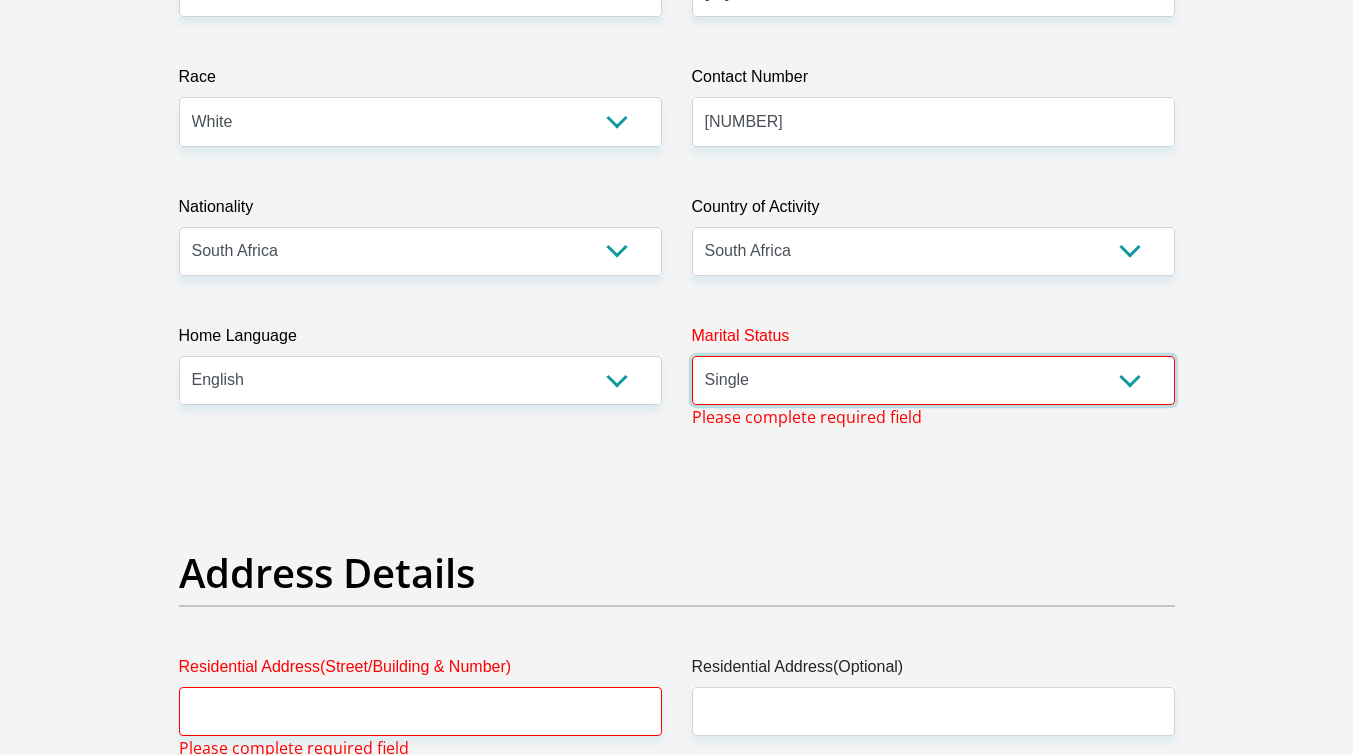 click on "Married ANC
Single
Divorced
Widowed
Married COP or Customary Law" at bounding box center (933, 380) 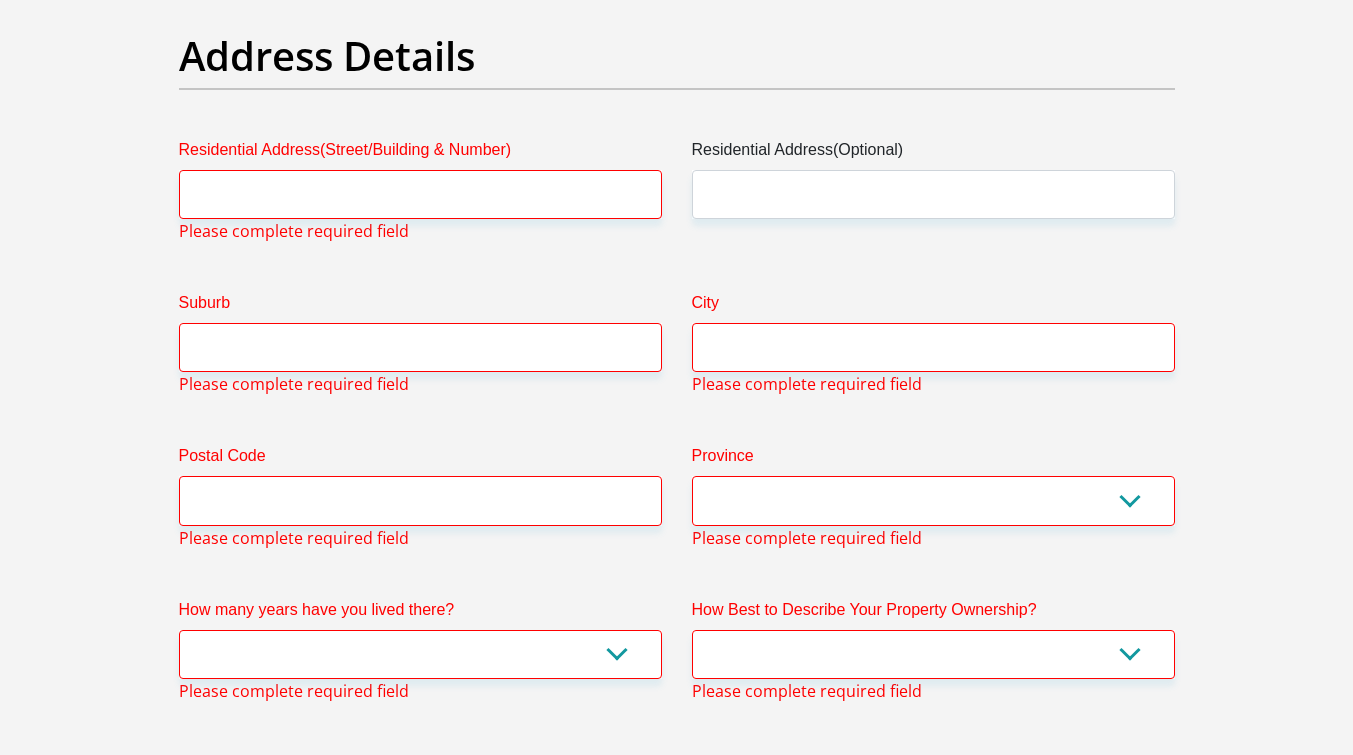scroll, scrollTop: 1007, scrollLeft: 0, axis: vertical 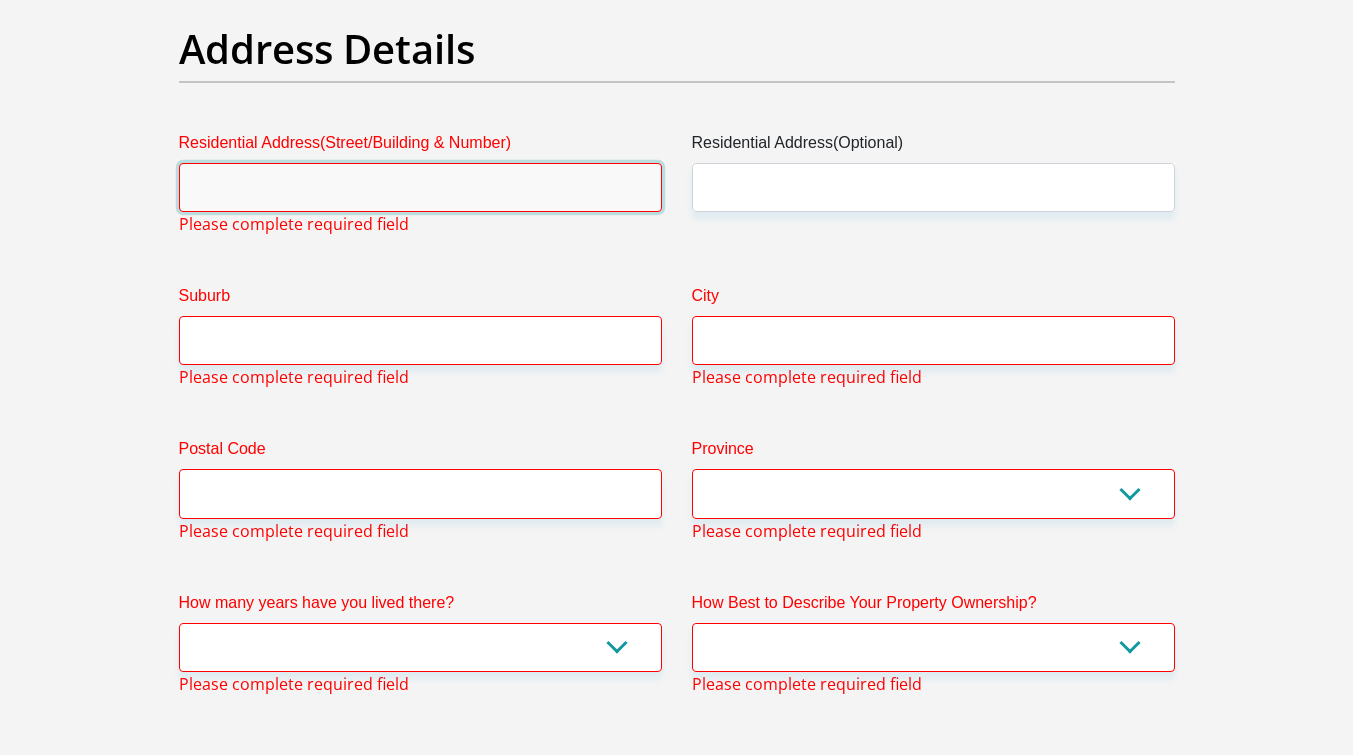 drag, startPoint x: 357, startPoint y: 182, endPoint x: 485, endPoint y: 160, distance: 129.87686 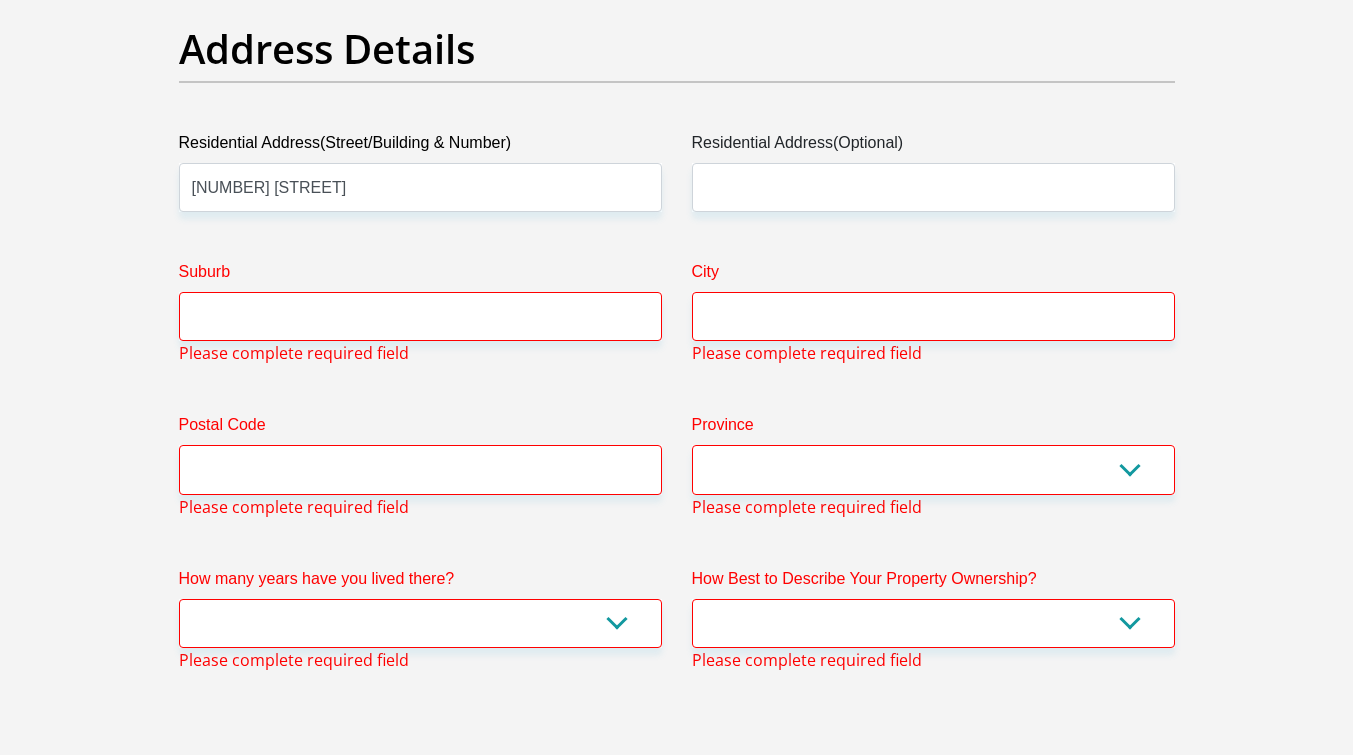click on "Residential Address(Street/Building & Number)" at bounding box center (420, 147) 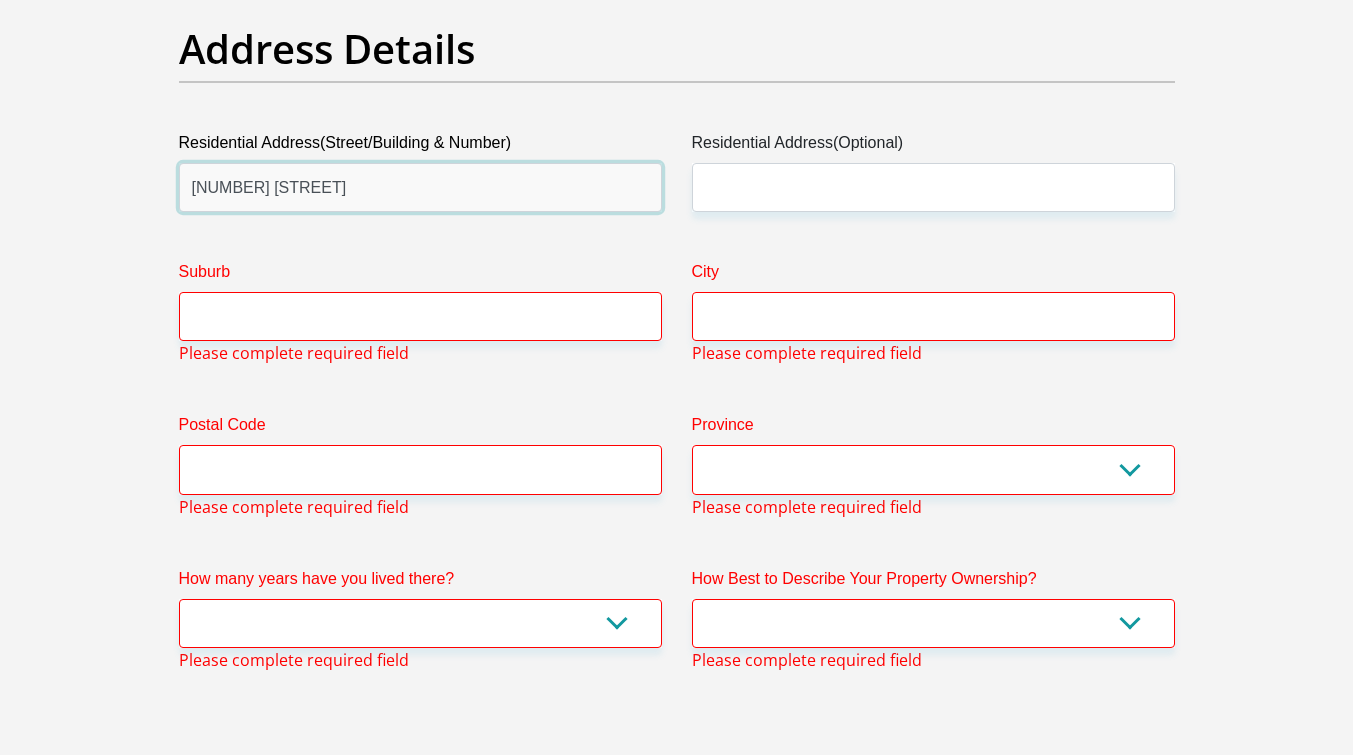 click on "62 Nunhead" at bounding box center [420, 187] 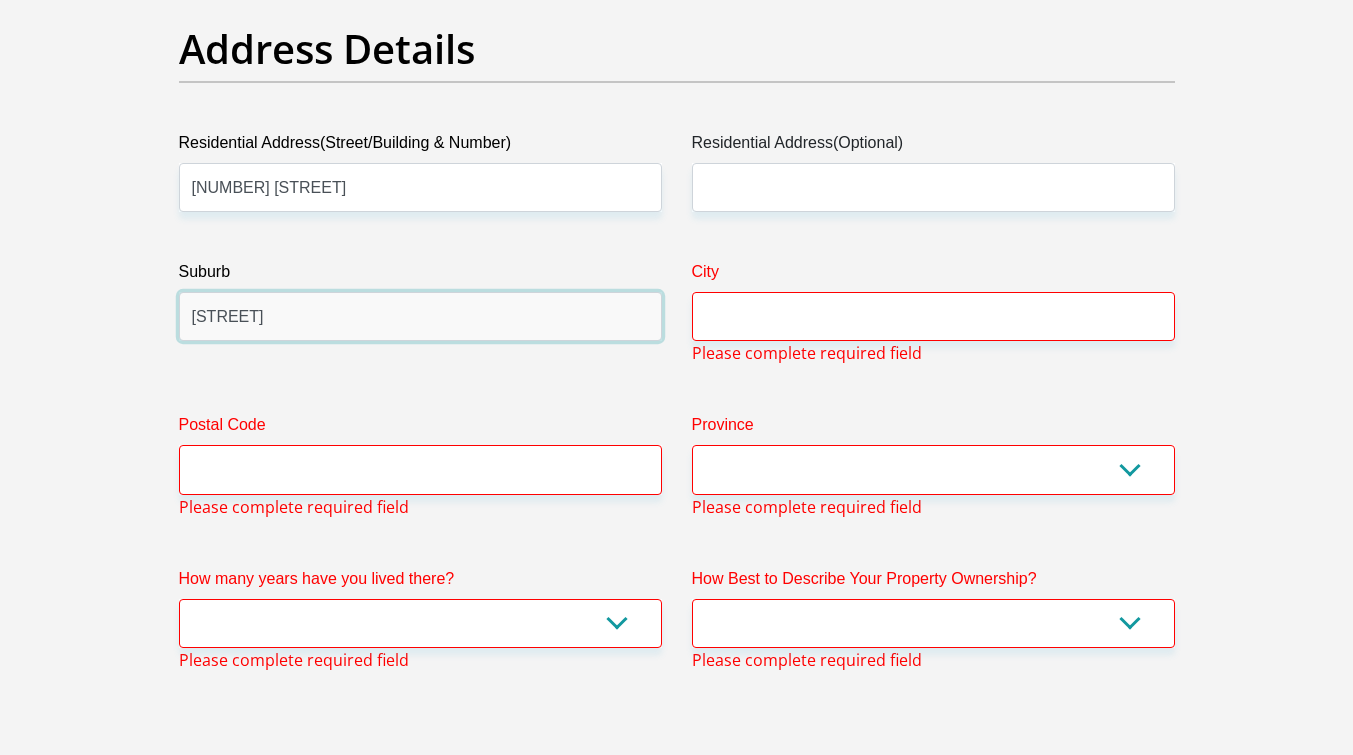 type on "Manor Gardens" 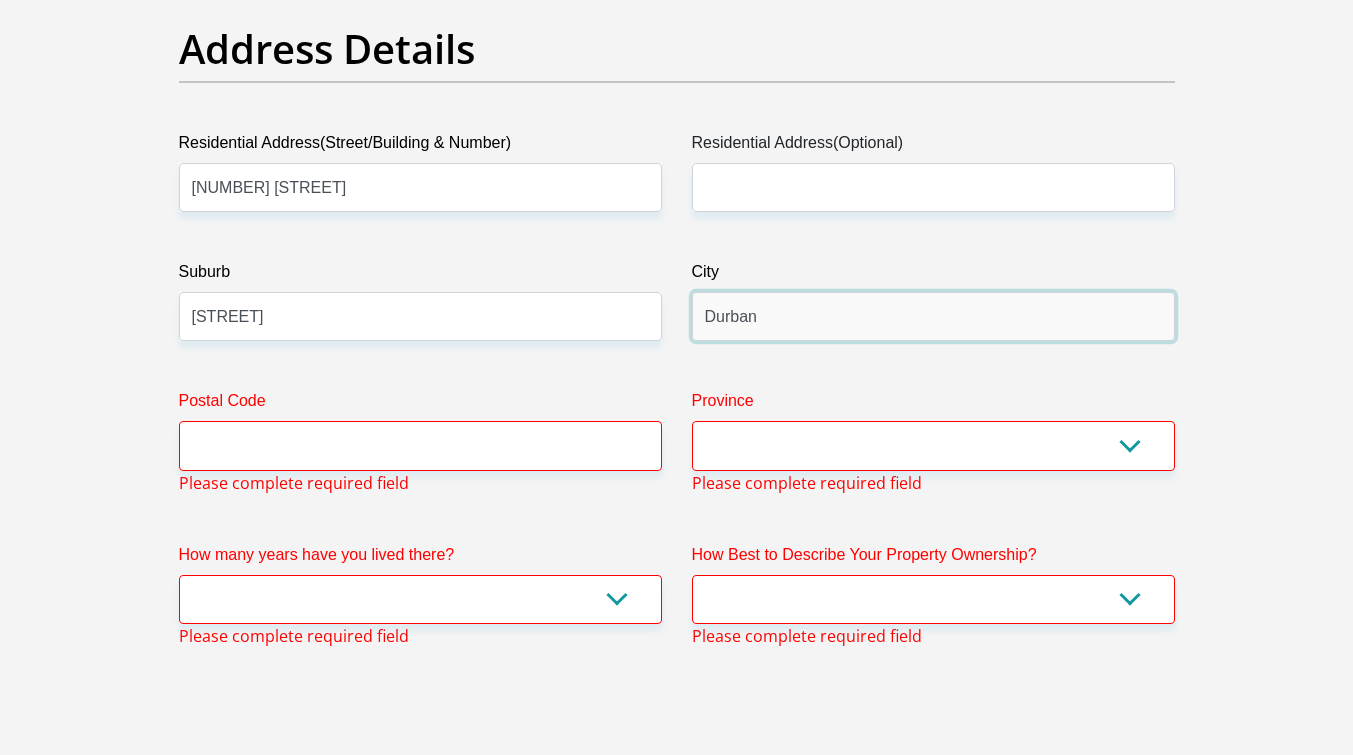 type on "Durban" 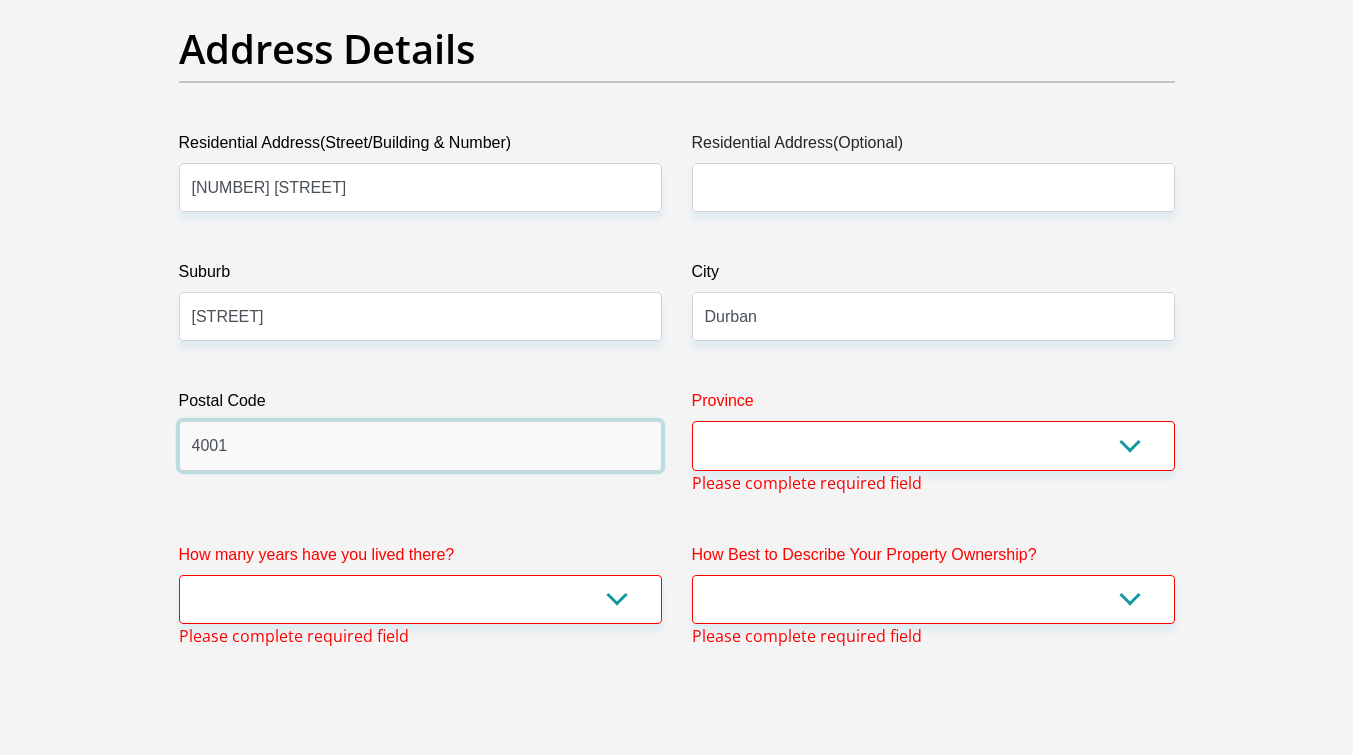 type on "4001" 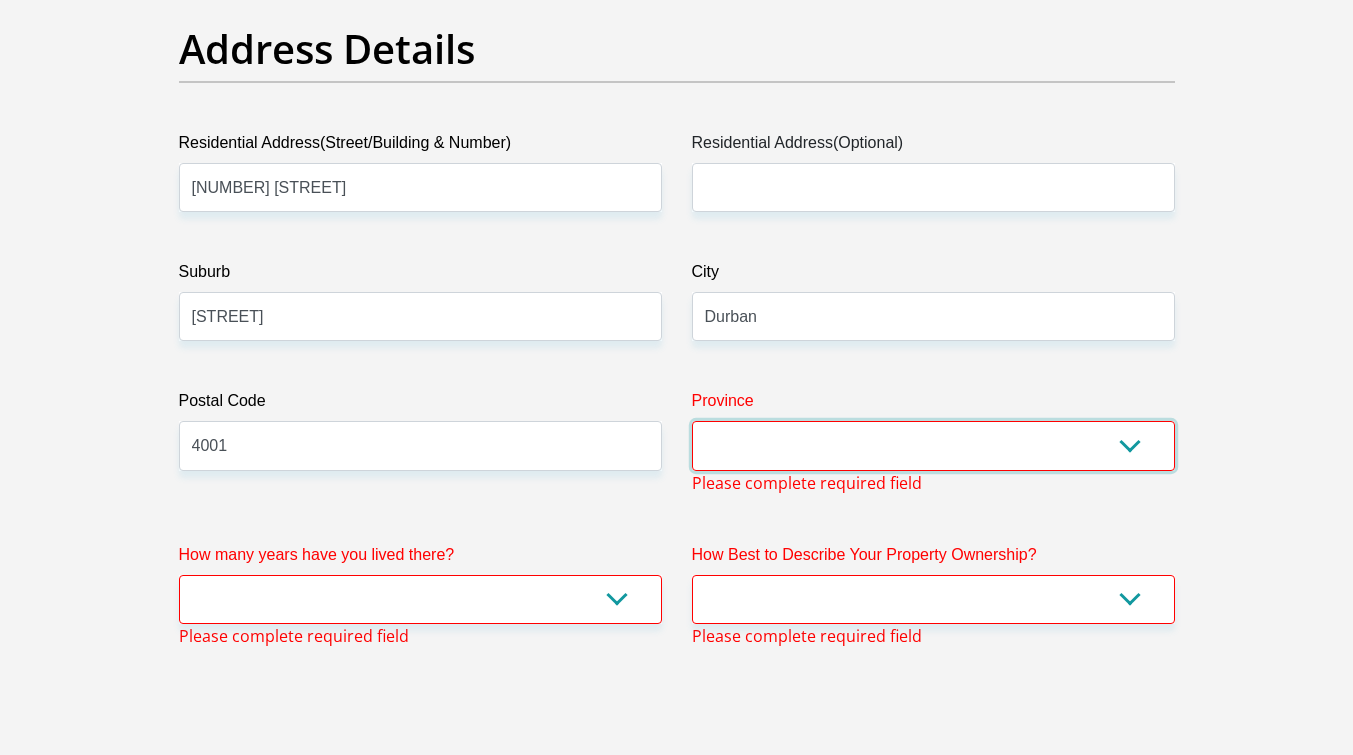 select on "KwaZulu-Natal" 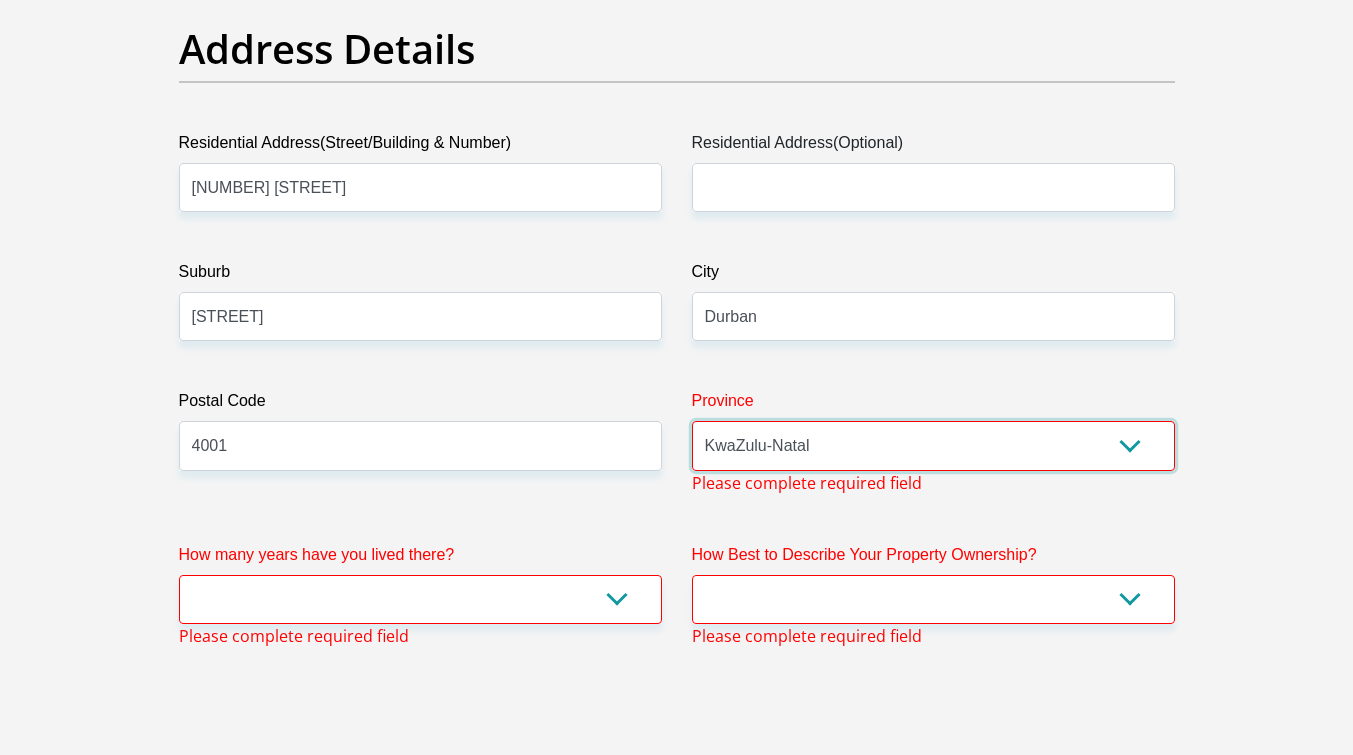 click on "Eastern Cape
Free State
Gauteng
KwaZulu-Natal
Limpopo
Mpumalanga
Northern Cape
North West
Western Cape" at bounding box center [933, 445] 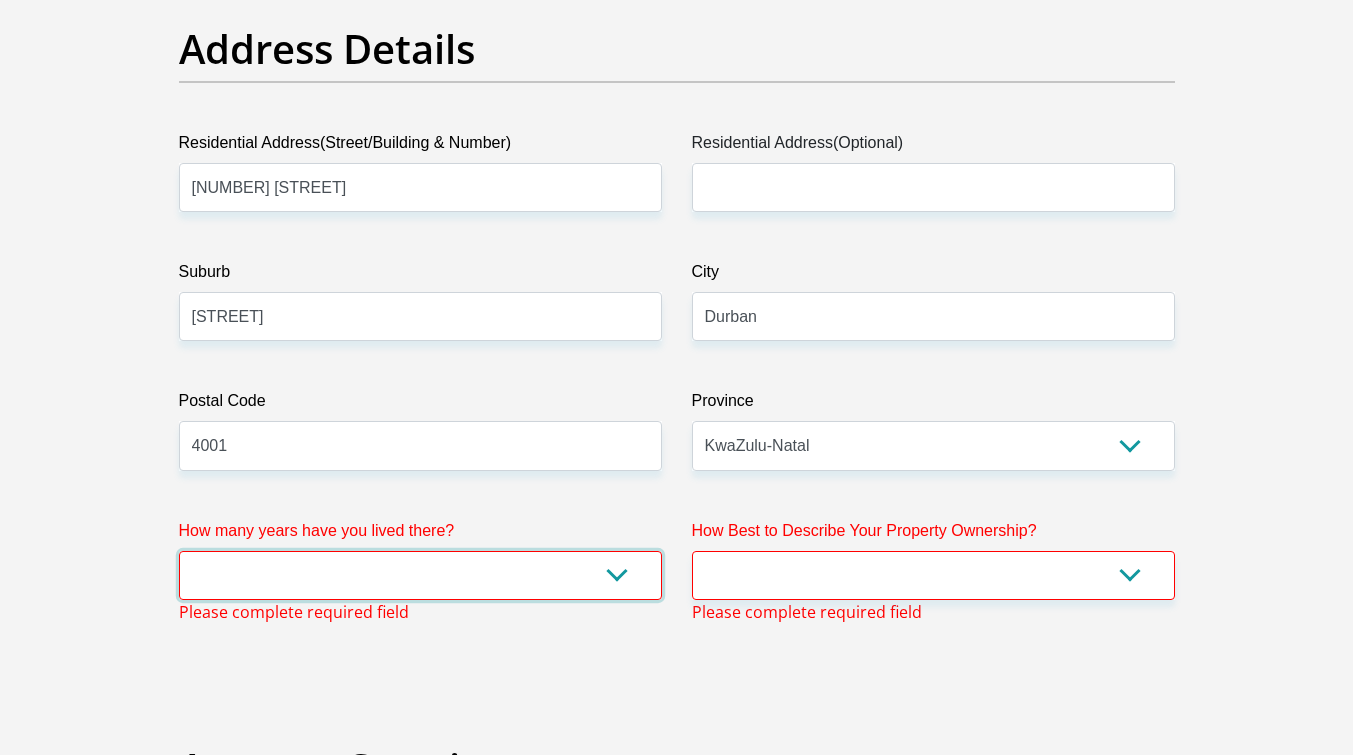 select on "5" 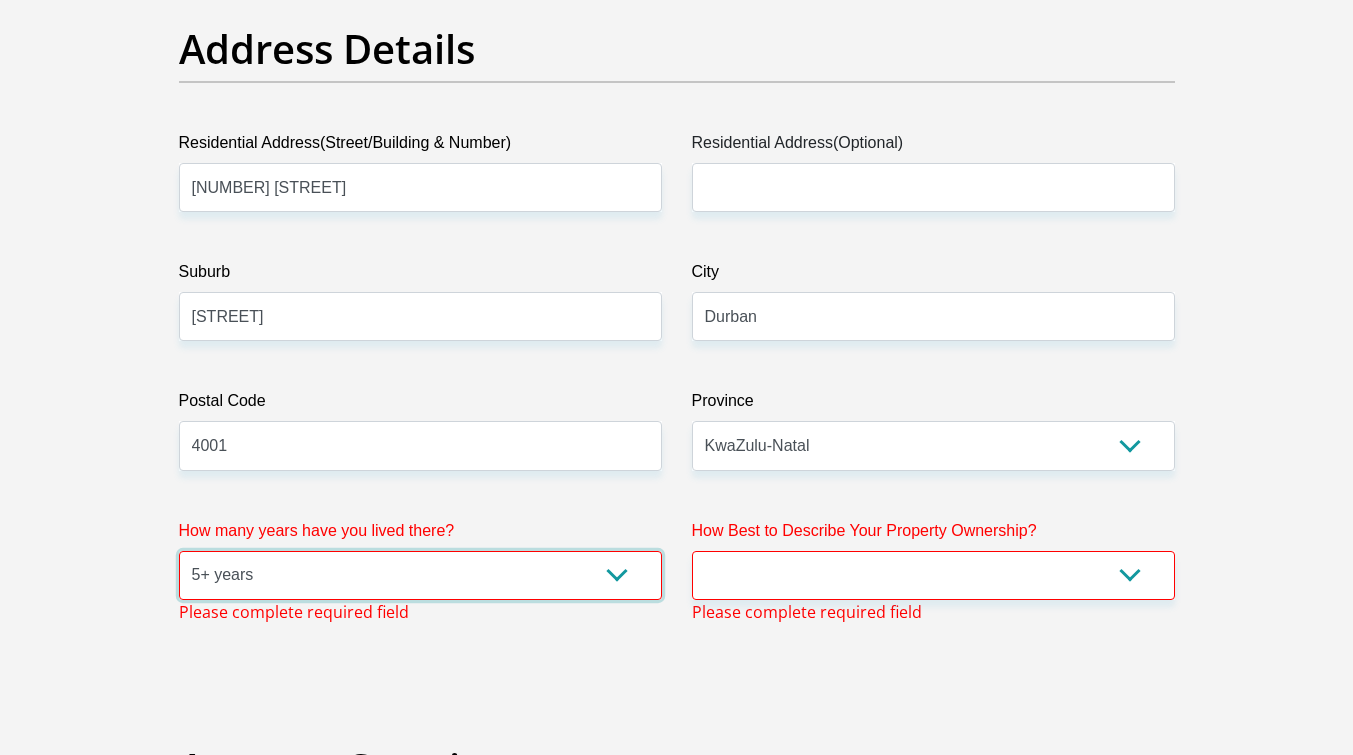 click on "less than 1 year
1-3 years
3-5 years
5+ years" at bounding box center (420, 575) 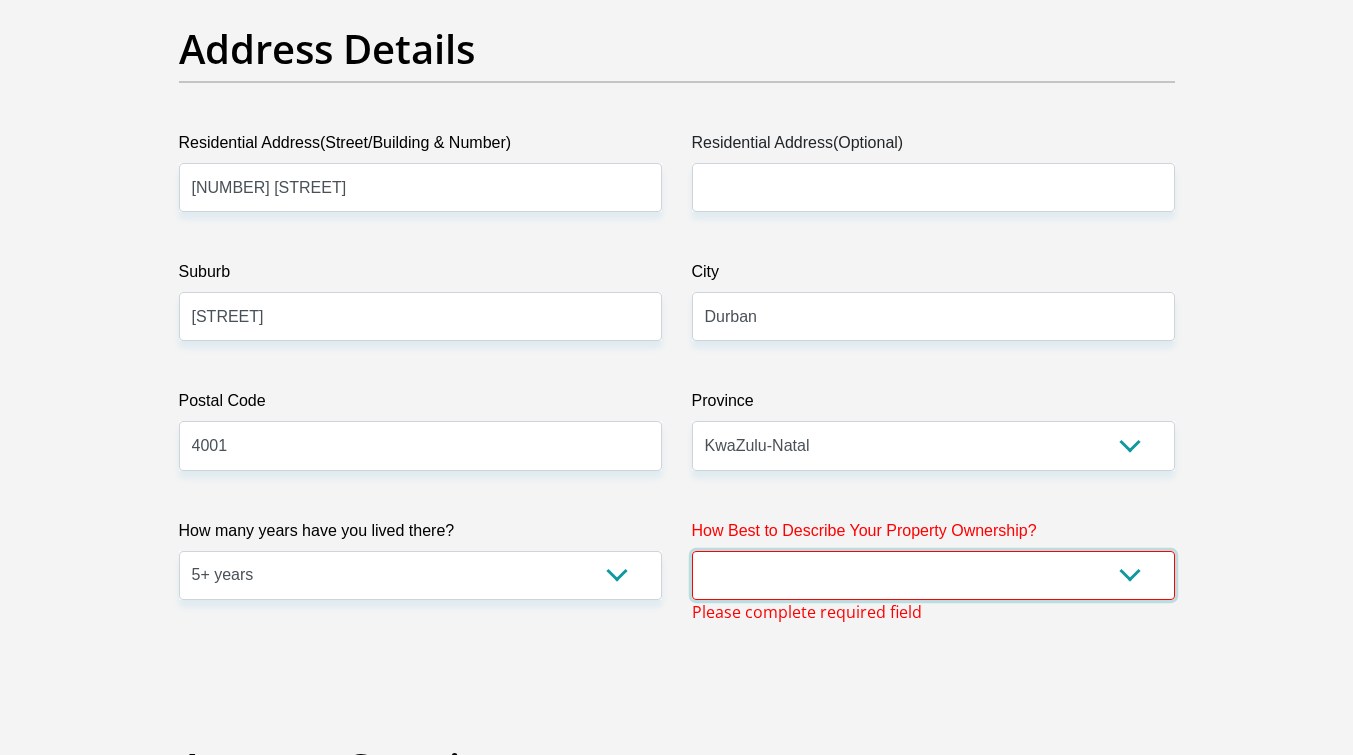 select on "parents" 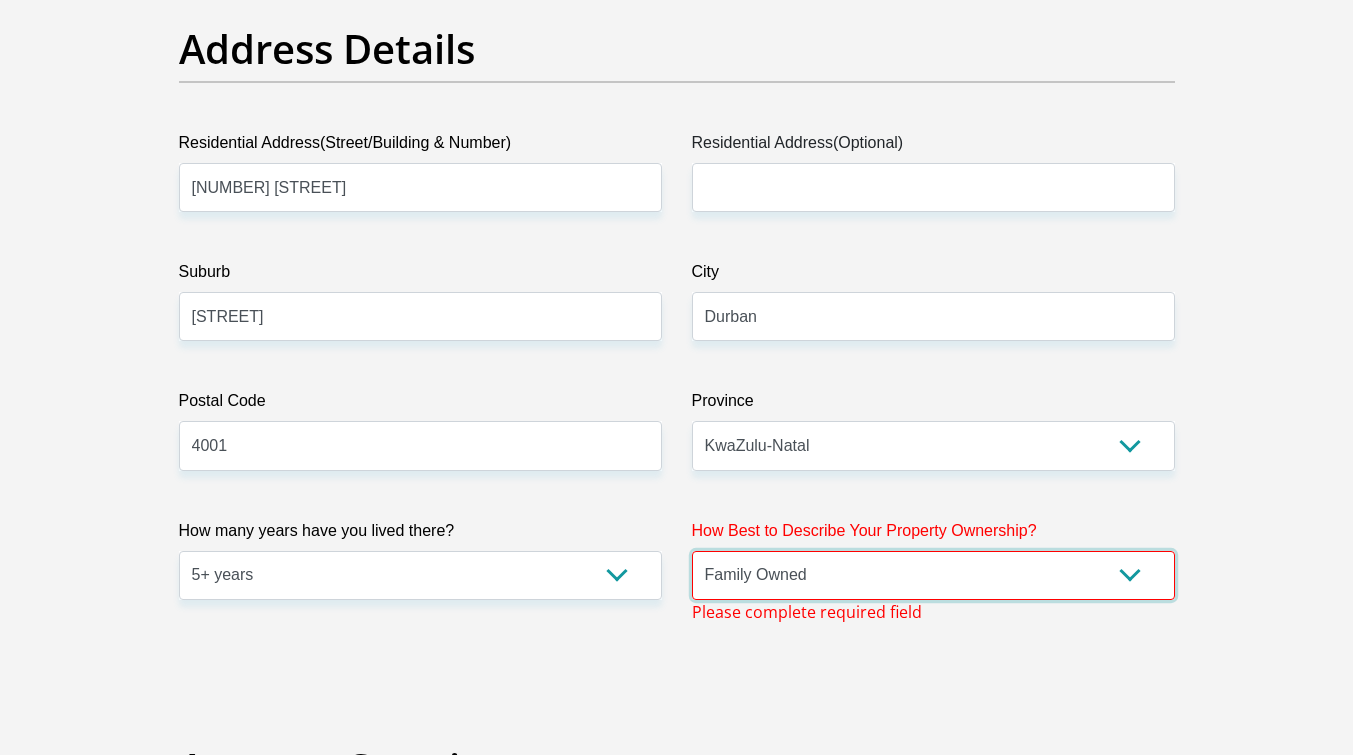click on "Owned
Rented
Family Owned
Company Dwelling" at bounding box center (933, 575) 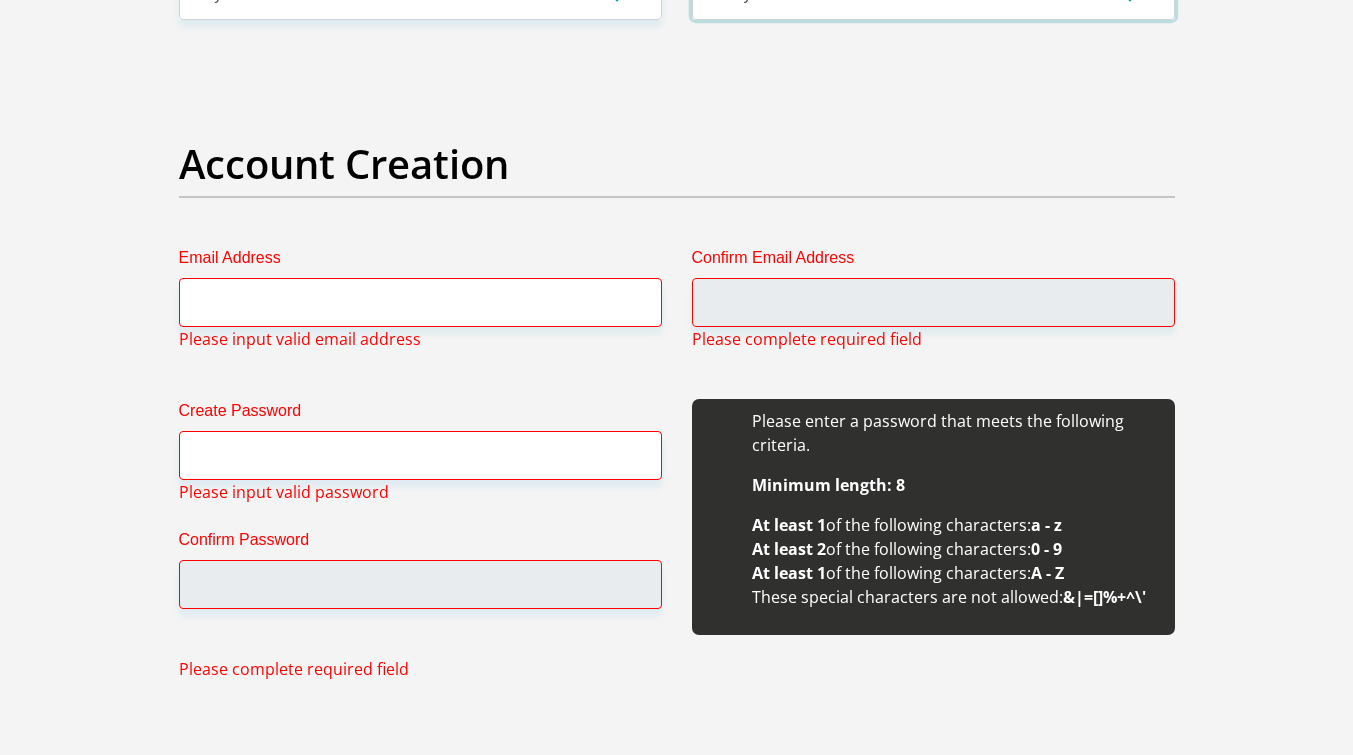 scroll, scrollTop: 1607, scrollLeft: 0, axis: vertical 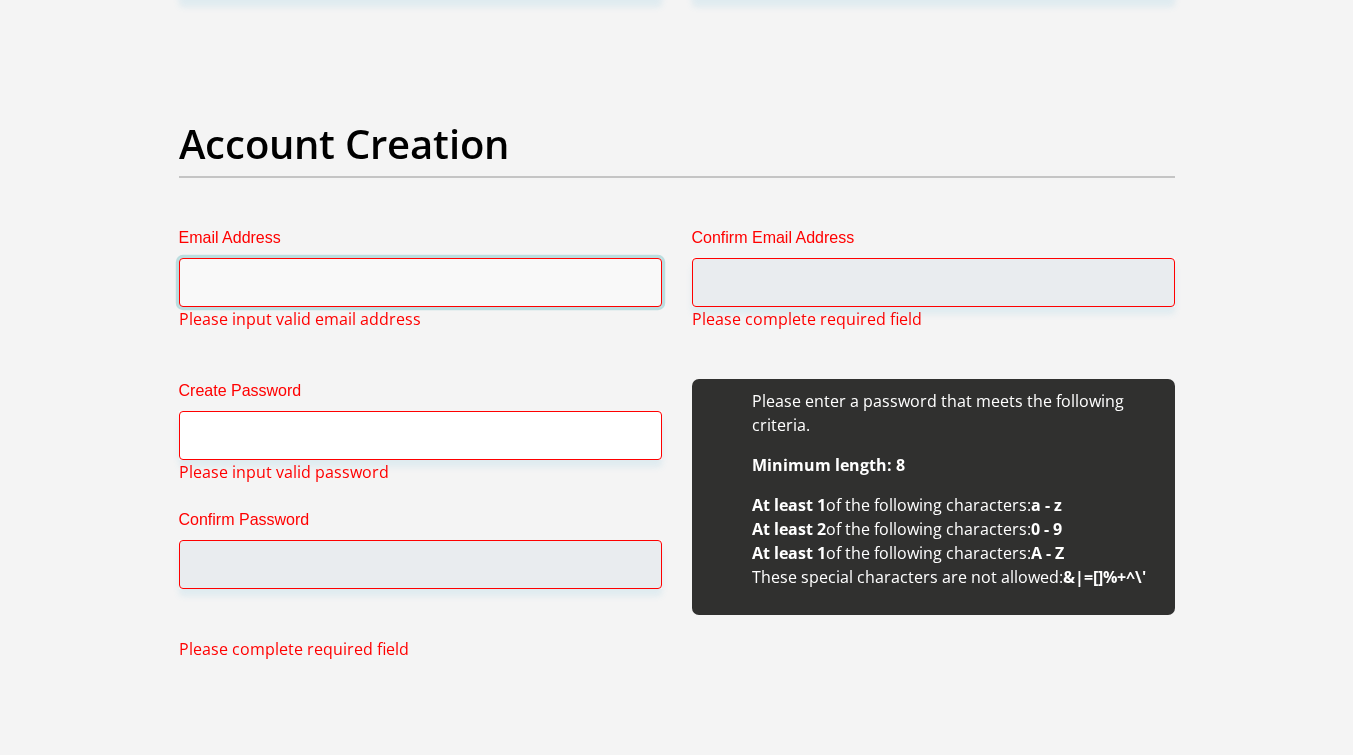 click on "Email Address" at bounding box center [420, 282] 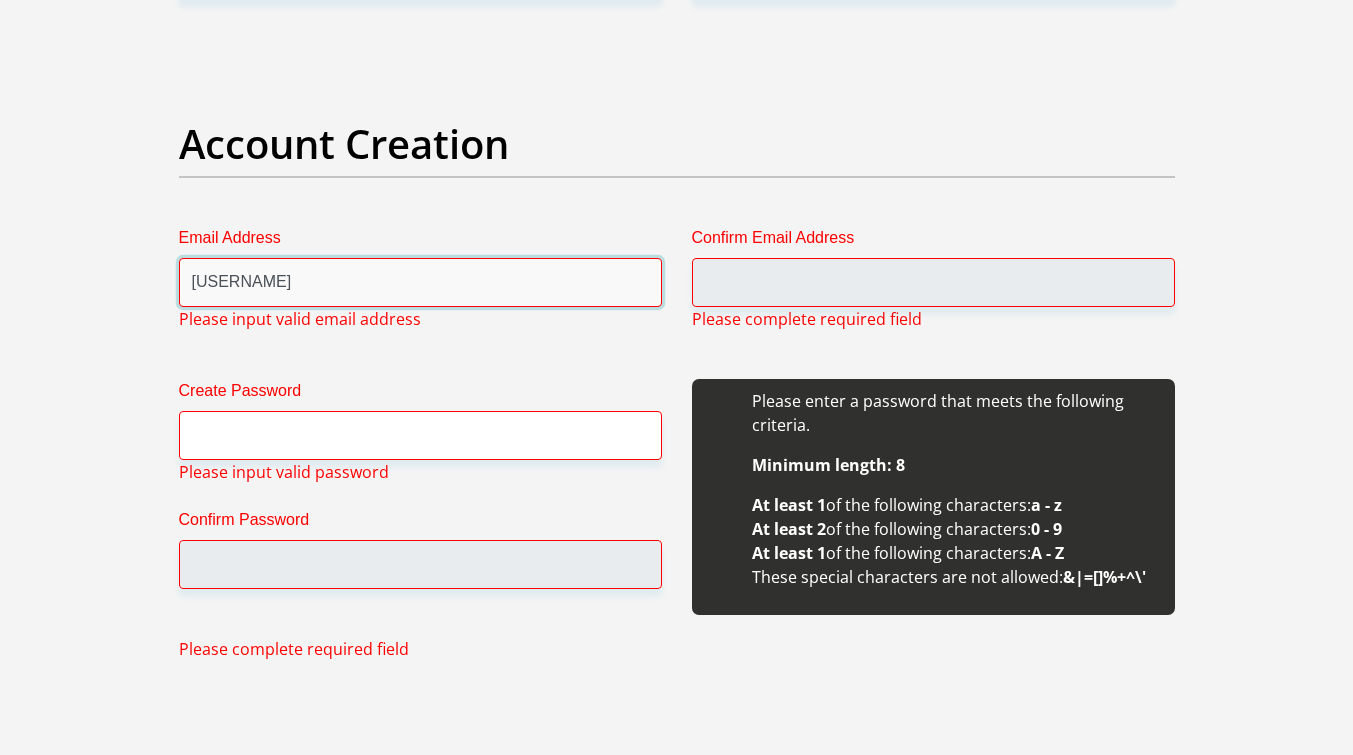 type on "ewanslabberengineering@gmail.com" 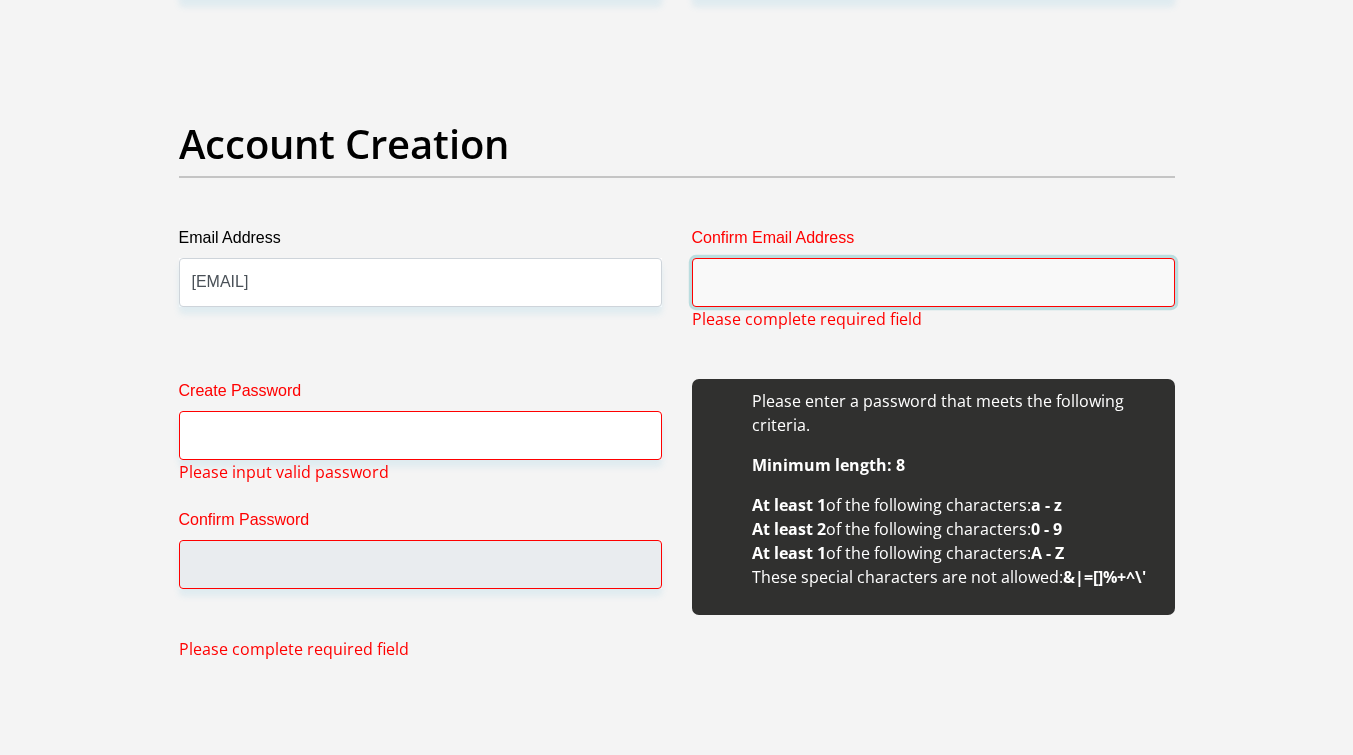 click on "Confirm Email Address" at bounding box center (933, 282) 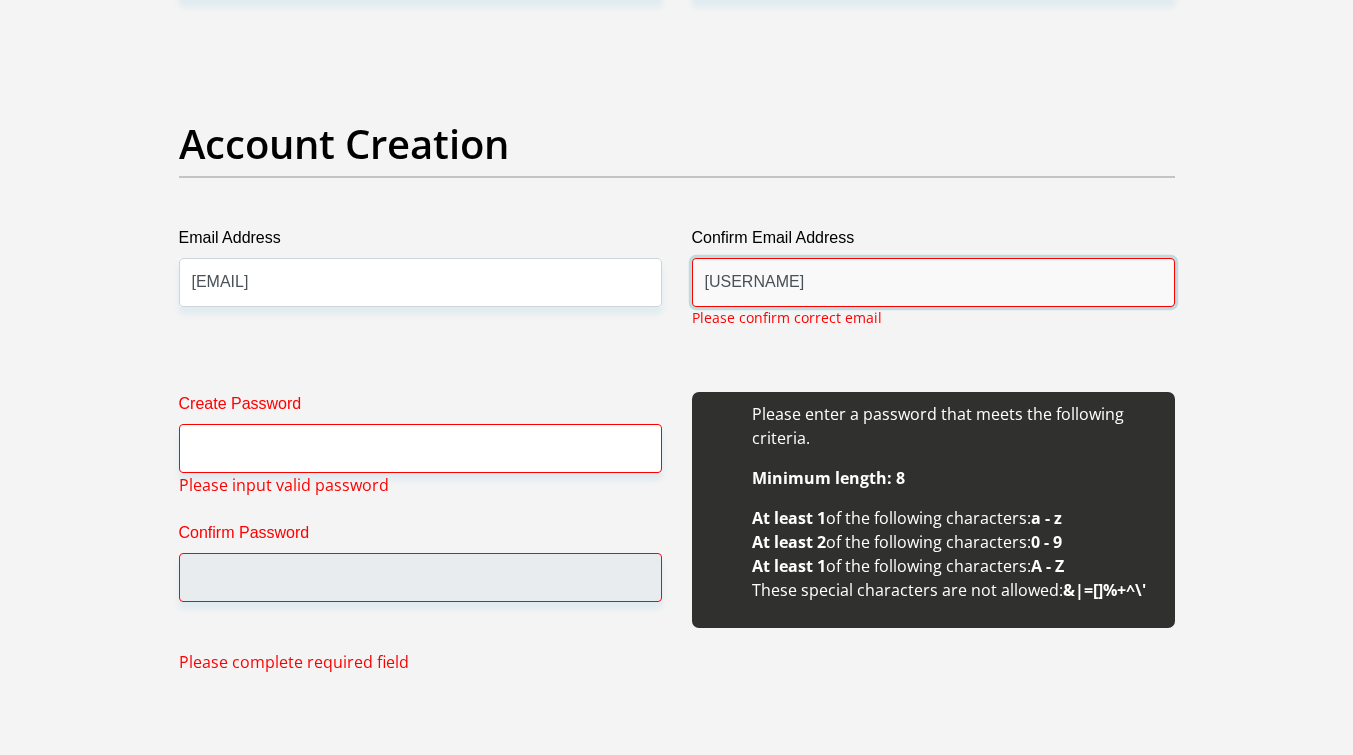 type on "ewanslabberengineering@gmail.com" 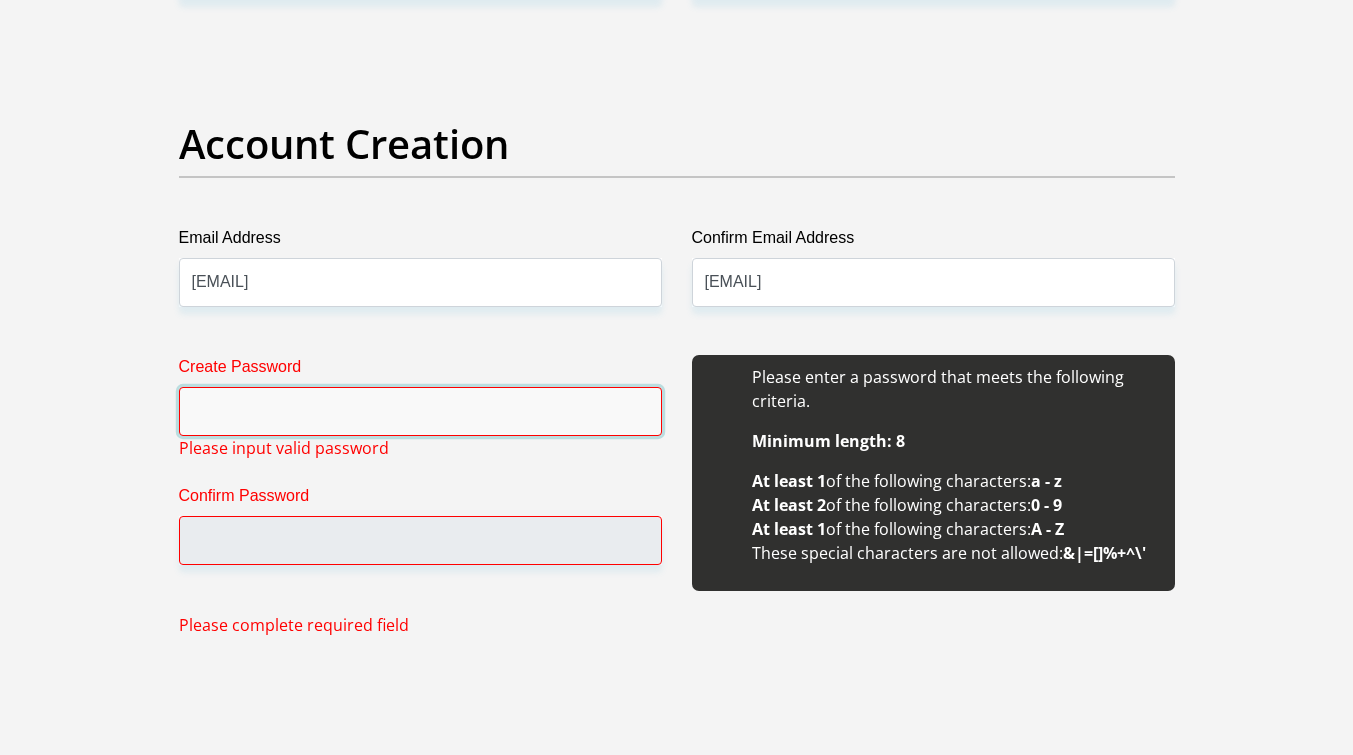 click on "Create Password" at bounding box center [420, 411] 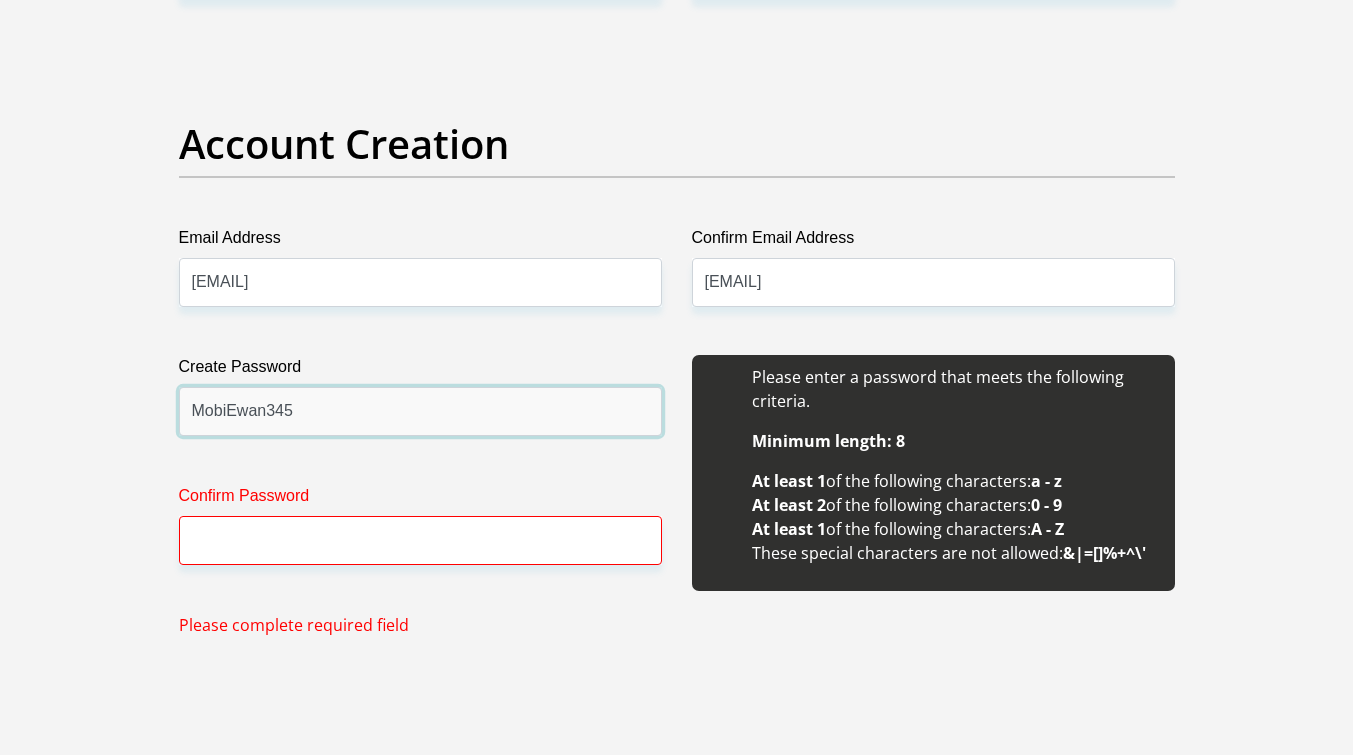 type on "MobiEwan345" 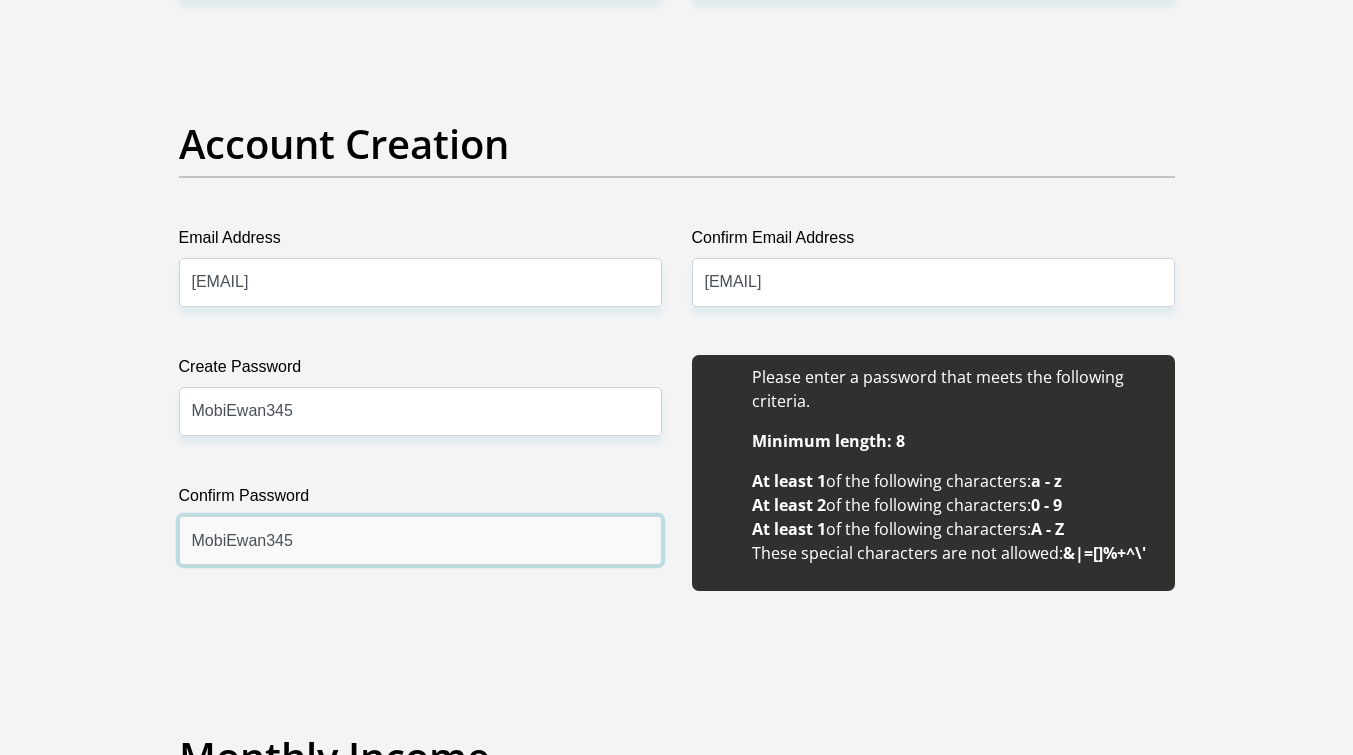 type on "MobiEwan345" 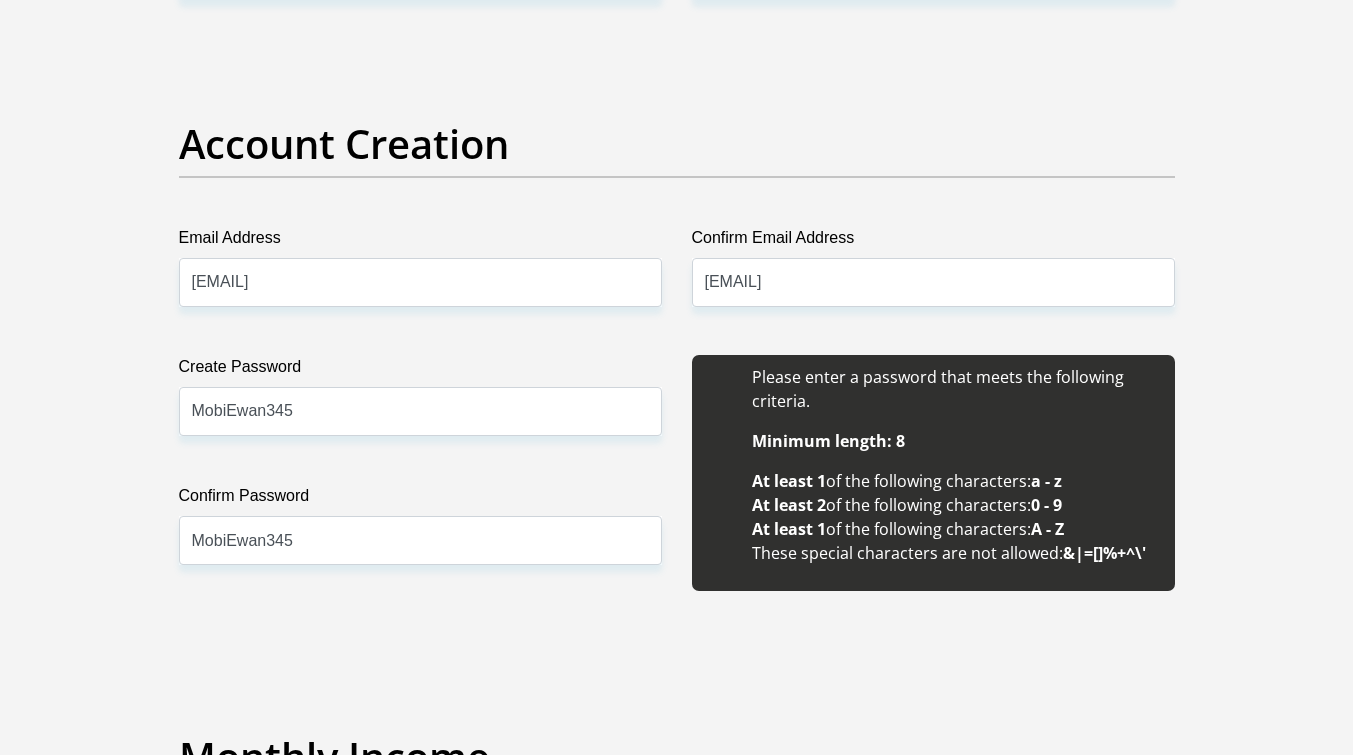 scroll, scrollTop: 2125, scrollLeft: 0, axis: vertical 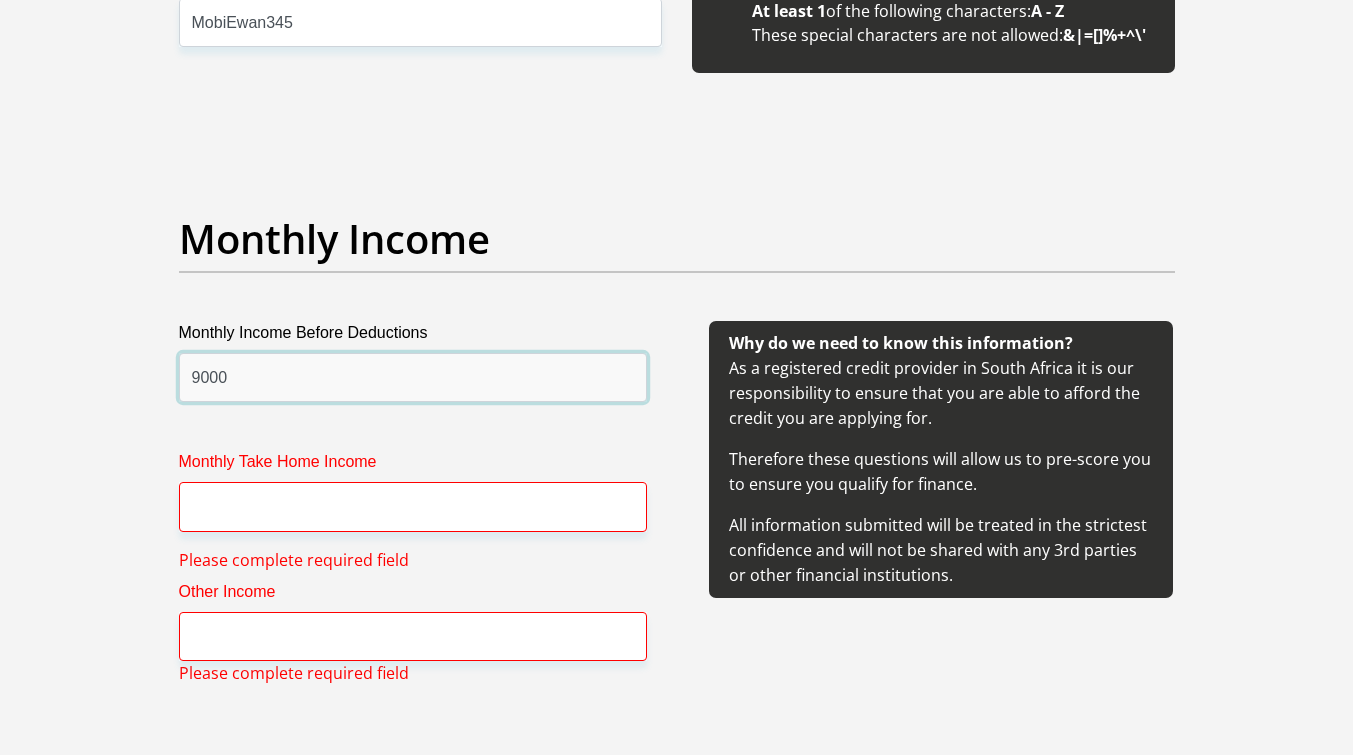 type on "9000" 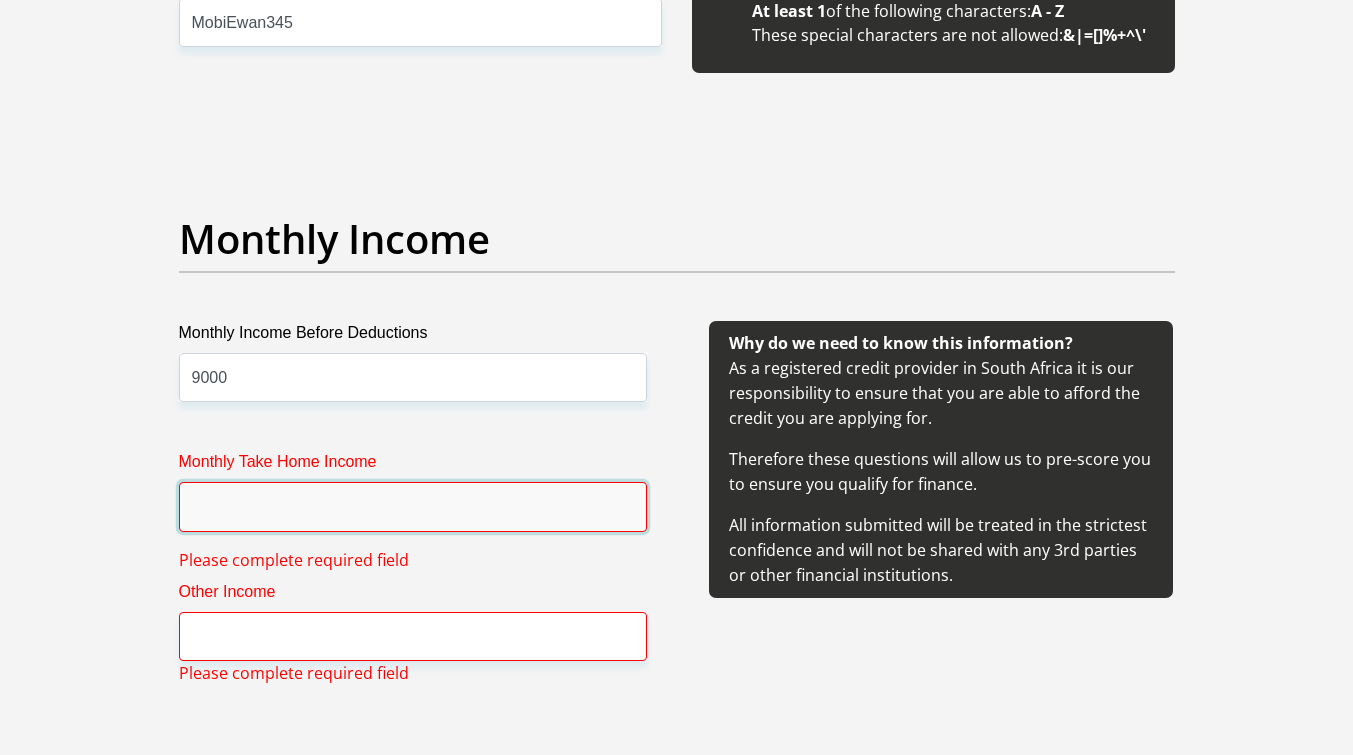 type on "0" 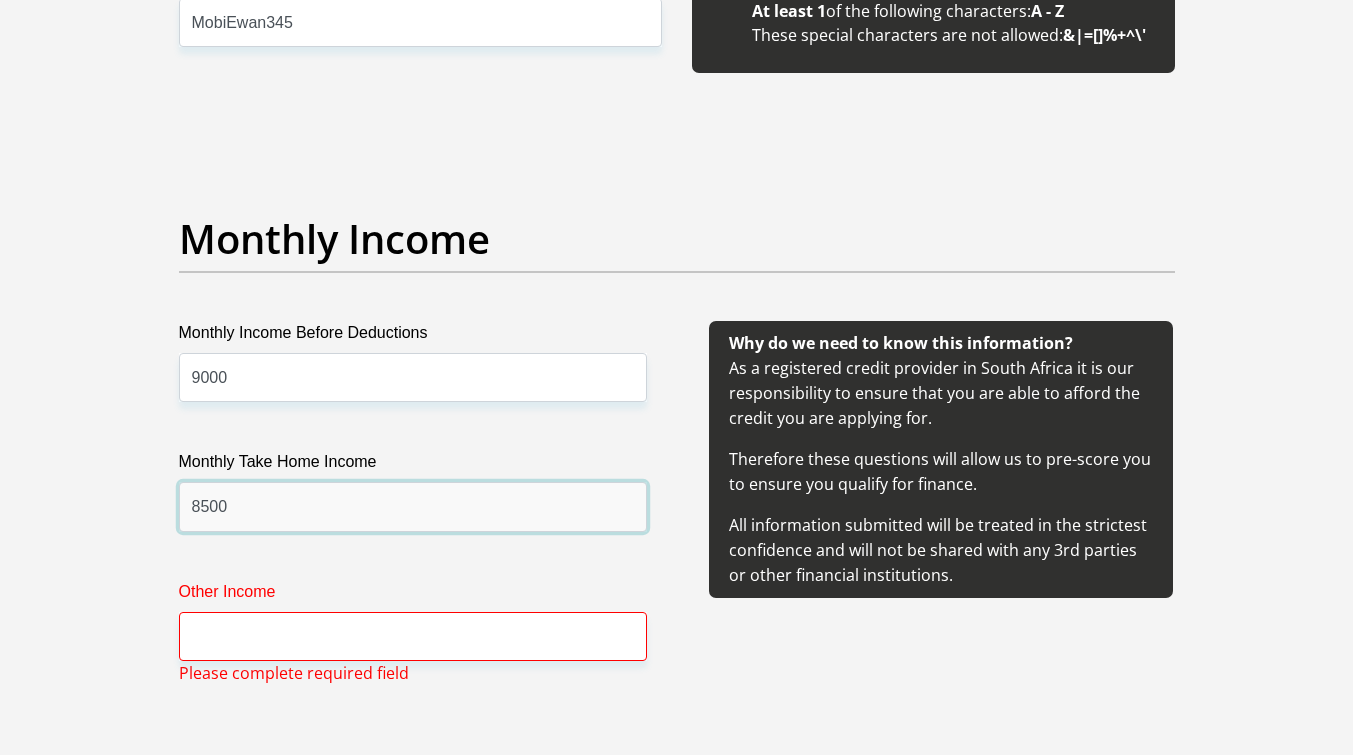 type on "8500" 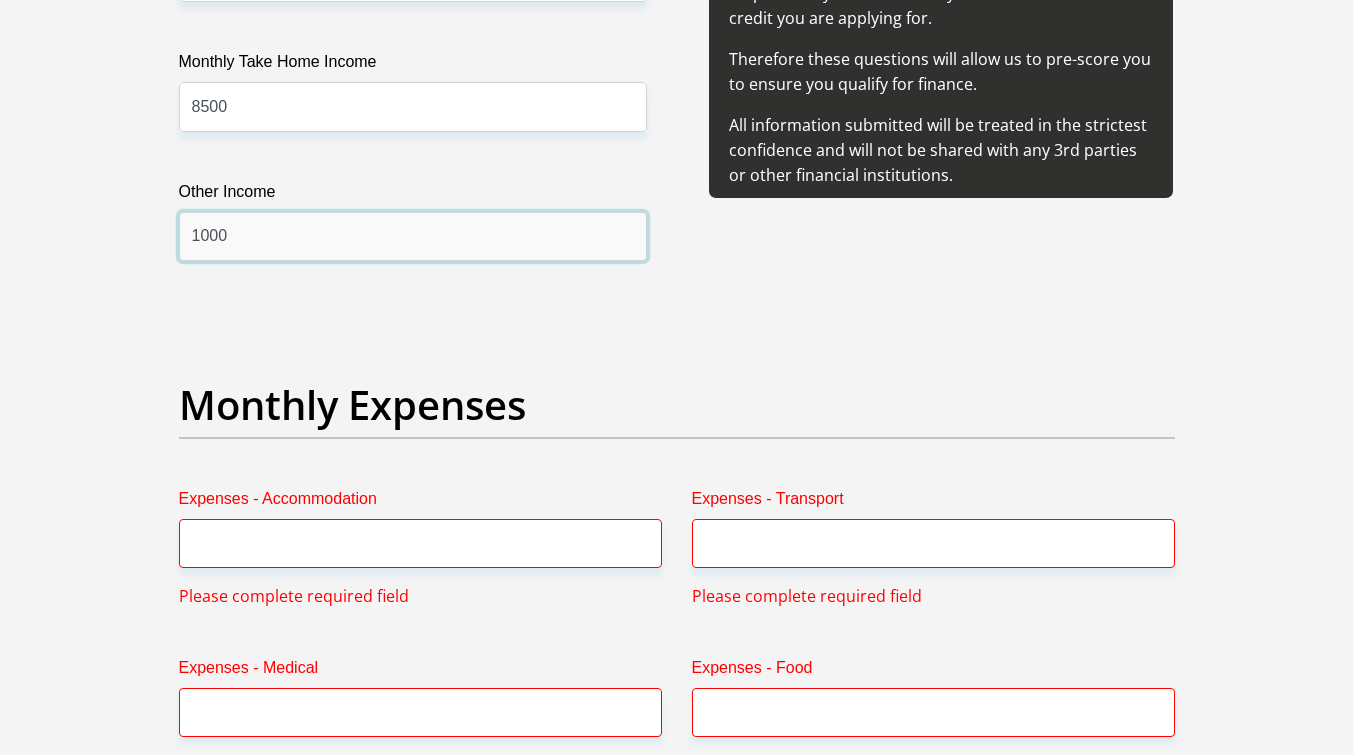 type on "1000" 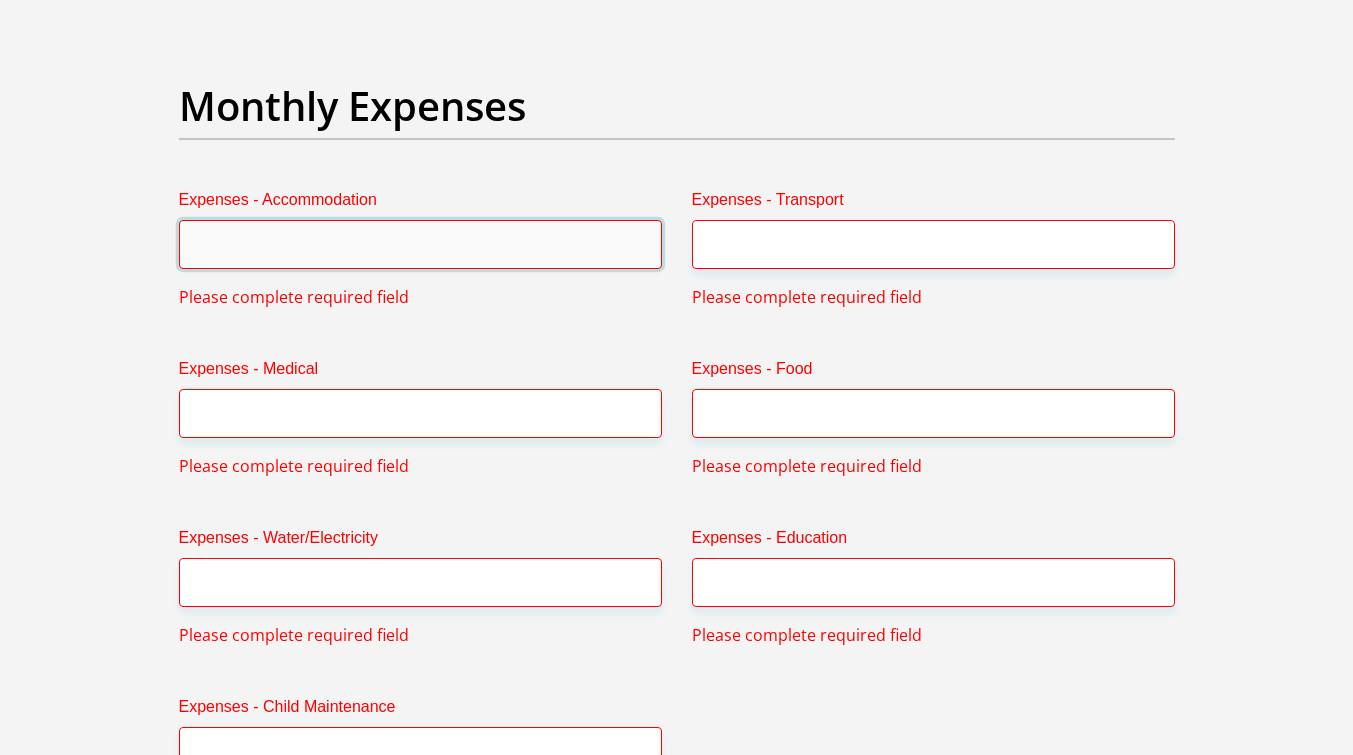 scroll, scrollTop: 2825, scrollLeft: 0, axis: vertical 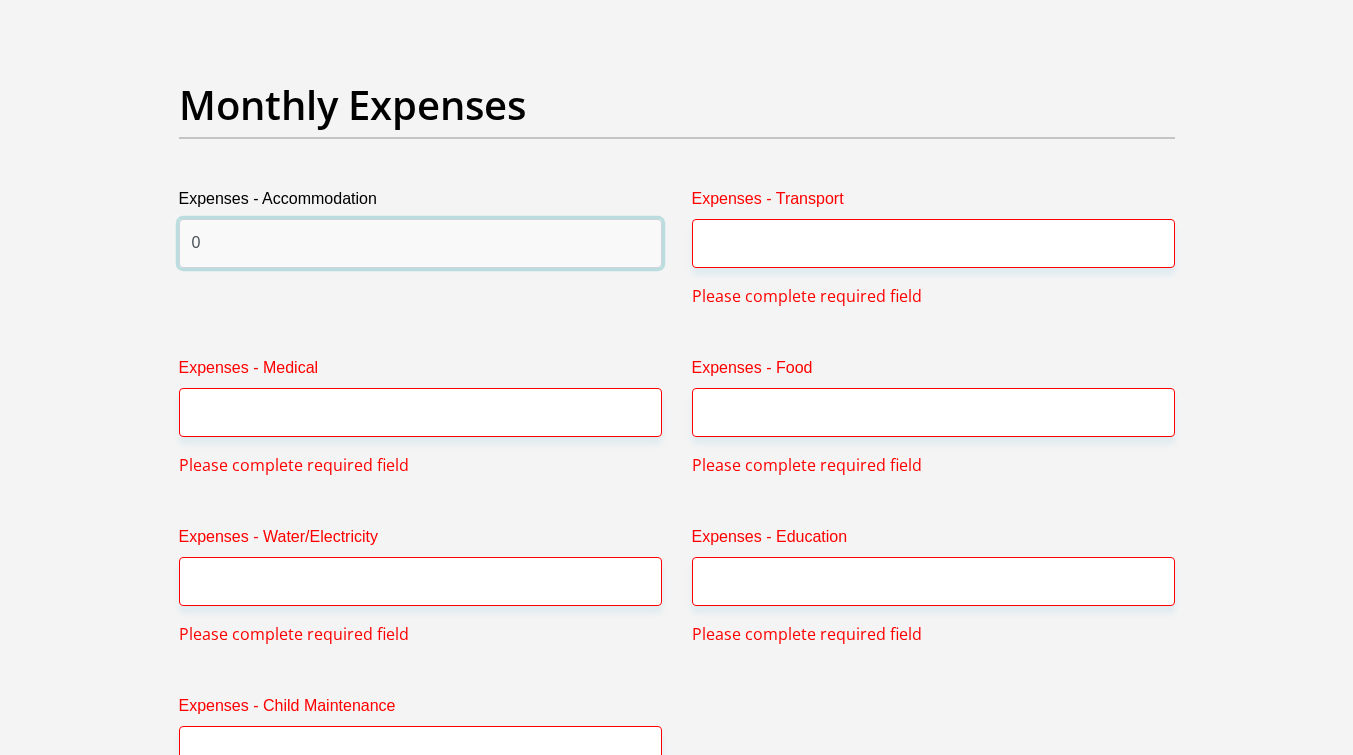 type on "0" 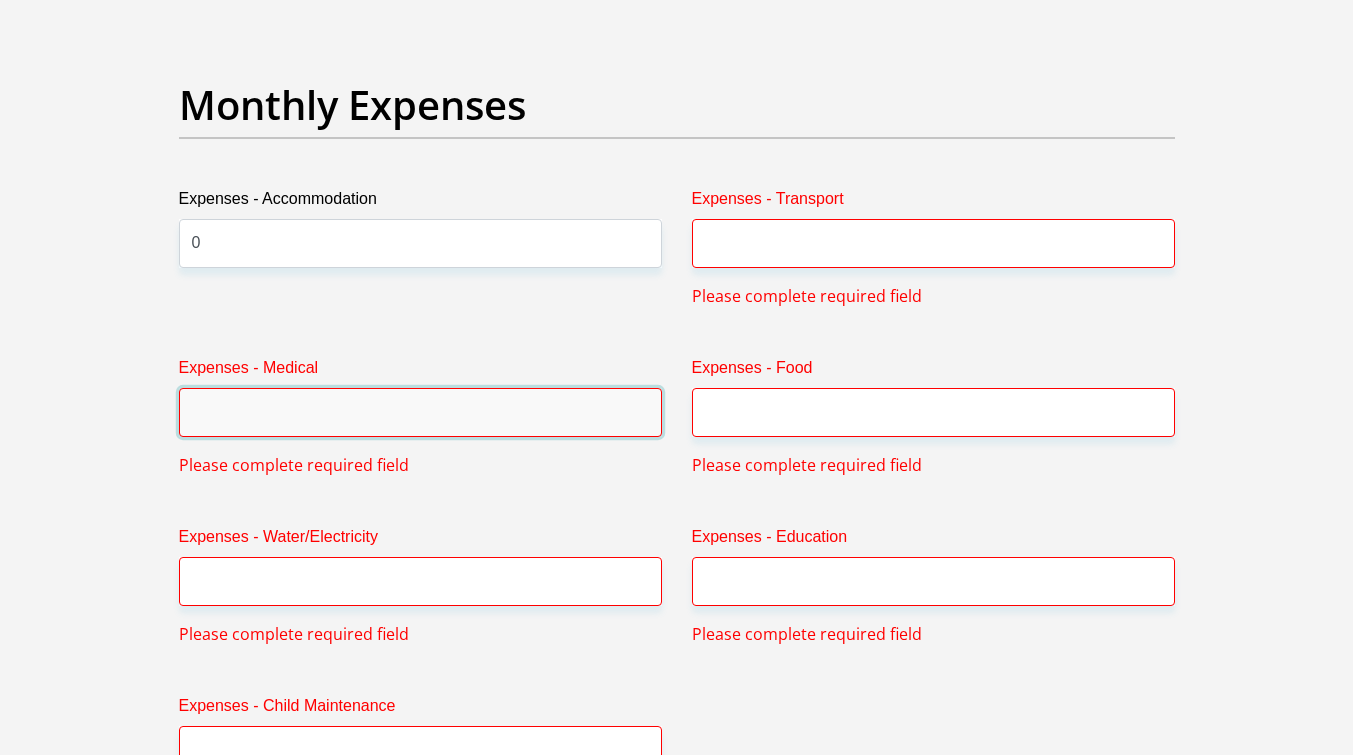 drag, startPoint x: 356, startPoint y: 409, endPoint x: 346, endPoint y: 449, distance: 41.231056 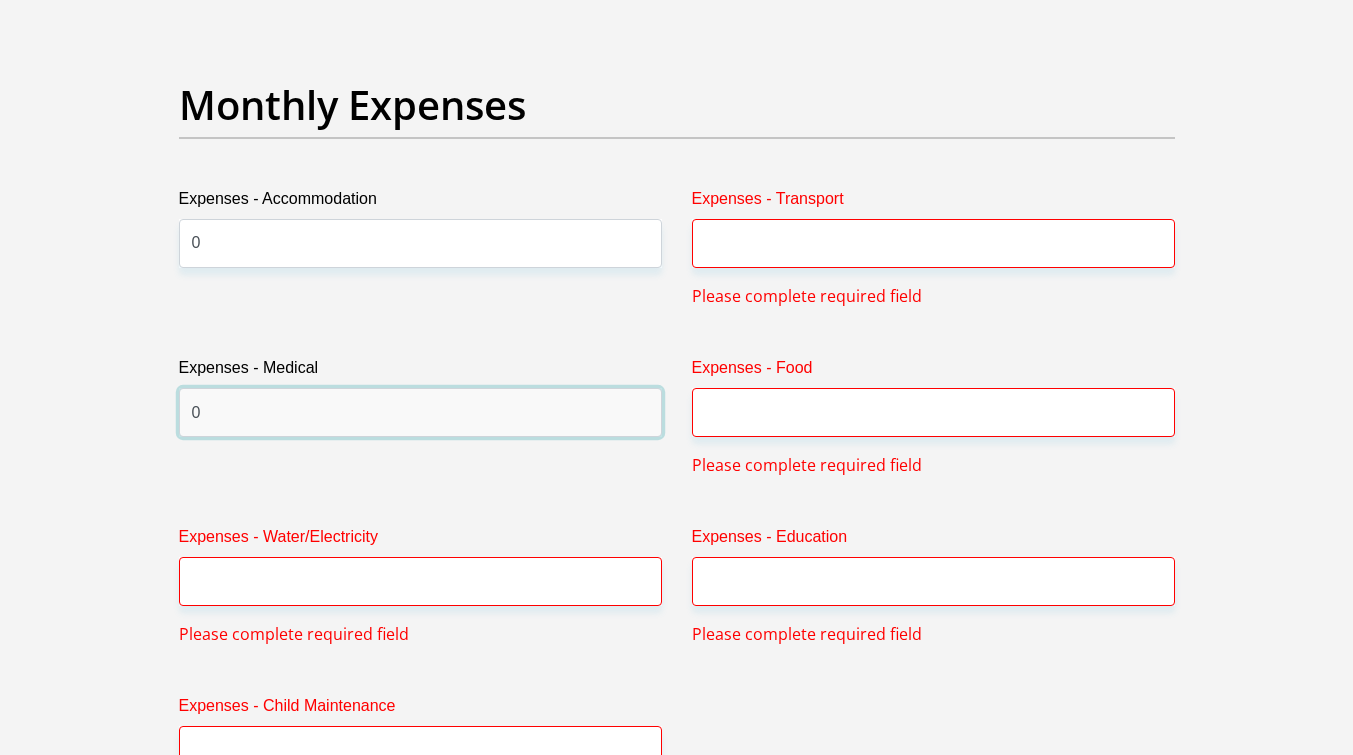 type on "0" 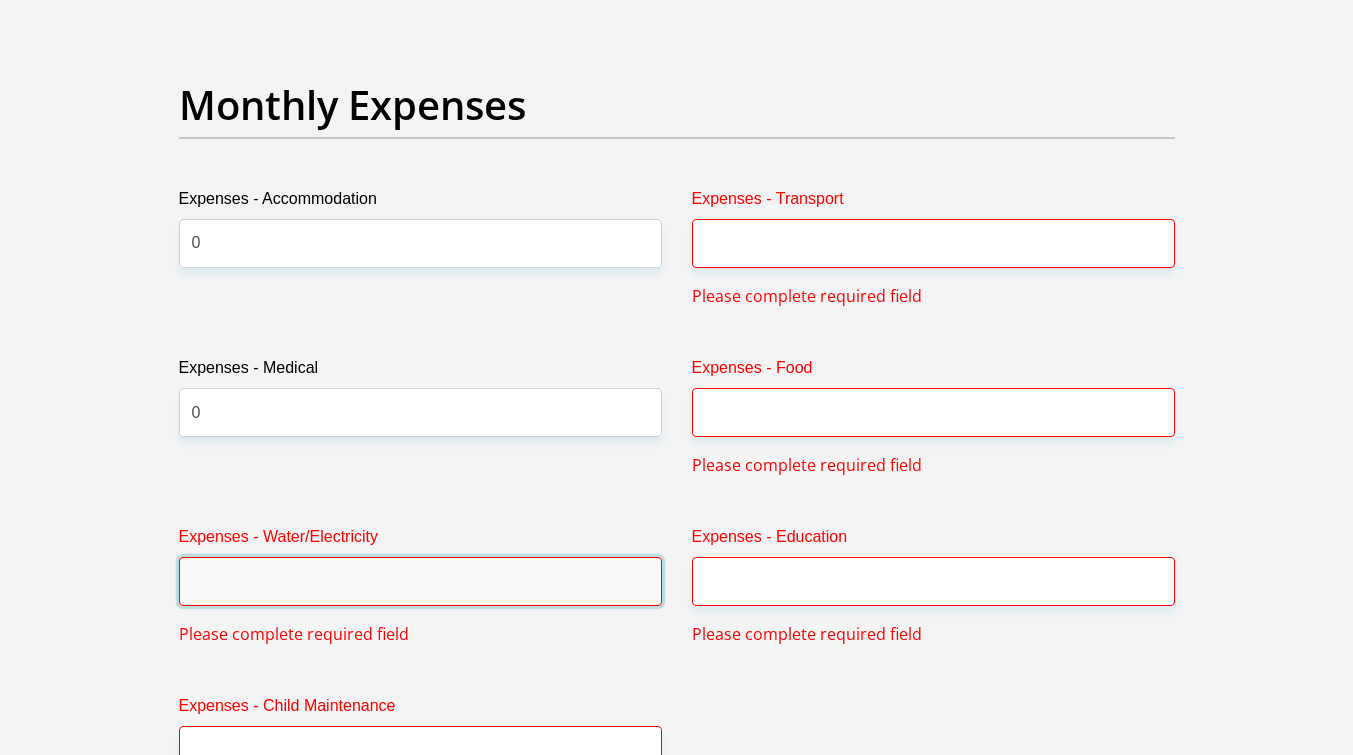 click on "Expenses - Water/Electricity" at bounding box center (420, 581) 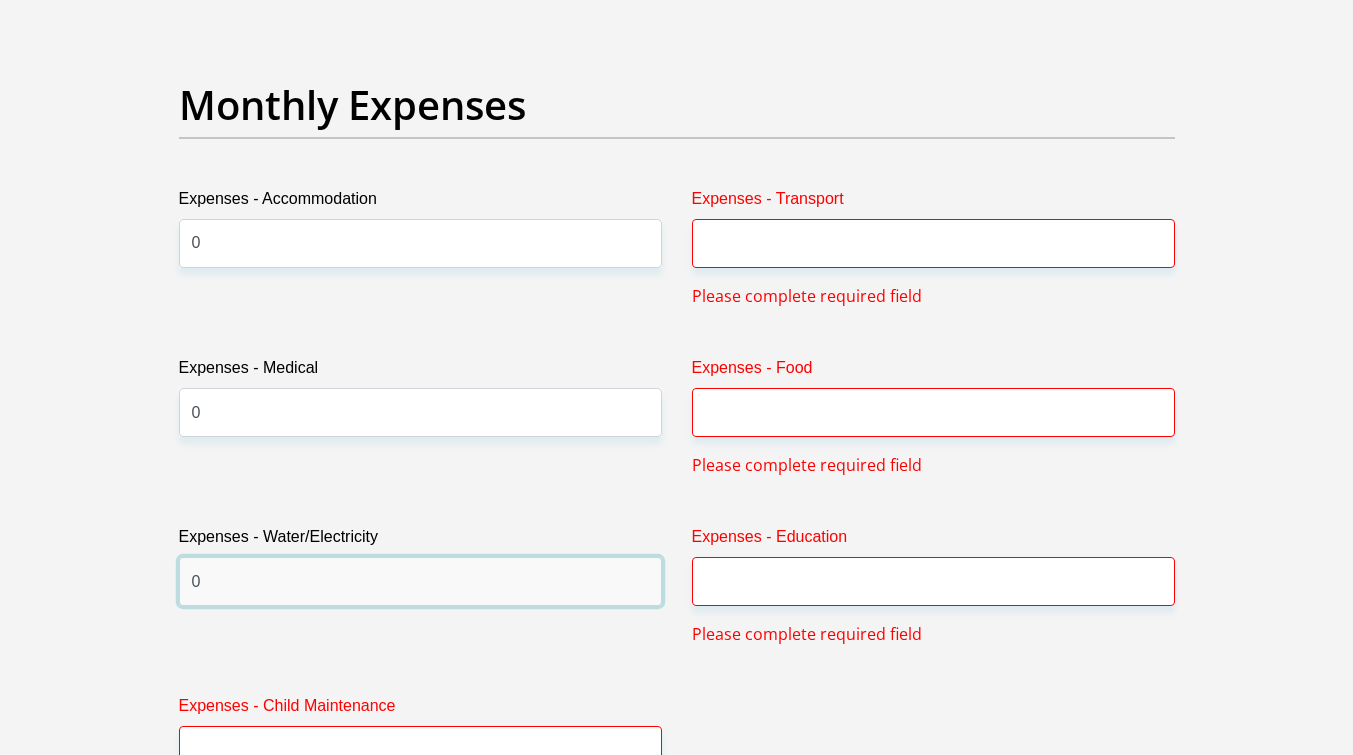type on "0" 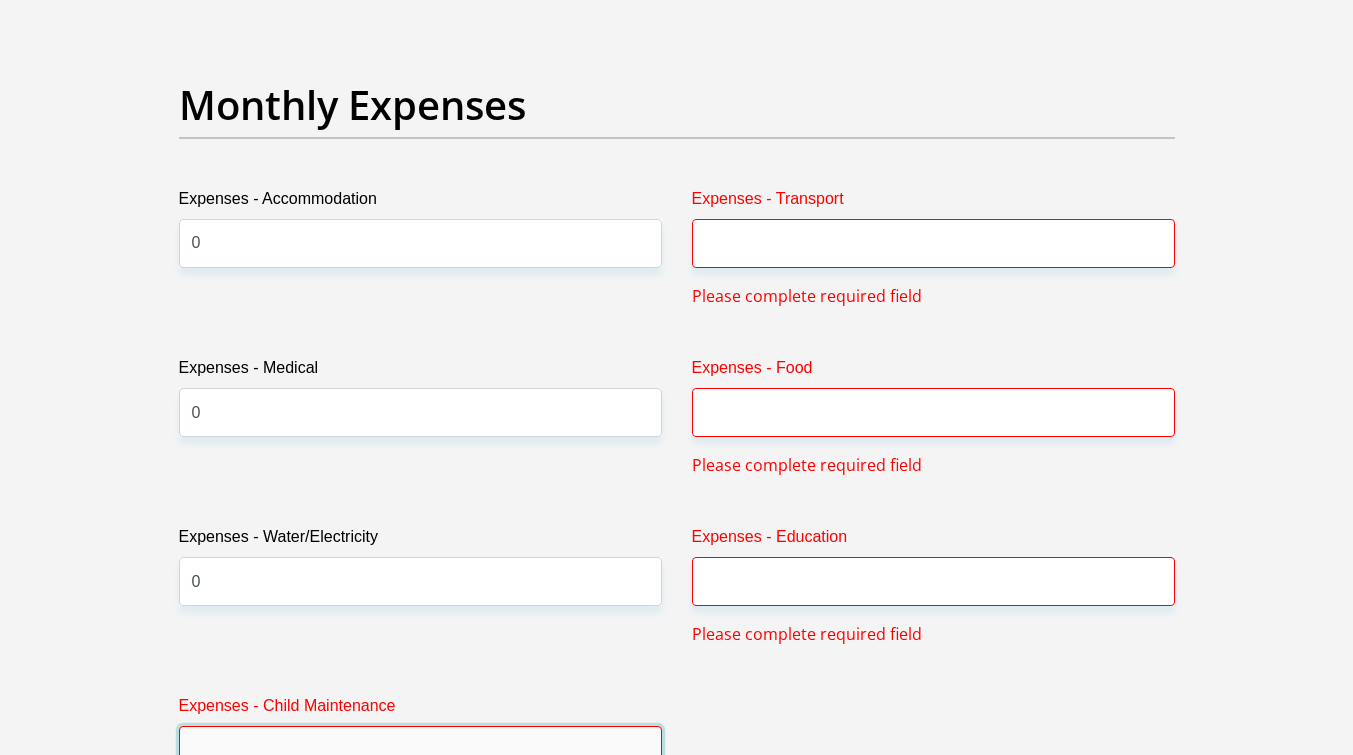 click on "Expenses - Child Maintenance" at bounding box center [420, 750] 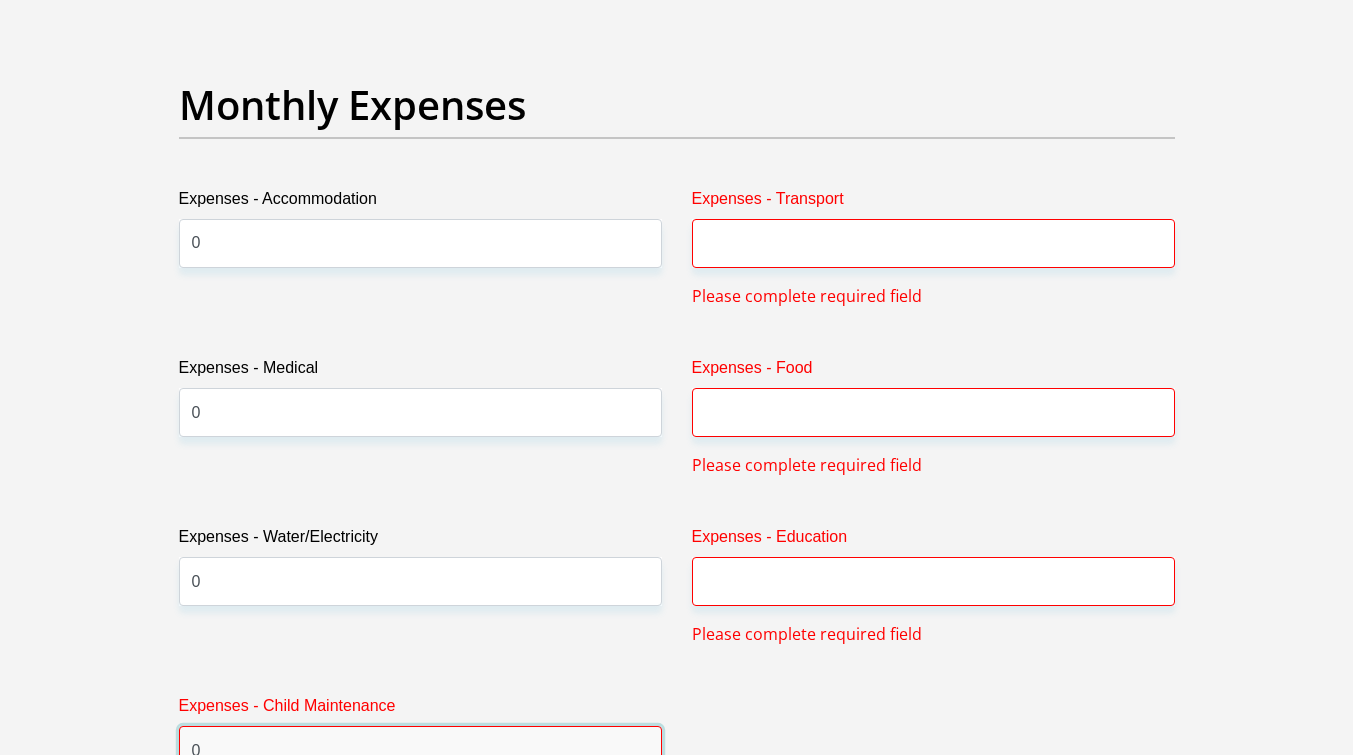 scroll, scrollTop: 2831, scrollLeft: 0, axis: vertical 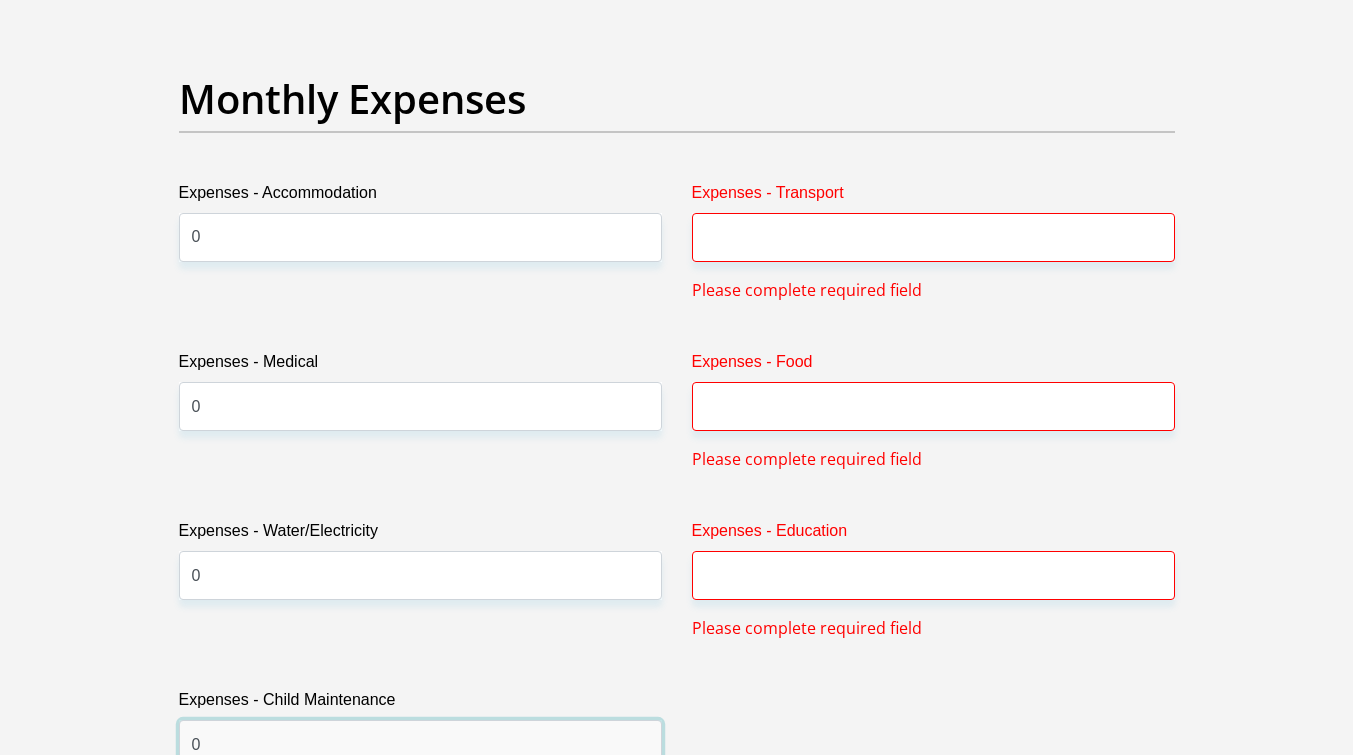 type on "0" 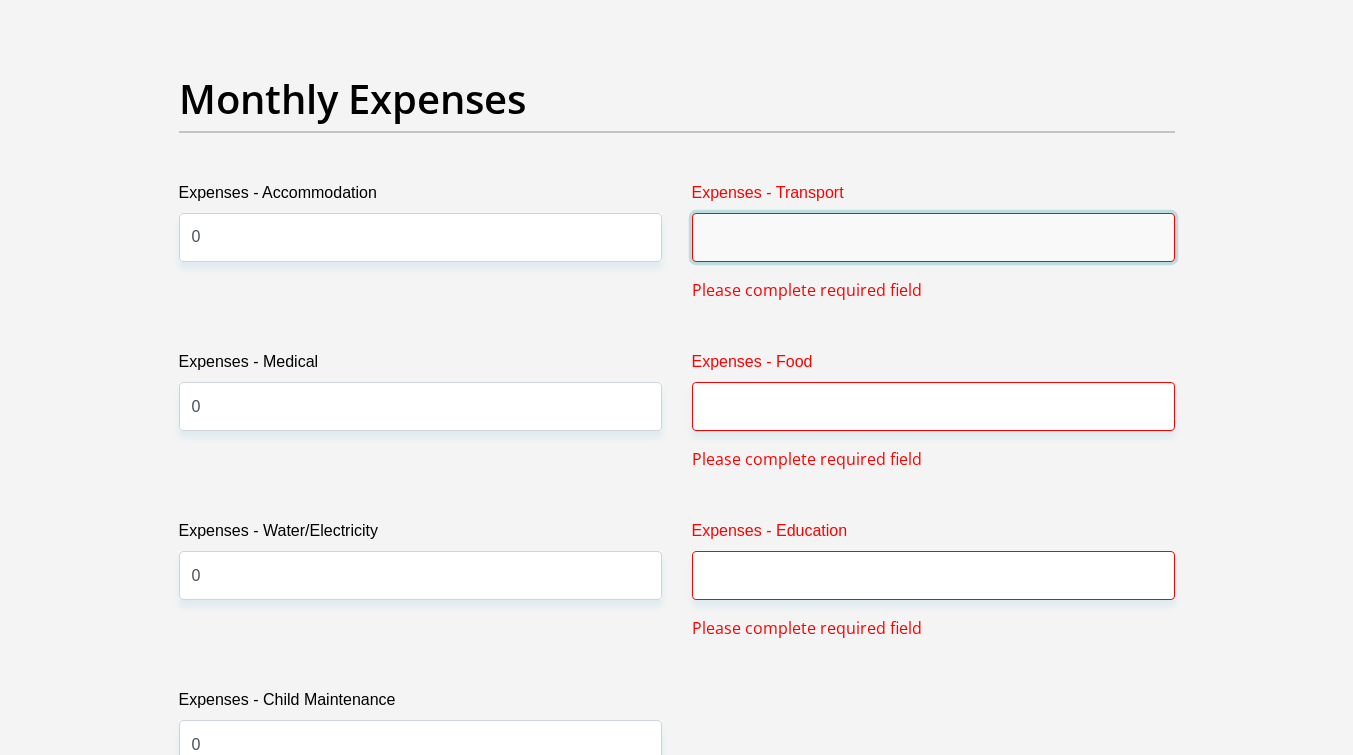 click on "Expenses - Transport" at bounding box center [933, 237] 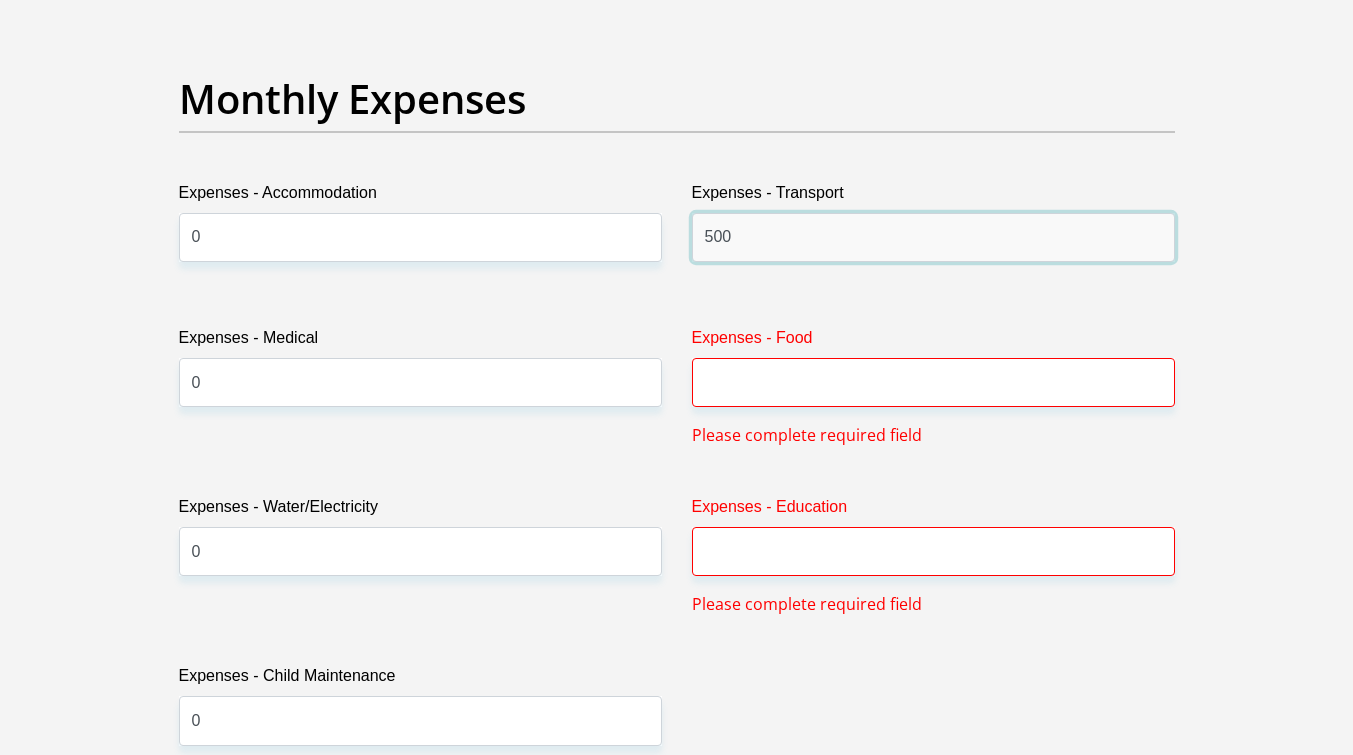 type on "500" 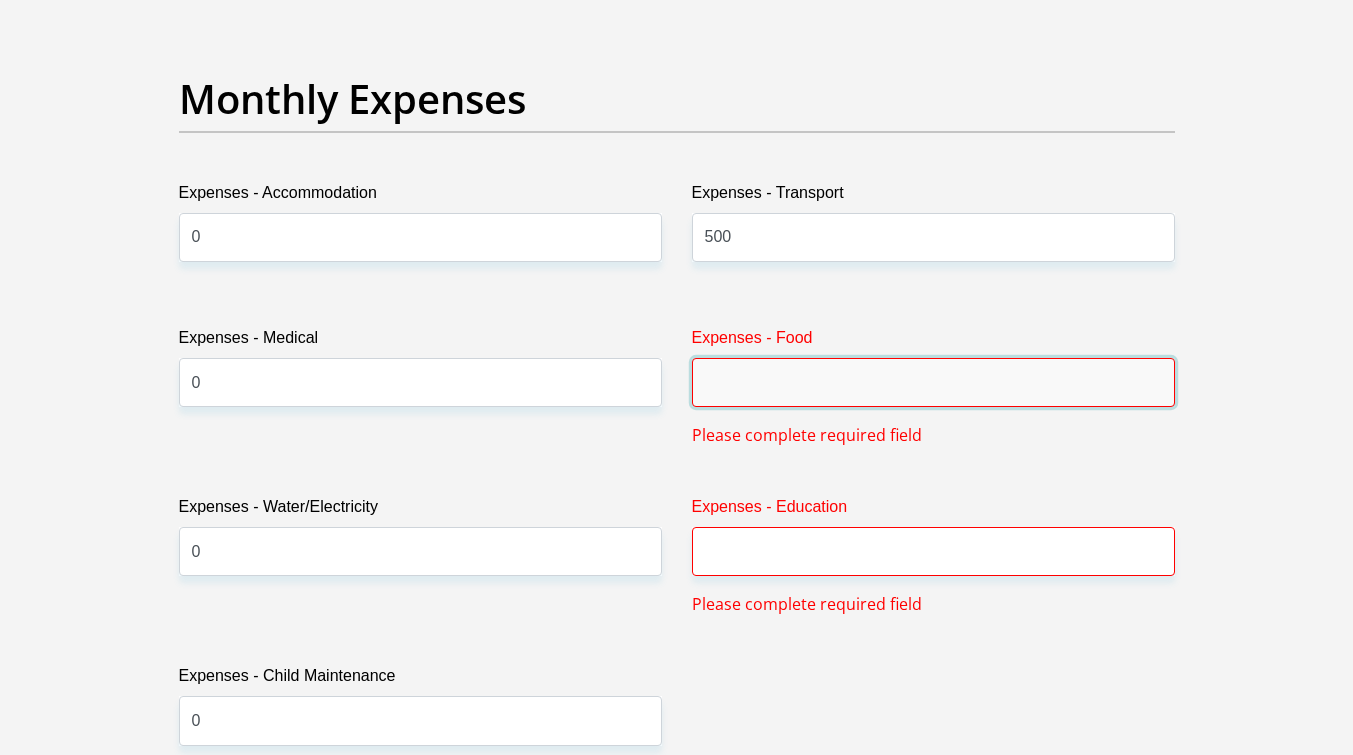 click on "Expenses - Food" at bounding box center [933, 382] 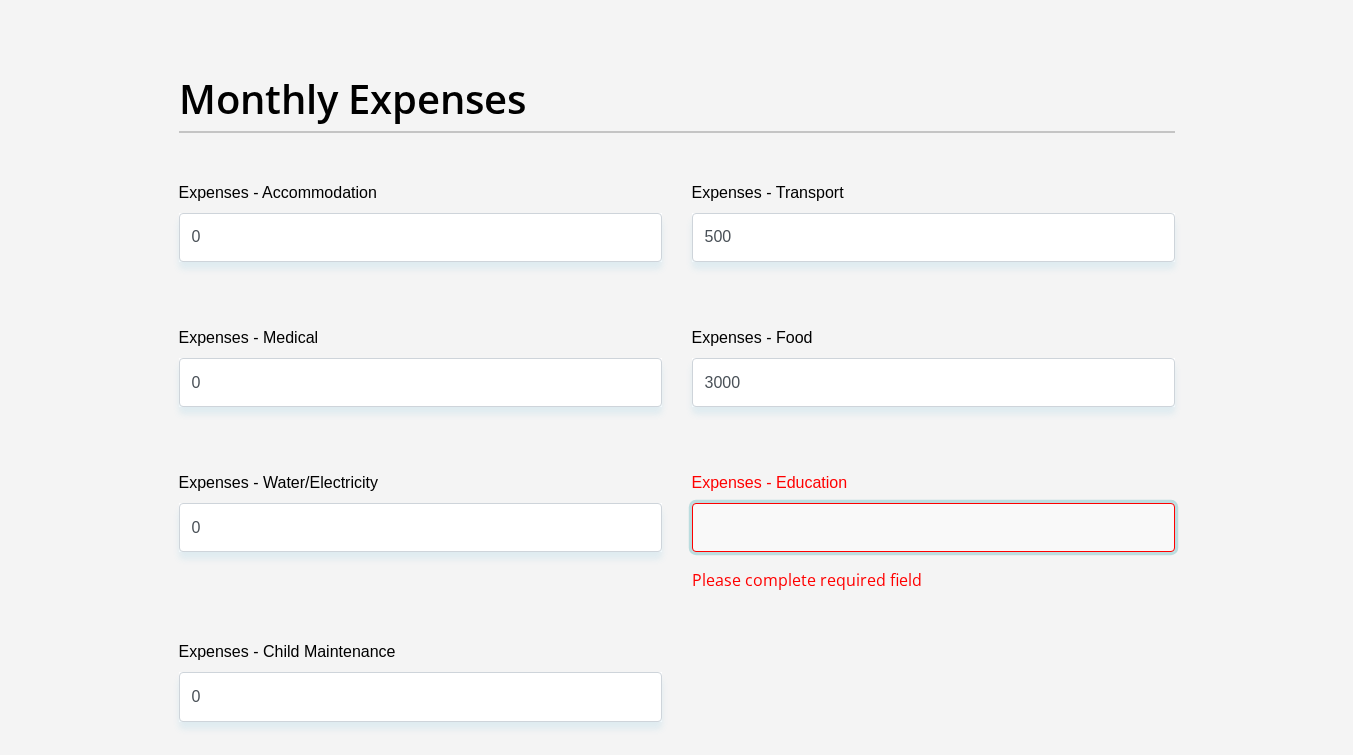 click on "Expenses - Education" at bounding box center (933, 527) 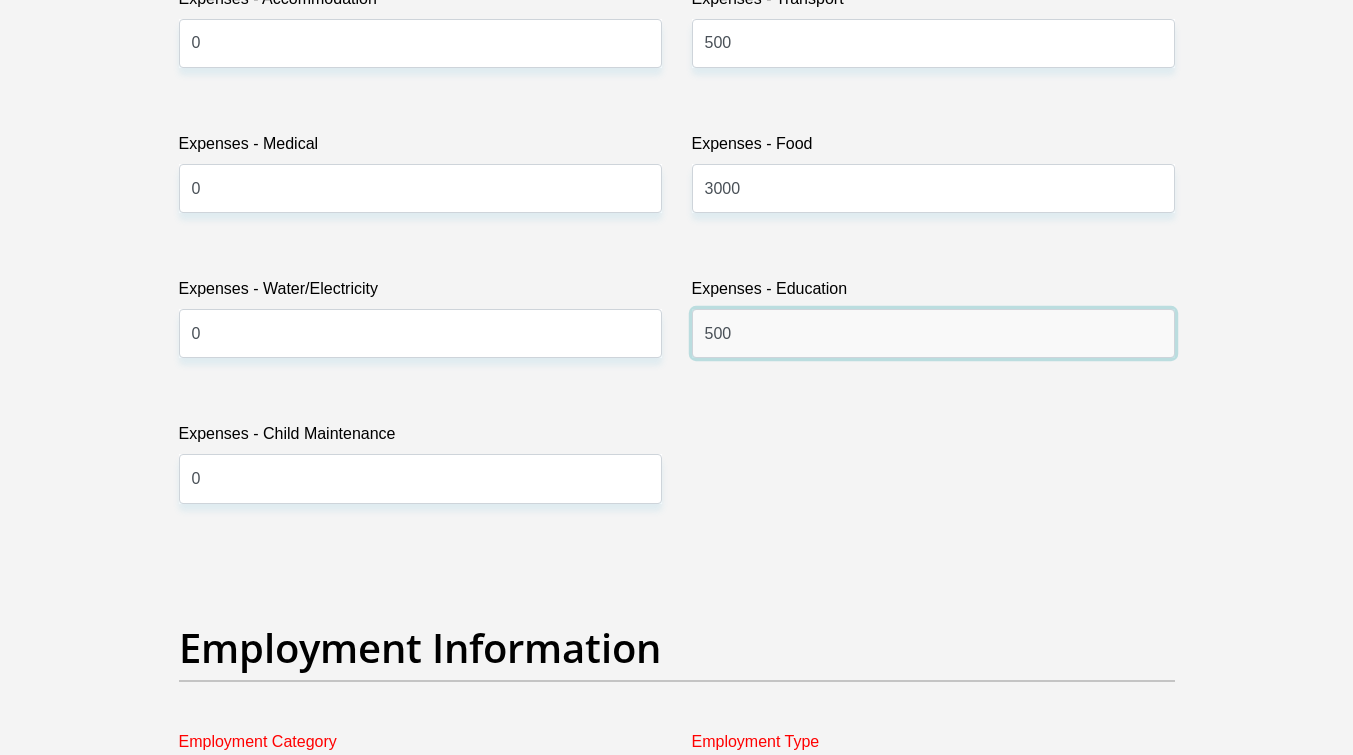 scroll, scrollTop: 3431, scrollLeft: 0, axis: vertical 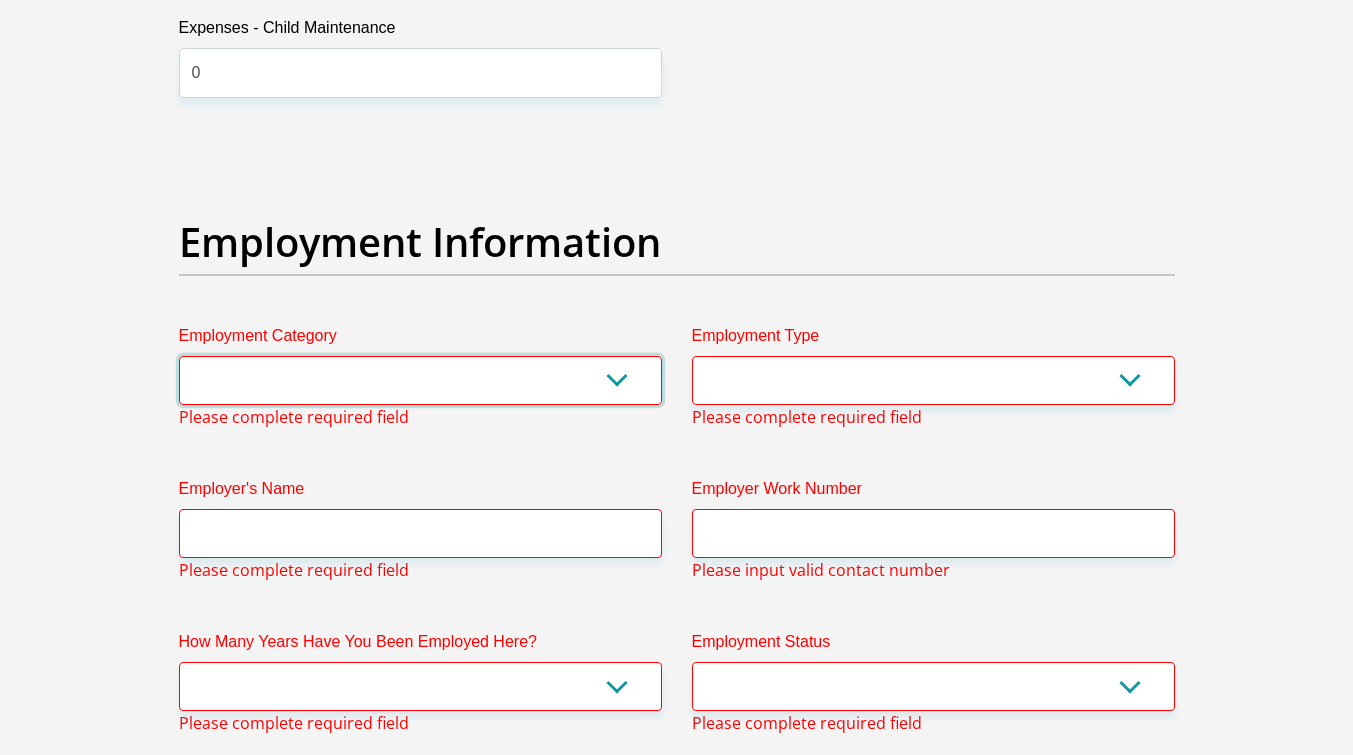click on "AGRICULTURE
ALCOHOL & TOBACCO
CONSTRUCTION MATERIALS
METALLURGY
EQUIPMENT FOR RENEWABLE ENERGY
SPECIALIZED CONTRACTORS
CAR
GAMING (INCL. INTERNET
OTHER WHOLESALE
UNLICENSED PHARMACEUTICALS
CURRENCY EXCHANGE HOUSES
OTHER FINANCIAL INSTITUTIONS & INSURANCE
REAL ESTATE AGENTS
OIL & GAS
OTHER MATERIALS (E.G. IRON ORE)
PRECIOUS STONES & PRECIOUS METALS
POLITICAL ORGANIZATIONS
RELIGIOUS ORGANIZATIONS(NOT SECTS)
ACTI. HAVING BUSINESS DEAL WITH PUBLIC ADMINISTRATION
LAUNDROMATS" at bounding box center (420, 380) 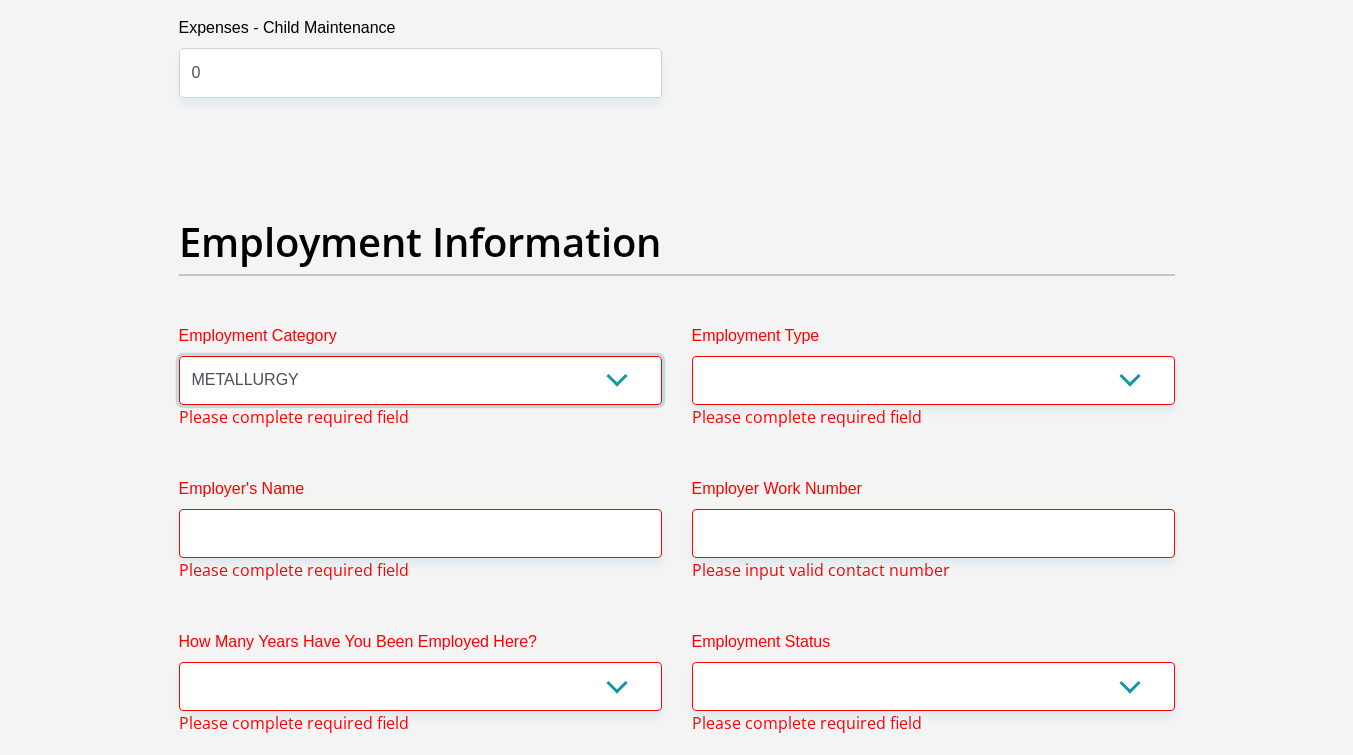 click on "AGRICULTURE
ALCOHOL & TOBACCO
CONSTRUCTION MATERIALS
METALLURGY
EQUIPMENT FOR RENEWABLE ENERGY
SPECIALIZED CONTRACTORS
CAR
GAMING (INCL. INTERNET
OTHER WHOLESALE
UNLICENSED PHARMACEUTICALS
CURRENCY EXCHANGE HOUSES
OTHER FINANCIAL INSTITUTIONS & INSURANCE
REAL ESTATE AGENTS
OIL & GAS
OTHER MATERIALS (E.G. IRON ORE)
PRECIOUS STONES & PRECIOUS METALS
POLITICAL ORGANIZATIONS
RELIGIOUS ORGANIZATIONS(NOT SECTS)
ACTI. HAVING BUSINESS DEAL WITH PUBLIC ADMINISTRATION
LAUNDROMATS" at bounding box center [420, 380] 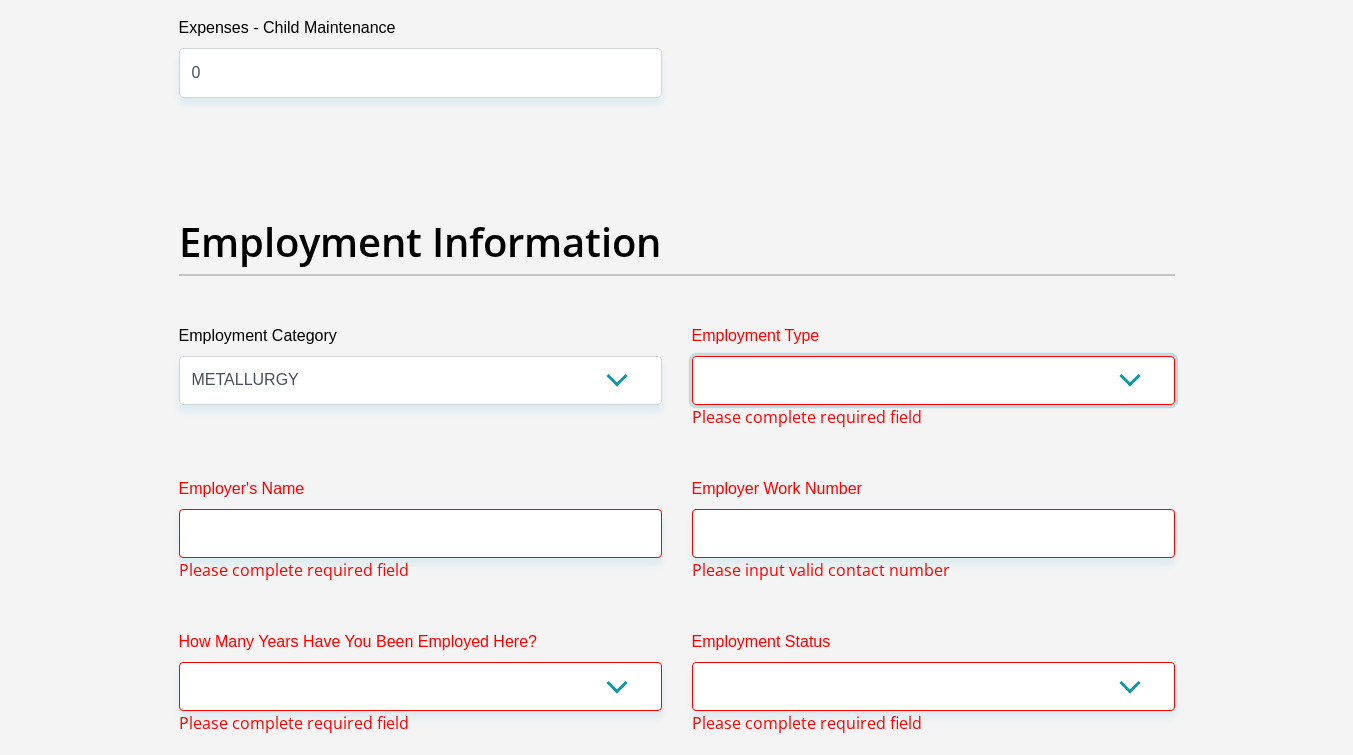 click on "College/Lecturer
Craft Seller
Creative
Driver
Executive
Farmer
Forces - Non Commissioned
Forces - Officer
Hawker
Housewife
Labourer
Licenced Professional
Manager
Miner
Non Licenced Professional
Office Staff/Clerk
Outside Worker
Pensioner
Permanent Teacher
Production/Manufacturing
Sales
Self-Employed
Semi-Professional Worker
Service Industry  Social Worker  Student" at bounding box center (933, 380) 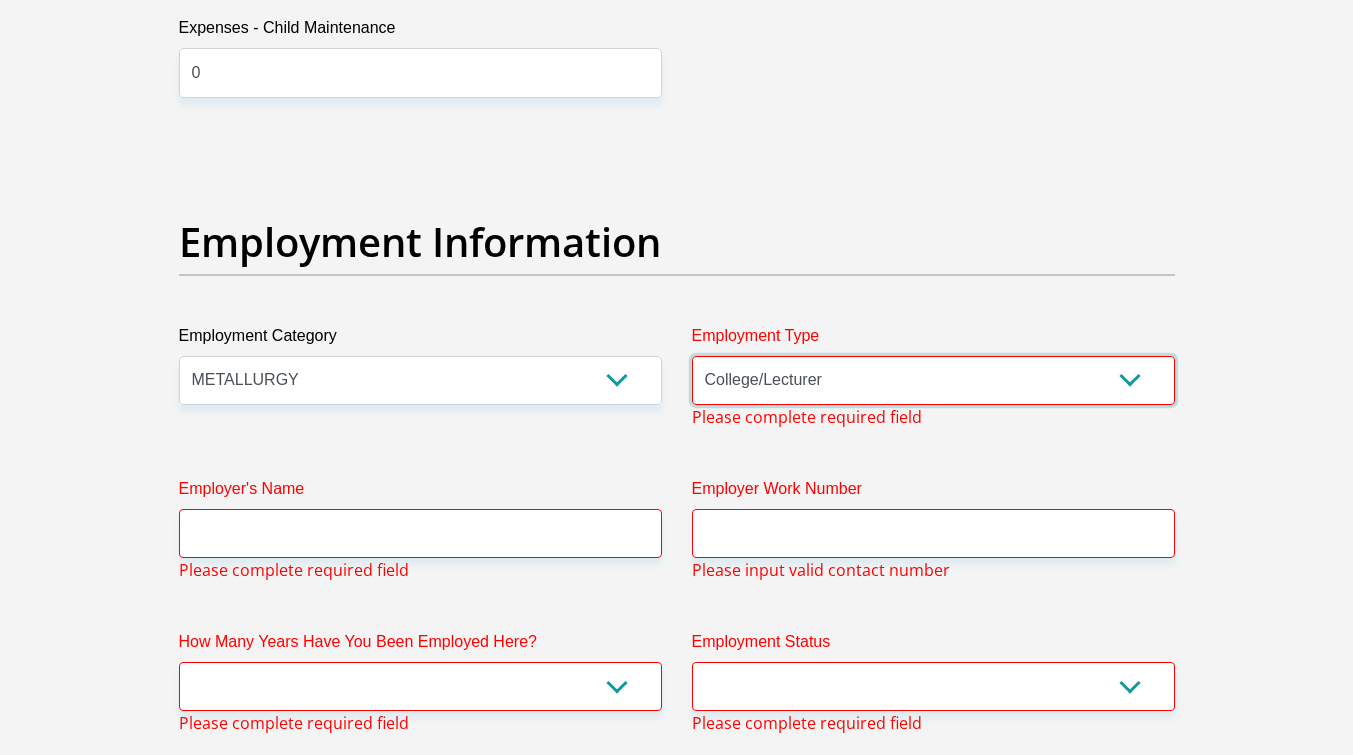 click on "College/Lecturer
Craft Seller
Creative
Driver
Executive
Farmer
Forces - Non Commissioned
Forces - Officer
Hawker
Housewife
Labourer
Licenced Professional
Manager
Miner
Non Licenced Professional
Office Staff/Clerk
Outside Worker
Pensioner
Permanent Teacher
Production/Manufacturing
Sales
Self-Employed
Semi-Professional Worker
Service Industry  Social Worker  Student" at bounding box center [933, 380] 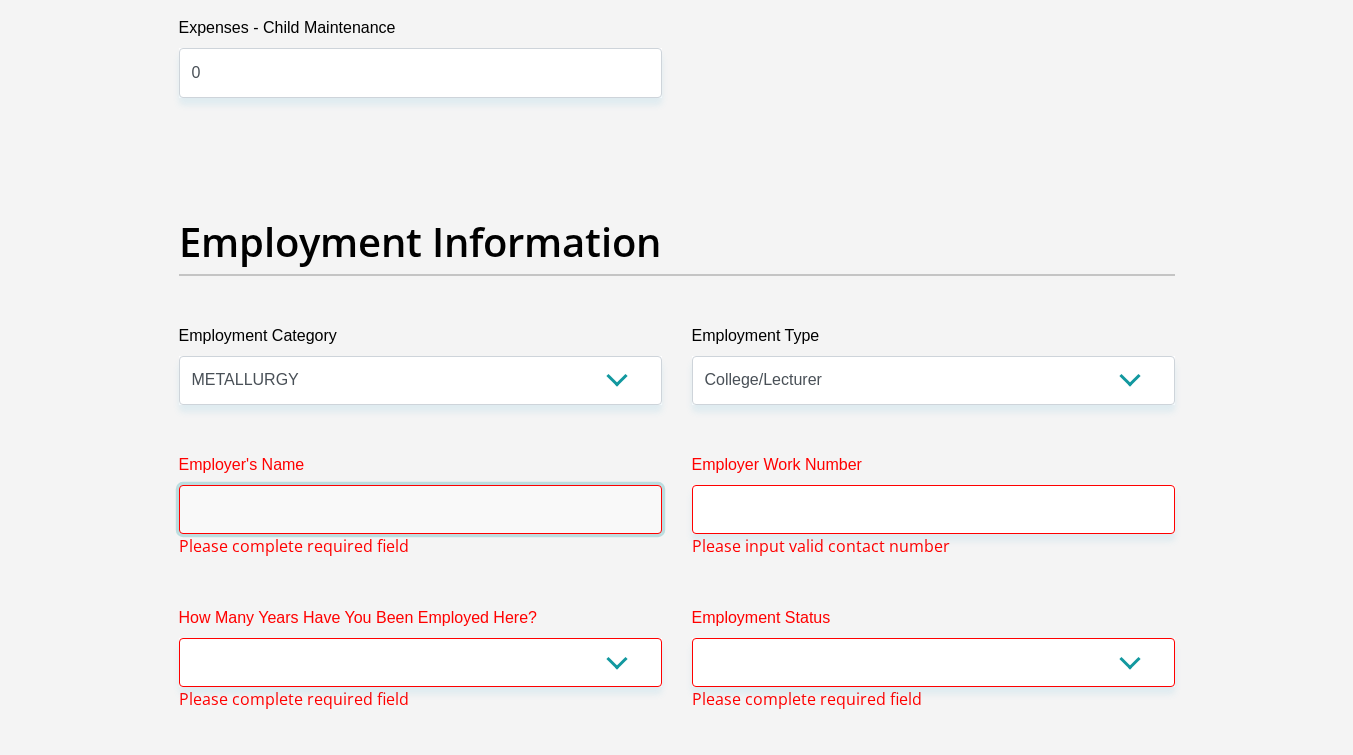 drag, startPoint x: 416, startPoint y: 517, endPoint x: 486, endPoint y: 505, distance: 71.021126 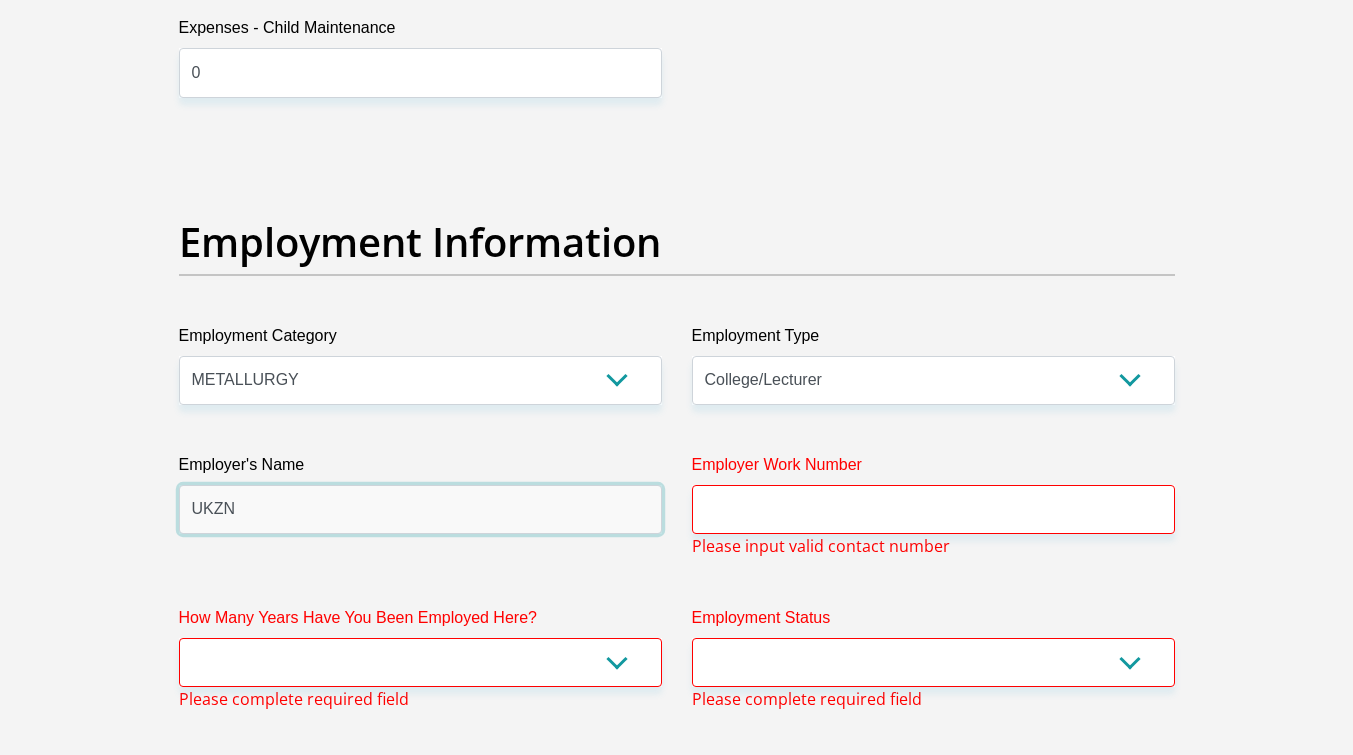 drag, startPoint x: 469, startPoint y: 499, endPoint x: -51, endPoint y: 452, distance: 522.1197 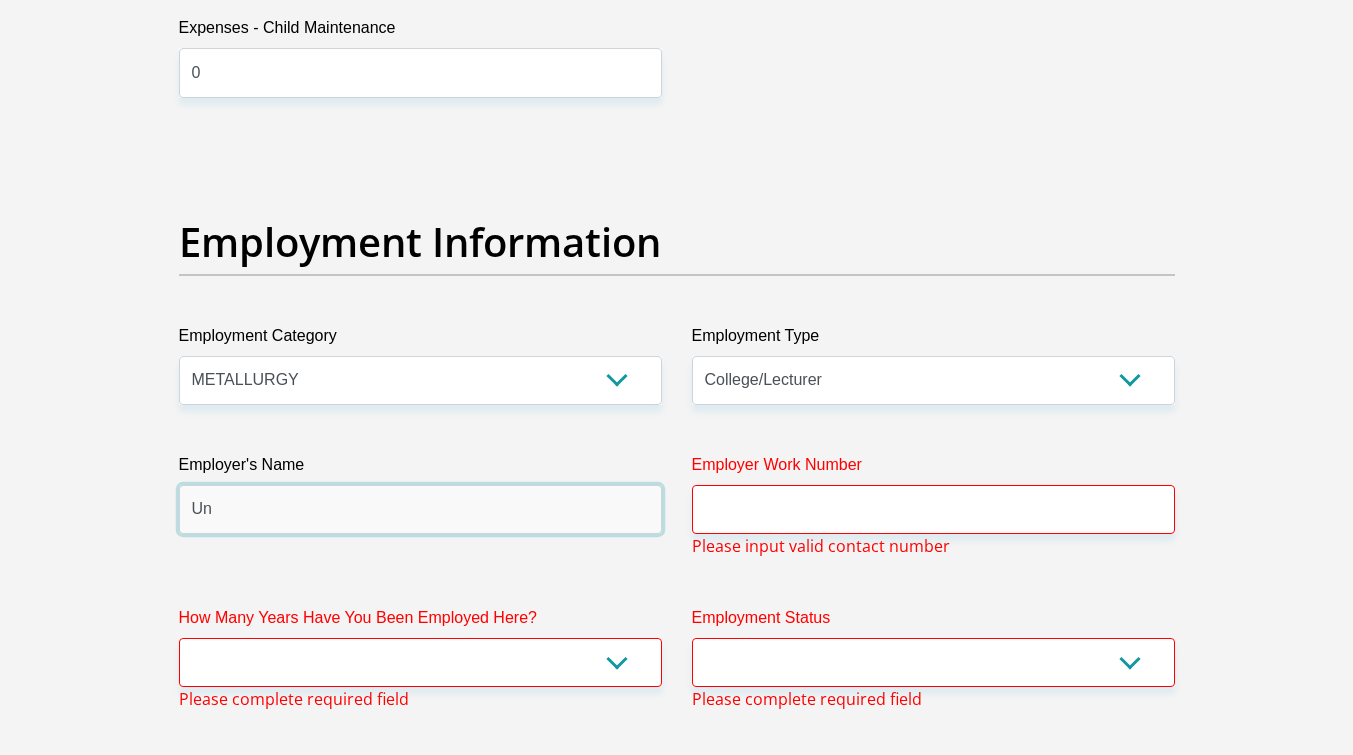type on "U" 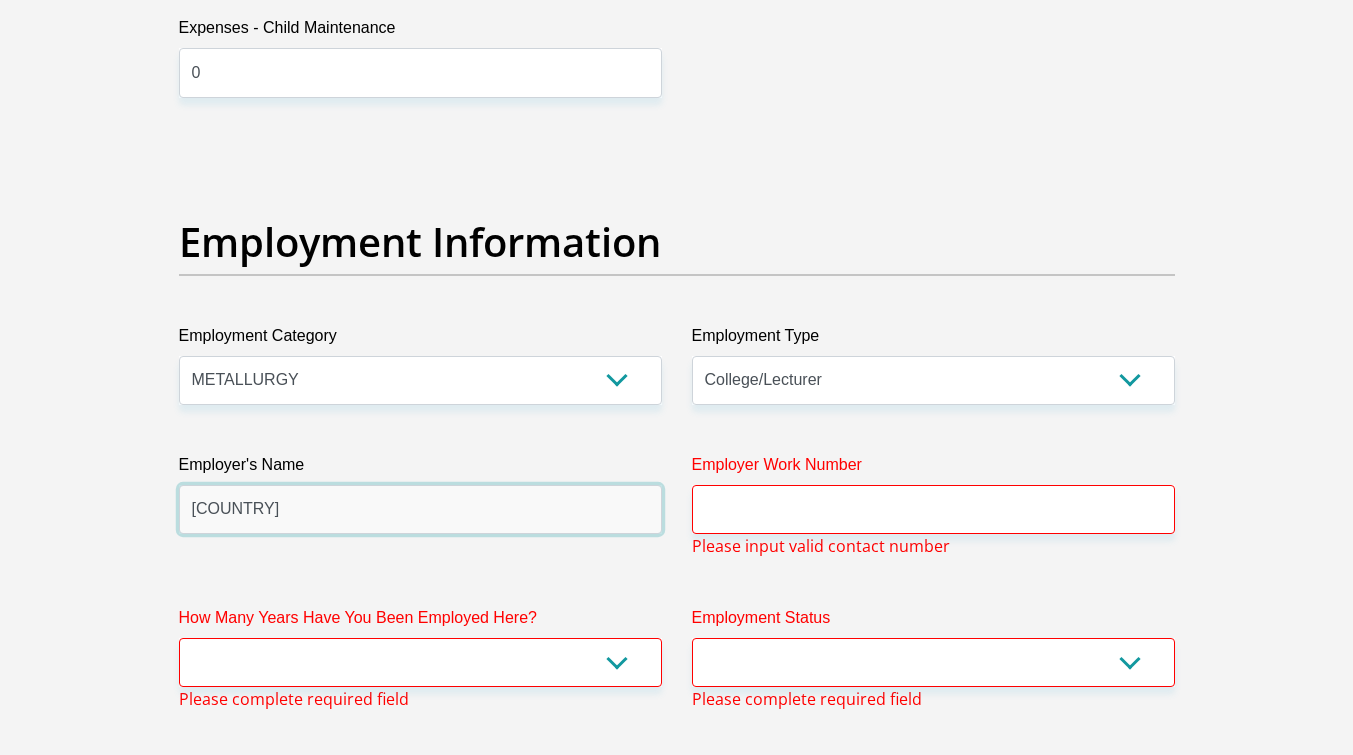type on "UKZN" 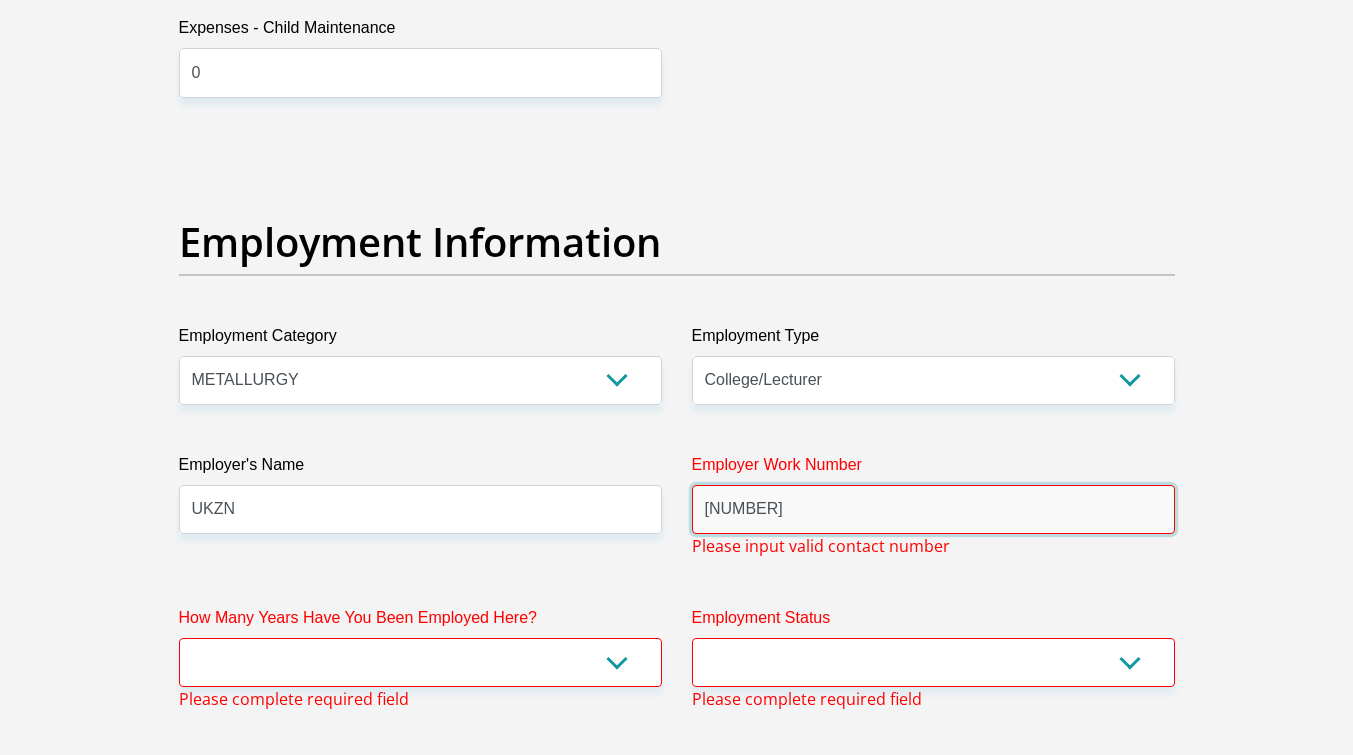 type on "0312603201" 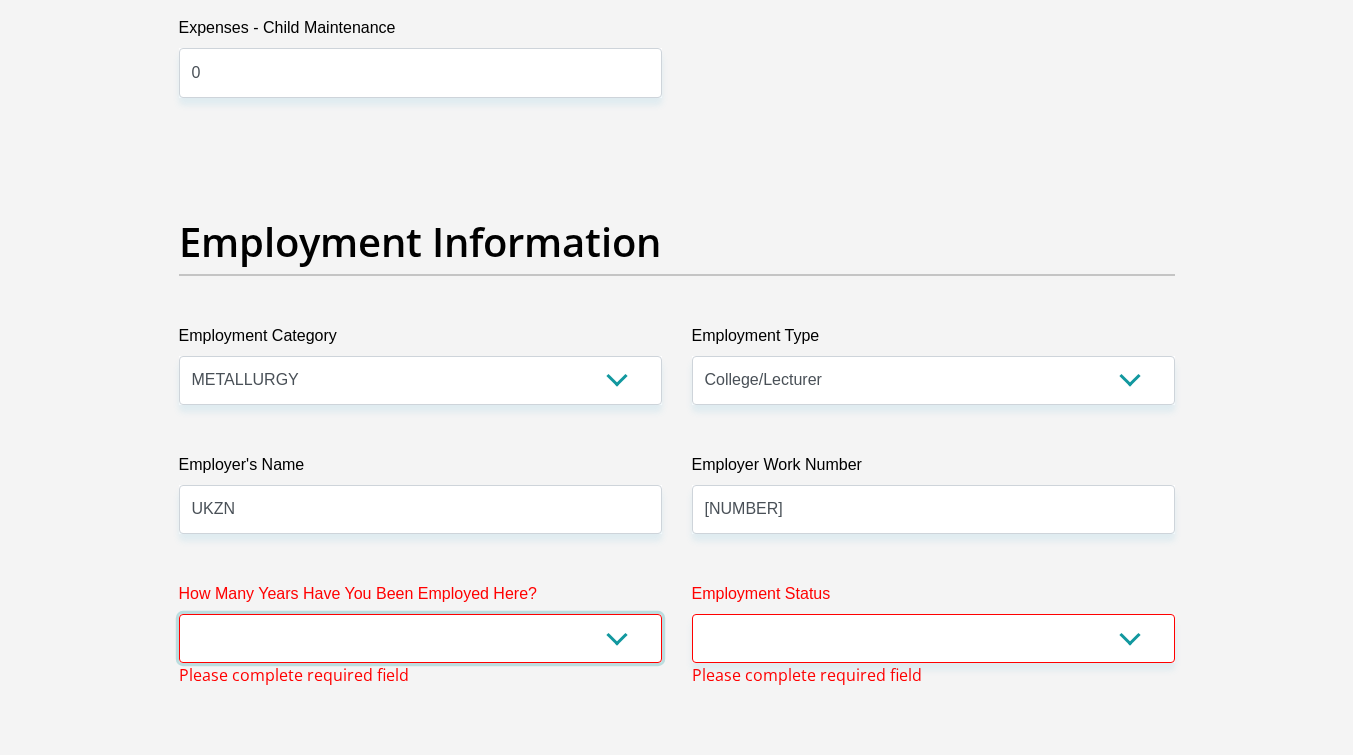 click on "less than 1 year
1-3 years
3-5 years
5+ years" at bounding box center (420, 638) 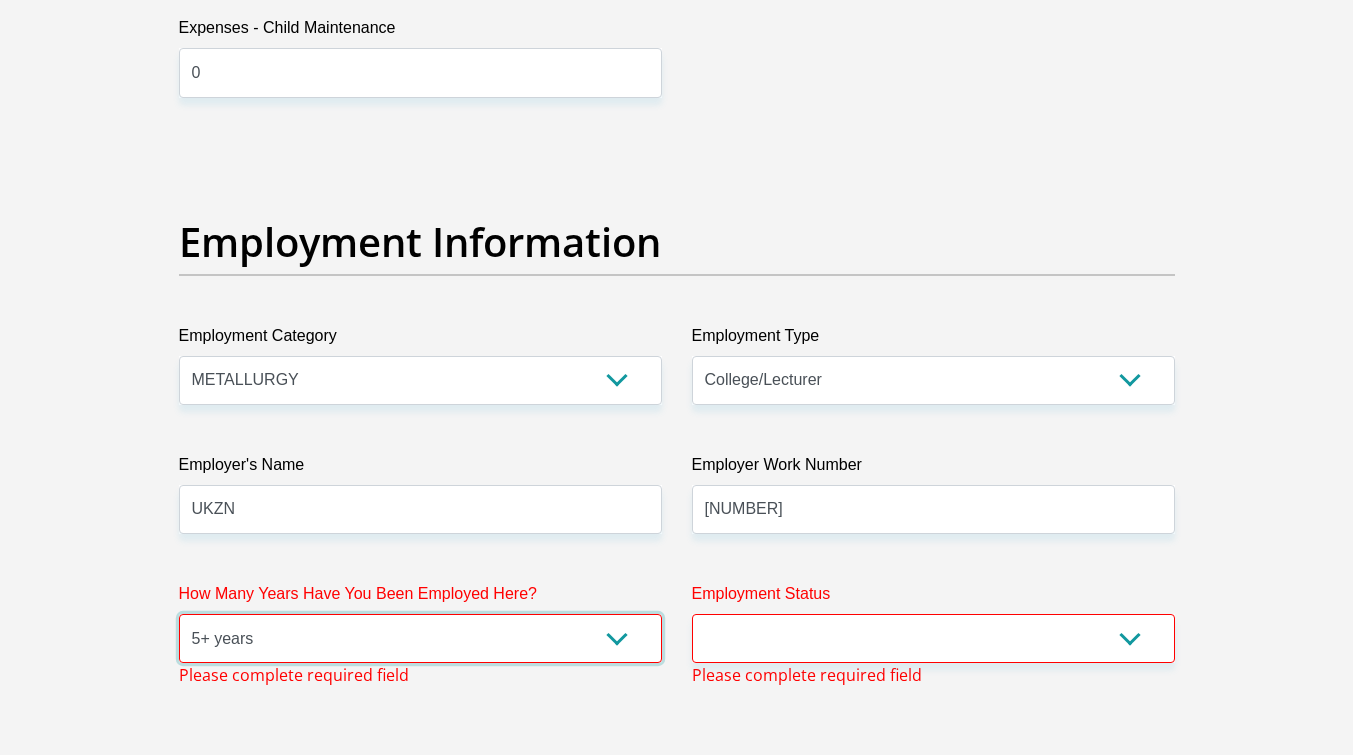 click on "less than 1 year
1-3 years
3-5 years
5+ years" at bounding box center [420, 638] 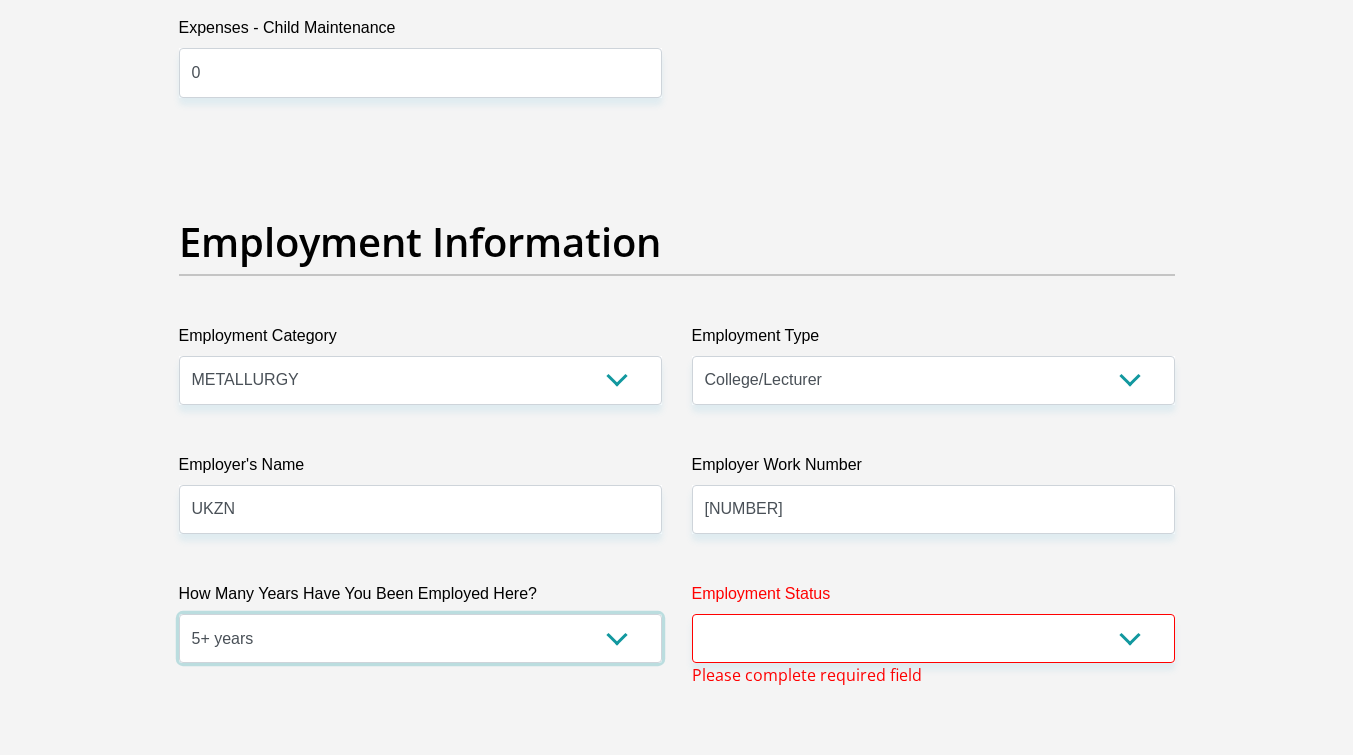 drag, startPoint x: 448, startPoint y: 642, endPoint x: 426, endPoint y: 661, distance: 29.068884 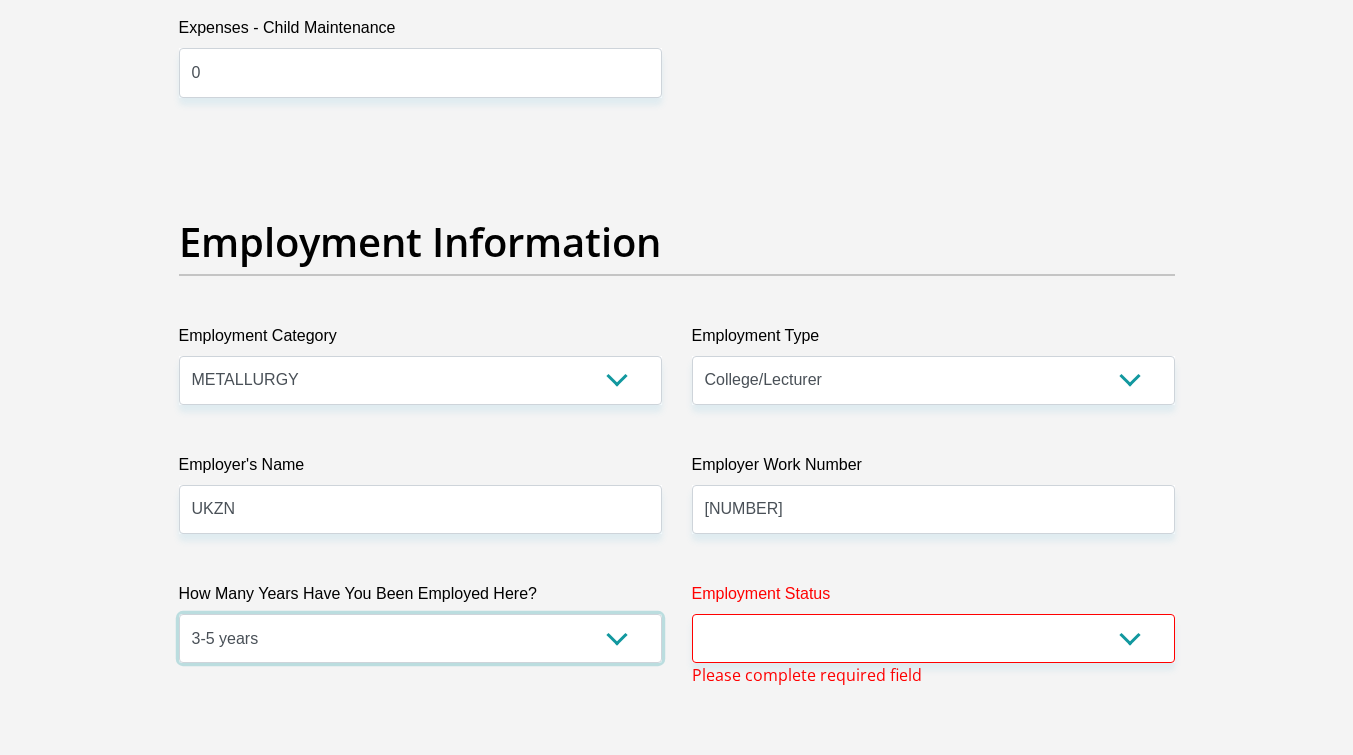 click on "less than 1 year
1-3 years
3-5 years
5+ years" at bounding box center (420, 638) 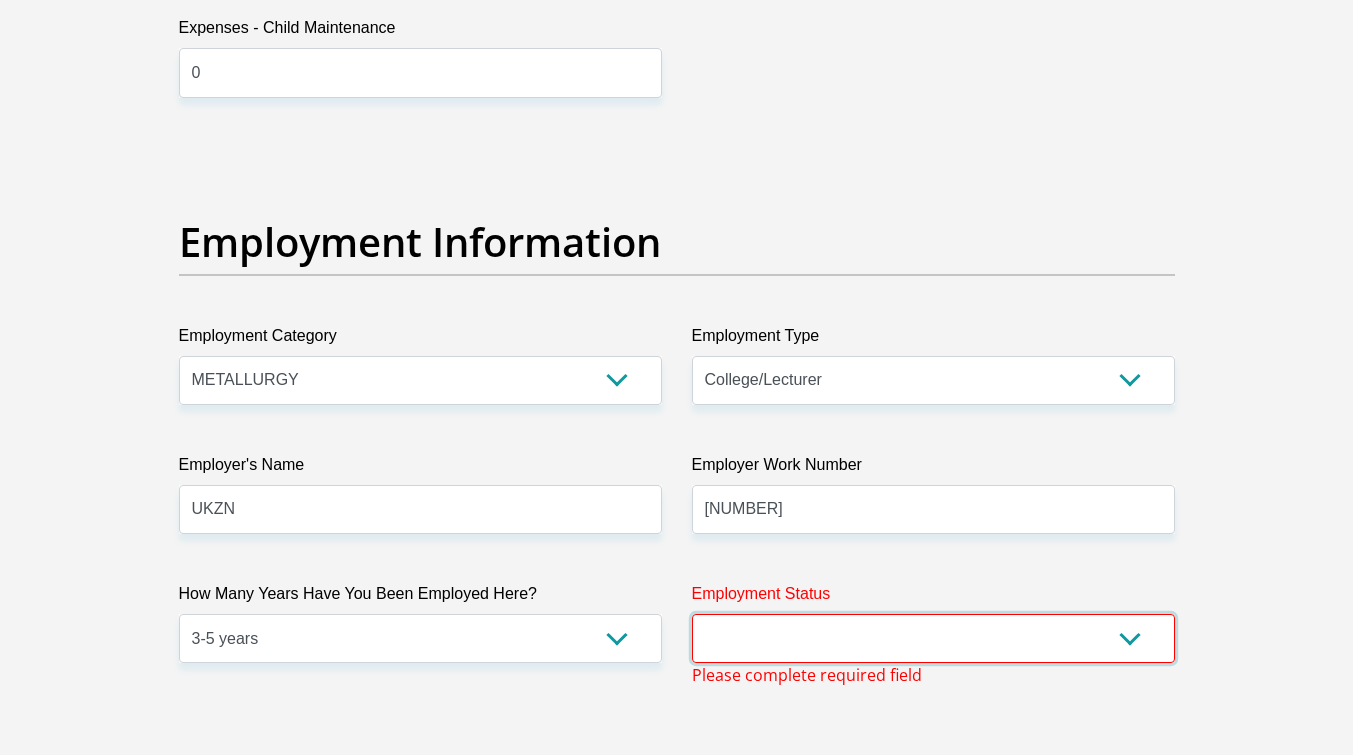 click on "Permanent/Full-time
Part-time/Casual
Contract Worker
Self-Employed
Housewife
Retired
Student
Medically Boarded
Disability
Unemployed" at bounding box center (933, 638) 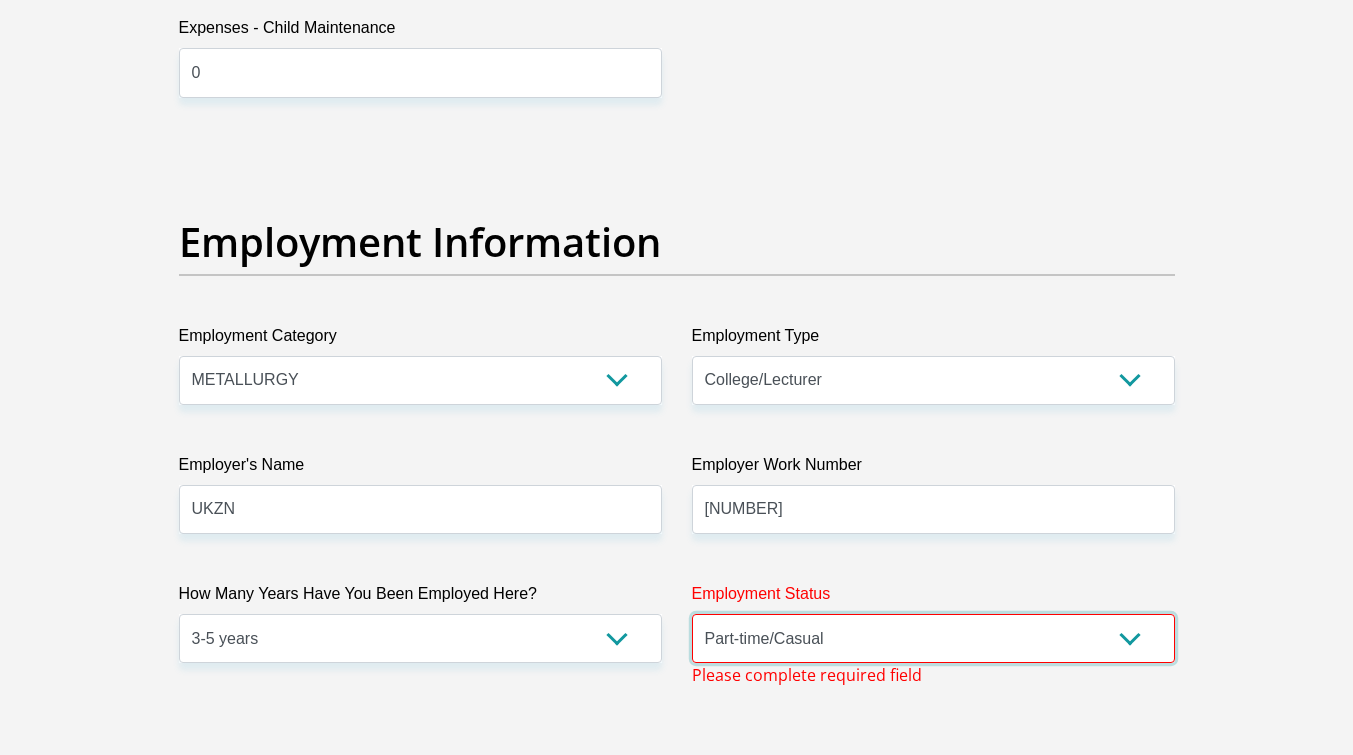 click on "Permanent/Full-time
Part-time/Casual
Contract Worker
Self-Employed
Housewife
Retired
Student
Medically Boarded
Disability
Unemployed" at bounding box center (933, 638) 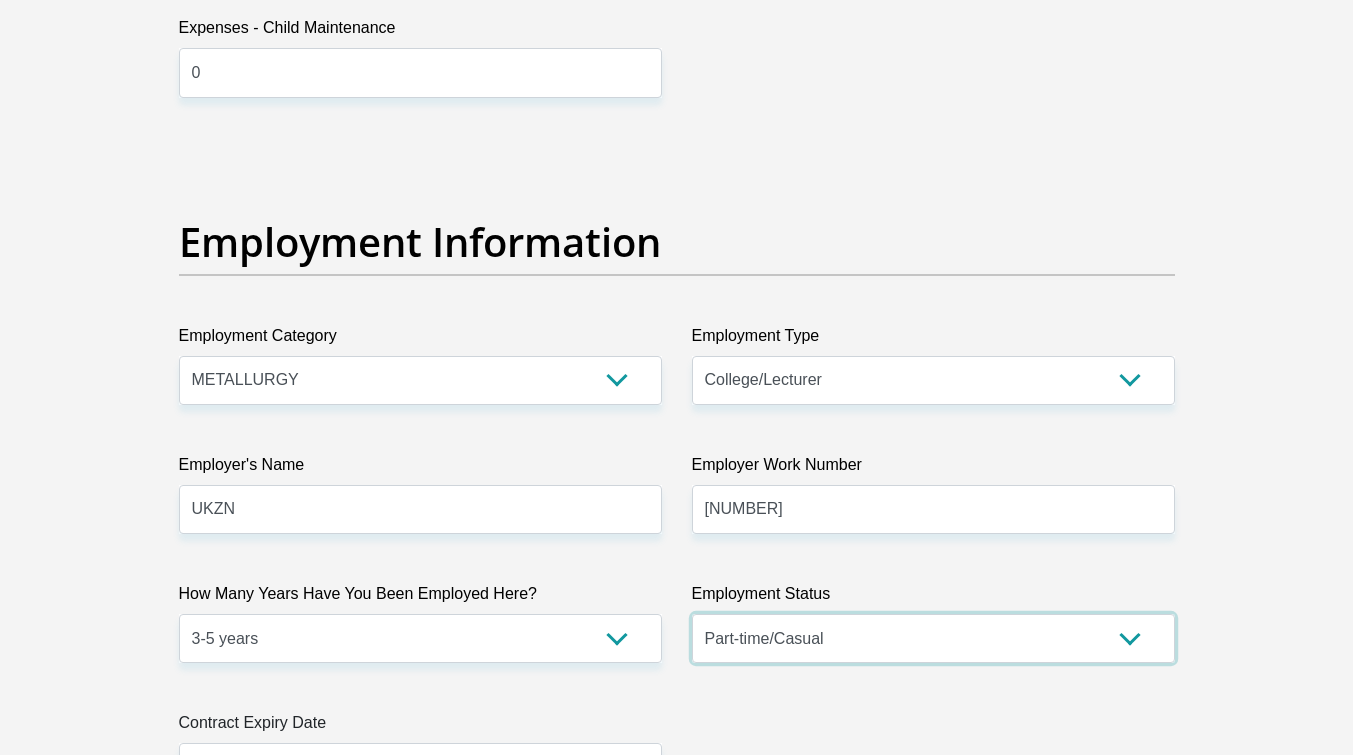 scroll, scrollTop: 3731, scrollLeft: 0, axis: vertical 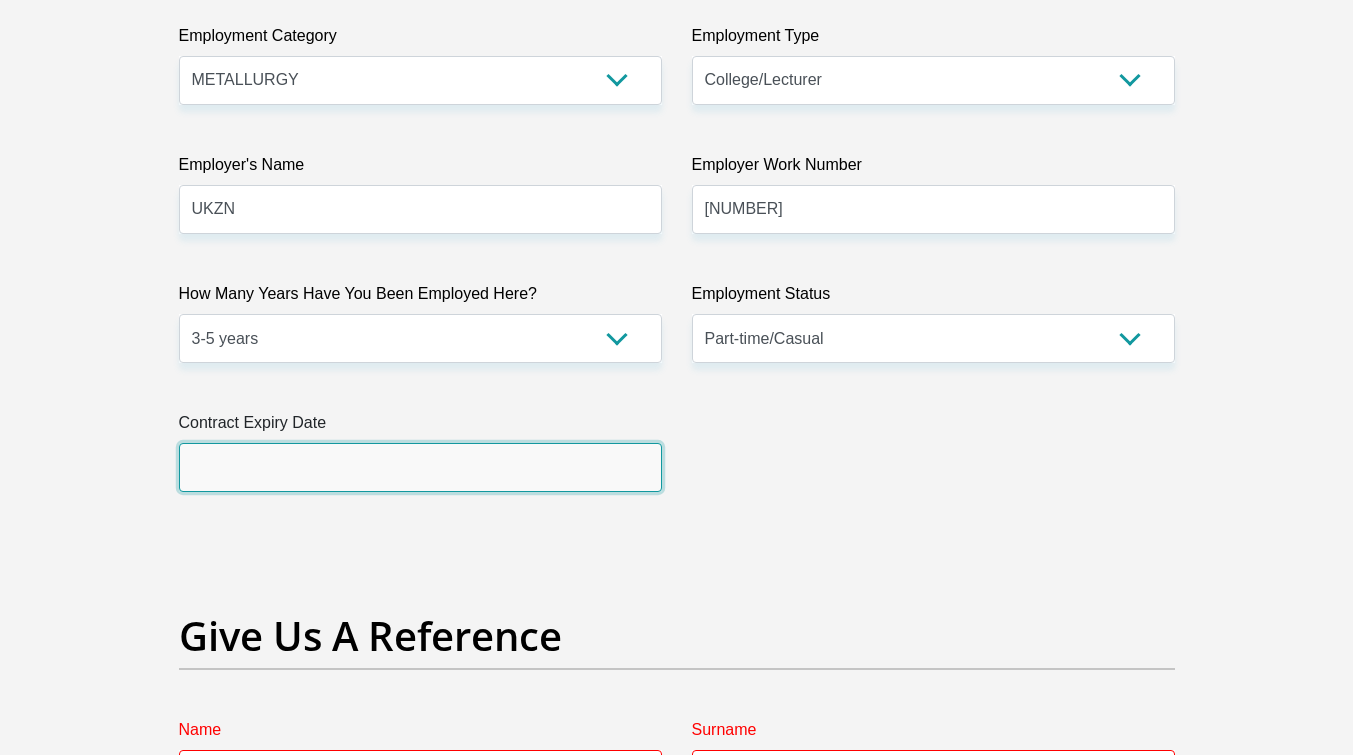 click at bounding box center (420, 467) 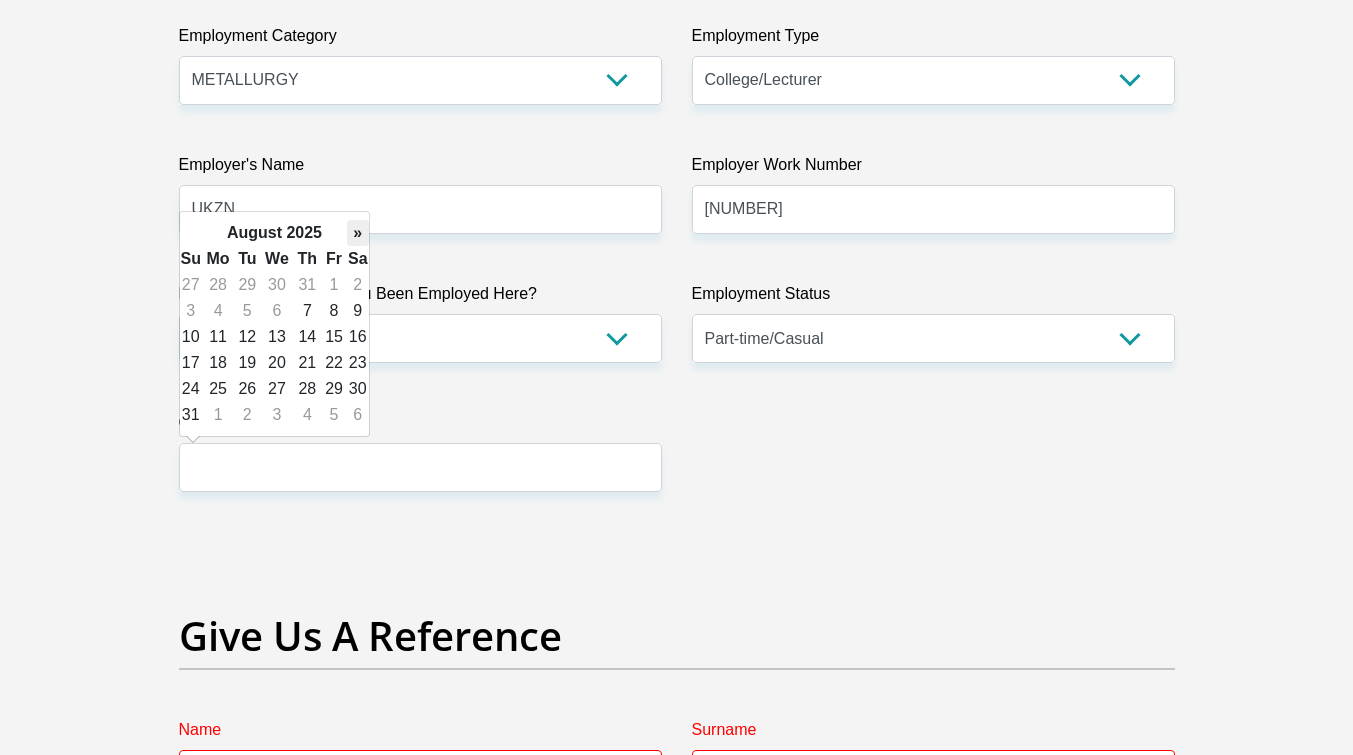 click on "»" at bounding box center (358, 233) 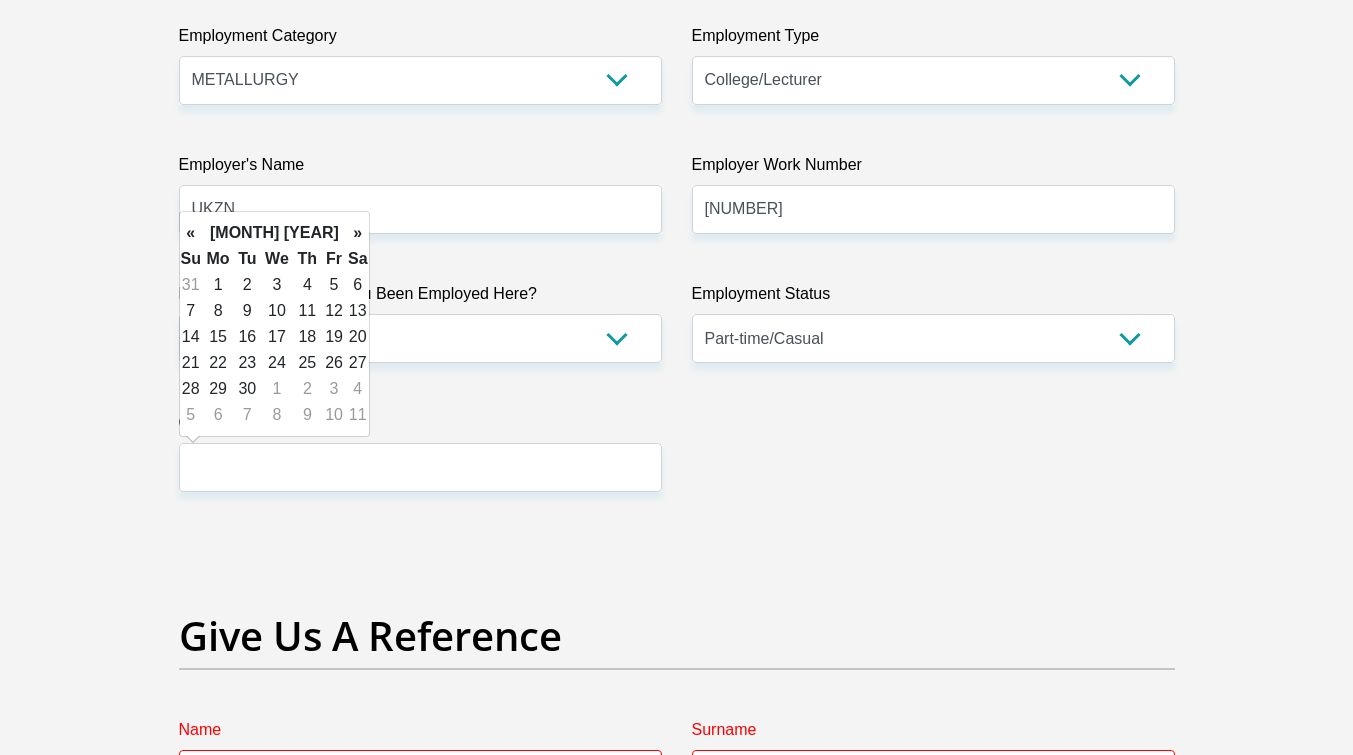 click on "»" at bounding box center [358, 233] 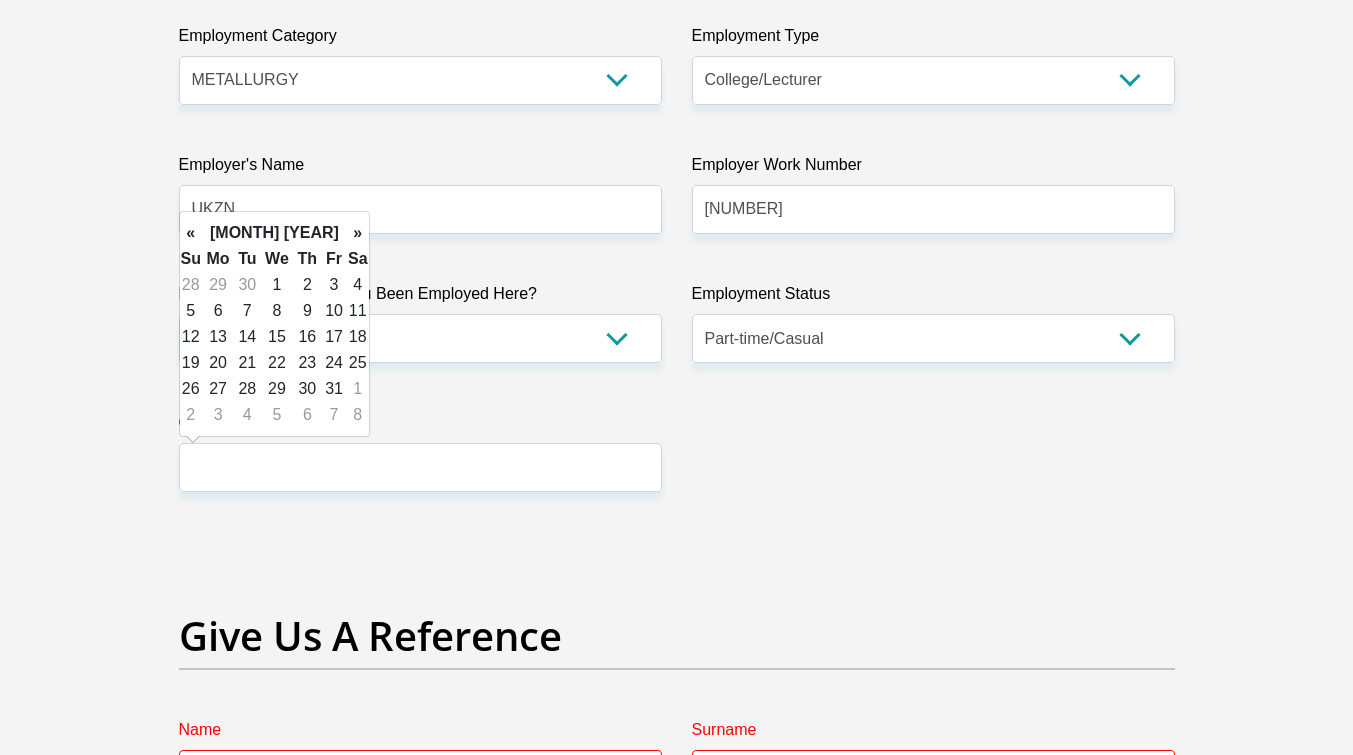 click on "»" at bounding box center (358, 233) 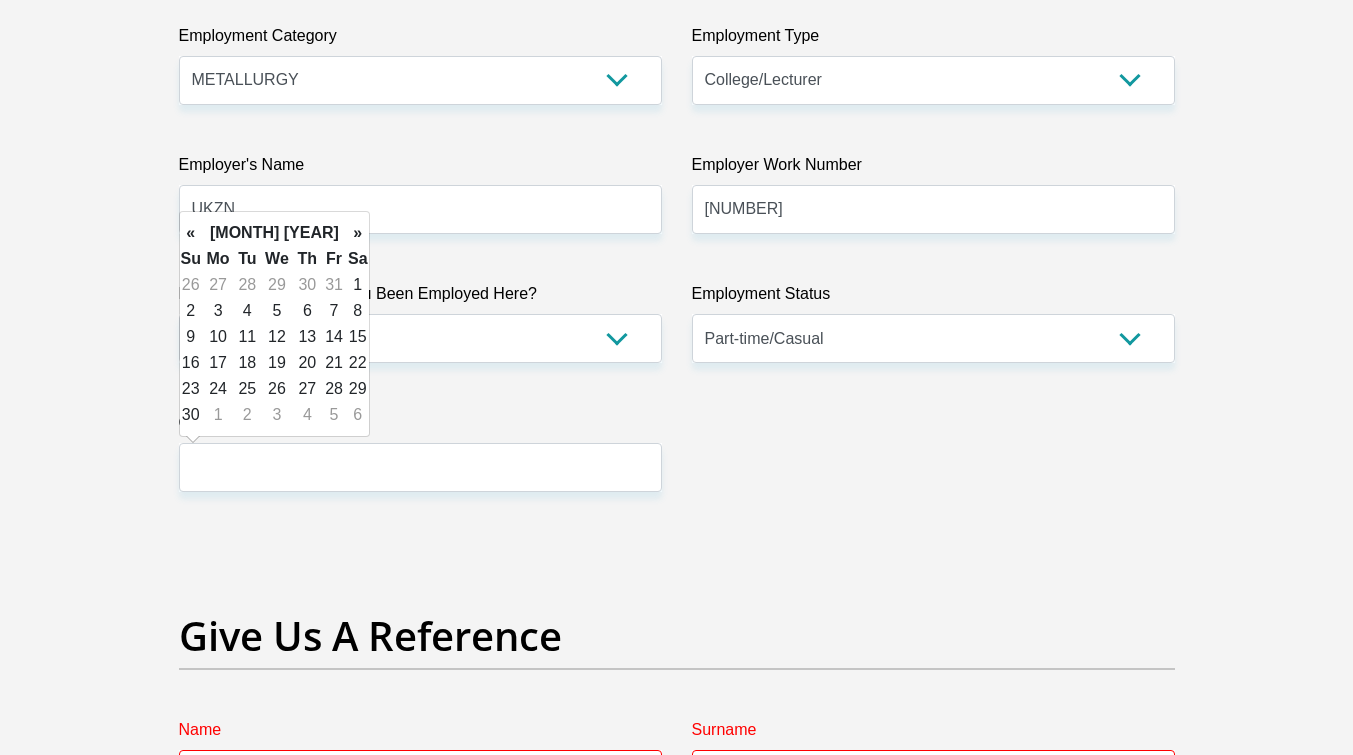 click on "»" at bounding box center [358, 233] 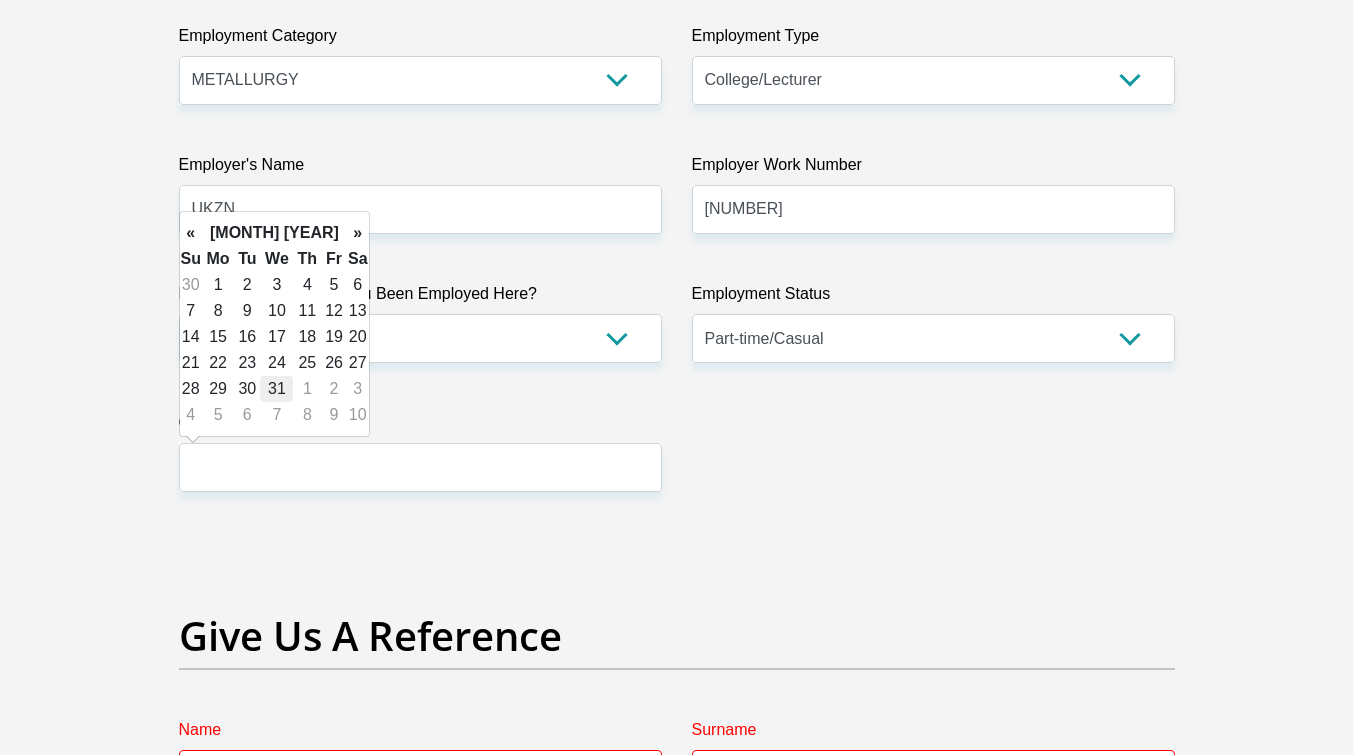 click on "31" at bounding box center [276, 389] 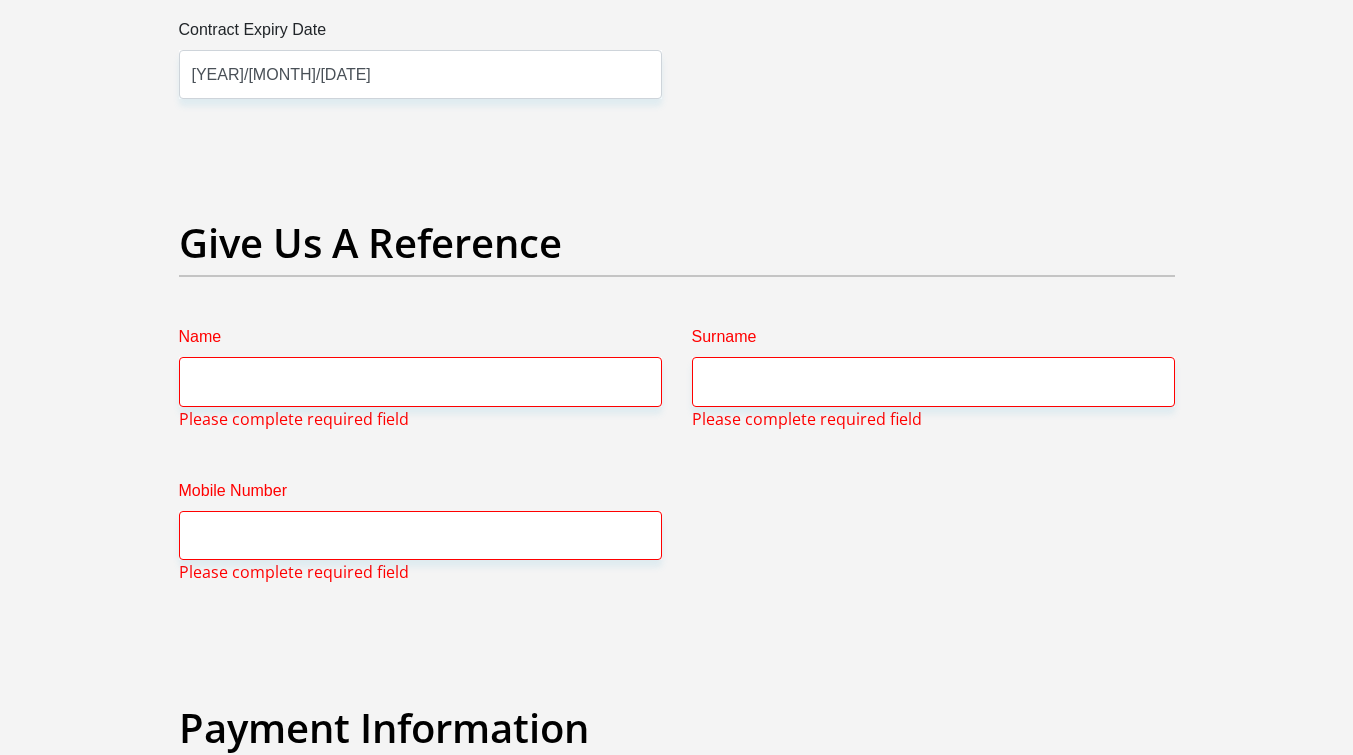 scroll, scrollTop: 4131, scrollLeft: 0, axis: vertical 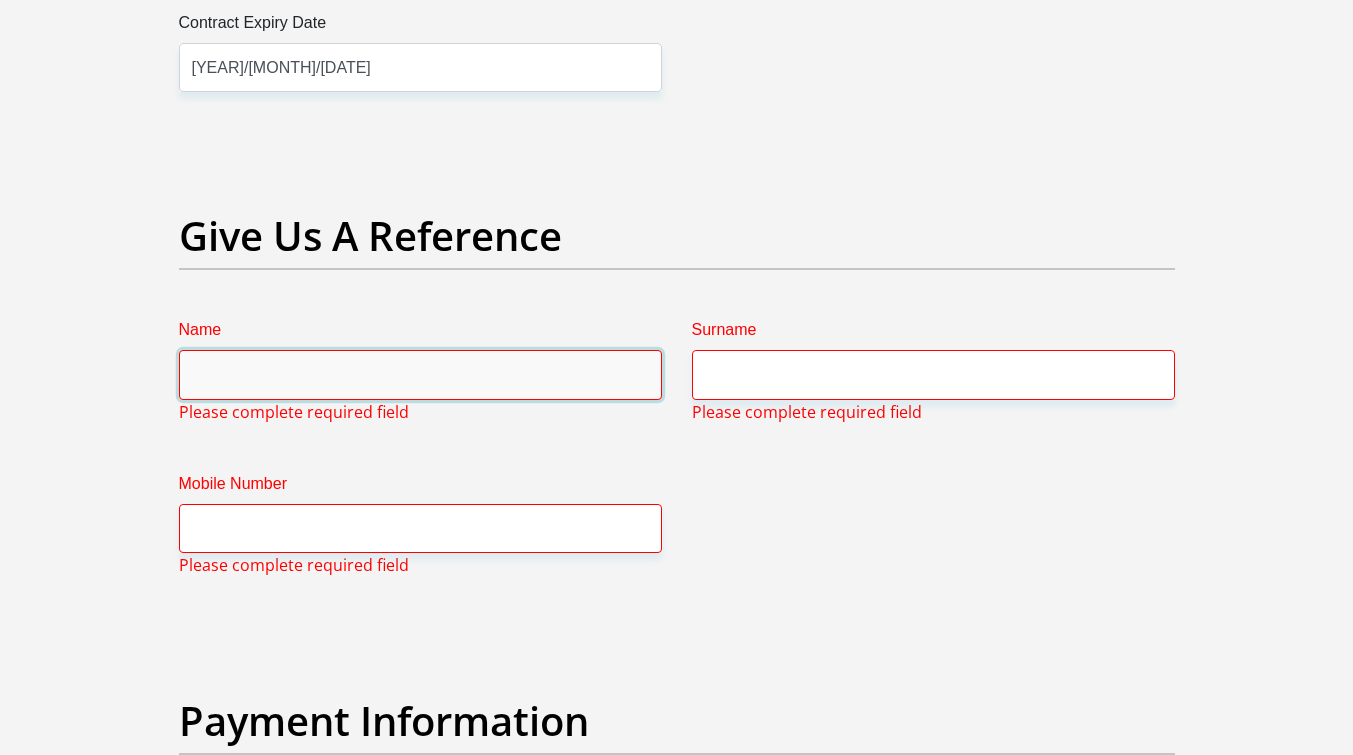 click on "Name" at bounding box center [420, 374] 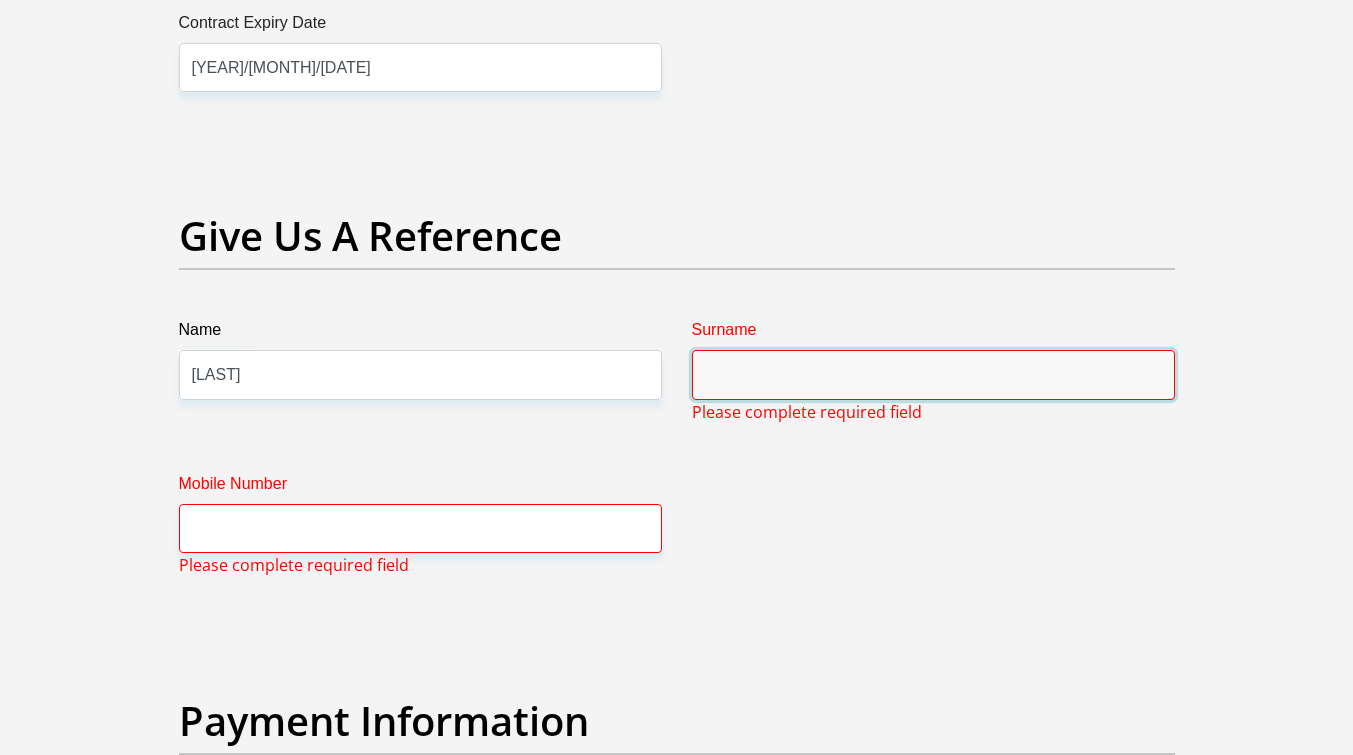 click on "Surname" at bounding box center (933, 374) 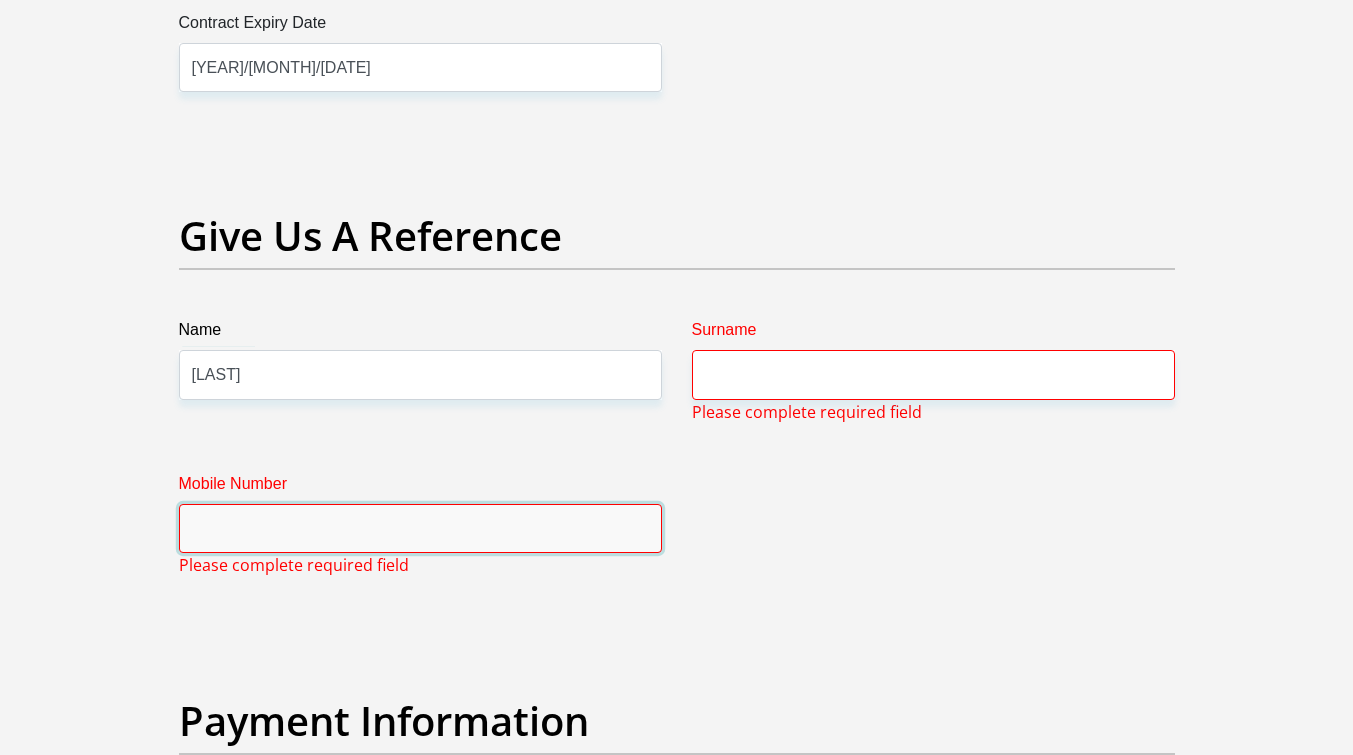 click on "Mobile Number" at bounding box center [420, 528] 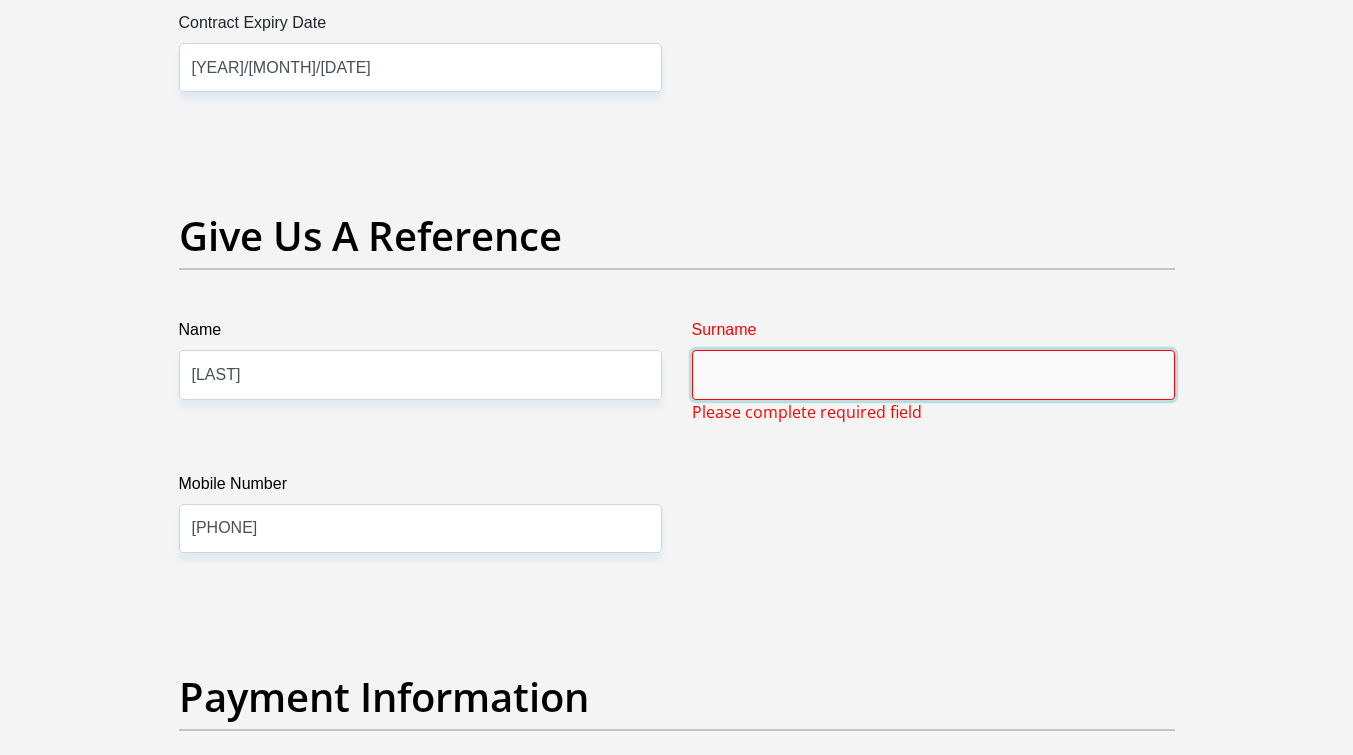 click on "Surname" at bounding box center [933, 374] 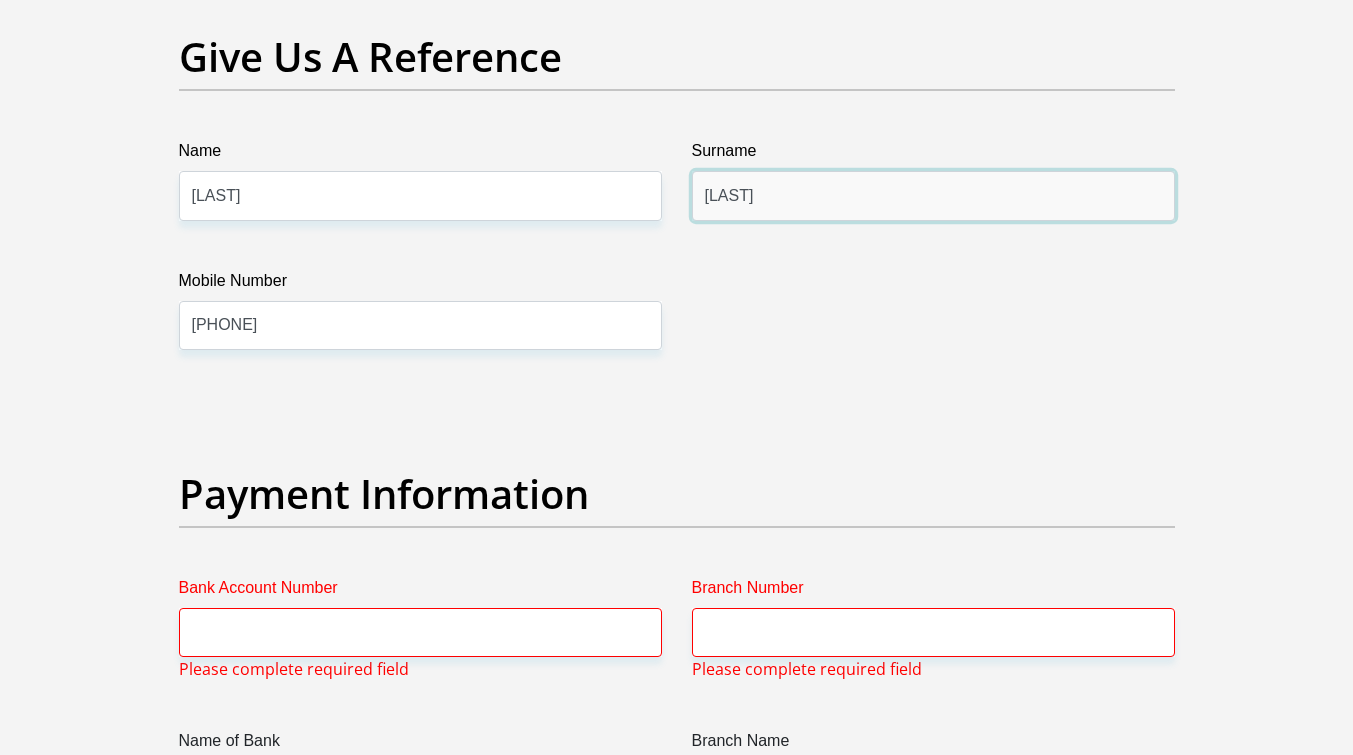 scroll, scrollTop: 4631, scrollLeft: 0, axis: vertical 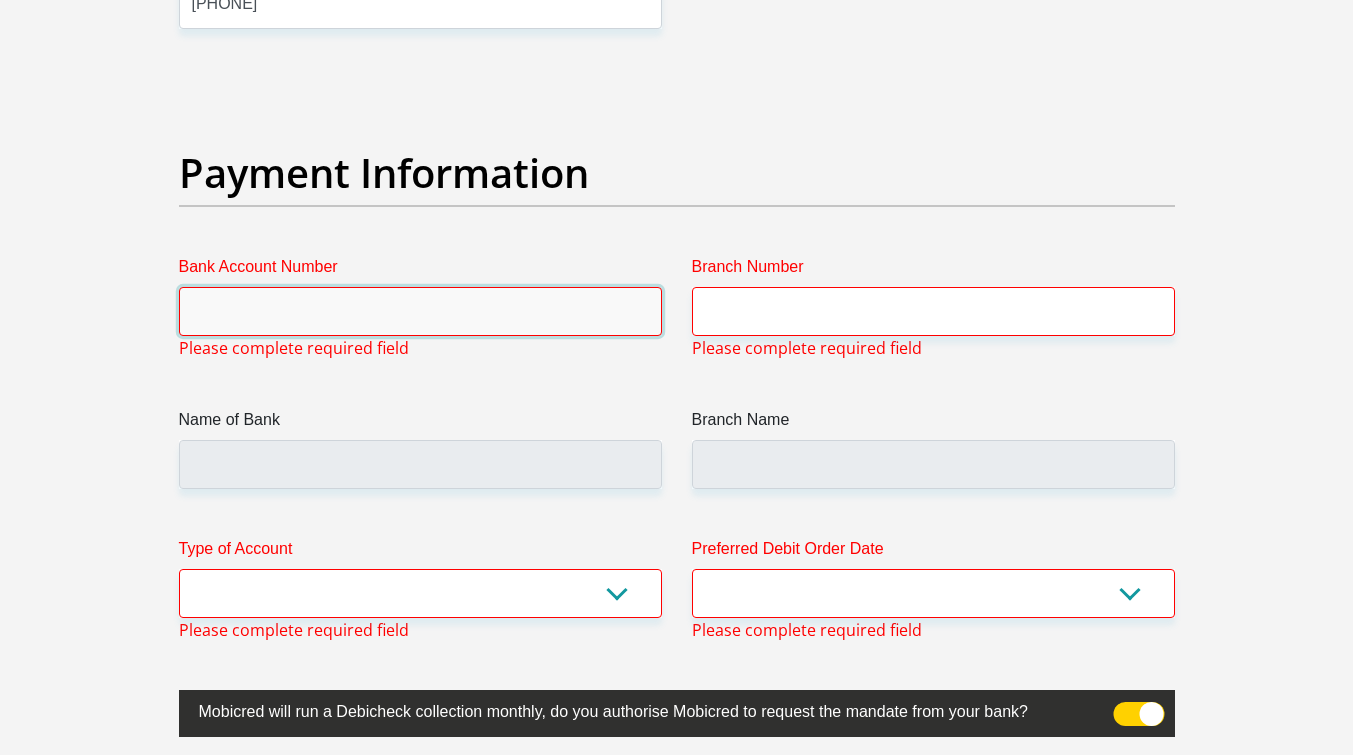 click on "Bank Account Number" at bounding box center (420, 311) 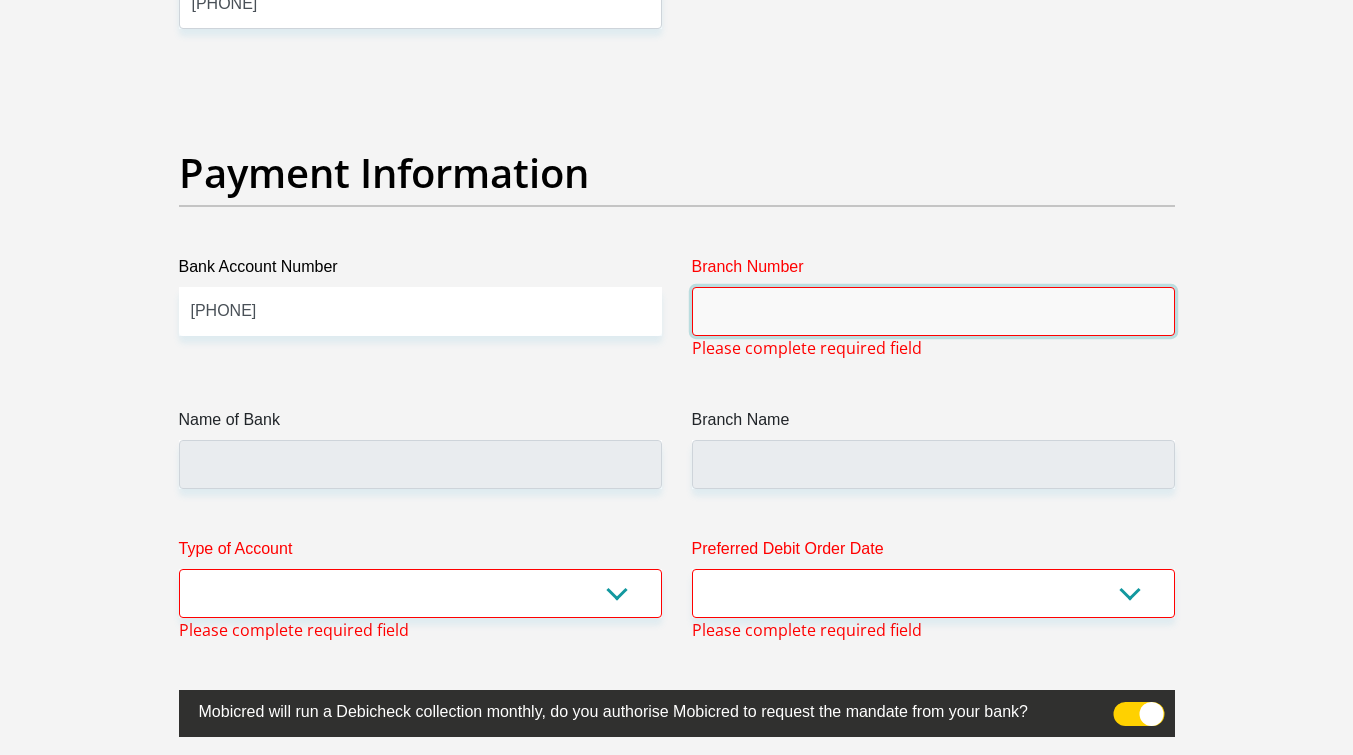 click on "Branch Number" at bounding box center (933, 311) 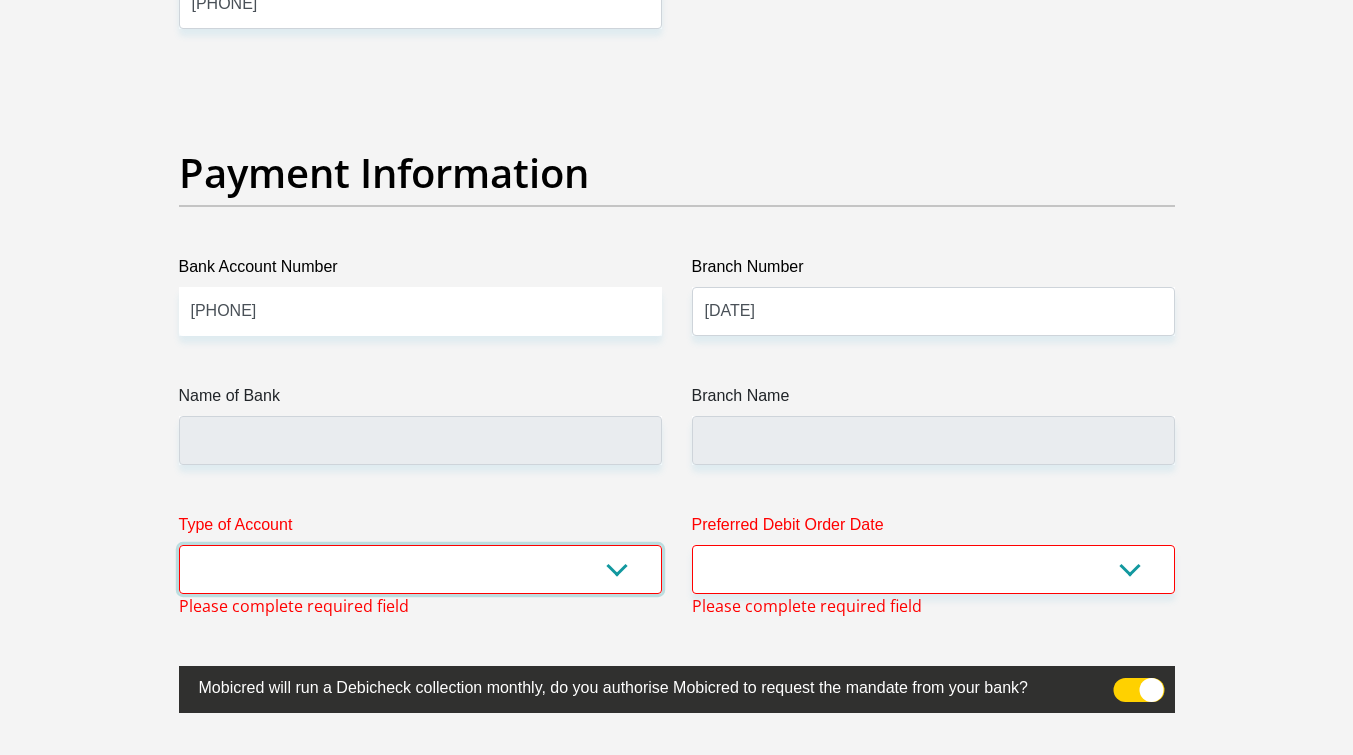 click on "Cheque
Savings" at bounding box center [420, 569] 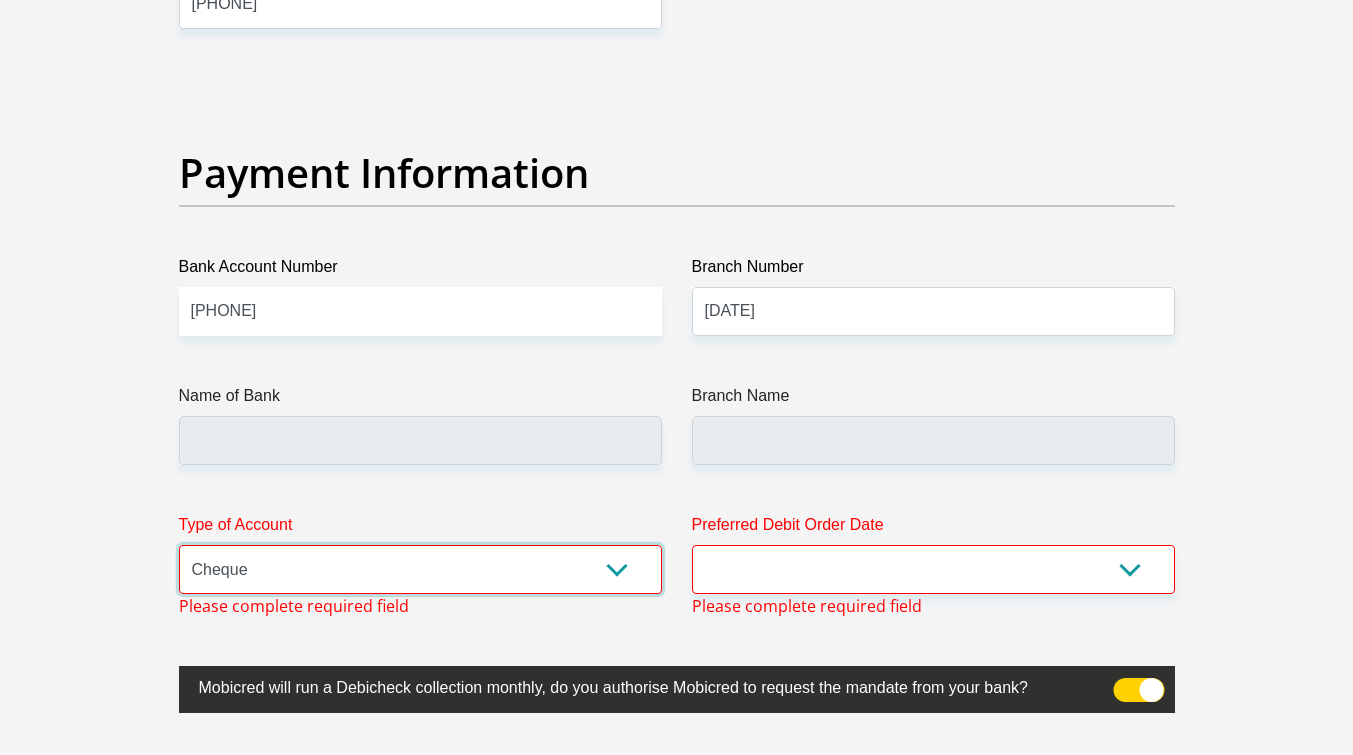 click on "Cheque
Savings" at bounding box center [420, 569] 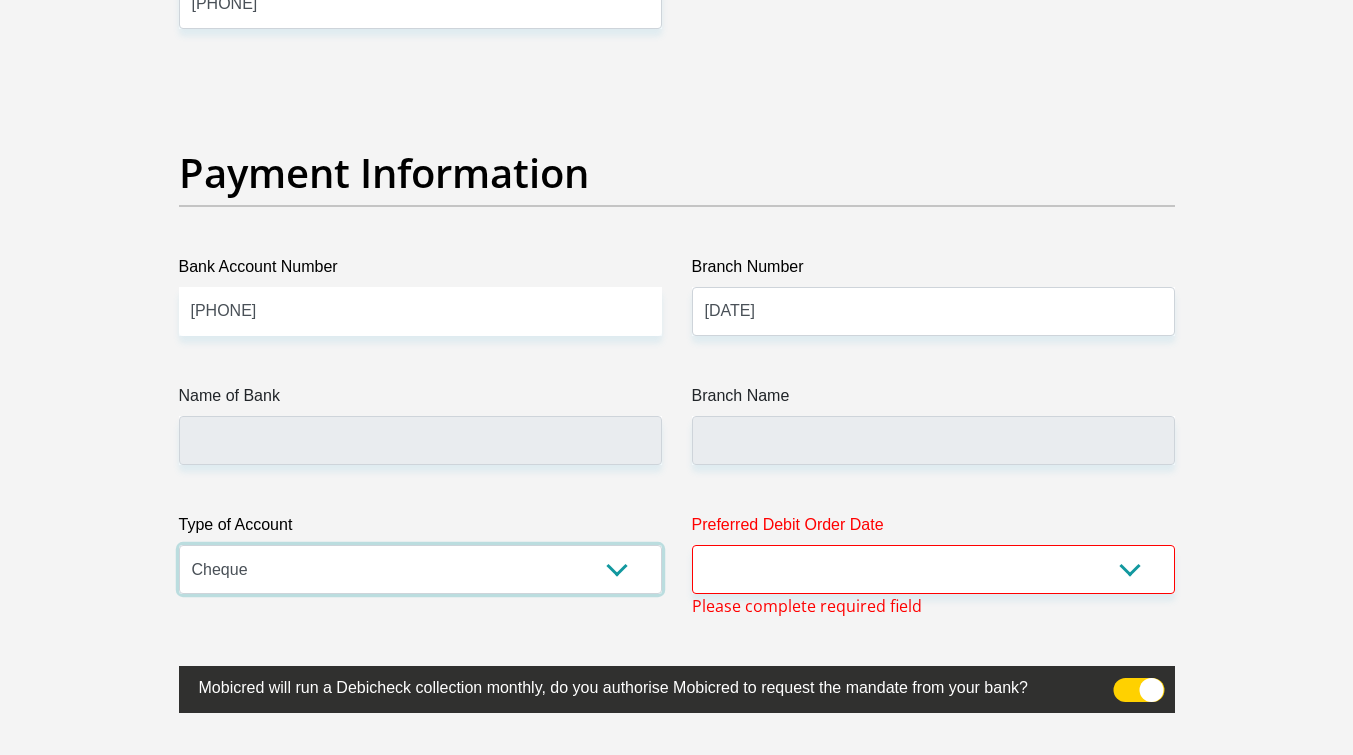 type on "FIRSTRAND BANK" 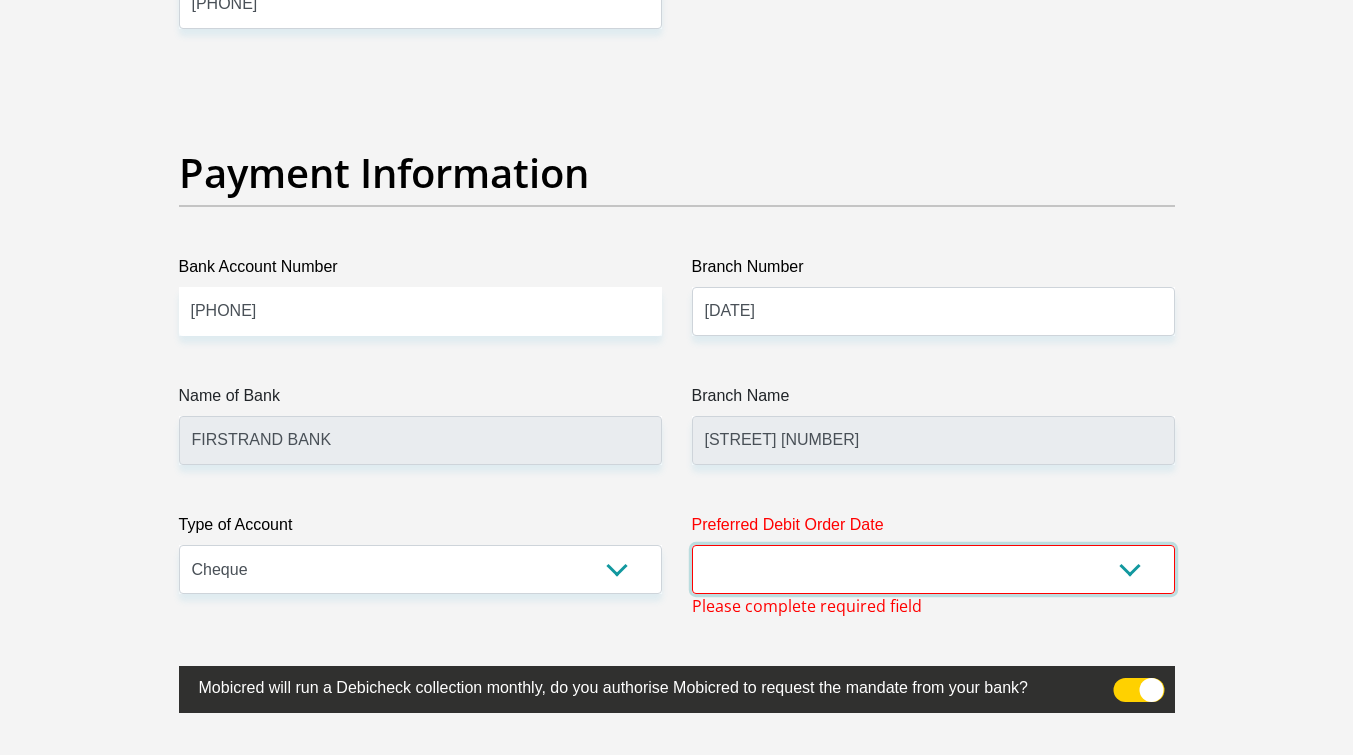 click on "1st
2nd
3rd
4th
5th
7th
18th
19th
20th
21st
22nd
23rd
24th
25th
26th
27th
28th
29th
30th" at bounding box center (933, 569) 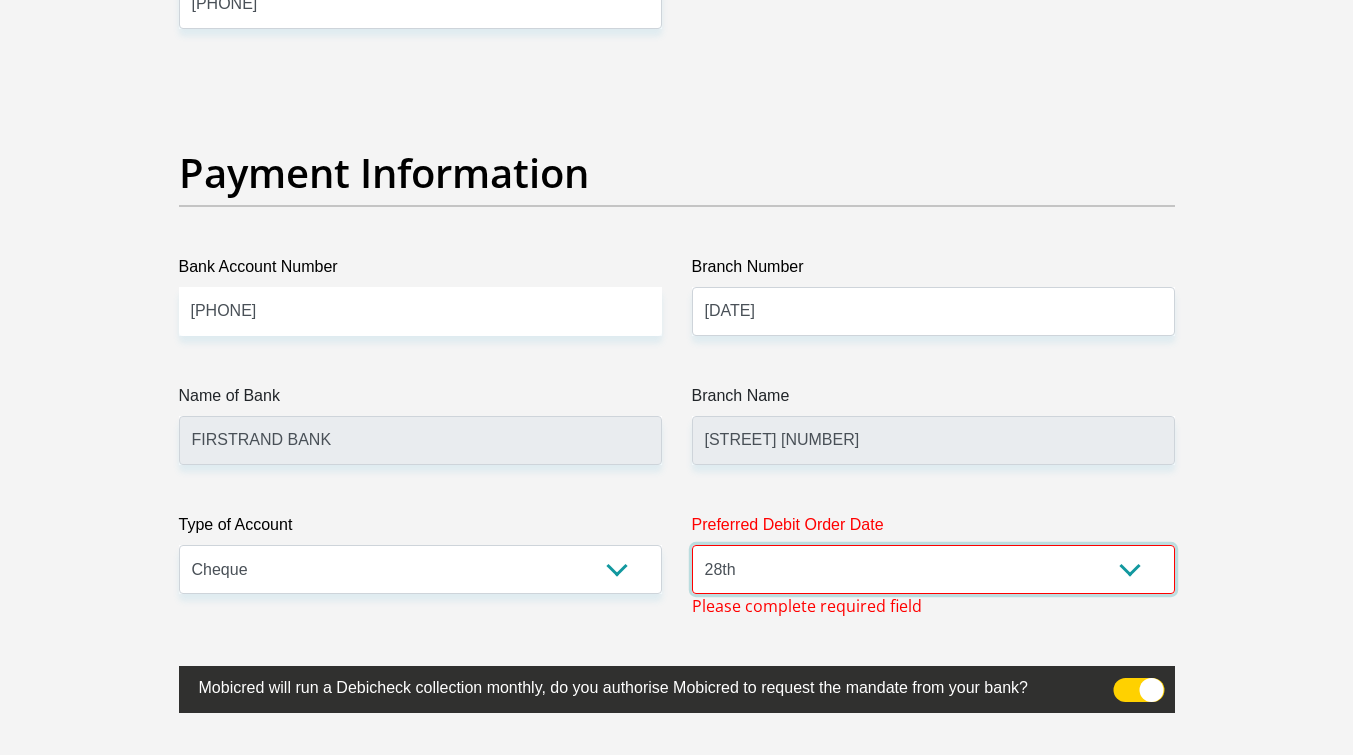 click on "1st
2nd
3rd
4th
5th
7th
18th
19th
20th
21st
22nd
23rd
24th
25th
26th
27th
28th
29th
30th" at bounding box center [933, 569] 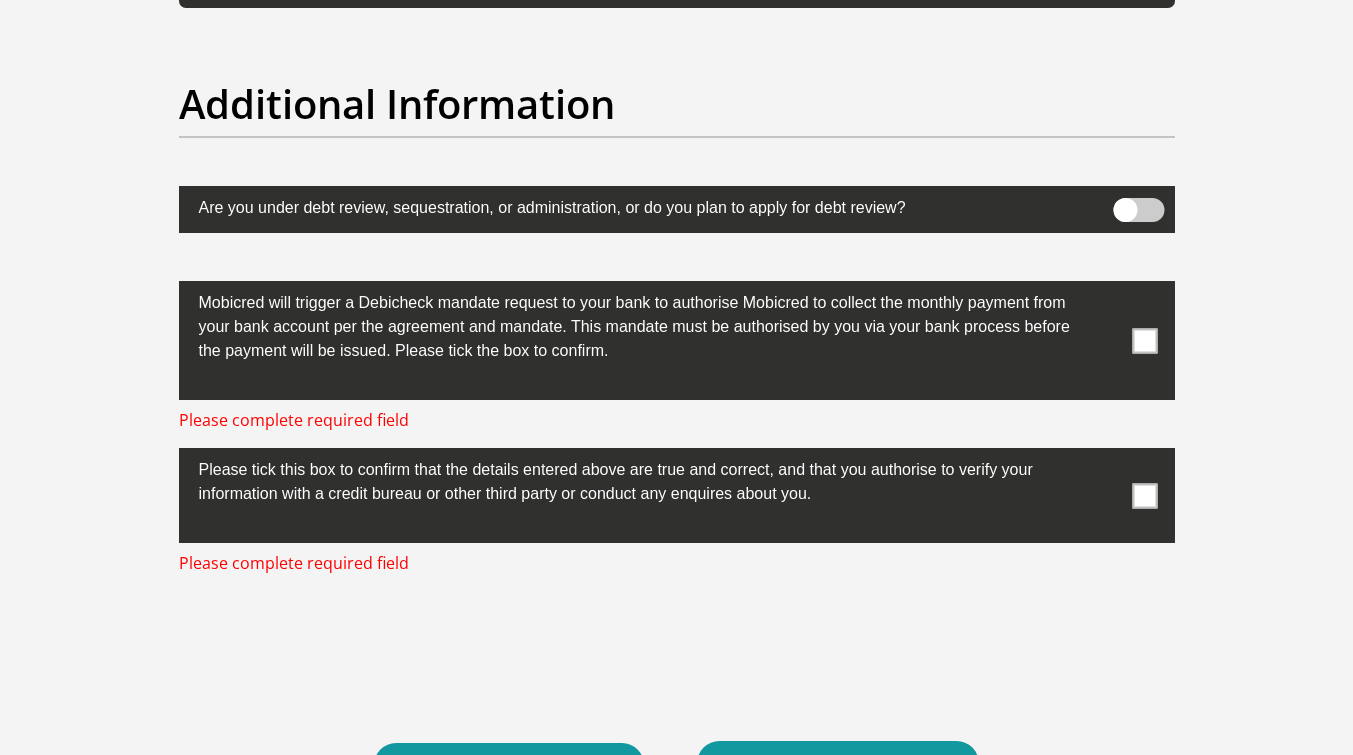 scroll, scrollTop: 6331, scrollLeft: 0, axis: vertical 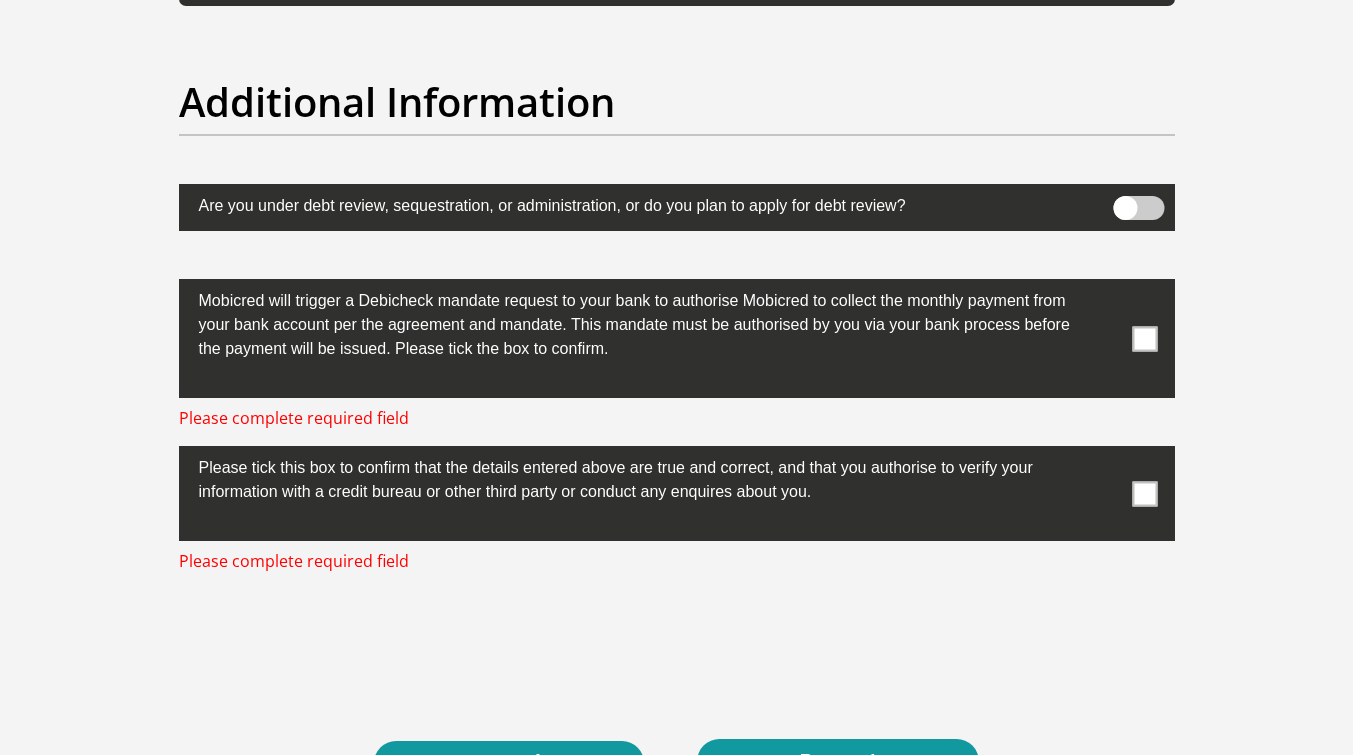 click at bounding box center [1144, 338] 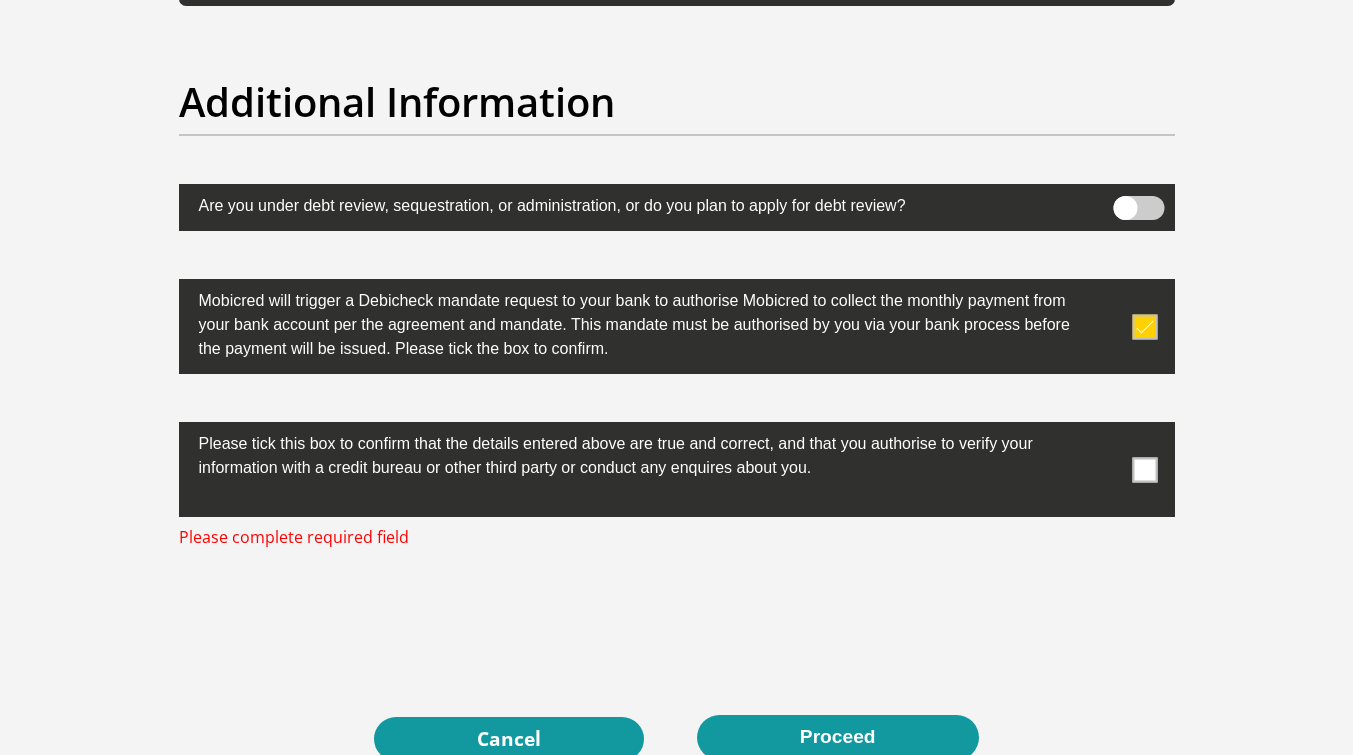 click at bounding box center [1144, 469] 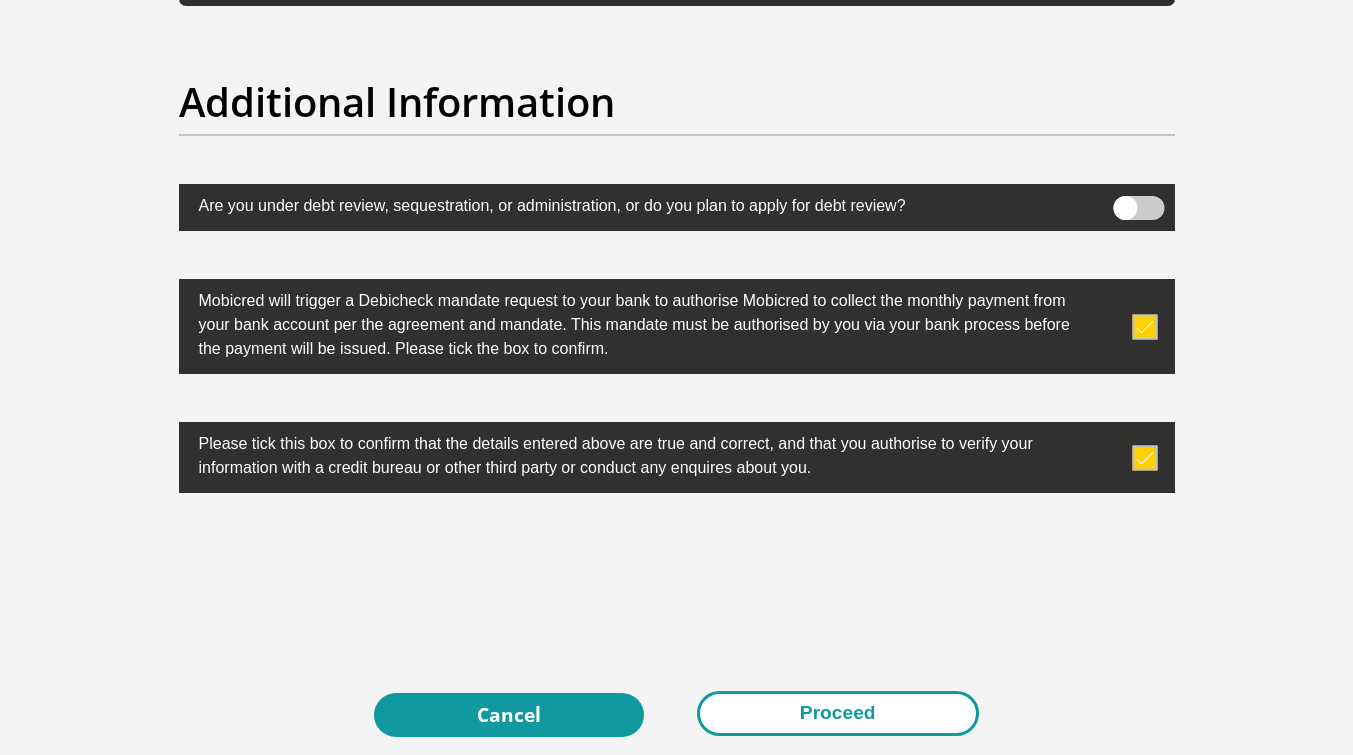 click on "Proceed" at bounding box center [838, 713] 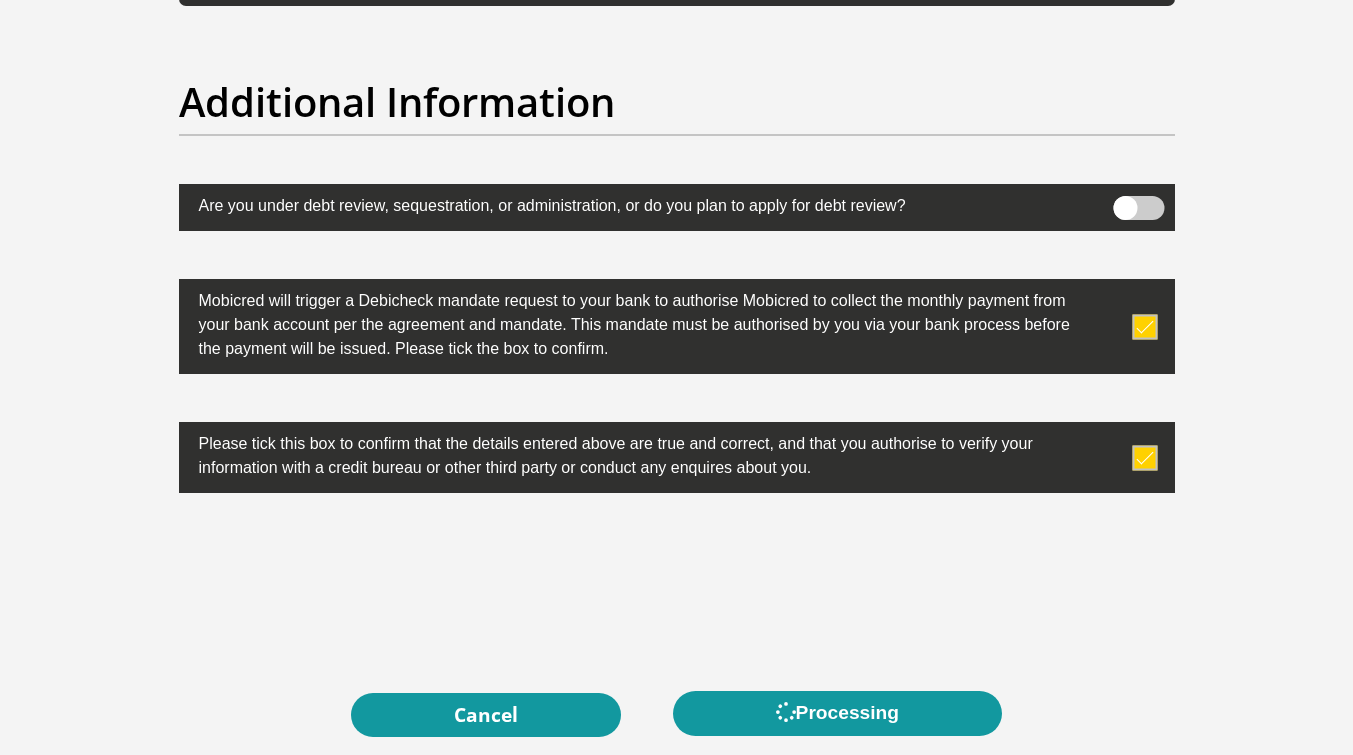 scroll, scrollTop: 0, scrollLeft: 0, axis: both 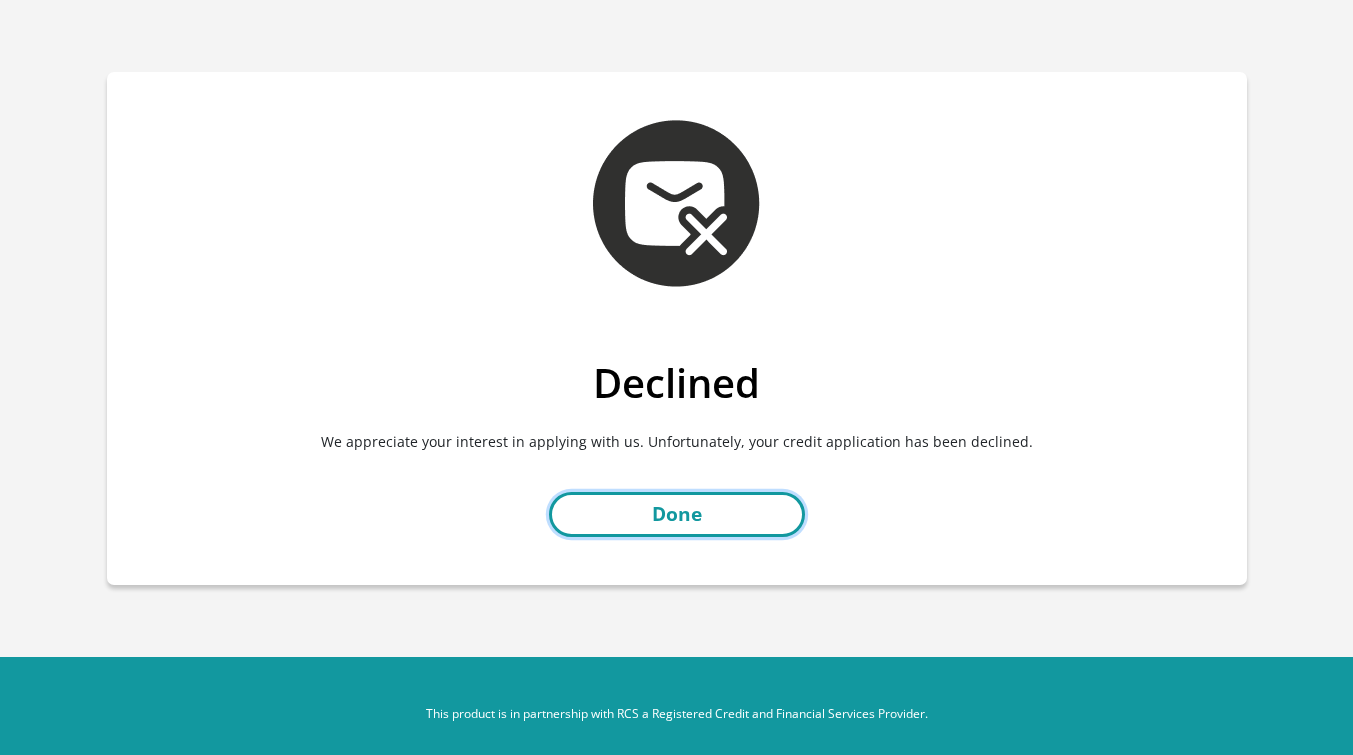 click on "Done" at bounding box center (677, 514) 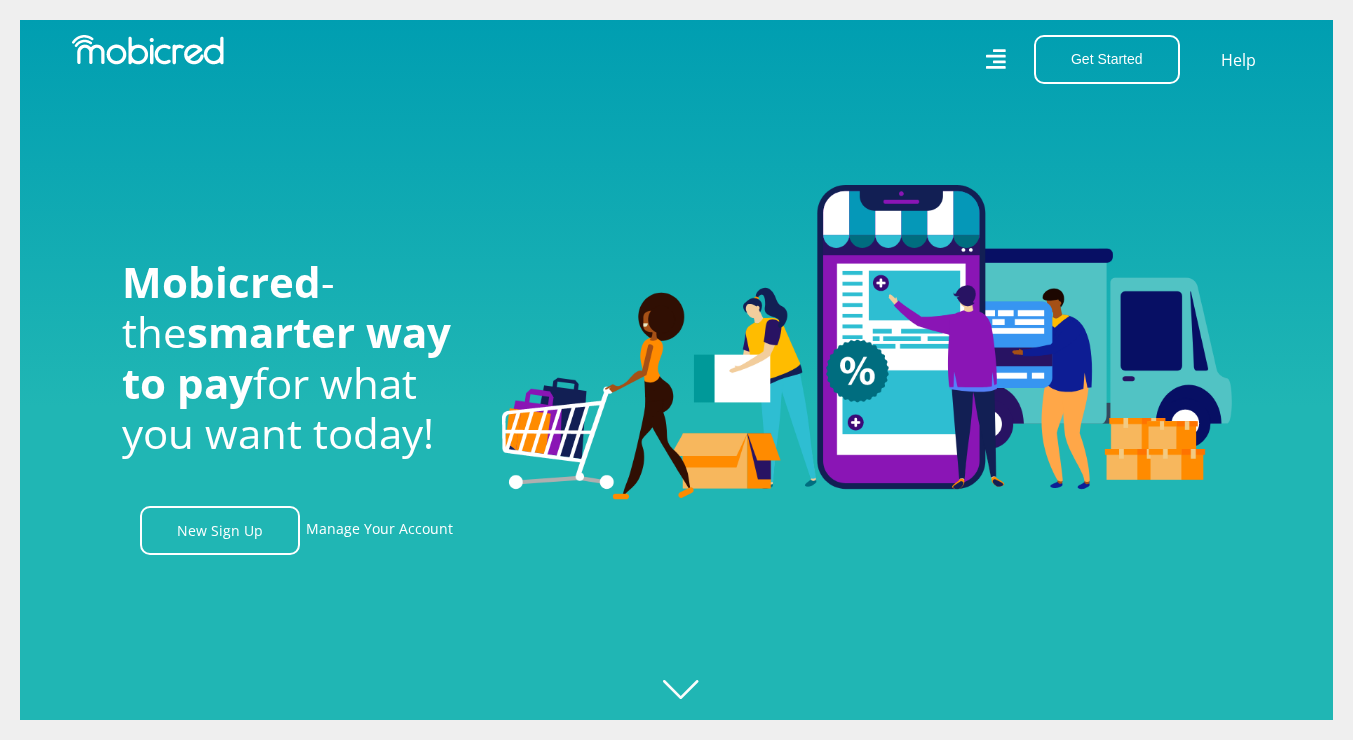 scroll, scrollTop: 0, scrollLeft: 0, axis: both 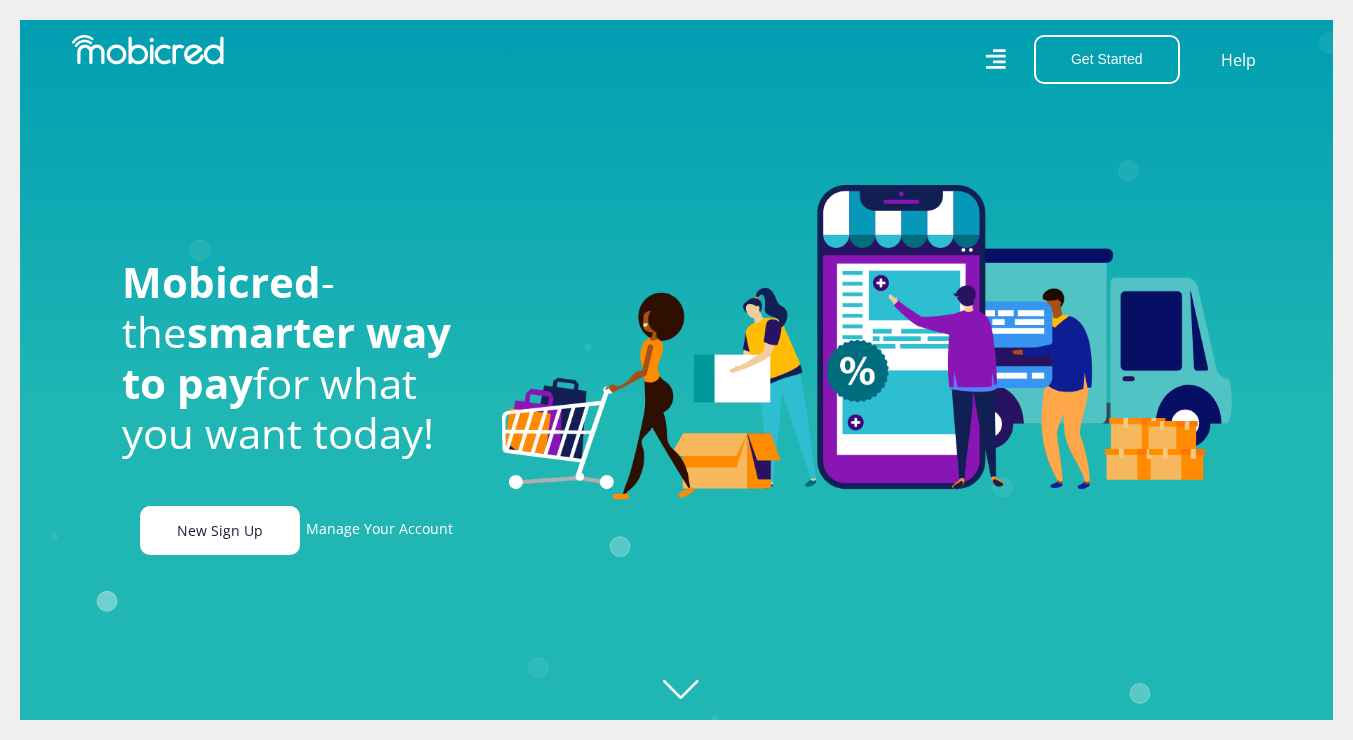 click on "New Sign Up" at bounding box center [220, 530] 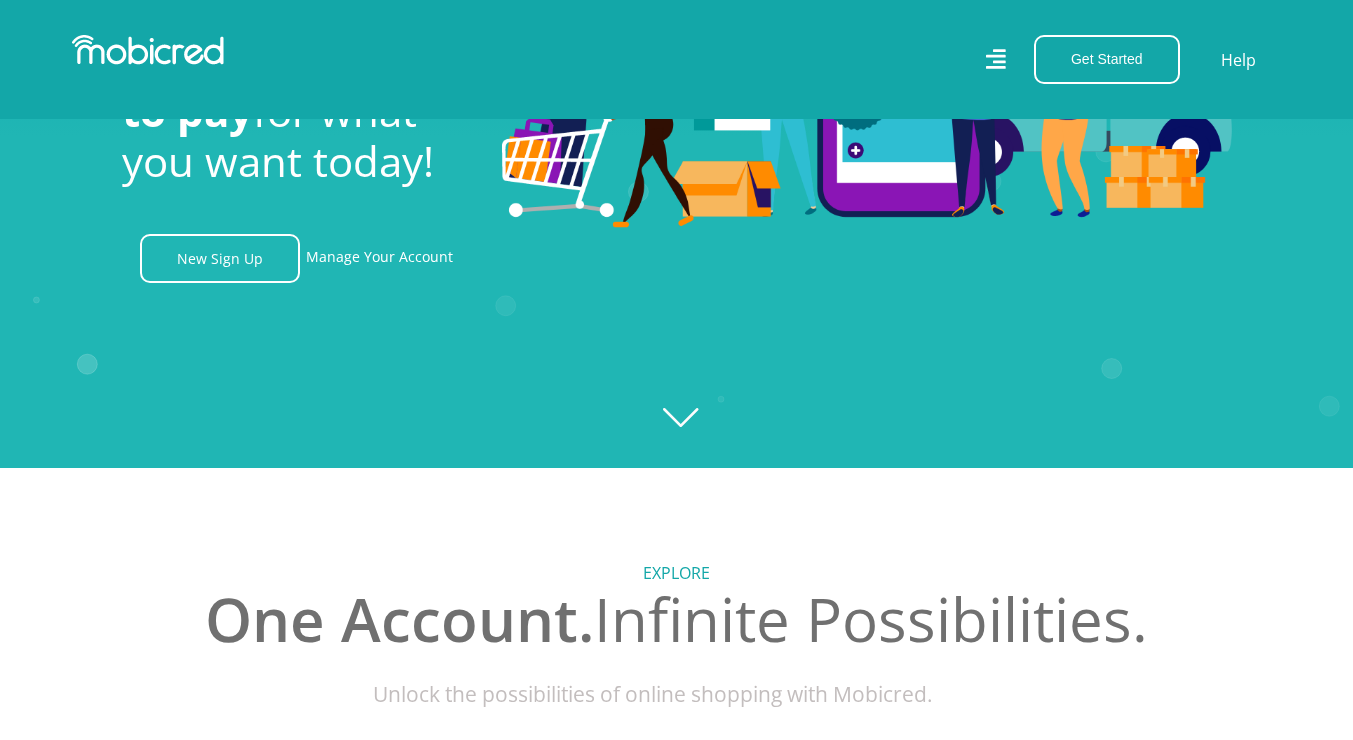 scroll, scrollTop: 100, scrollLeft: 0, axis: vertical 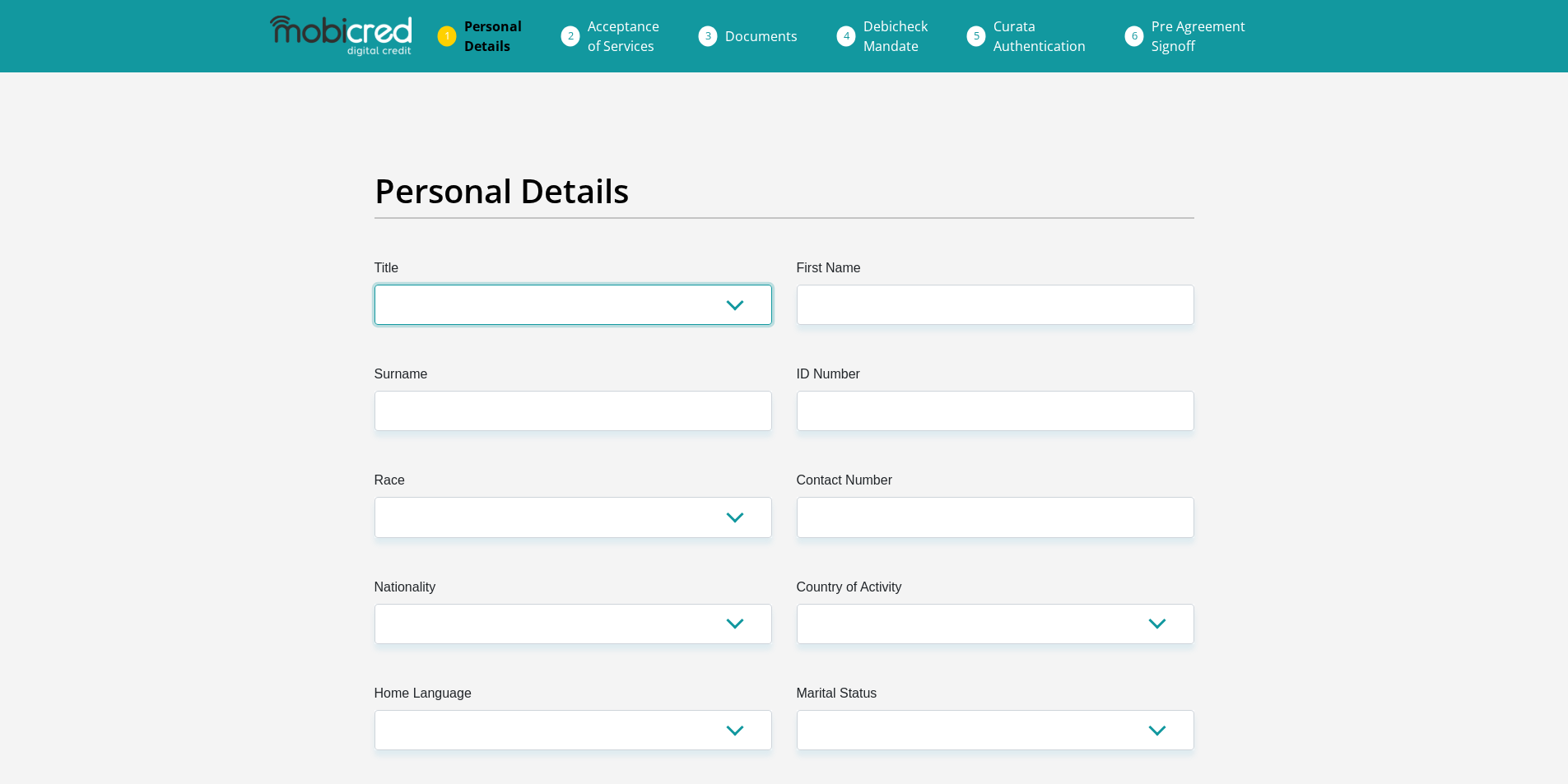click on "Mr
Ms
Mrs
Dr
Other" at bounding box center (573, 304) 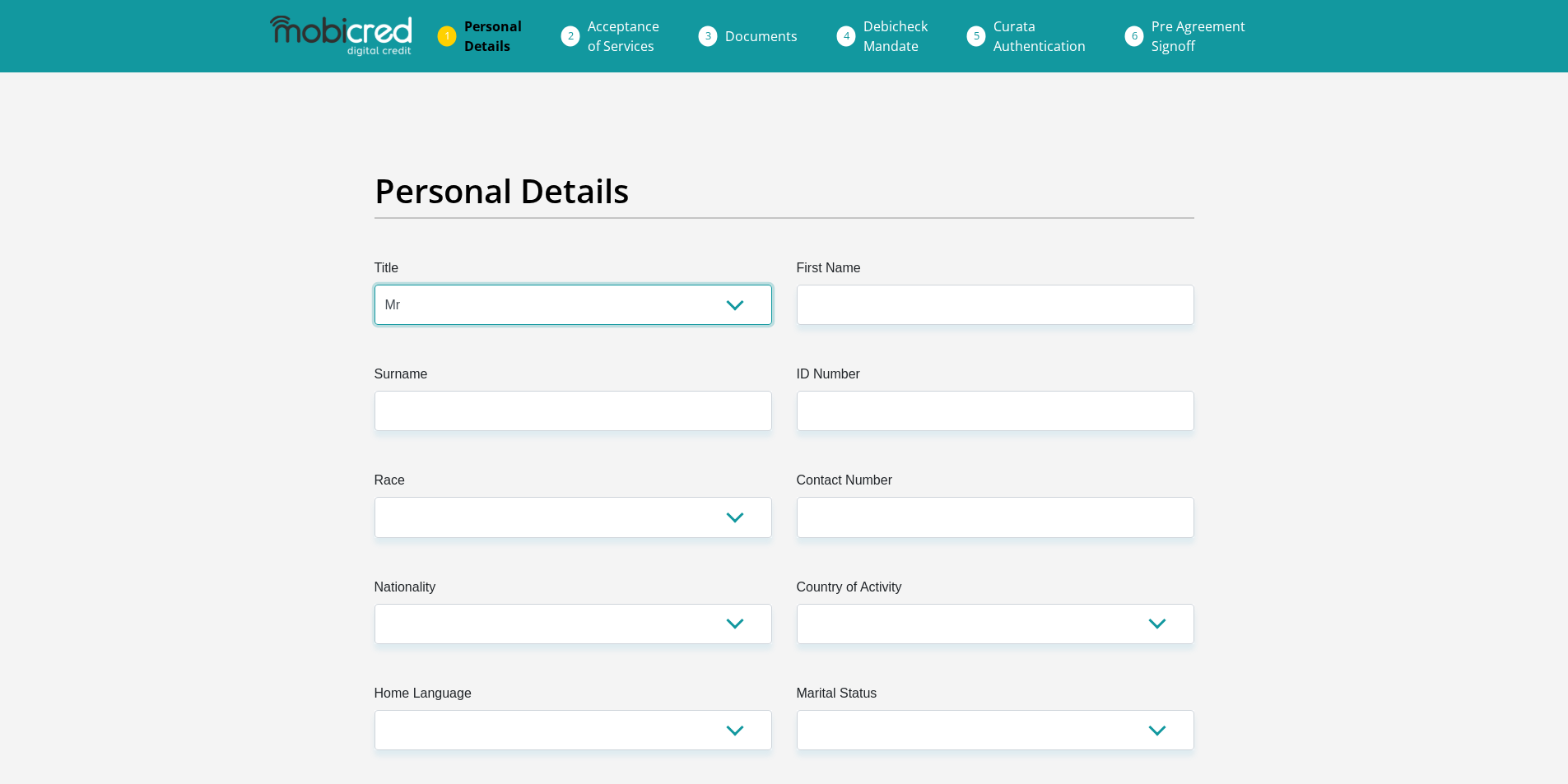 click on "Mr
Ms
Mrs
Dr
Other" at bounding box center (573, 304) 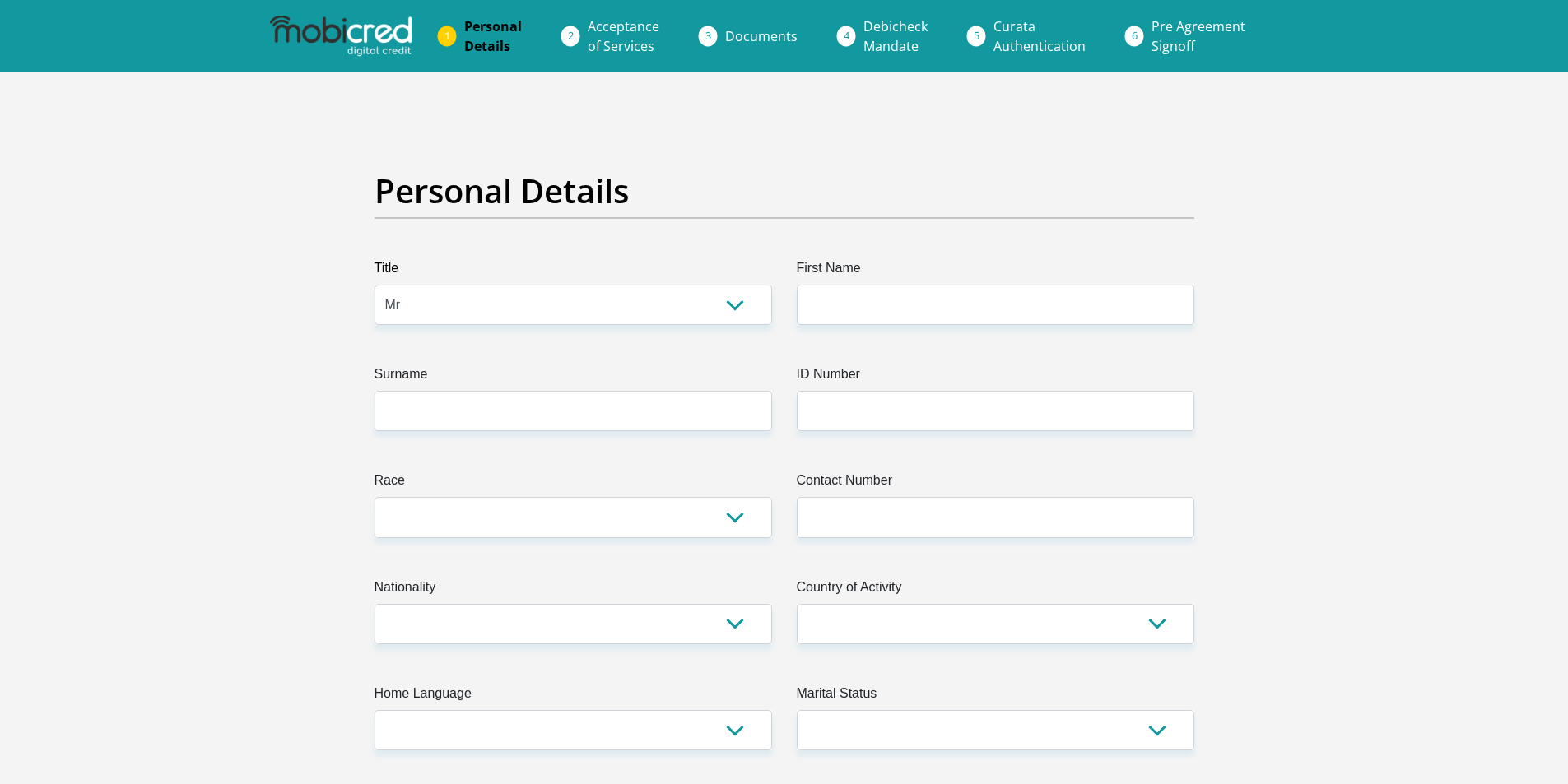 click on "First Name" at bounding box center [995, 271] 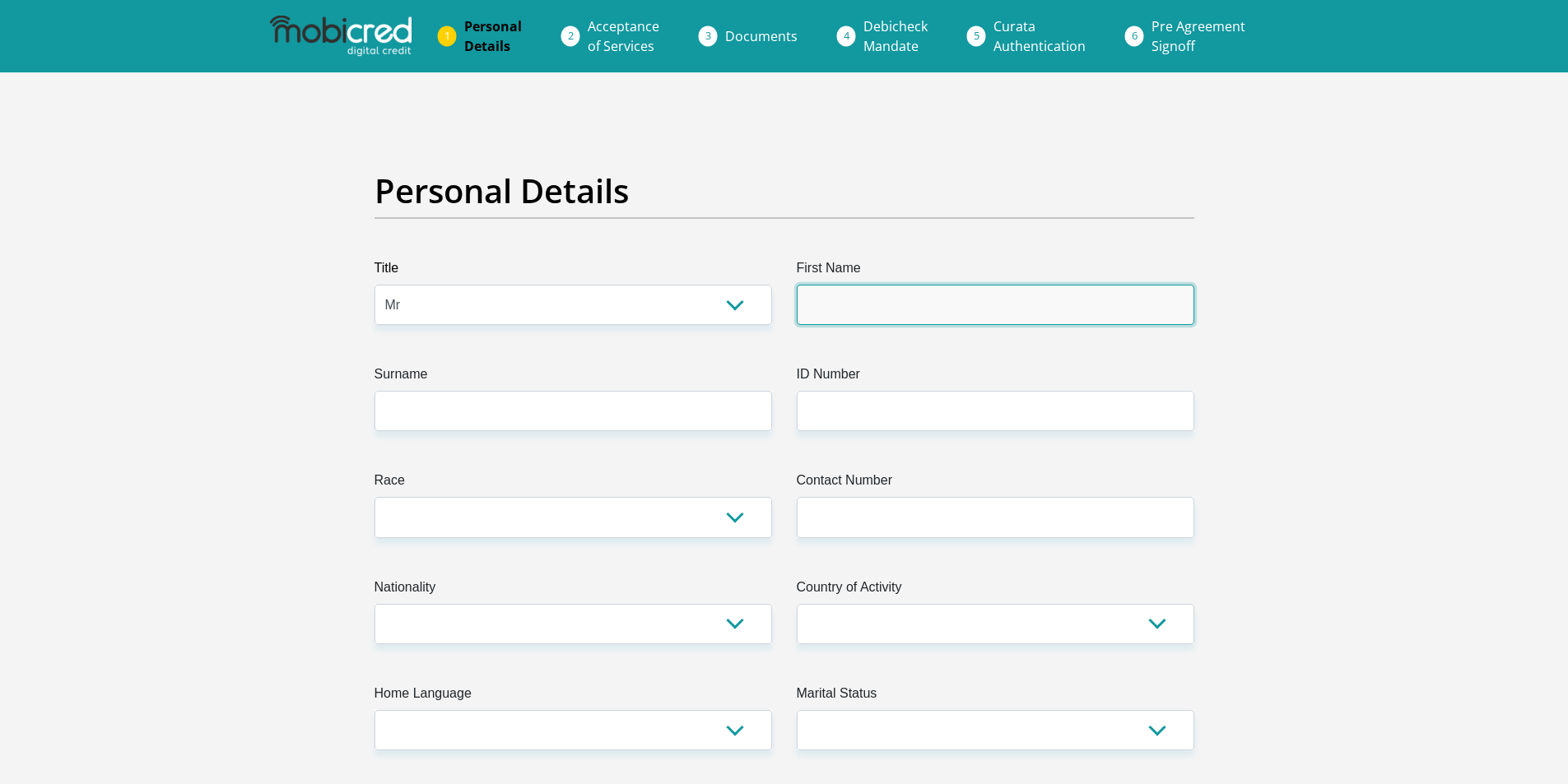 click on "First Name" at bounding box center (995, 304) 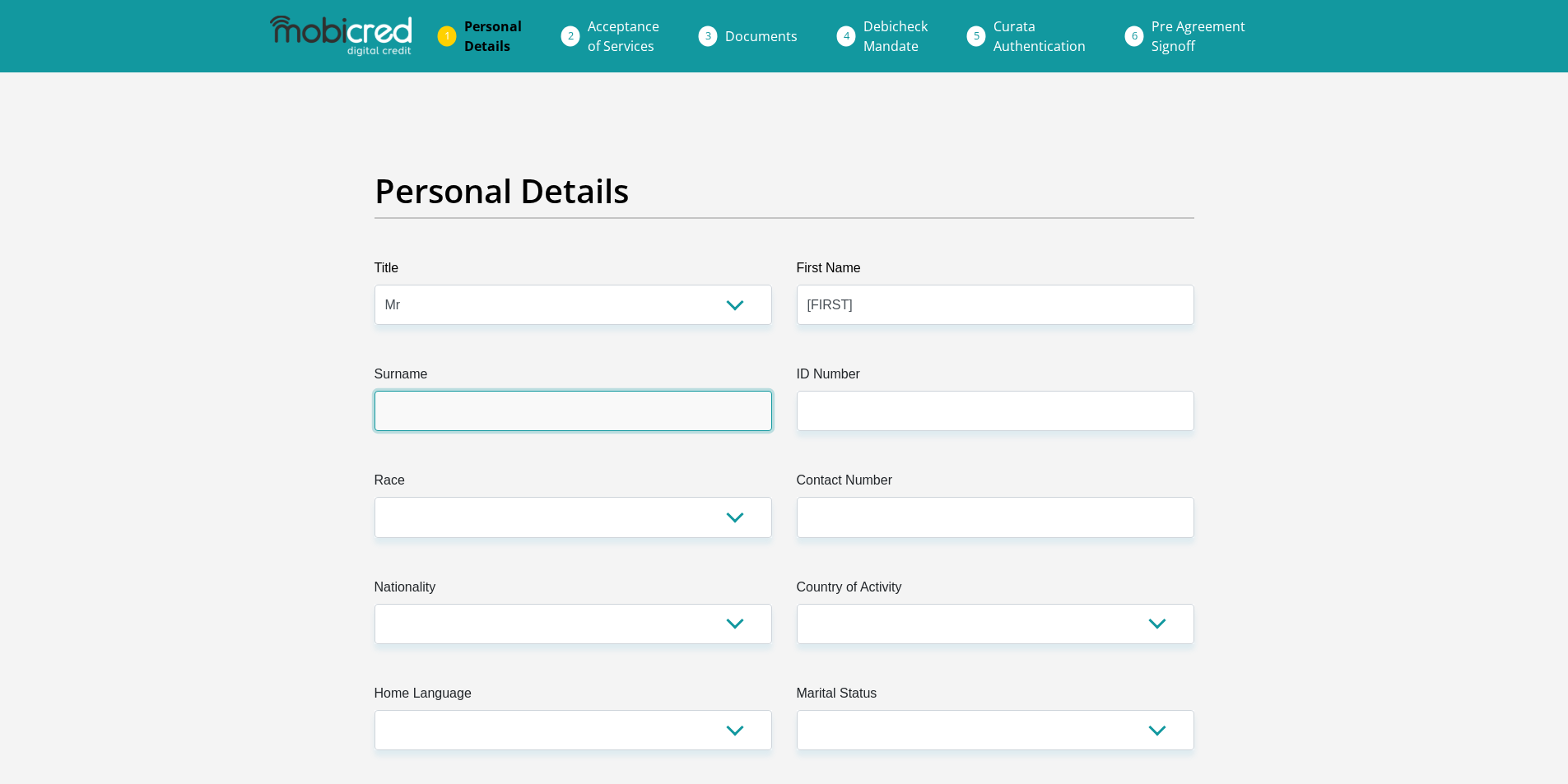 click on "Surname" at bounding box center [573, 411] 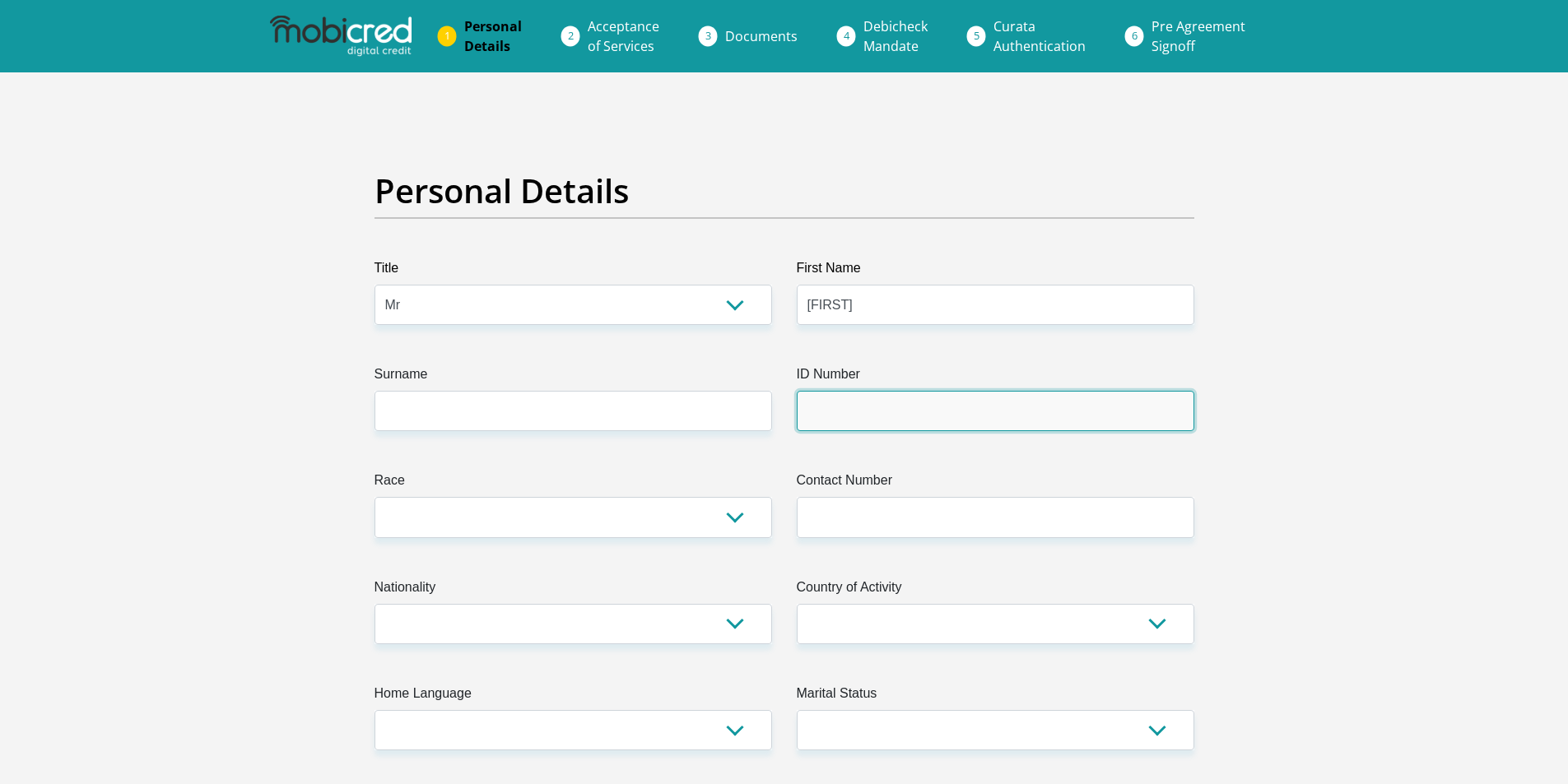 click on "ID Number" at bounding box center [995, 411] 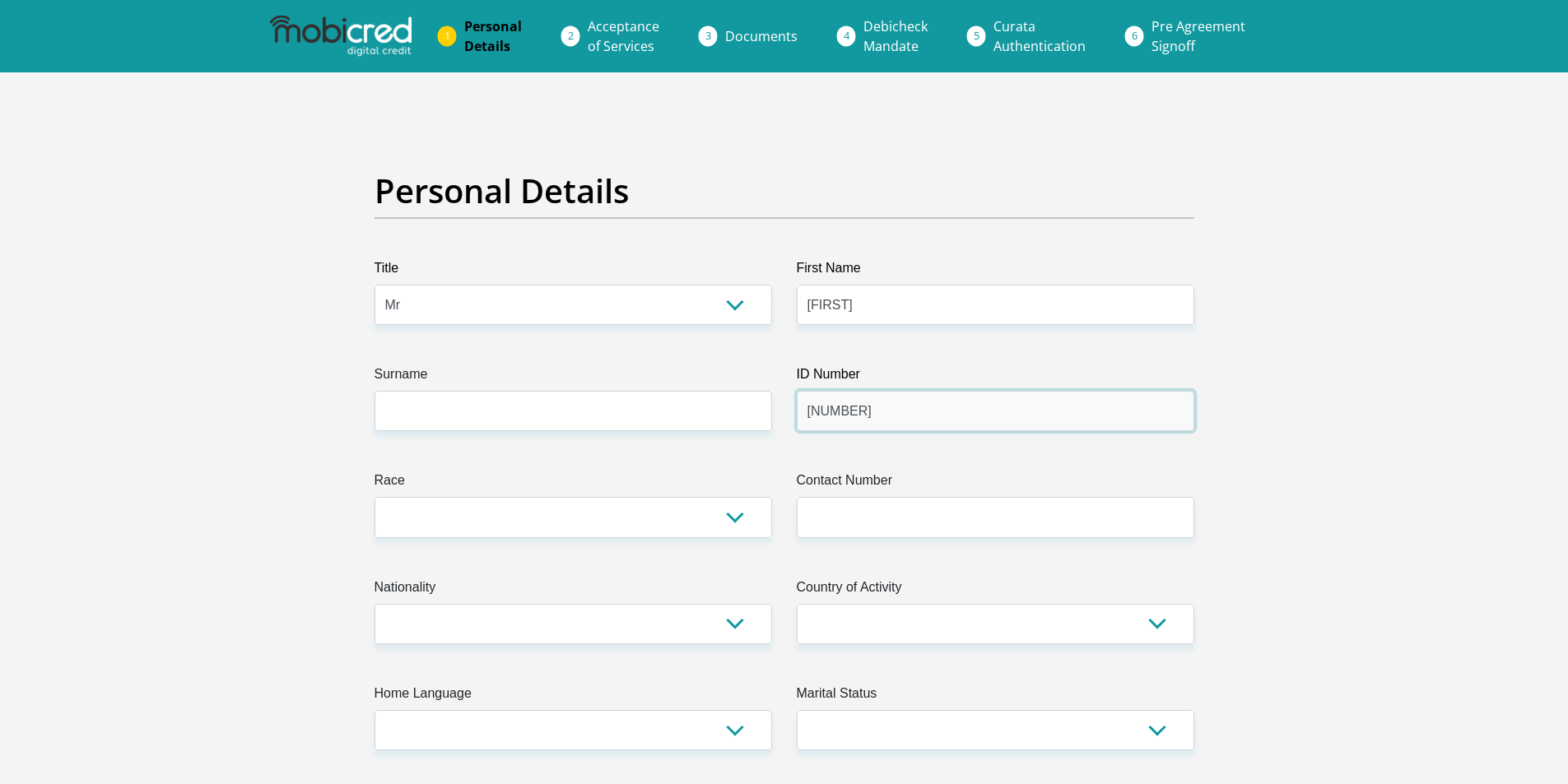 type on "9612045095083" 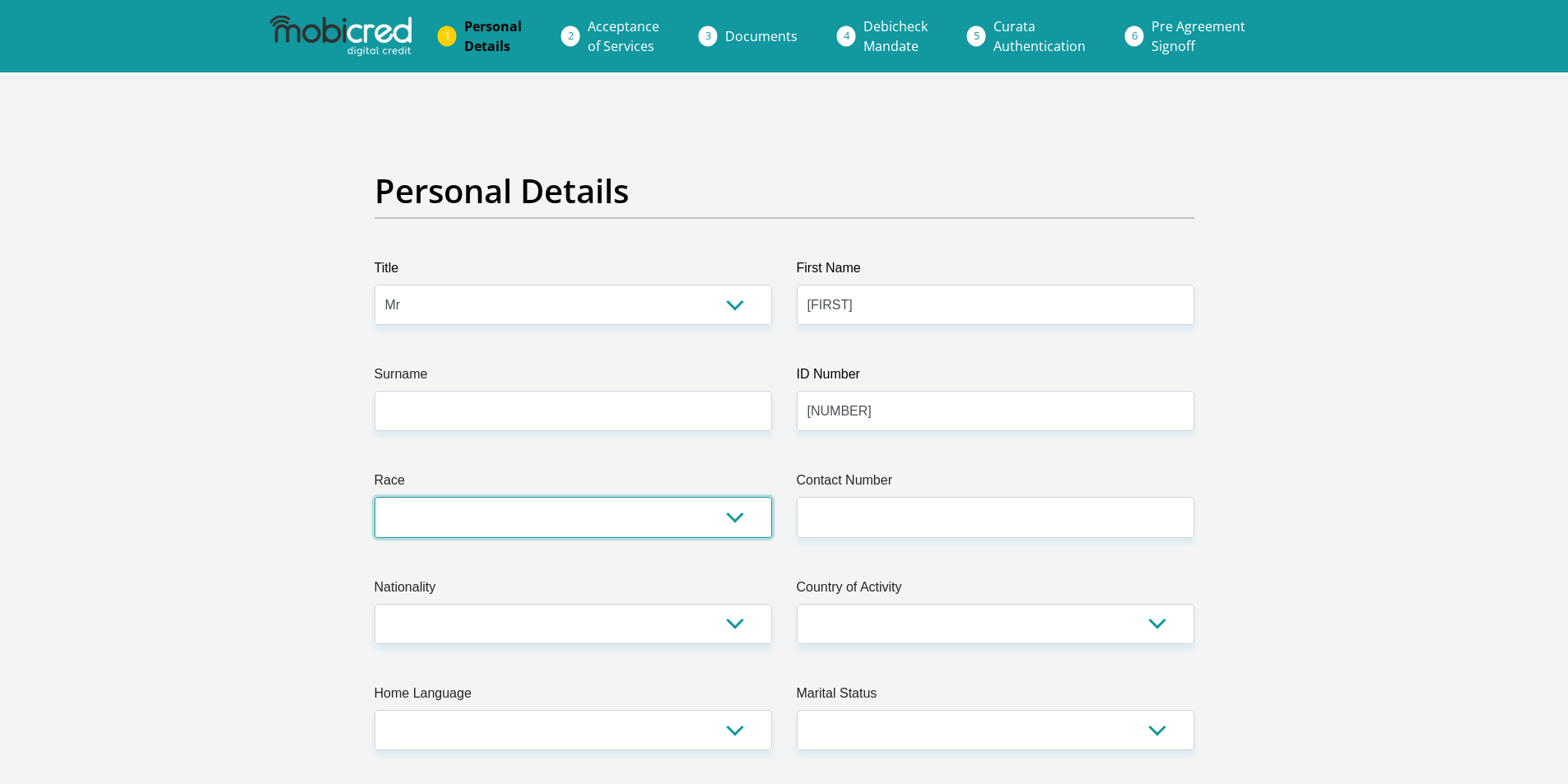 click on "Black
Coloured
Indian
White
Other" at bounding box center (573, 517) 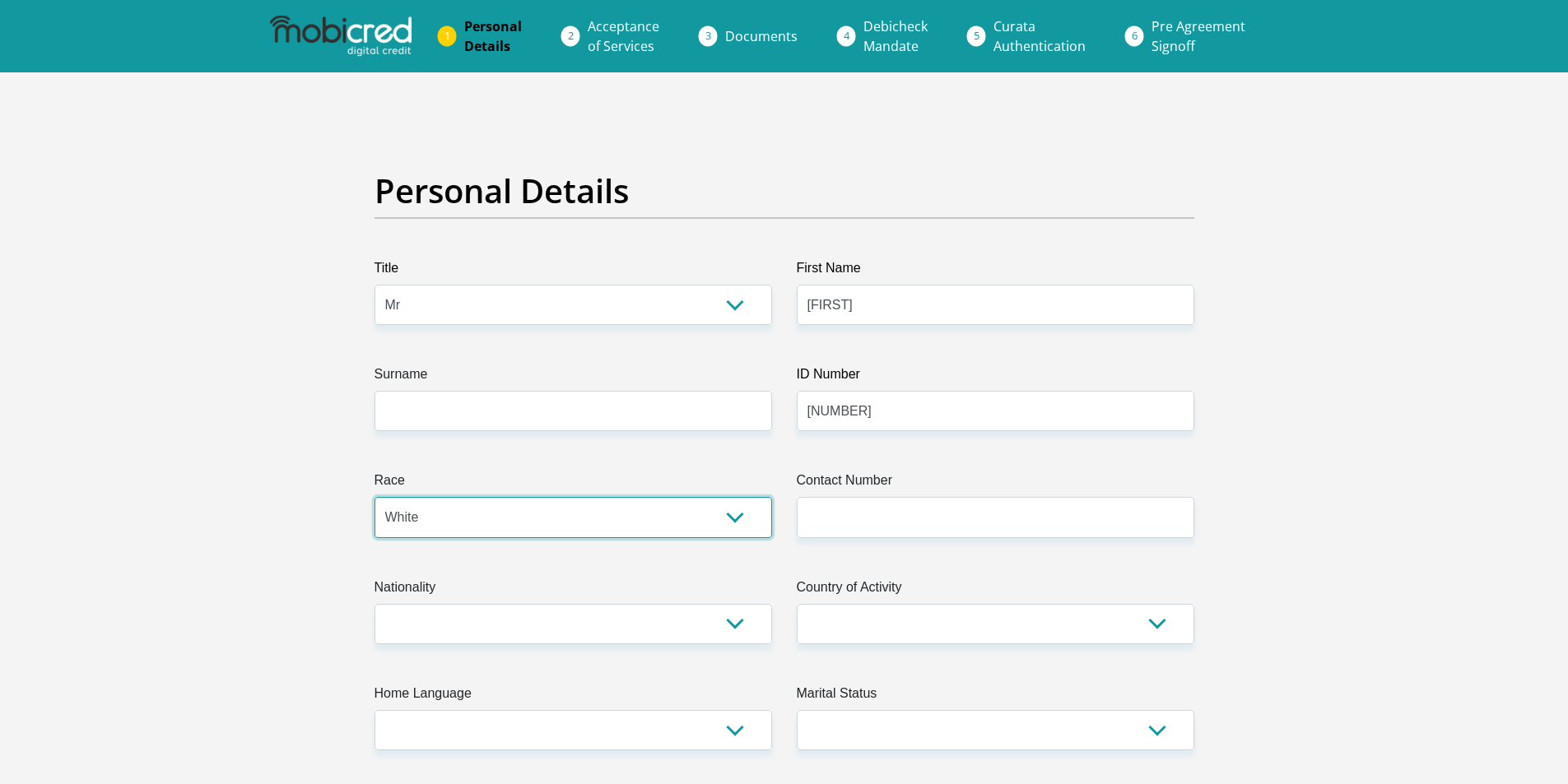 click on "Black
Coloured
Indian
White
Other" at bounding box center [573, 517] 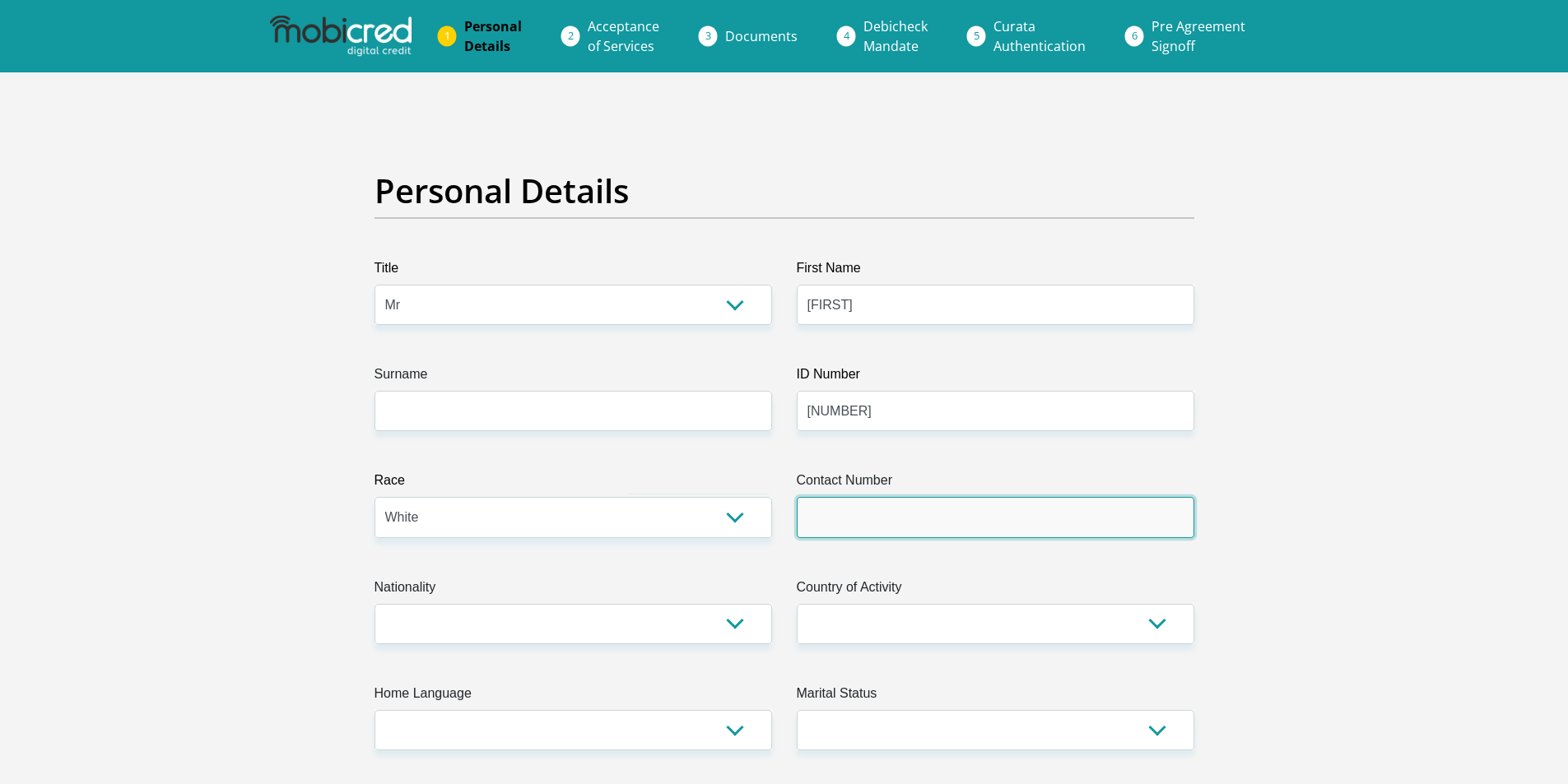 click on "Contact Number" at bounding box center [995, 517] 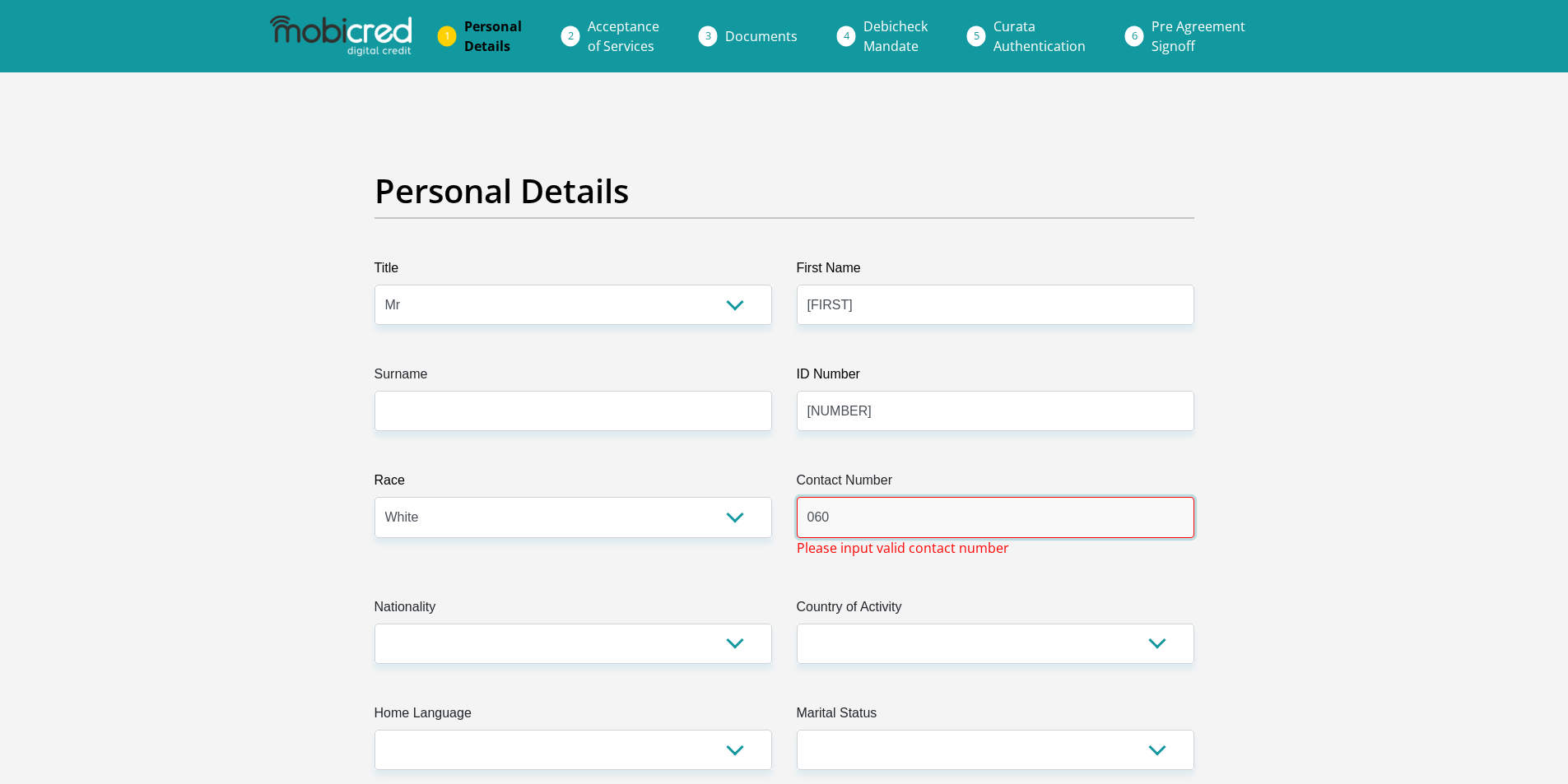 type on "0604703118" 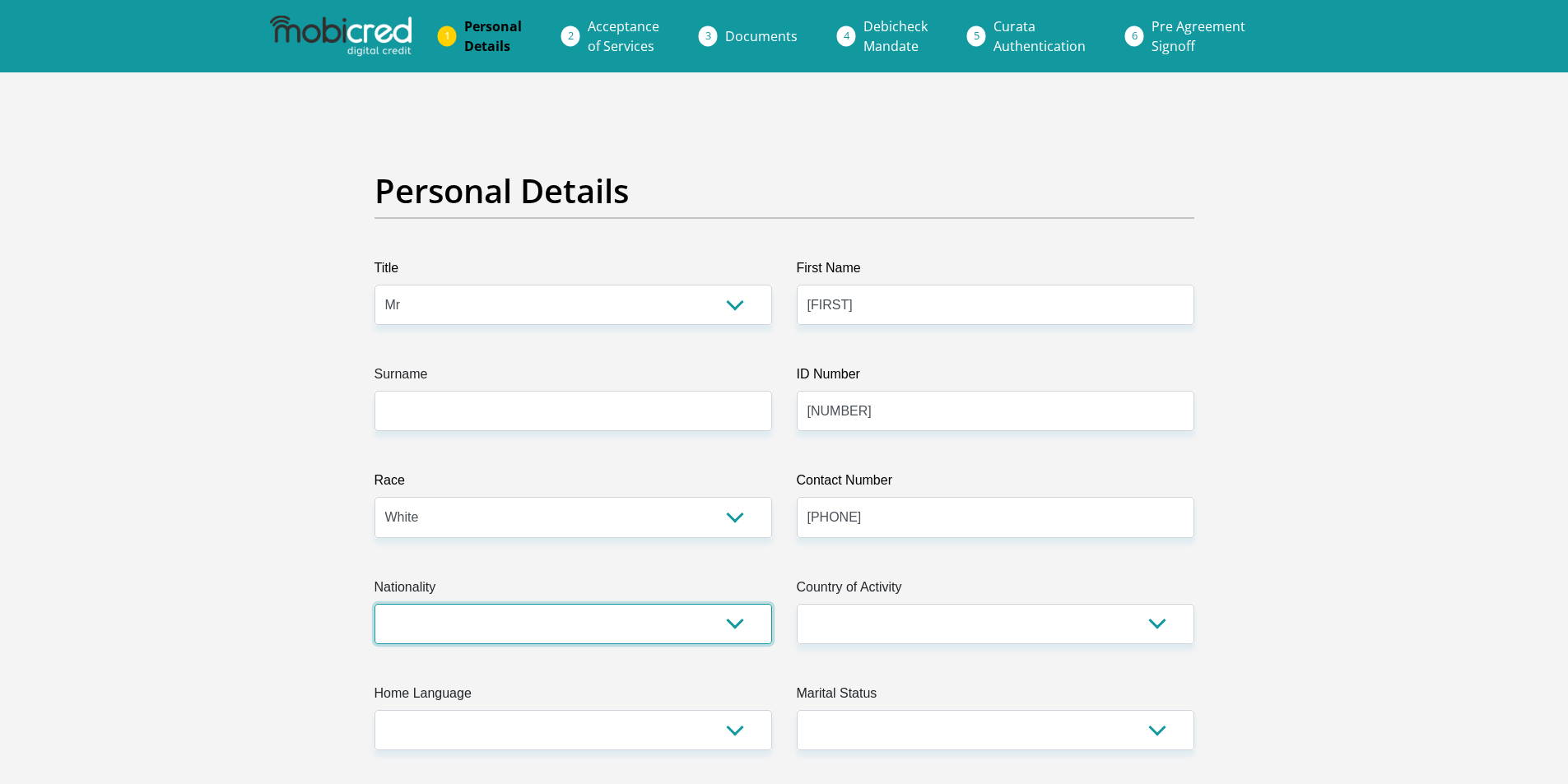 click on "South Africa
Afghanistan
Aland Islands
Albania
Algeria
America Samoa
American Virgin Islands
Andorra
Angola
Anguilla
Antarctica
Antigua and Barbuda
Argentina
Armenia
Aruba
Ascension Island
Australia
Austria
Azerbaijan
Bahamas
Bahrain
Bangladesh
Barbados
Chad" at bounding box center [573, 624] 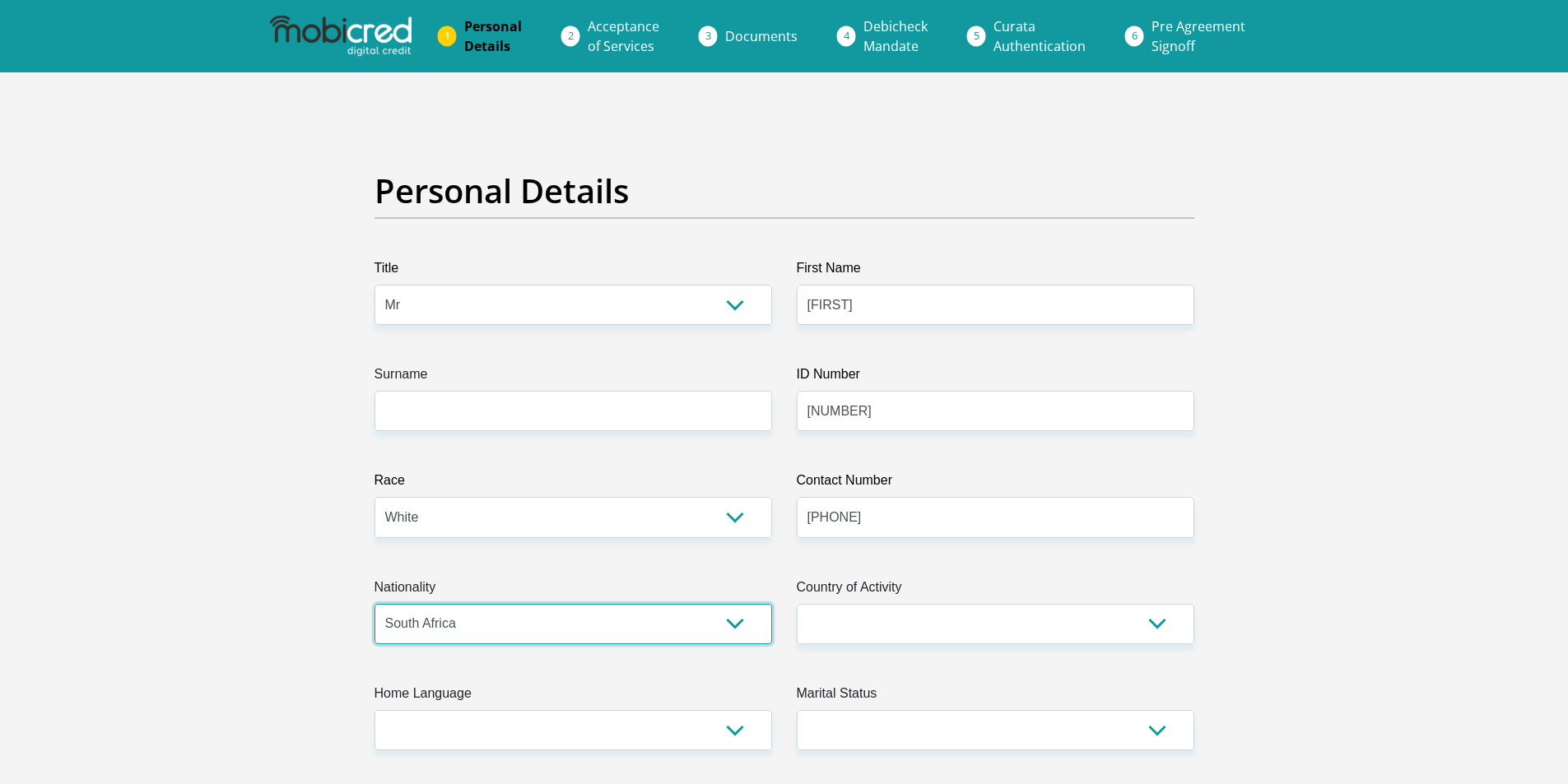 click on "South Africa
Afghanistan
Aland Islands
Albania
Algeria
America Samoa
American Virgin Islands
Andorra
Angola
Anguilla
Antarctica
Antigua and Barbuda
Argentina
Armenia
Aruba
Ascension Island
Australia
Austria
Azerbaijan
Bahamas
Bahrain
Bangladesh
Barbados
Chad" at bounding box center [573, 624] 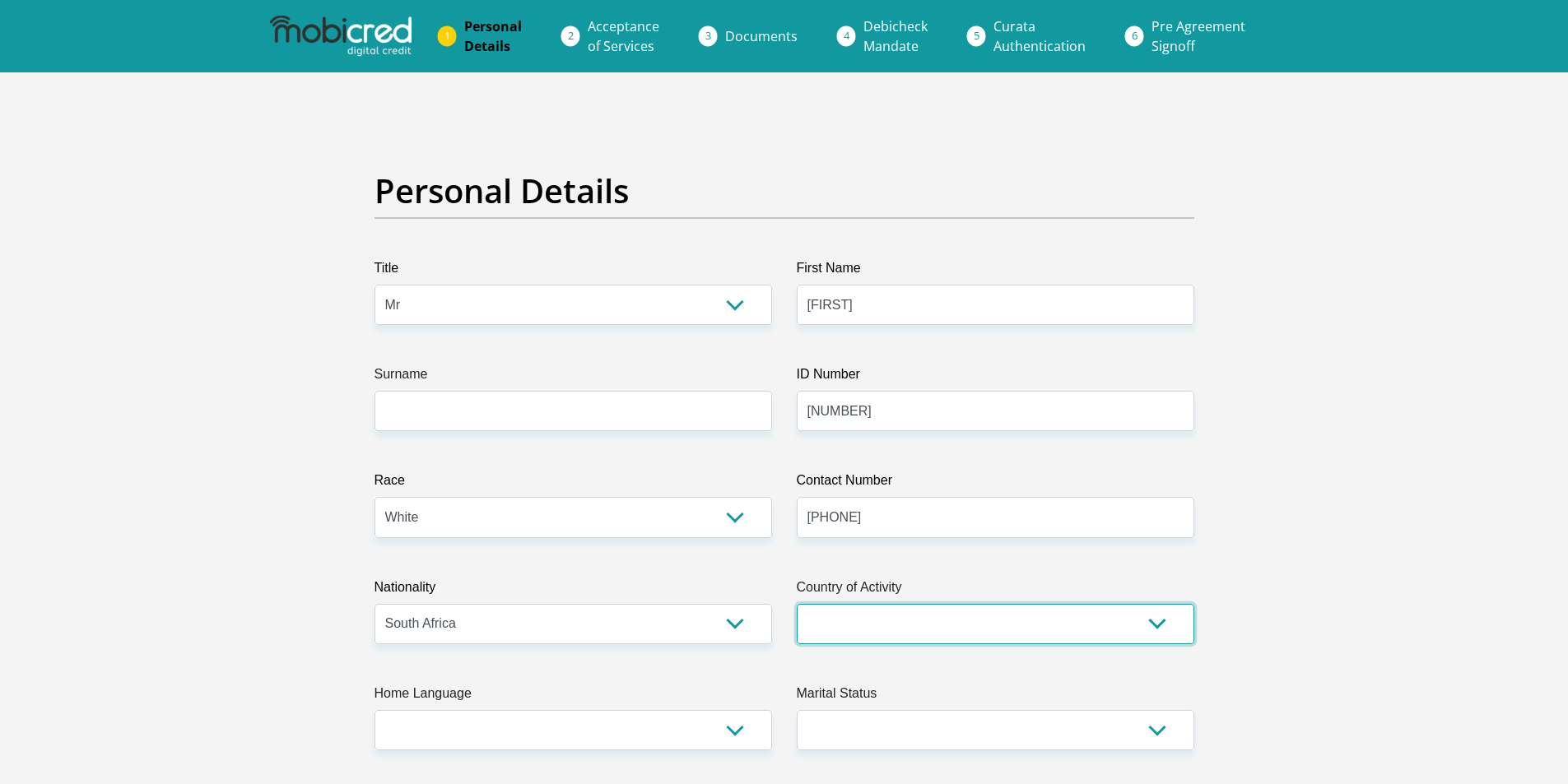 click on "South Africa
Afghanistan
Aland Islands
Albania
Algeria
America Samoa
American Virgin Islands
Andorra
Angola
Anguilla
Antarctica
Antigua and Barbuda
Argentina
Armenia
Aruba
Ascension Island
Australia
Austria
Azerbaijan
Chad" at bounding box center [995, 624] 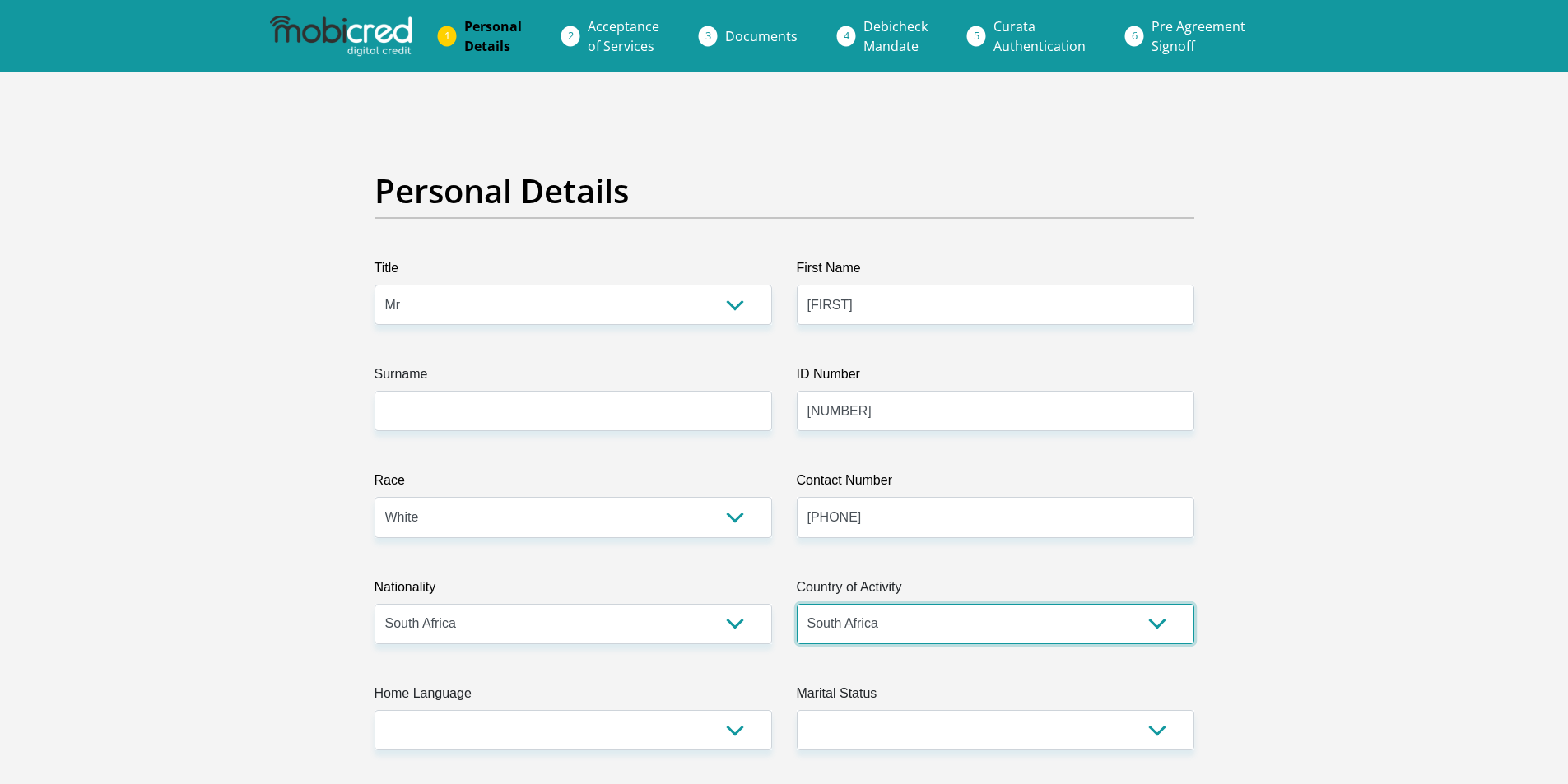 click on "South Africa
Afghanistan
Aland Islands
Albania
Algeria
America Samoa
American Virgin Islands
Andorra
Angola
Anguilla
Antarctica
Antigua and Barbuda
Argentina
Armenia
Aruba
Ascension Island
Australia
Austria
Azerbaijan
Chad" at bounding box center (995, 624) 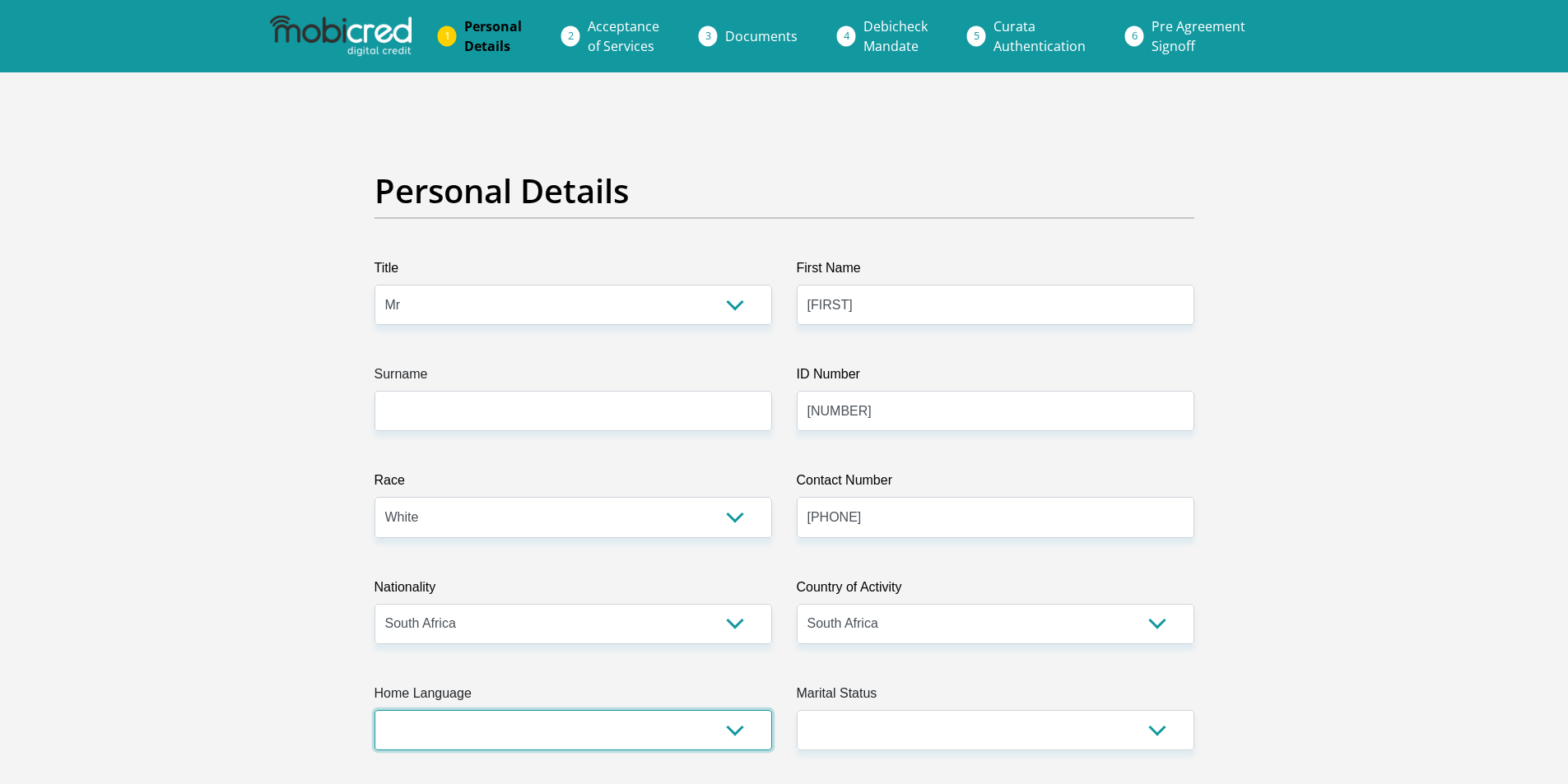 click on "Afrikaans
English
Sepedi
South Ndebele
Southern Sotho
Swati
Tsonga
Tswana
Venda
Xhosa
Zulu
Other" at bounding box center (573, 730) 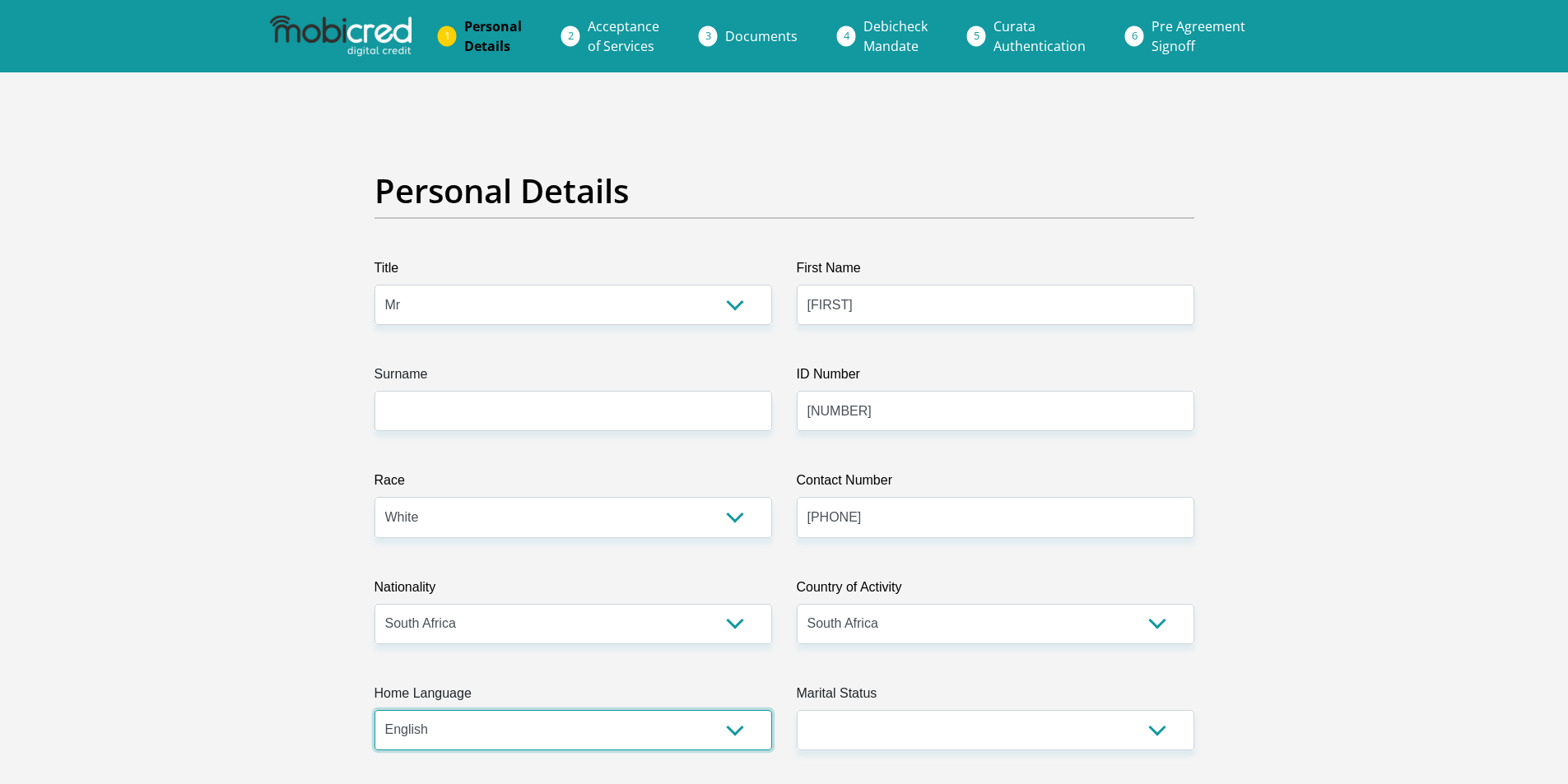 click on "Afrikaans
English
Sepedi
South Ndebele
Southern Sotho
Swati
Tsonga
Tswana
Venda
Xhosa
Zulu
Other" at bounding box center (573, 730) 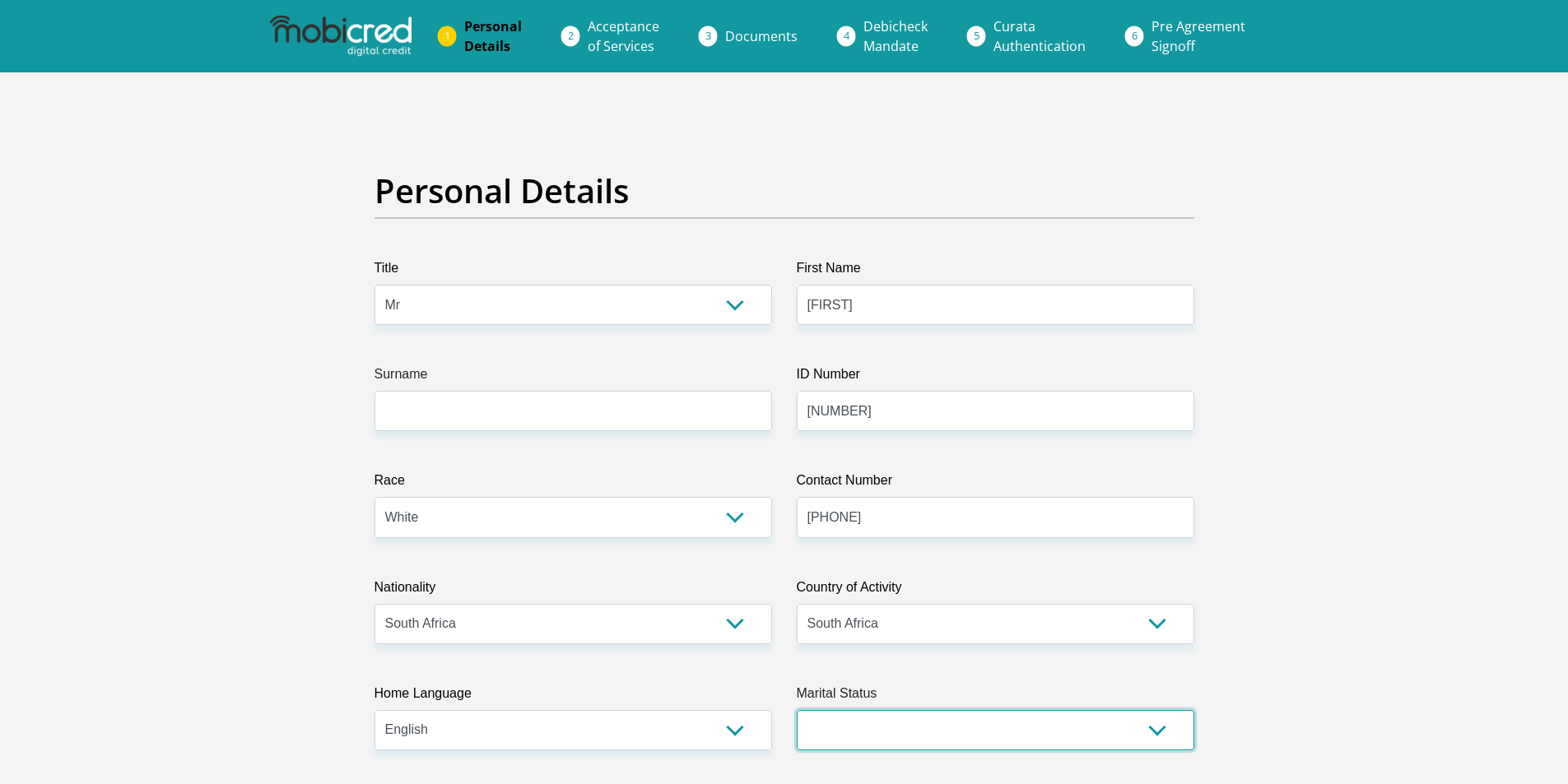 click on "Married ANC
Single
Divorced
Widowed
Married COP or Customary Law" at bounding box center [995, 730] 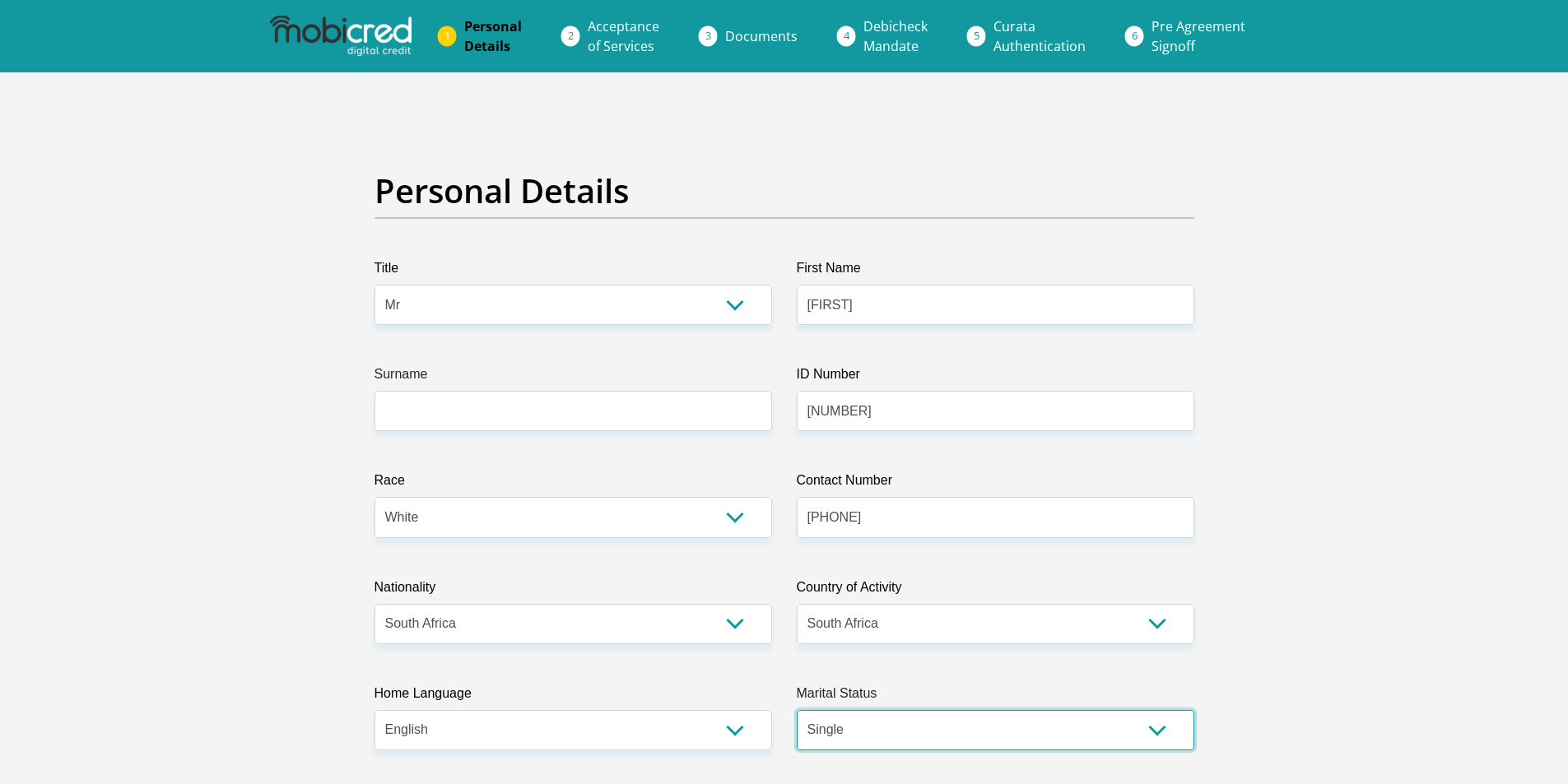 click on "Married ANC
Single
Divorced
Widowed
Married COP or Customary Law" at bounding box center [995, 730] 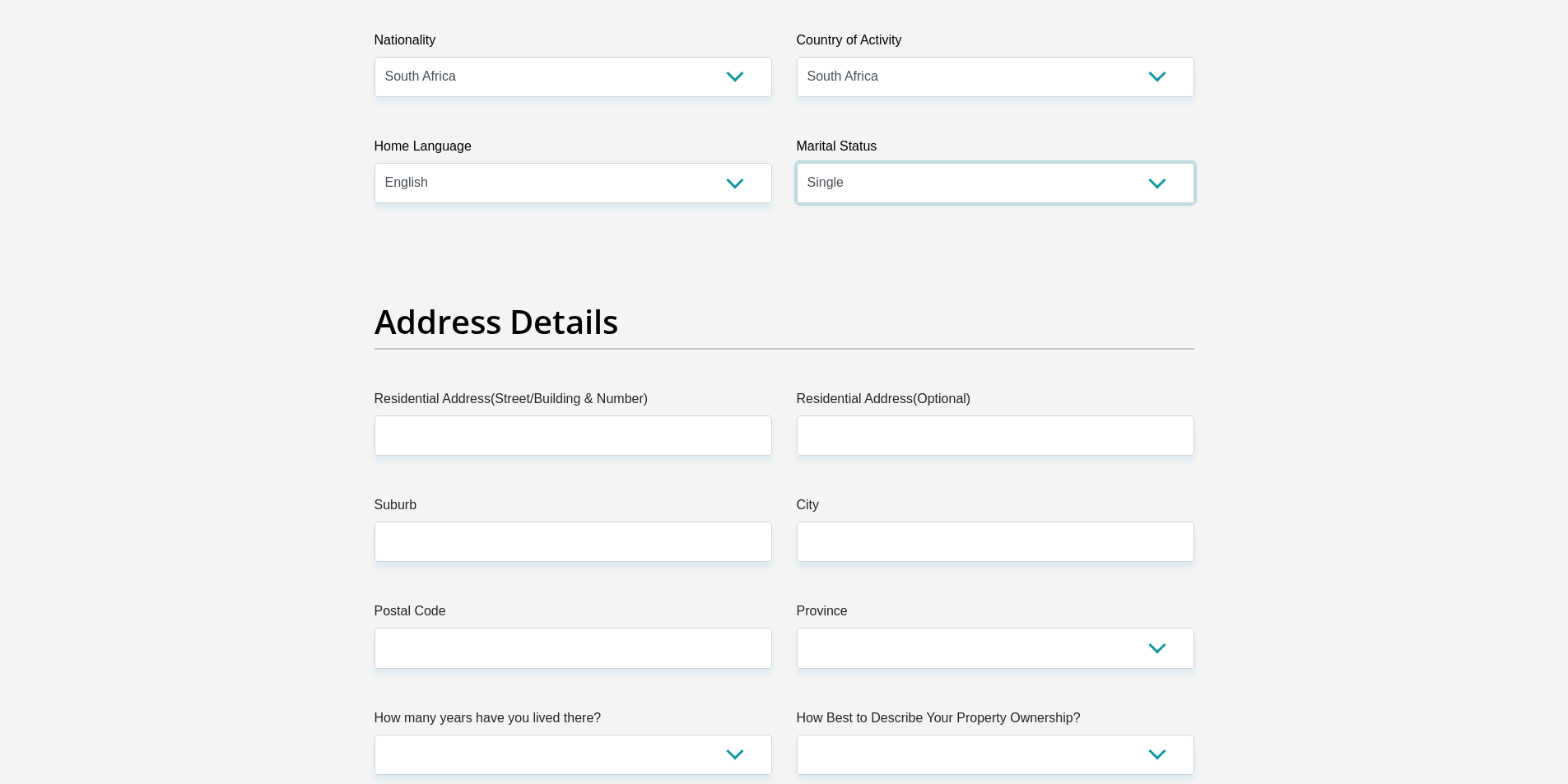 scroll, scrollTop: 658, scrollLeft: 0, axis: vertical 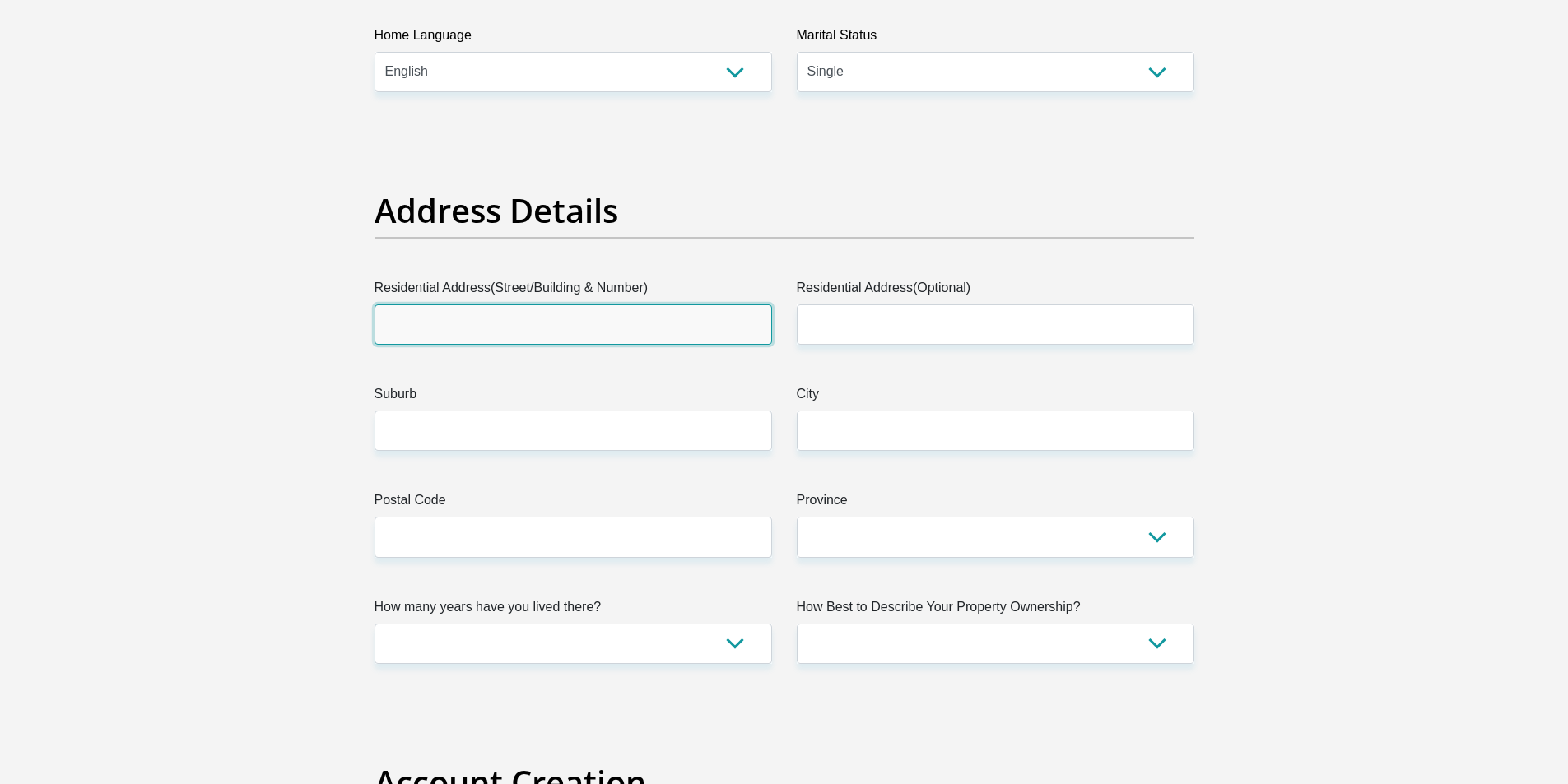 click on "Residential Address(Street/Building & Number)" at bounding box center [573, 324] 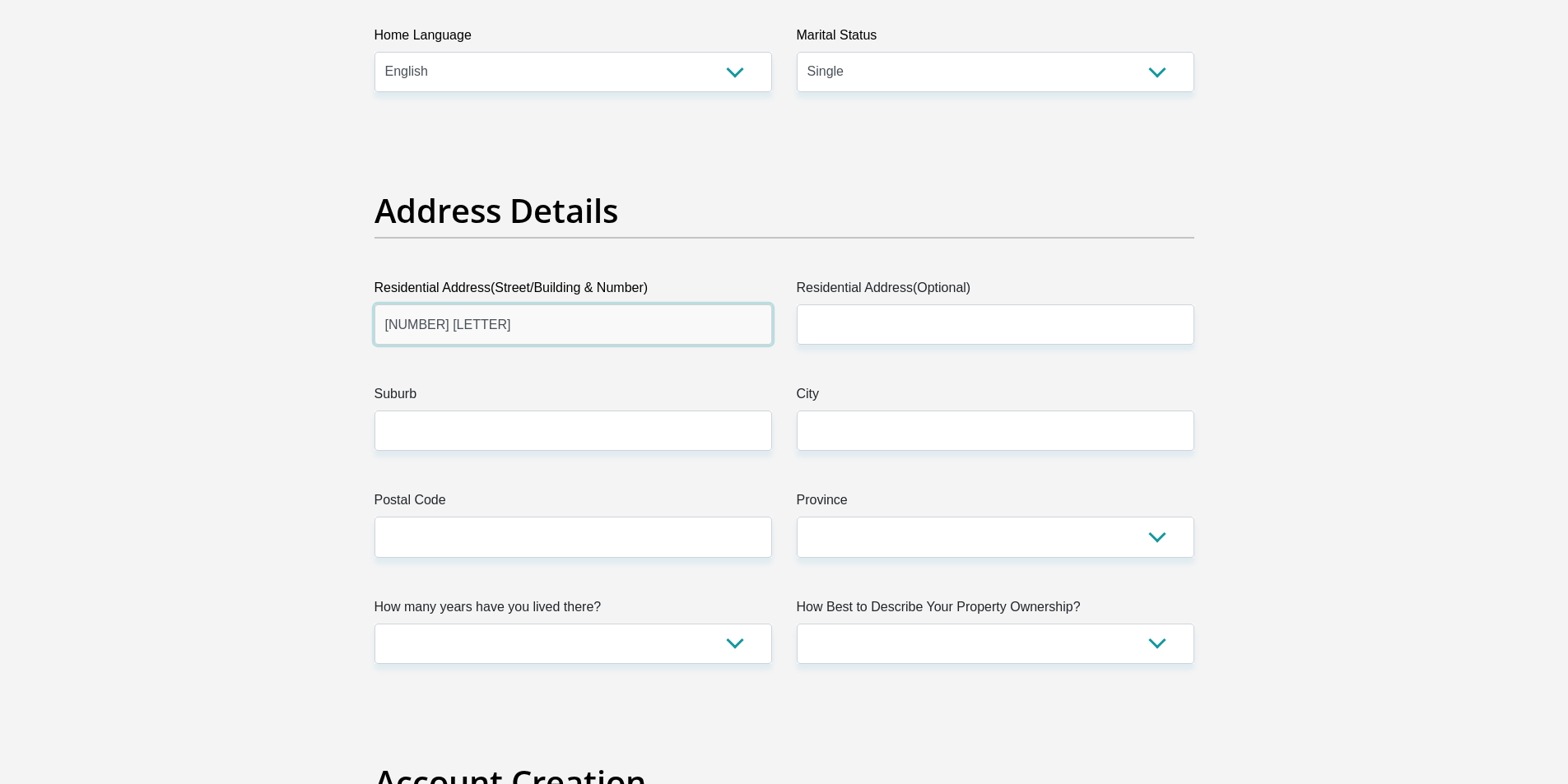 type on "62 Nunhead Road" 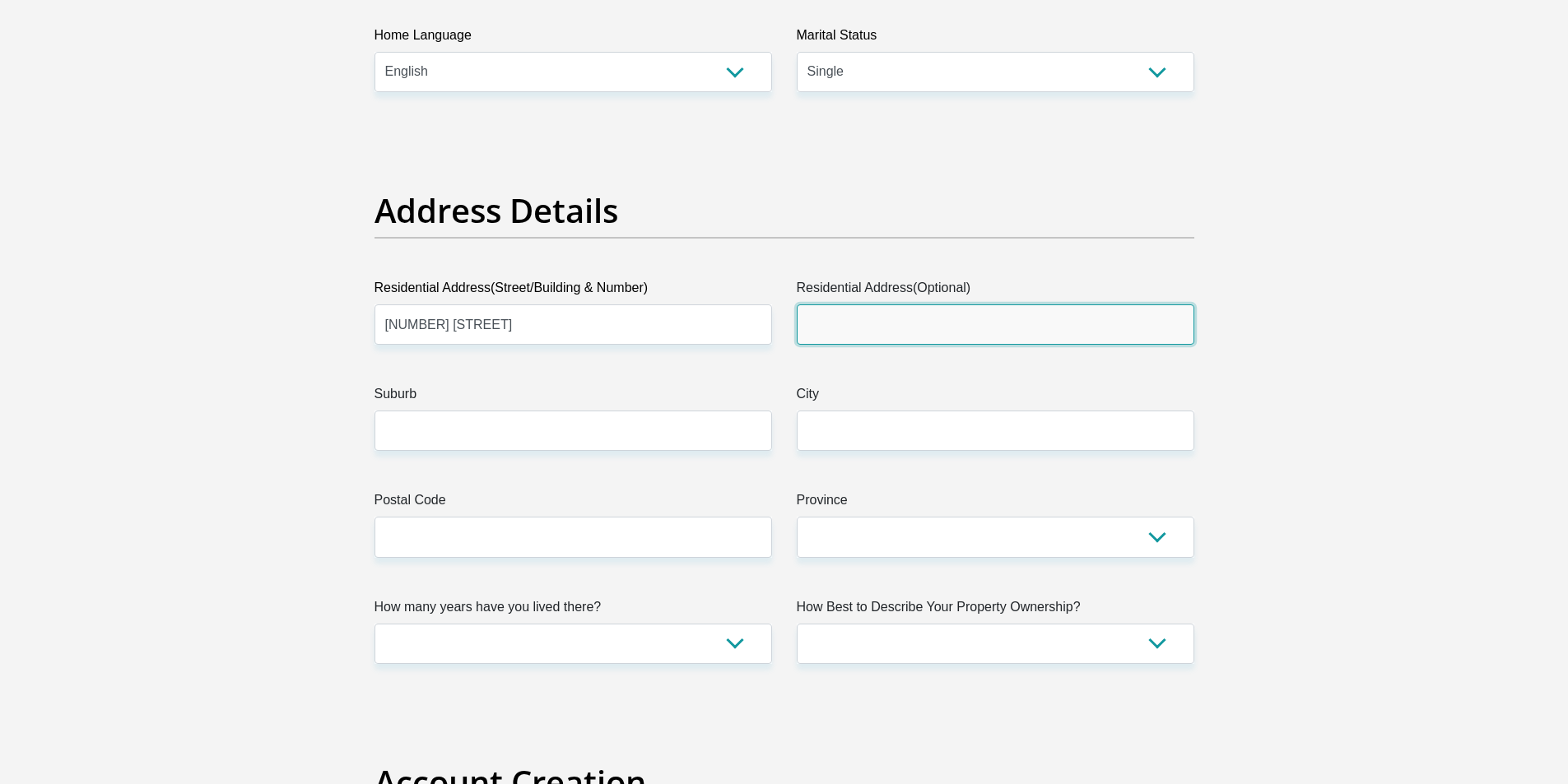 click on "Residential Address(Optional)" at bounding box center [995, 324] 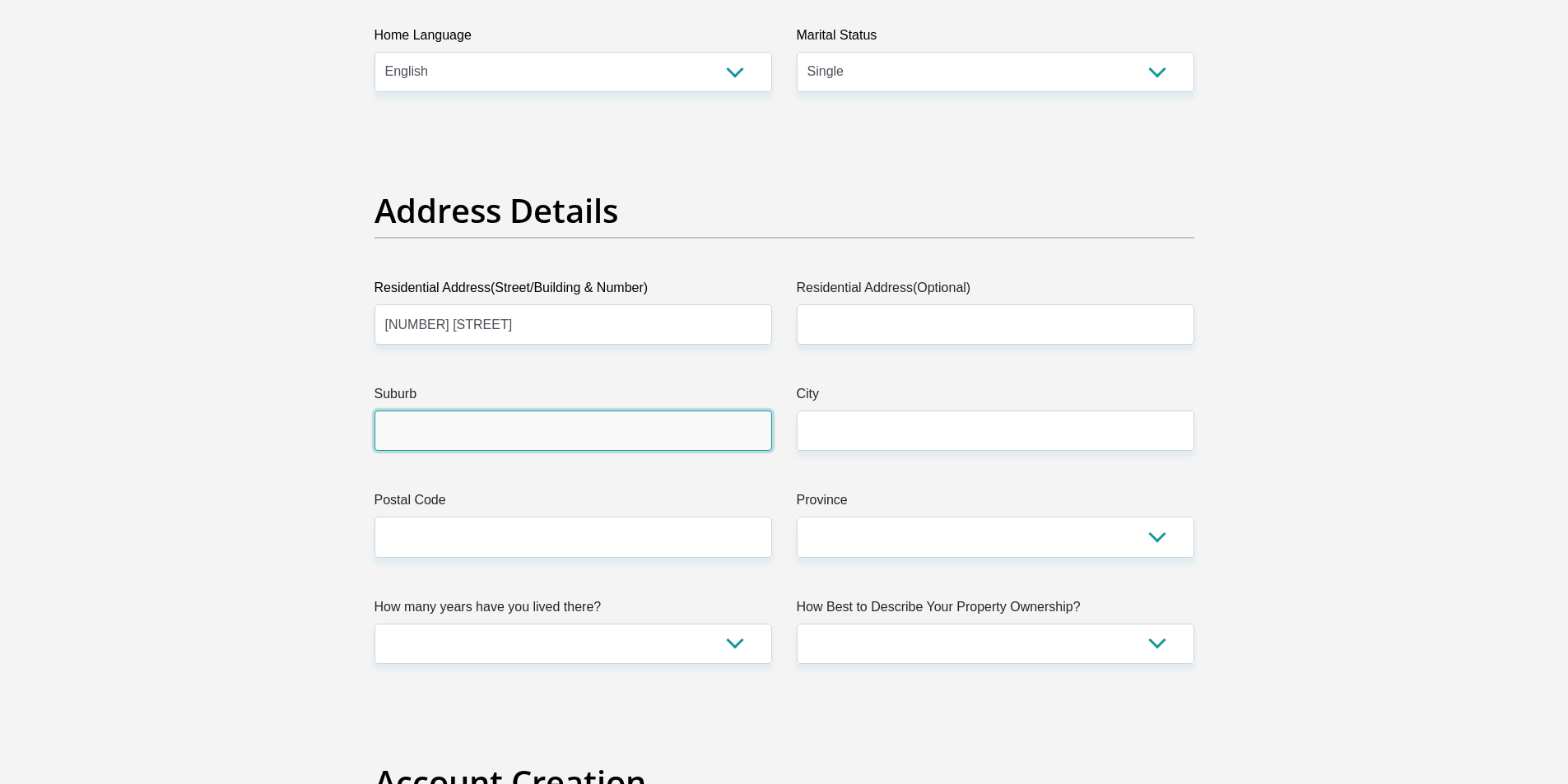 click on "Suburb" at bounding box center [573, 430] 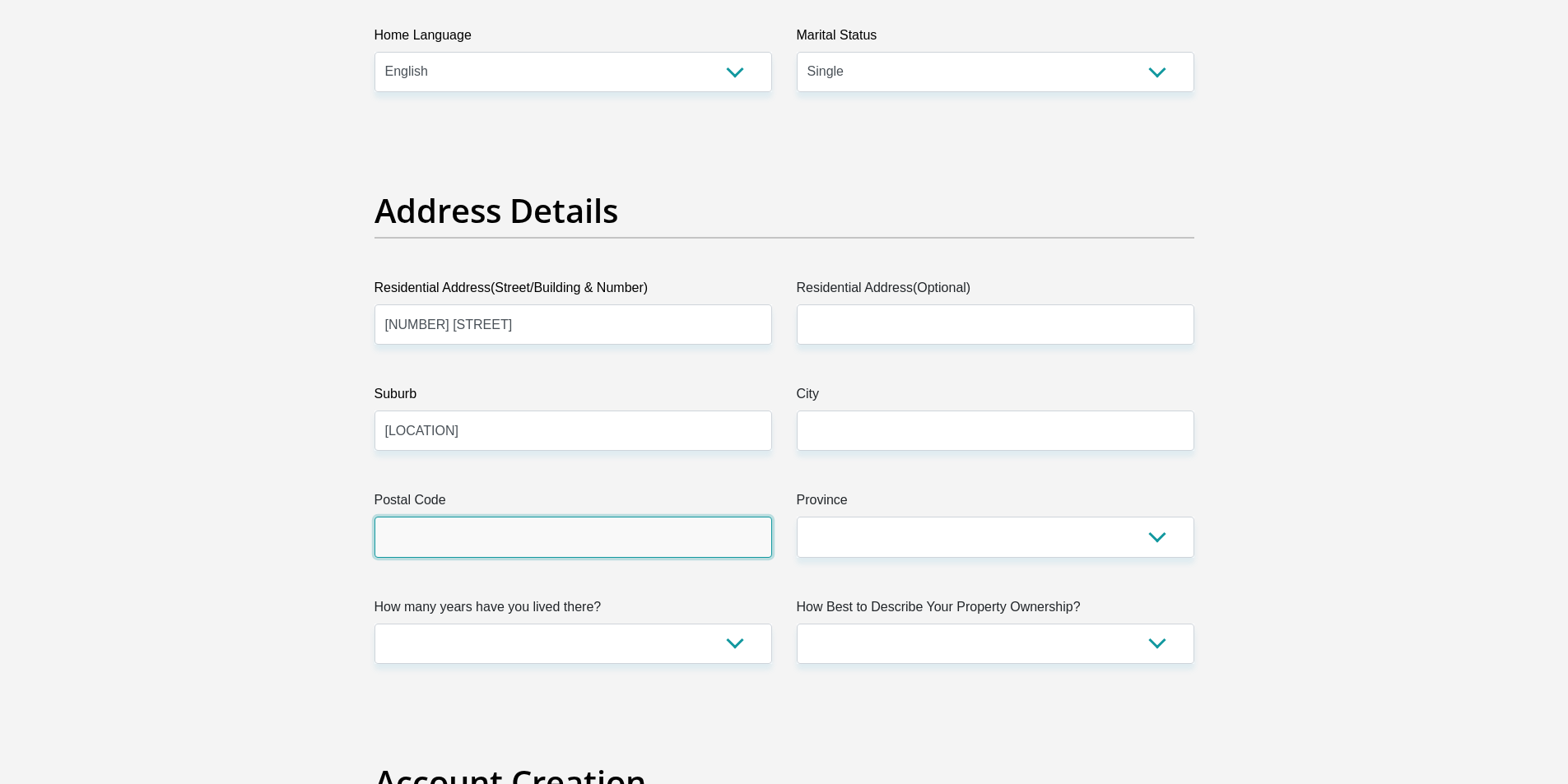 click on "Postal Code" at bounding box center (573, 536) 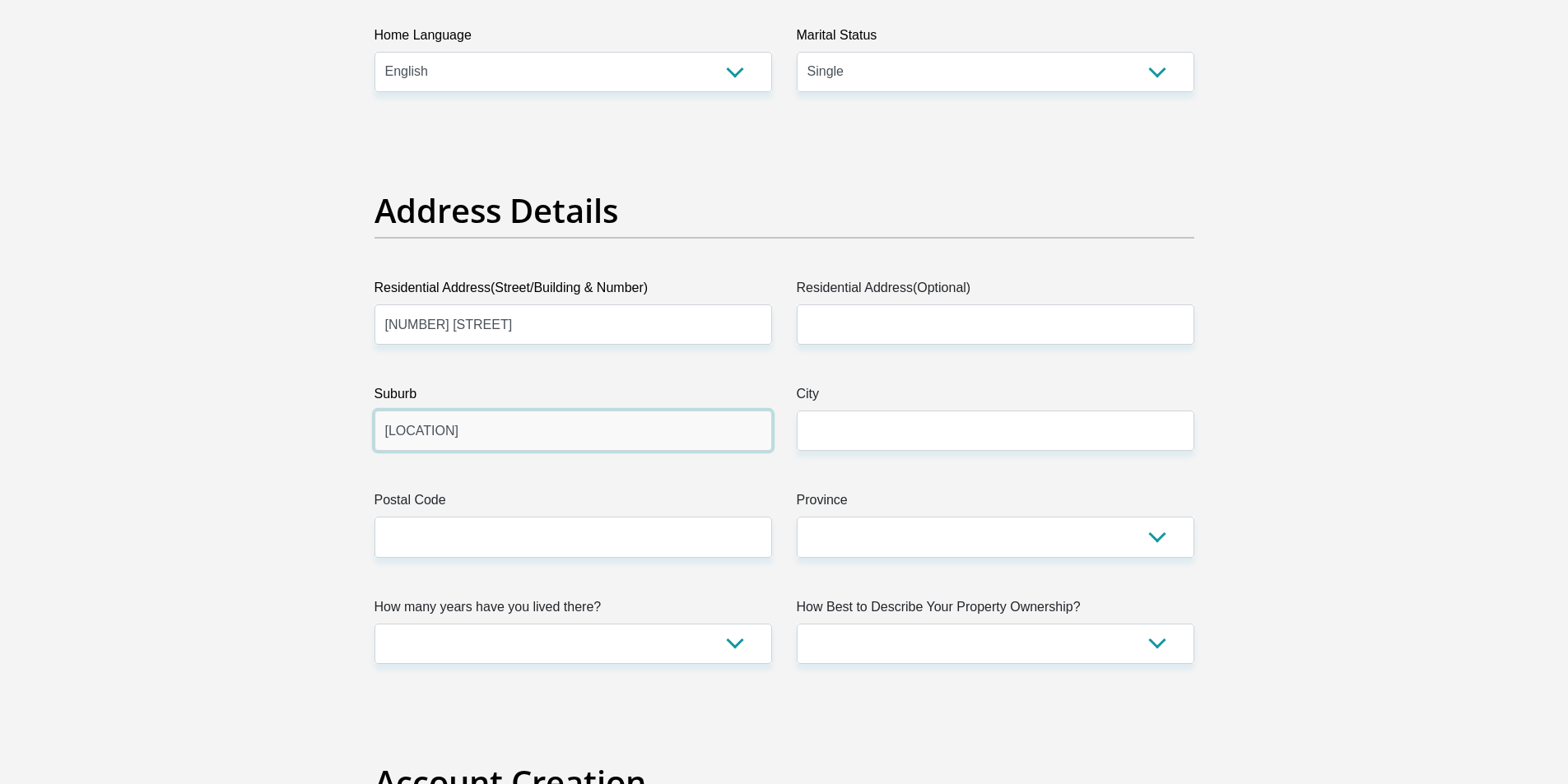 drag, startPoint x: 497, startPoint y: 431, endPoint x: 421, endPoint y: 415, distance: 77.66595 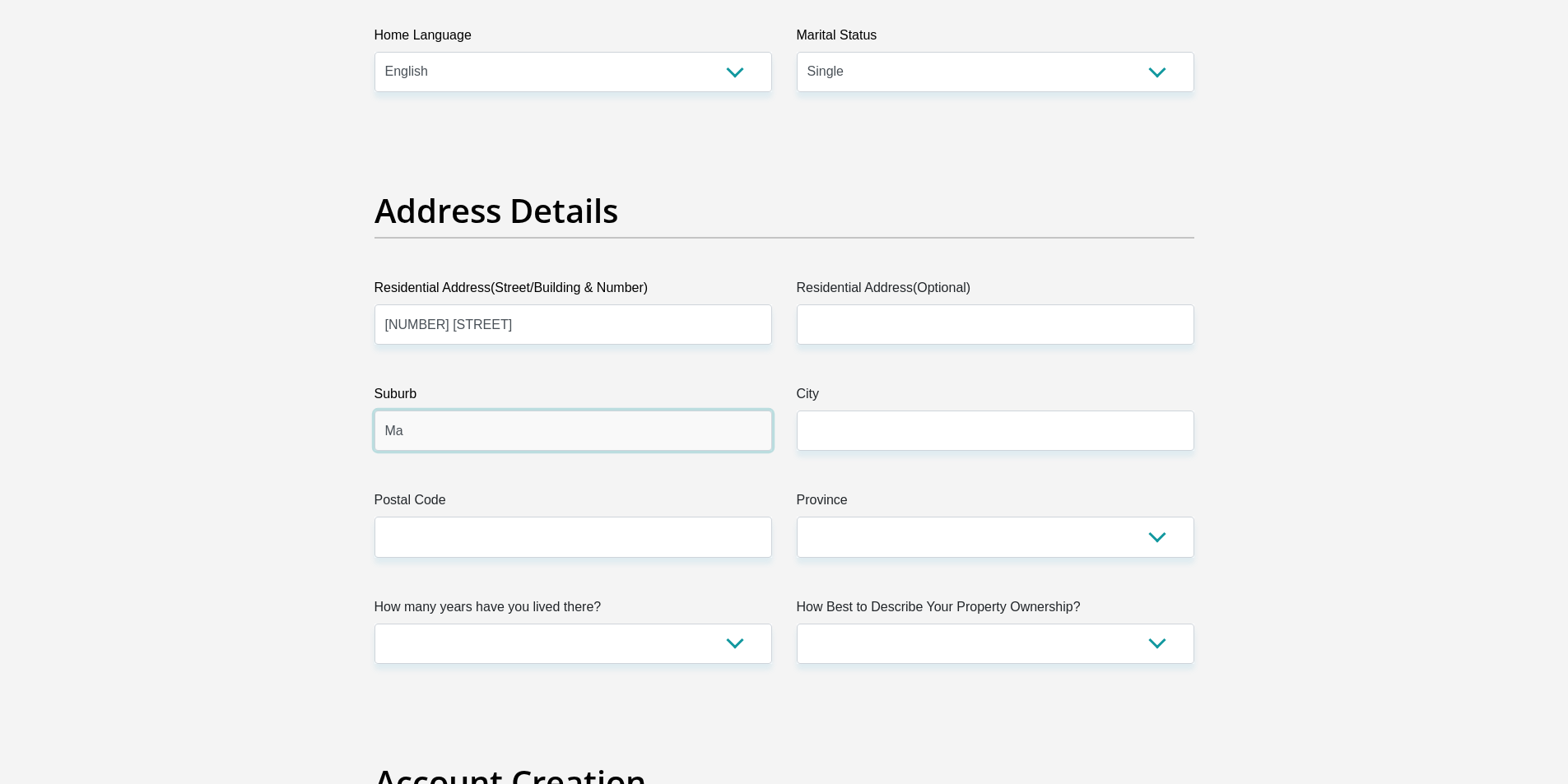 type on "M" 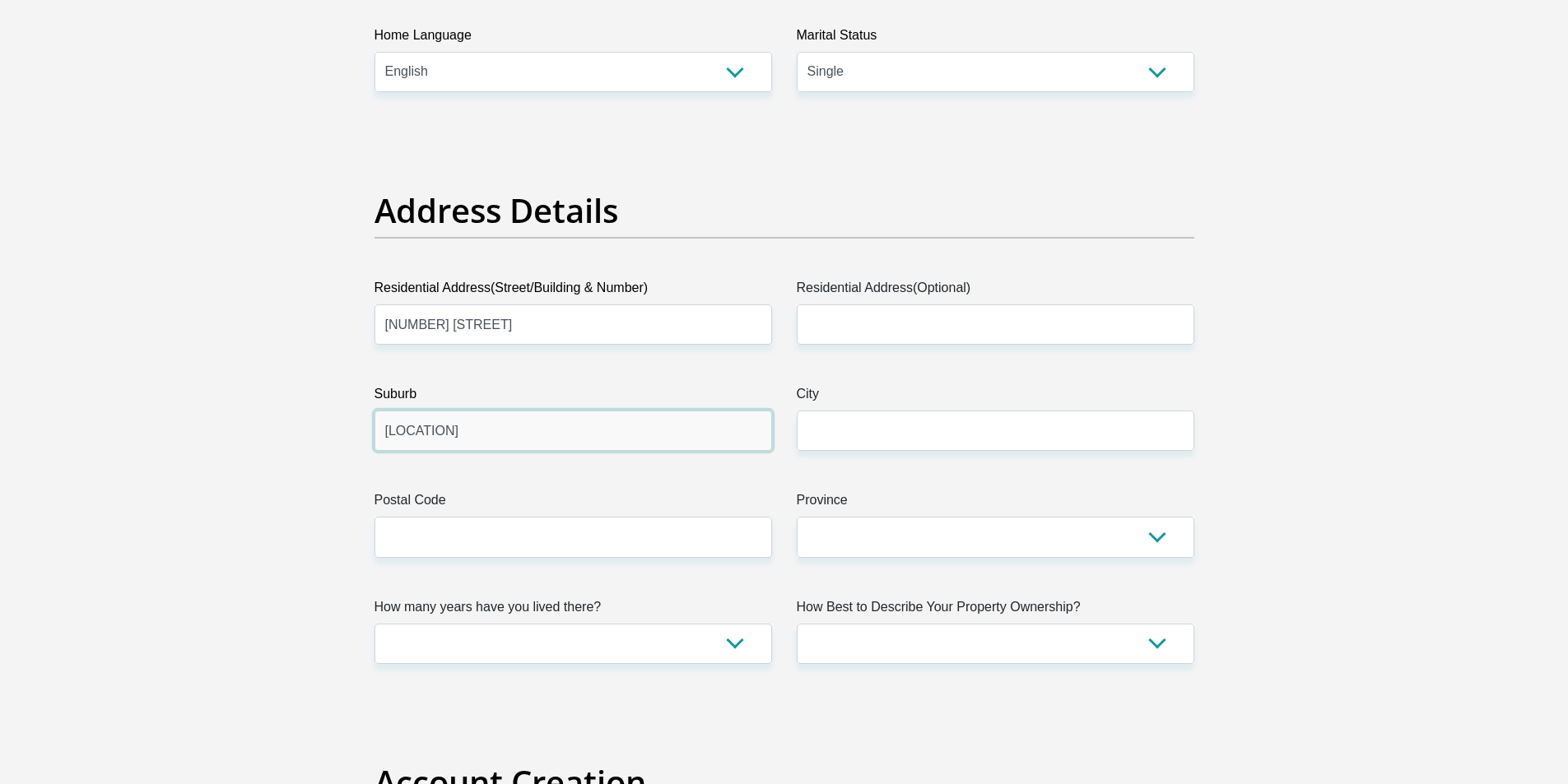 type on "Manor Gardens" 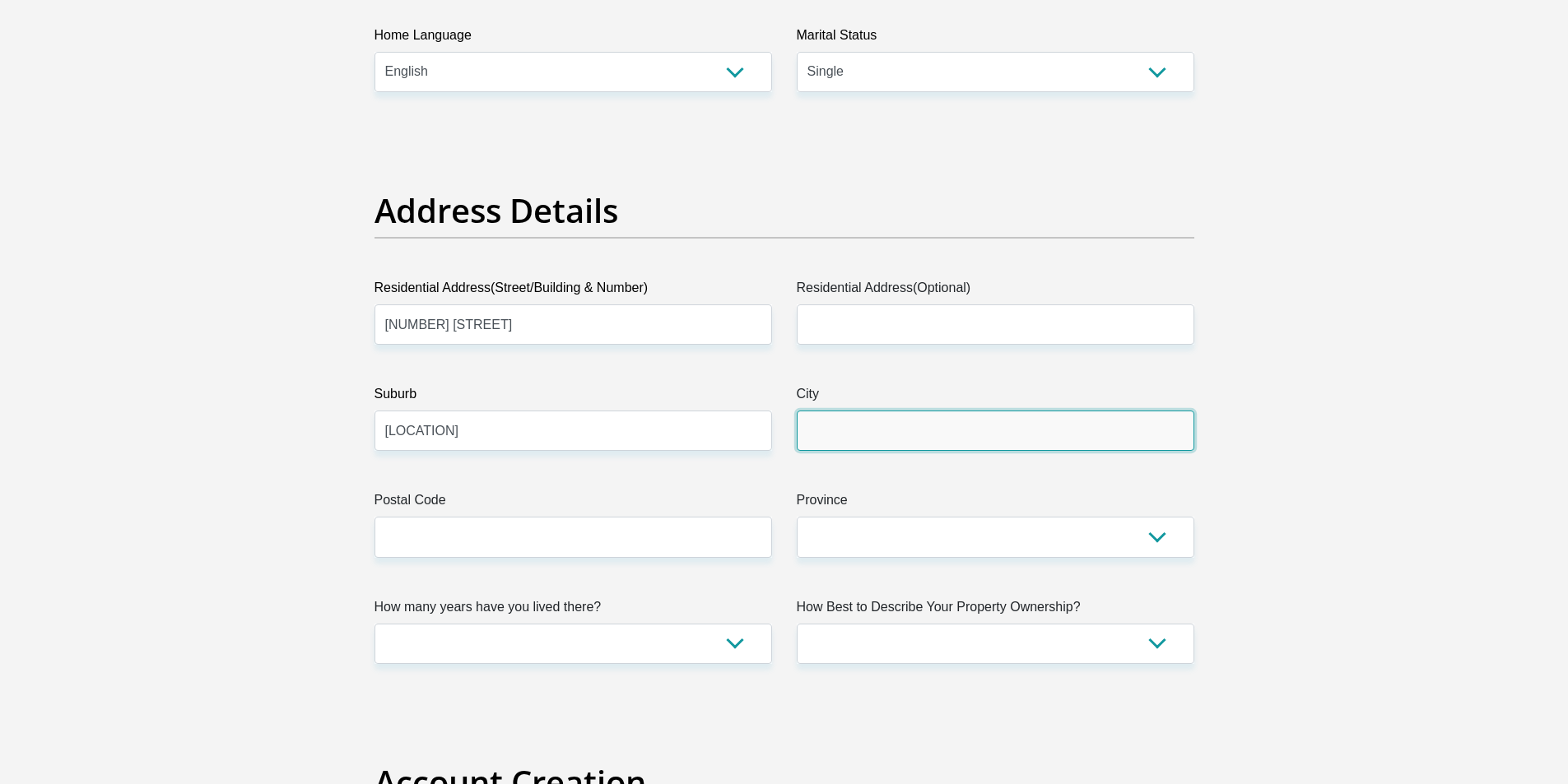 click on "City" at bounding box center (995, 430) 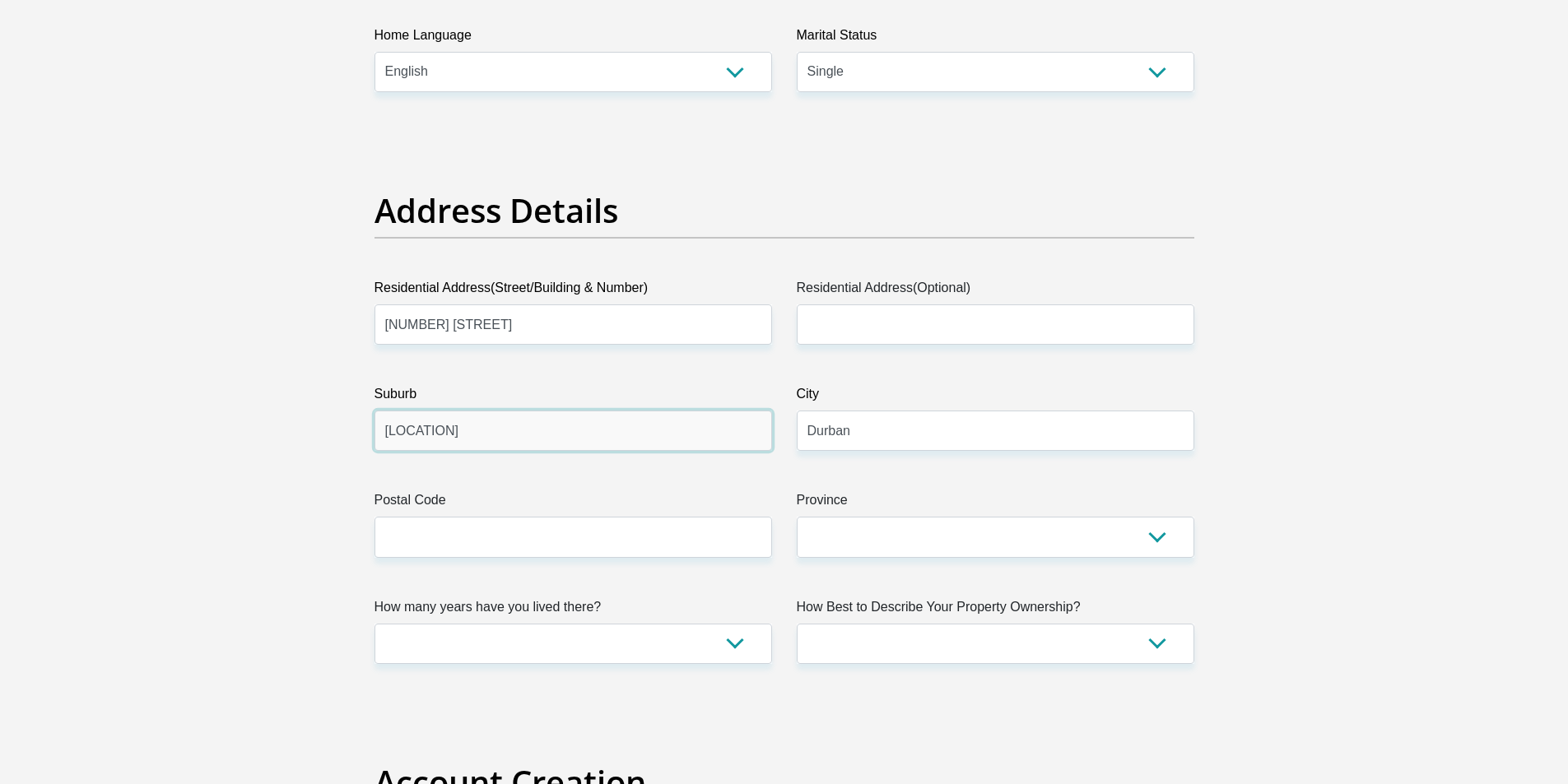 click on "Manor Gardens" at bounding box center [573, 430] 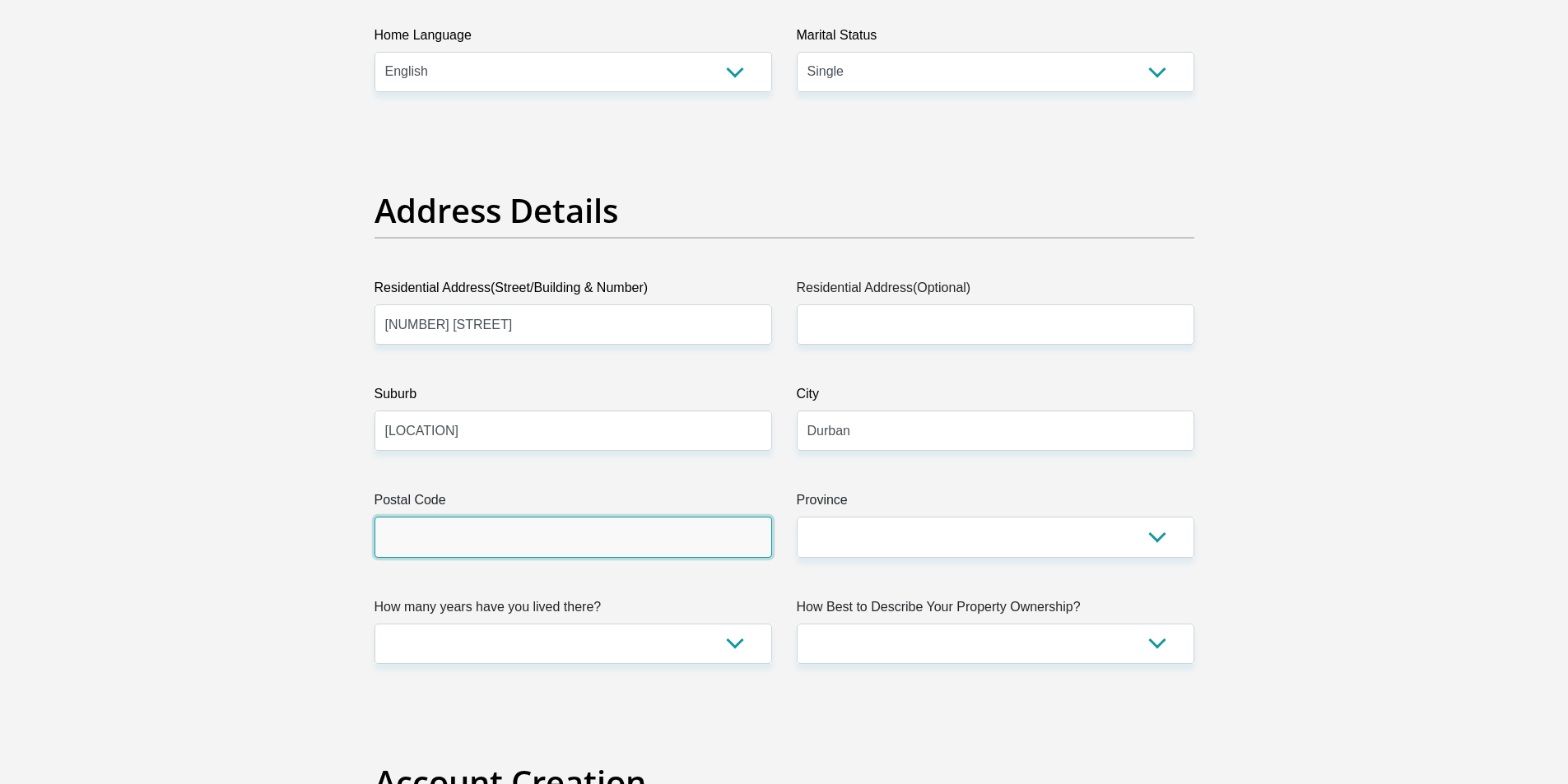 click on "Postal Code" at bounding box center (573, 536) 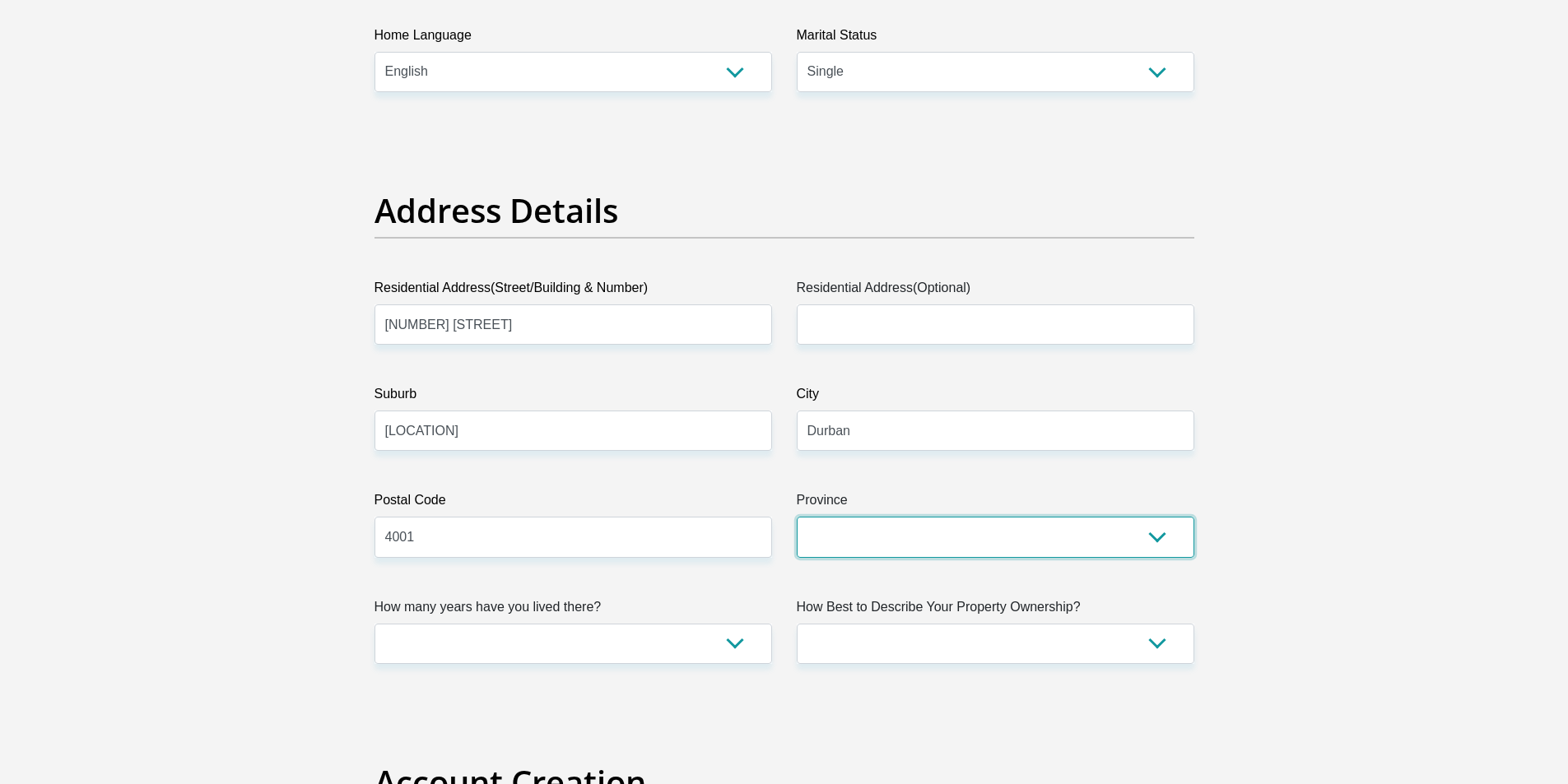 click on "Eastern Cape
Free State
Gauteng
KwaZulu-Natal
Limpopo
Mpumalanga
Northern Cape
North West
Western Cape" at bounding box center [995, 536] 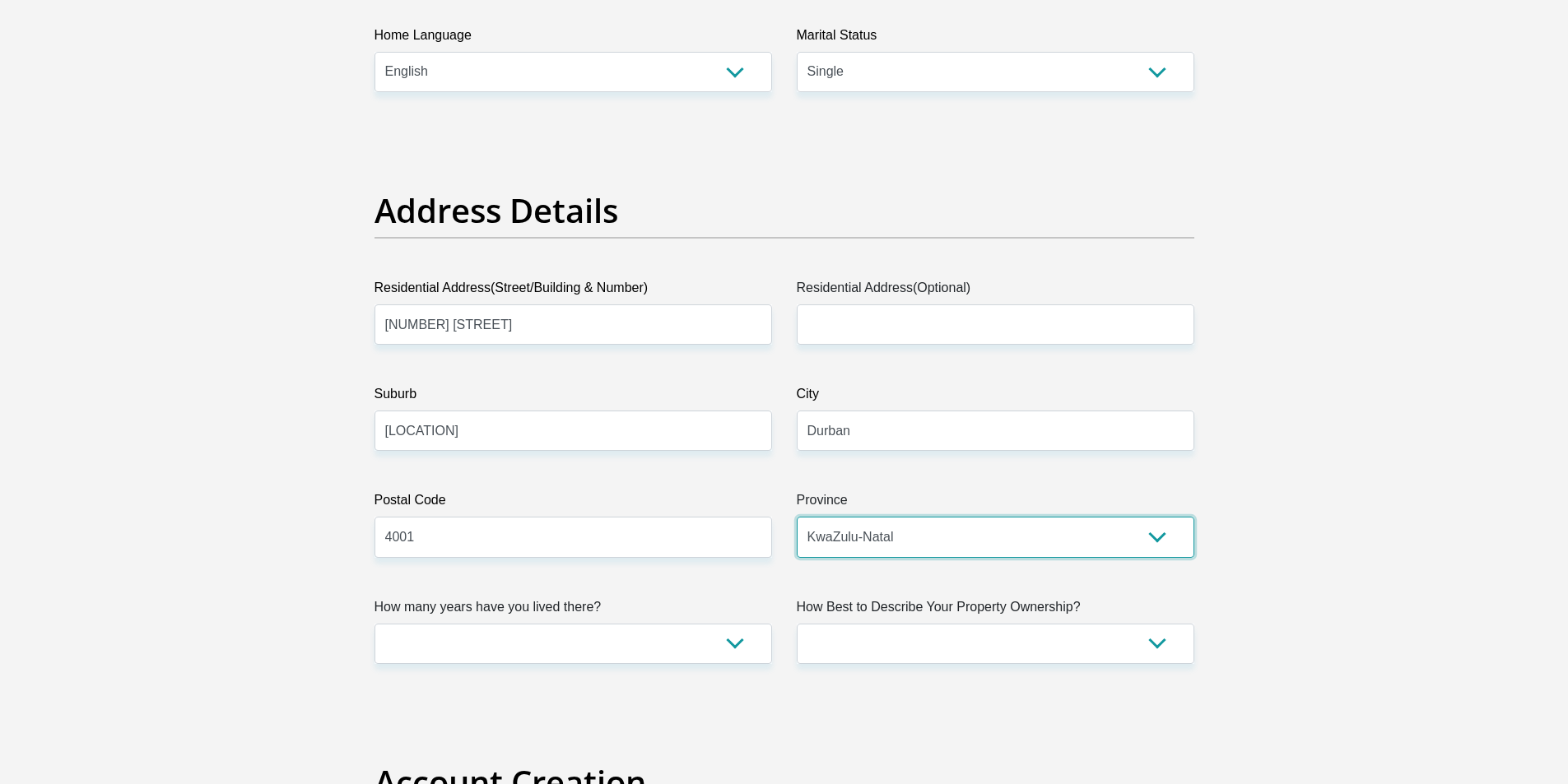 click on "Eastern Cape
Free State
Gauteng
KwaZulu-Natal
Limpopo
Mpumalanga
Northern Cape
North West
Western Cape" at bounding box center (995, 536) 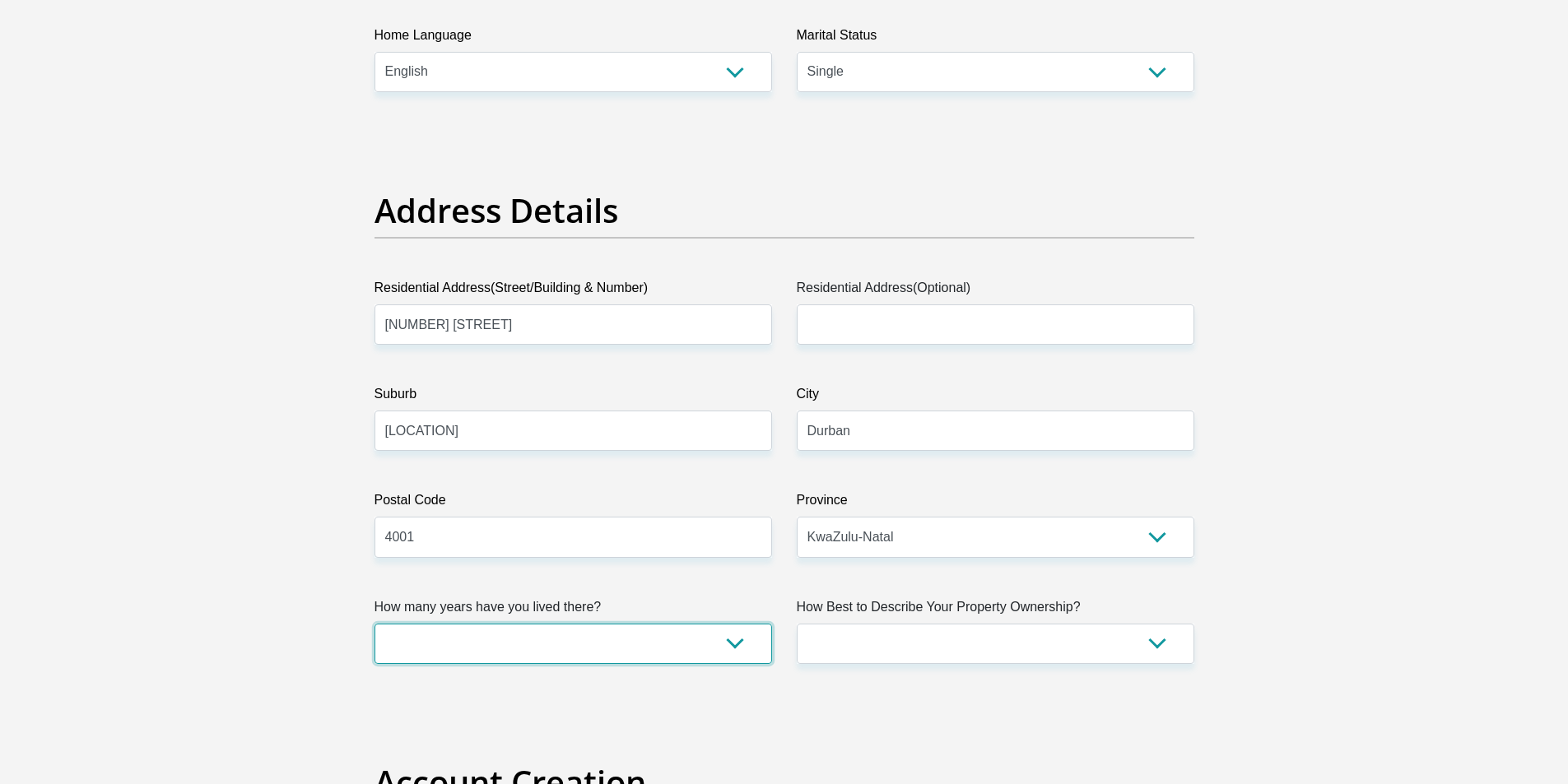 click on "less than 1 year
1-3 years
3-5 years
5+ years" at bounding box center [573, 643] 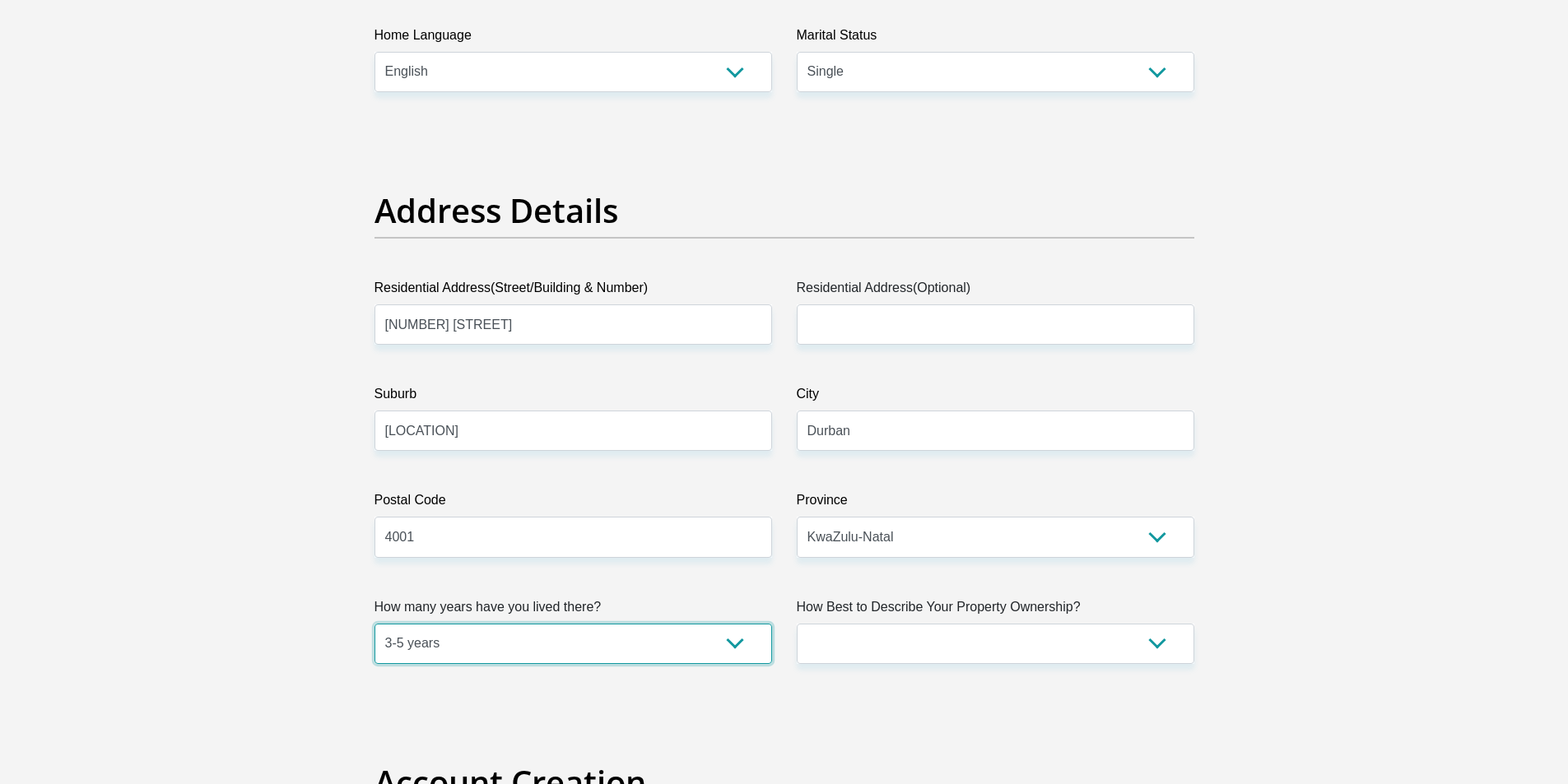 click on "less than 1 year
1-3 years
3-5 years
5+ years" at bounding box center [573, 643] 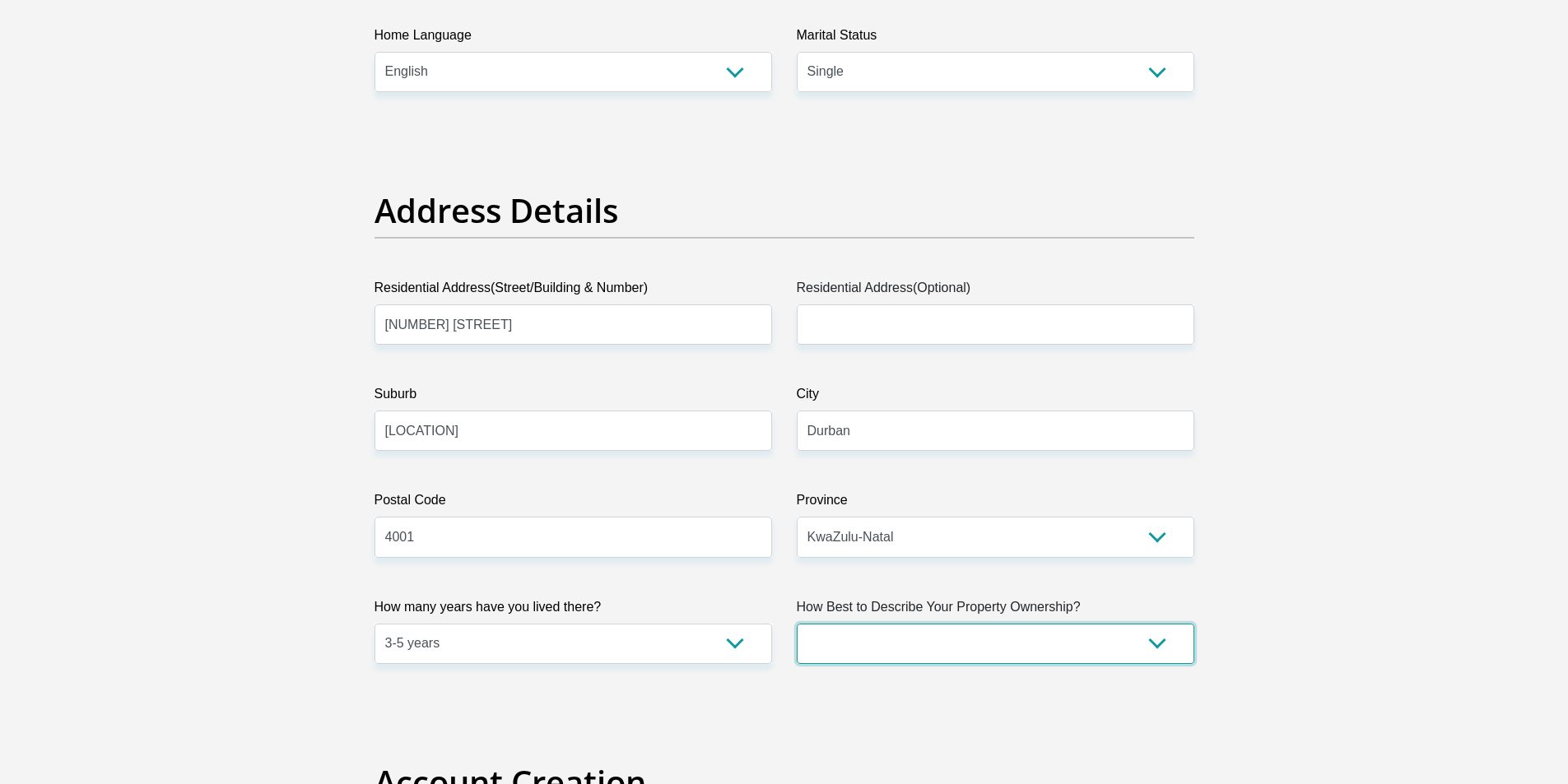click on "Owned
Rented
Family Owned
Company Dwelling" at bounding box center [995, 643] 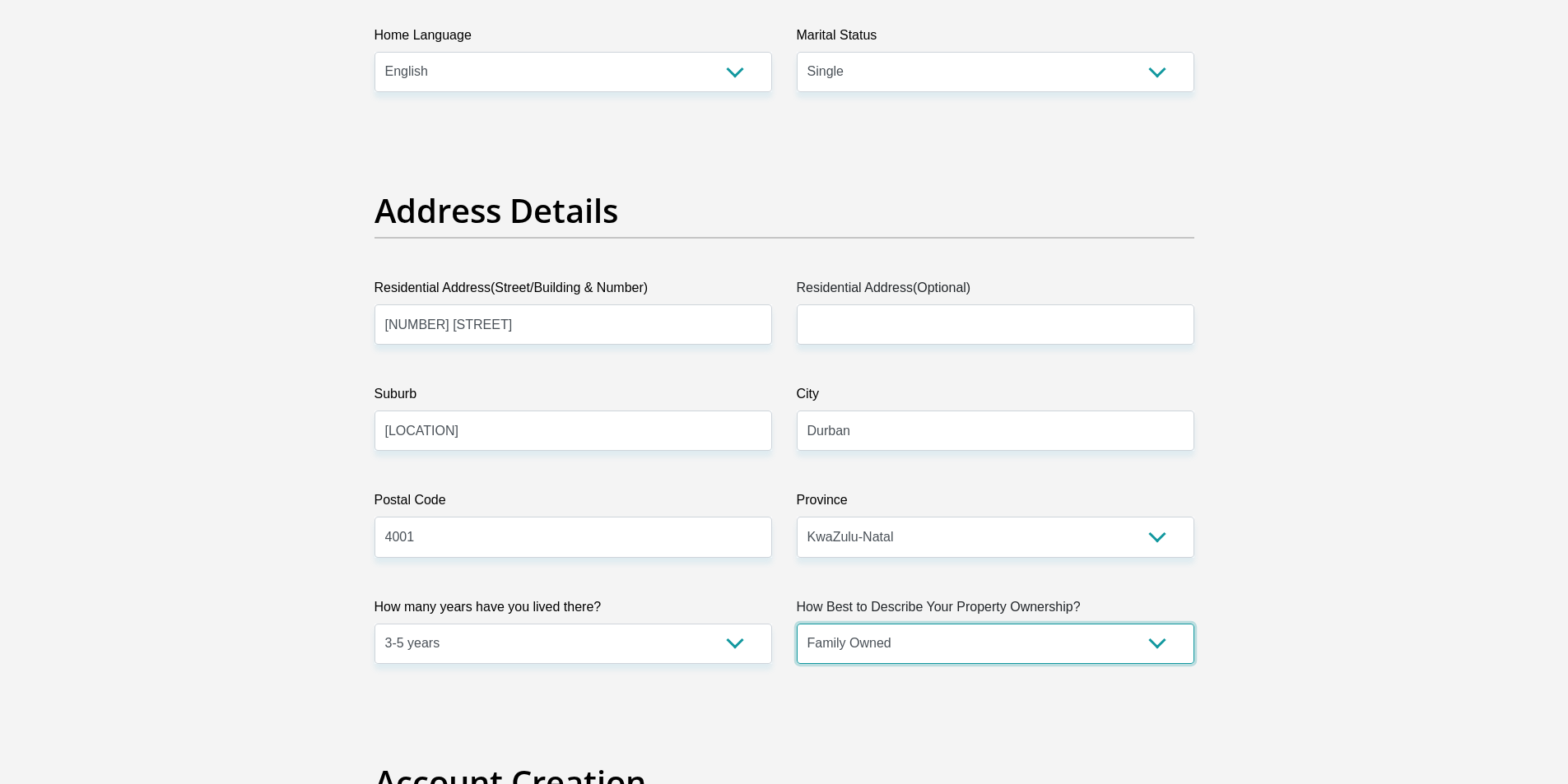 click on "Owned
Rented
Family Owned
Company Dwelling" at bounding box center (995, 643) 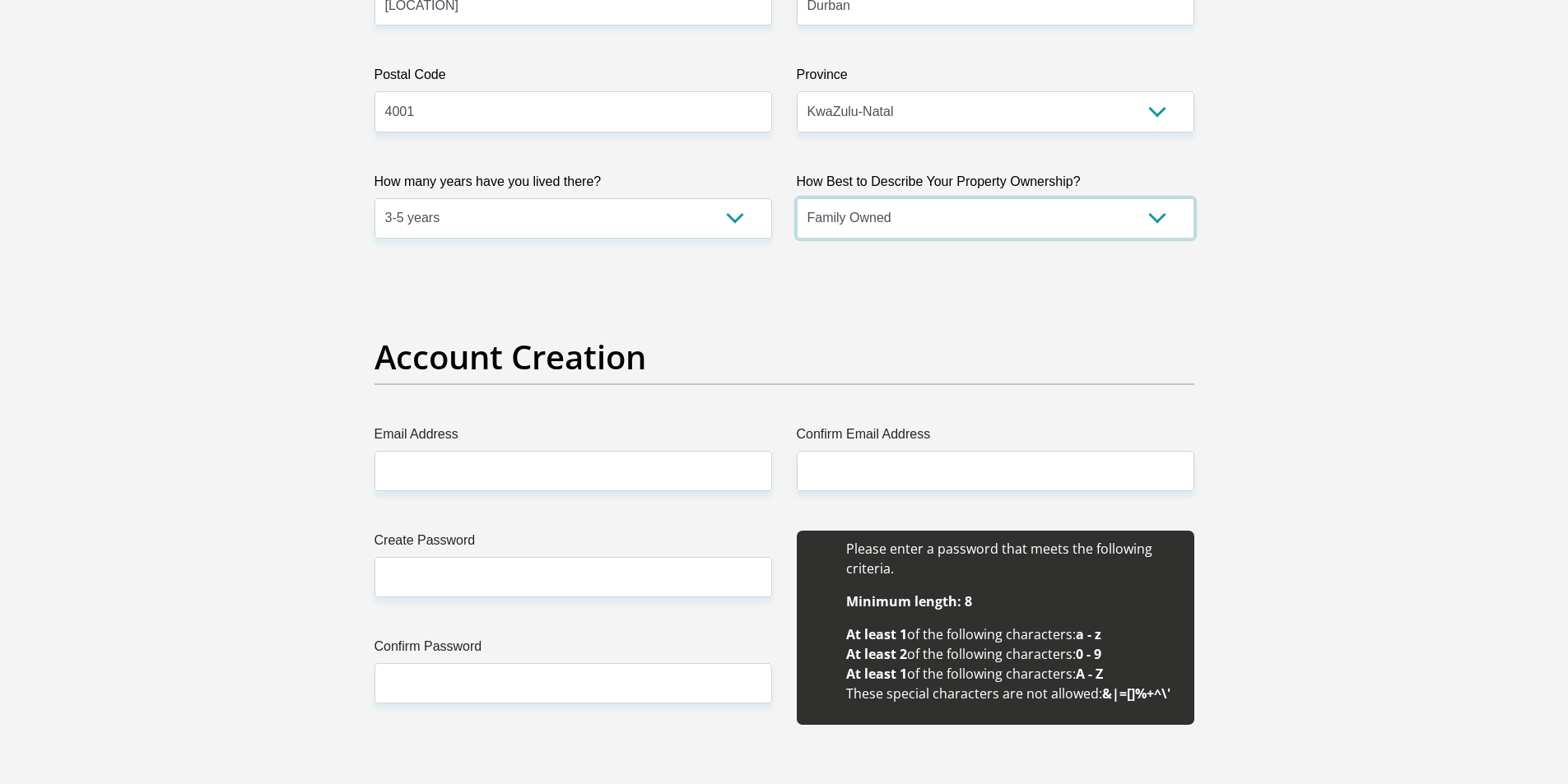 scroll, scrollTop: 1234, scrollLeft: 0, axis: vertical 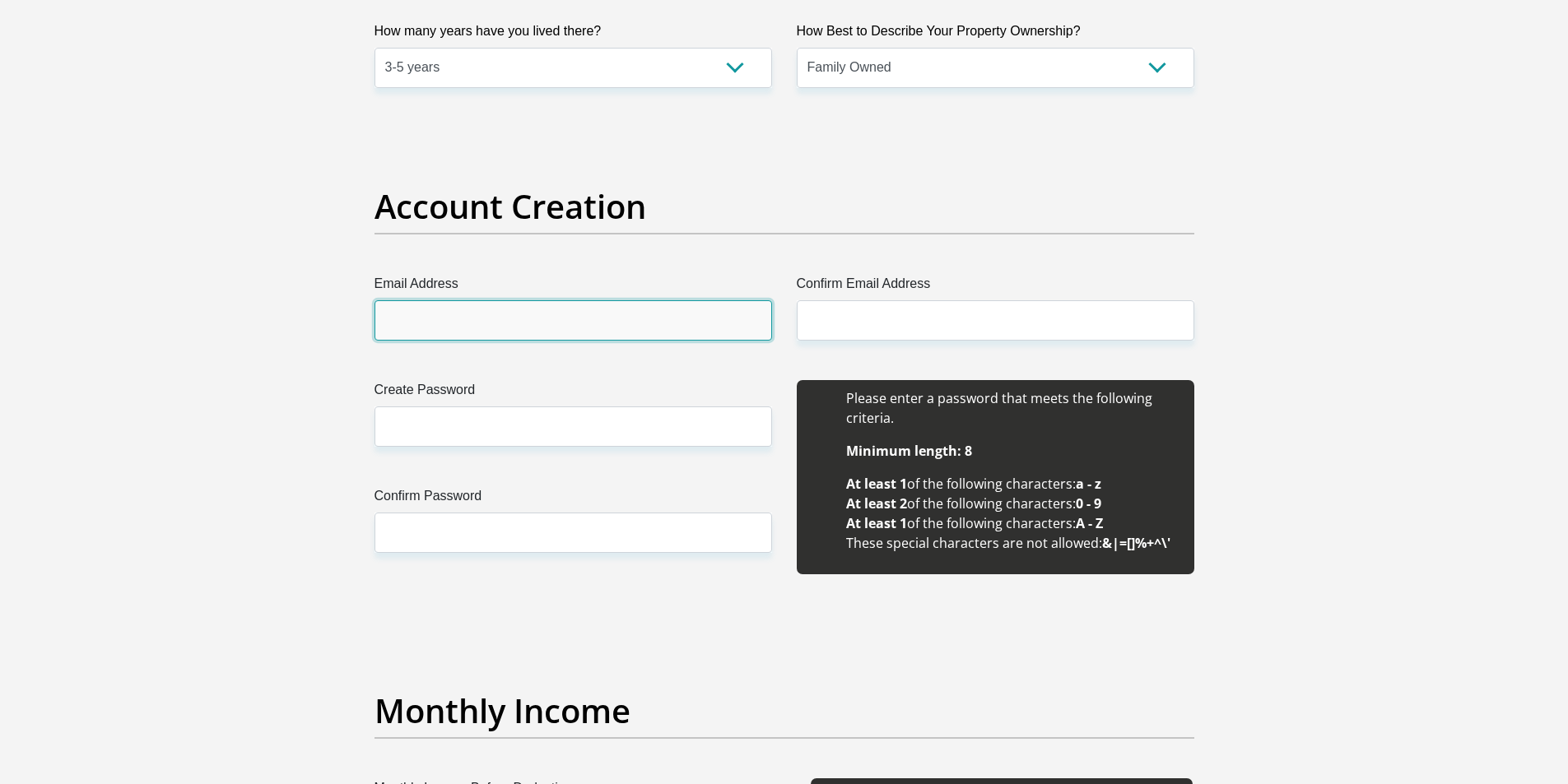 click on "Email Address" at bounding box center [573, 320] 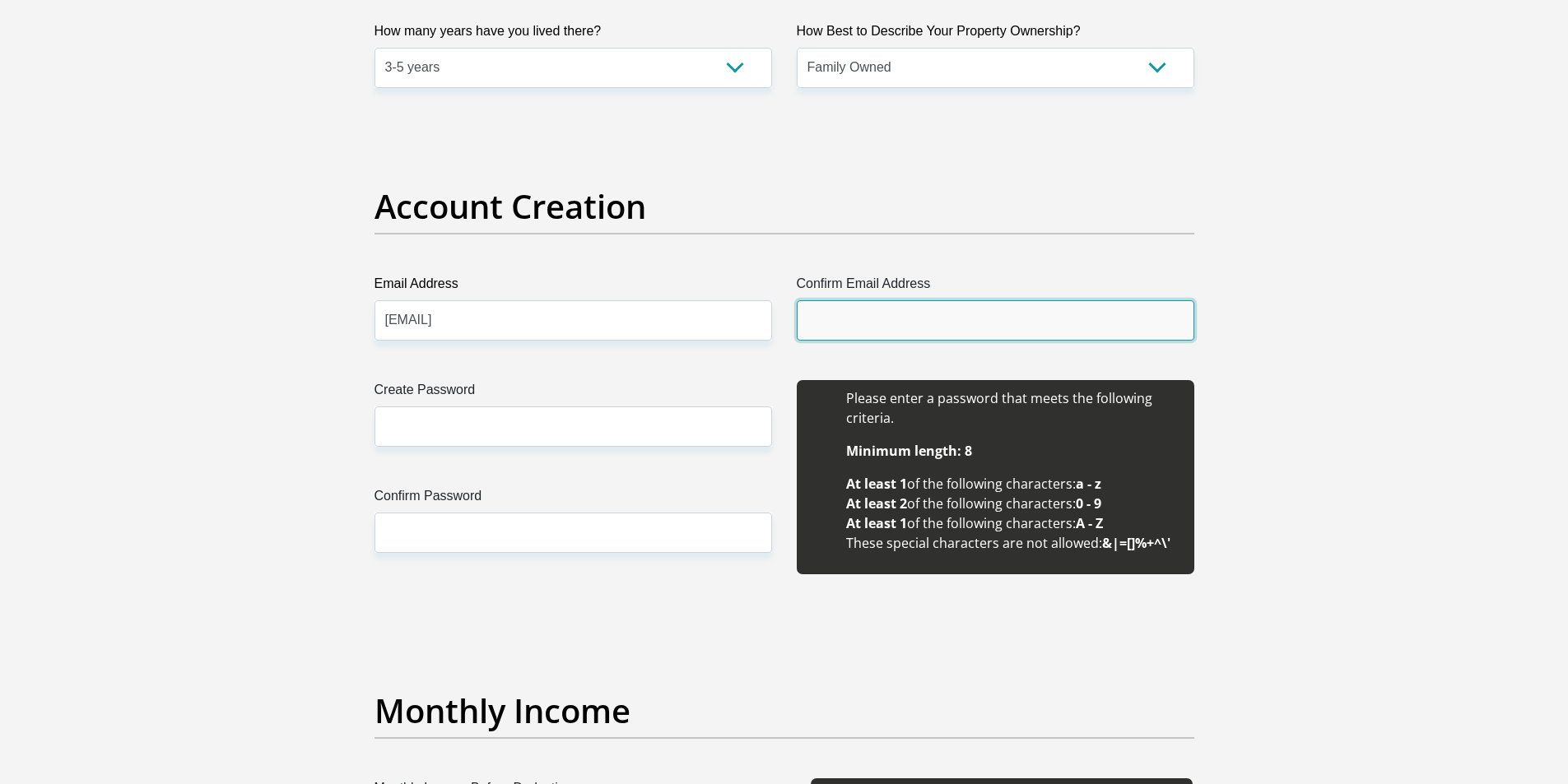 click on "Confirm Email Address" at bounding box center [995, 320] 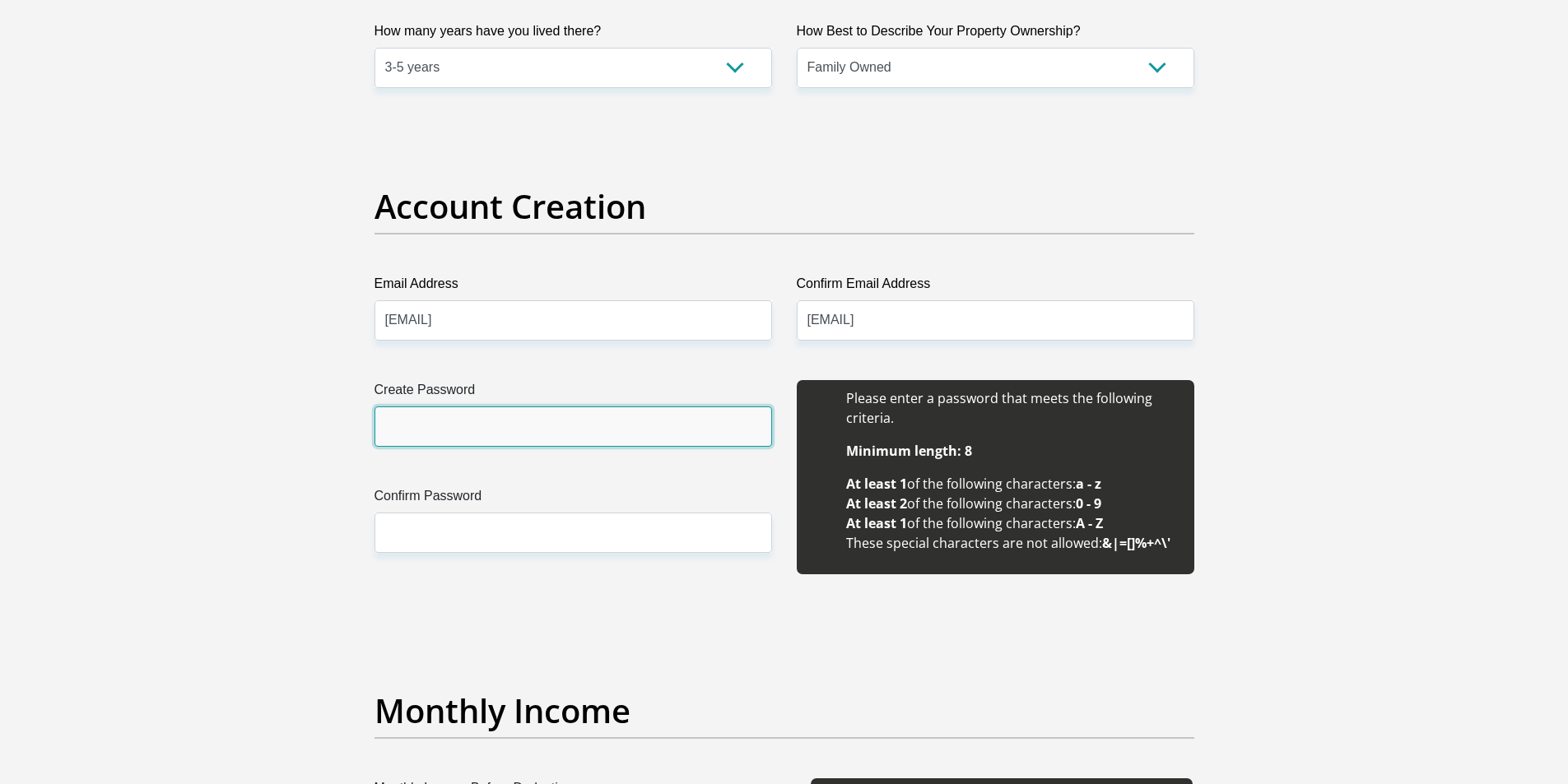 click on "Create Password" at bounding box center [573, 426] 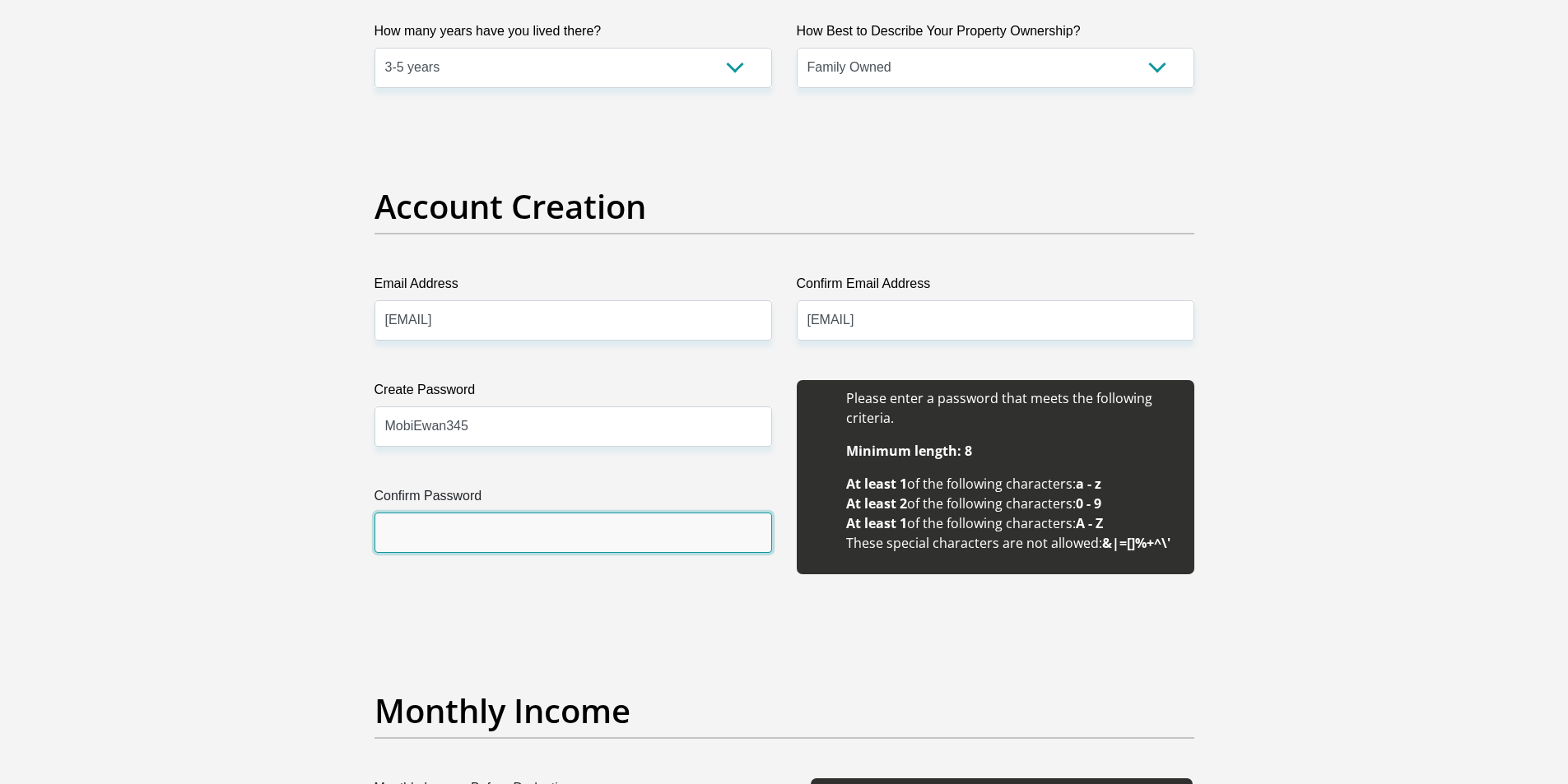 click on "Confirm Password" at bounding box center (573, 532) 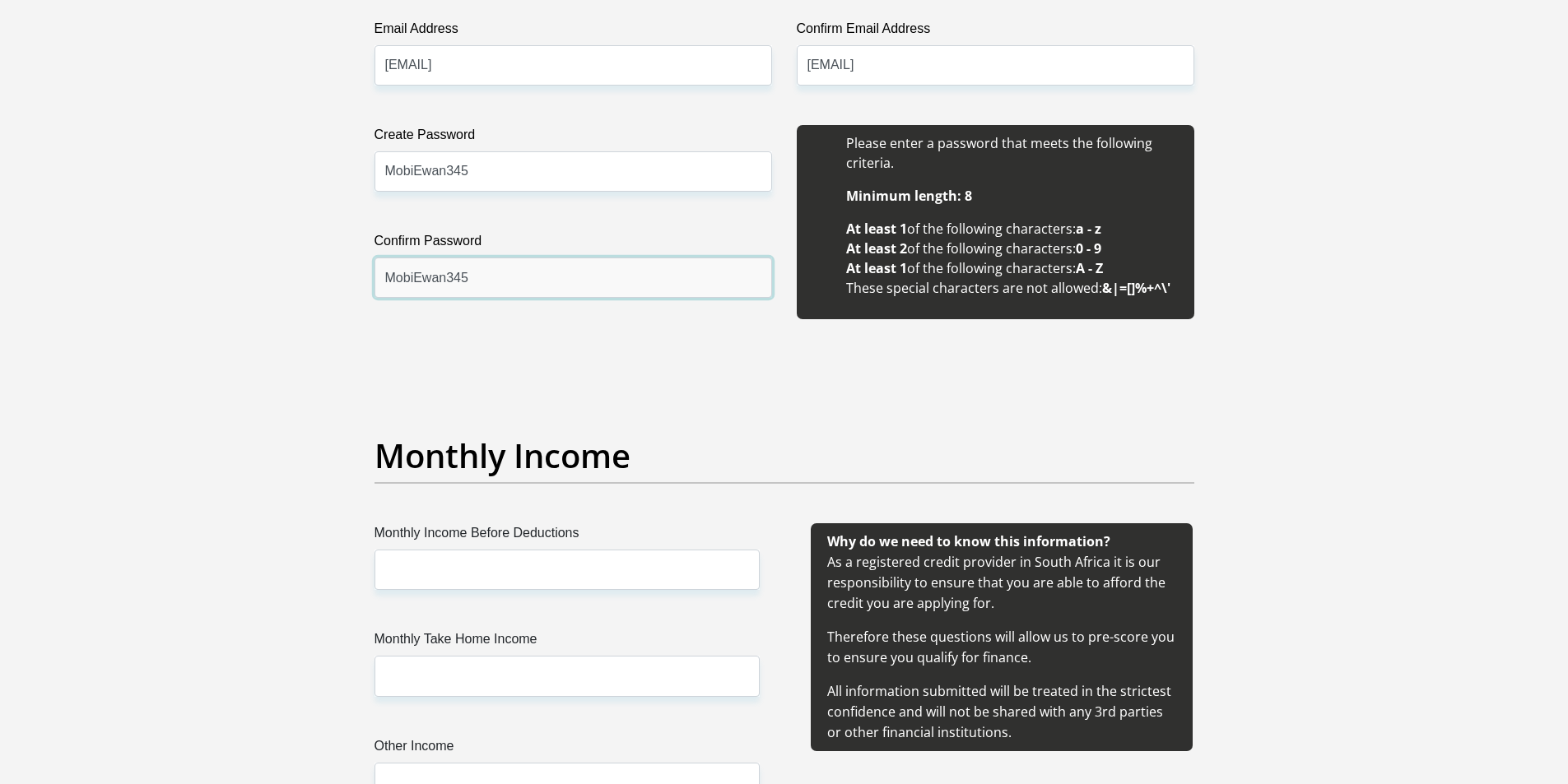 scroll, scrollTop: 1645, scrollLeft: 0, axis: vertical 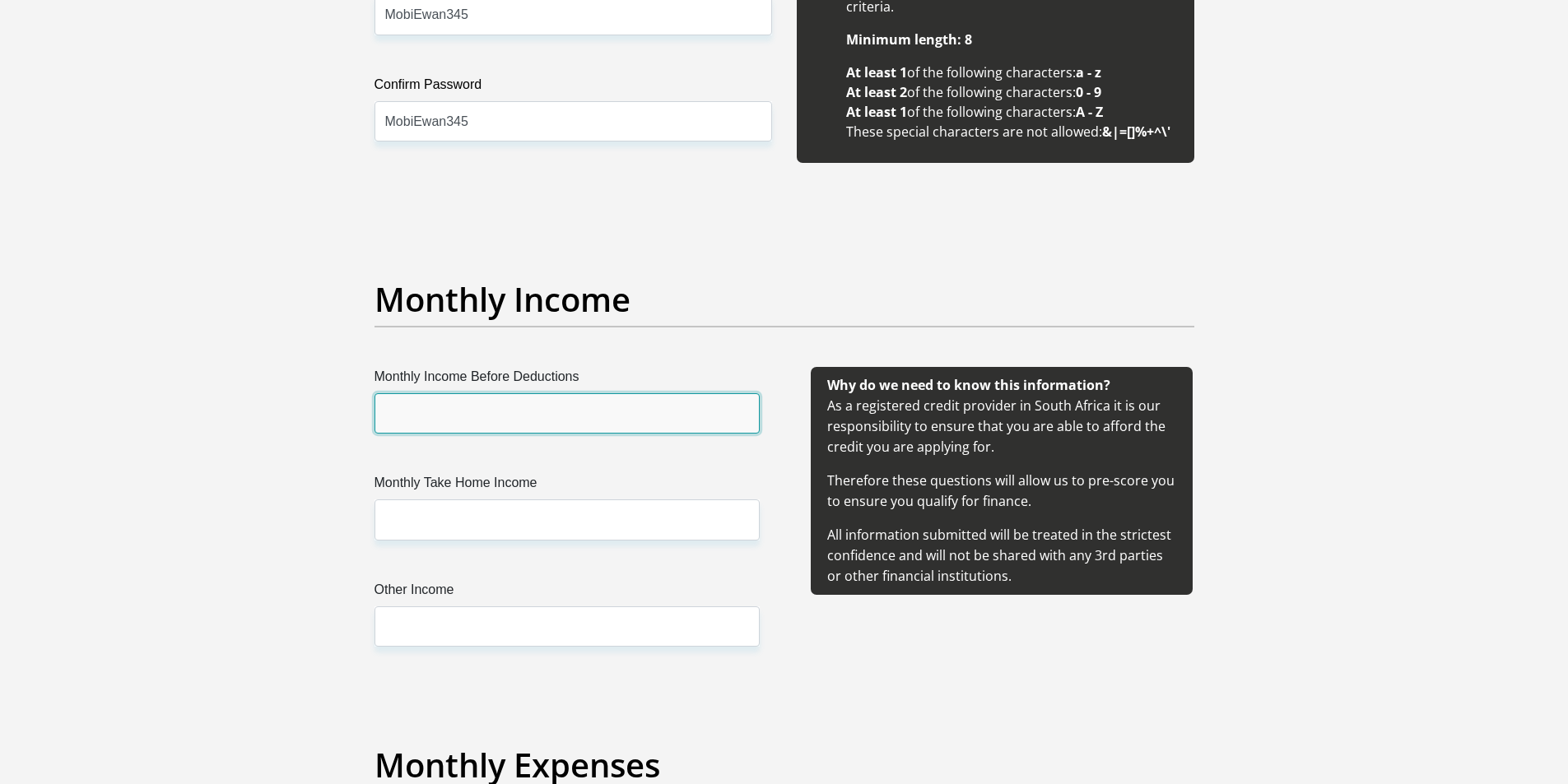 click on "Monthly Income Before Deductions" at bounding box center [567, 413] 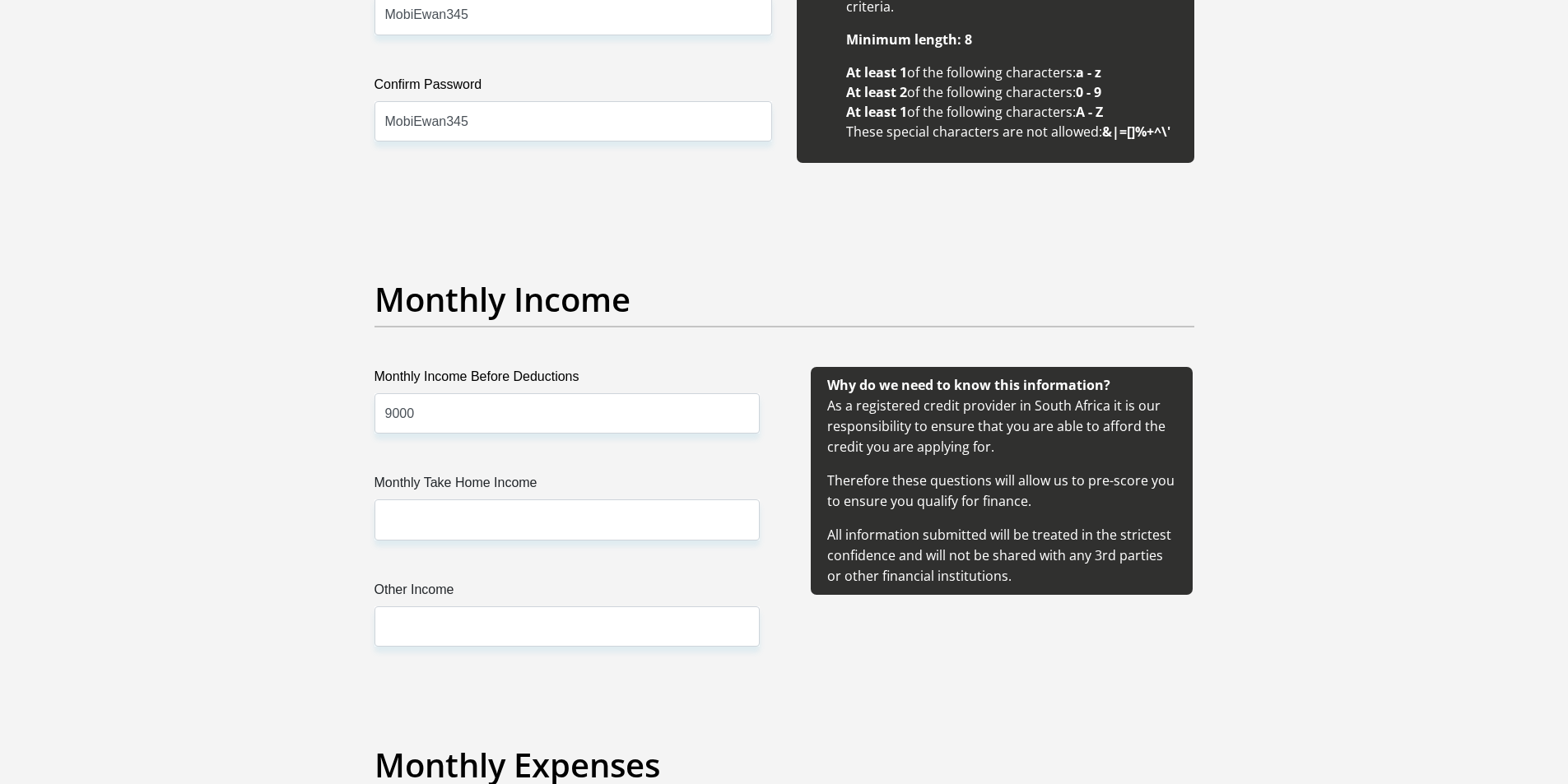 click on "Monthly Income Before Deductions
9000
Monthly Take Home Income
Other Income" at bounding box center (567, 527) 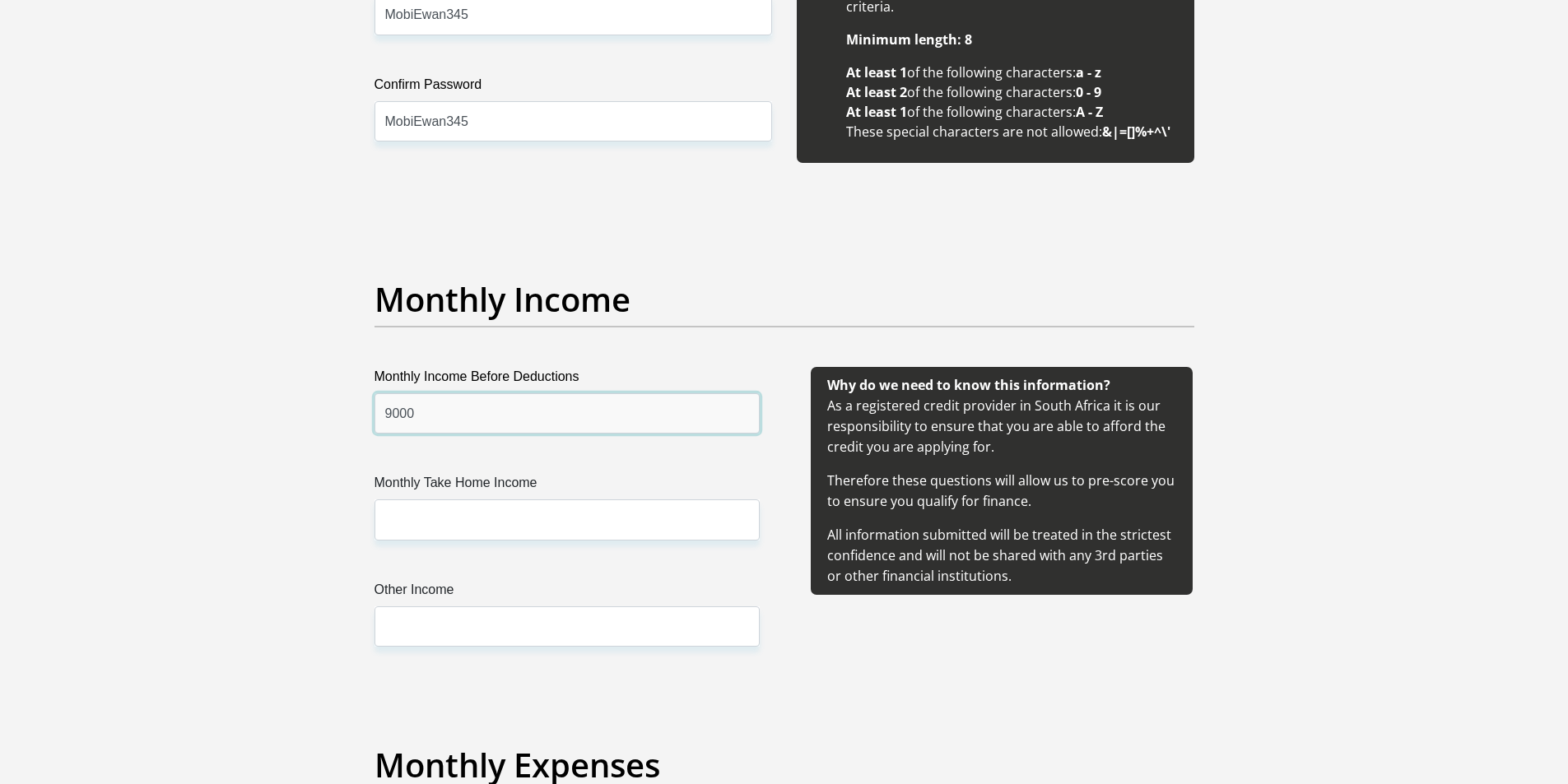 click on "Personal Details
Title
Mr
Ms
Mrs
Dr
Other
First Name
Ewan
Surname
ID Number
9612045095083
Please input valid ID number
Race
Black
Coloured
Indian
White
Other
Contact Number
0604703118
Please input valid contact number
Nationality" at bounding box center (784, 1294) 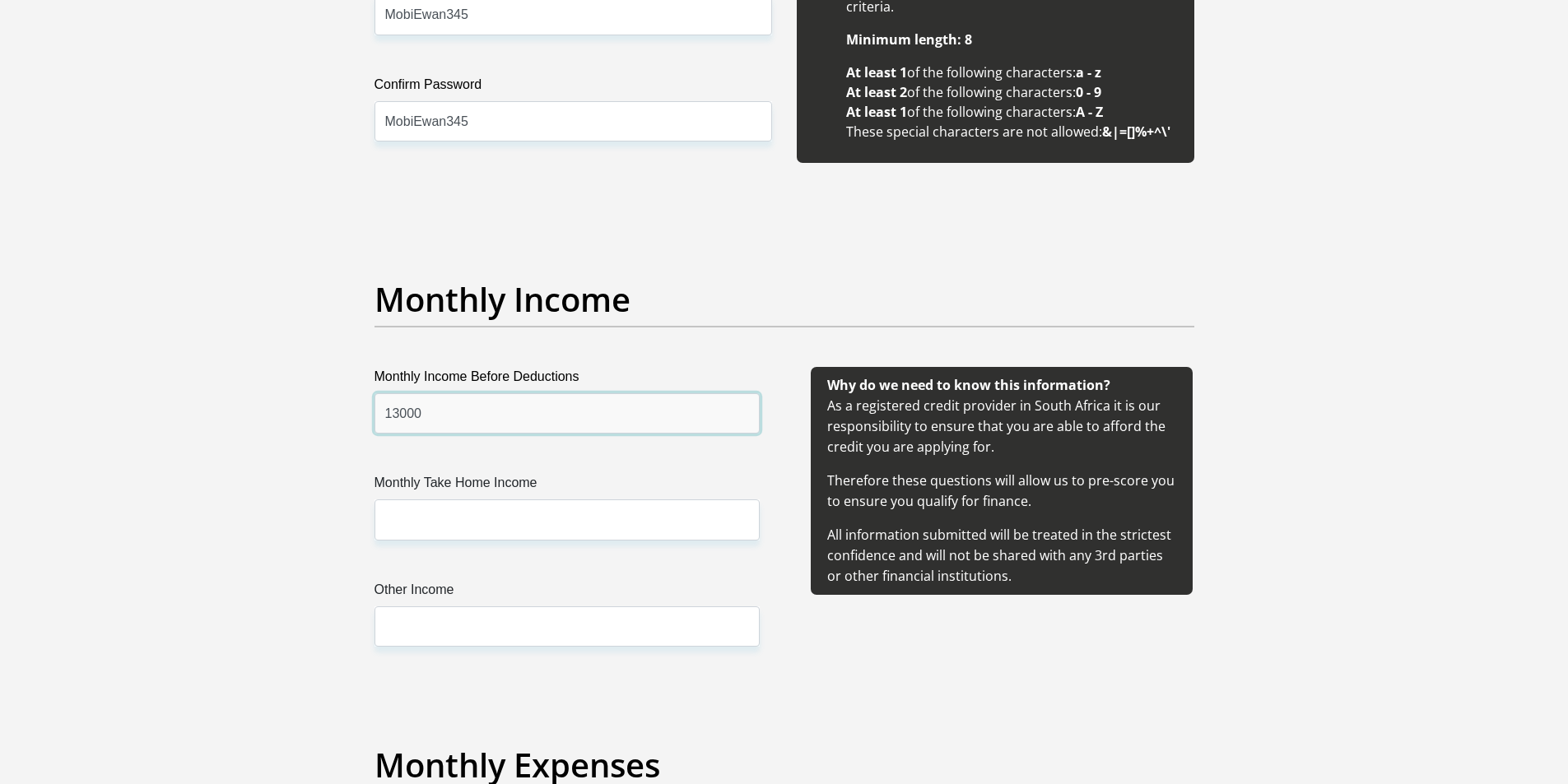 type on "13000" 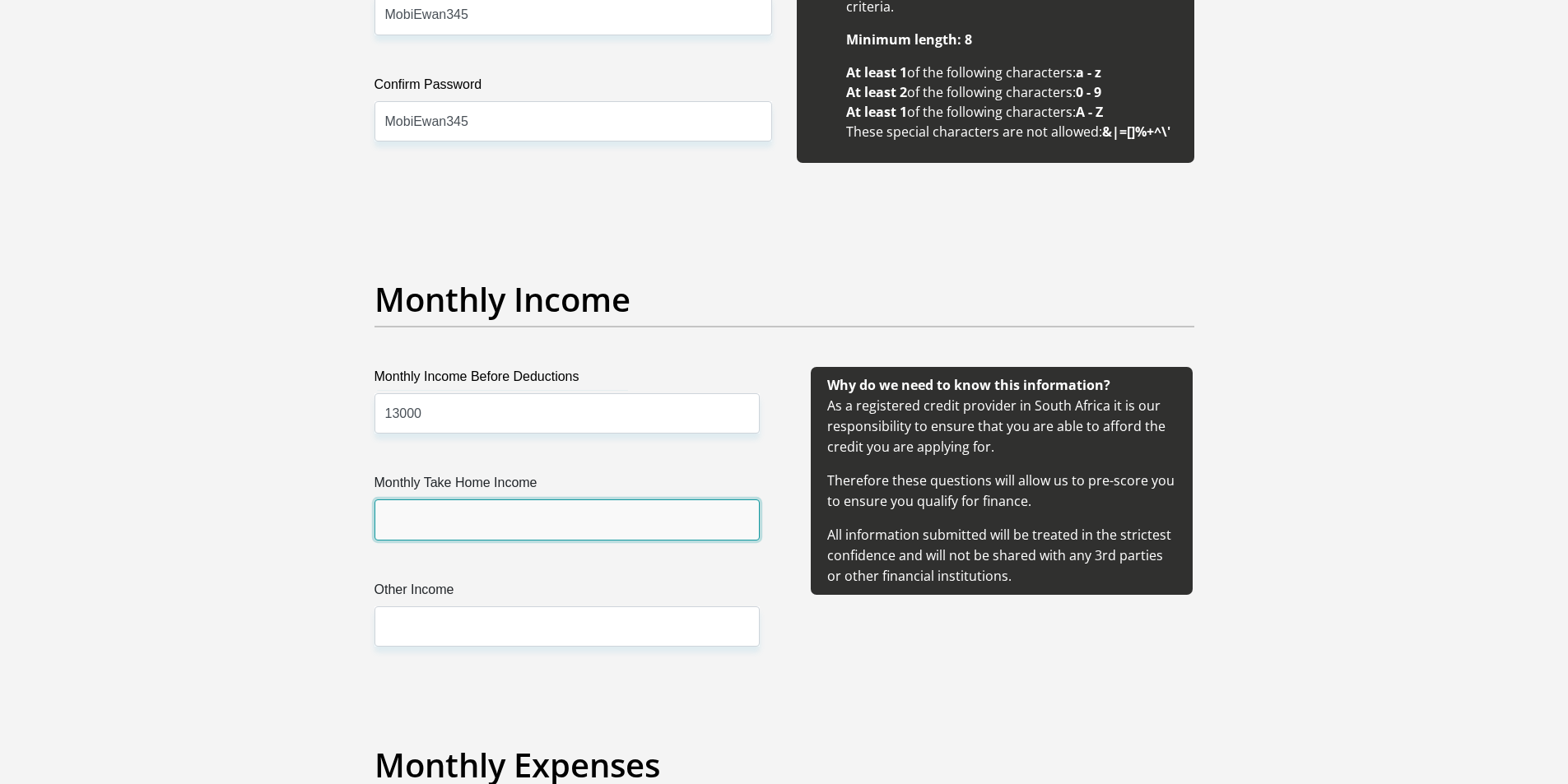 drag, startPoint x: 447, startPoint y: 519, endPoint x: 454, endPoint y: 512, distance: 9.8994949 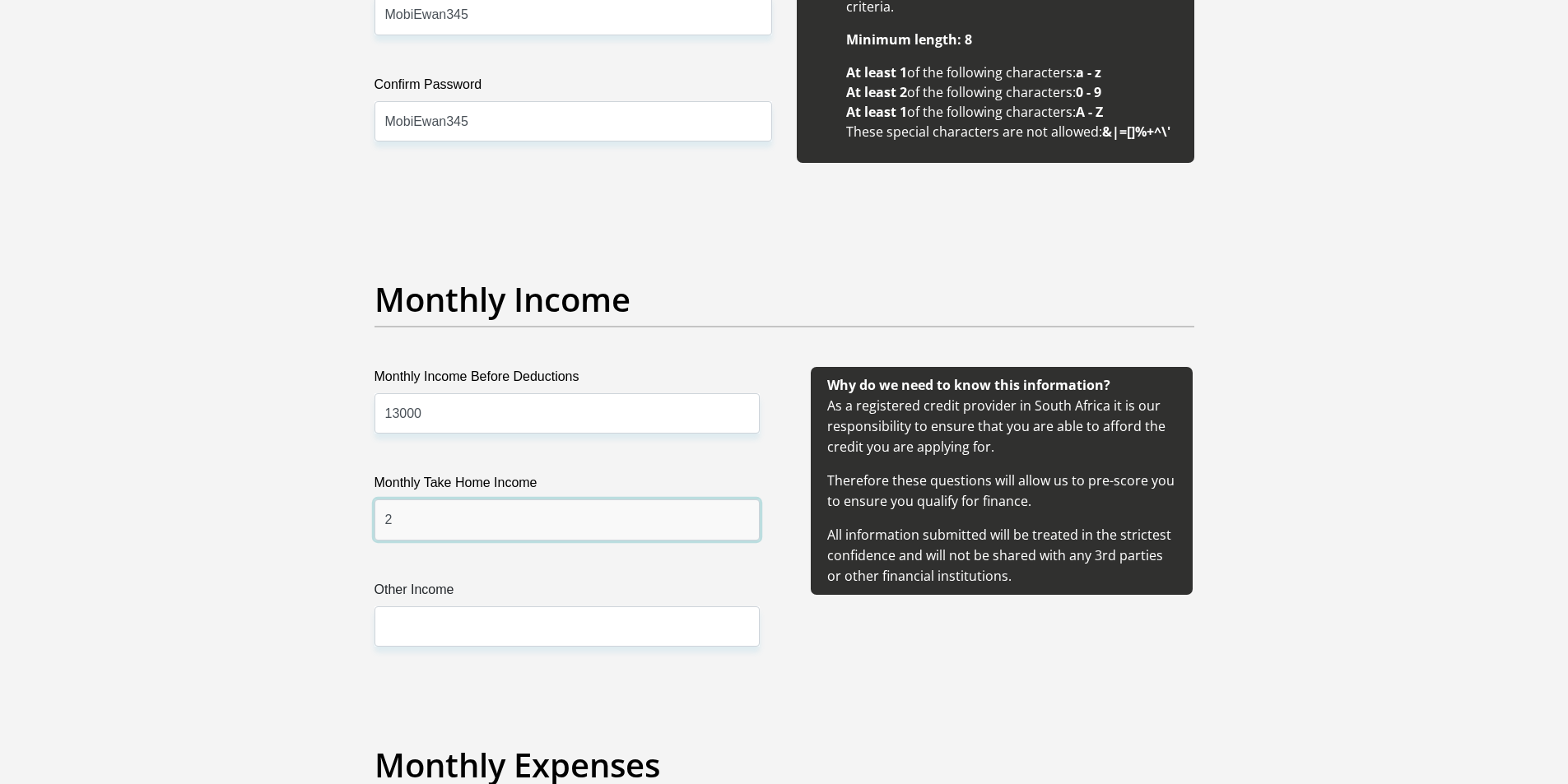 drag, startPoint x: 329, startPoint y: 525, endPoint x: 269, endPoint y: 529, distance: 60.133186 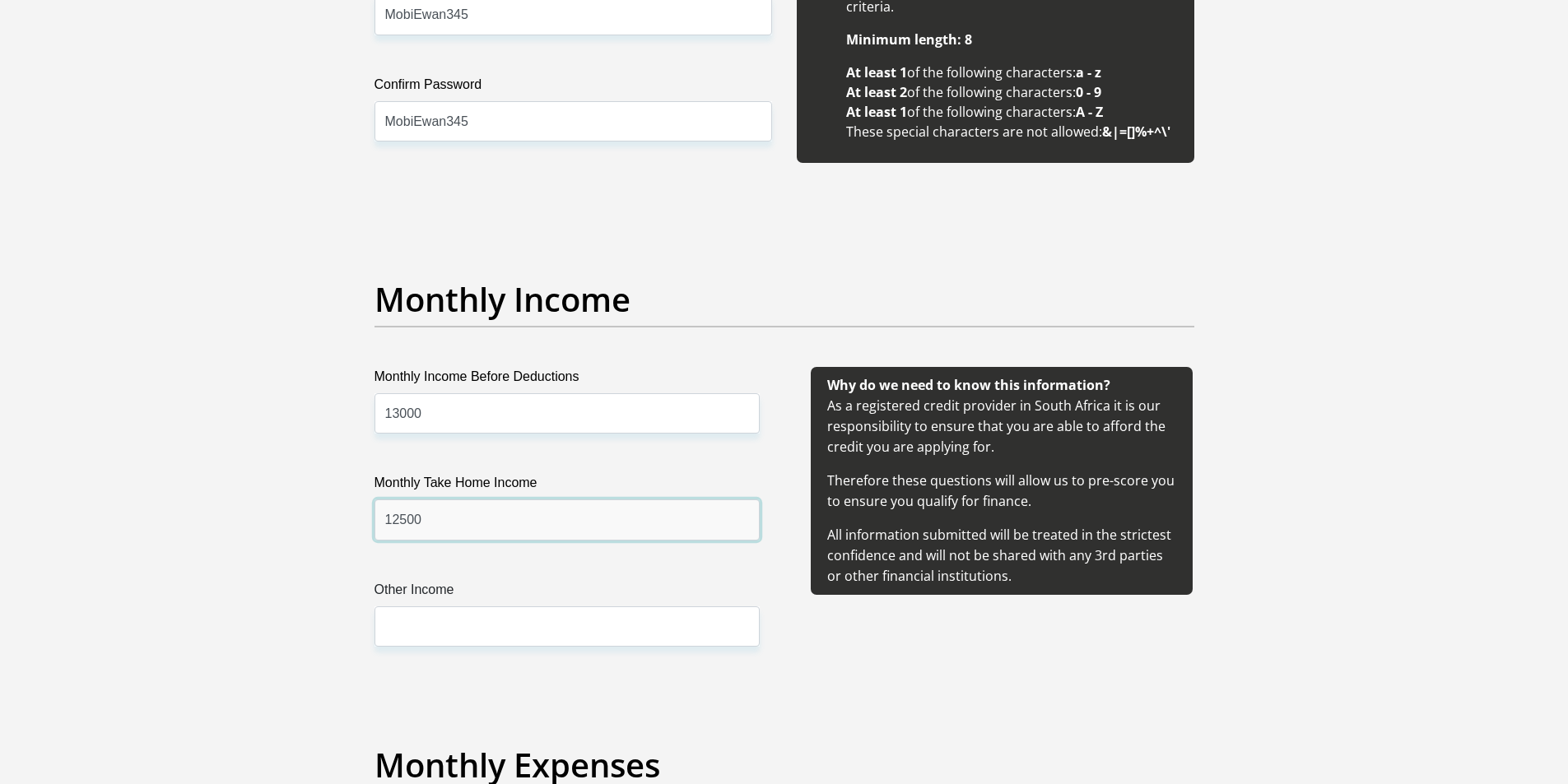 type on "12500" 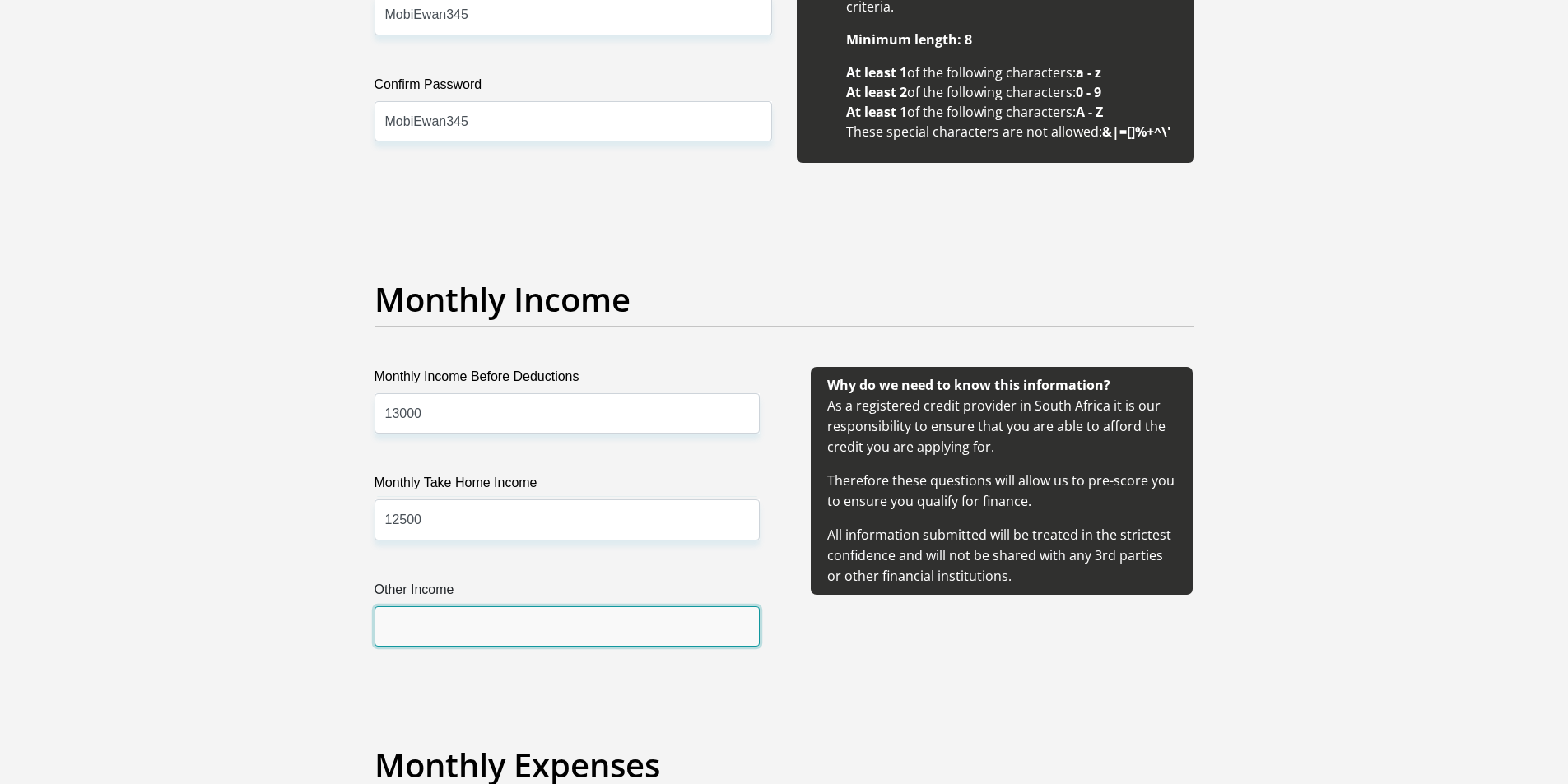 drag, startPoint x: 433, startPoint y: 613, endPoint x: 434, endPoint y: 622, distance: 9.055385 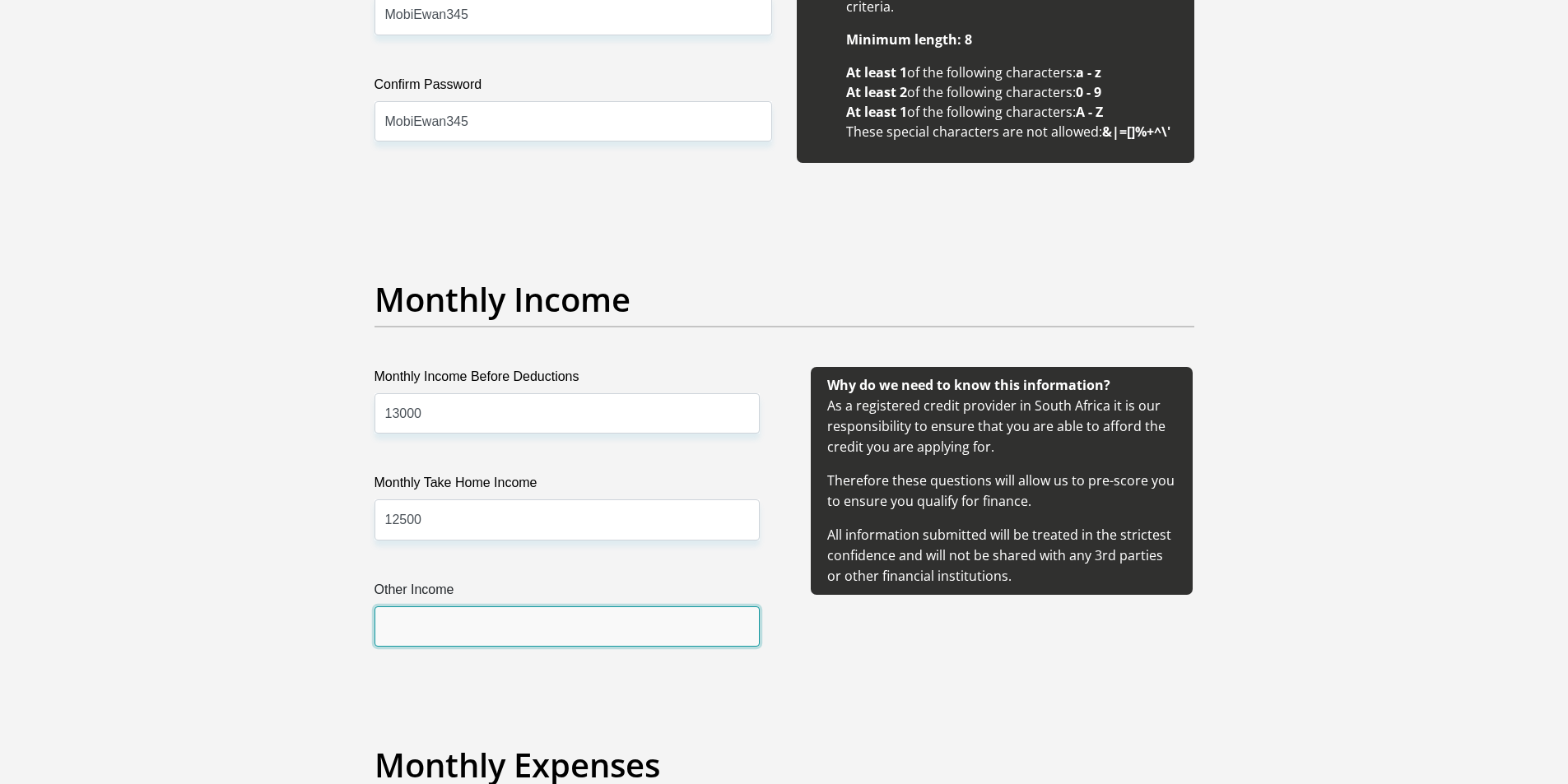 click on "Other Income" at bounding box center (567, 626) 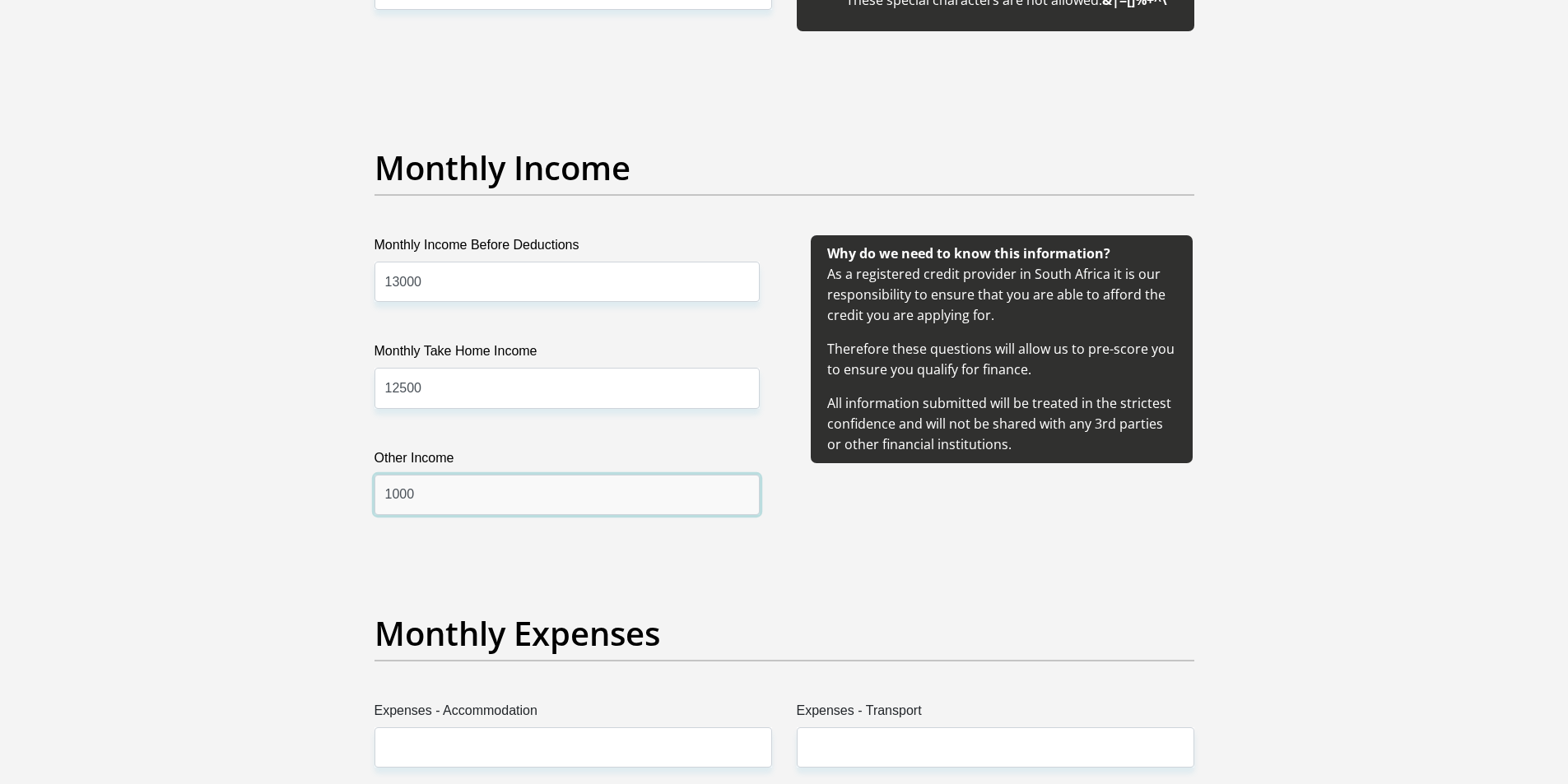 scroll, scrollTop: 2057, scrollLeft: 0, axis: vertical 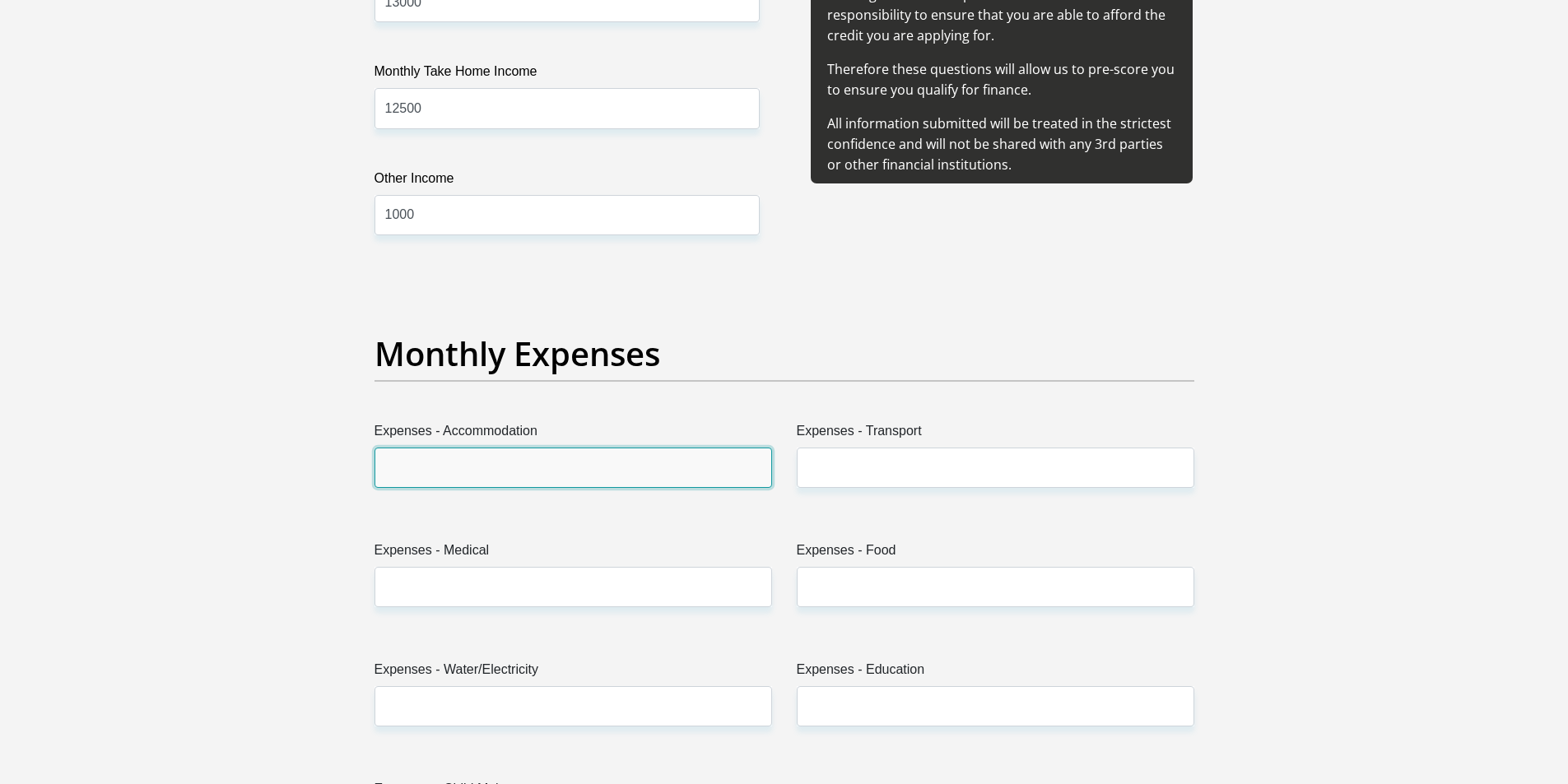click on "Expenses - Accommodation" at bounding box center [573, 467] 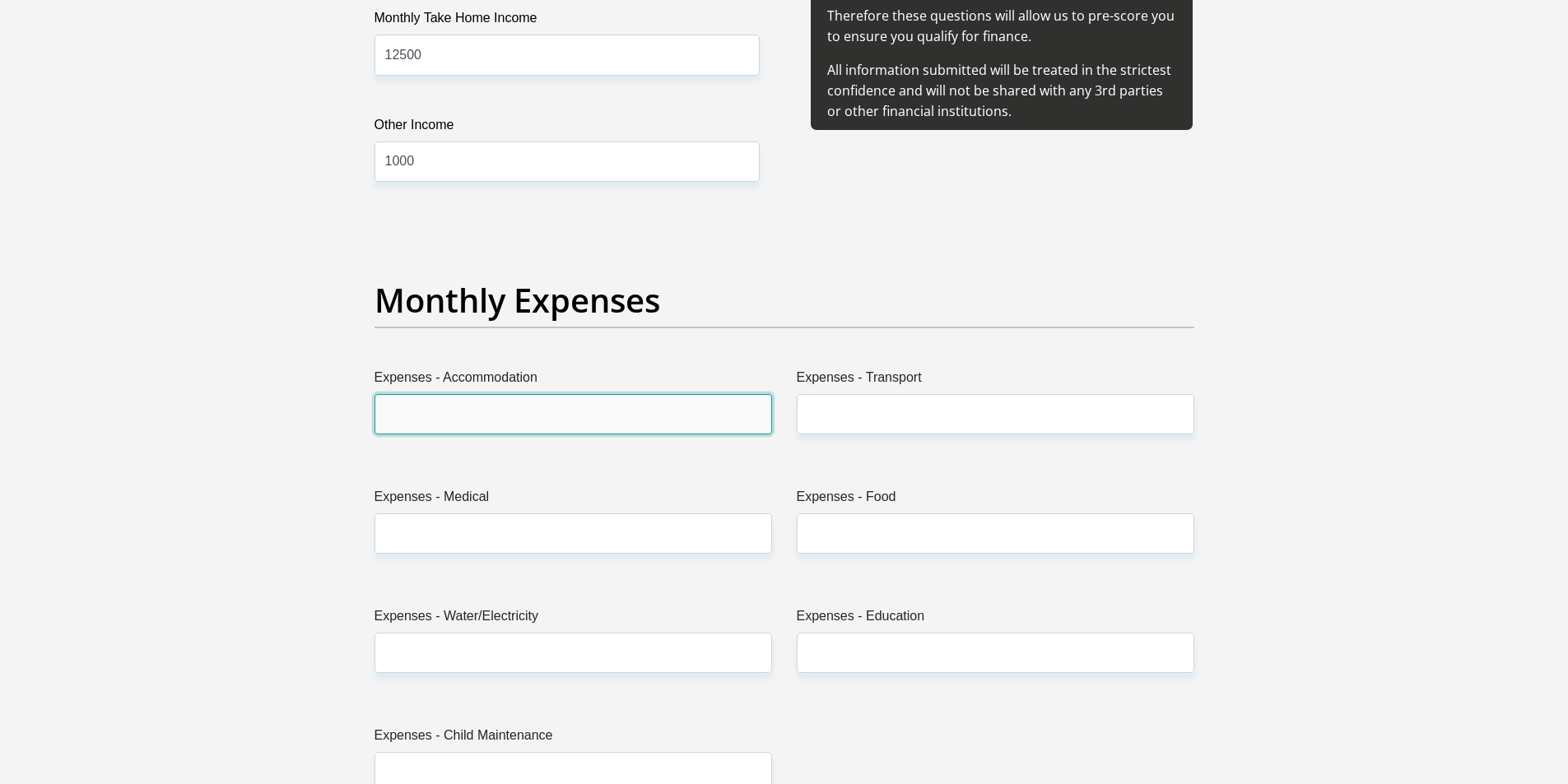 scroll, scrollTop: 2139, scrollLeft: 0, axis: vertical 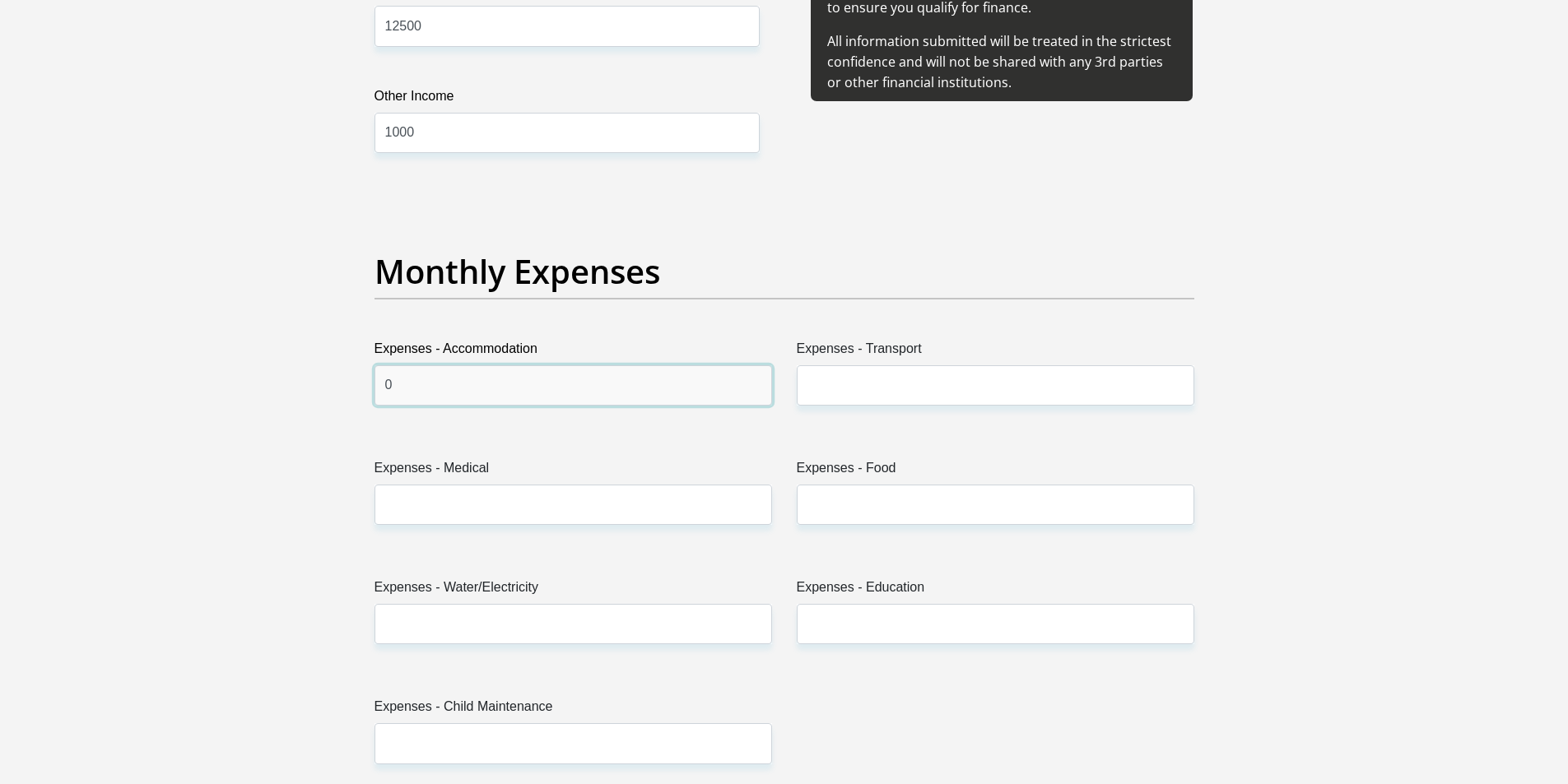 type on "0" 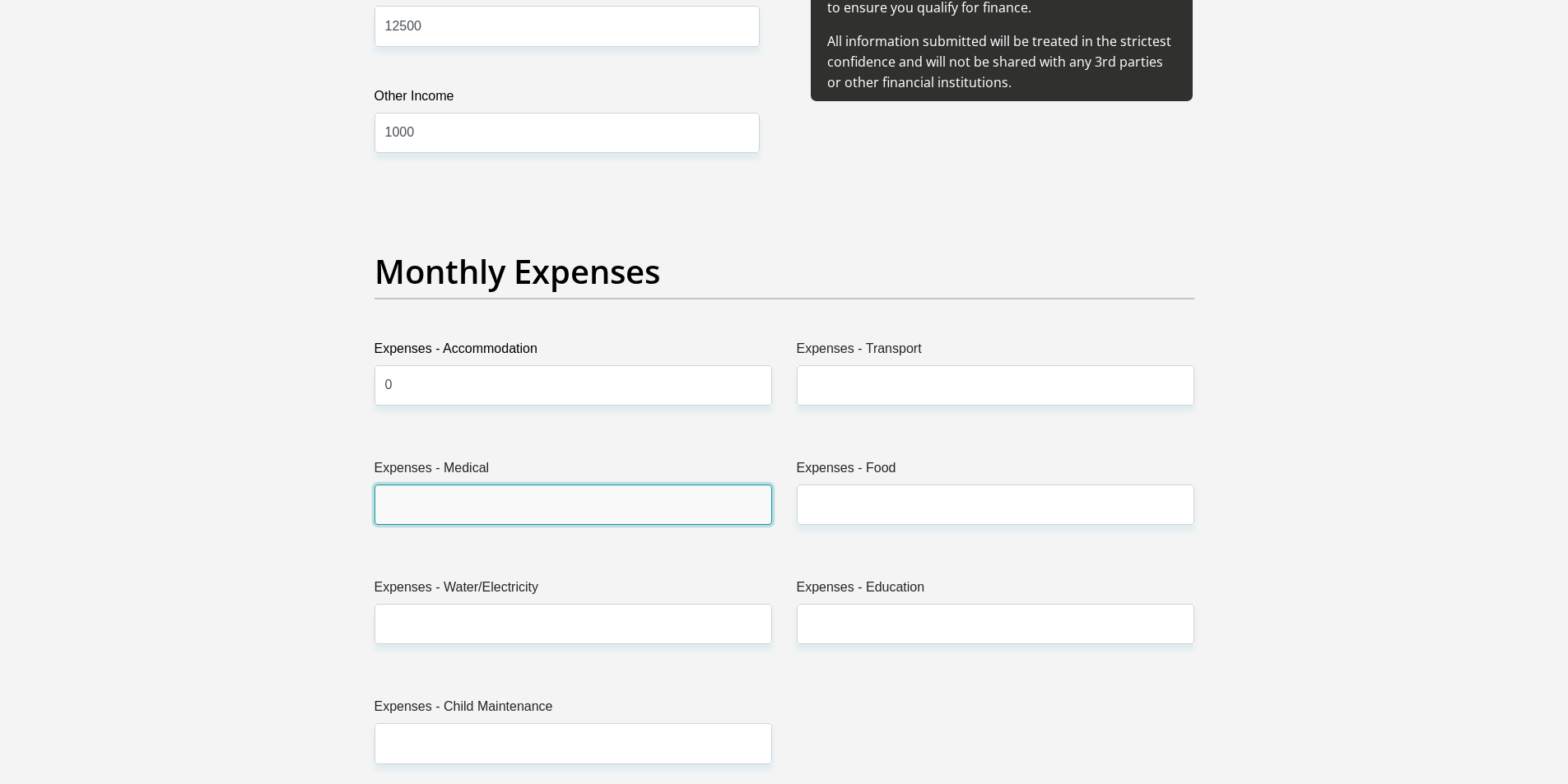 click on "Expenses - Medical" at bounding box center [573, 504] 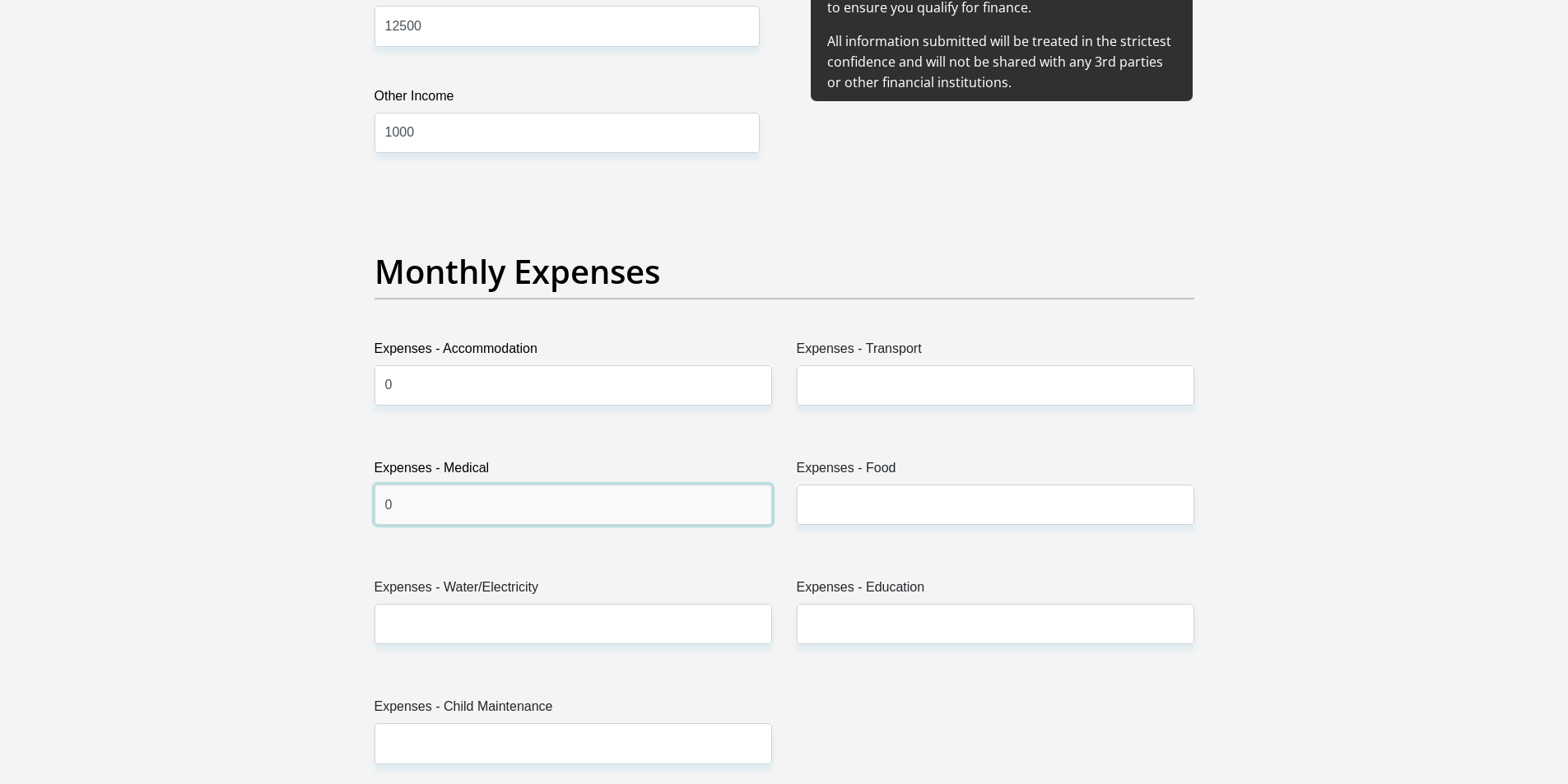 type on "0" 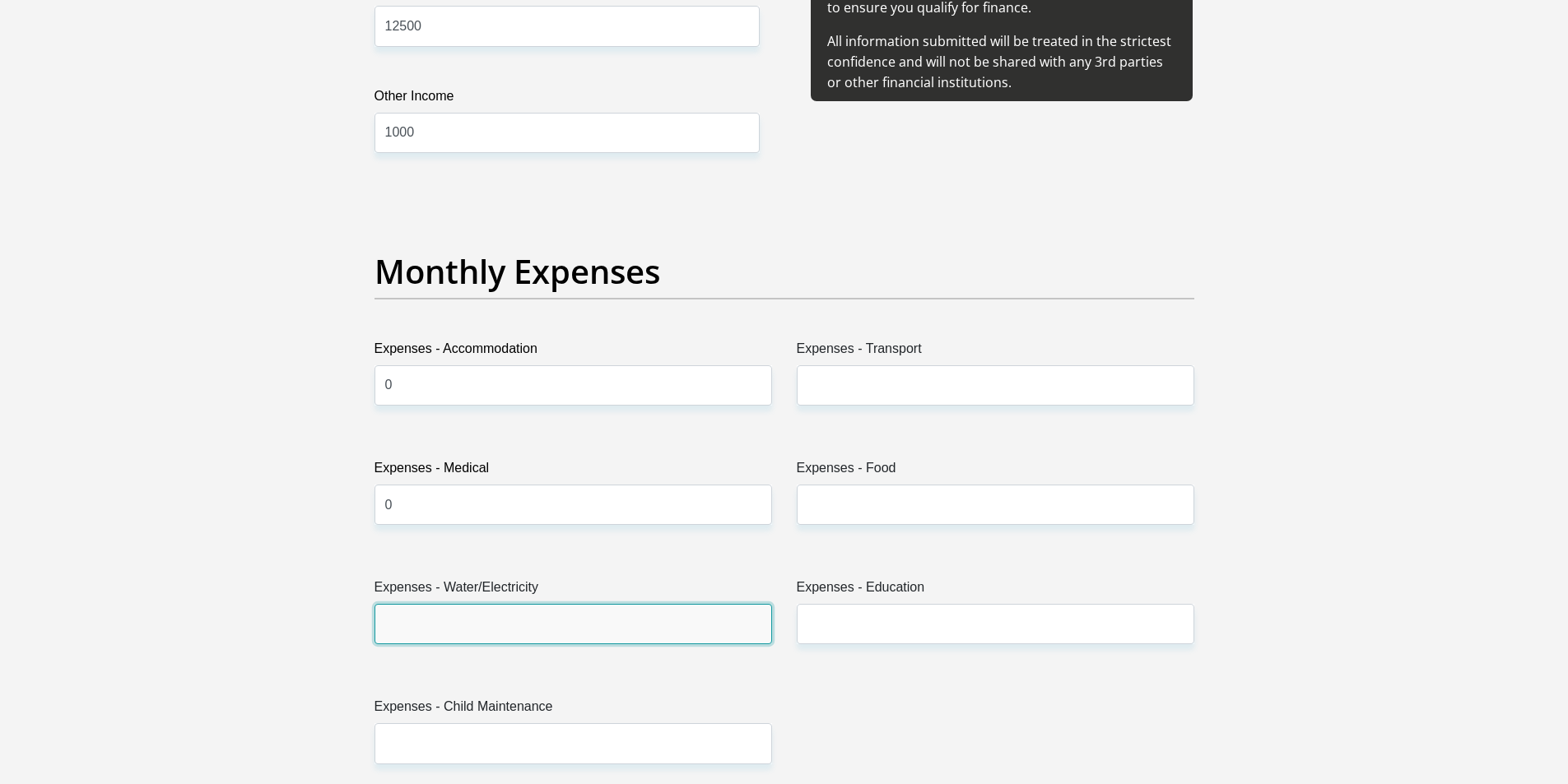 click on "Expenses - Water/Electricity" at bounding box center (573, 624) 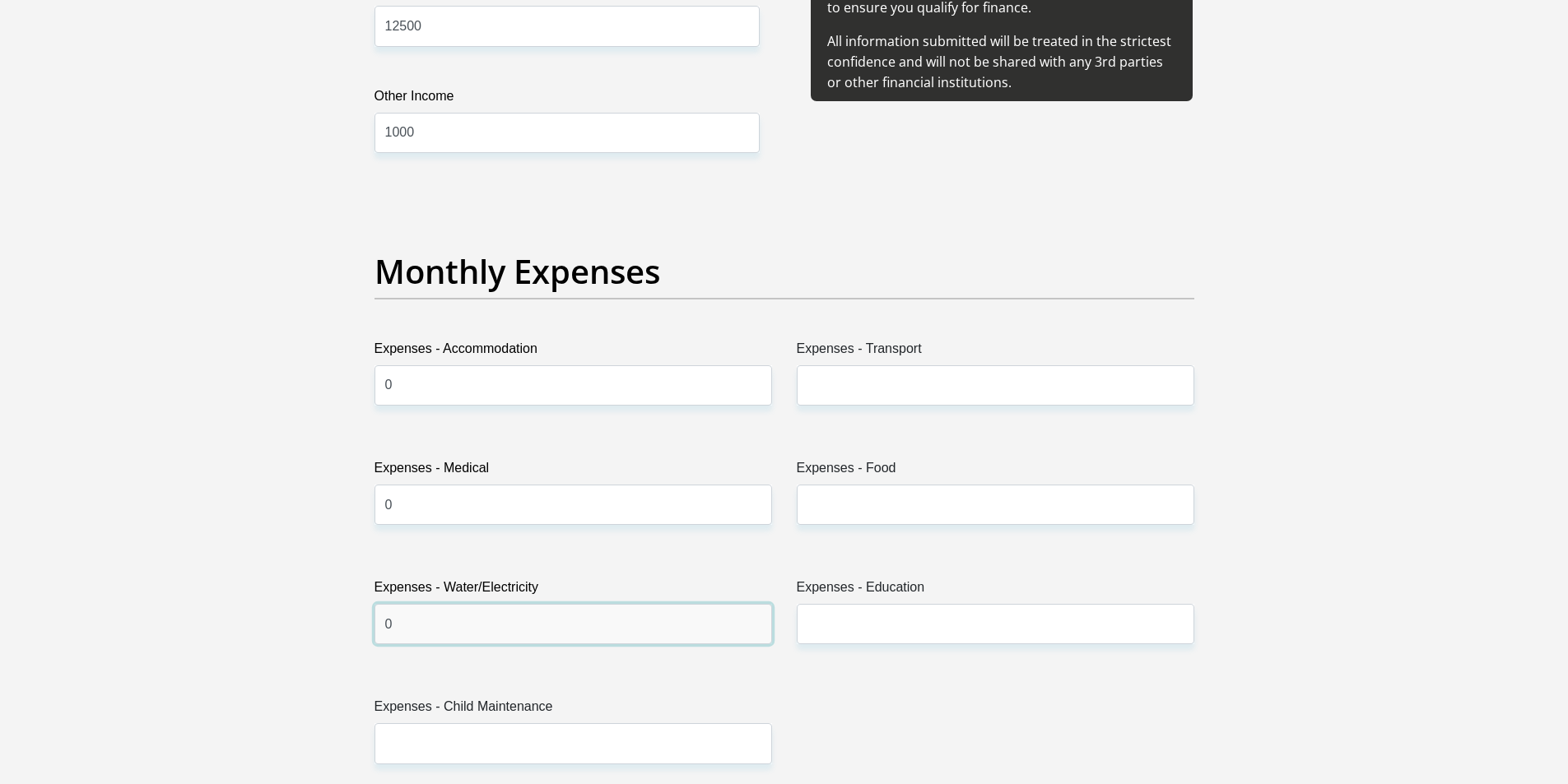 type on "0" 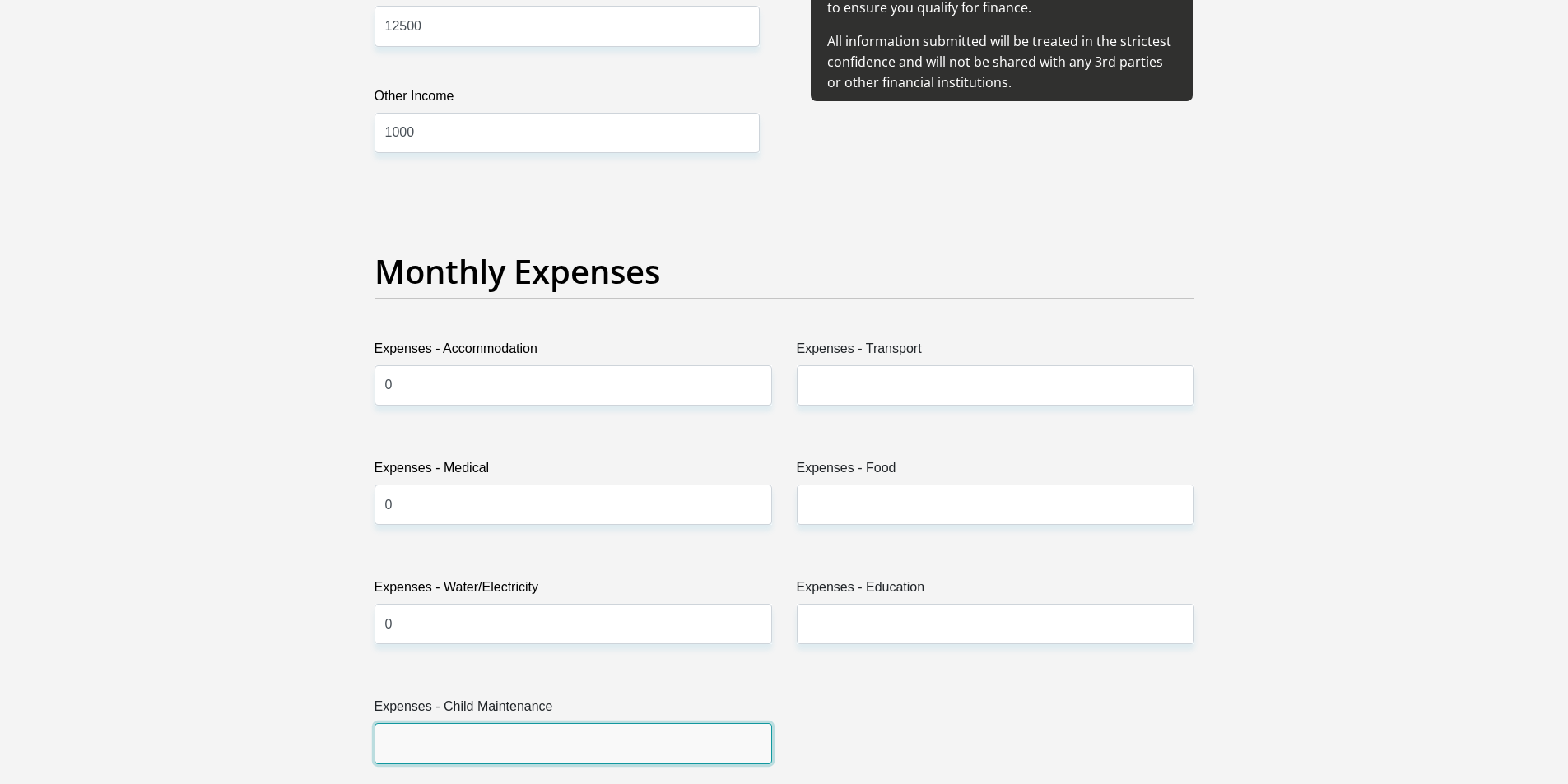 drag, startPoint x: 536, startPoint y: 733, endPoint x: 546, endPoint y: 731, distance: 10.198039 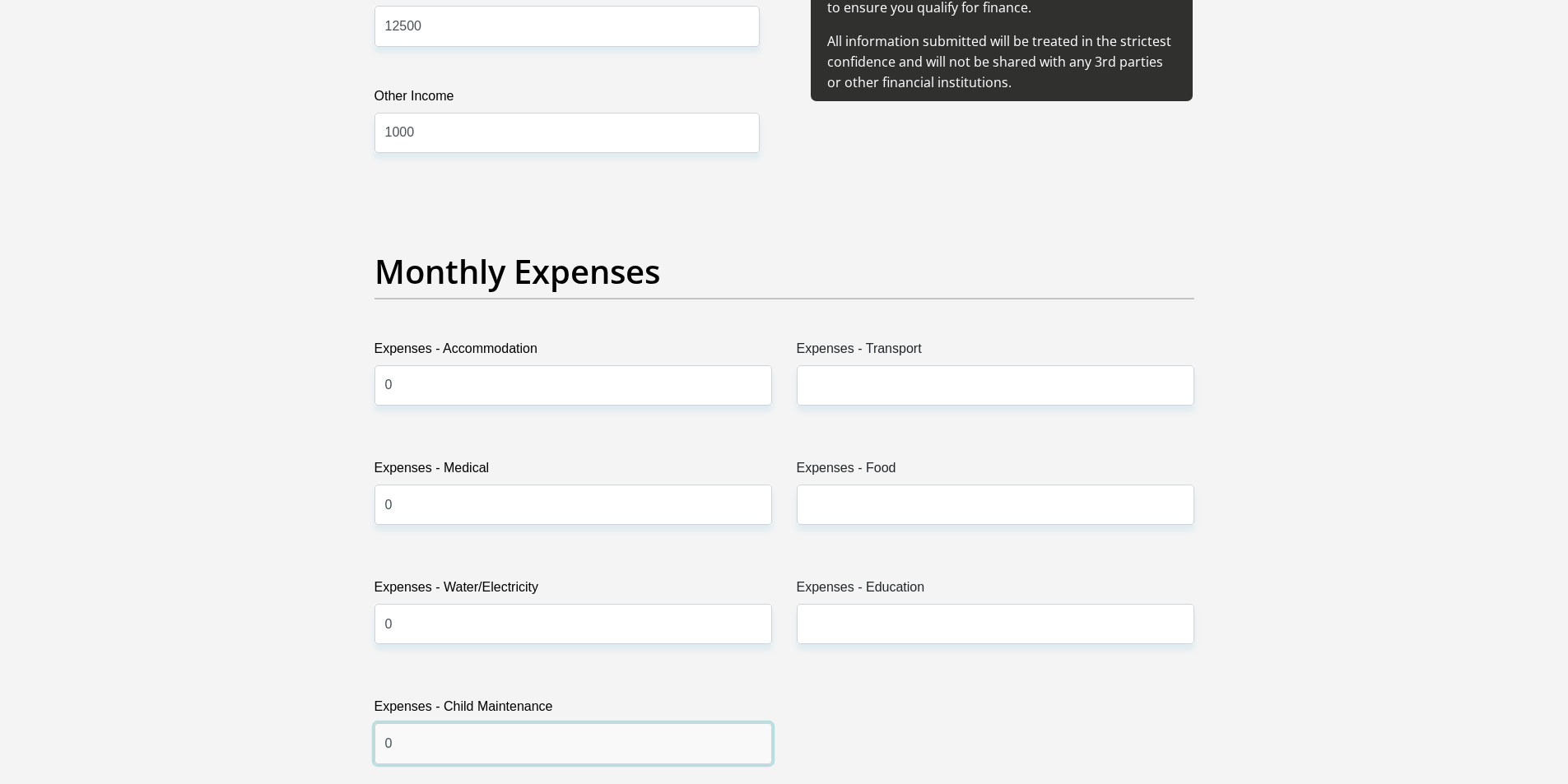 type on "0" 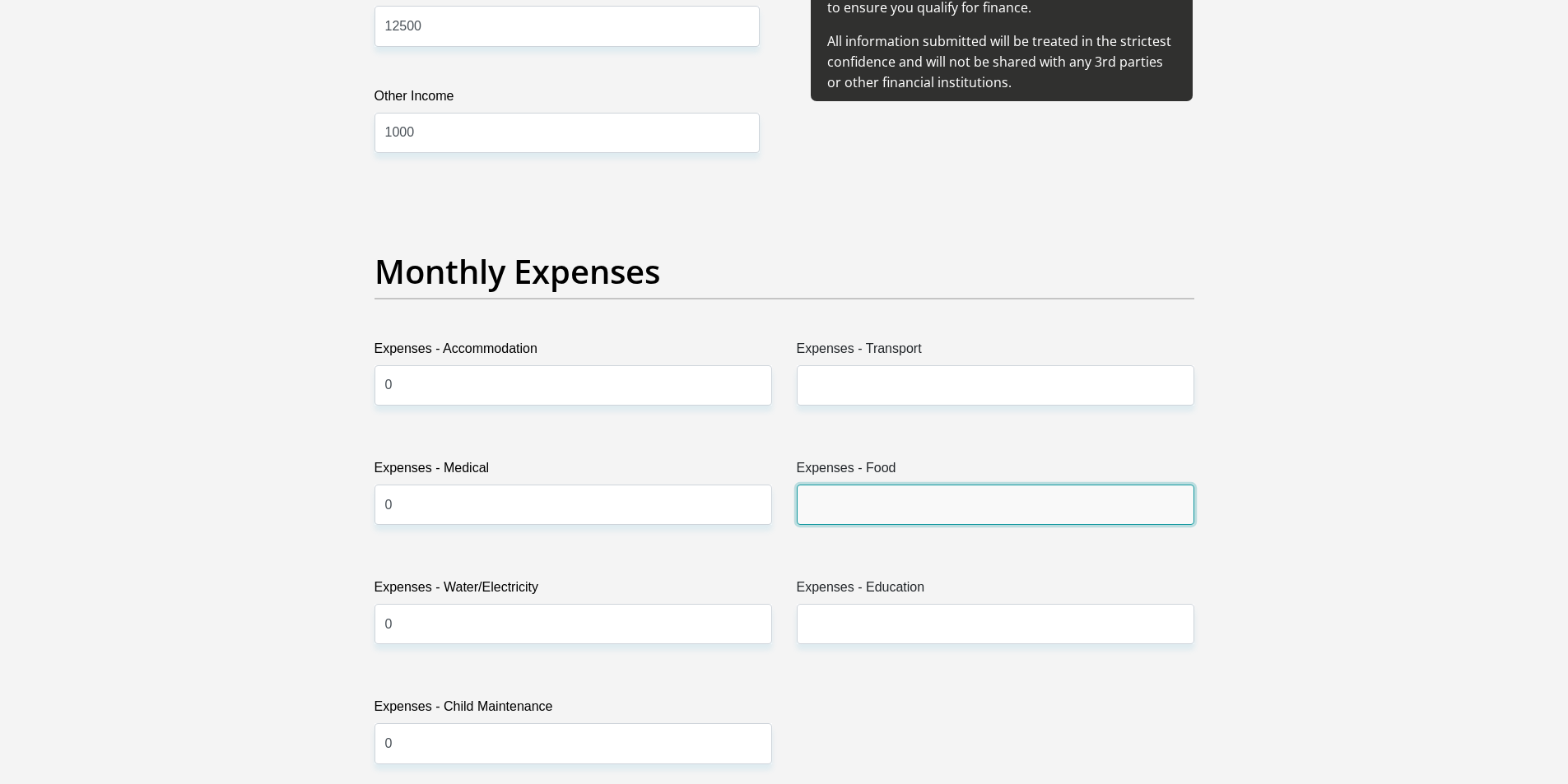 click on "Expenses - Food" at bounding box center [995, 504] 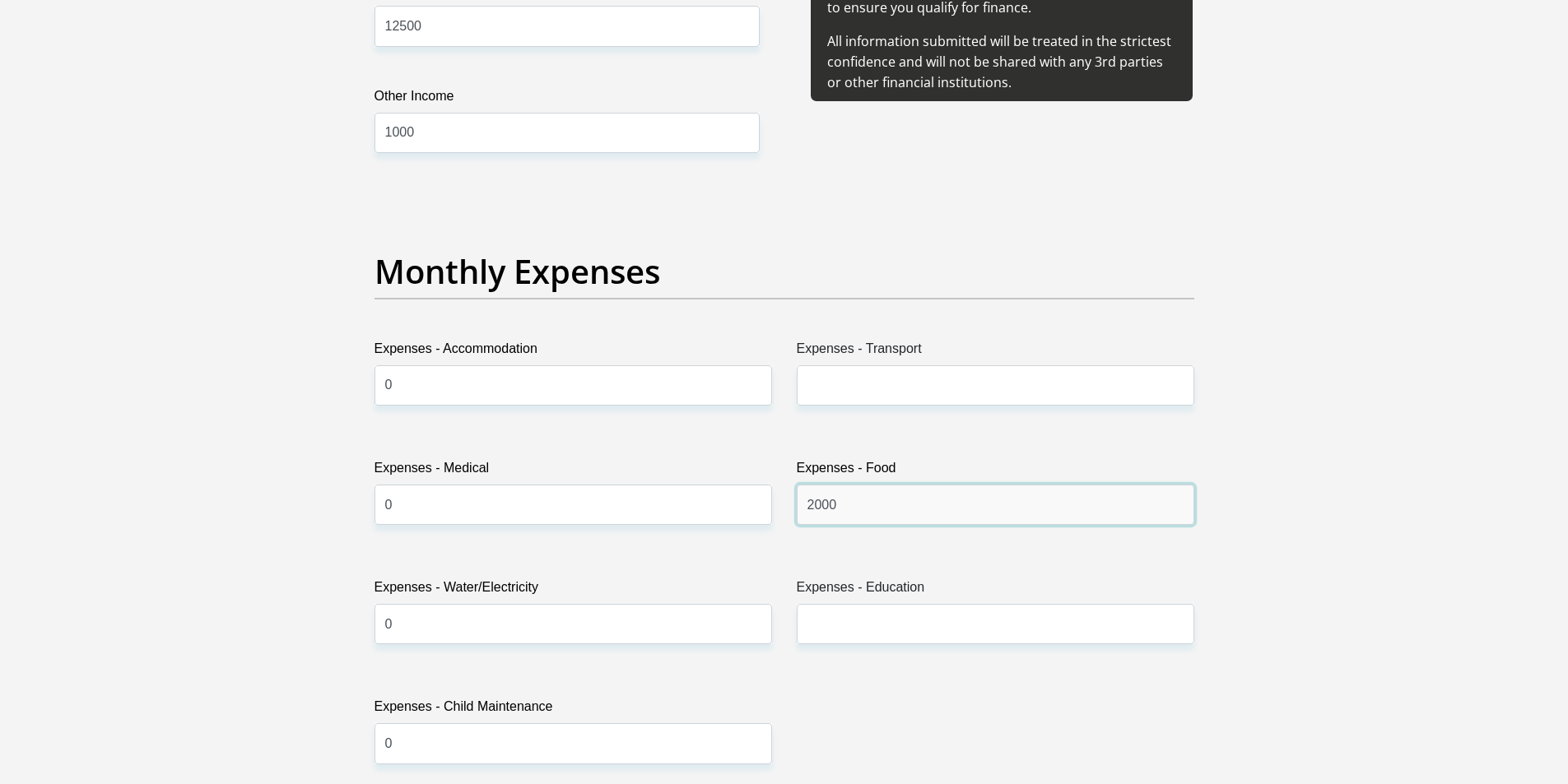 type on "2000" 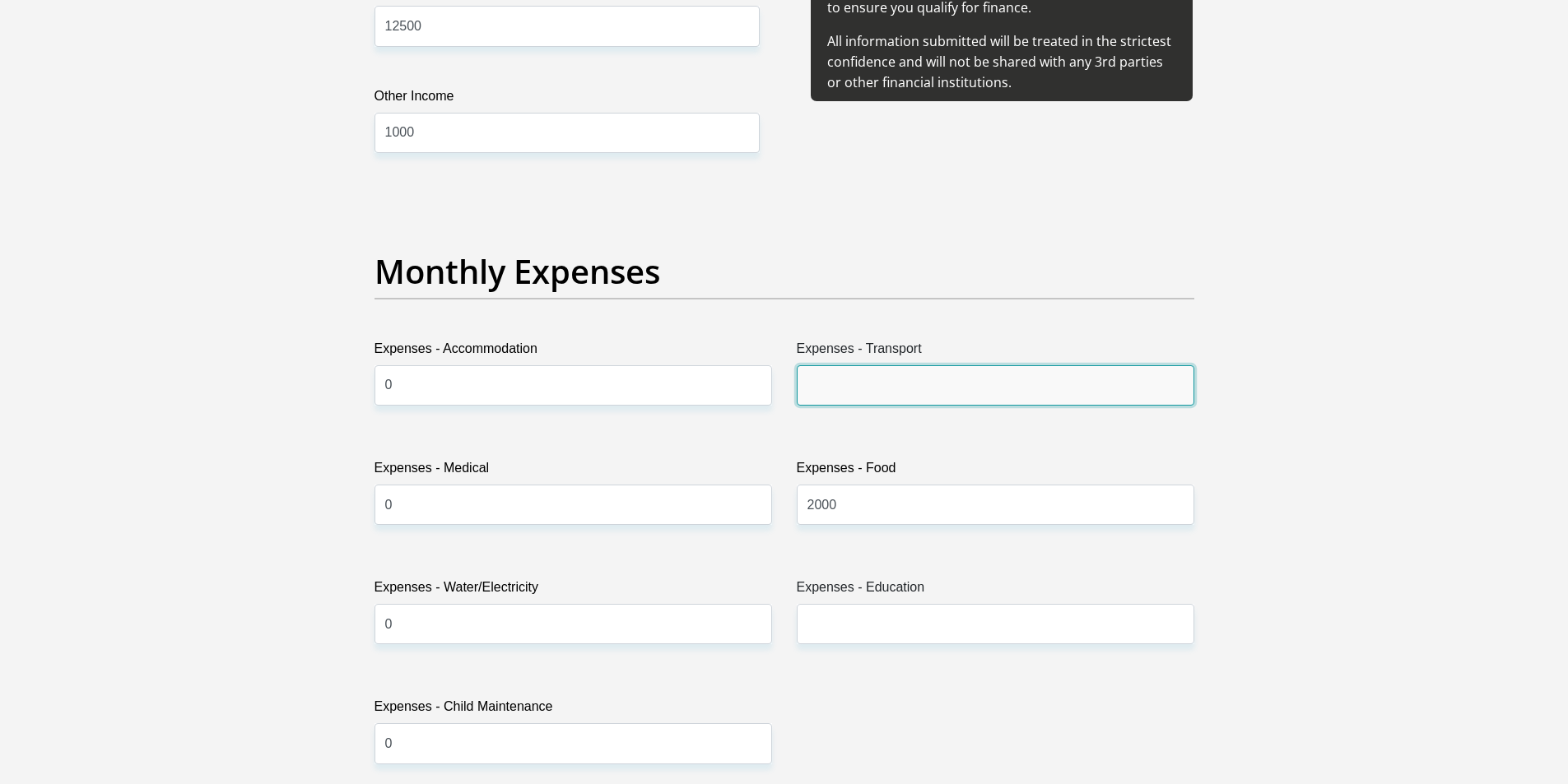 click on "Expenses - Transport" at bounding box center (995, 385) 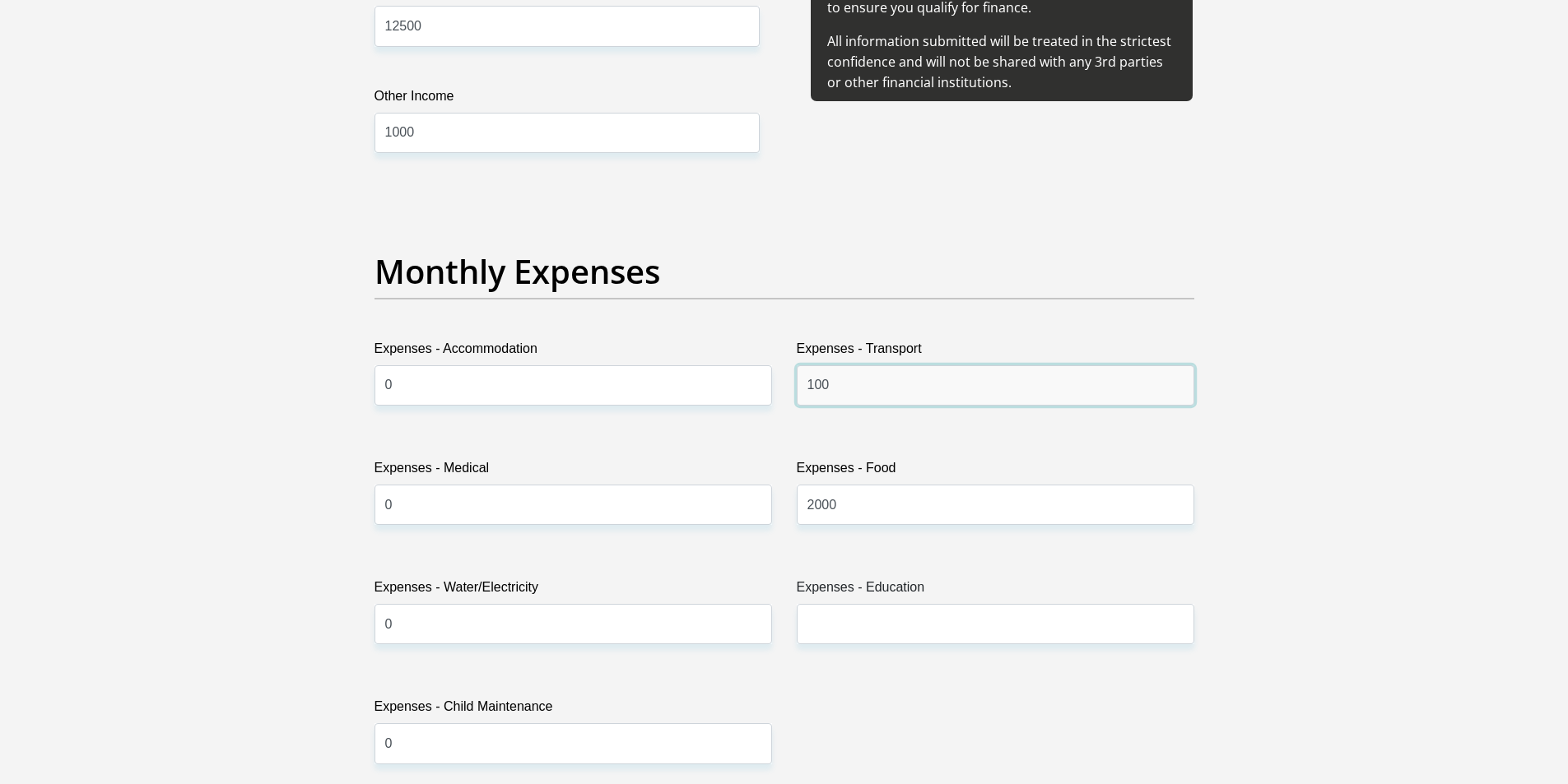 type on "100" 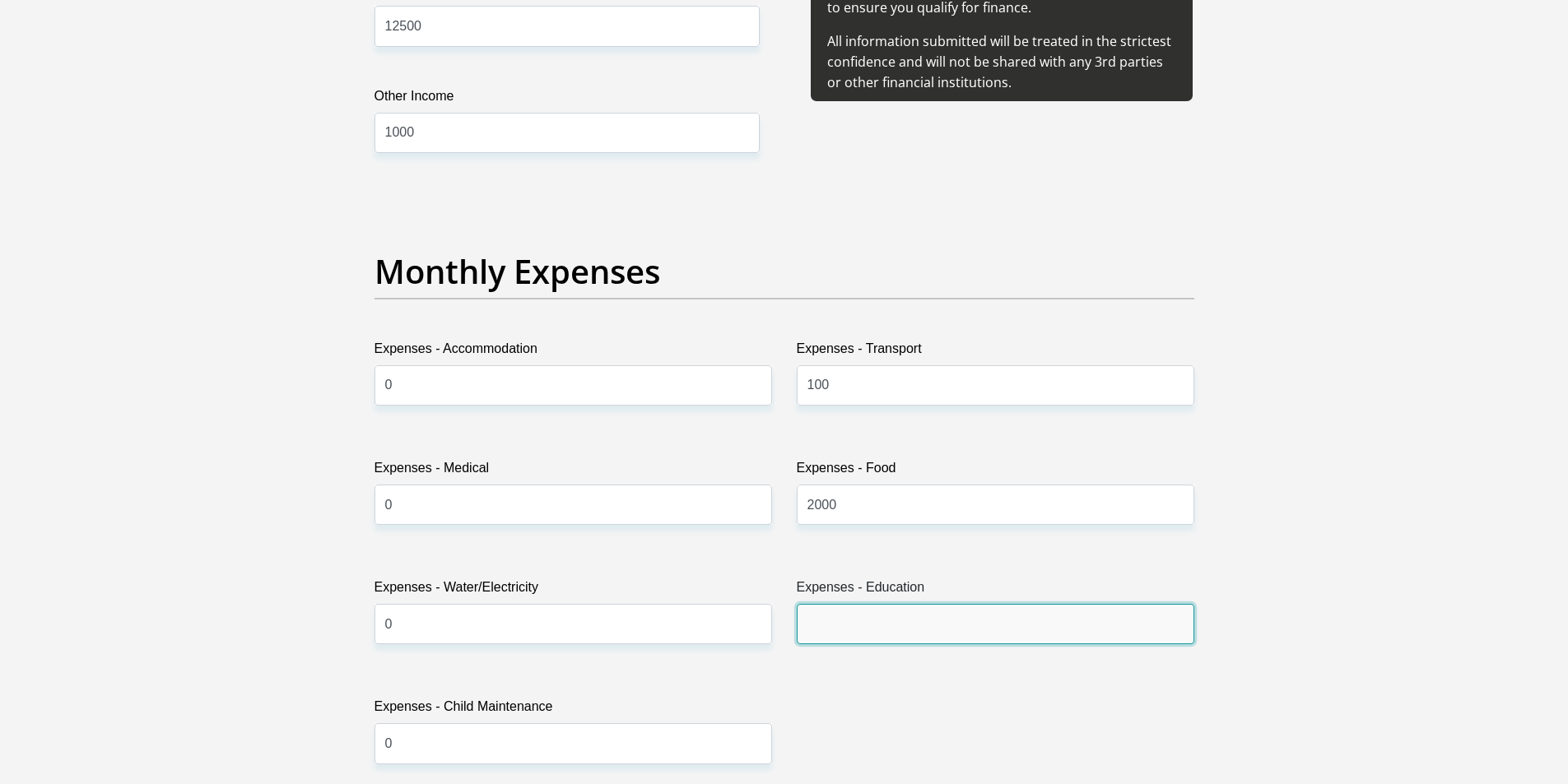 click on "Expenses - Education" at bounding box center (995, 624) 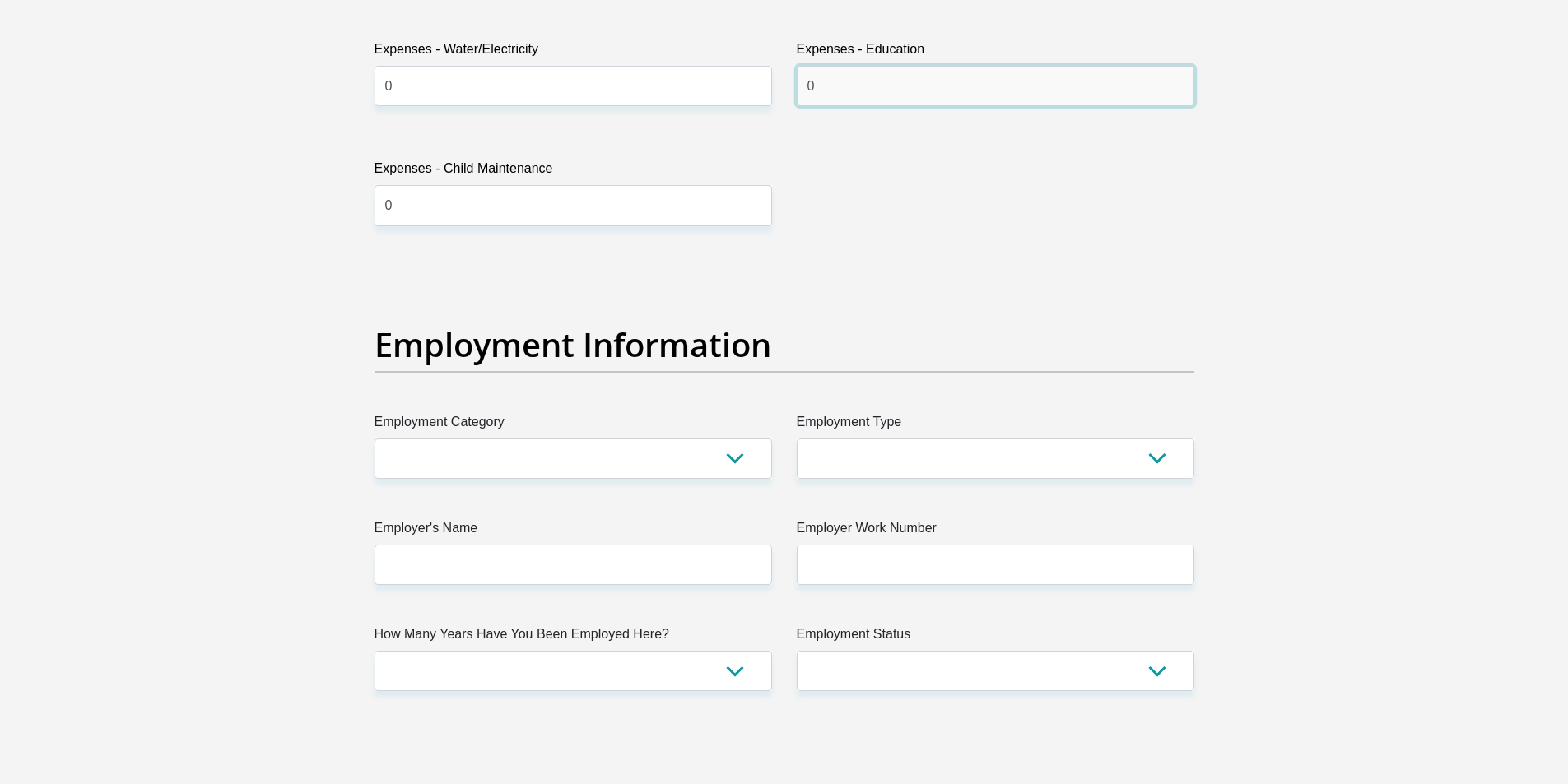 scroll, scrollTop: 2715, scrollLeft: 0, axis: vertical 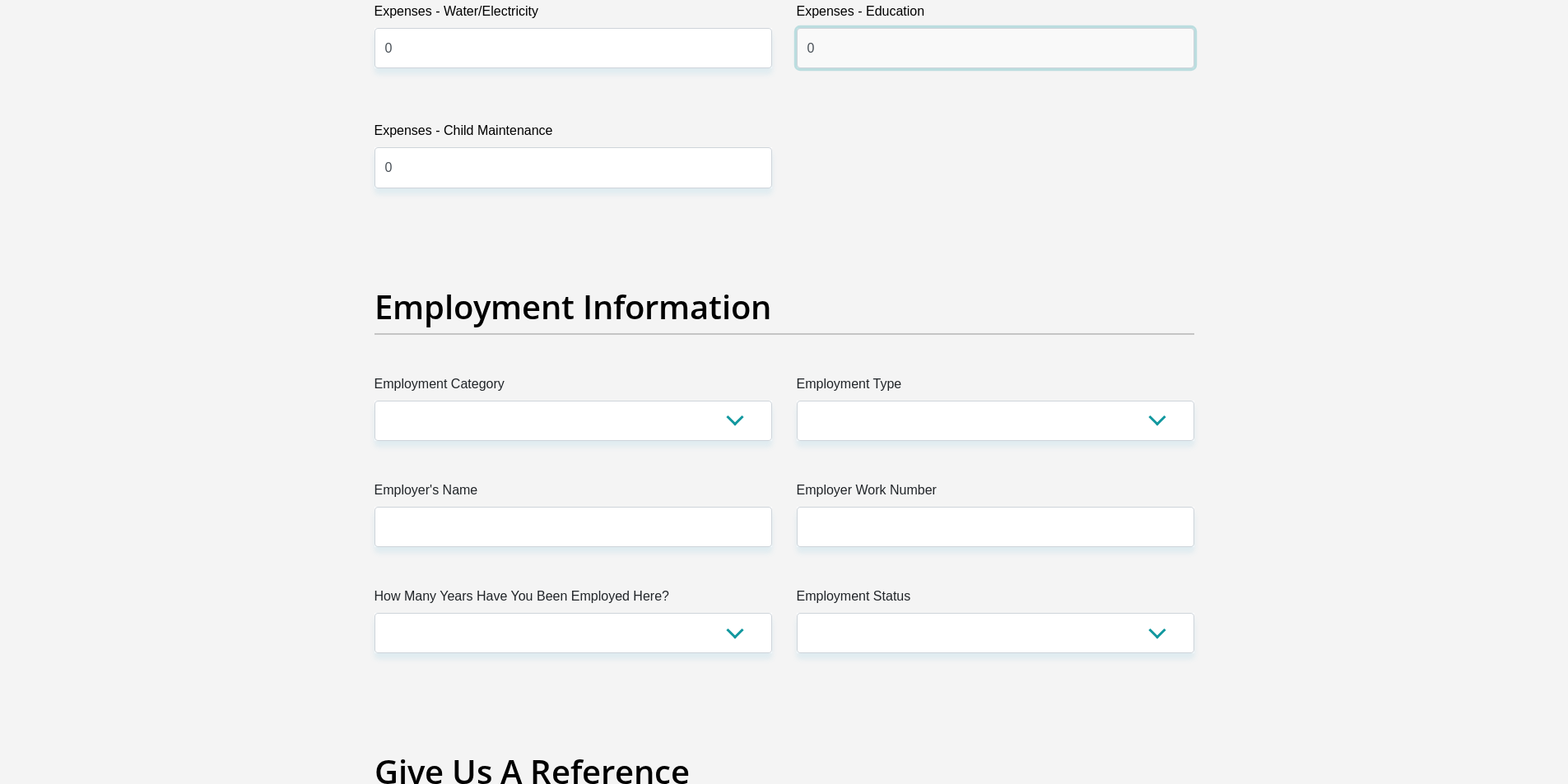type on "0" 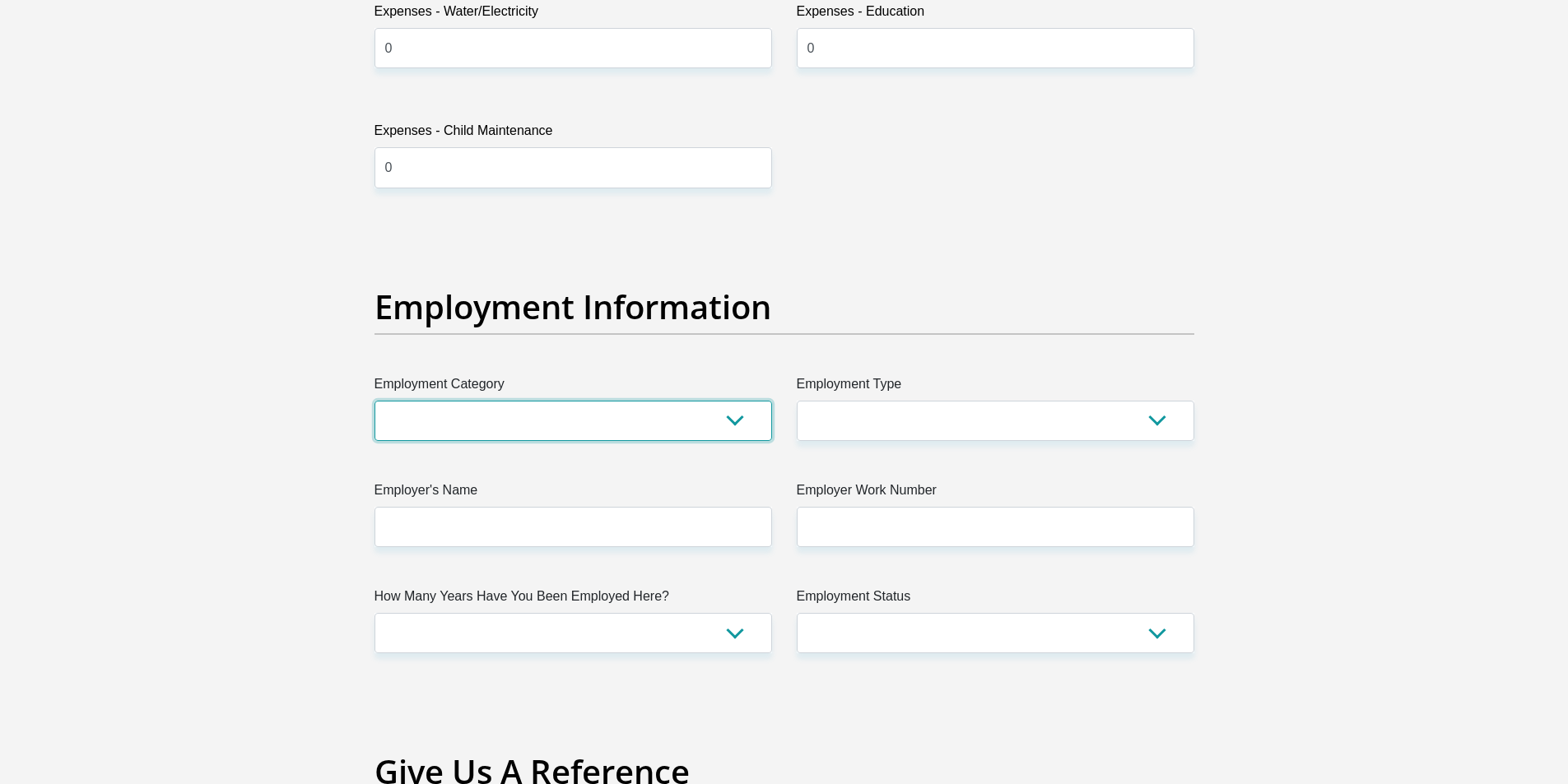 click on "AGRICULTURE
ALCOHOL & TOBACCO
CONSTRUCTION MATERIALS
METALLURGY
EQUIPMENT FOR RENEWABLE ENERGY
SPECIALIZED CONTRACTORS
CAR
GAMING (INCL. INTERNET
OTHER WHOLESALE
UNLICENSED PHARMACEUTICALS
CURRENCY EXCHANGE HOUSES
OTHER FINANCIAL INSTITUTIONS & INSURANCE
REAL ESTATE AGENTS
OIL & GAS
OTHER MATERIALS (E.G. IRON ORE)
PRECIOUS STONES & PRECIOUS METALS
POLITICAL ORGANIZATIONS
RELIGIOUS ORGANIZATIONS(NOT SECTS)
ACTI. HAVING BUSINESS DEAL WITH PUBLIC ADMINISTRATION
LAUNDROMATS" at bounding box center (573, 420) 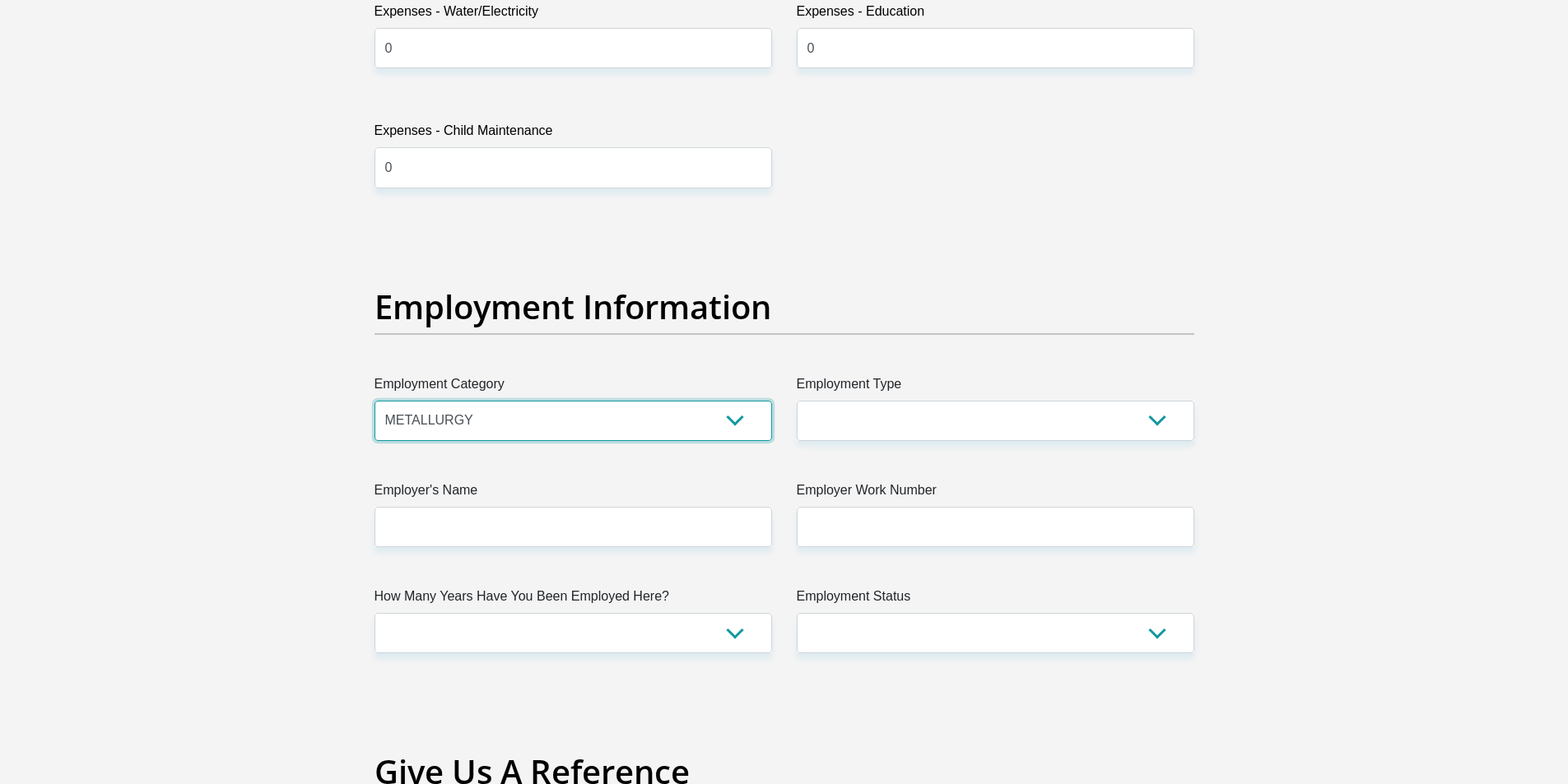 click on "AGRICULTURE
ALCOHOL & TOBACCO
CONSTRUCTION MATERIALS
METALLURGY
EQUIPMENT FOR RENEWABLE ENERGY
SPECIALIZED CONTRACTORS
CAR
GAMING (INCL. INTERNET
OTHER WHOLESALE
UNLICENSED PHARMACEUTICALS
CURRENCY EXCHANGE HOUSES
OTHER FINANCIAL INSTITUTIONS & INSURANCE
REAL ESTATE AGENTS
OIL & GAS
OTHER MATERIALS (E.G. IRON ORE)
PRECIOUS STONES & PRECIOUS METALS
POLITICAL ORGANIZATIONS
RELIGIOUS ORGANIZATIONS(NOT SECTS)
ACTI. HAVING BUSINESS DEAL WITH PUBLIC ADMINISTRATION
LAUNDROMATS" at bounding box center (573, 420) 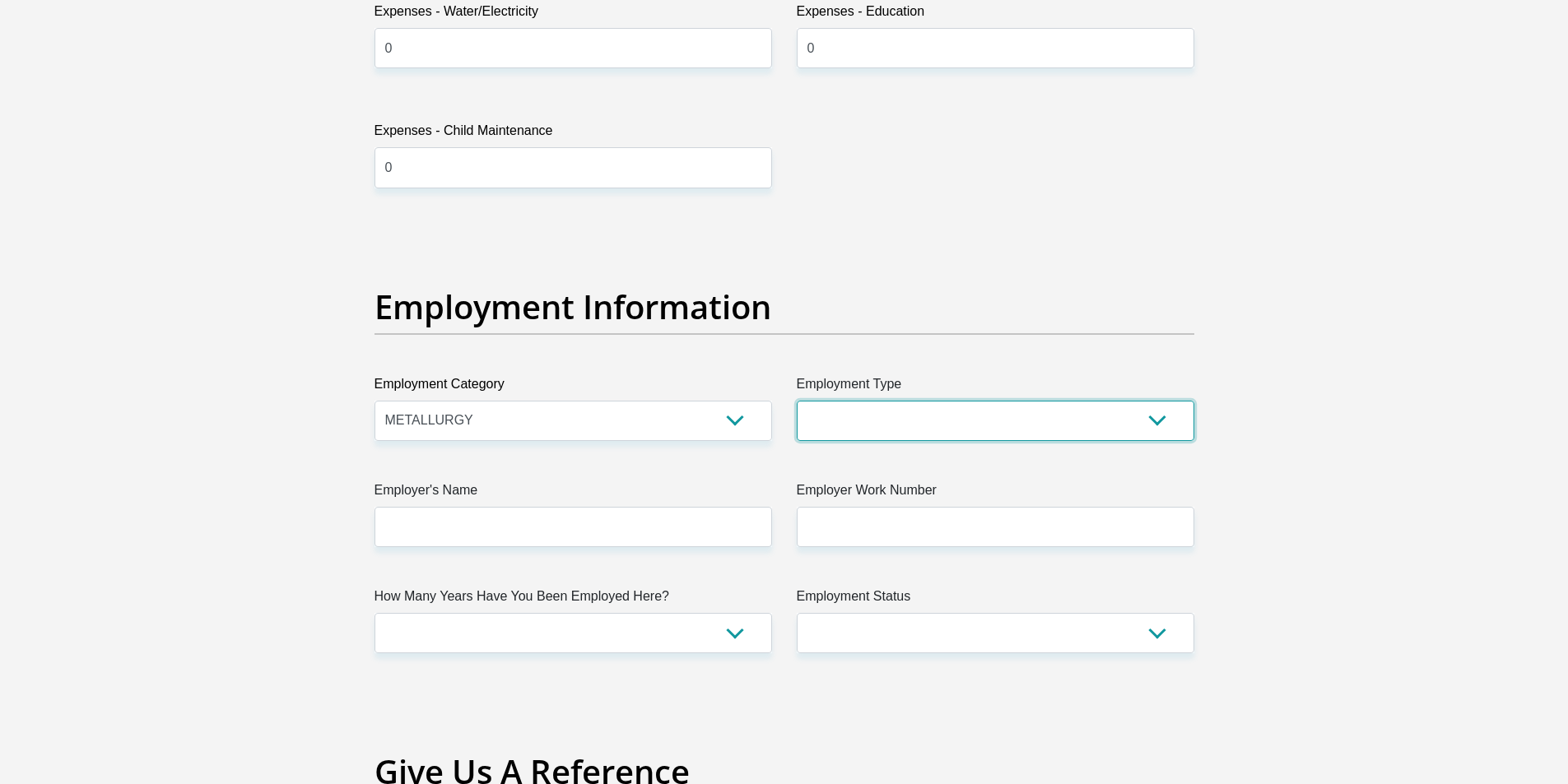 click on "College/Lecturer
Craft Seller
Creative
Driver
Executive
Farmer
Forces - Non Commissioned
Forces - Officer
Hawker
Housewife
Labourer
Licenced Professional
Manager
Miner
Non Licenced Professional
Office Staff/Clerk
Outside Worker
Pensioner
Permanent Teacher
Production/Manufacturing
Sales
Self-Employed
Semi-Professional Worker
Service Industry  Social Worker  Student" at bounding box center (995, 420) 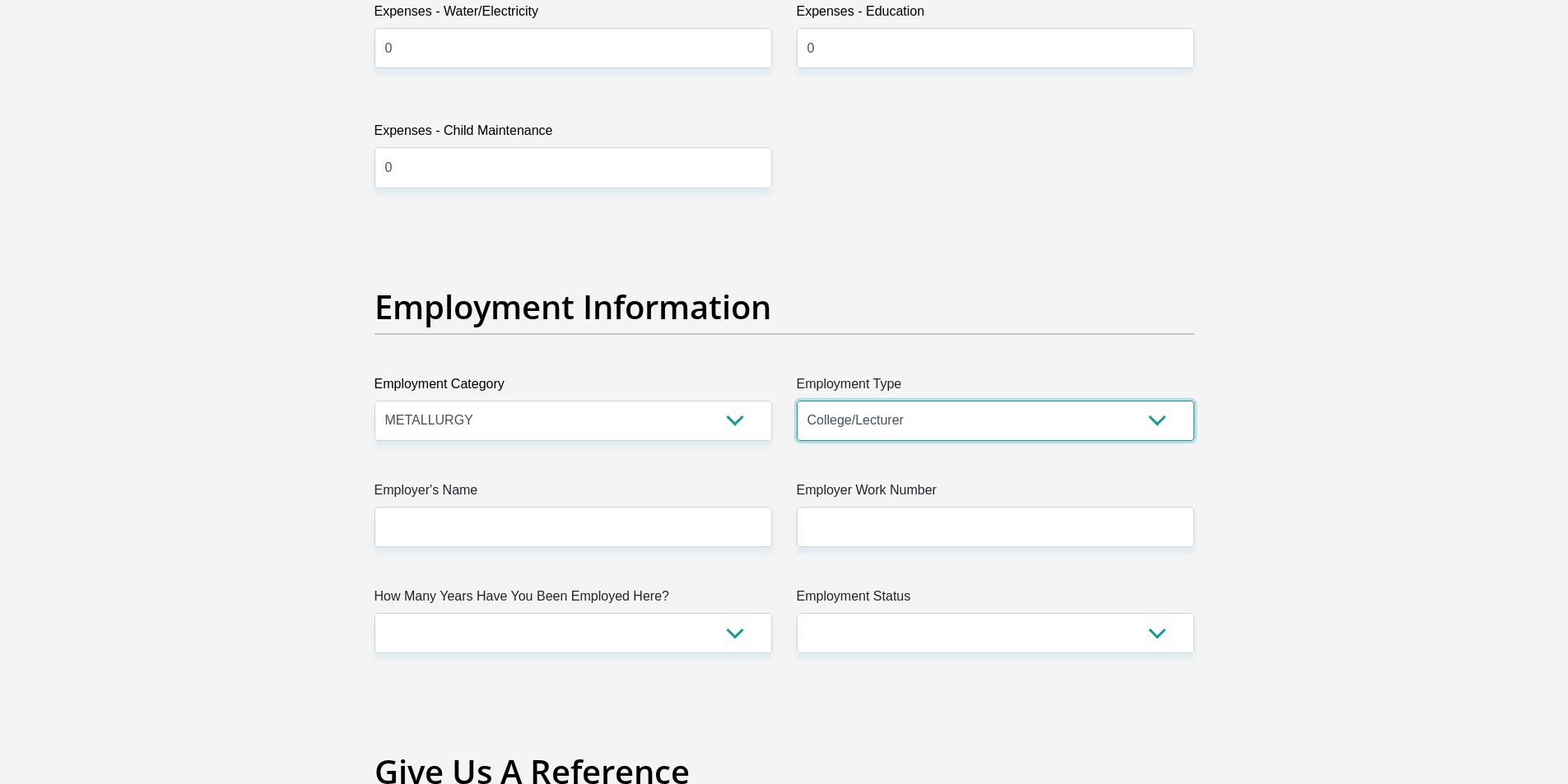 click on "College/Lecturer
Craft Seller
Creative
Driver
Executive
Farmer
Forces - Non Commissioned
Forces - Officer
Hawker
Housewife
Labourer
Licenced Professional
Manager
Miner
Non Licenced Professional
Office Staff/Clerk
Outside Worker
Pensioner
Permanent Teacher
Production/Manufacturing
Sales
Self-Employed
Semi-Professional Worker
Service Industry  Social Worker  Student" at bounding box center [995, 420] 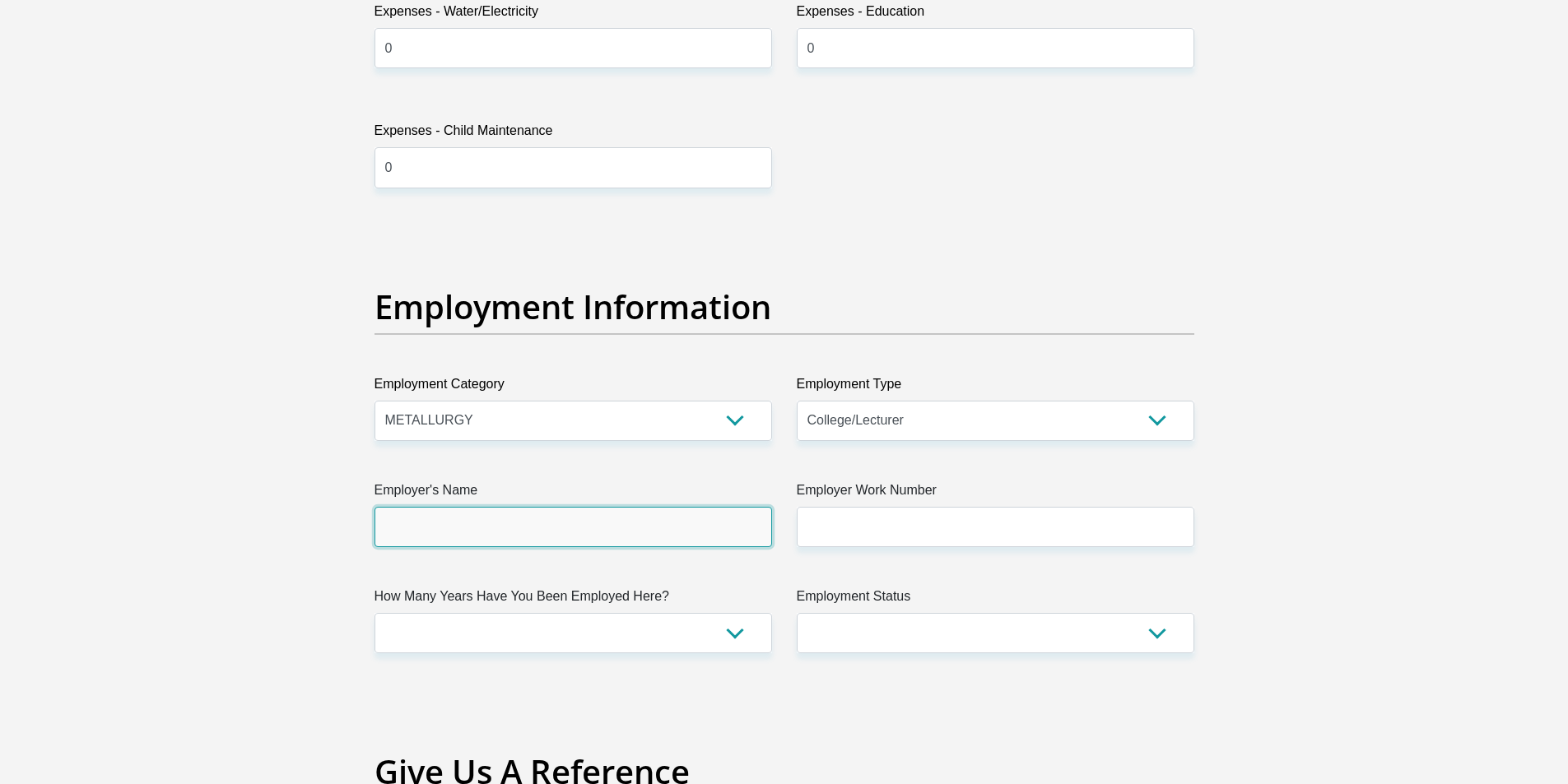 click on "Employer's Name" at bounding box center [573, 527] 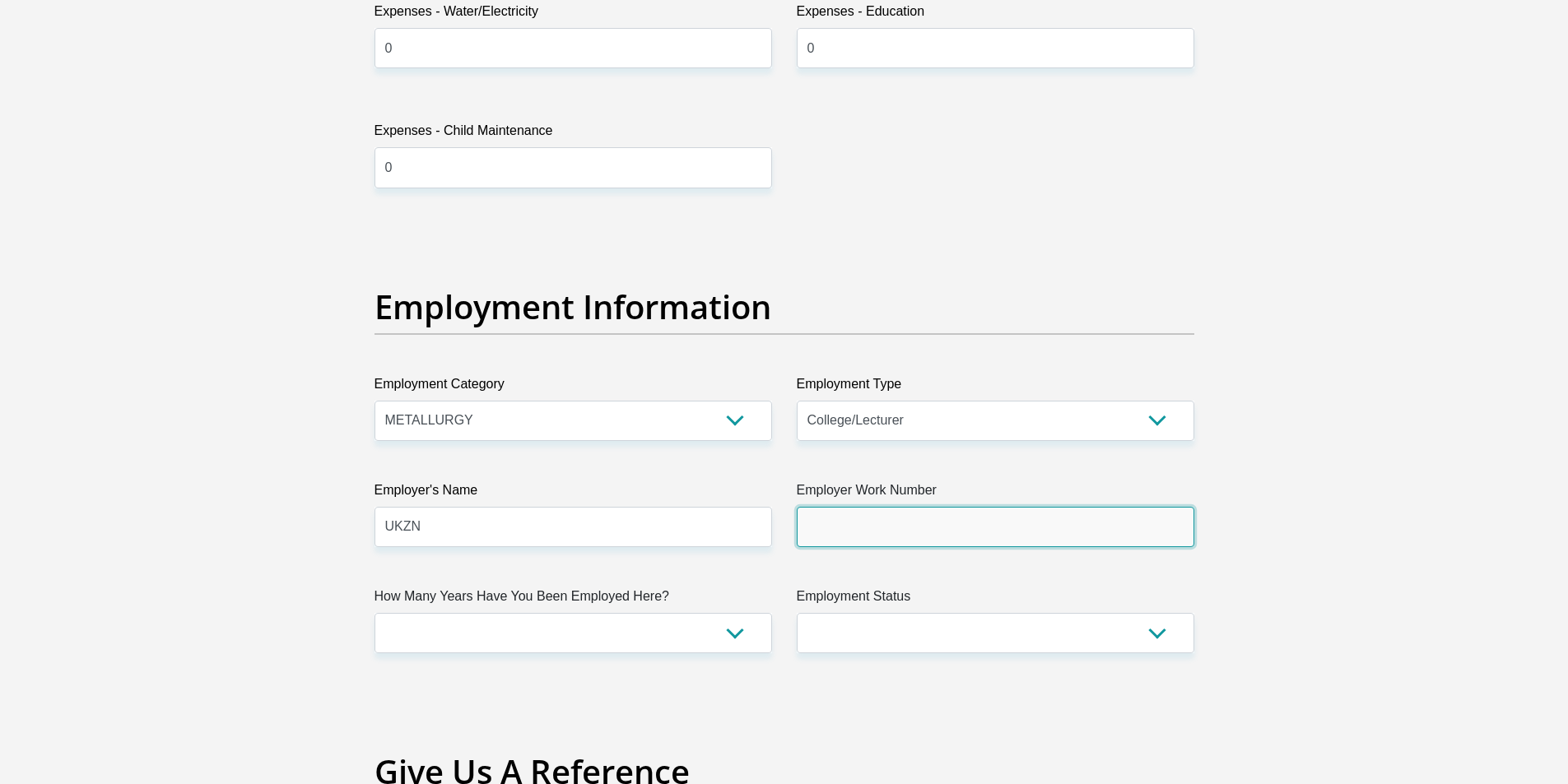 click on "Employer Work Number" at bounding box center (995, 527) 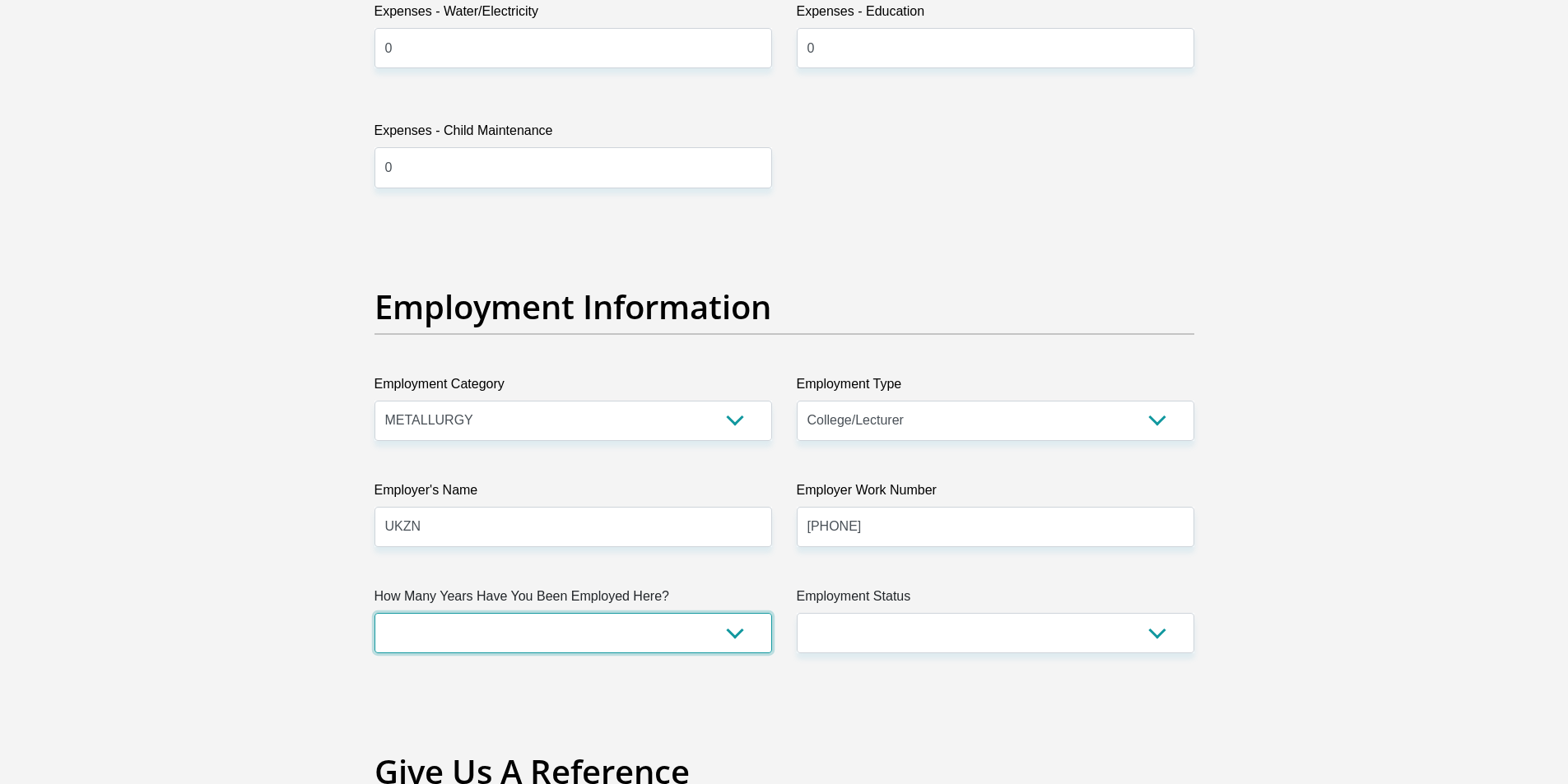 click on "less than 1 year
1-3 years
3-5 years
5+ years" at bounding box center [573, 633] 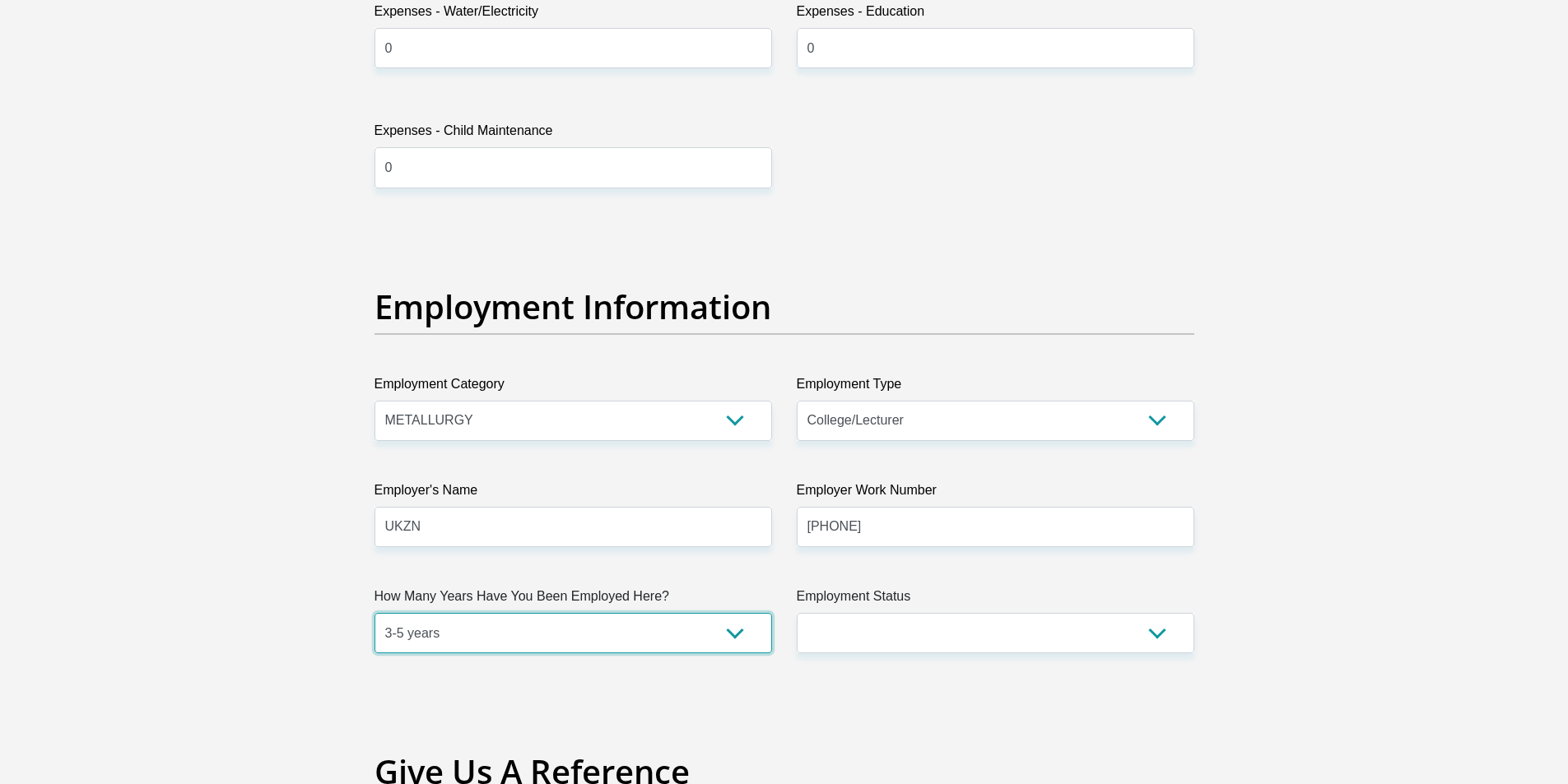 click on "less than 1 year
1-3 years
3-5 years
5+ years" at bounding box center [573, 633] 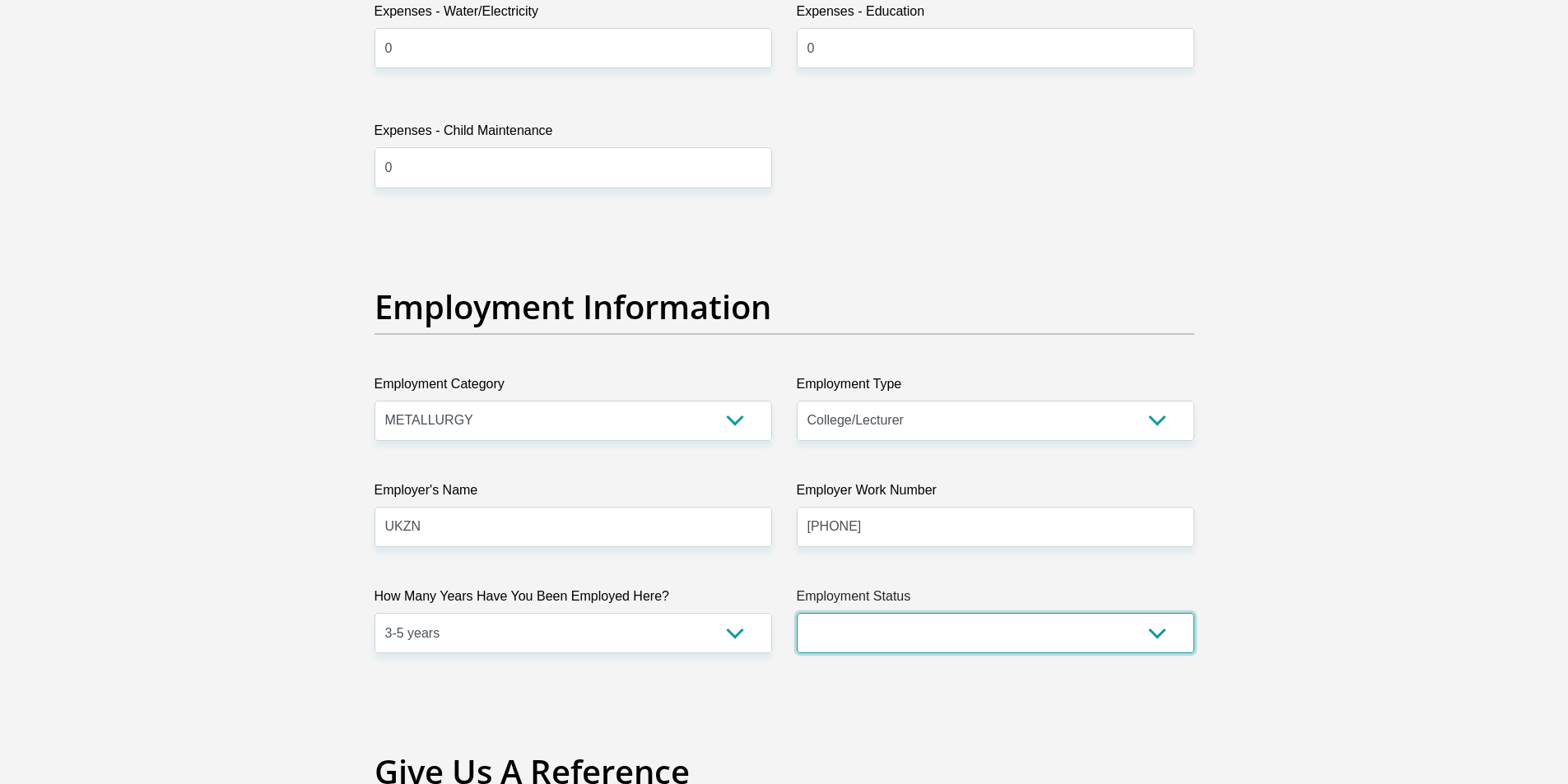 click on "Permanent/Full-time
Part-time/Casual
Contract Worker
Self-Employed
Housewife
Retired
Student
Medically Boarded
Disability
Unemployed" at bounding box center [995, 633] 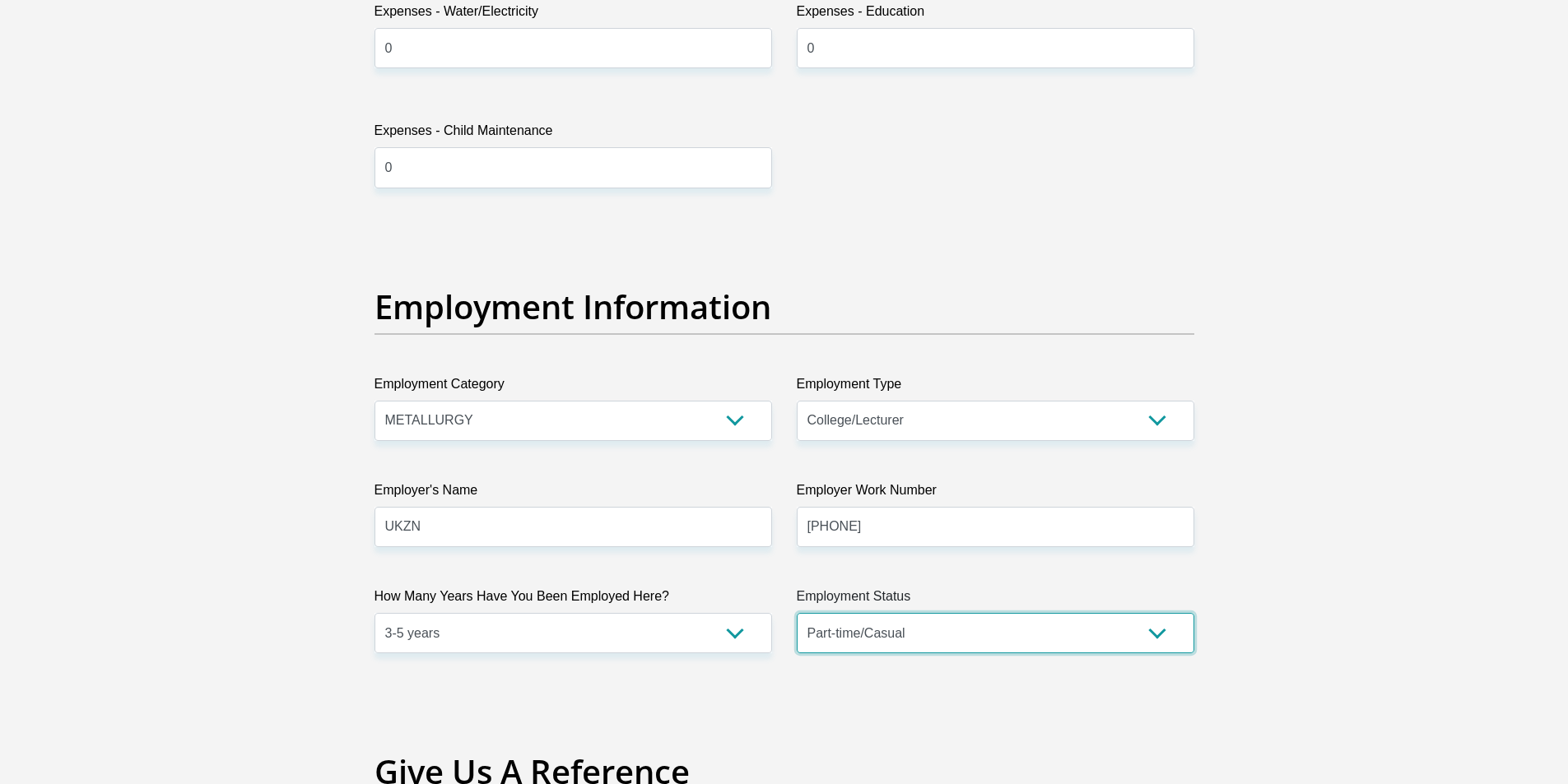 click on "Permanent/Full-time
Part-time/Casual
Contract Worker
Self-Employed
Housewife
Retired
Student
Medically Boarded
Disability
Unemployed" at bounding box center [995, 633] 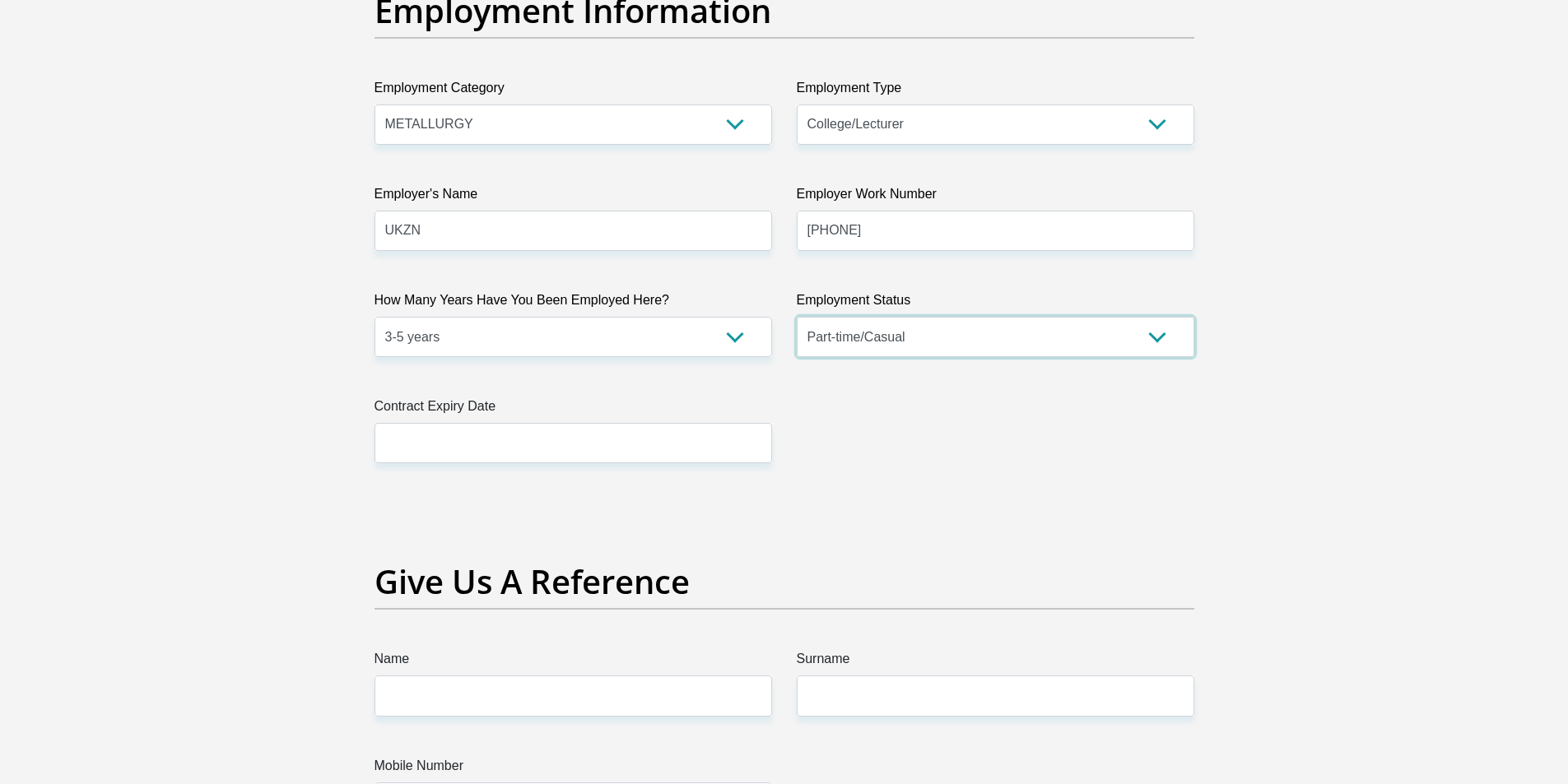 scroll, scrollTop: 3044, scrollLeft: 0, axis: vertical 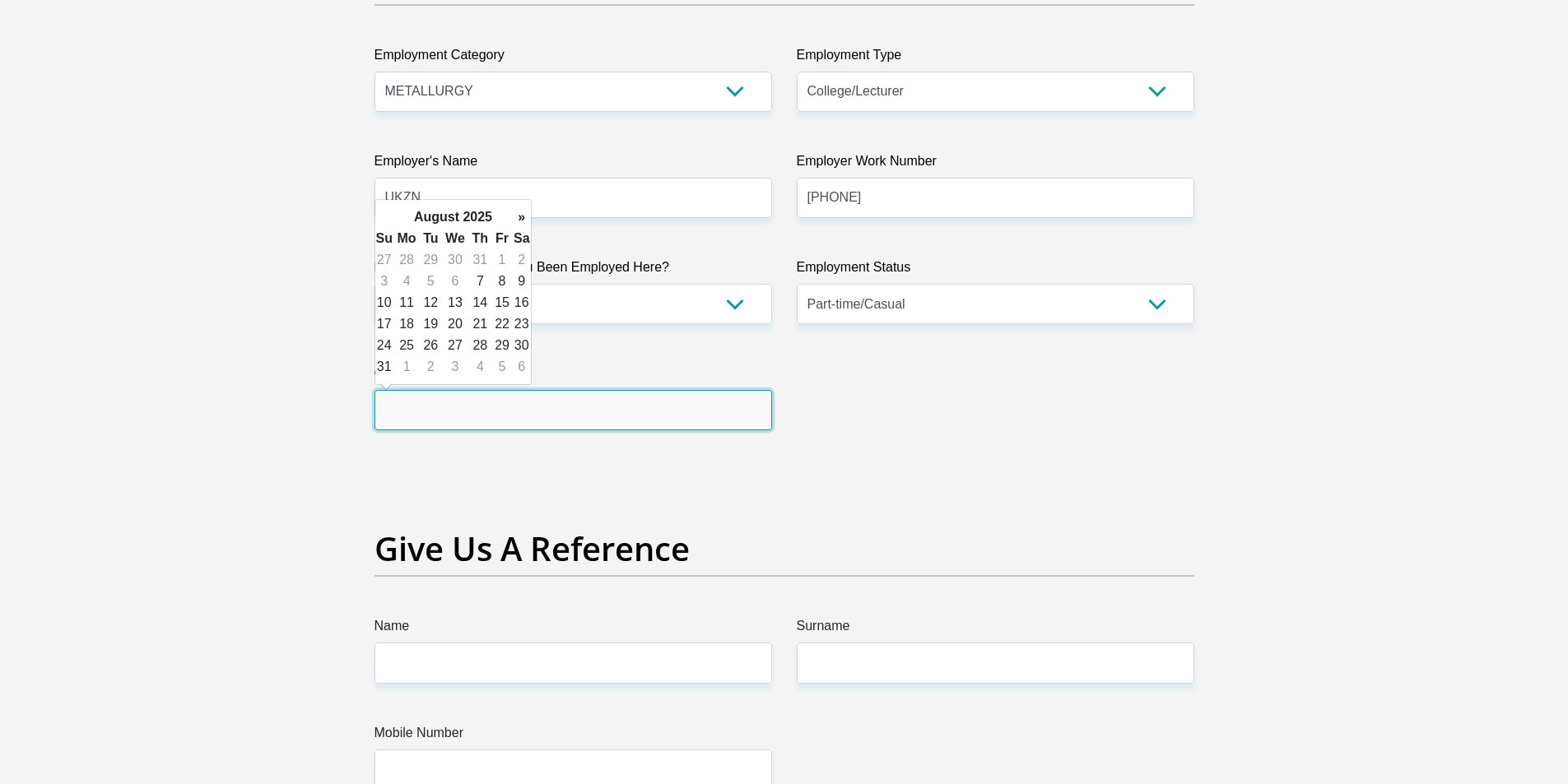 click at bounding box center (573, 410) 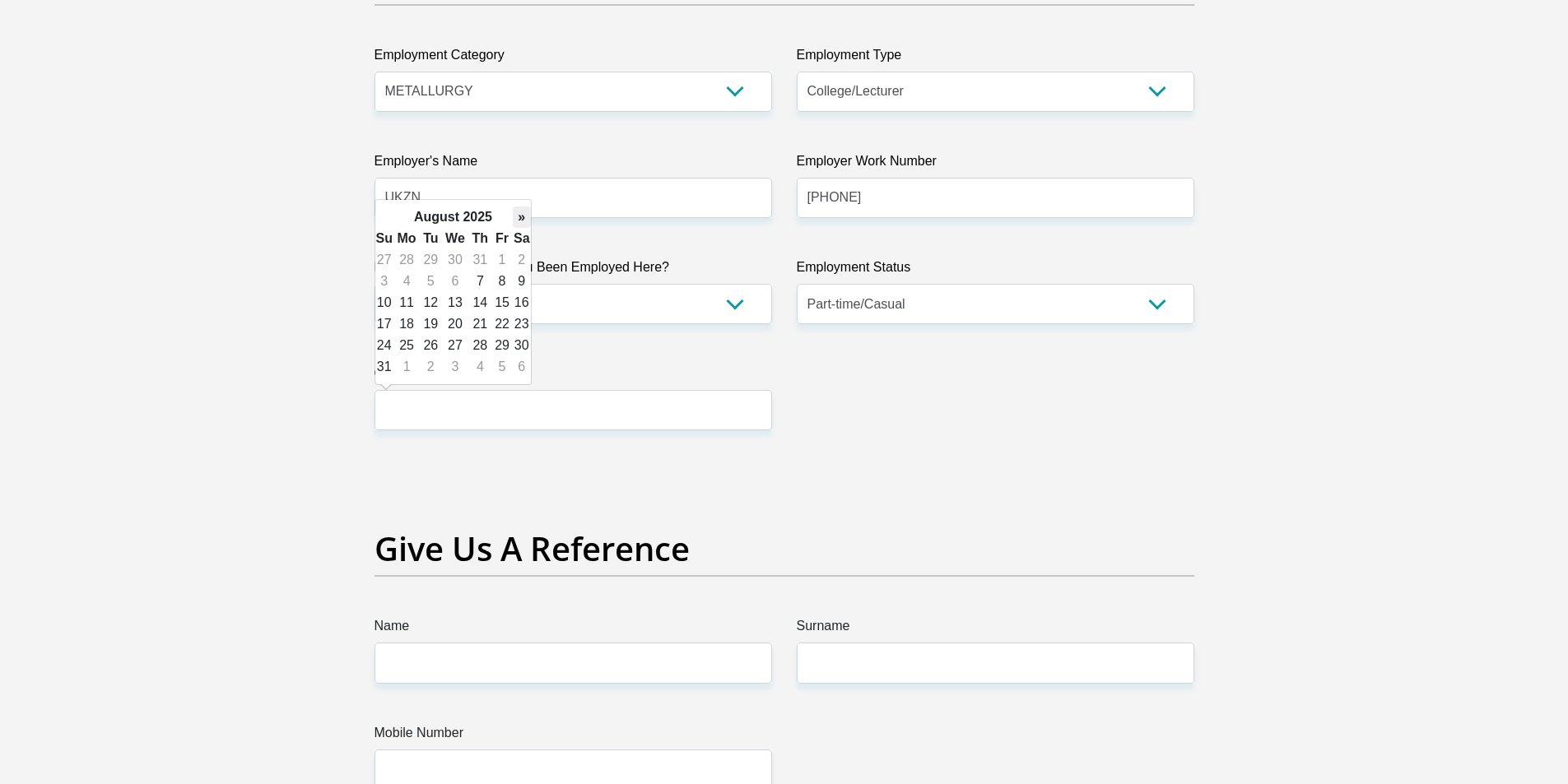 click on "»" at bounding box center (522, 217) 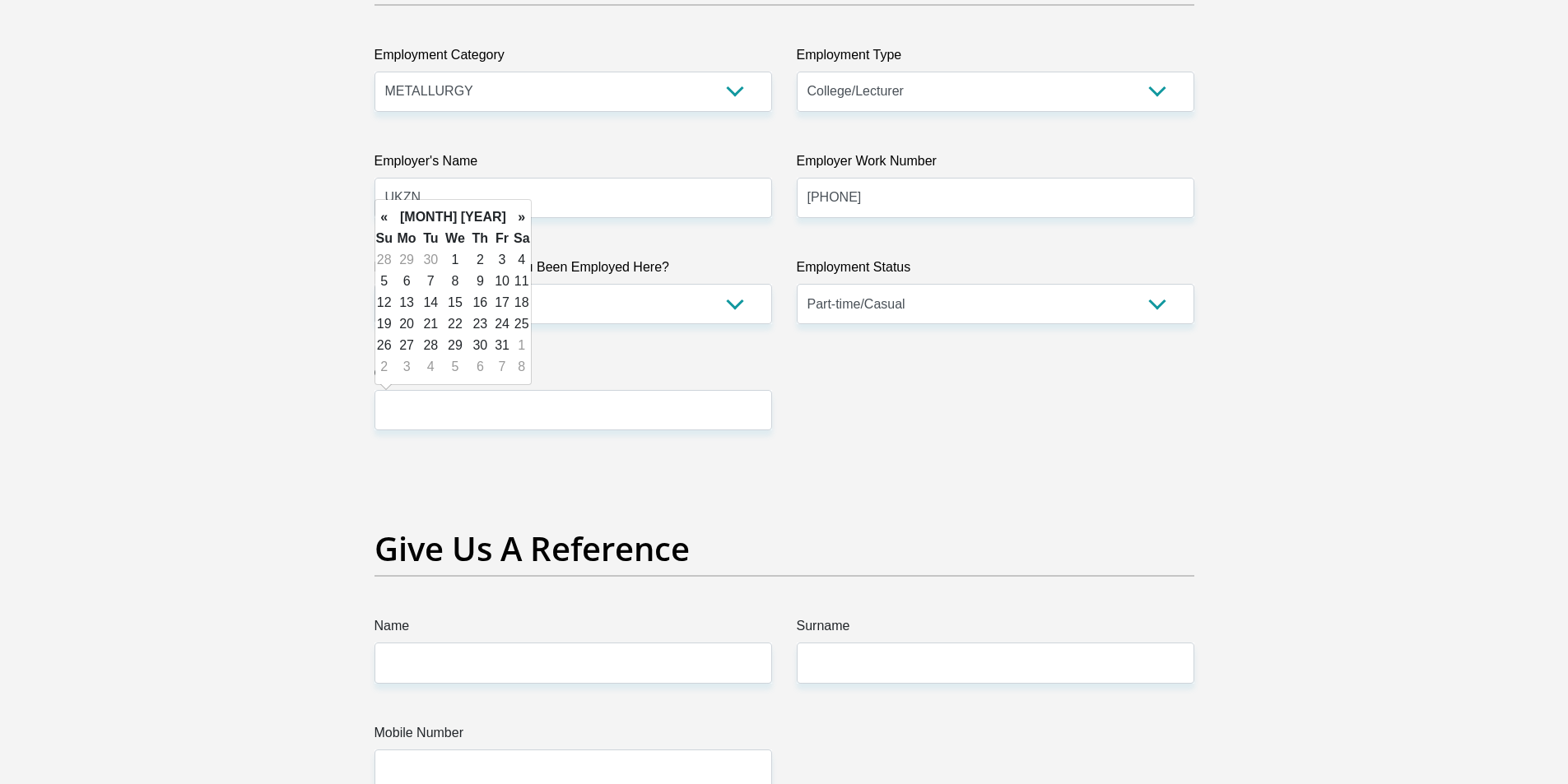 click on "»" at bounding box center [522, 217] 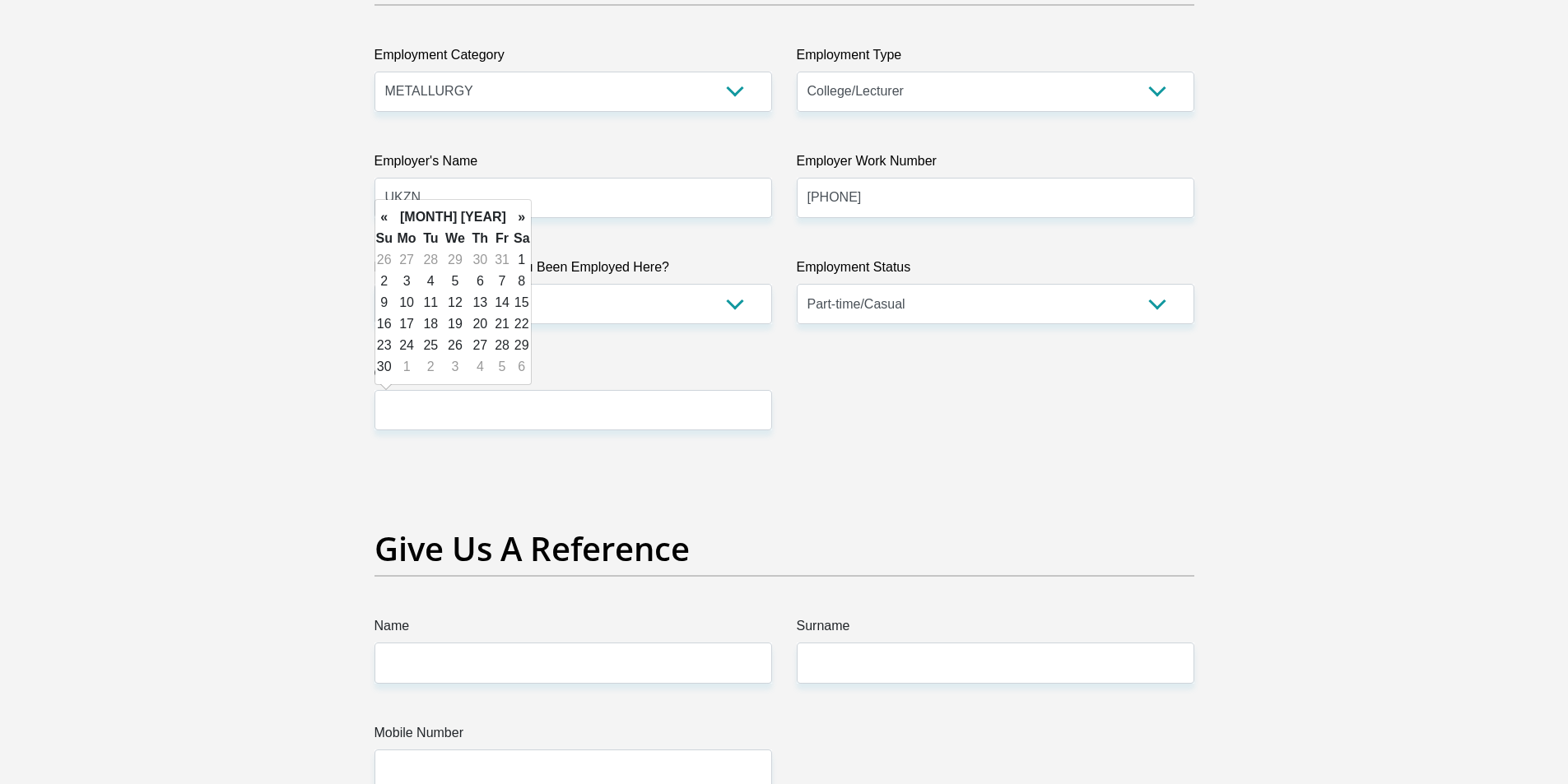 click on "»" at bounding box center [522, 217] 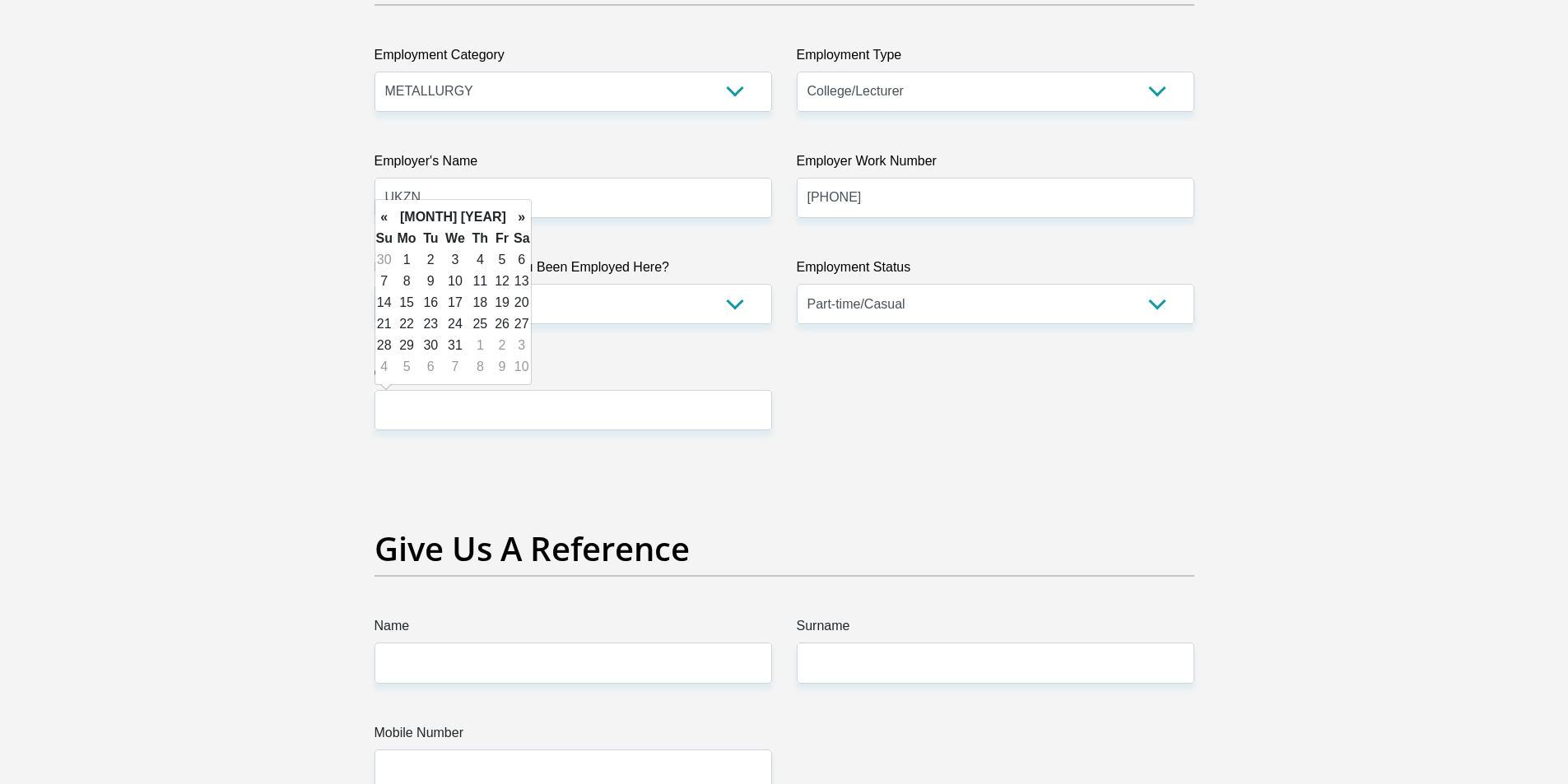 click on "»" at bounding box center (522, 217) 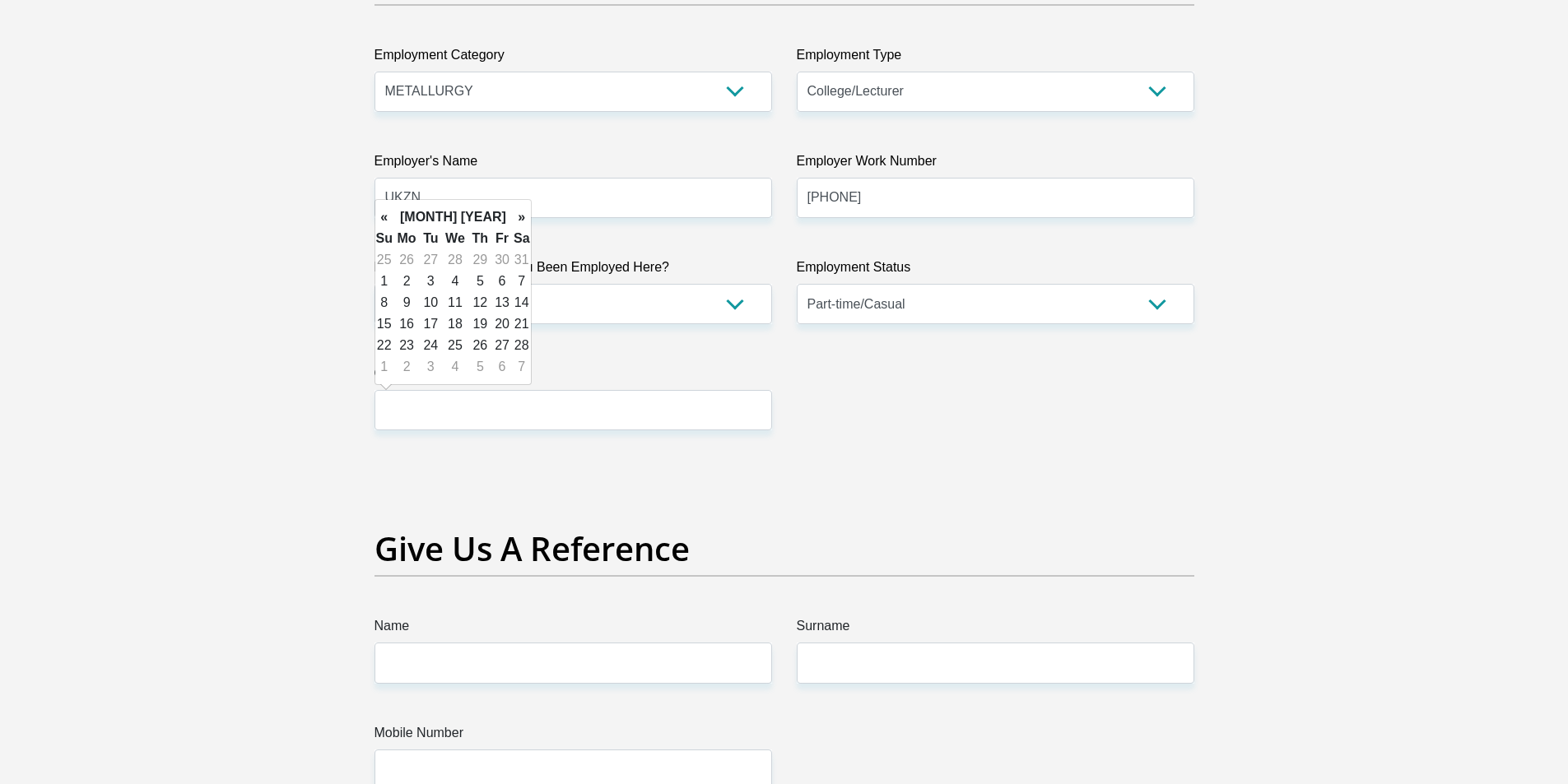 click on "»" at bounding box center [522, 217] 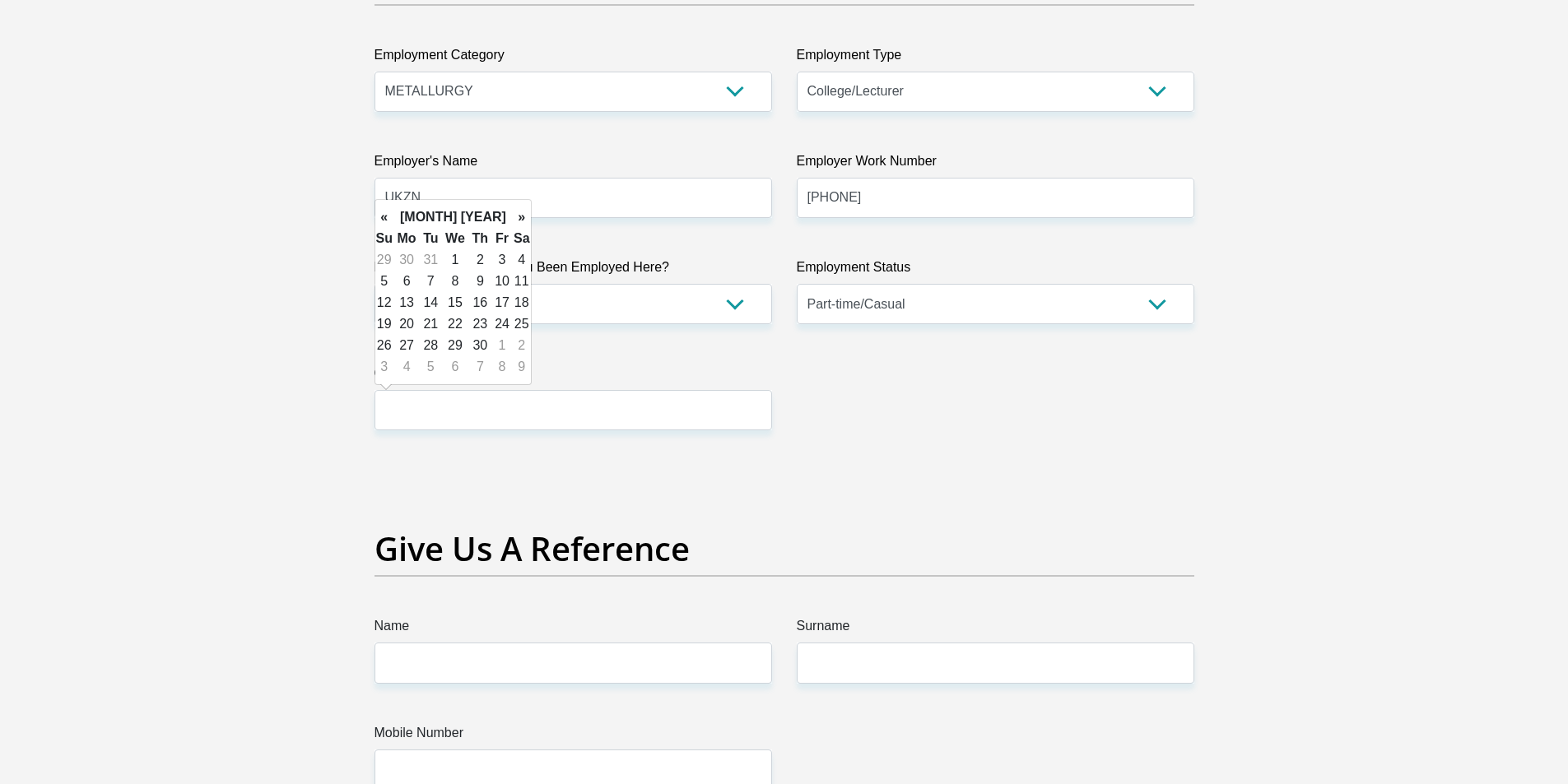 click on "»" at bounding box center (522, 217) 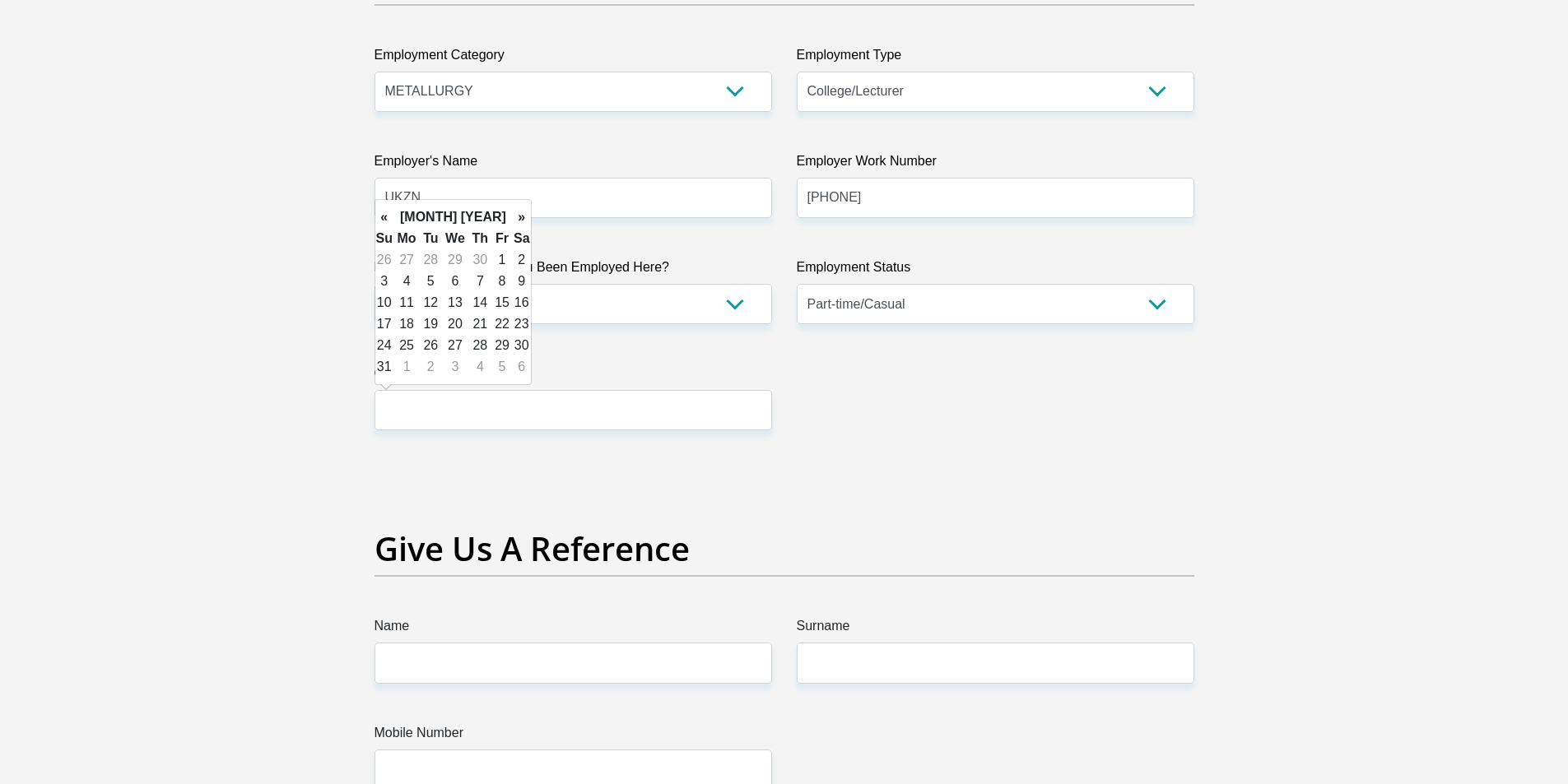 click on "»" at bounding box center (522, 217) 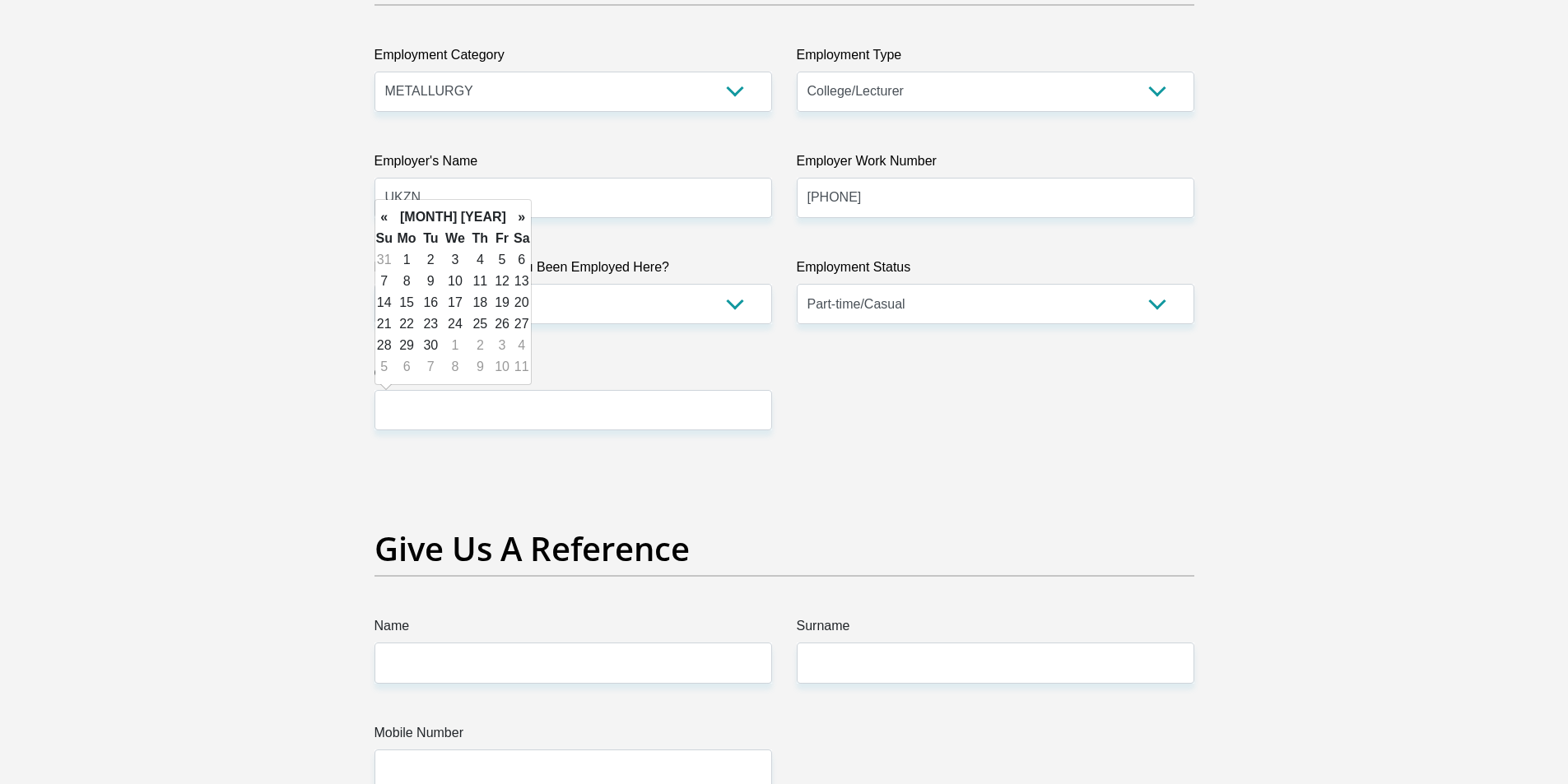 click on "»" at bounding box center [522, 217] 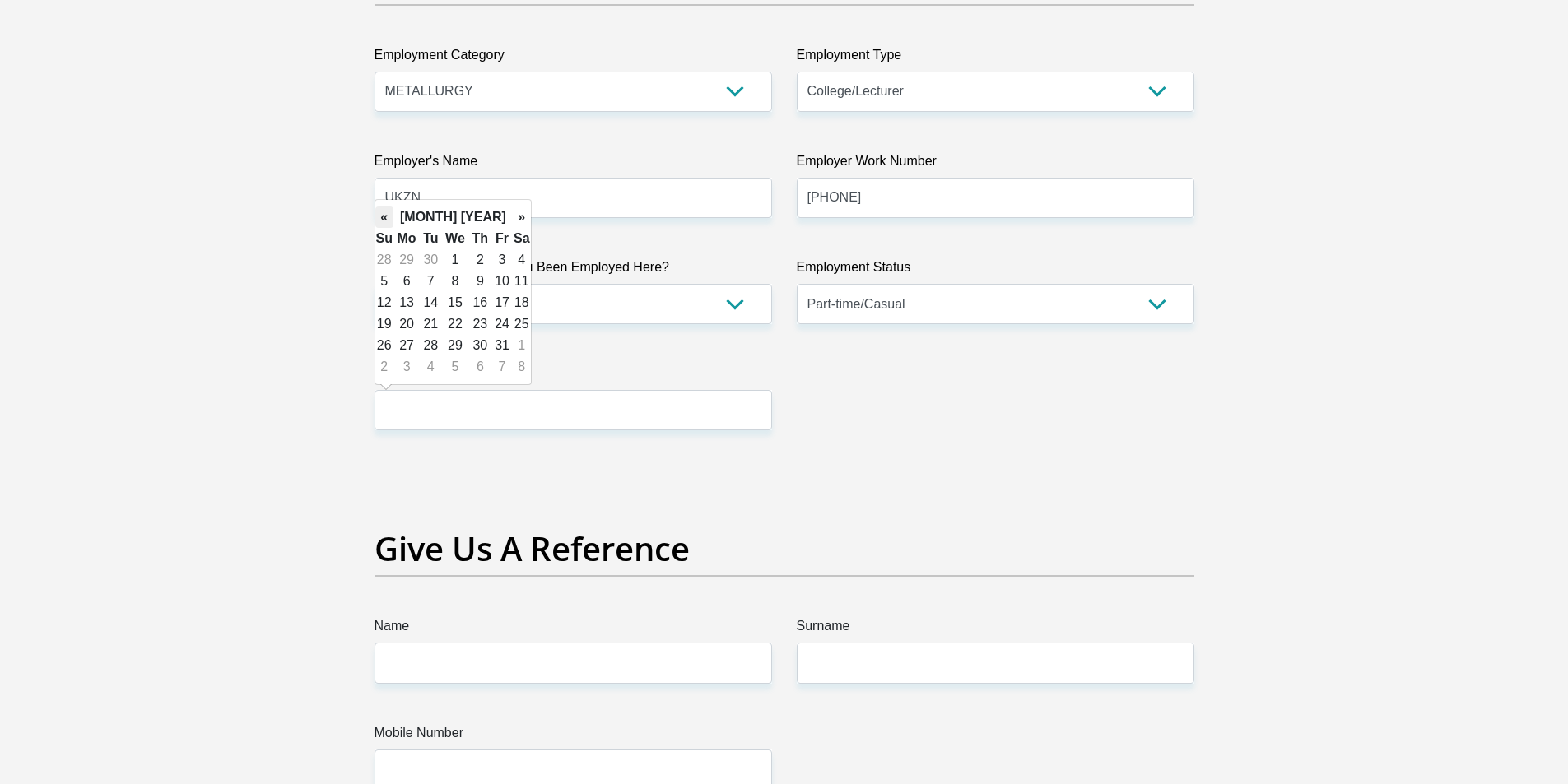 click on "«" at bounding box center [384, 217] 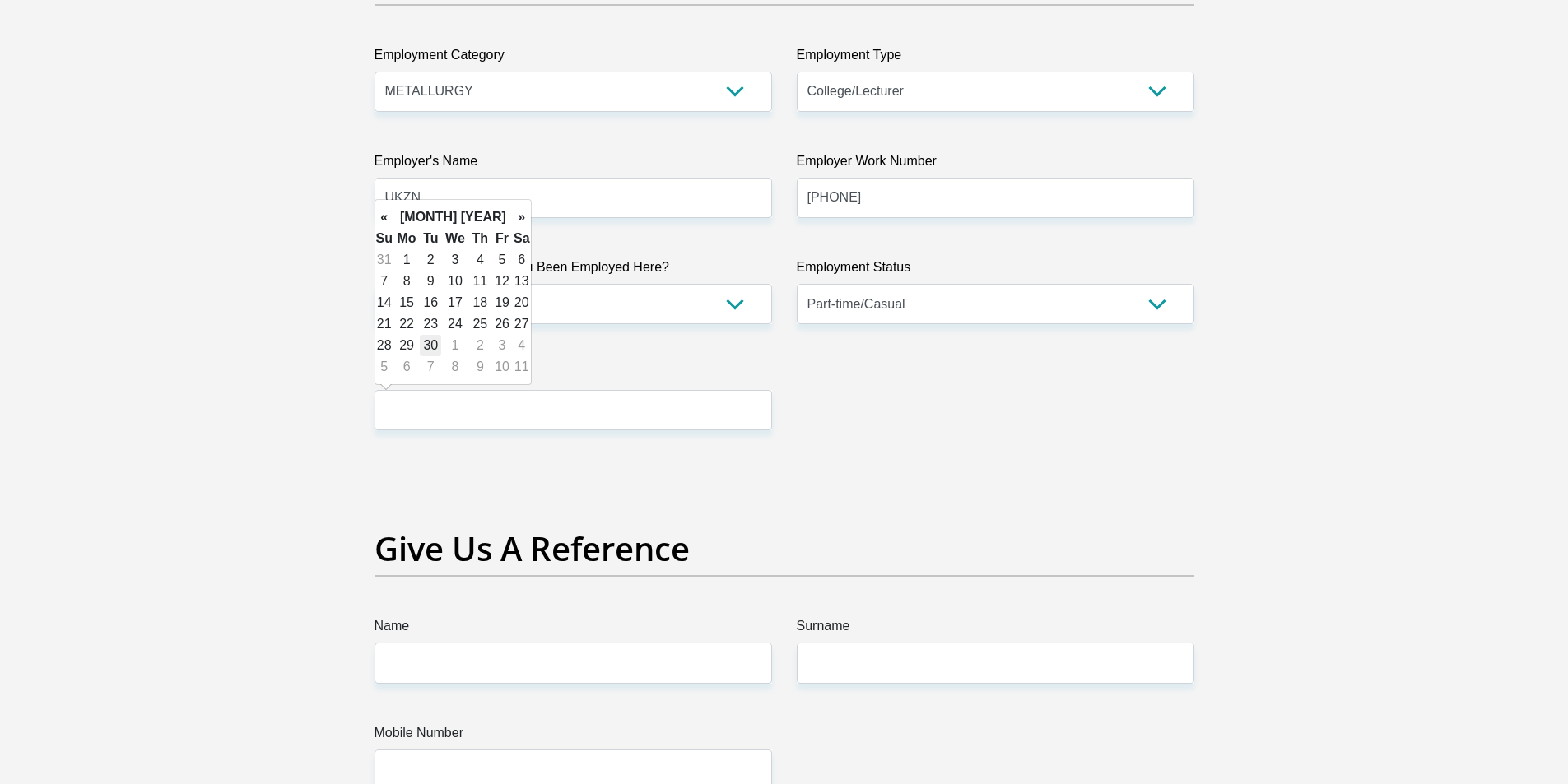 click on "30" at bounding box center [430, 346] 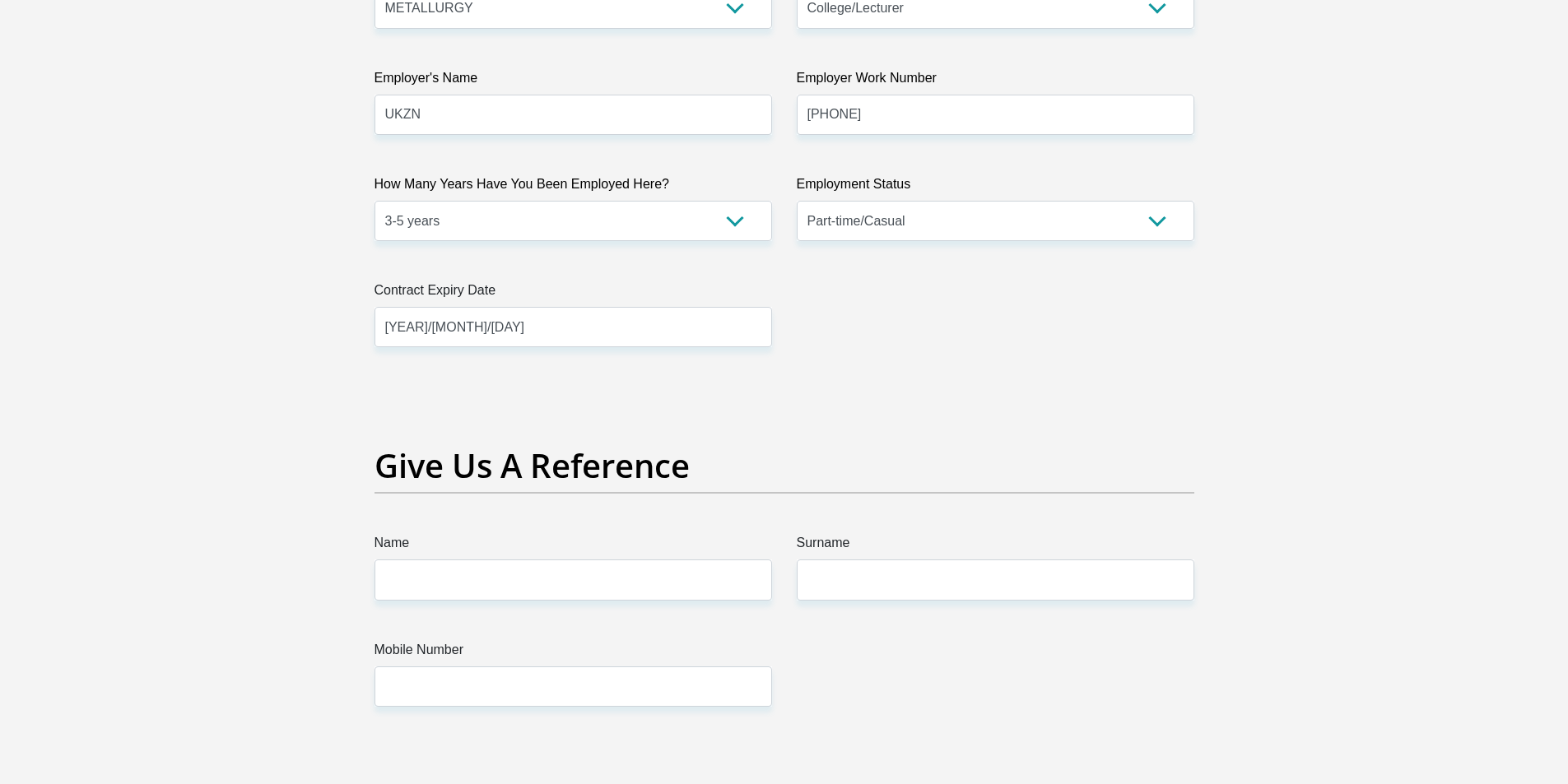 scroll, scrollTop: 3291, scrollLeft: 0, axis: vertical 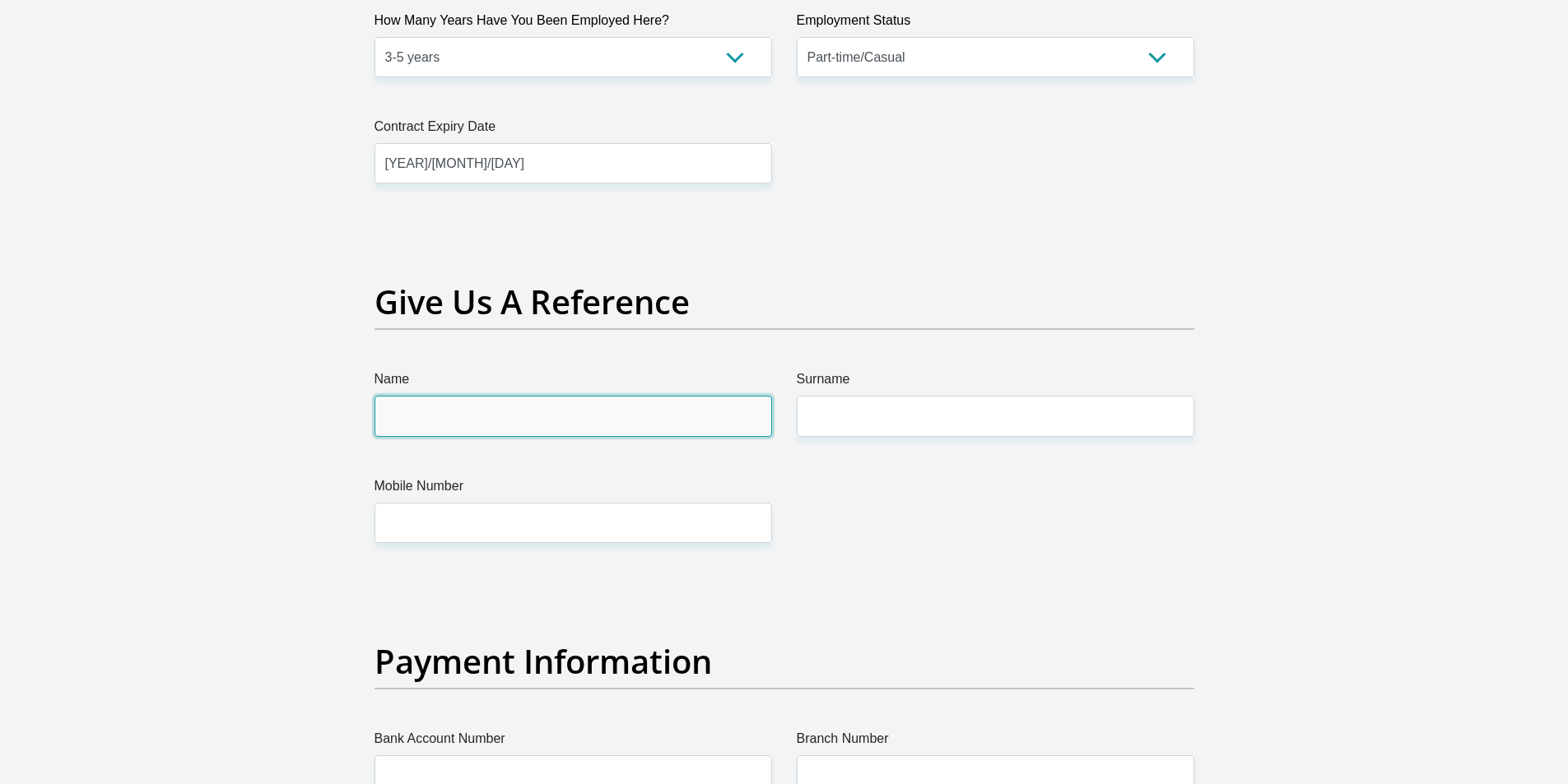 click on "Name" at bounding box center (573, 415) 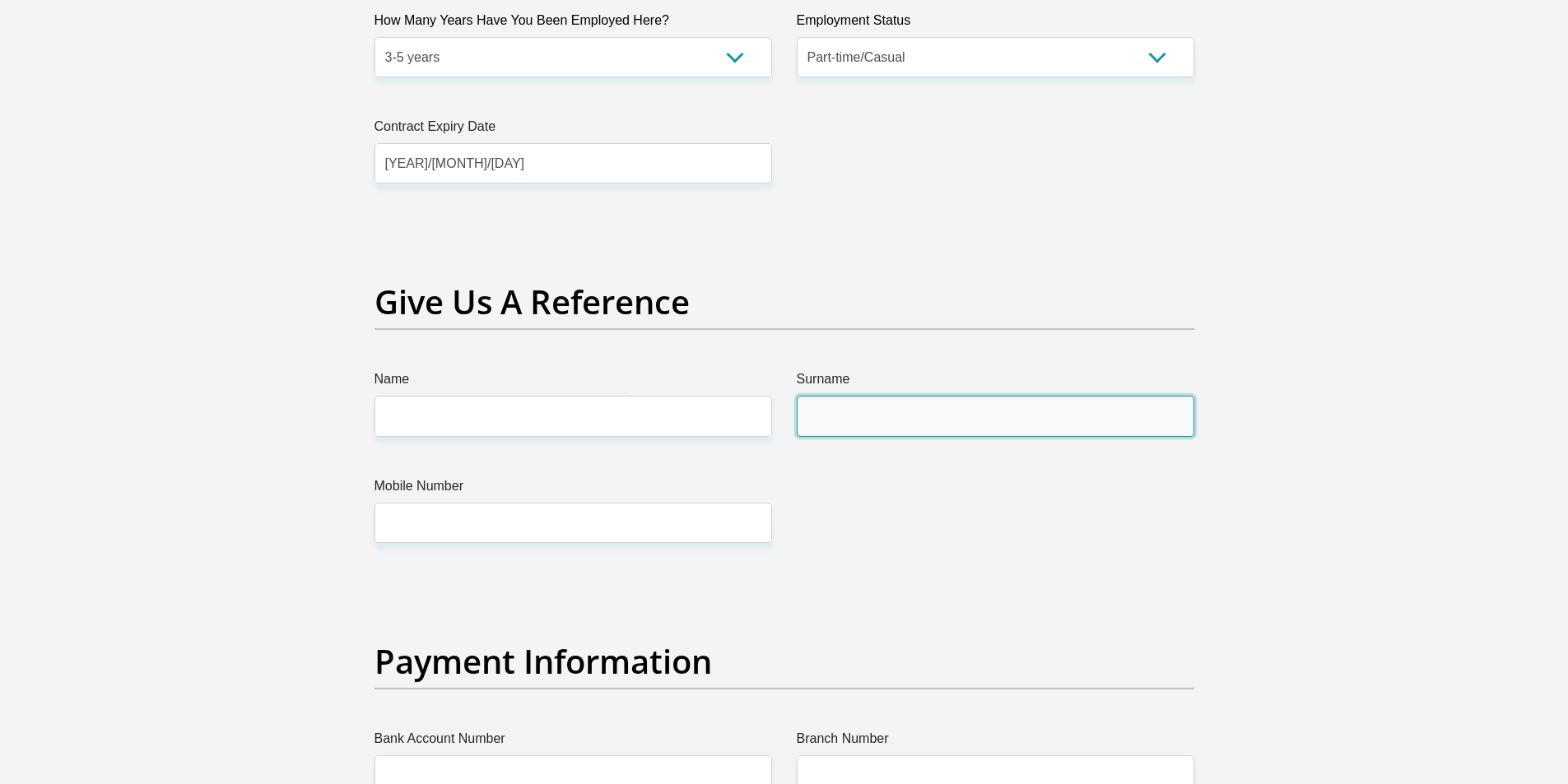 click on "Surname" at bounding box center (995, 415) 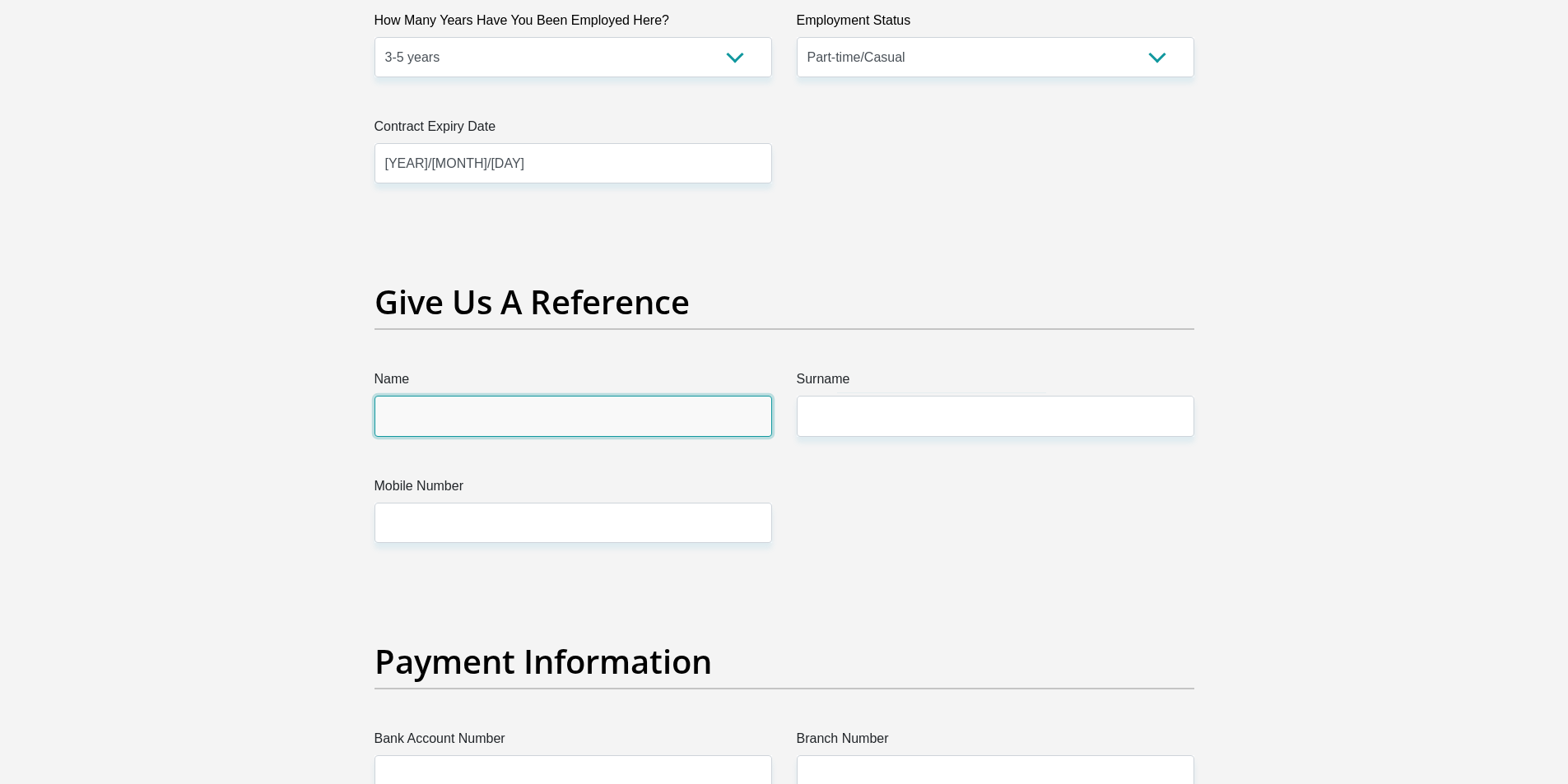 click on "Name" at bounding box center [573, 415] 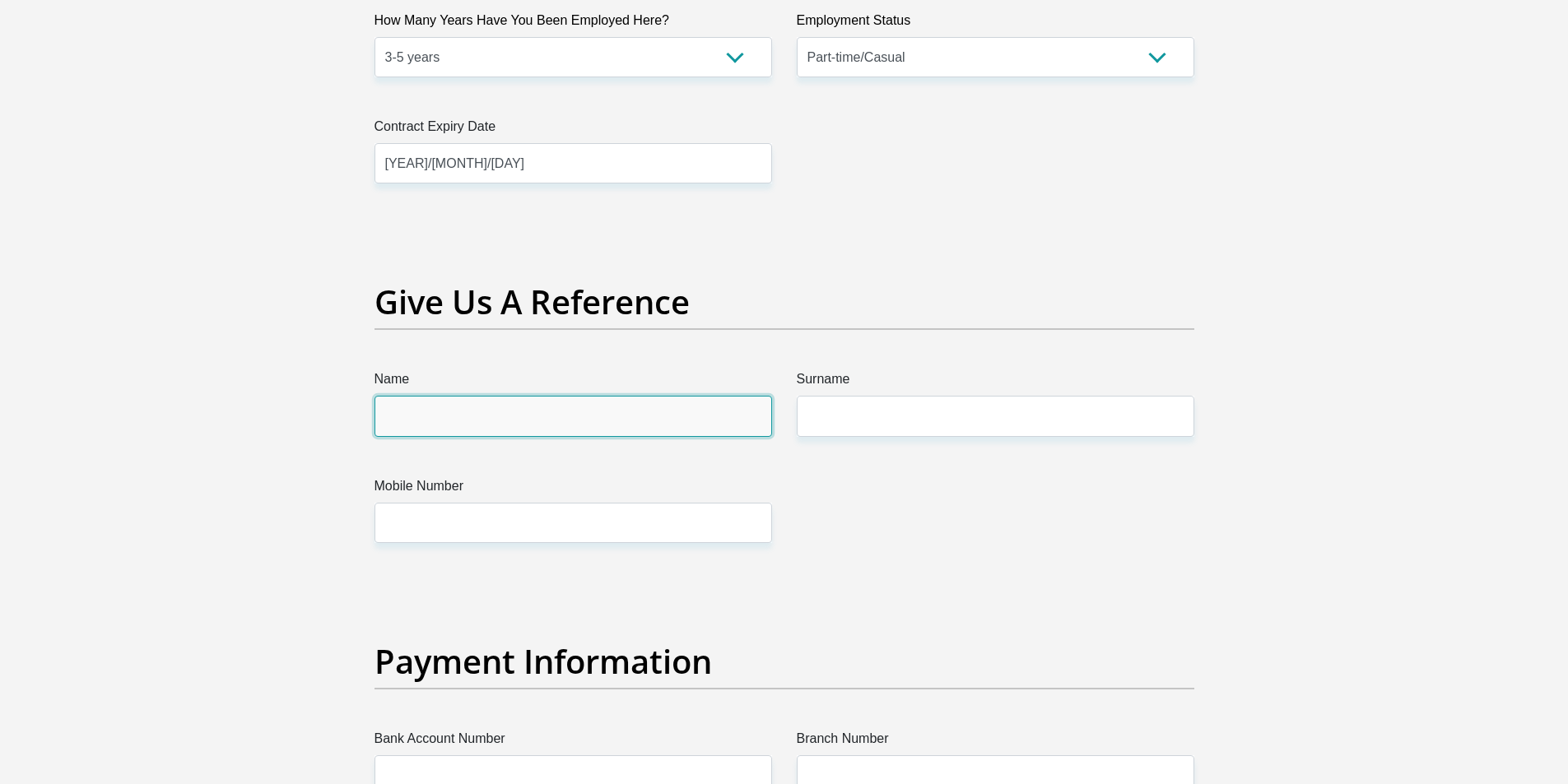 type on "Kogie" 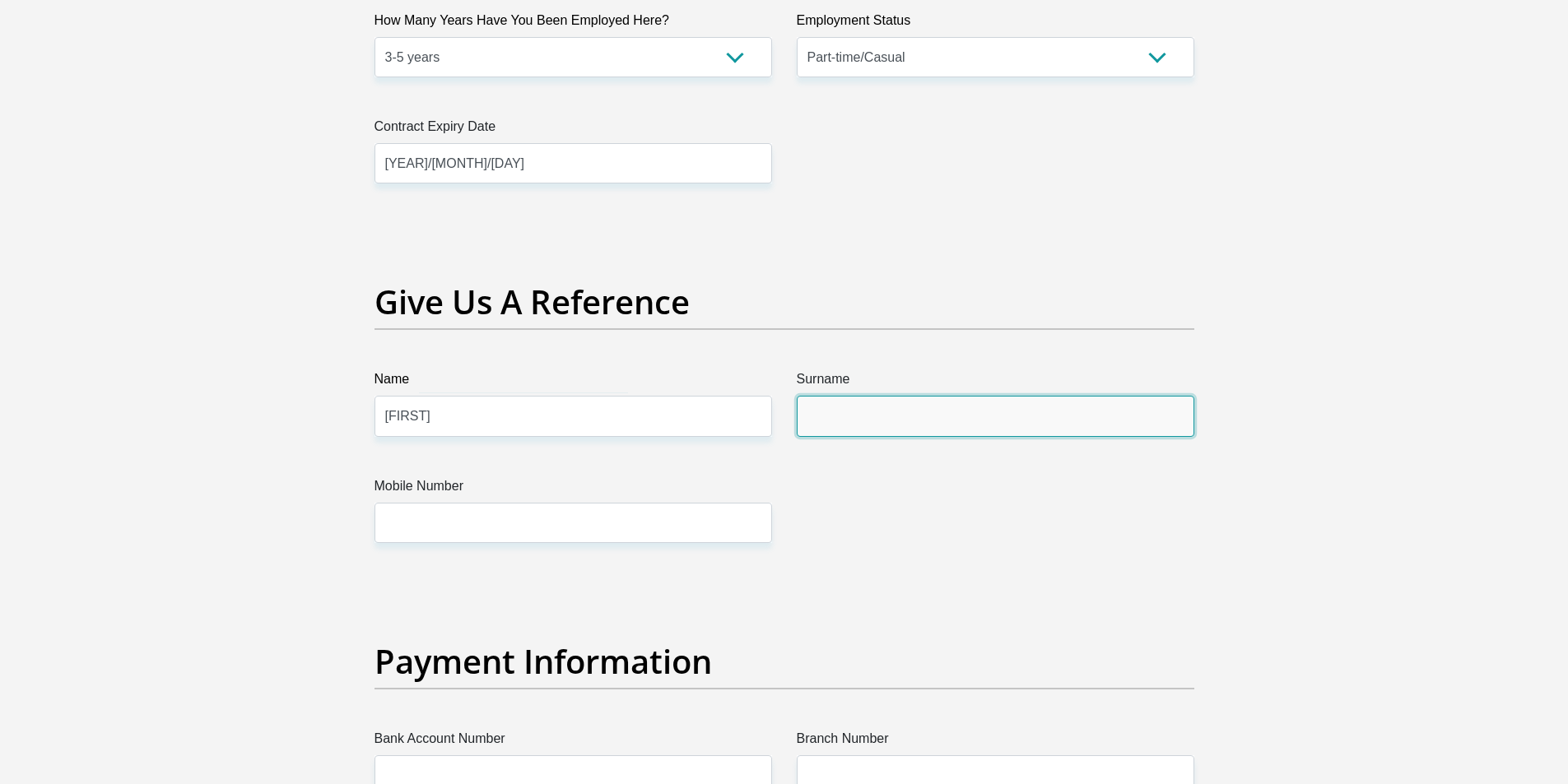 click on "Surname" at bounding box center [995, 415] 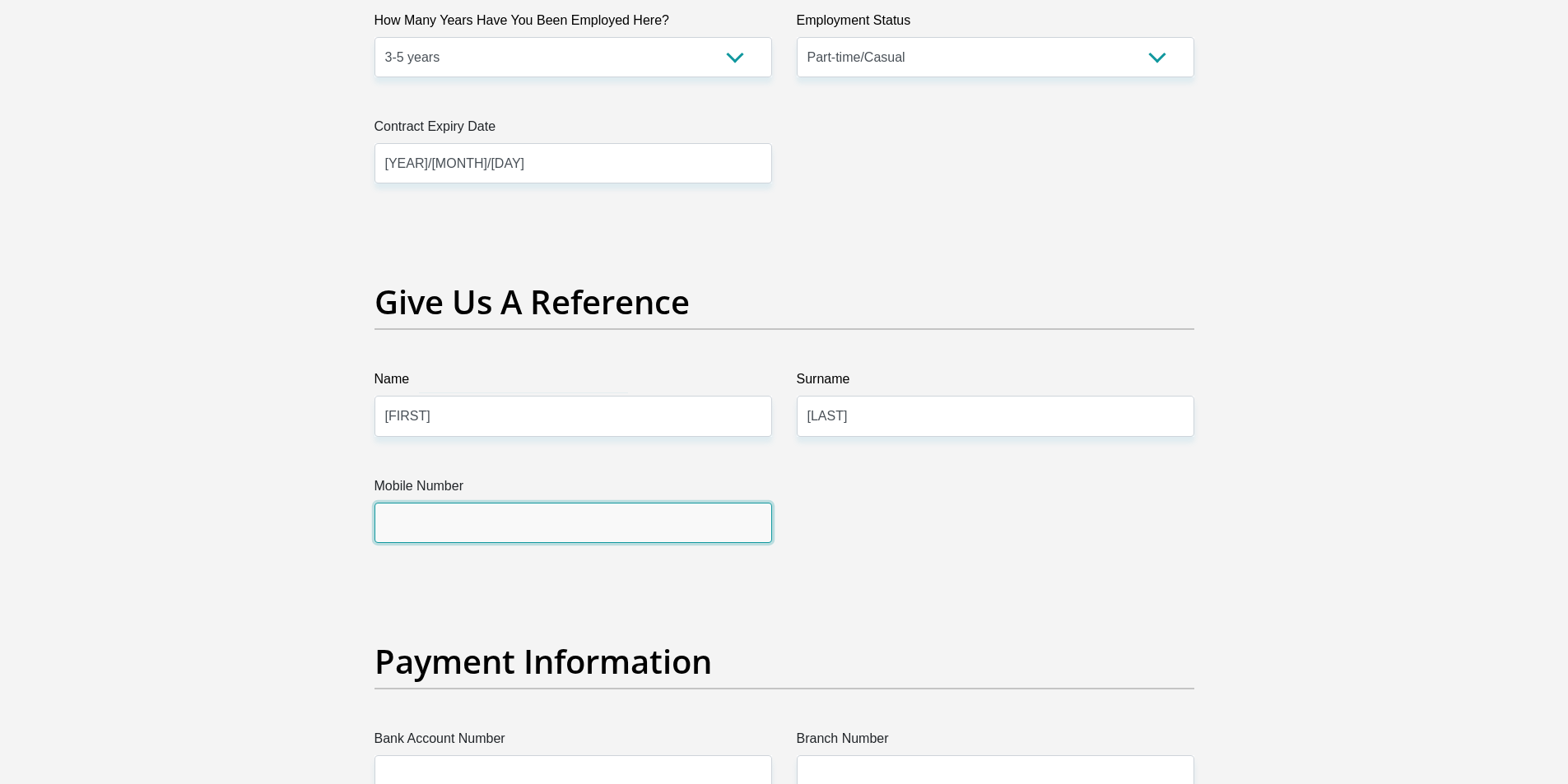 click on "Mobile Number" at bounding box center [573, 522] 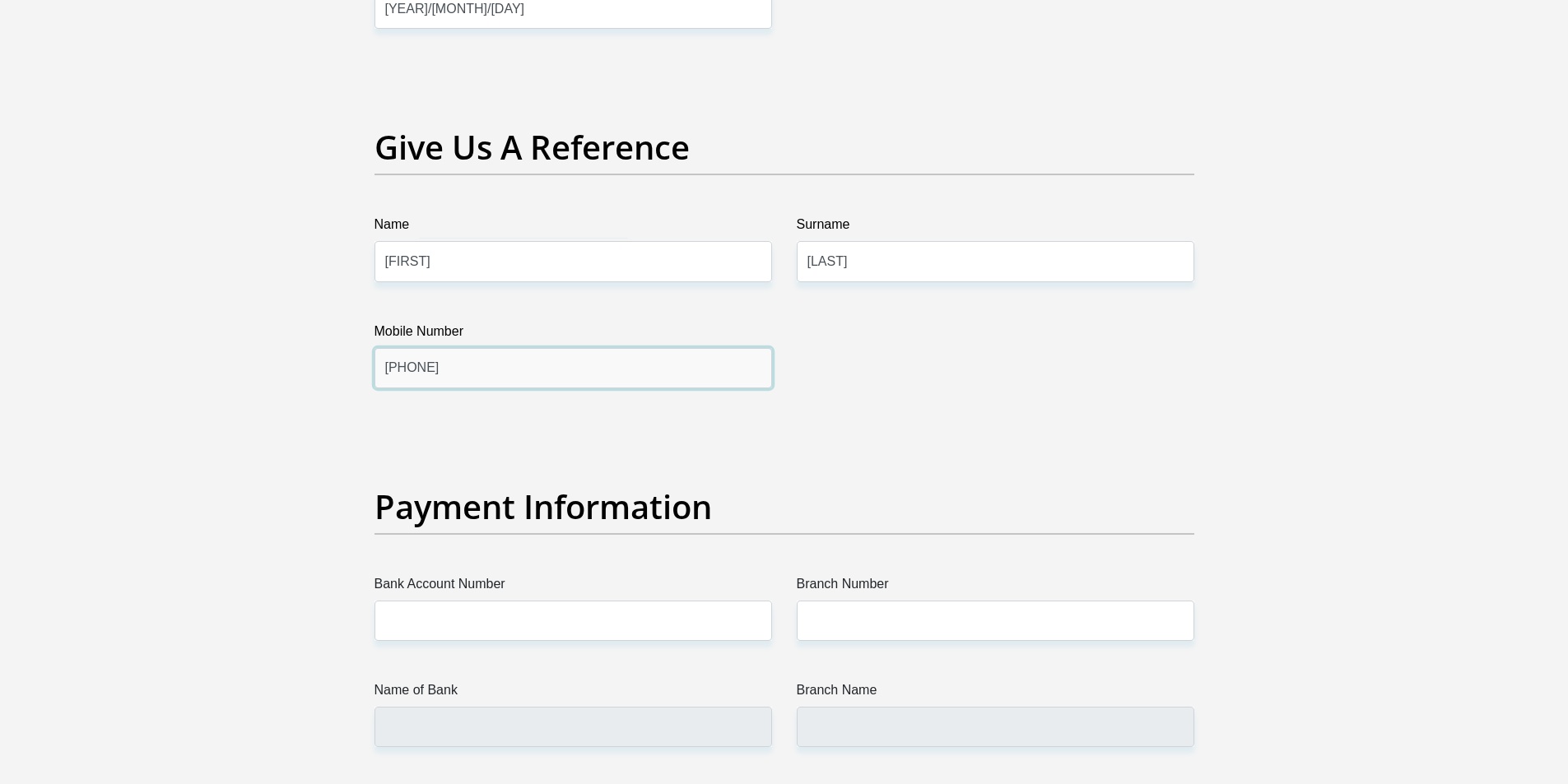 scroll, scrollTop: 3702, scrollLeft: 0, axis: vertical 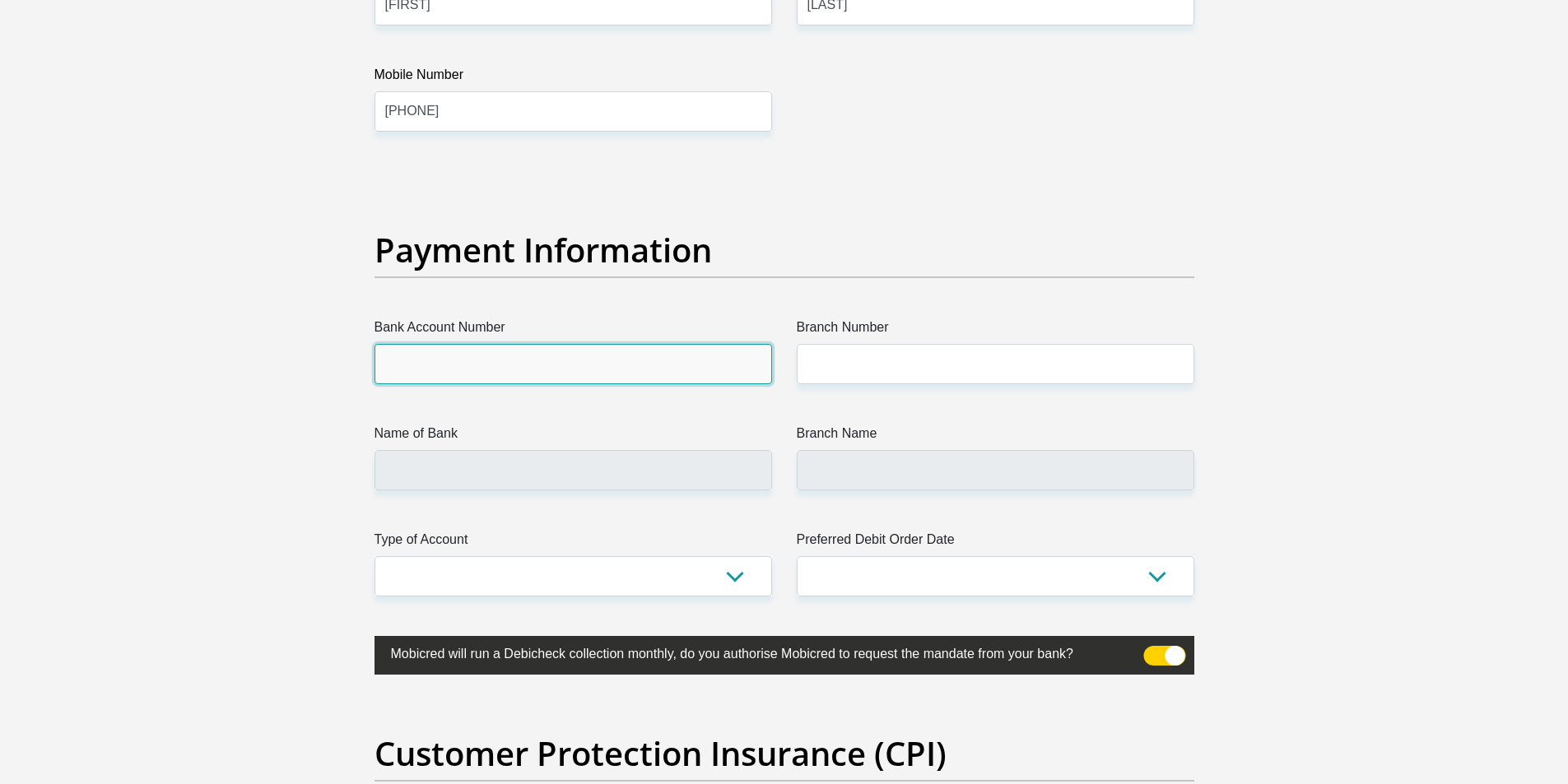 click on "Bank Account Number" at bounding box center (573, 364) 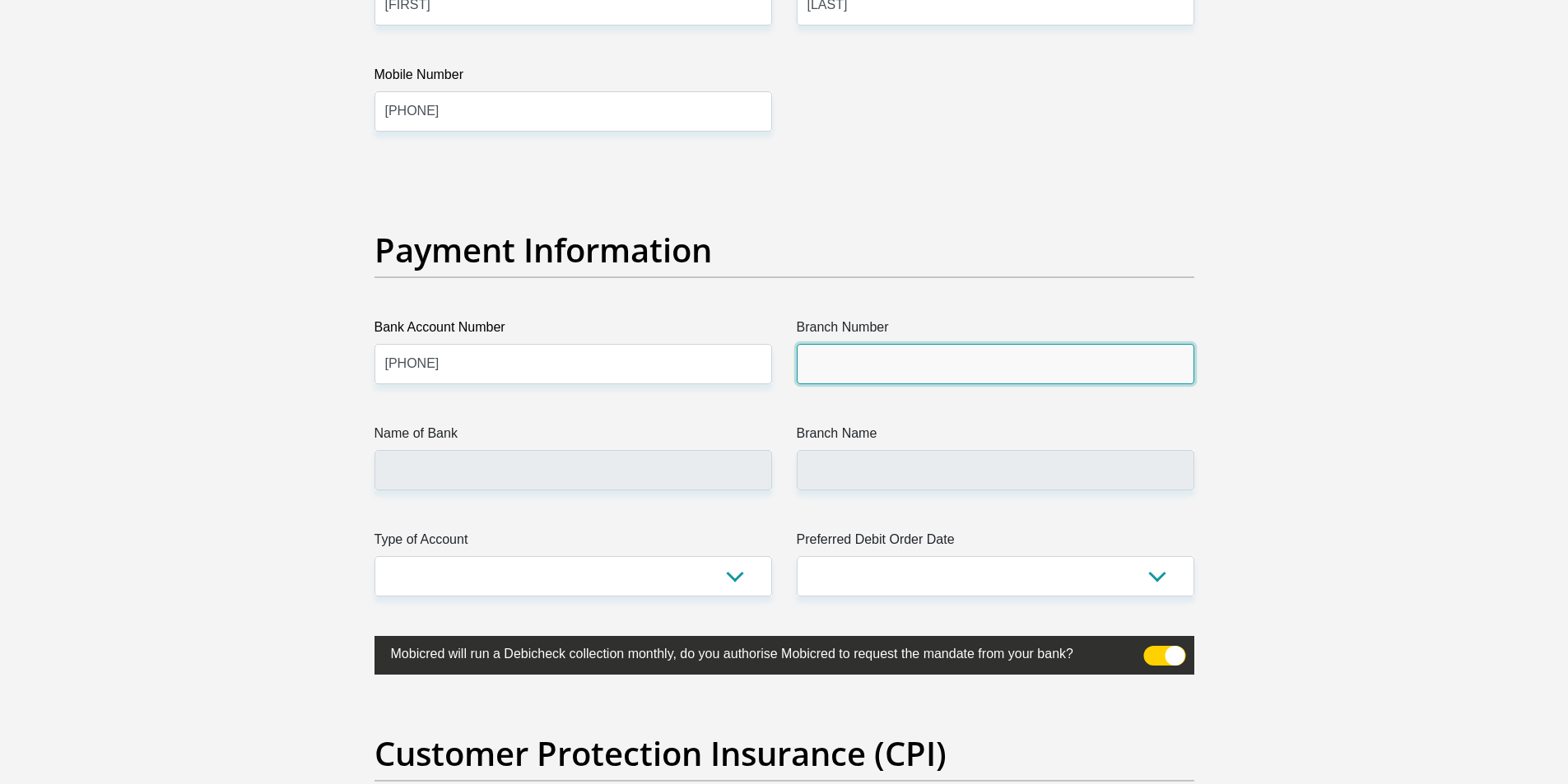 click on "Branch Number" at bounding box center [995, 364] 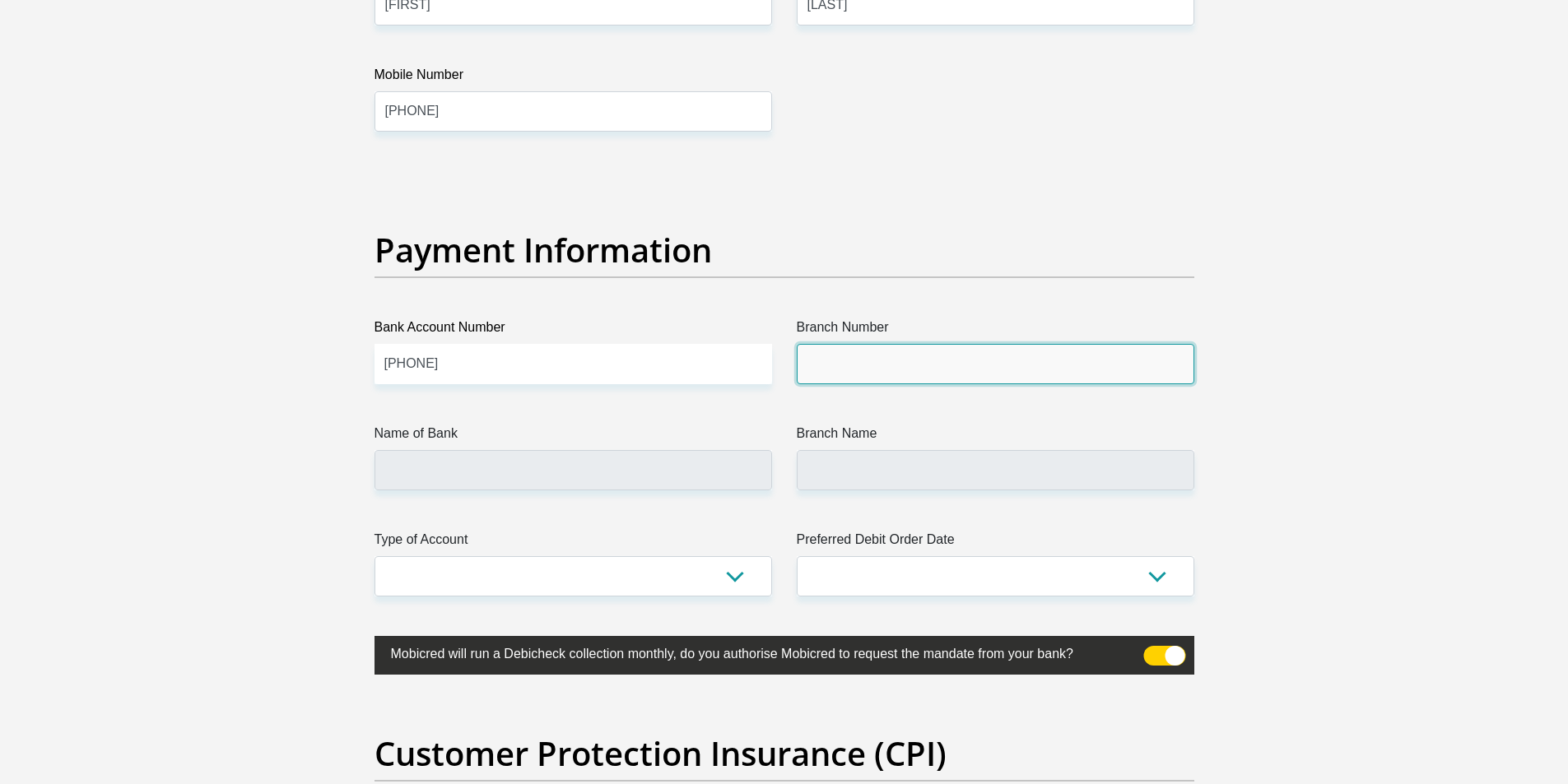 type on "221126" 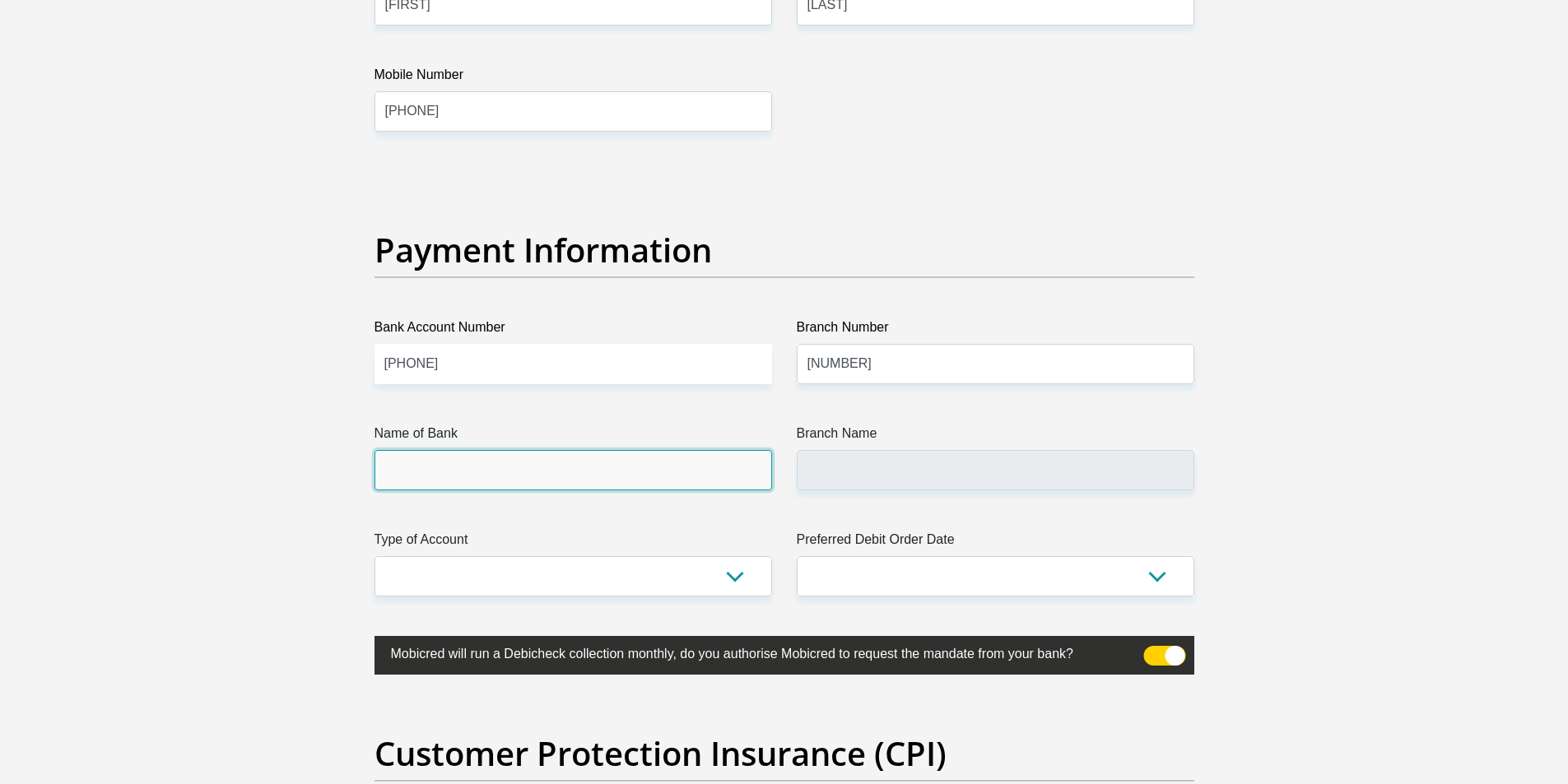click on "Name of Bank" at bounding box center (573, 470) 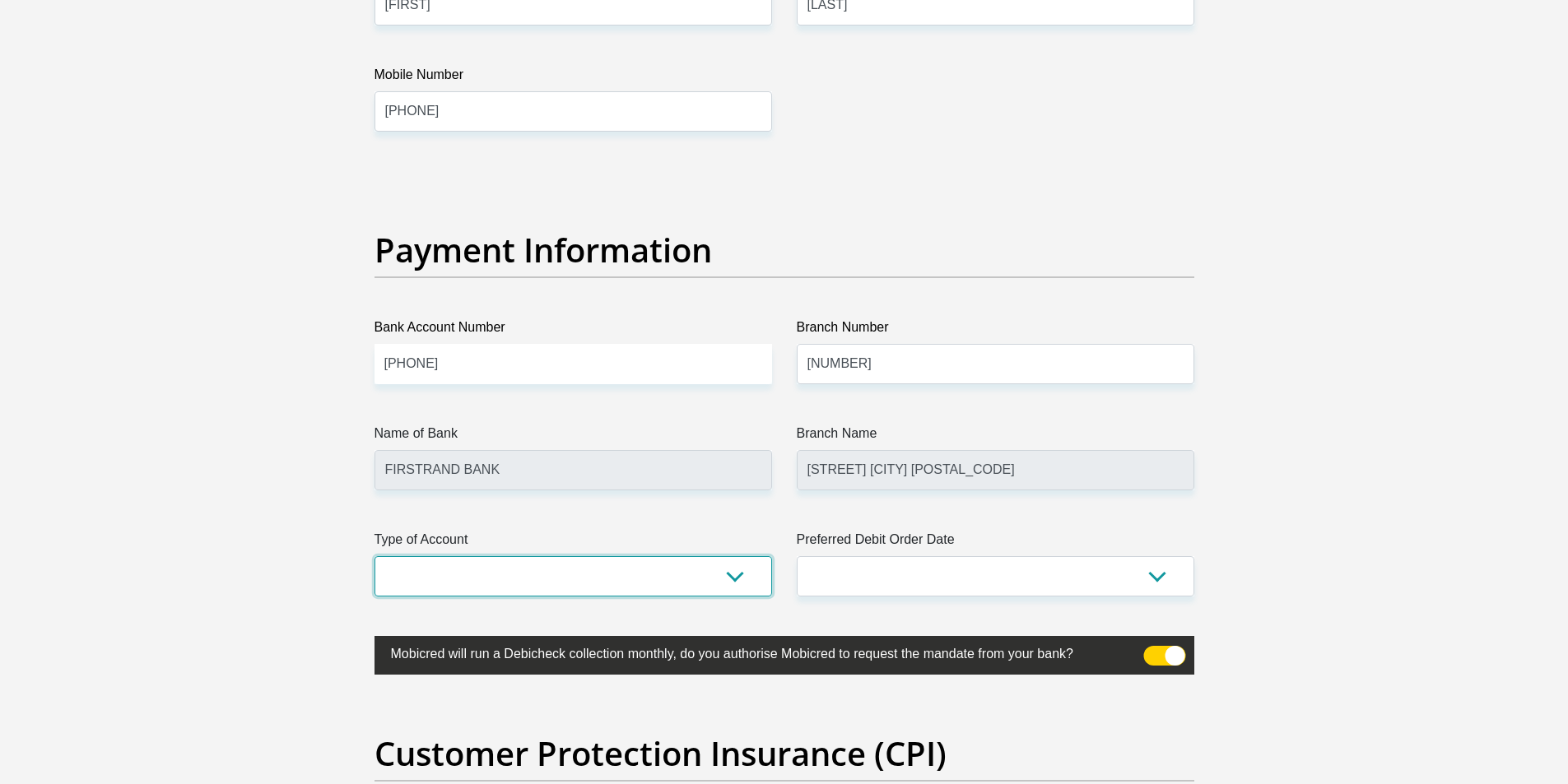 click on "Cheque
Savings" at bounding box center [573, 576] 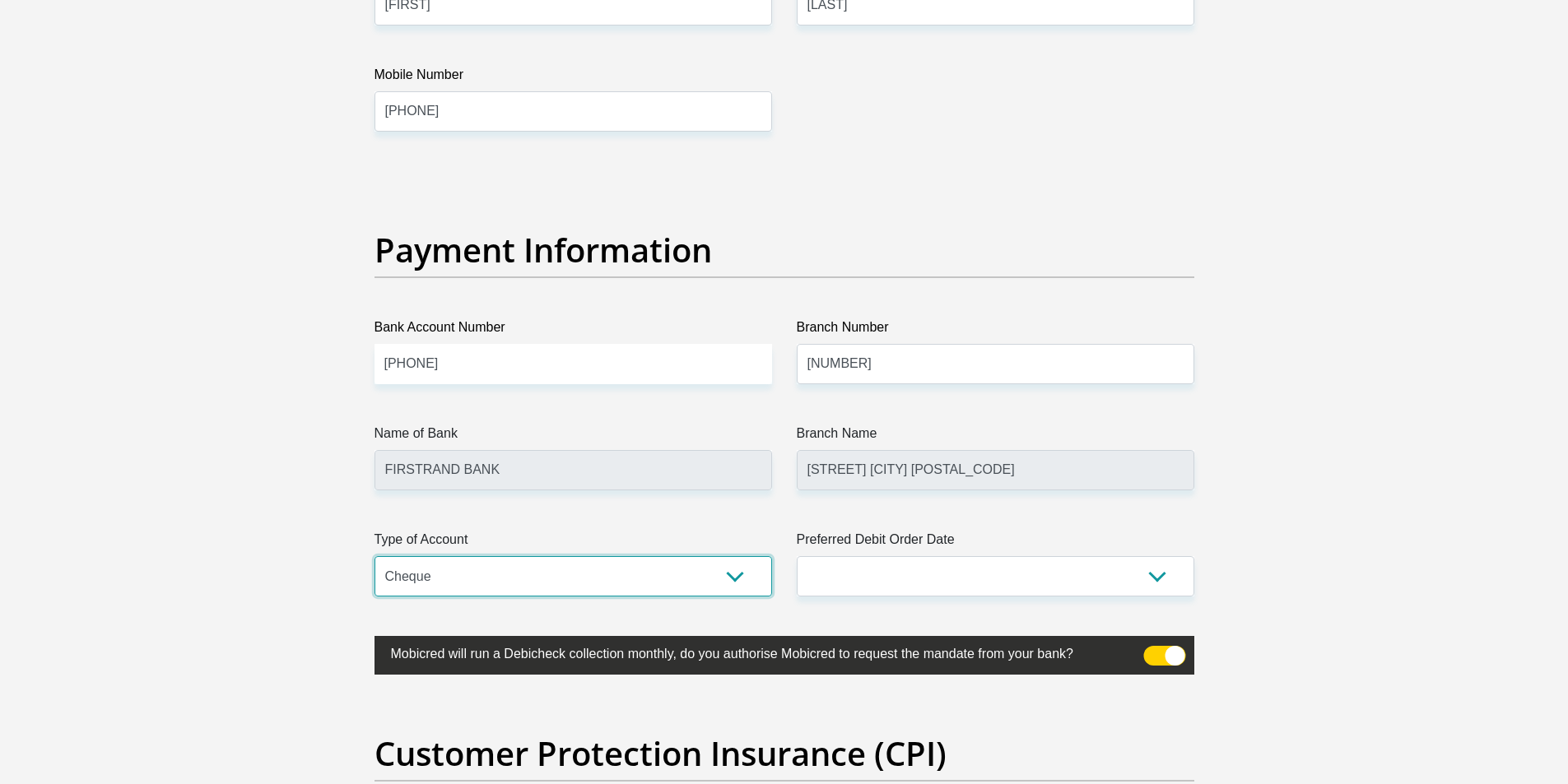 click on "Cheque
Savings" at bounding box center (573, 576) 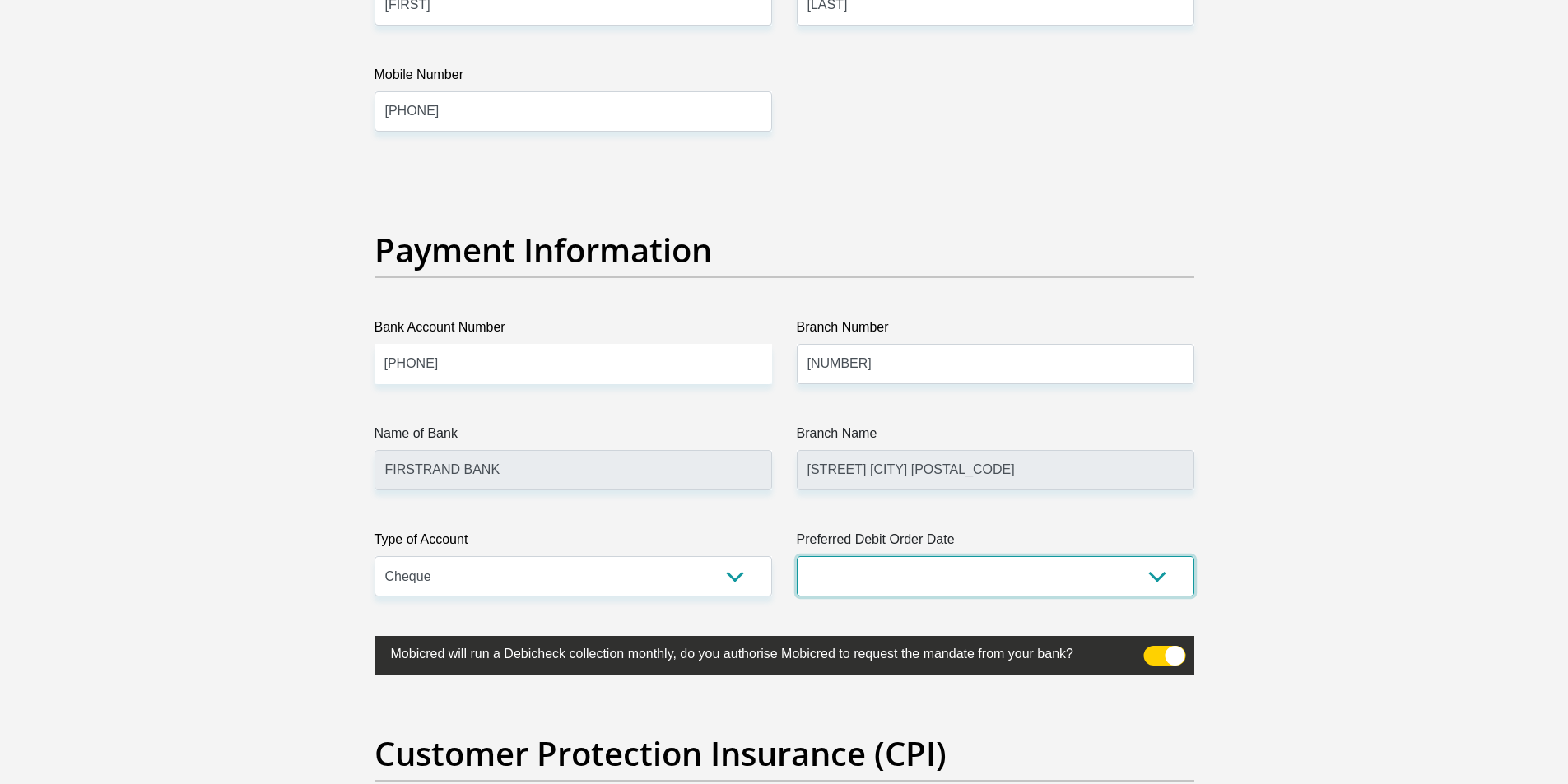 click on "1st
2nd
3rd
4th
5th
7th
18th
19th
20th
21st
22nd
23rd
24th
25th
26th
27th
28th
29th
30th" at bounding box center [995, 576] 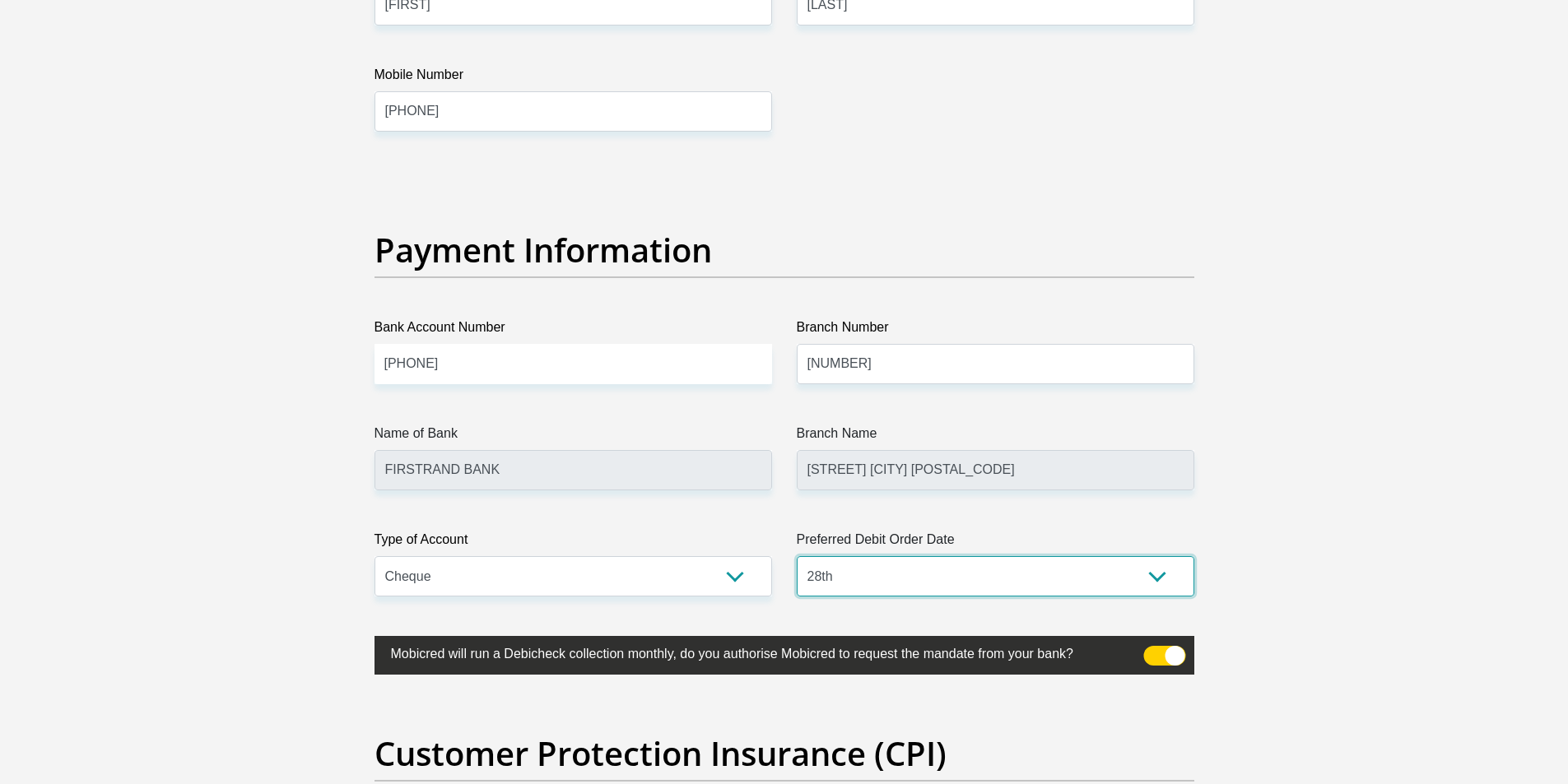 click on "1st
2nd
3rd
4th
5th
7th
18th
19th
20th
21st
22nd
23rd
24th
25th
26th
27th
28th
29th
30th" at bounding box center (995, 576) 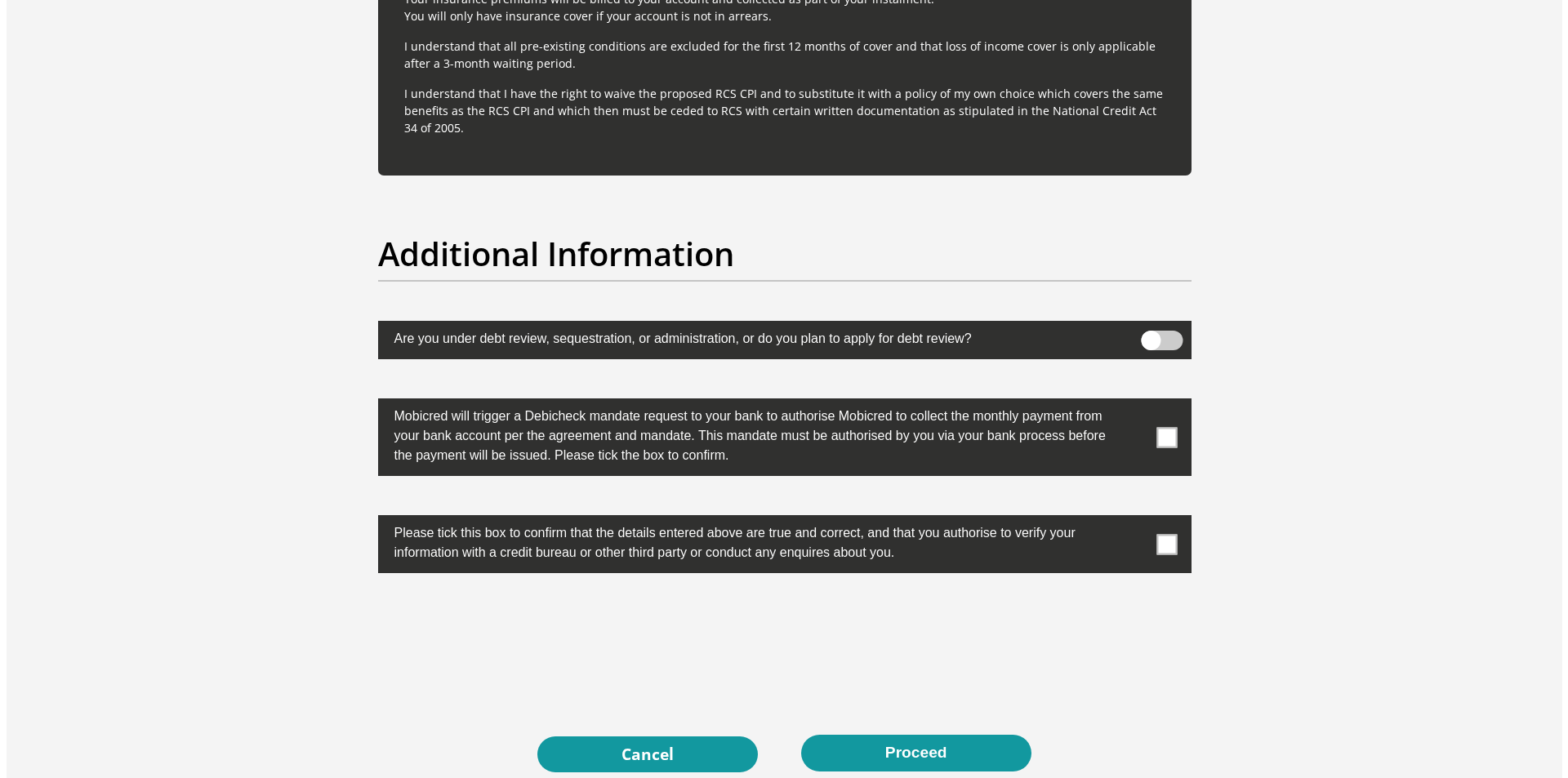 scroll, scrollTop: 5143, scrollLeft: 0, axis: vertical 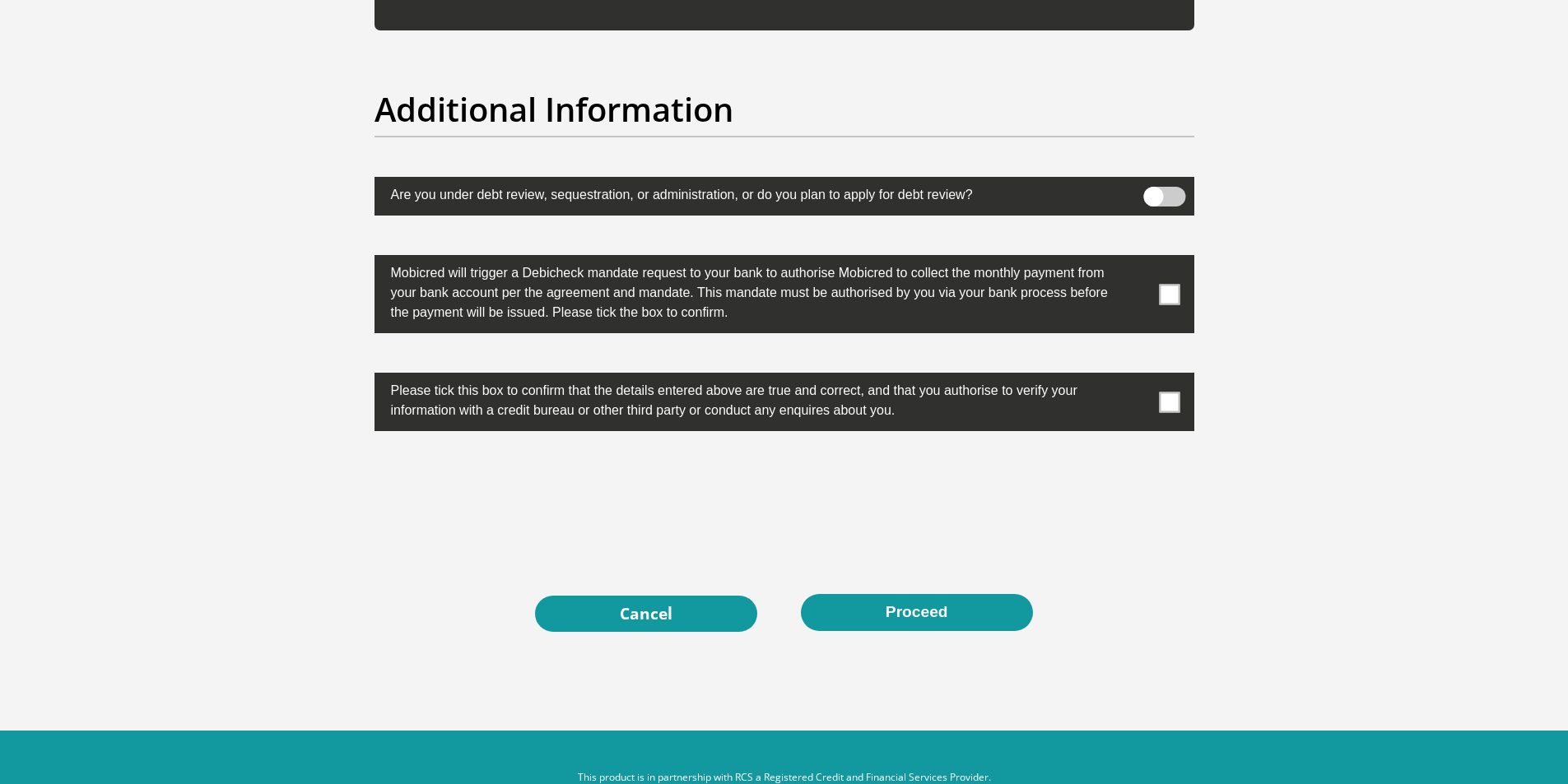 click at bounding box center [1164, 197] 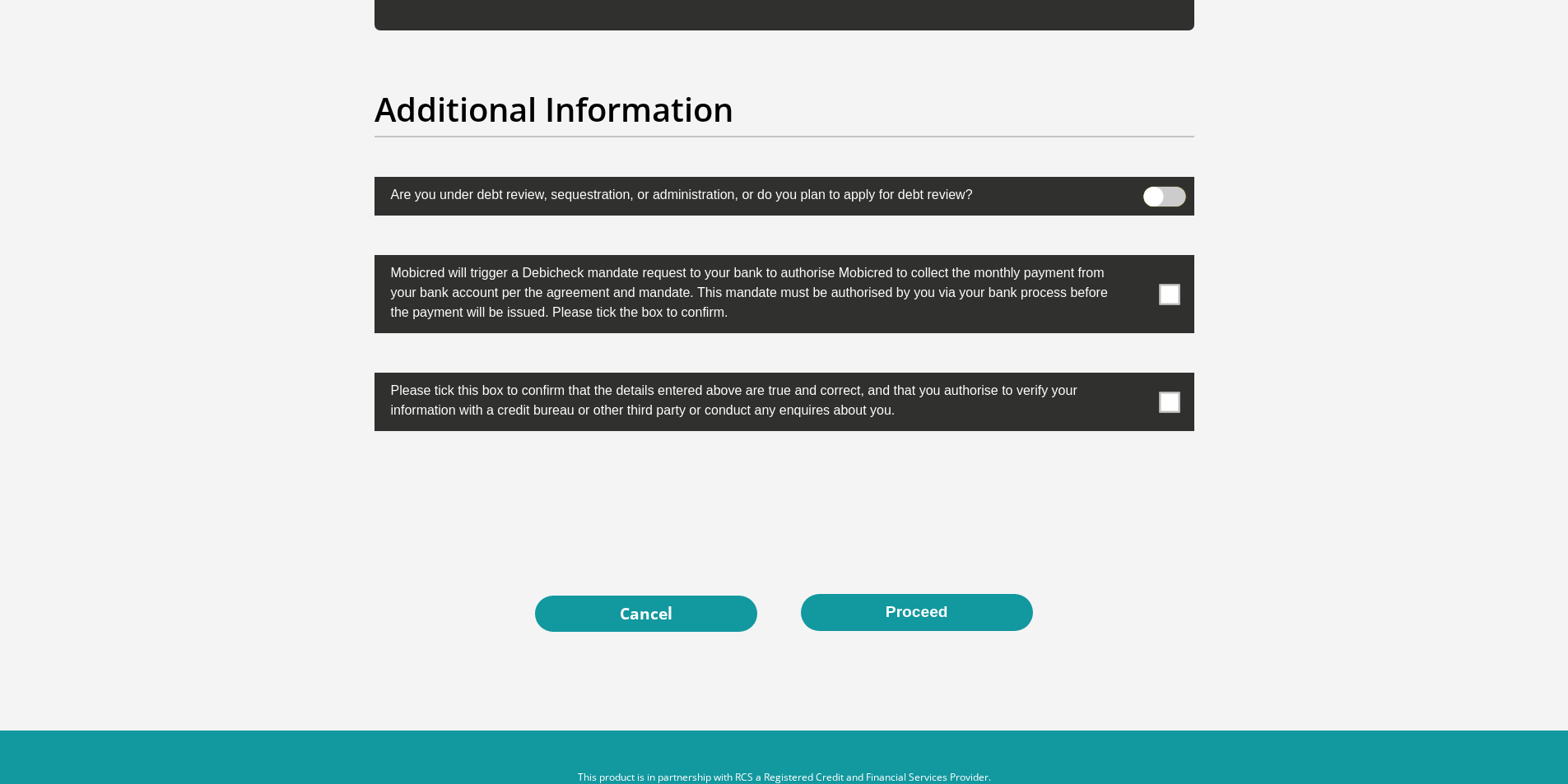 click at bounding box center (1153, 191) 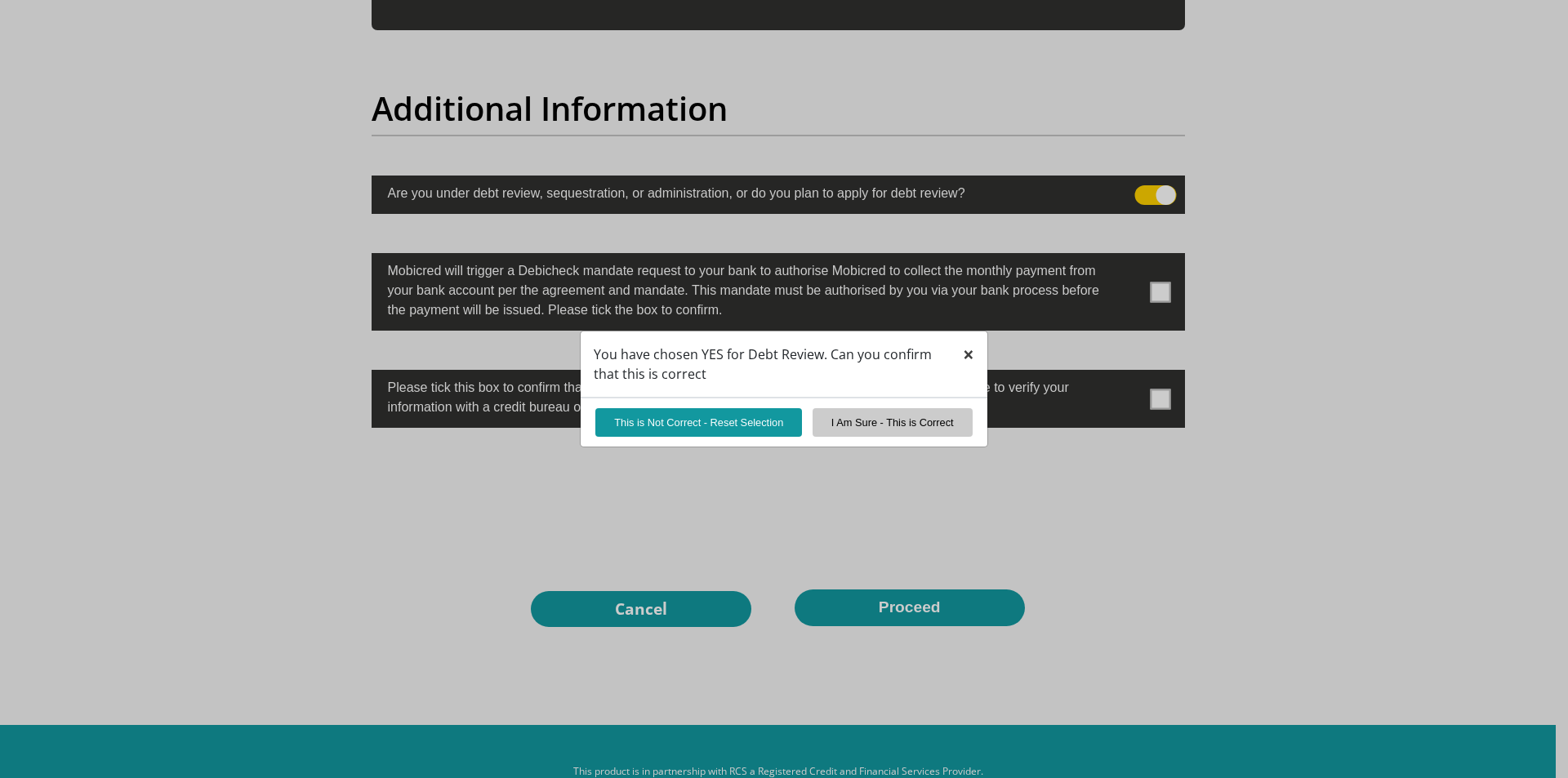 click on "×" at bounding box center [969, 353] 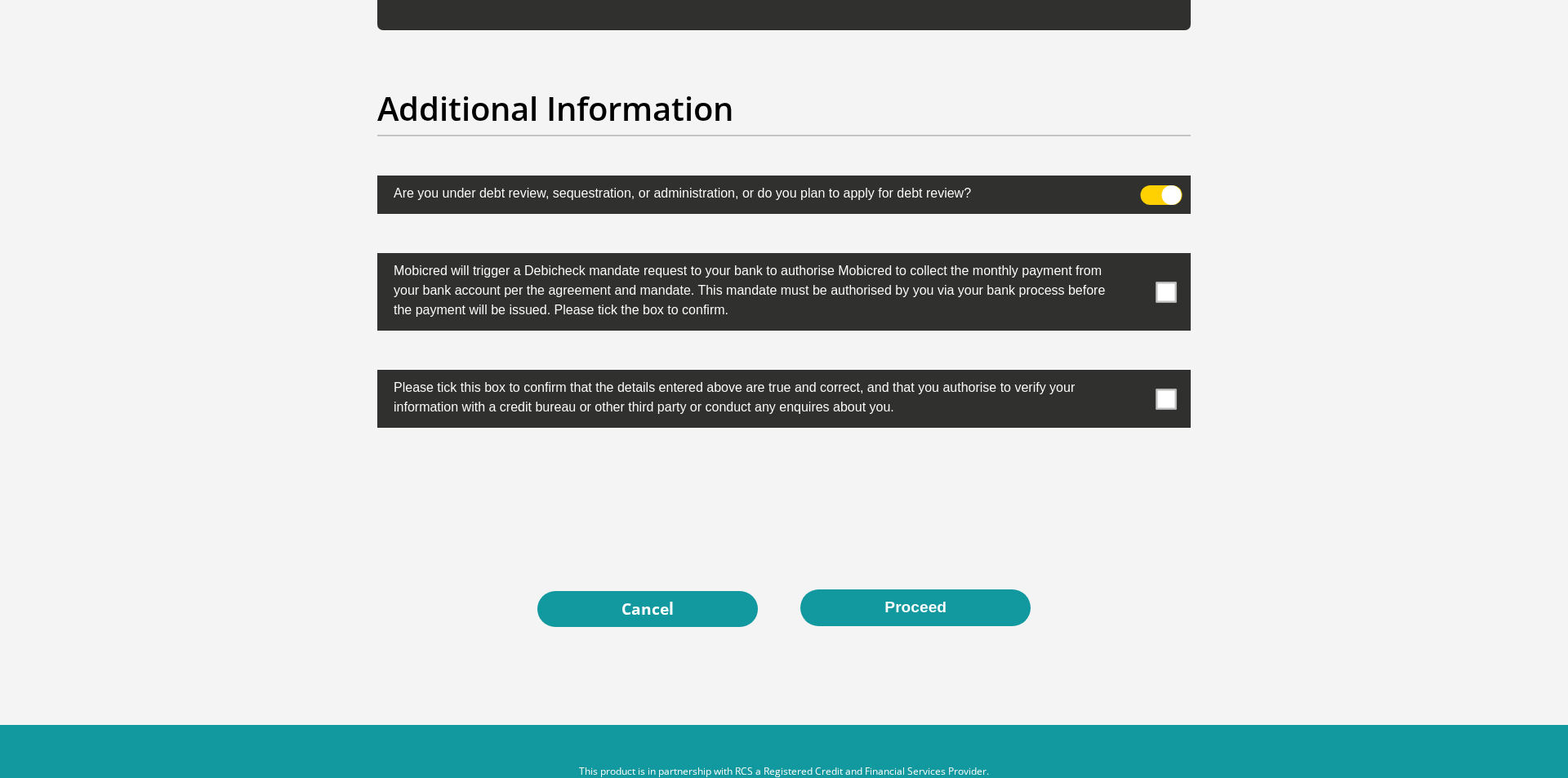 click at bounding box center (784, 194) 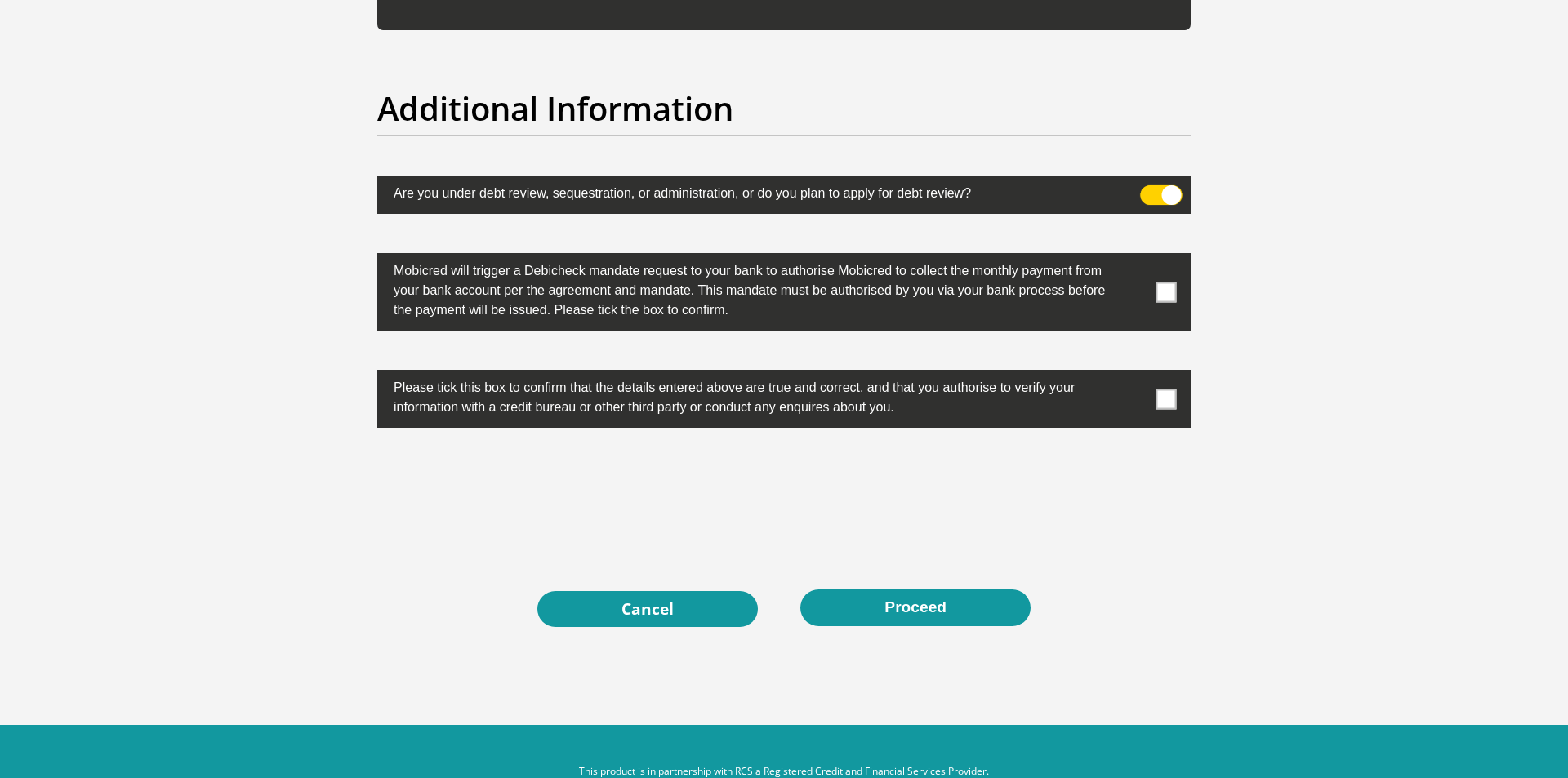 click at bounding box center (1150, 189) 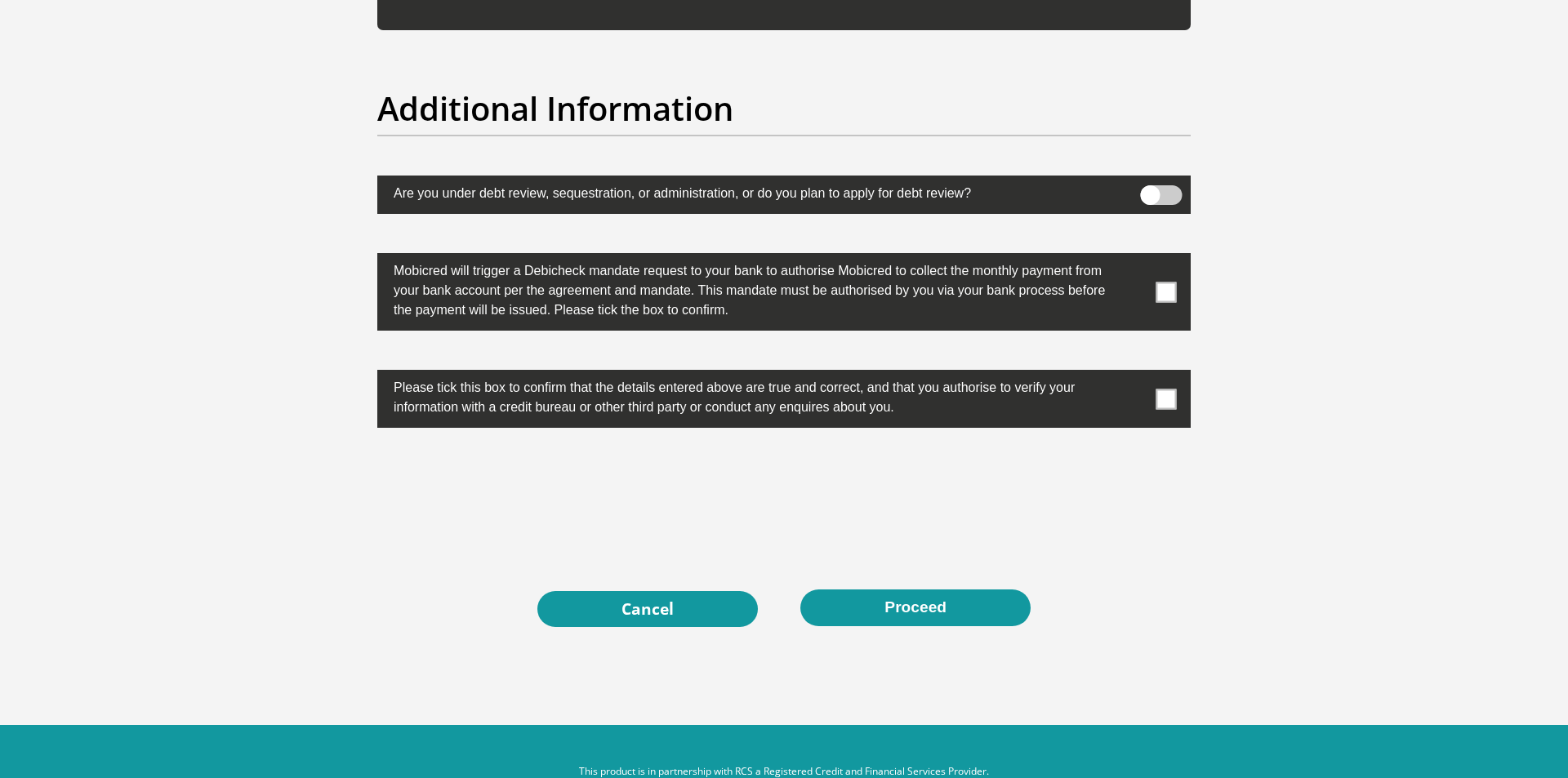 click at bounding box center [1166, 291] 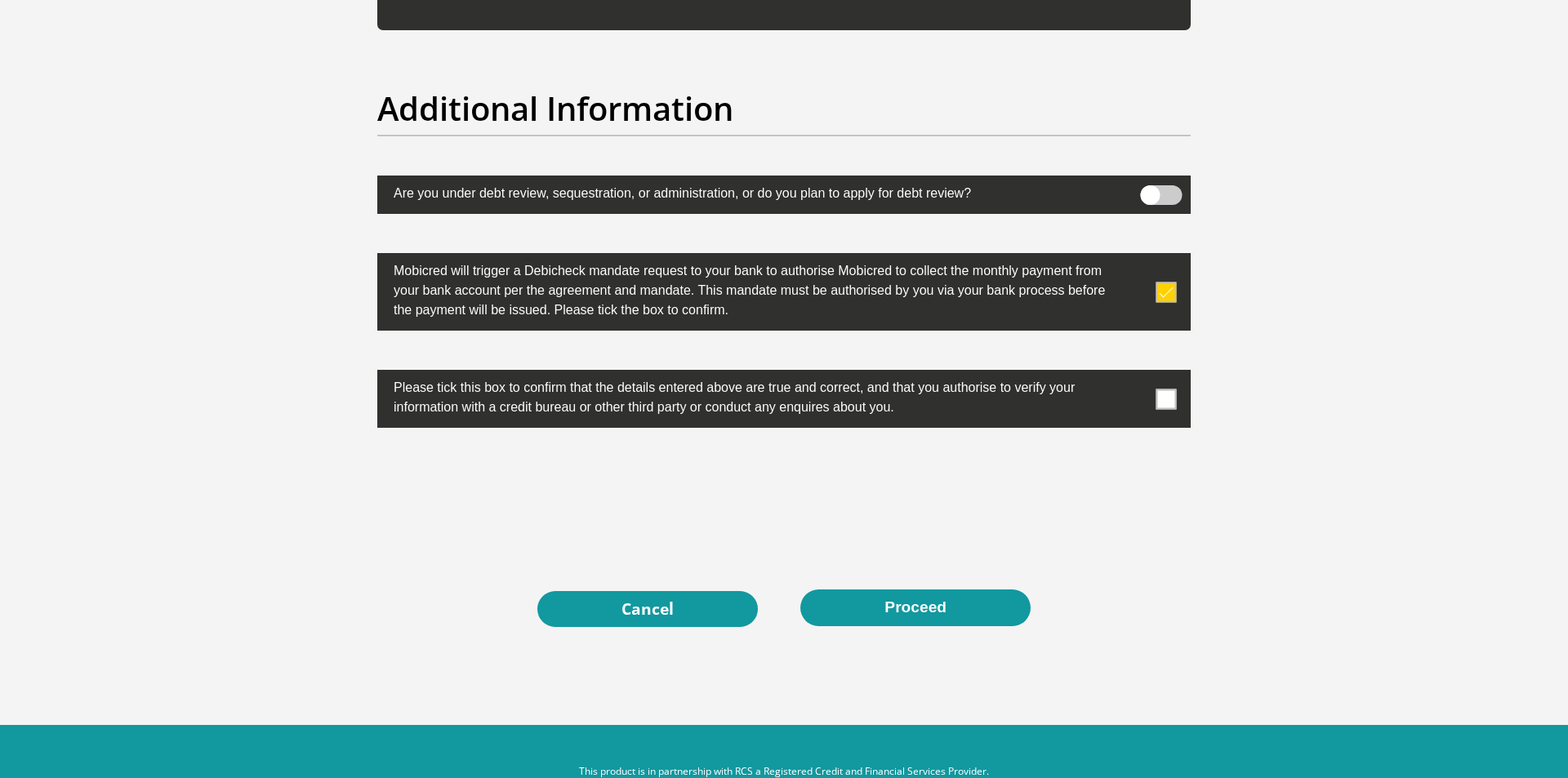 click at bounding box center (1166, 398) 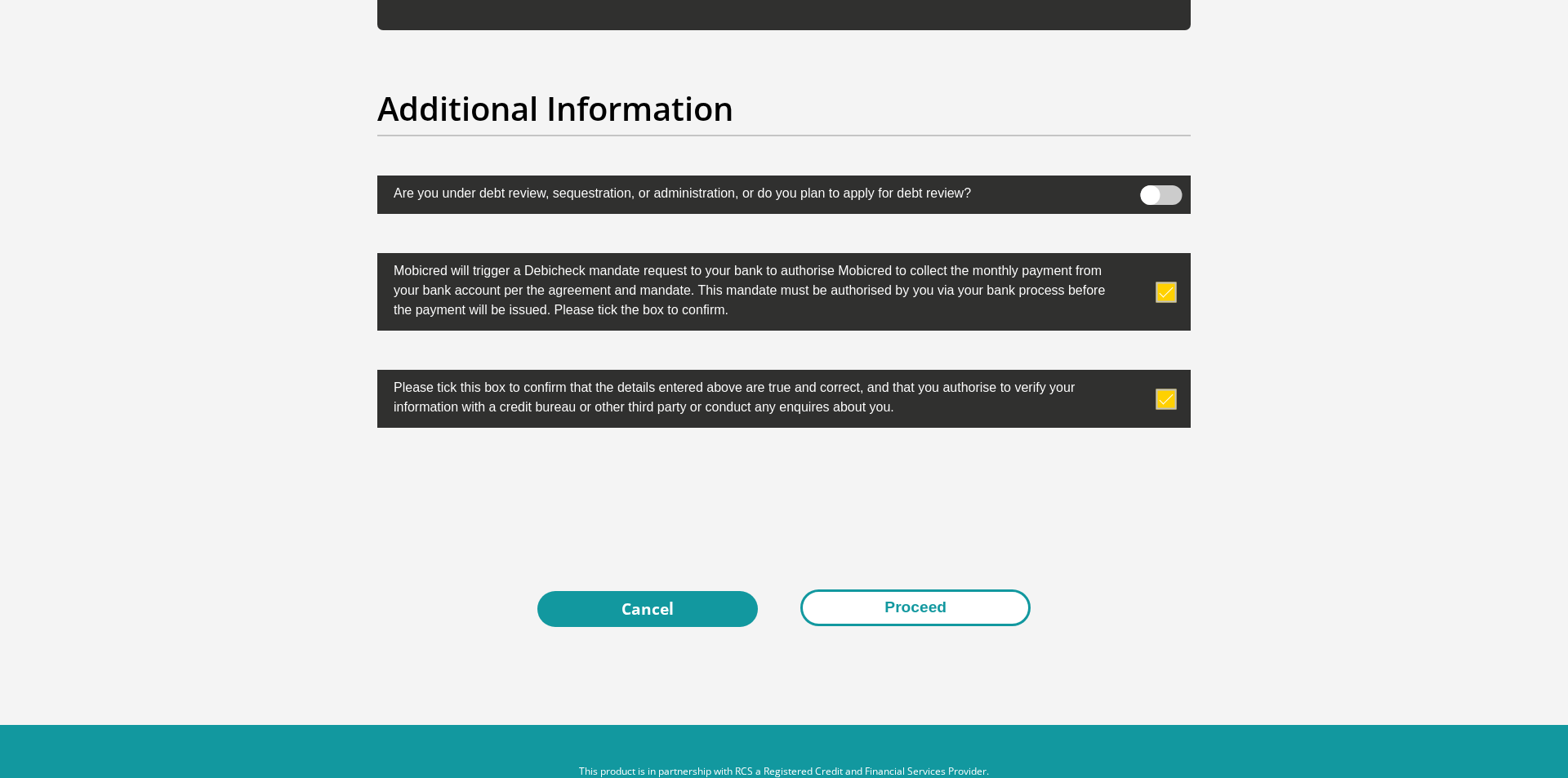 click on "Proceed" at bounding box center (915, 607) 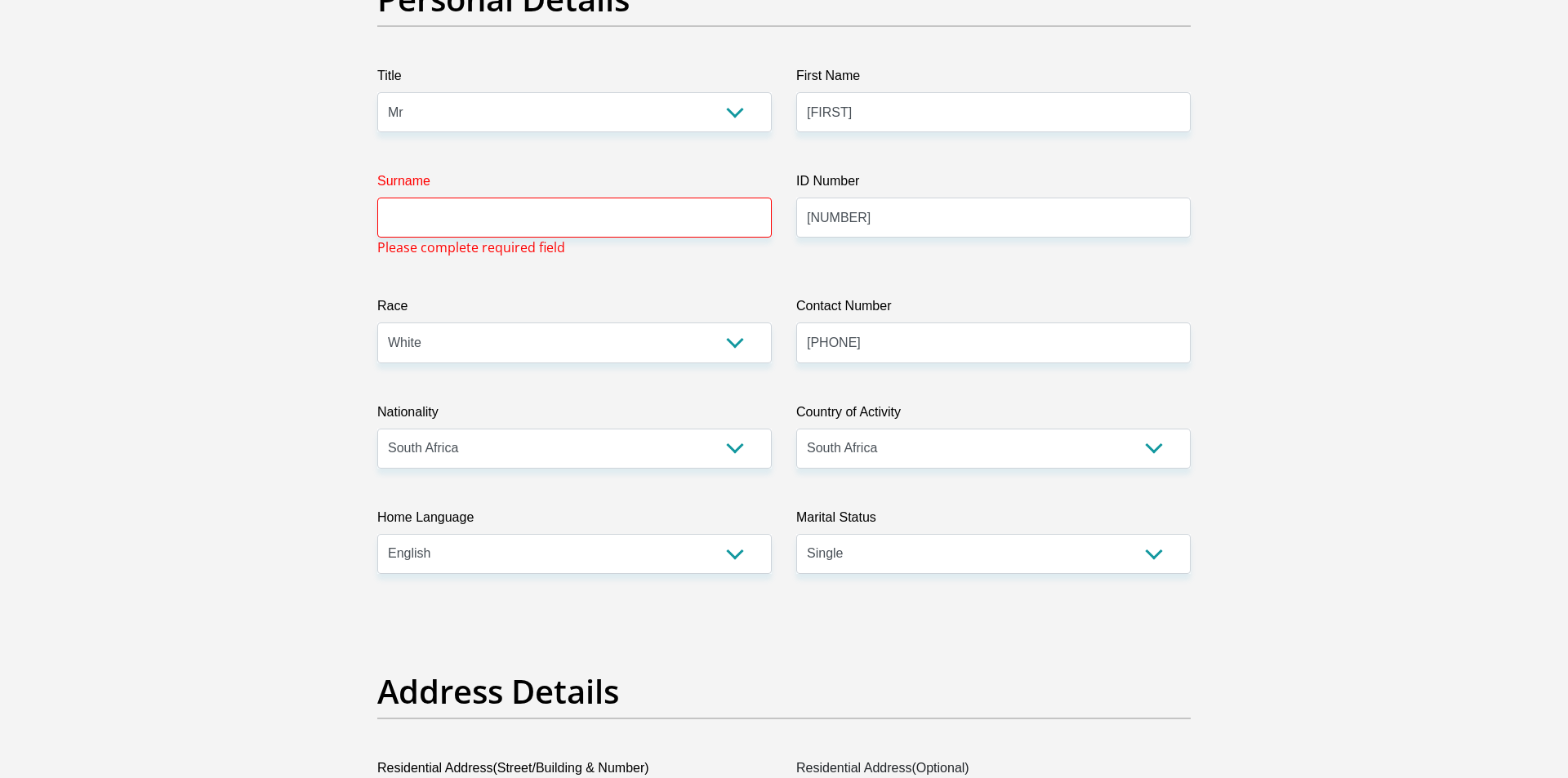 scroll, scrollTop: 183, scrollLeft: 0, axis: vertical 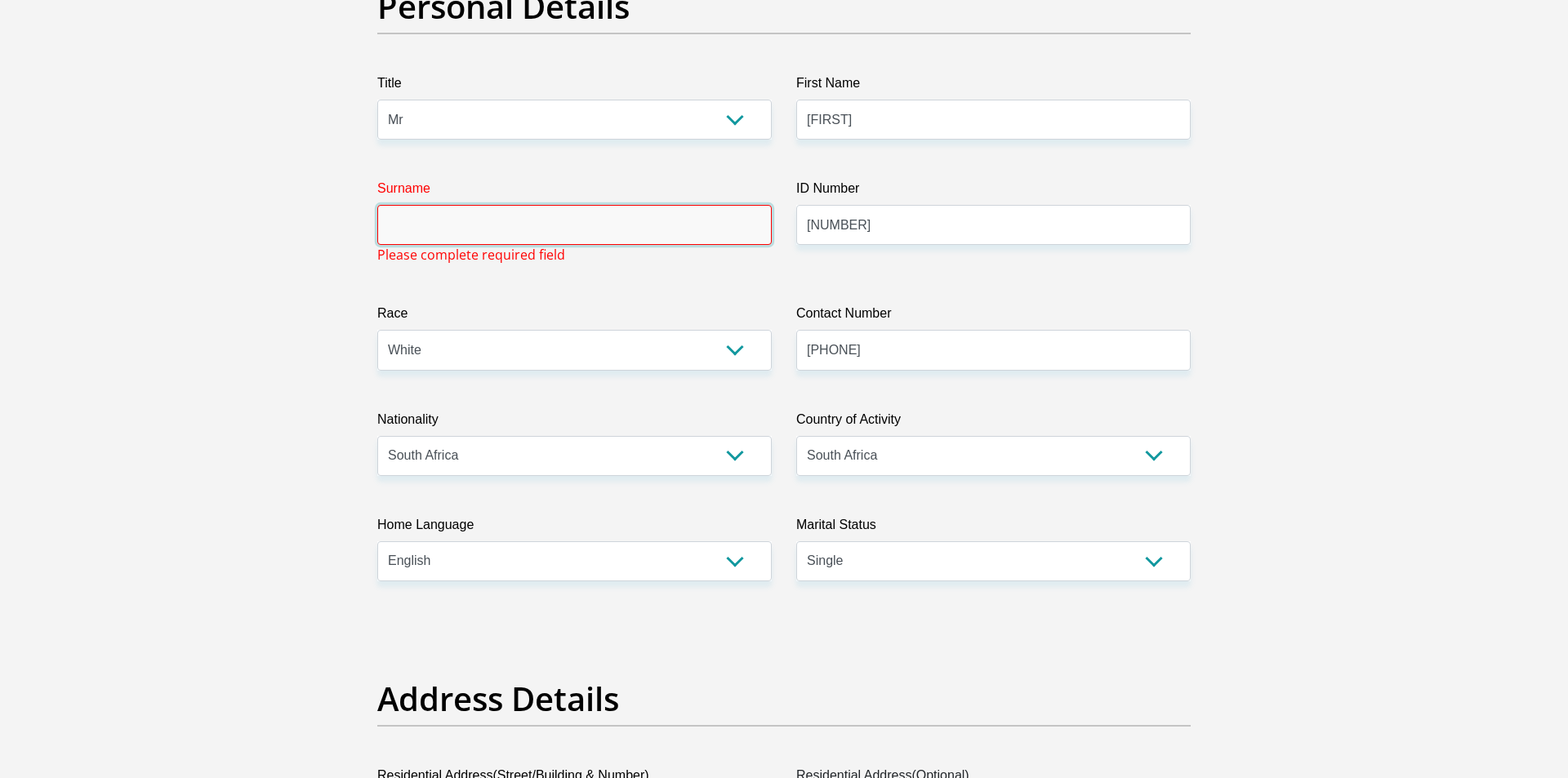 click on "Surname" at bounding box center (574, 225) 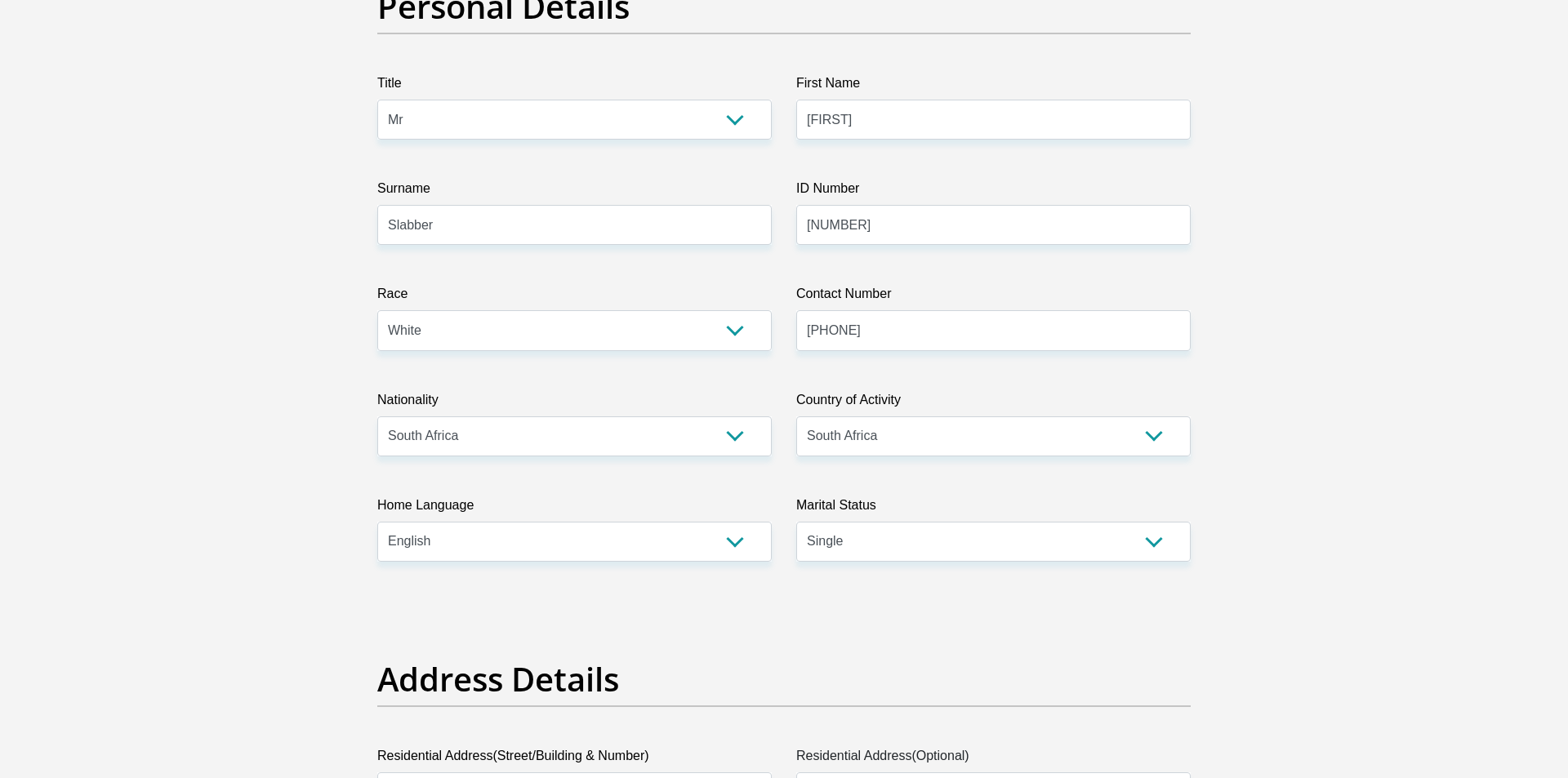 drag, startPoint x: 1332, startPoint y: 455, endPoint x: 1314, endPoint y: 762, distance: 307.52723 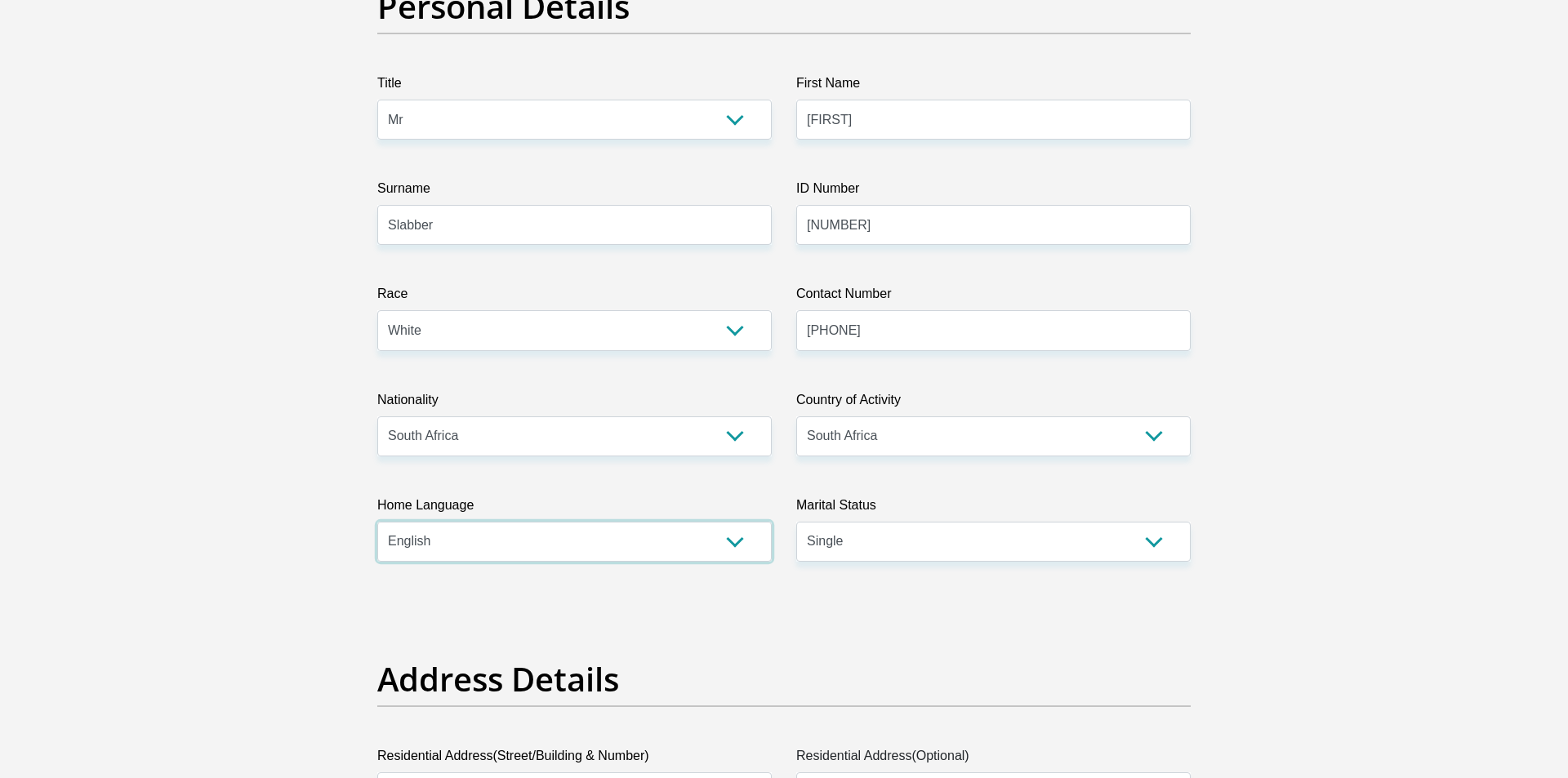 click on "Afrikaans
English
Sepedi
South Ndebele
Southern Sotho
Swati
Tsonga
Tswana
Venda
Xhosa
Zulu
Other" at bounding box center (574, 541) 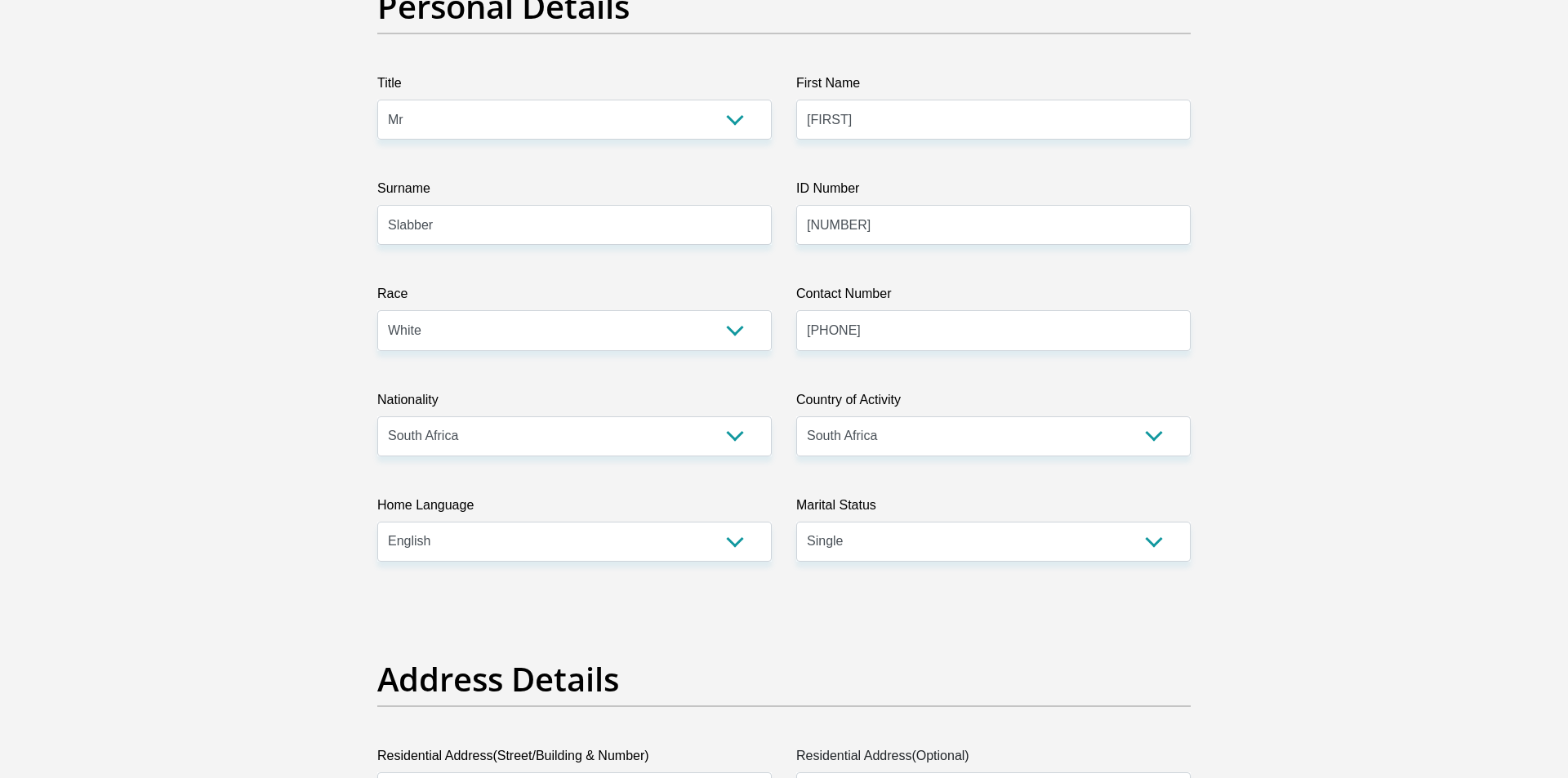 click on "Personal Details" at bounding box center (784, 30) 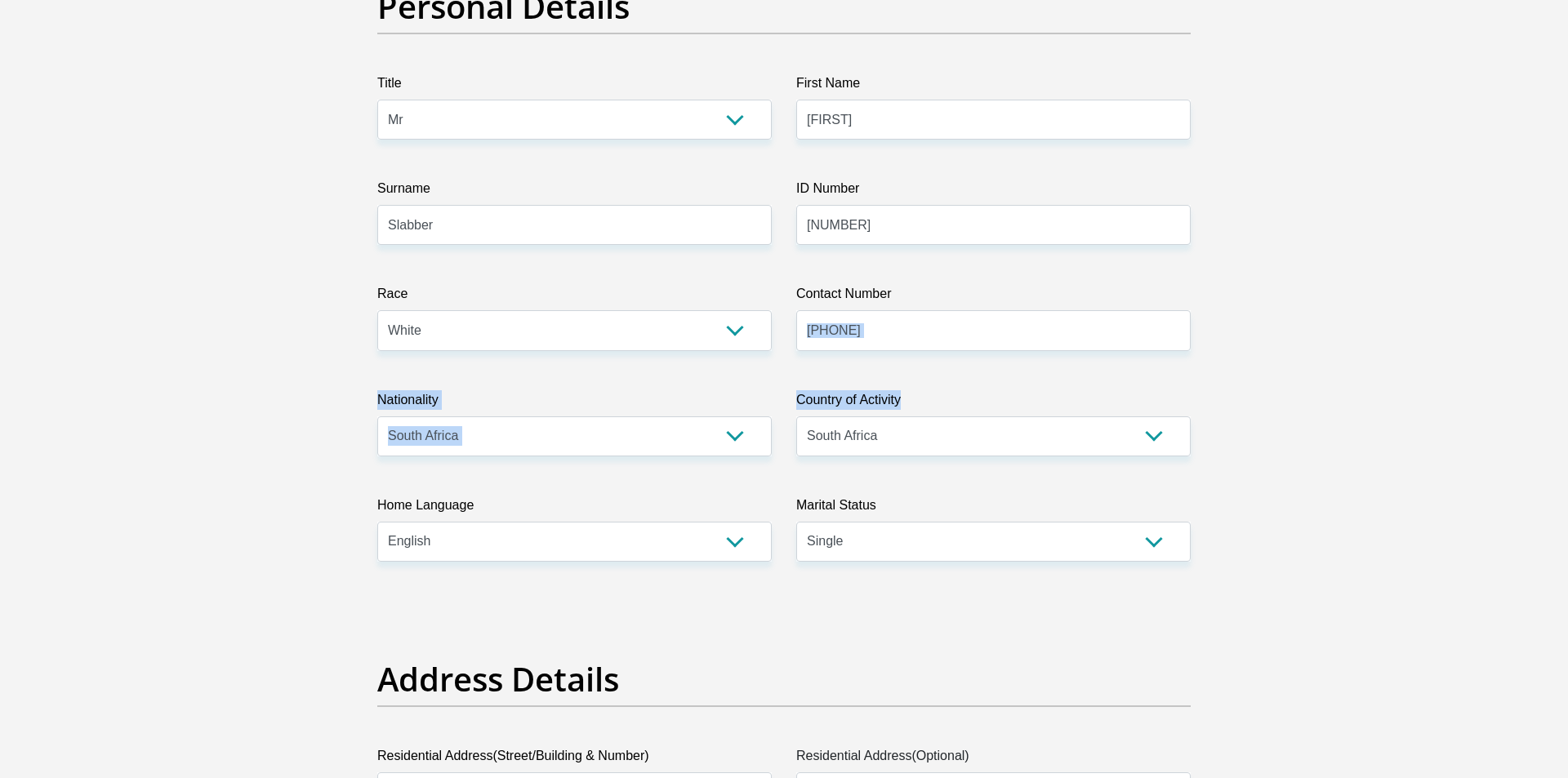 drag, startPoint x: 1566, startPoint y: 374, endPoint x: 1555, endPoint y: 300, distance: 74.8131 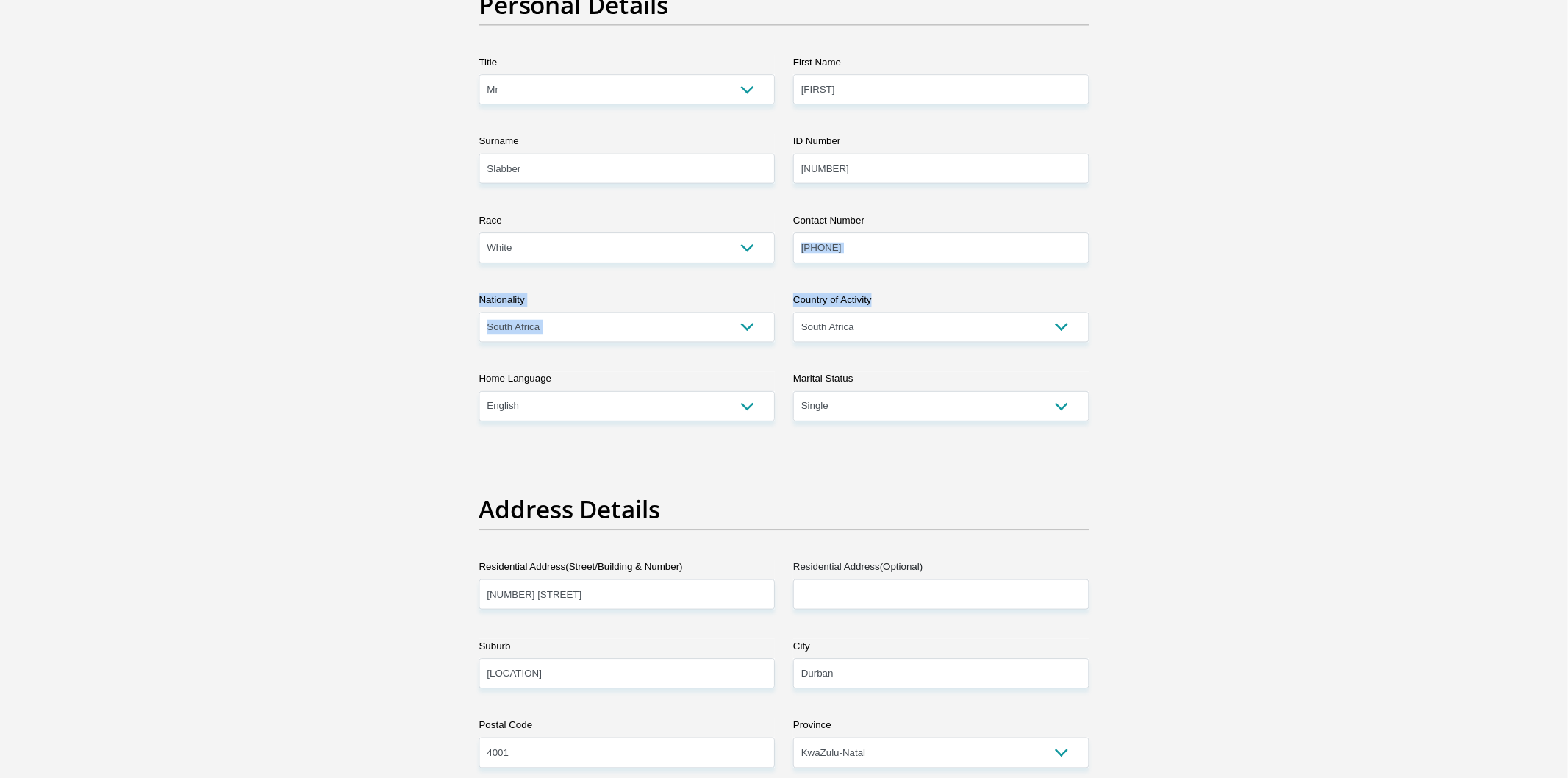 scroll, scrollTop: 165, scrollLeft: 0, axis: vertical 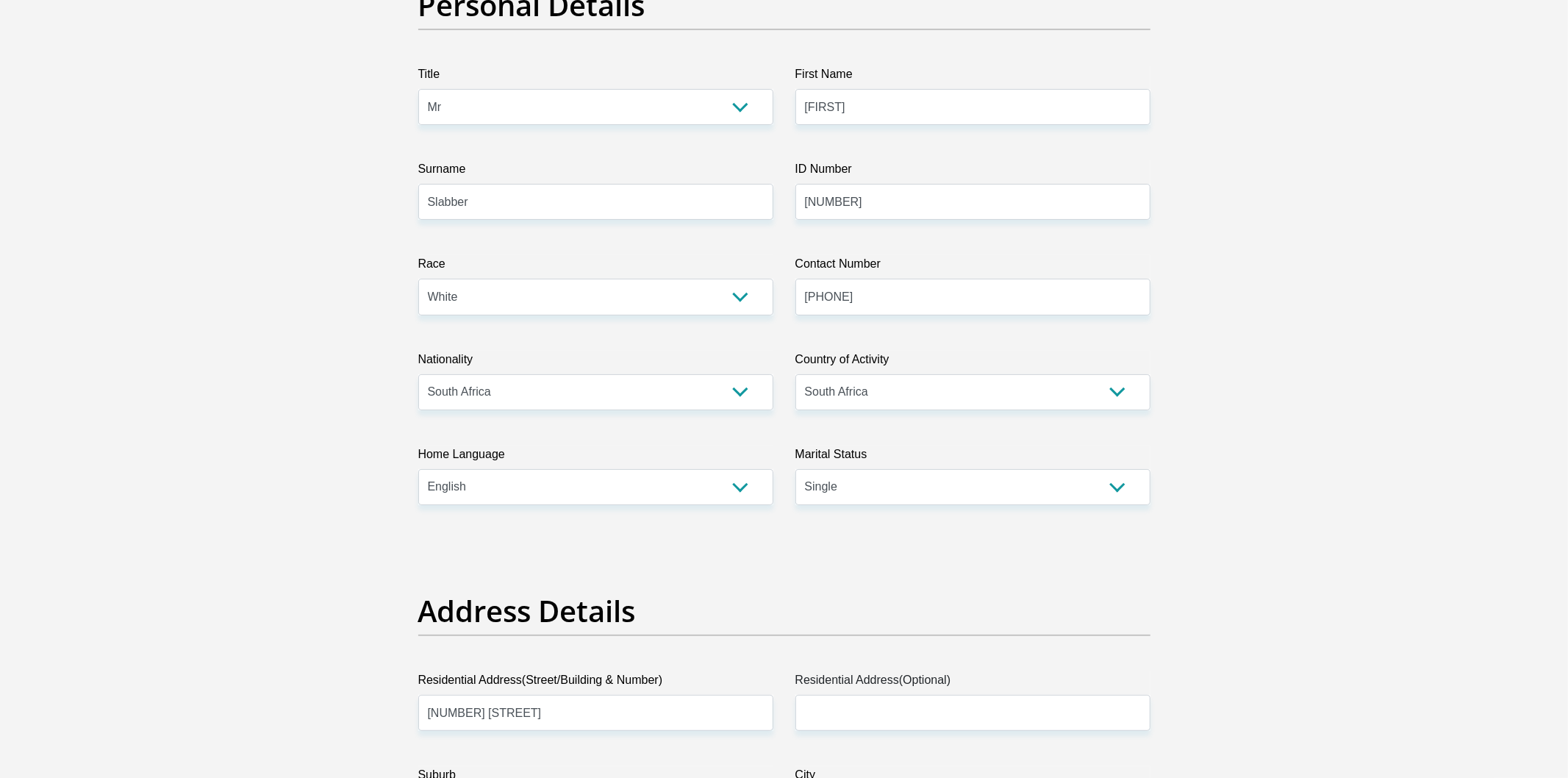 drag, startPoint x: 1567, startPoint y: 60, endPoint x: 1567, endPoint y: 169, distance: 109 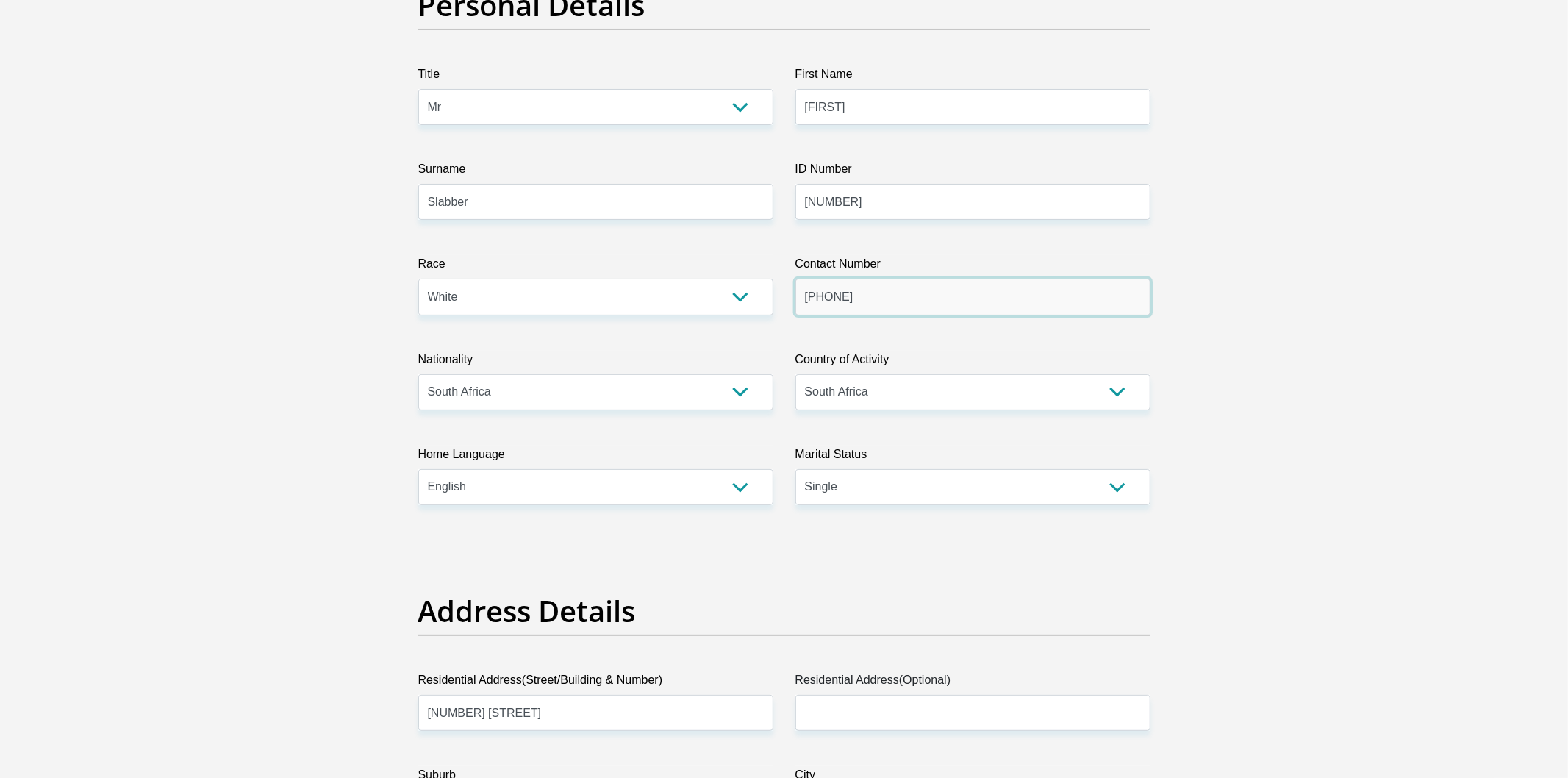 click on "0604703118" at bounding box center (973, 296) 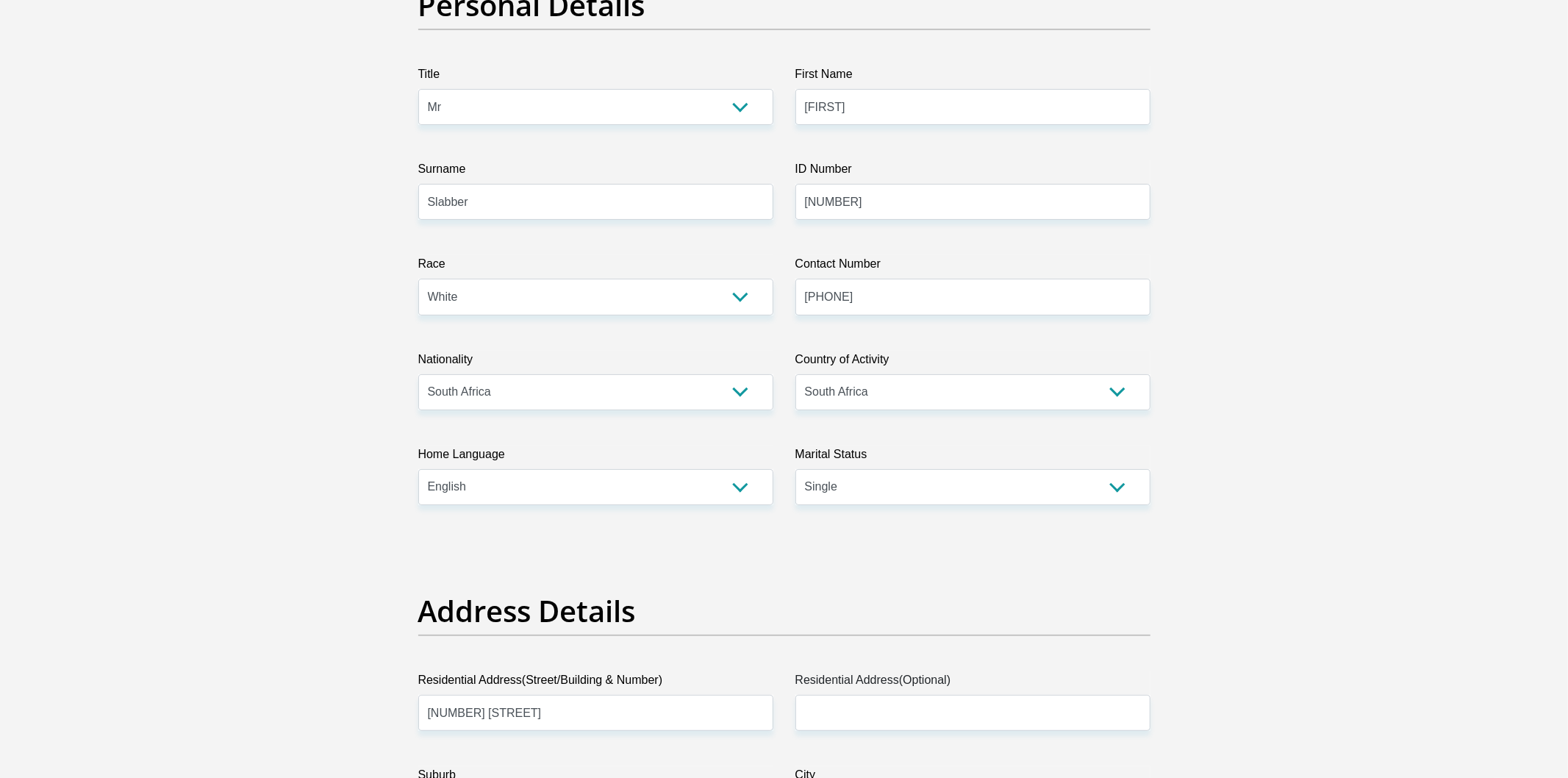 click on "Personal Details
Title
Mr
Ms
Mrs
Dr
Other
First Name
Ewan
Surname
Slabber
ID Number
9612045095083
Please input valid ID number
Race
Black
Coloured
Indian
White
Other
Contact Number
0604703118
Please input valid contact number
Chad" at bounding box center (784, 2510) 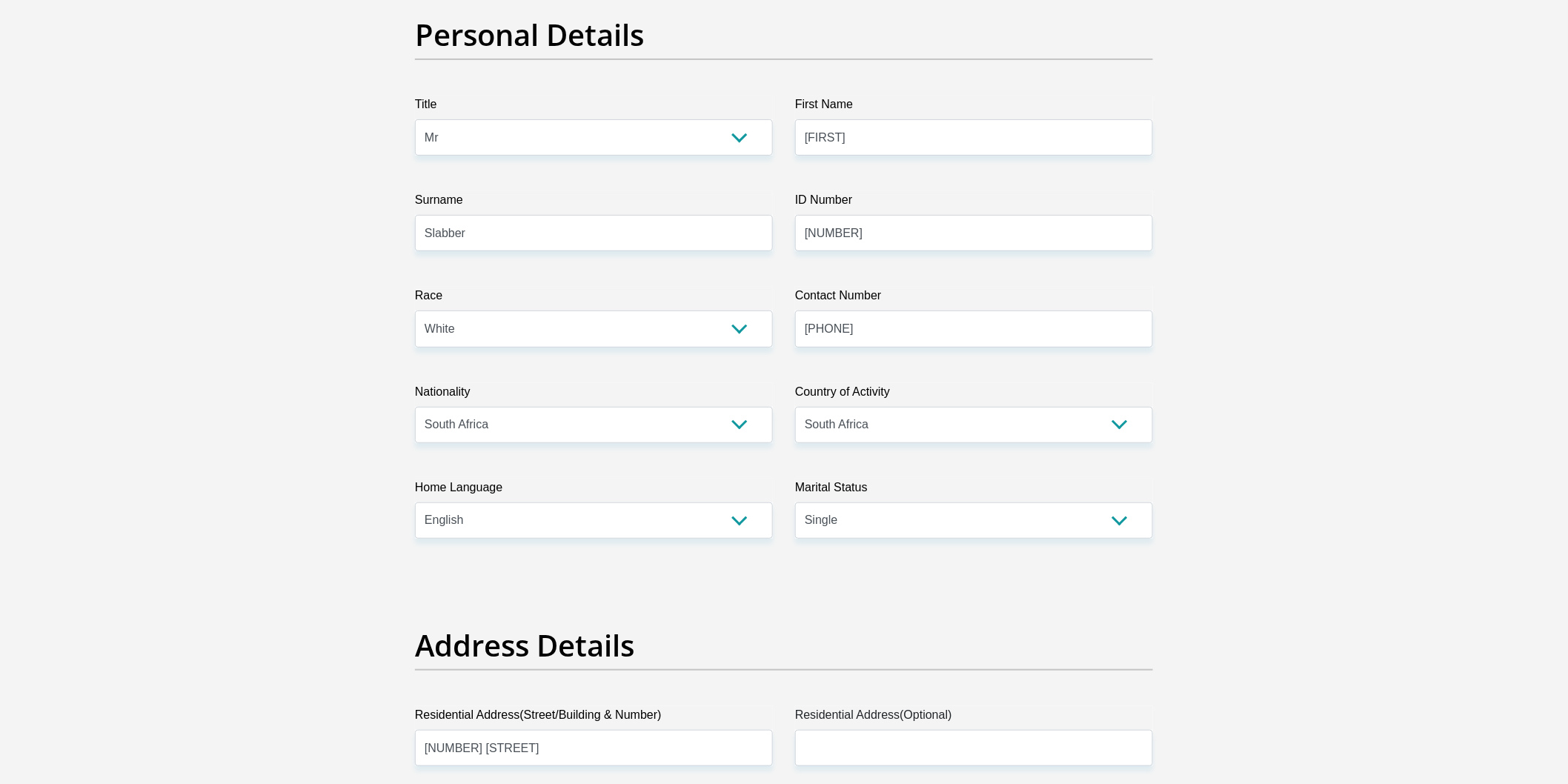 scroll, scrollTop: 0, scrollLeft: 0, axis: both 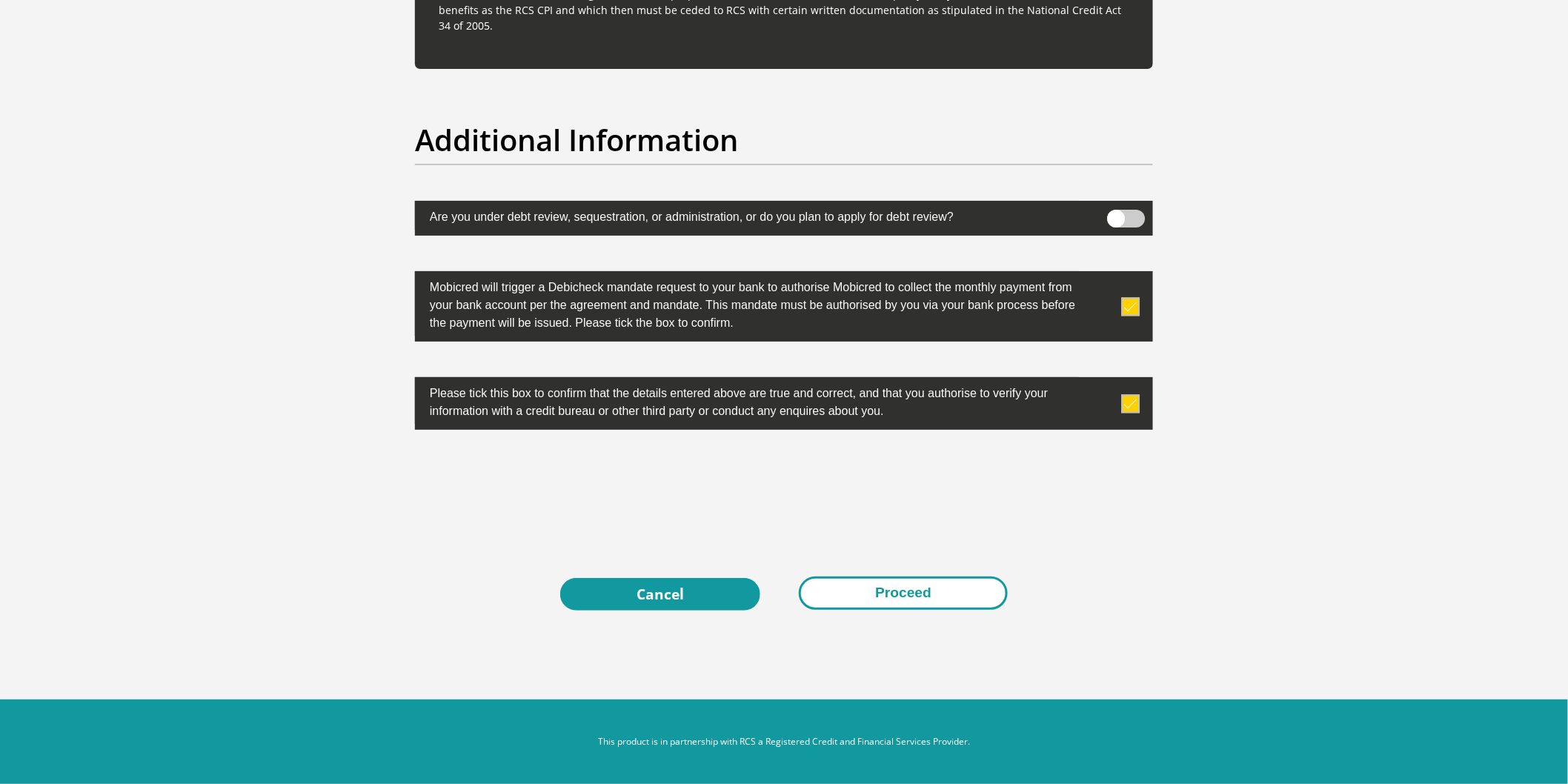 click on "Proceed" at bounding box center [903, 593] 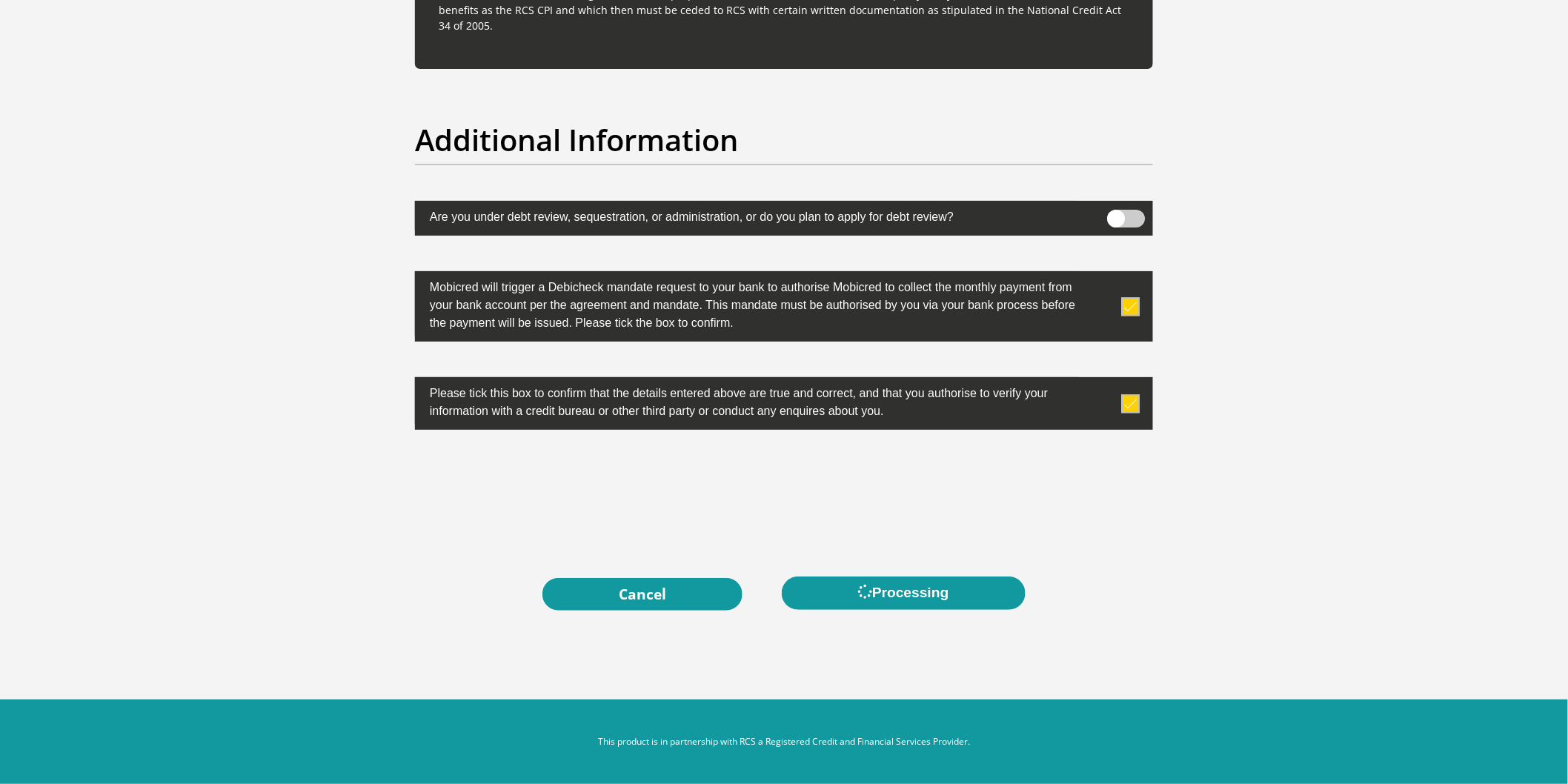 scroll, scrollTop: 0, scrollLeft: 0, axis: both 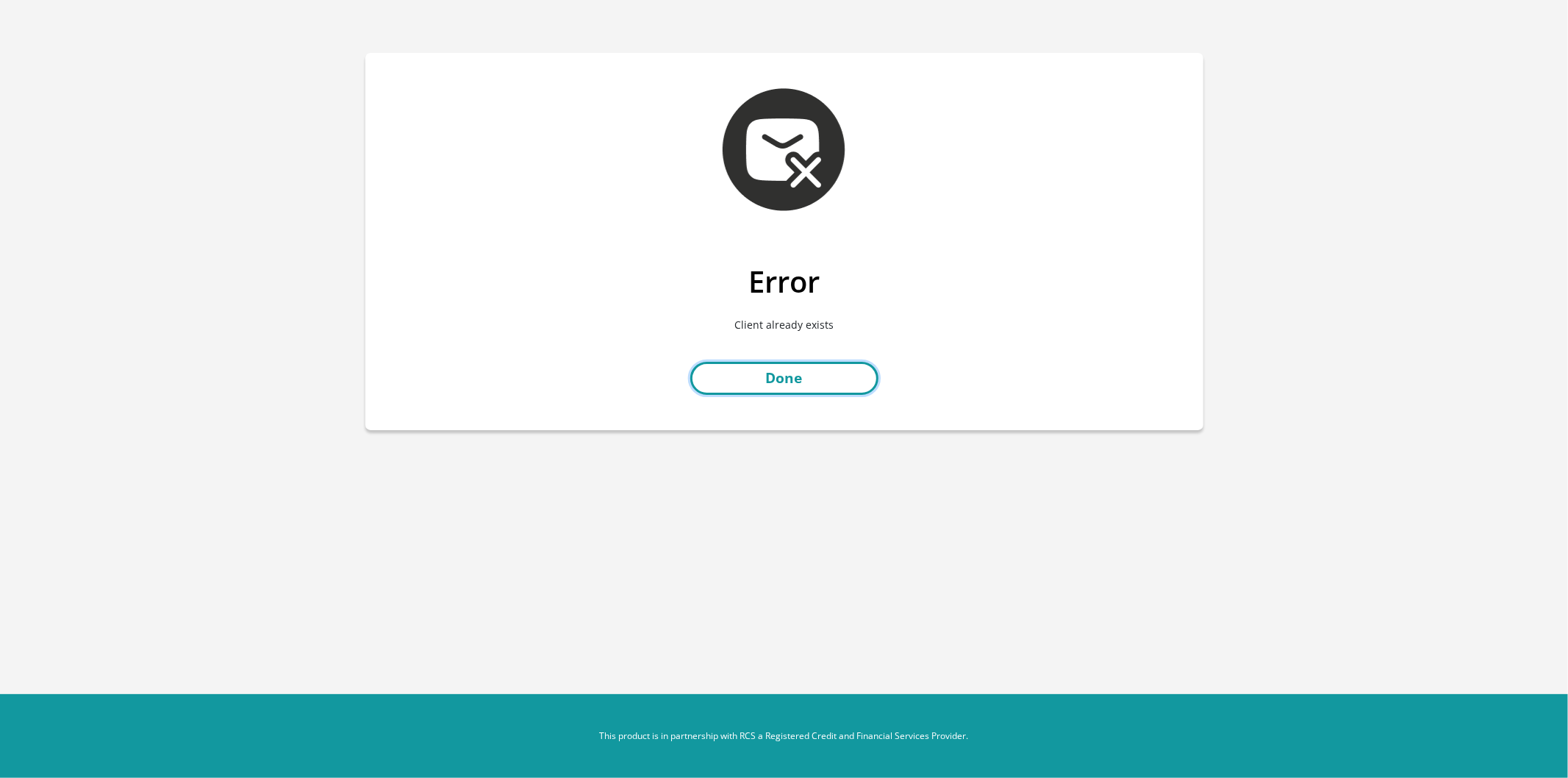 click on "Done" at bounding box center [784, 378] 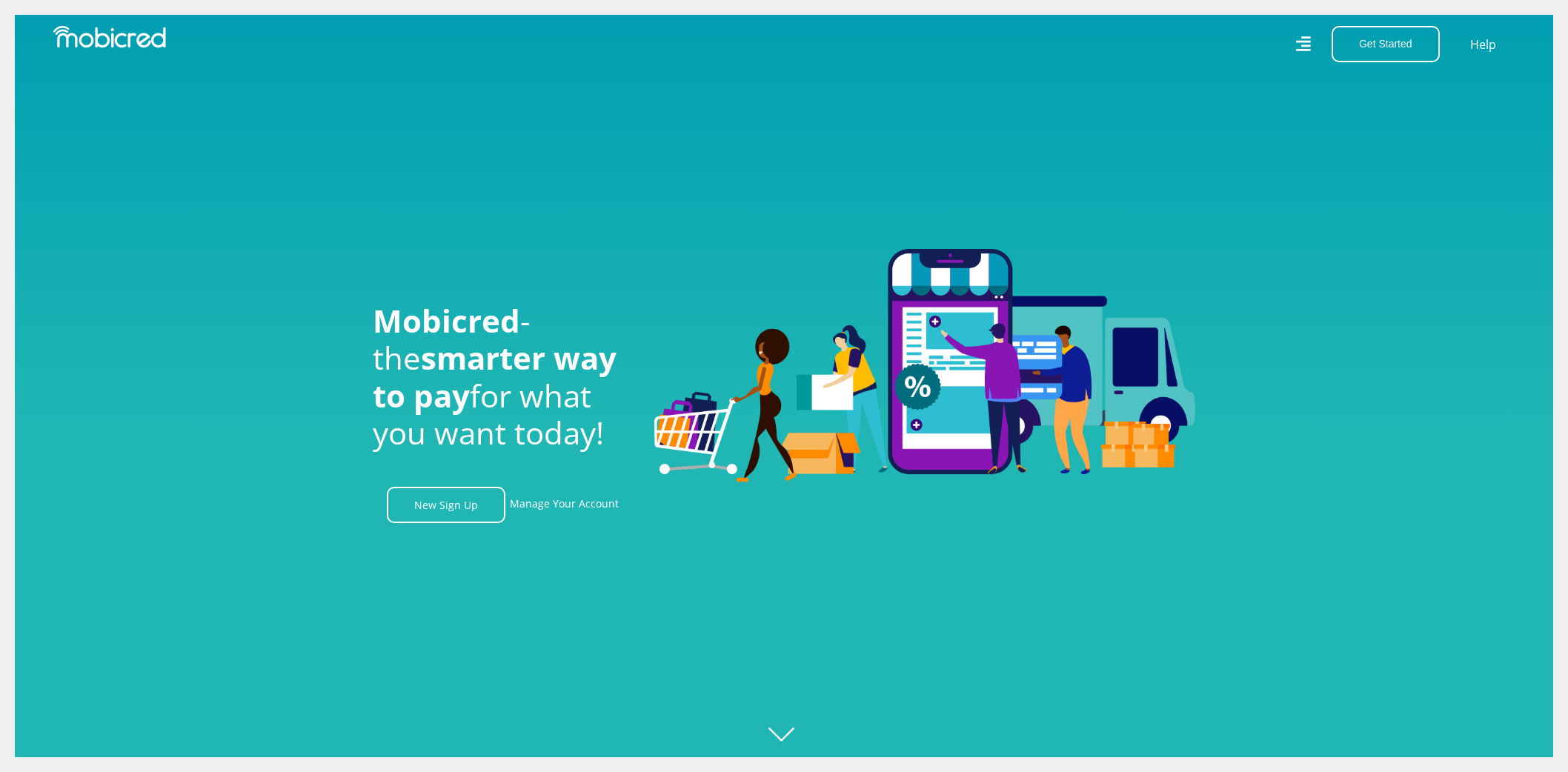 scroll, scrollTop: 0, scrollLeft: 0, axis: both 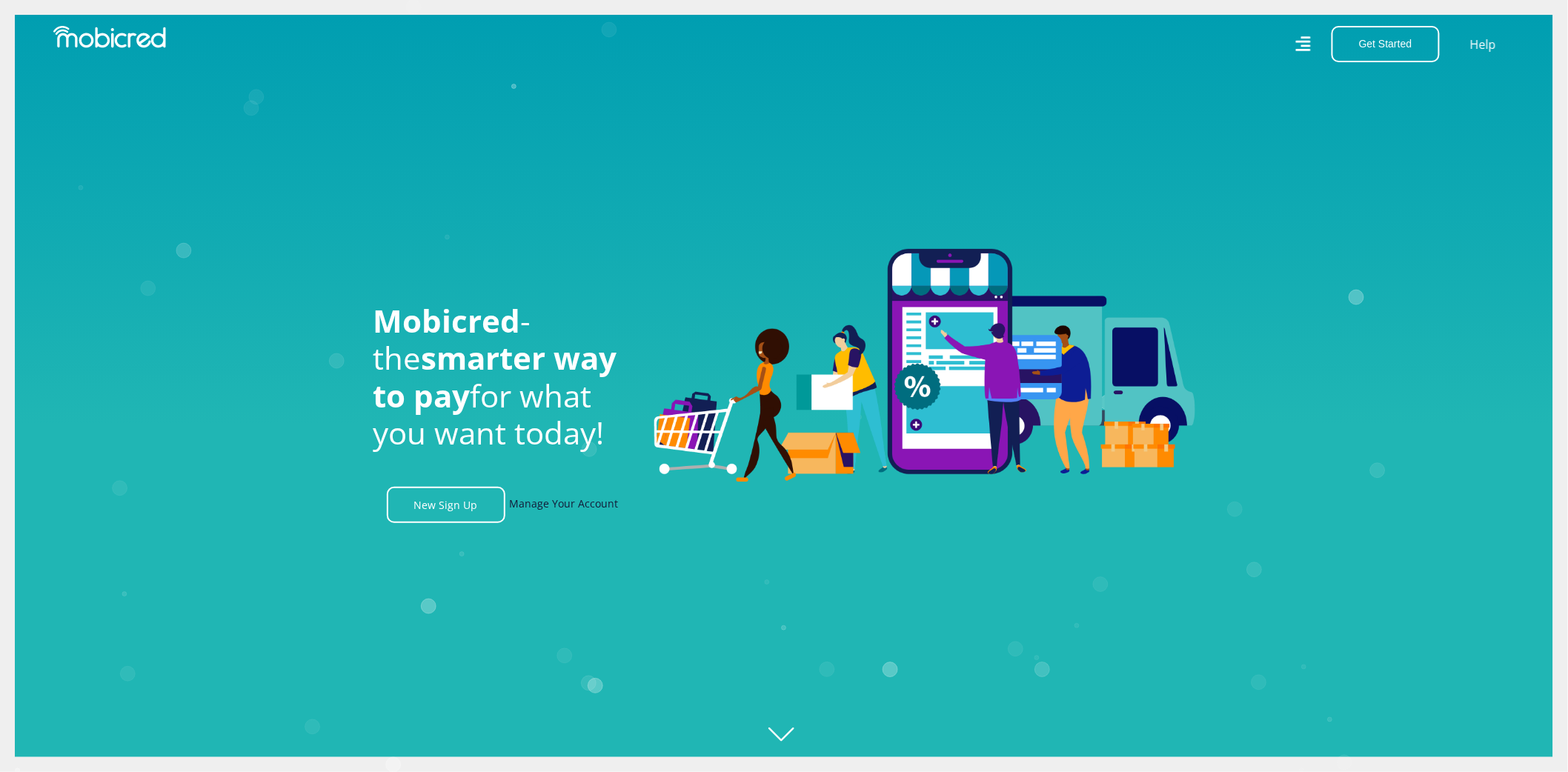 click on "Manage Your Account" at bounding box center (564, 505) 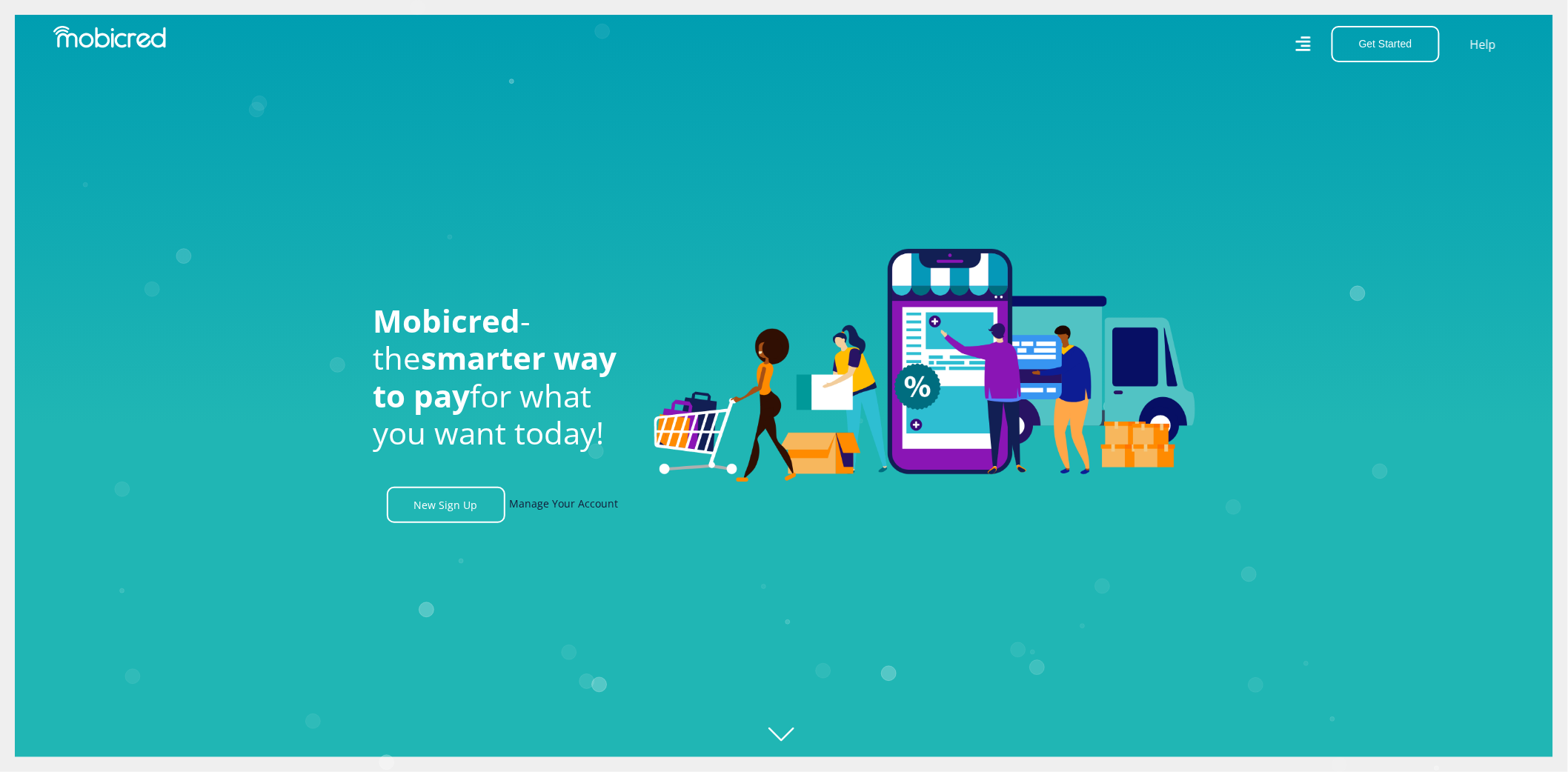 scroll, scrollTop: 0, scrollLeft: 980, axis: horizontal 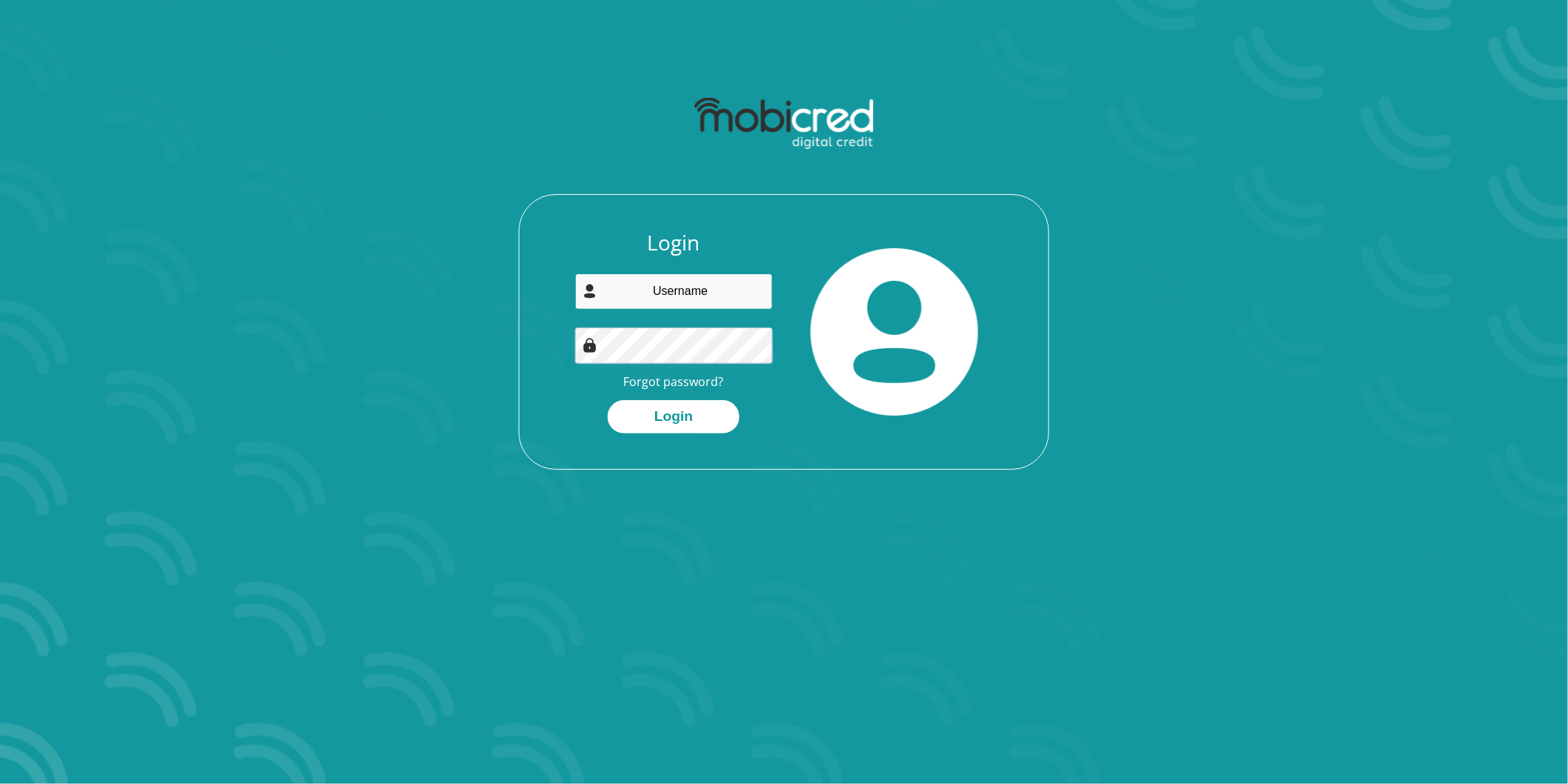 click at bounding box center [674, 291] 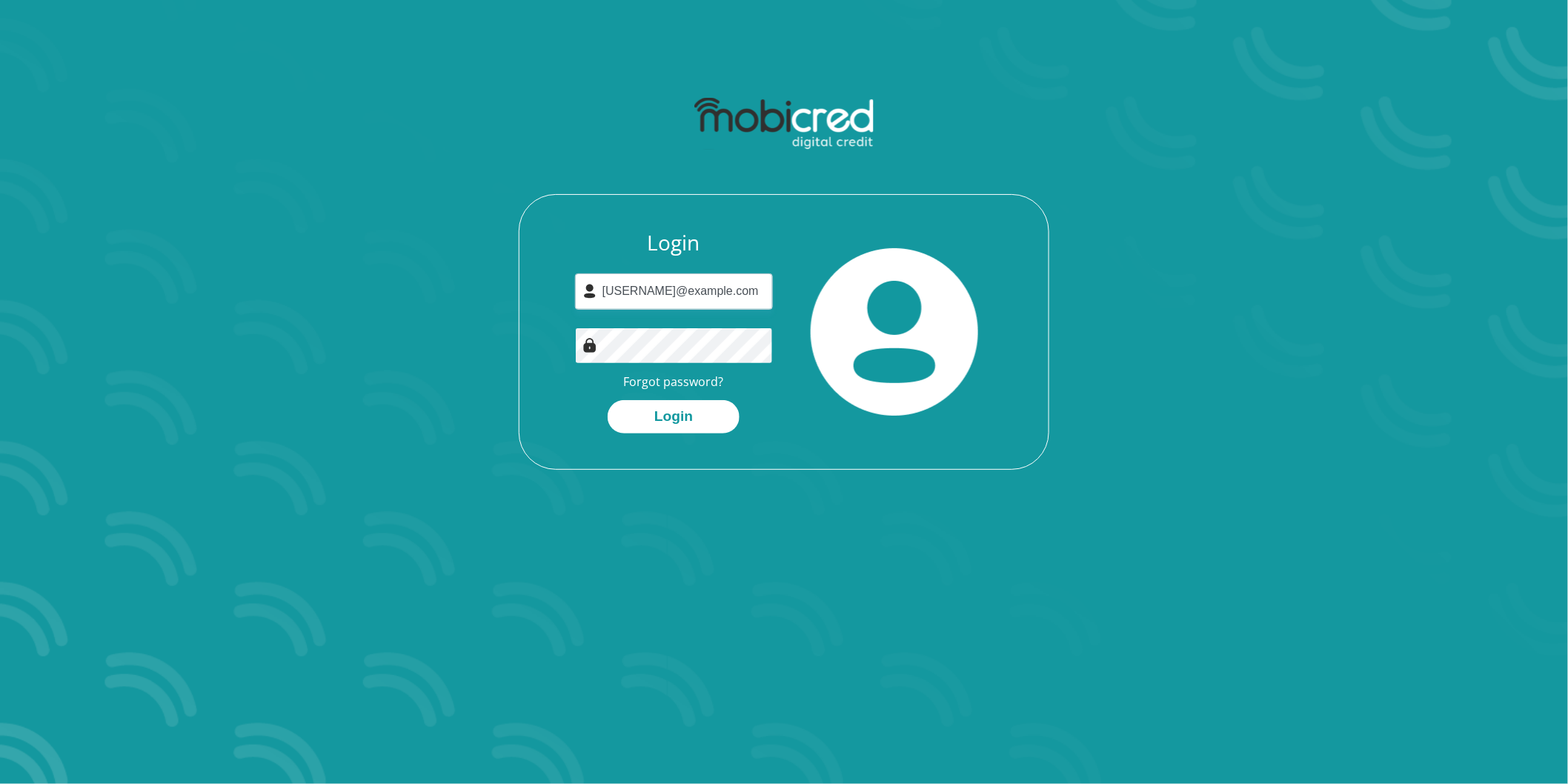 click on "Login" at bounding box center (674, 416) 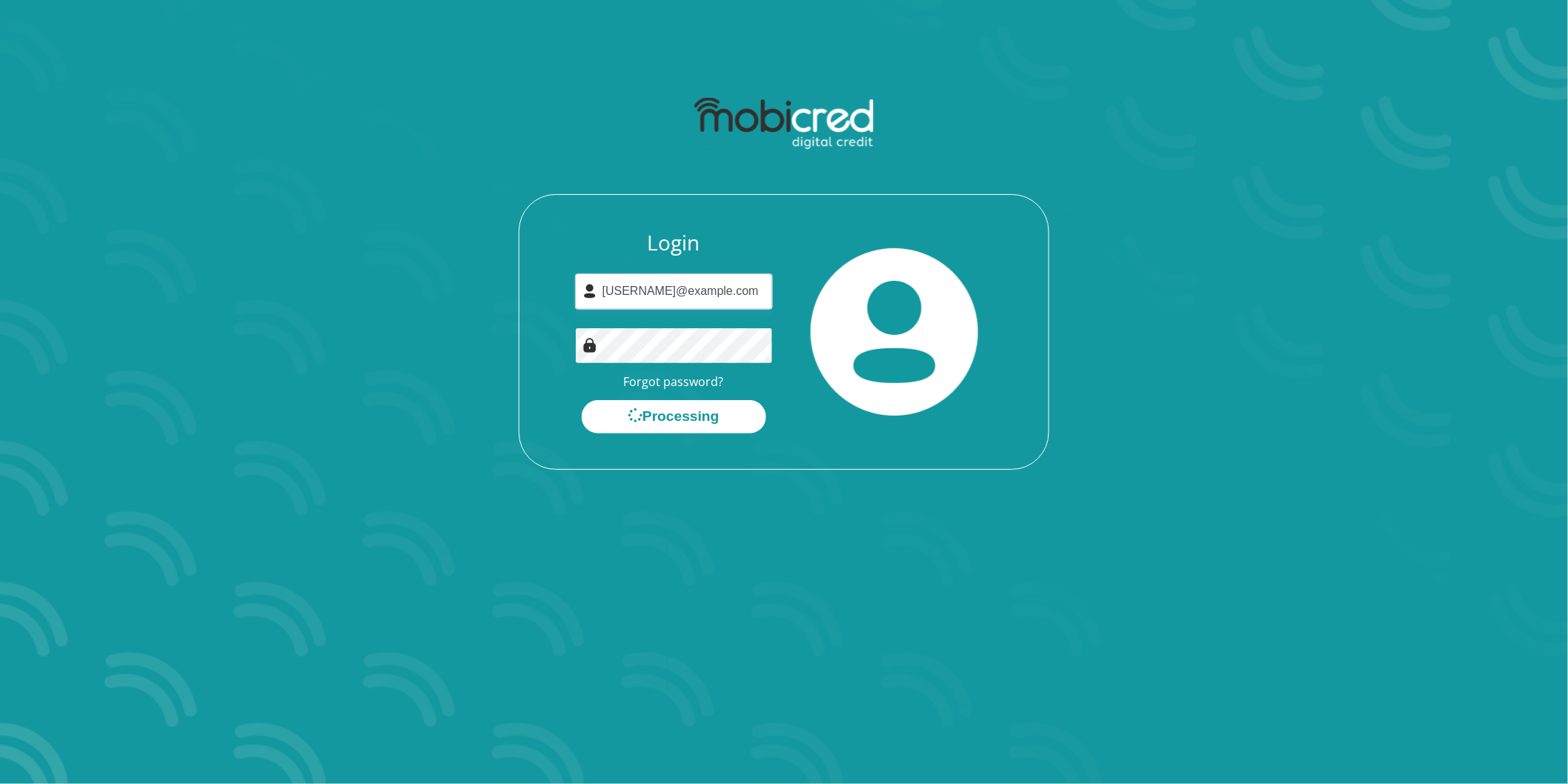scroll, scrollTop: 0, scrollLeft: 0, axis: both 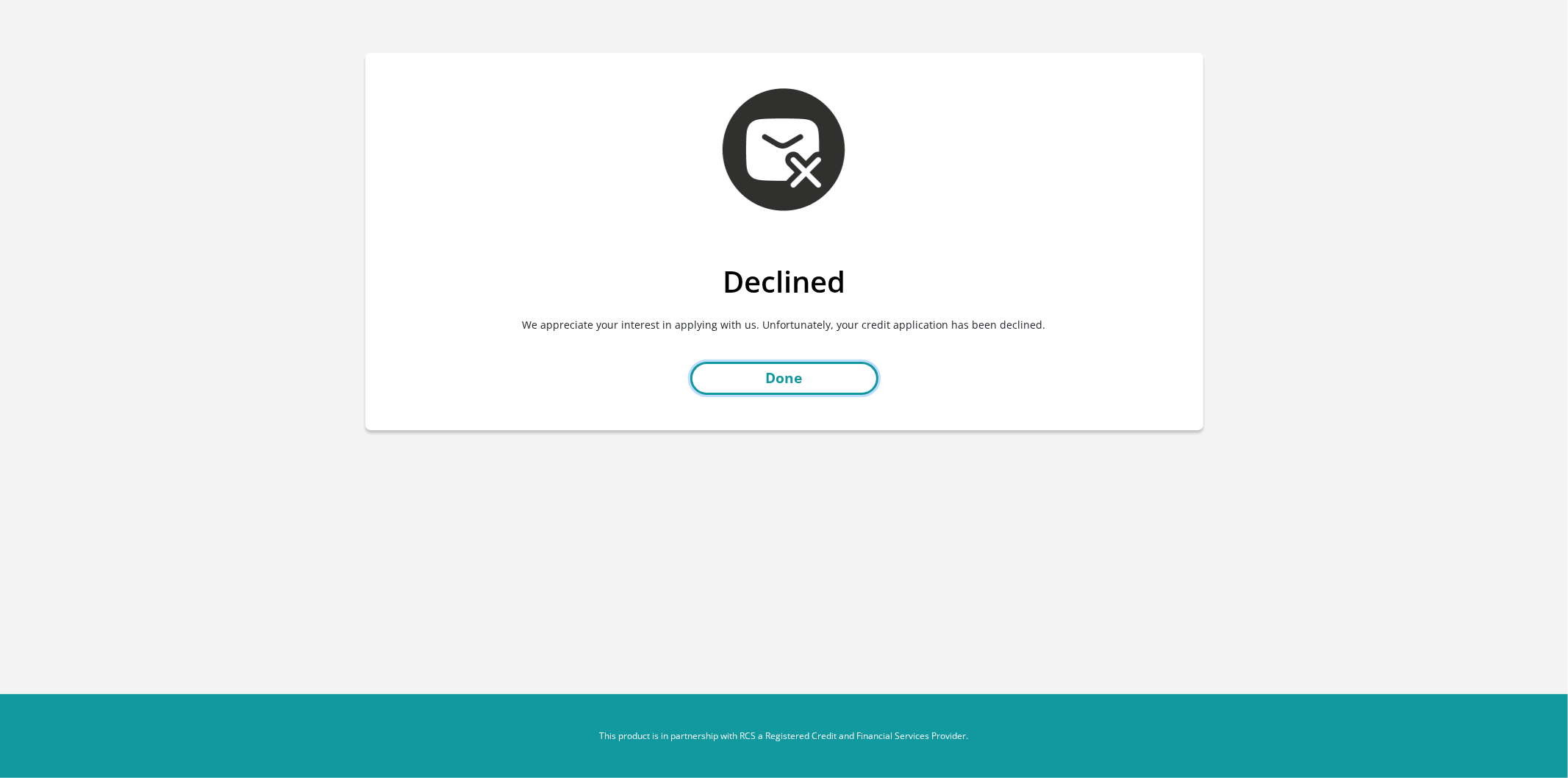 click on "Done" at bounding box center [784, 378] 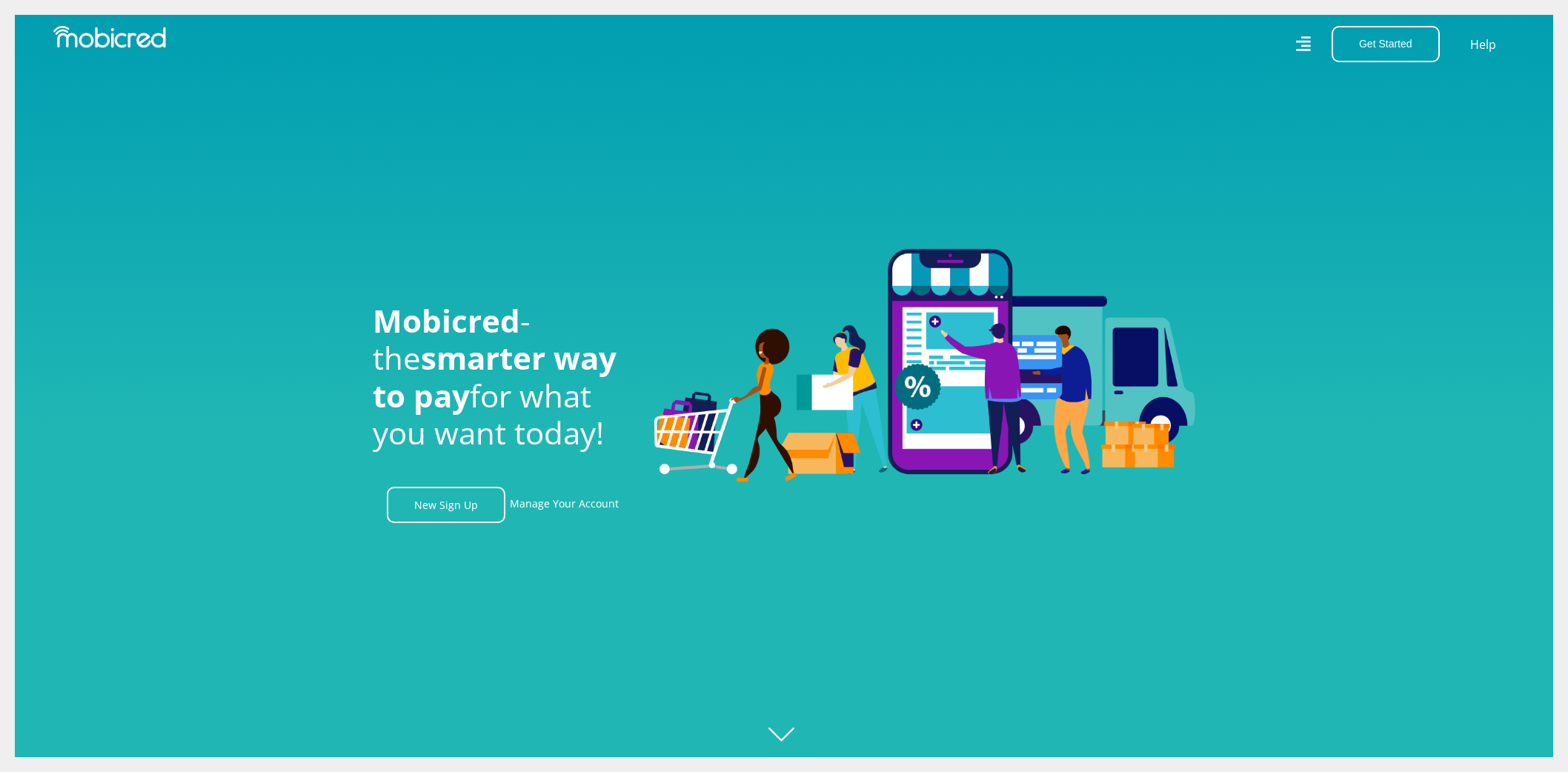 scroll, scrollTop: 0, scrollLeft: 0, axis: both 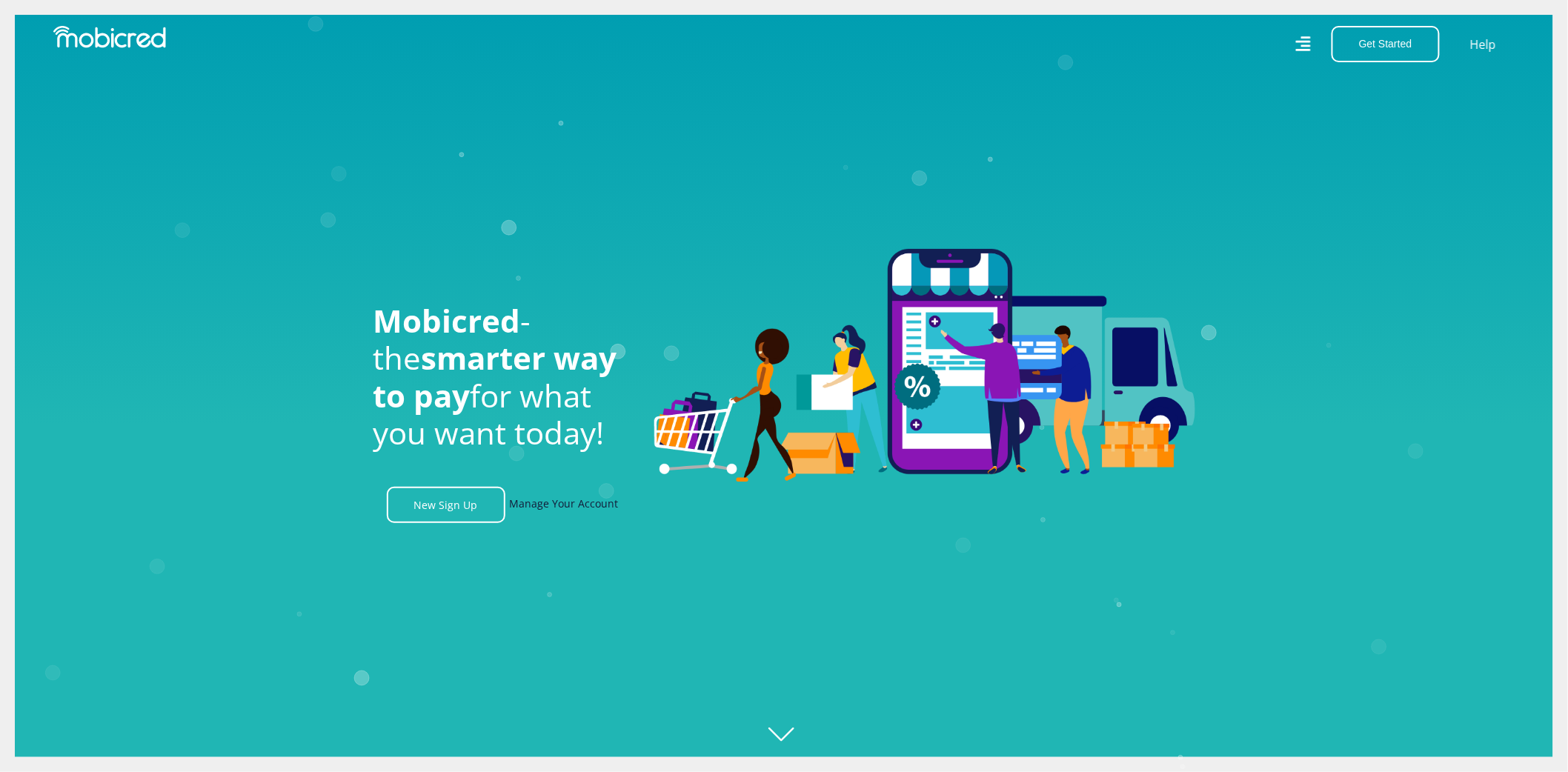 click on "Manage Your Account" at bounding box center [564, 505] 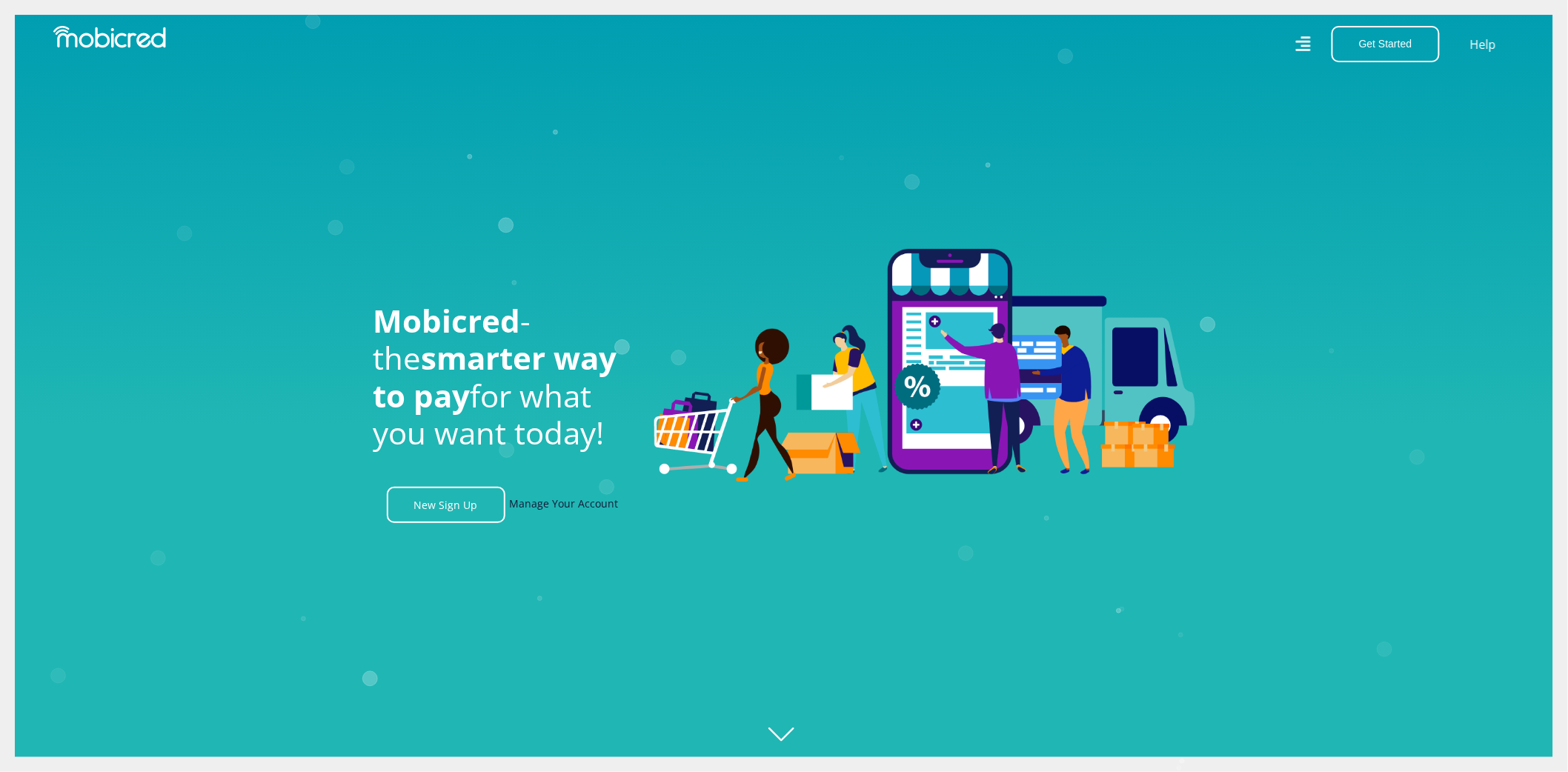 scroll, scrollTop: 0, scrollLeft: 615, axis: horizontal 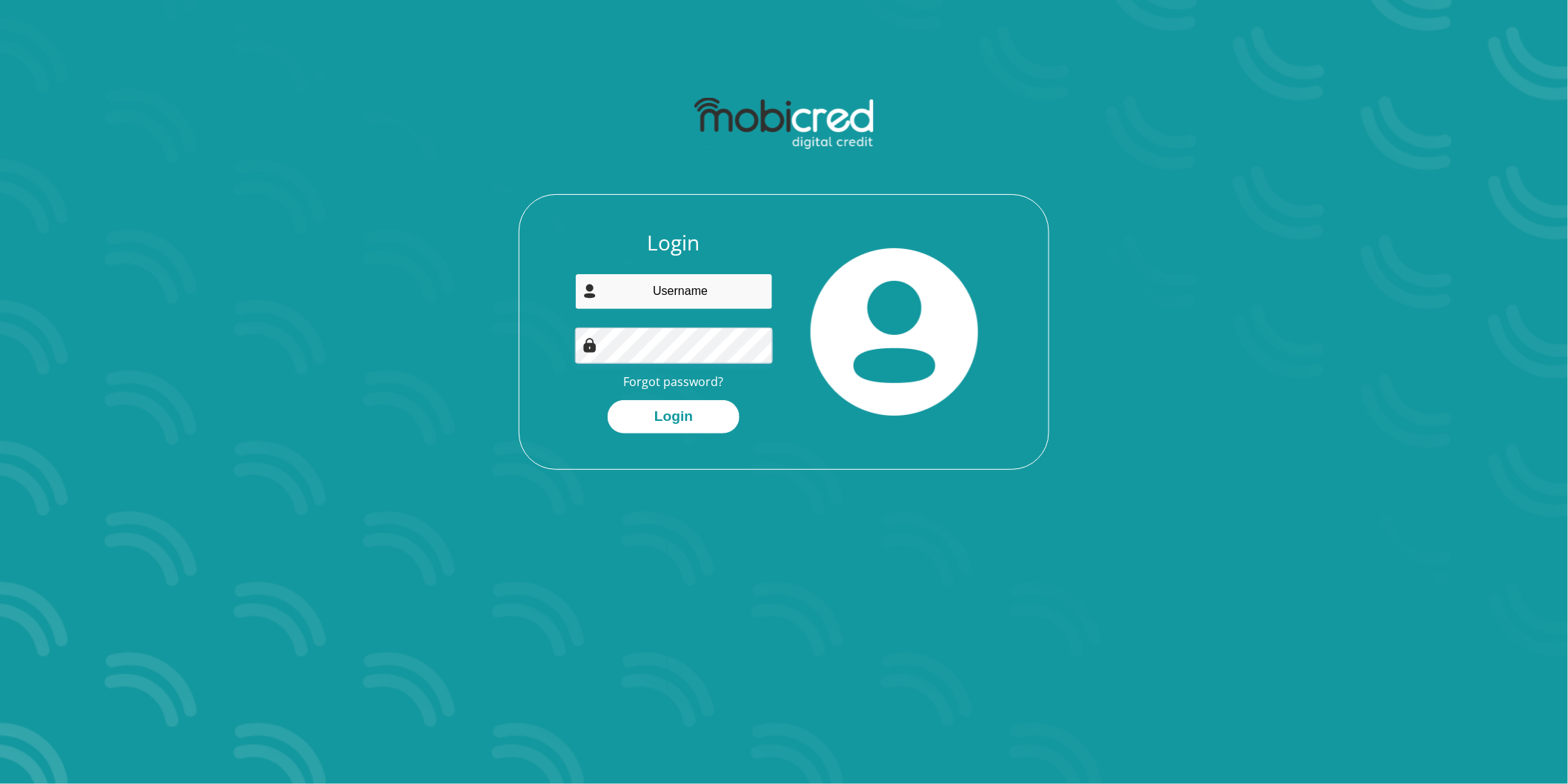 click at bounding box center [674, 291] 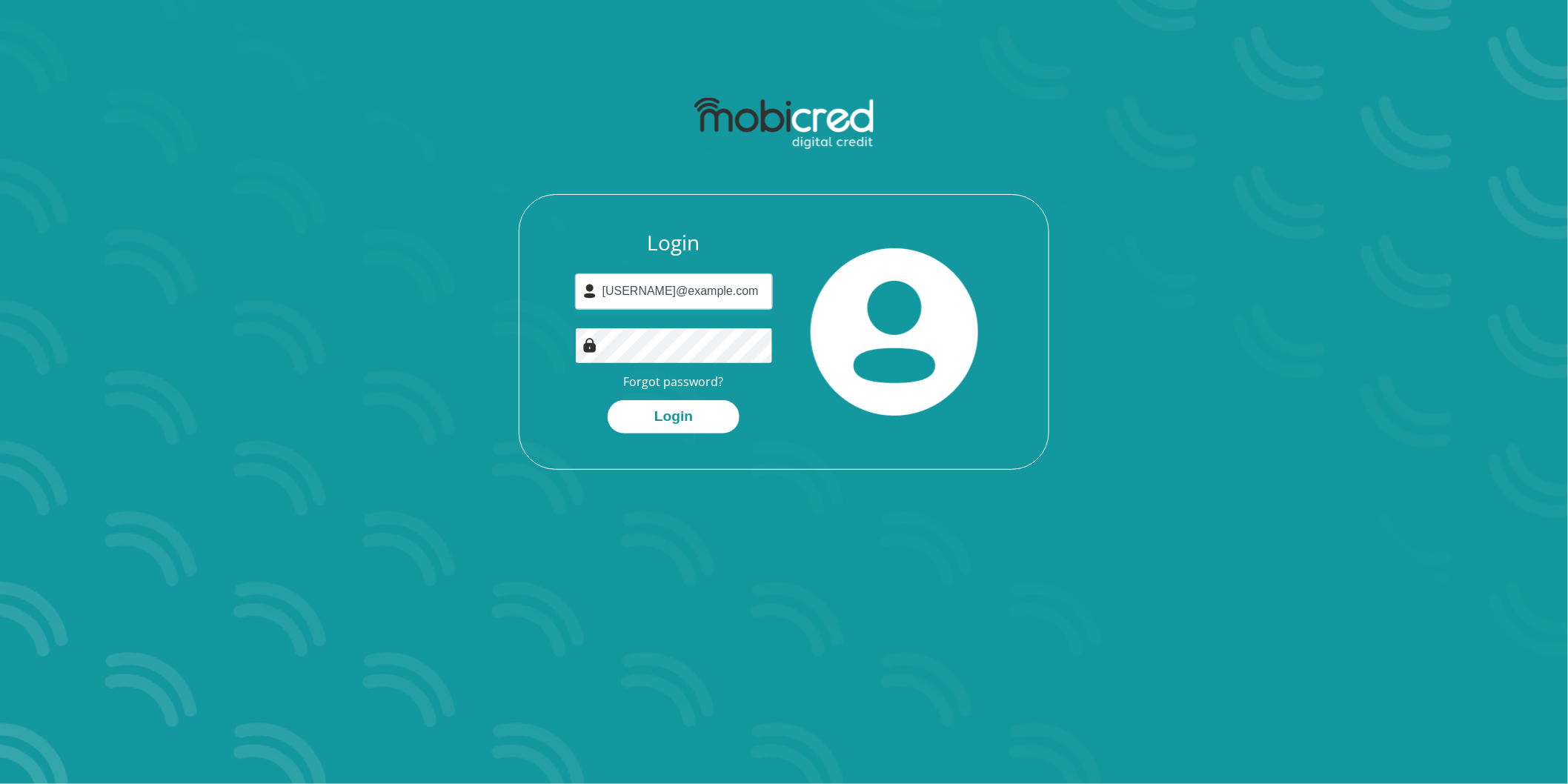 click on "Login" at bounding box center [674, 416] 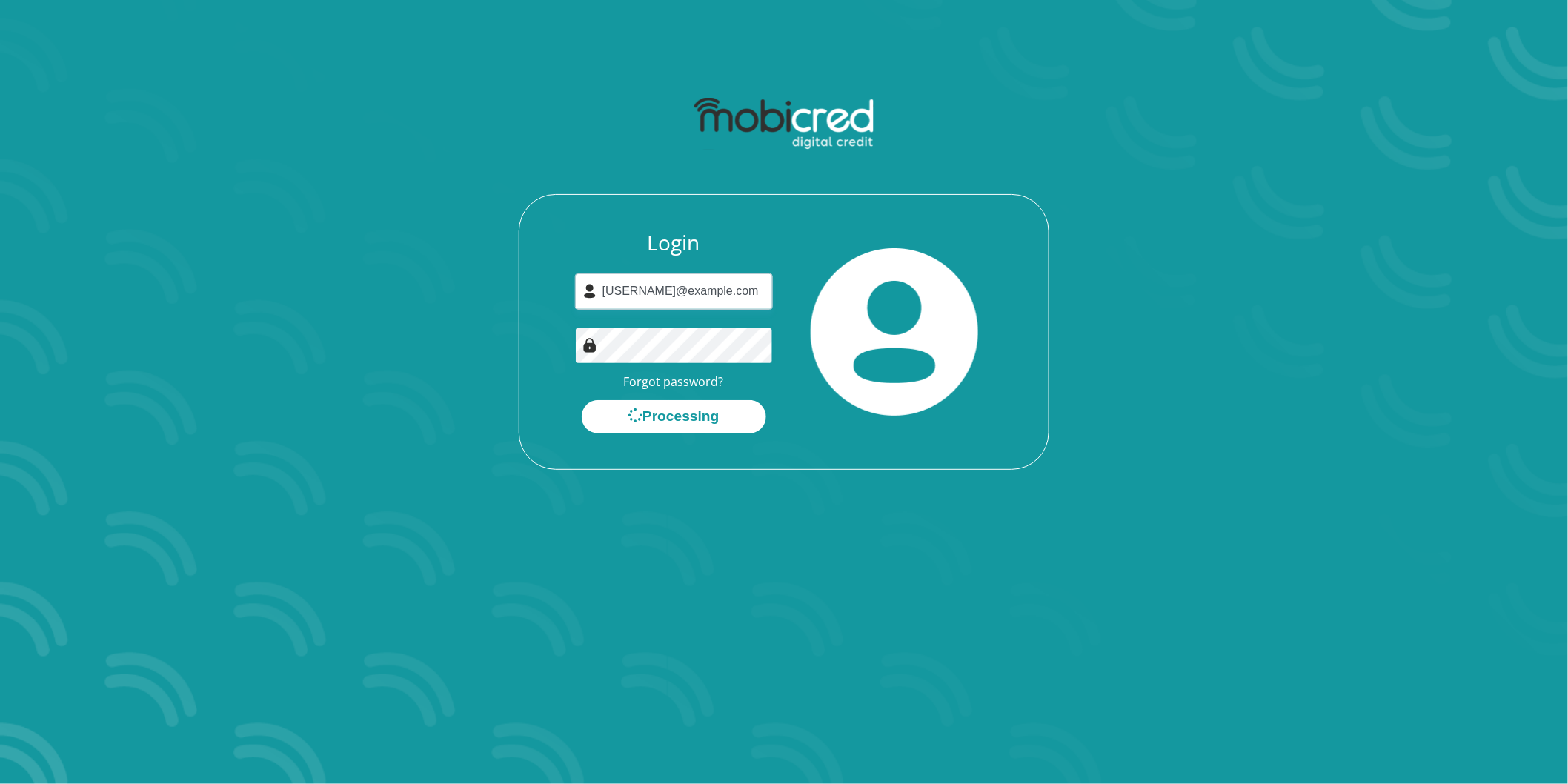 scroll, scrollTop: 0, scrollLeft: 0, axis: both 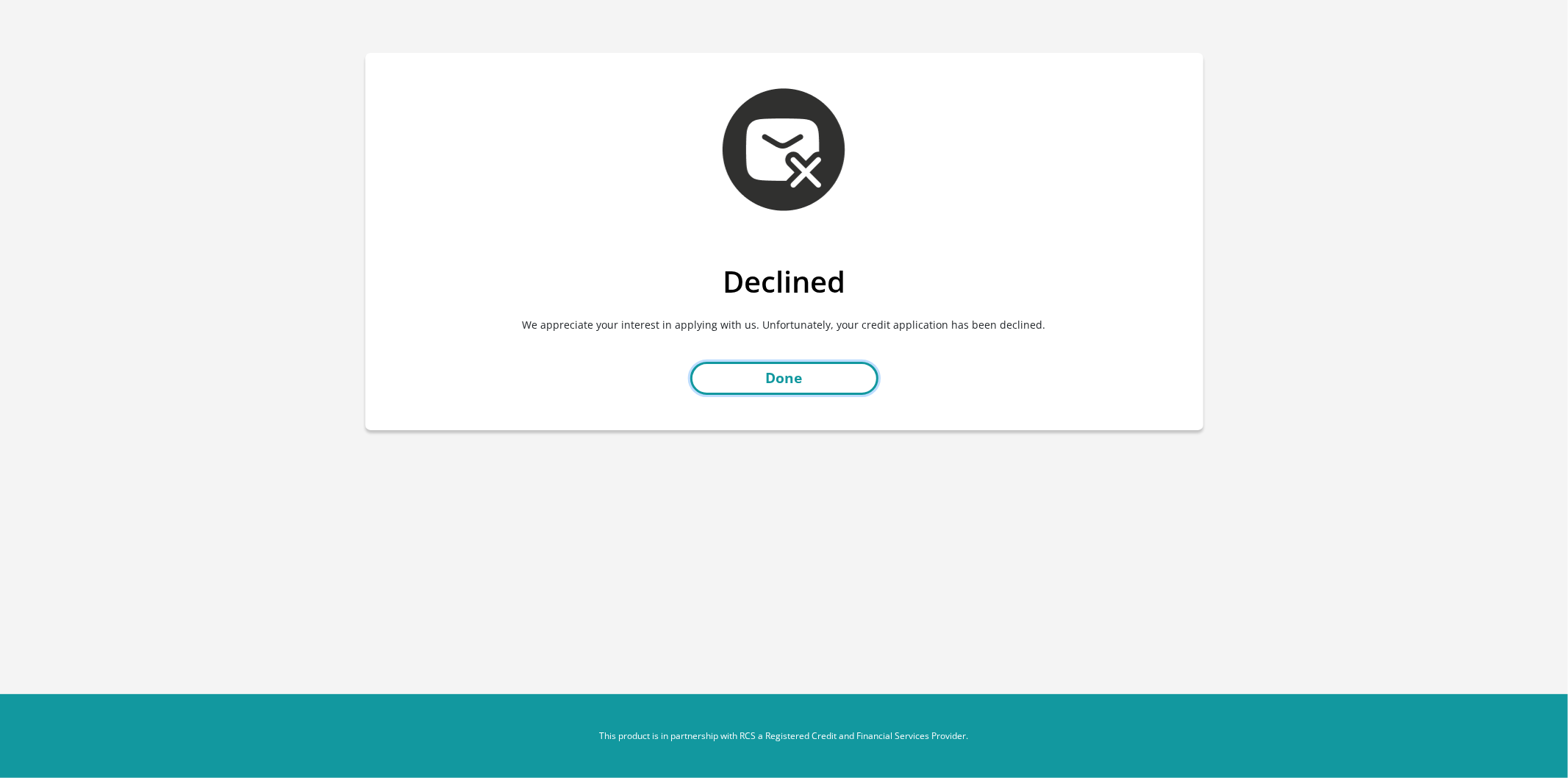 click on "Done" at bounding box center (784, 378) 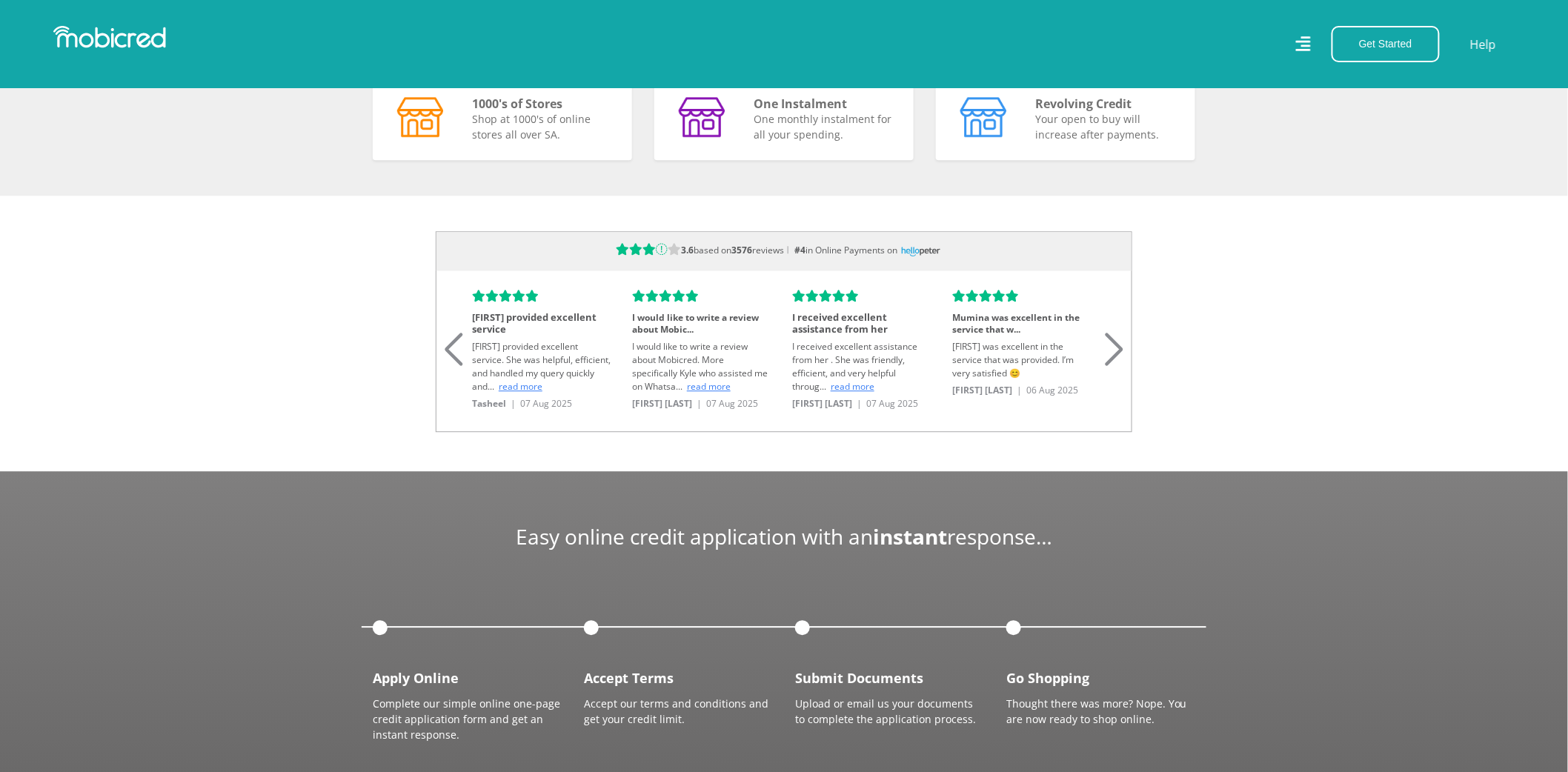 scroll, scrollTop: 1070, scrollLeft: 0, axis: vertical 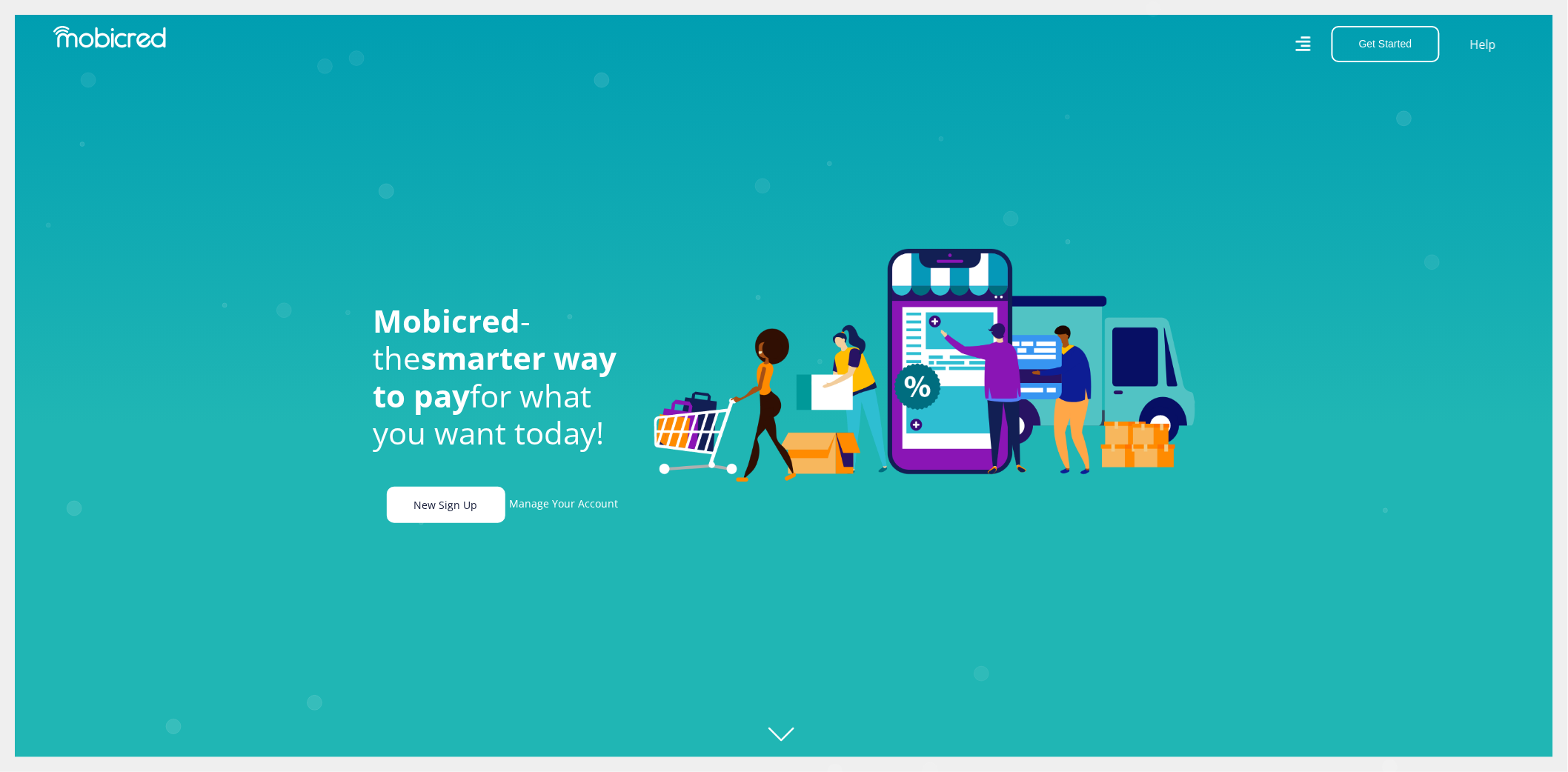 click on "New Sign Up" at bounding box center [446, 505] 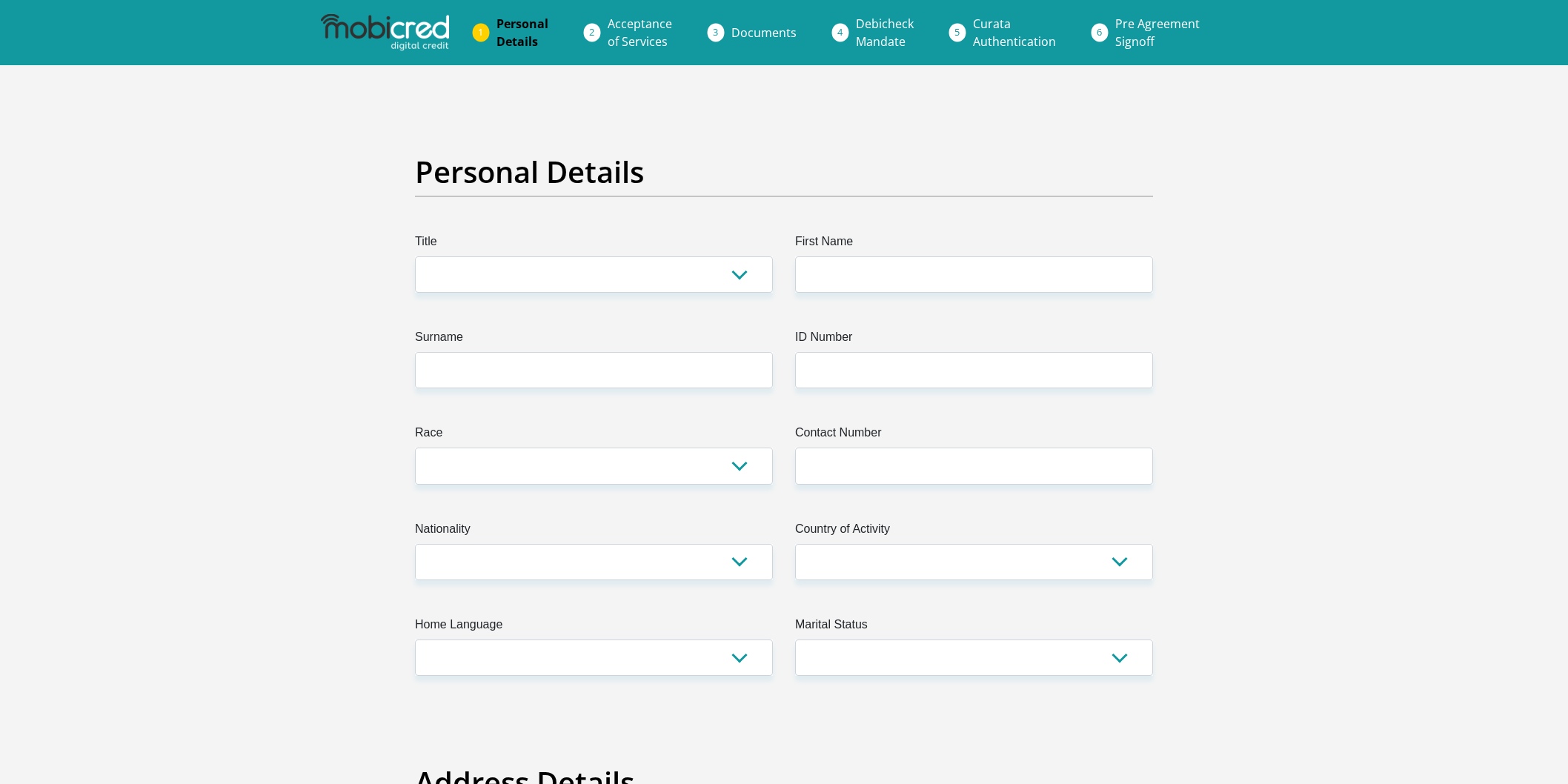 scroll, scrollTop: 0, scrollLeft: 0, axis: both 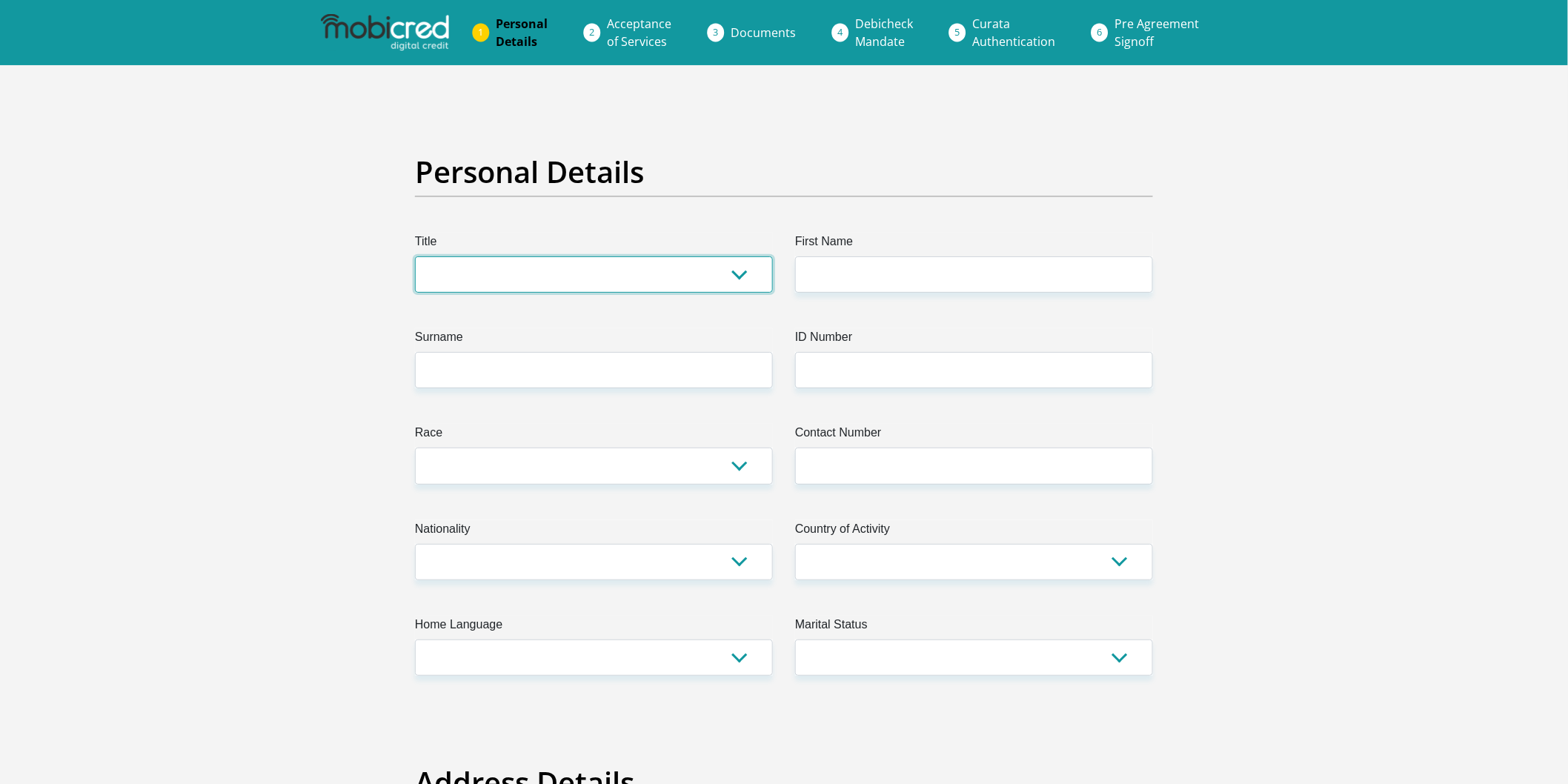 click on "Mr
Ms
Mrs
Dr
Other" at bounding box center [594, 274] 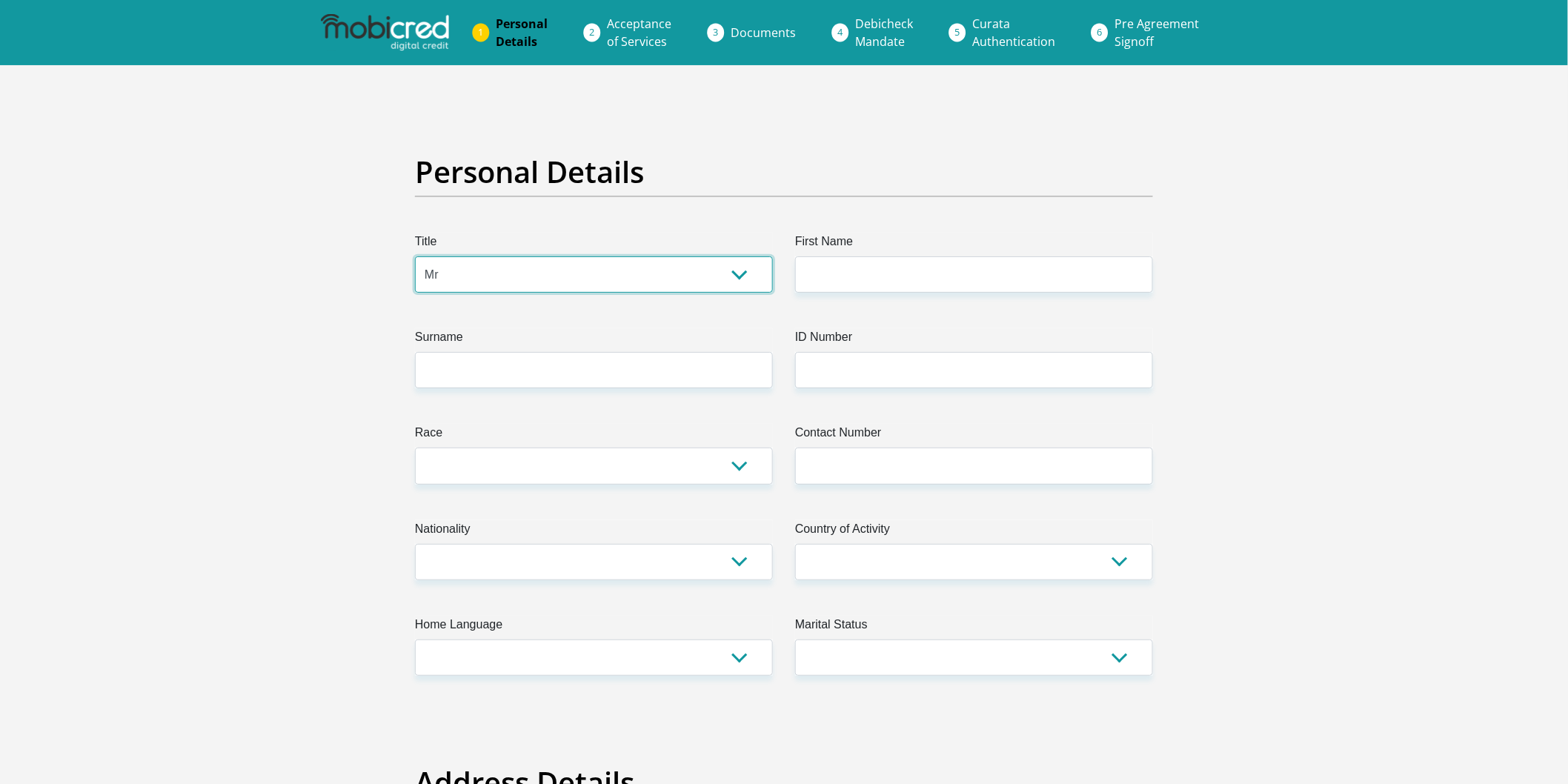 click on "Mr
Ms
Mrs
Dr
Other" at bounding box center (594, 274) 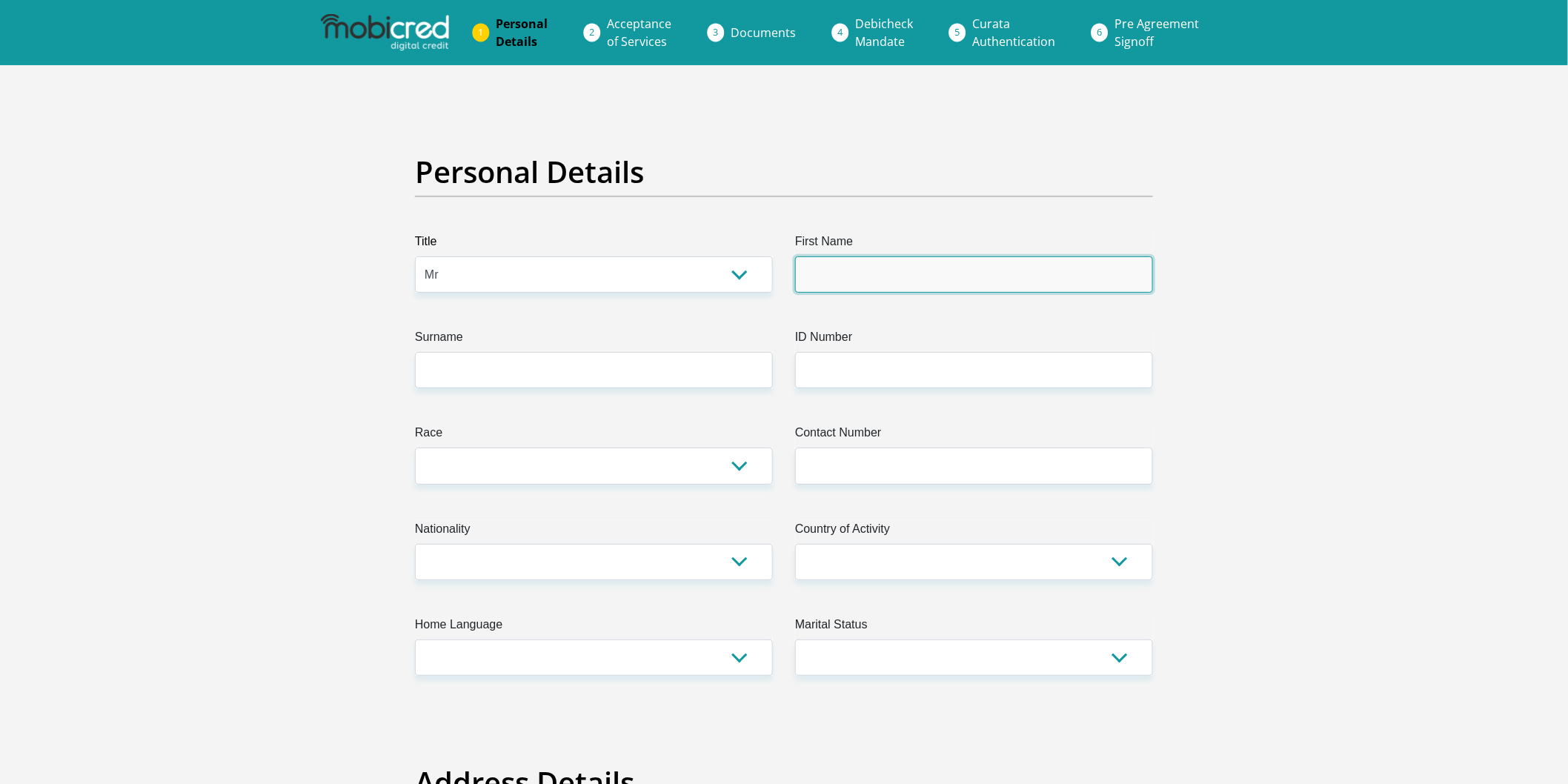 click on "First Name" at bounding box center (974, 274) 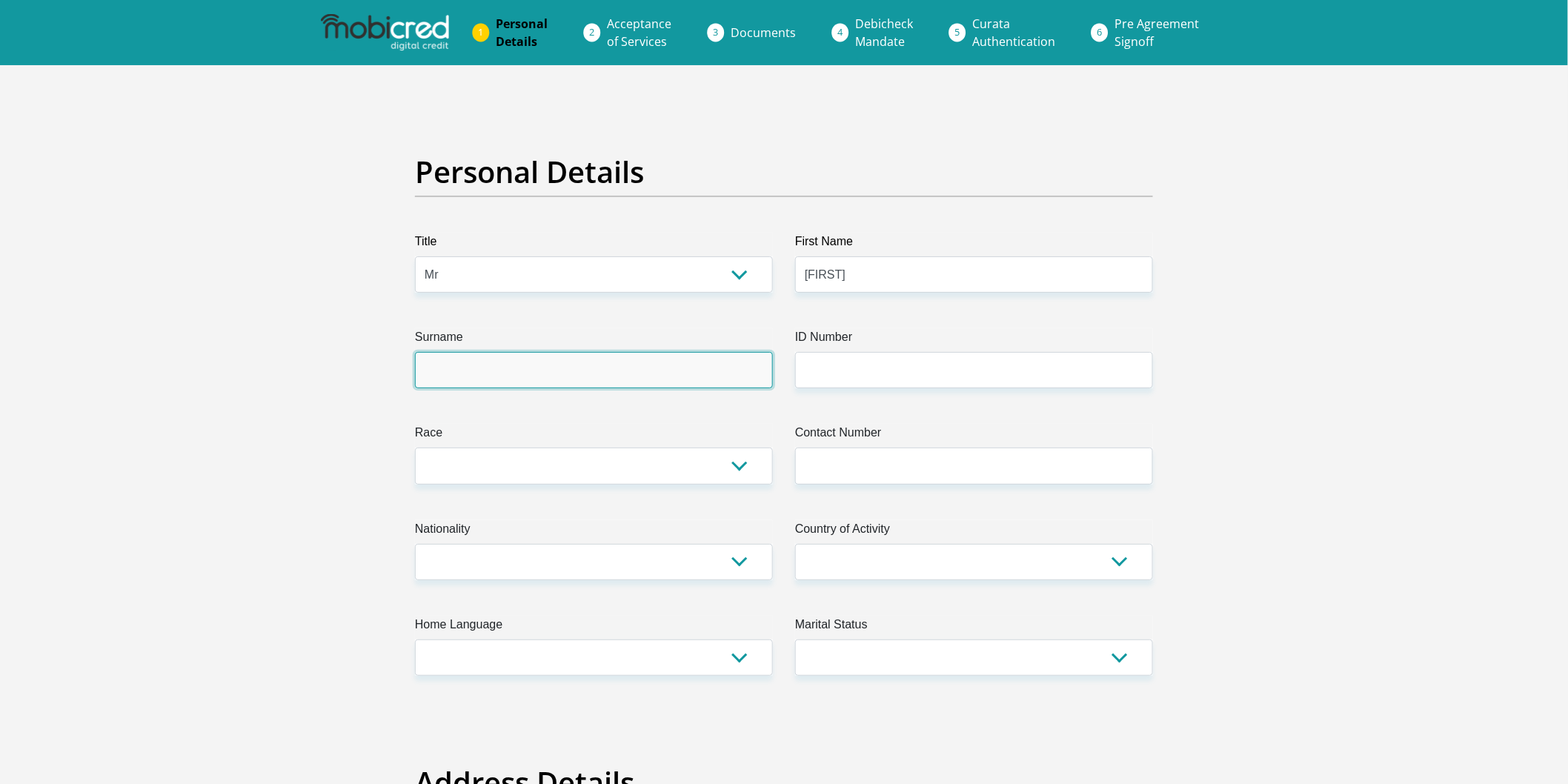 click on "Surname" at bounding box center (594, 370) 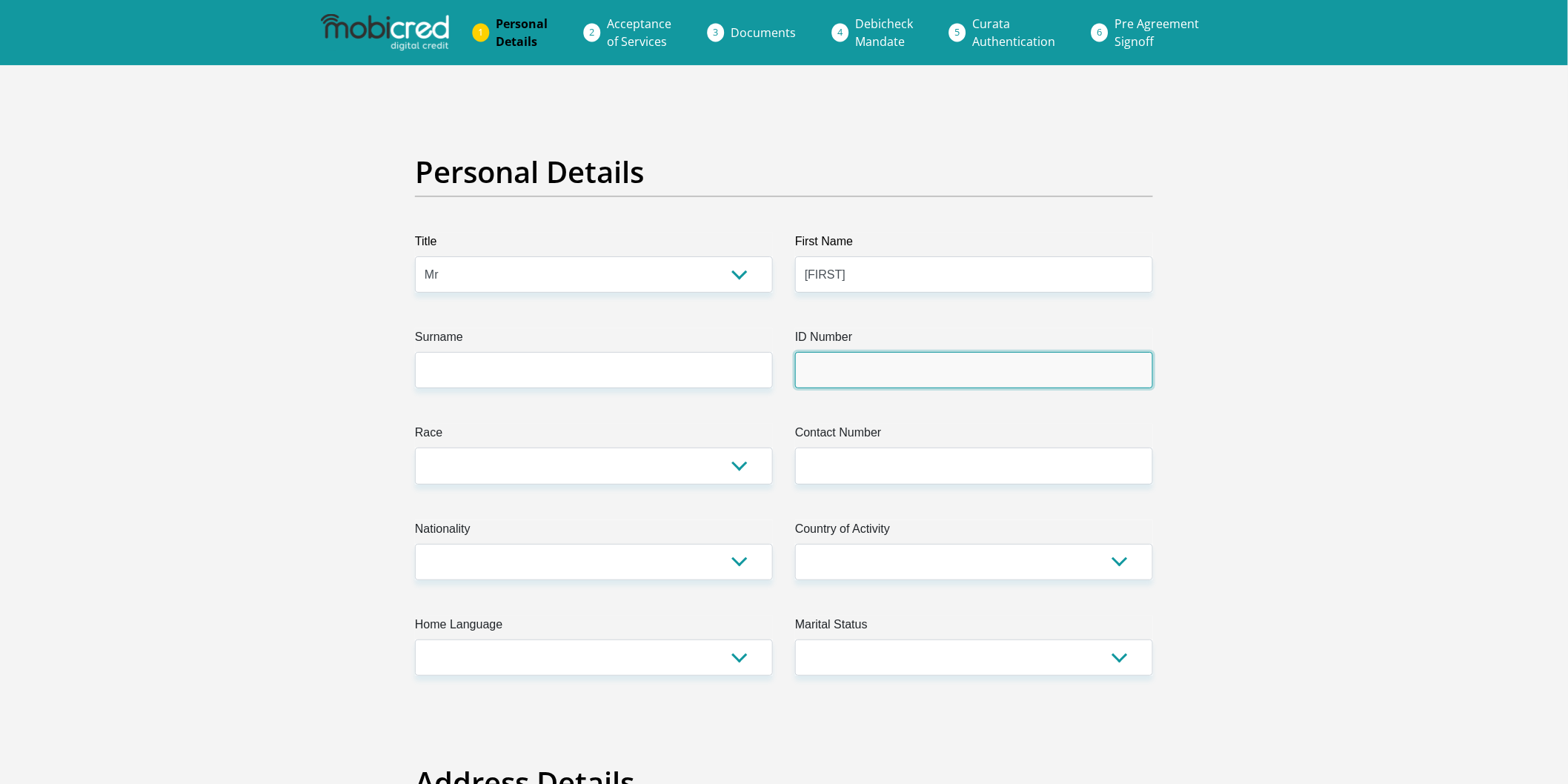 click on "ID Number" at bounding box center [974, 370] 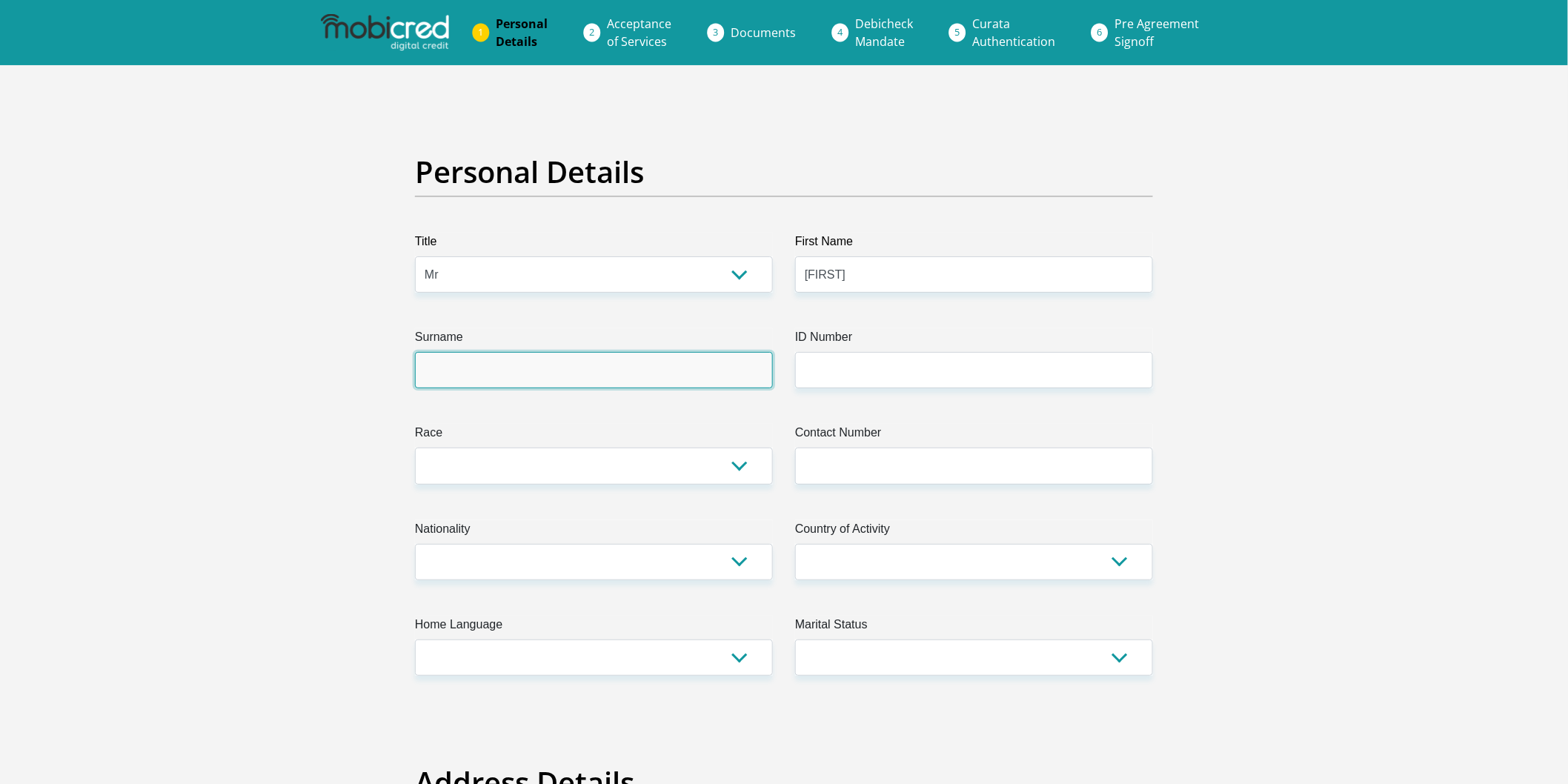 click on "Surname" at bounding box center (594, 370) 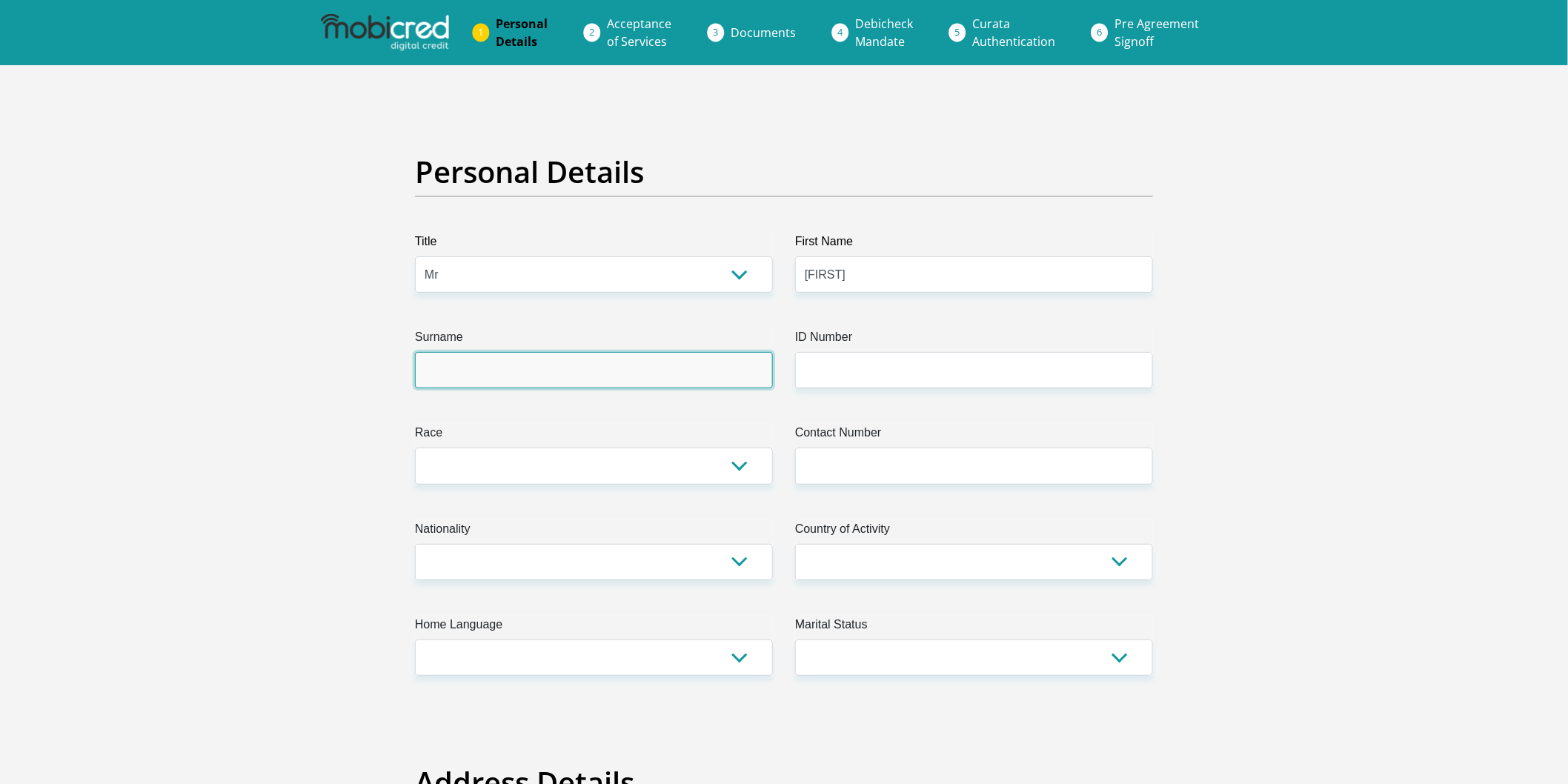 type on "Slabber" 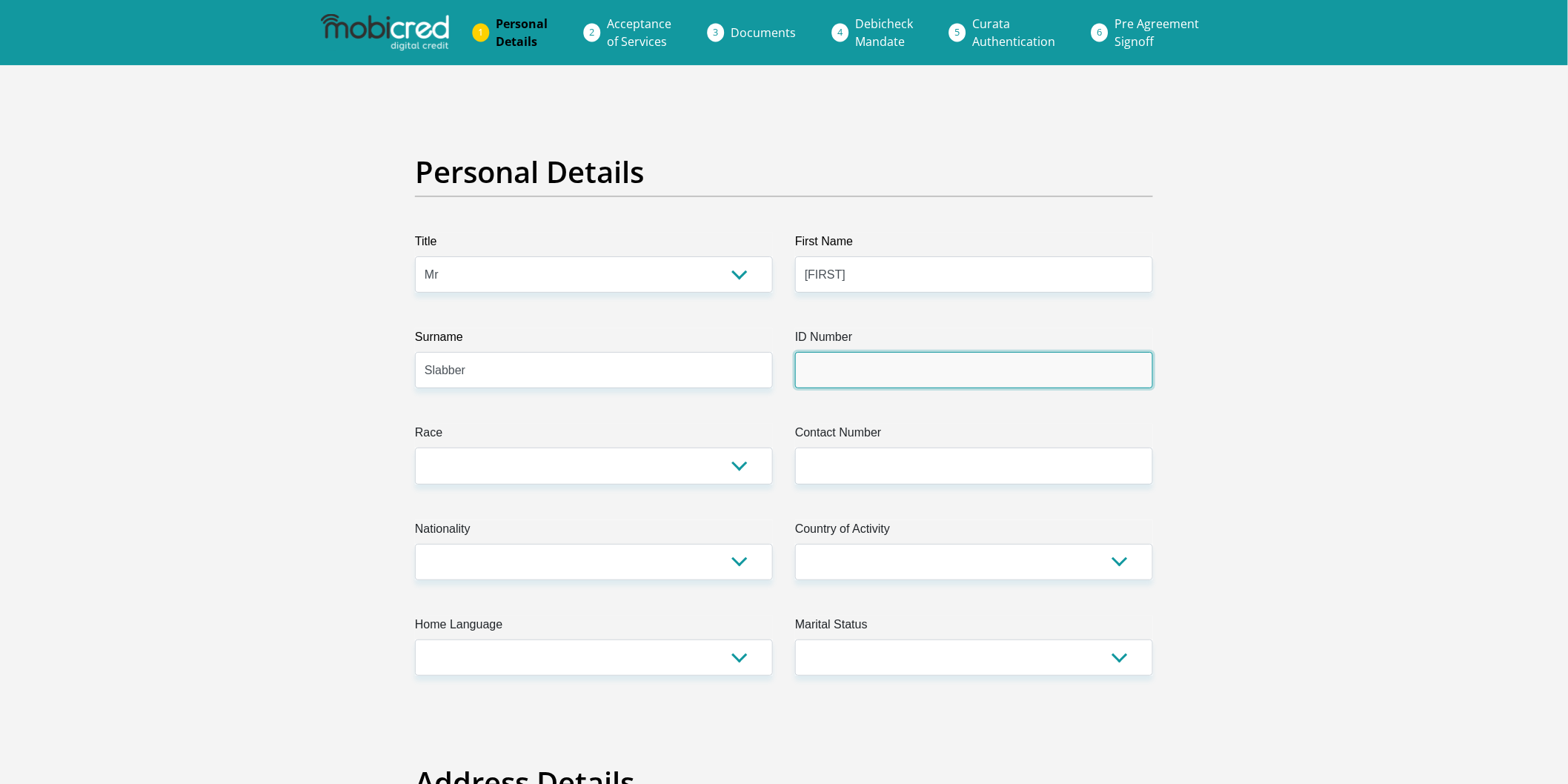 click on "ID Number" at bounding box center [974, 370] 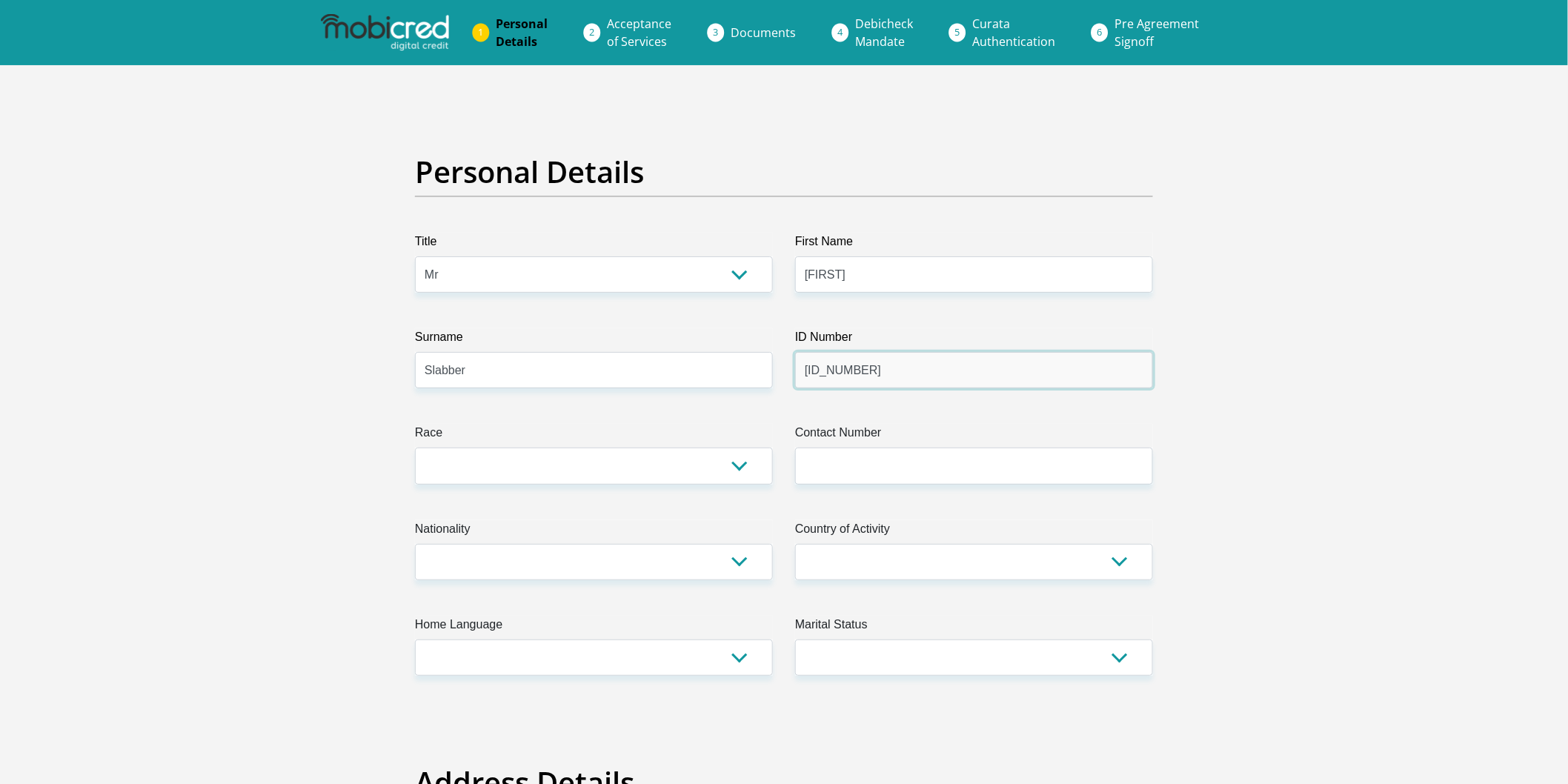 type on "9612045095083" 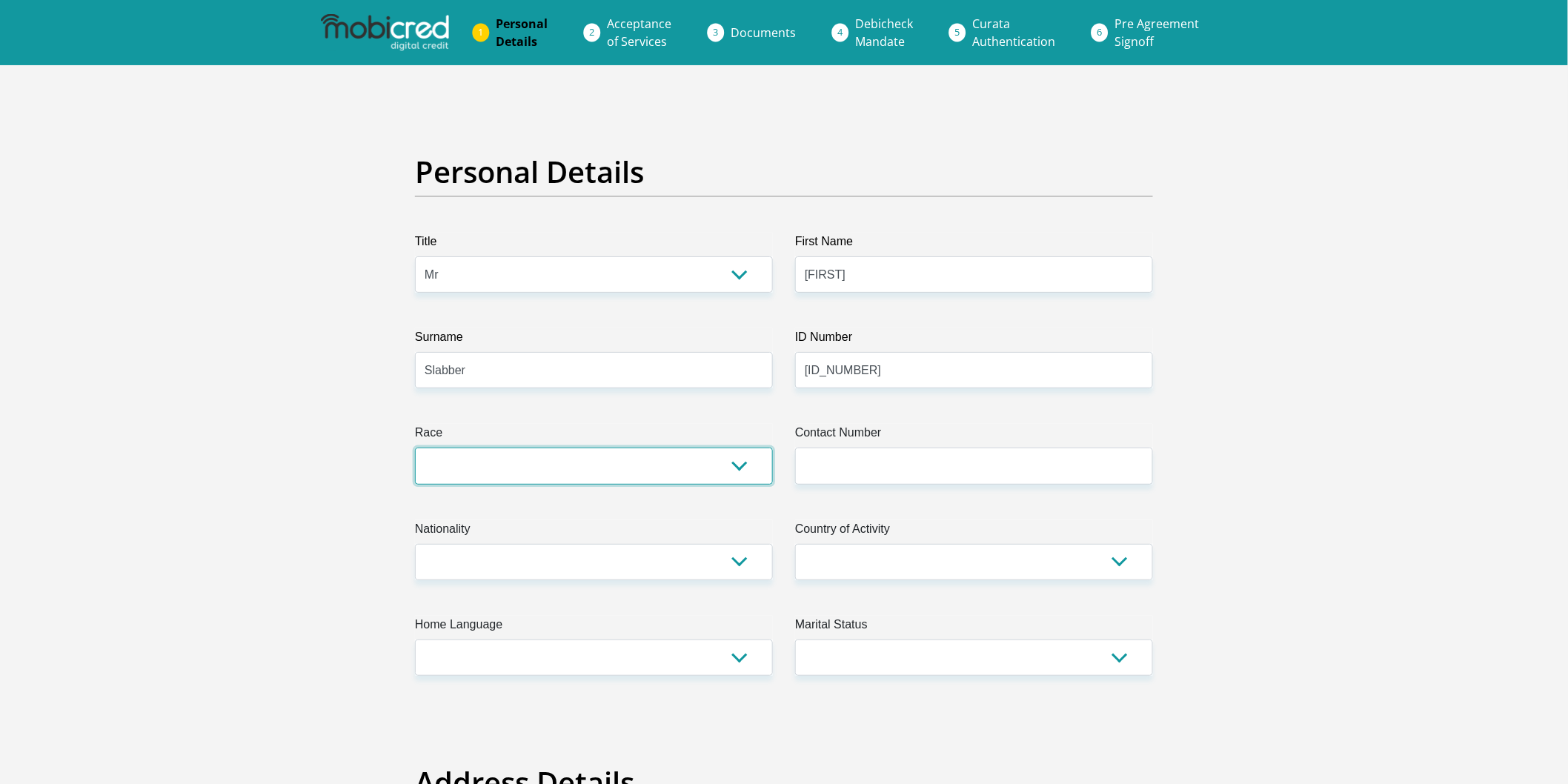 click on "Black
Coloured
Indian
White
Other" at bounding box center (594, 465) 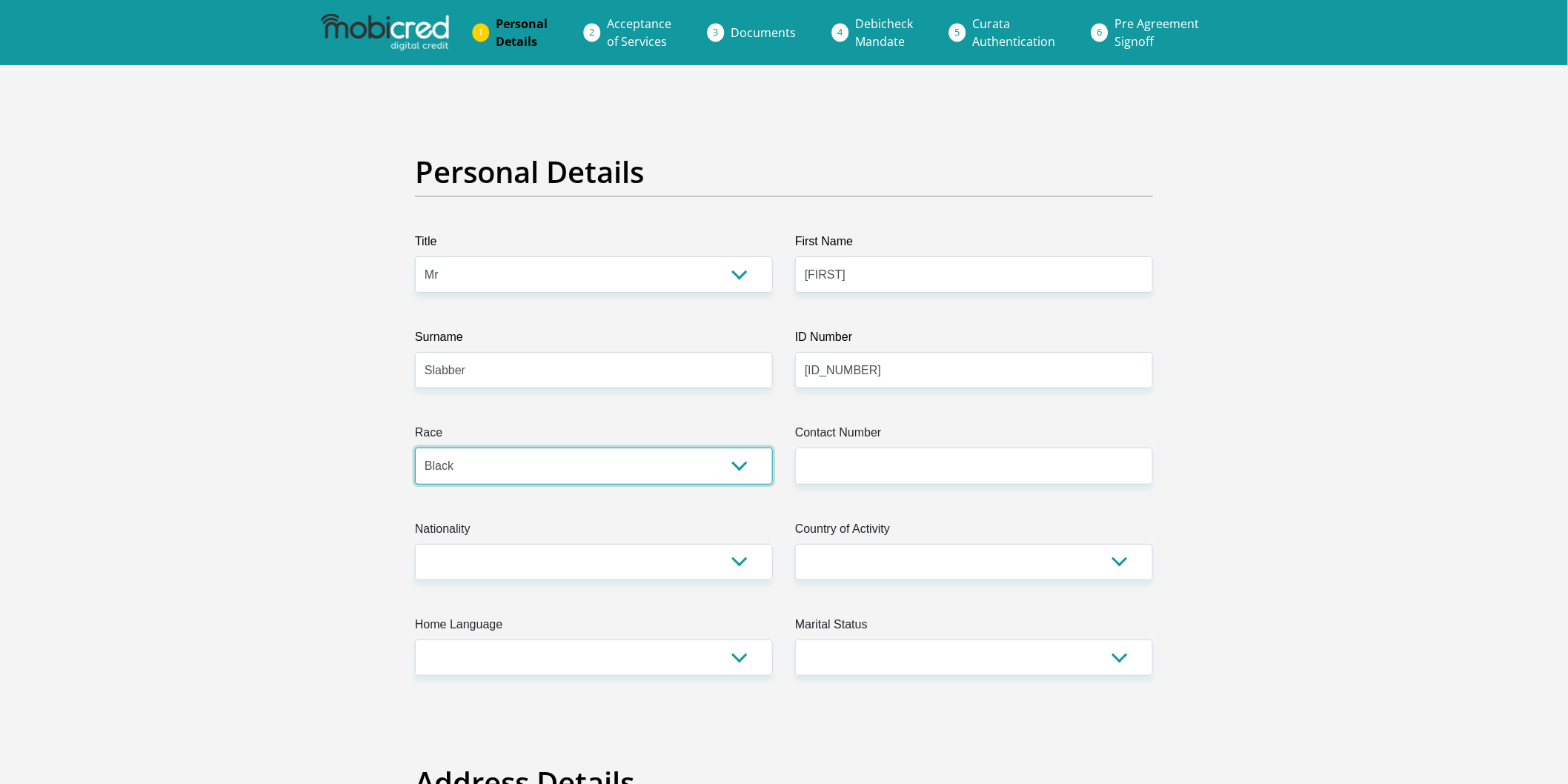click on "Black
Coloured
Indian
White
Other" at bounding box center [594, 465] 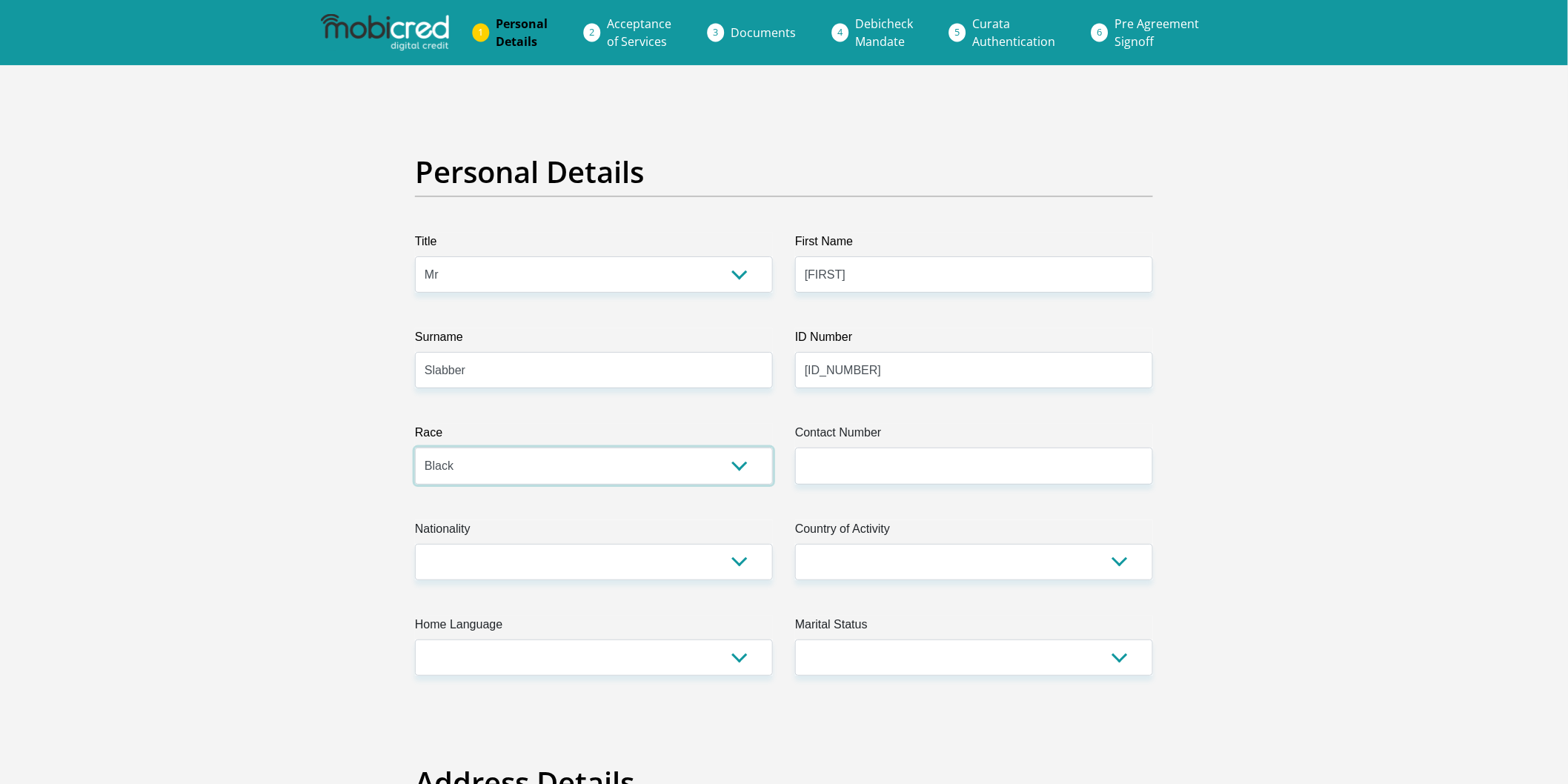 click on "Black
Coloured
Indian
White
Other" at bounding box center (594, 465) 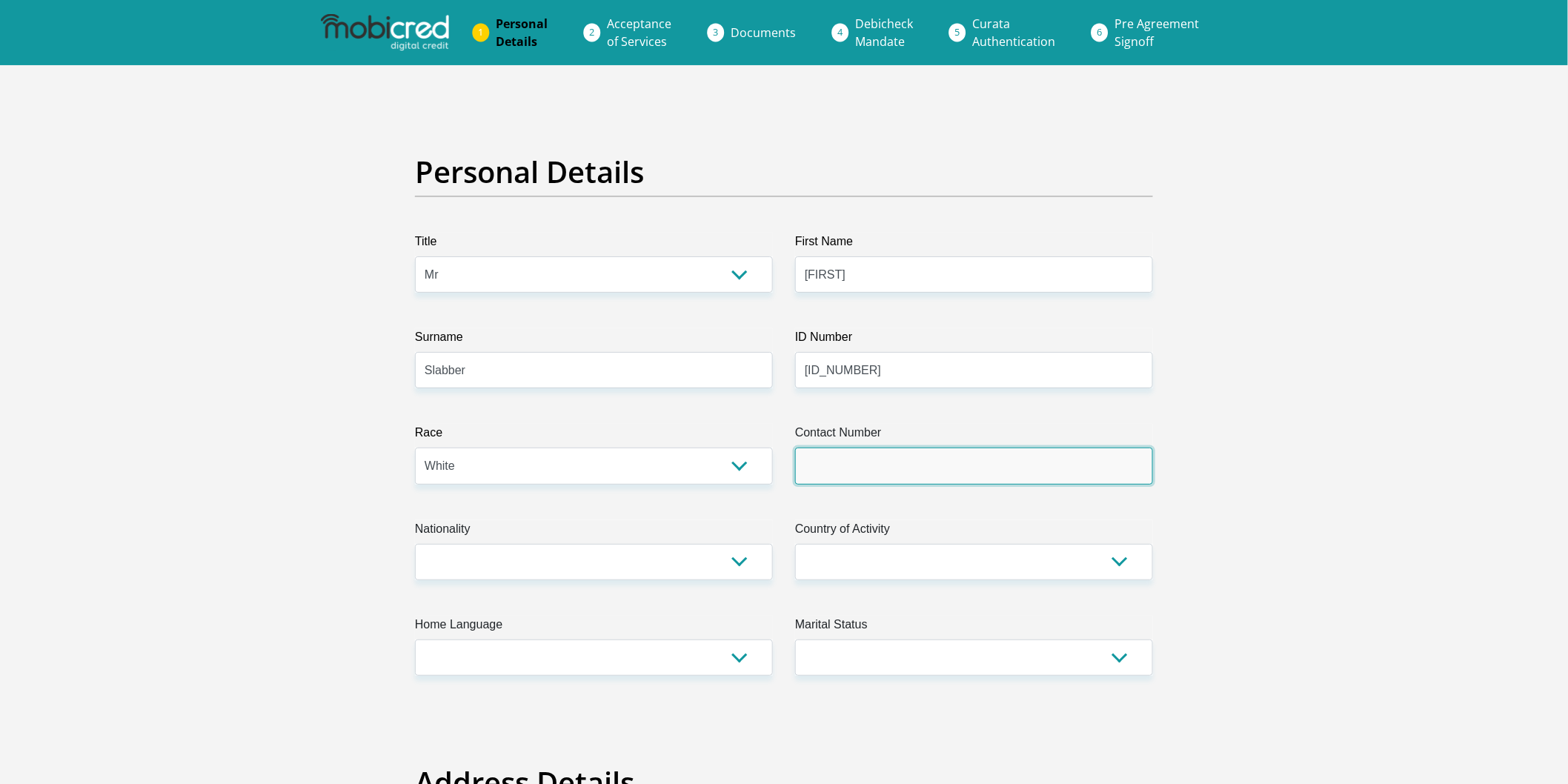drag, startPoint x: 906, startPoint y: 449, endPoint x: 892, endPoint y: 460, distance: 17.804494 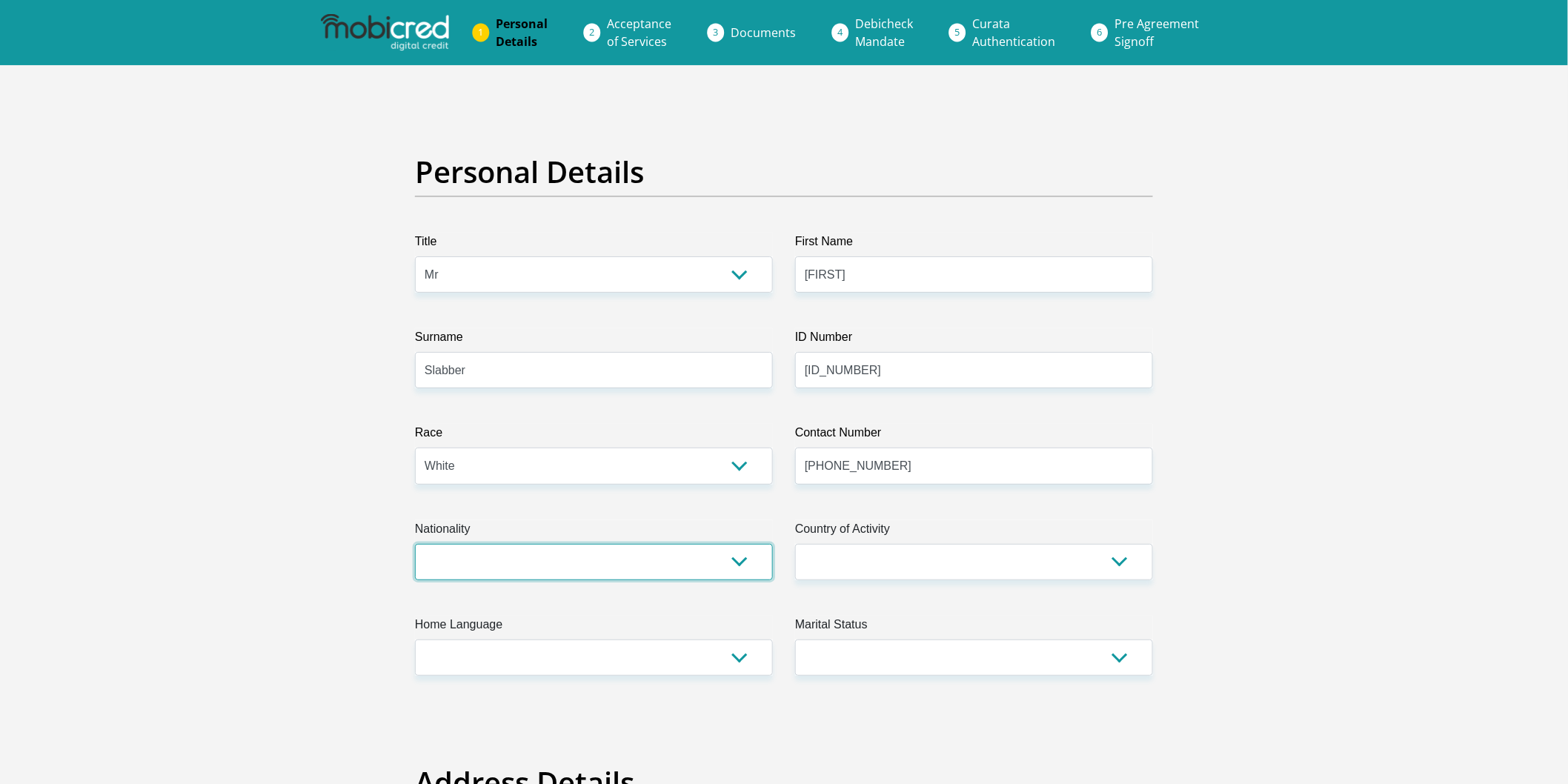 click on "South Africa
Afghanistan
Aland Islands
Albania
Algeria
America Samoa
American Virgin Islands
Andorra
Angola
Anguilla
Antarctica
Antigua and Barbuda
Argentina
Armenia
Aruba
Ascension Island
Australia
Austria
Azerbaijan
Bahamas
Bahrain
Bangladesh
Barbados
Chad" at bounding box center (594, 562) 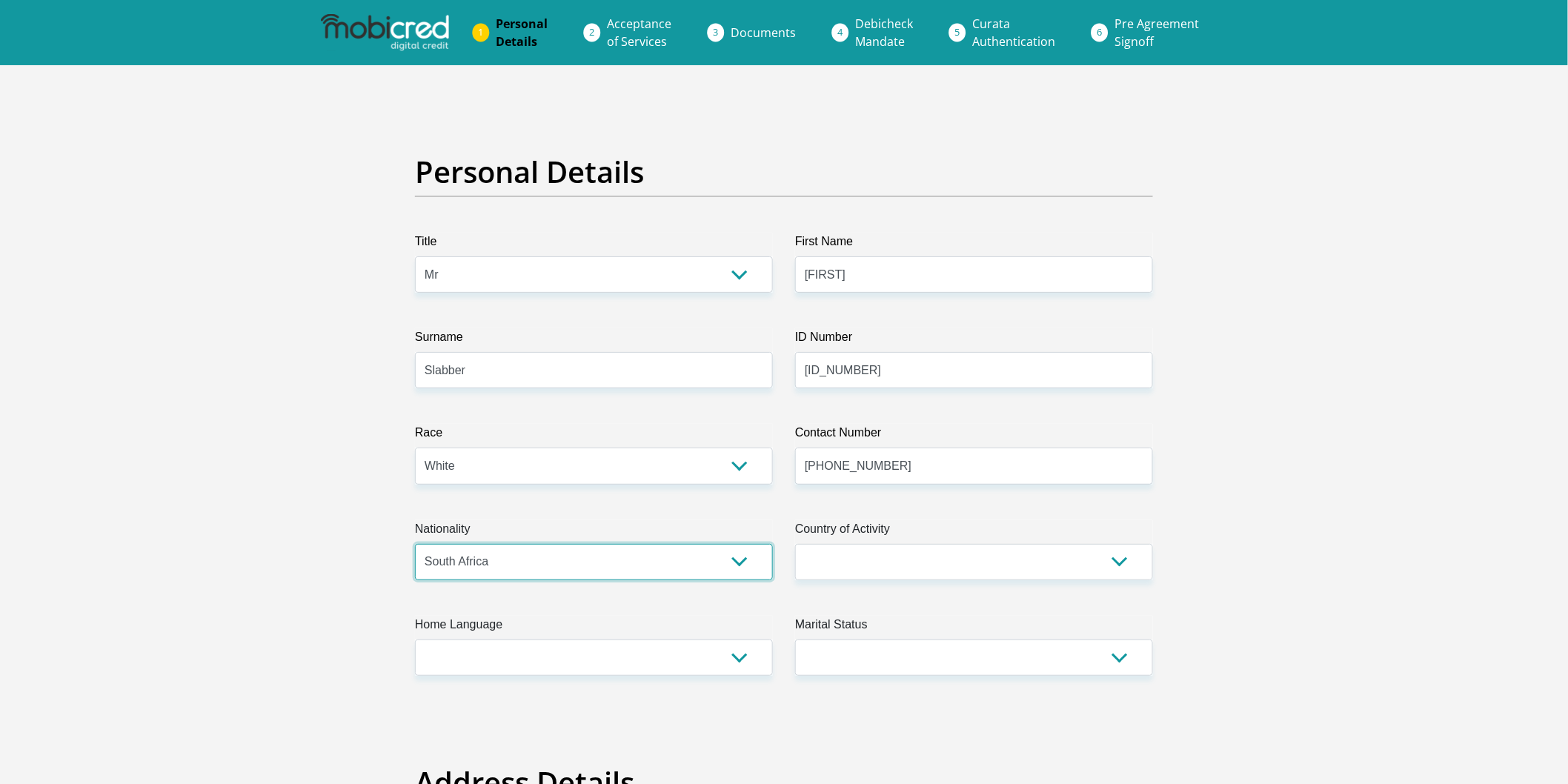 click on "South Africa
Afghanistan
Aland Islands
Albania
Algeria
America Samoa
American Virgin Islands
Andorra
Angola
Anguilla
Antarctica
Antigua and Barbuda
Argentina
Armenia
Aruba
Ascension Island
Australia
Austria
Azerbaijan
Bahamas
Bahrain
Bangladesh
Barbados
Chad" at bounding box center [594, 562] 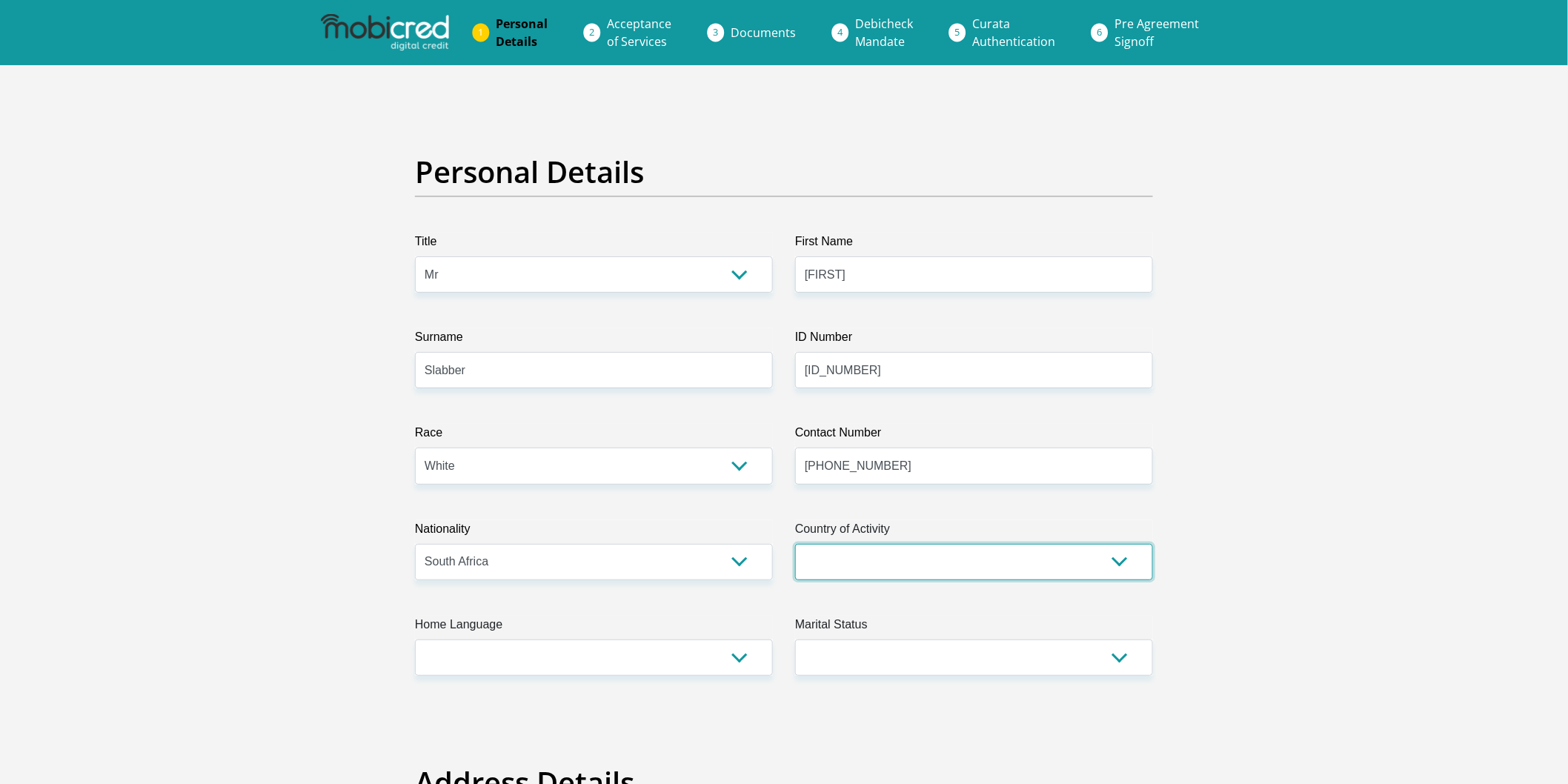 click on "South Africa
Afghanistan
Aland Islands
Albania
Algeria
America Samoa
American Virgin Islands
Andorra
Angola
Anguilla
Antarctica
Antigua and Barbuda
Argentina
Armenia
Aruba
Ascension Island
Australia
Austria
Azerbaijan
Chad" at bounding box center [974, 562] 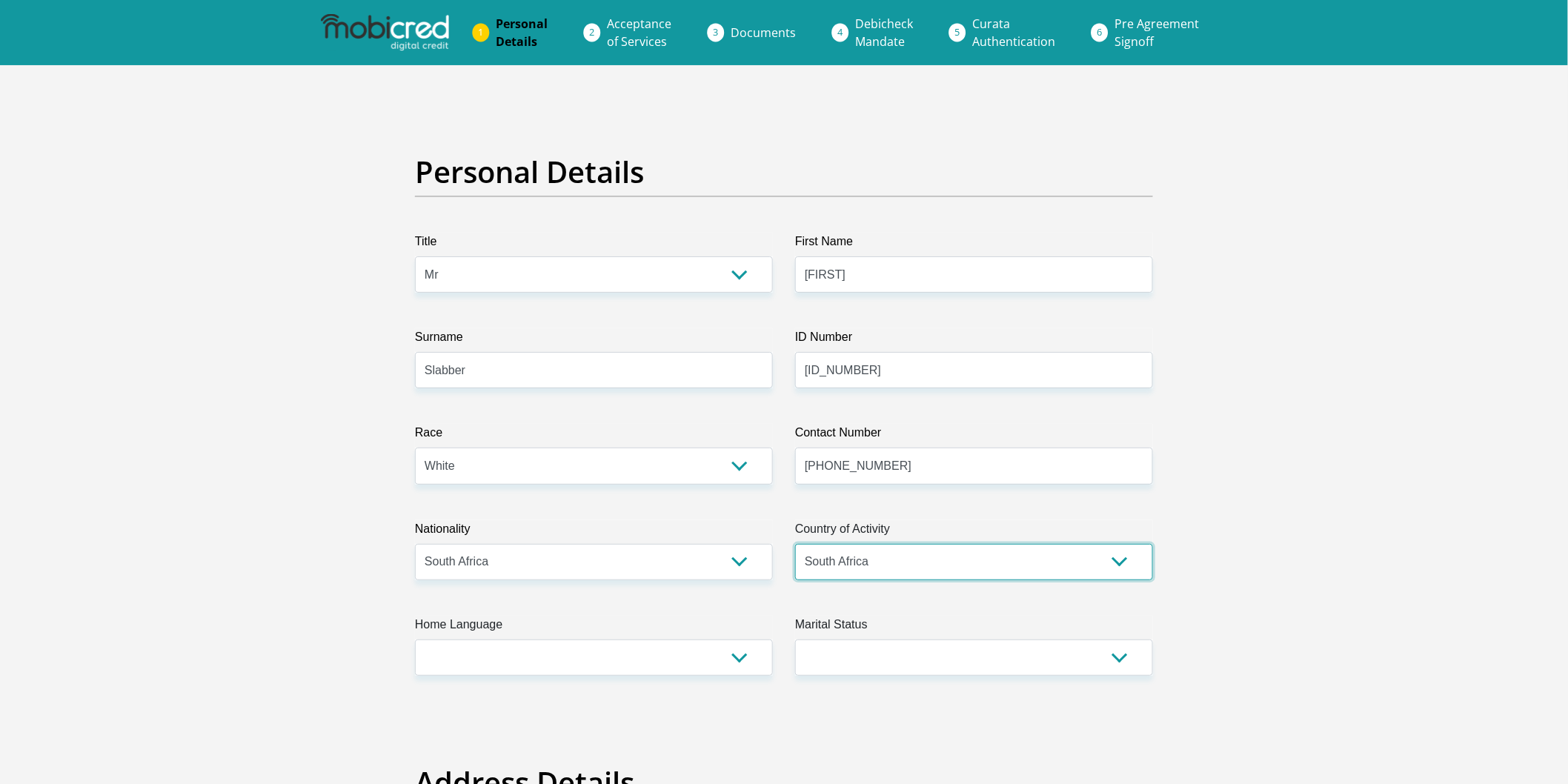 click on "South Africa
Afghanistan
Aland Islands
Albania
Algeria
America Samoa
American Virgin Islands
Andorra
Angola
Anguilla
Antarctica
Antigua and Barbuda
Argentina
Armenia
Aruba
Ascension Island
Australia
Austria
Azerbaijan
Chad" at bounding box center [974, 562] 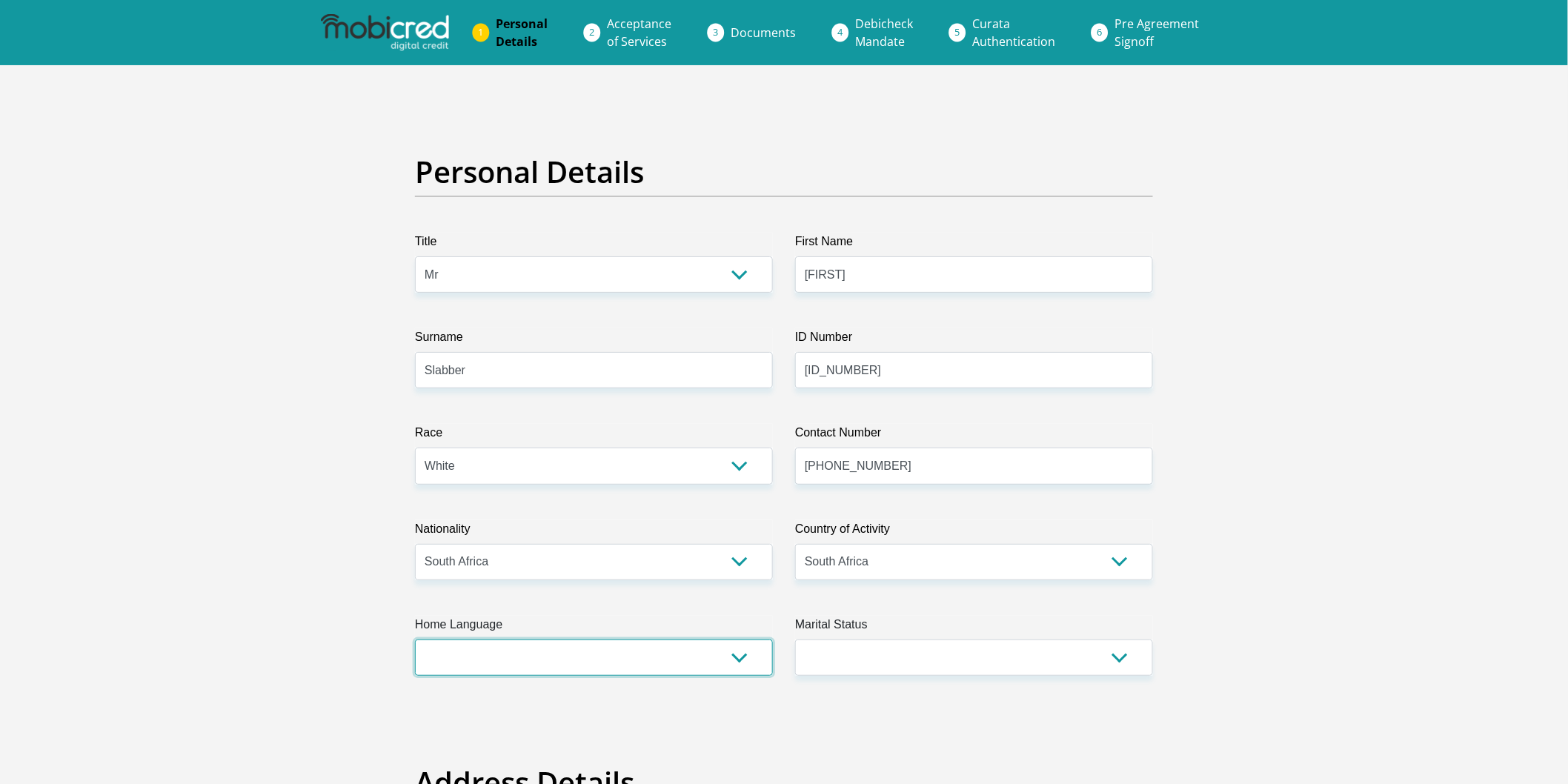 click on "Afrikaans
English
Sepedi
South Ndebele
Southern Sotho
Swati
Tsonga
Tswana
Venda
Xhosa
Zulu
Other" at bounding box center [594, 657] 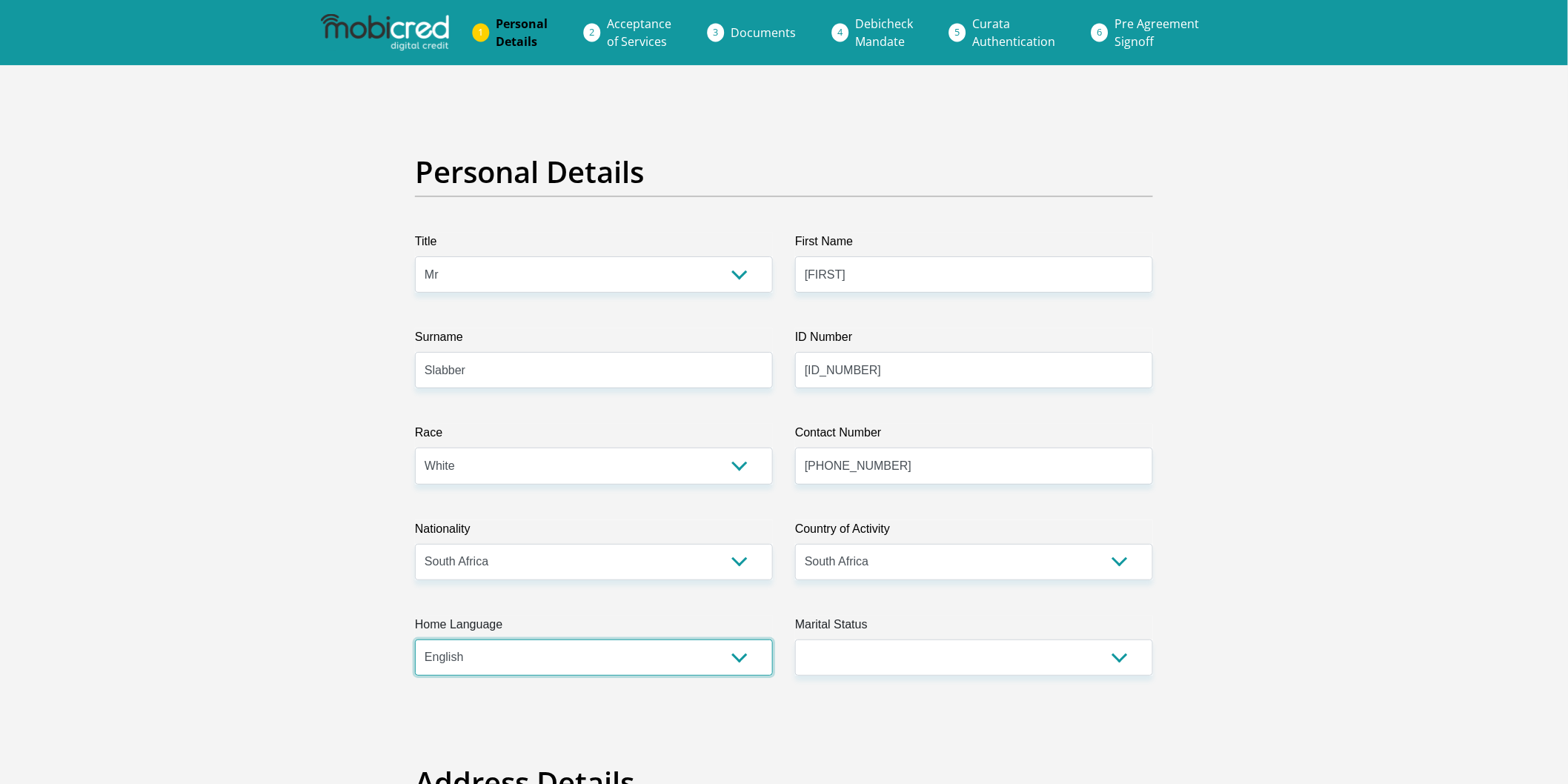 click on "Afrikaans
English
Sepedi
South Ndebele
Southern Sotho
Swati
Tsonga
Tswana
Venda
Xhosa
Zulu
Other" at bounding box center [594, 657] 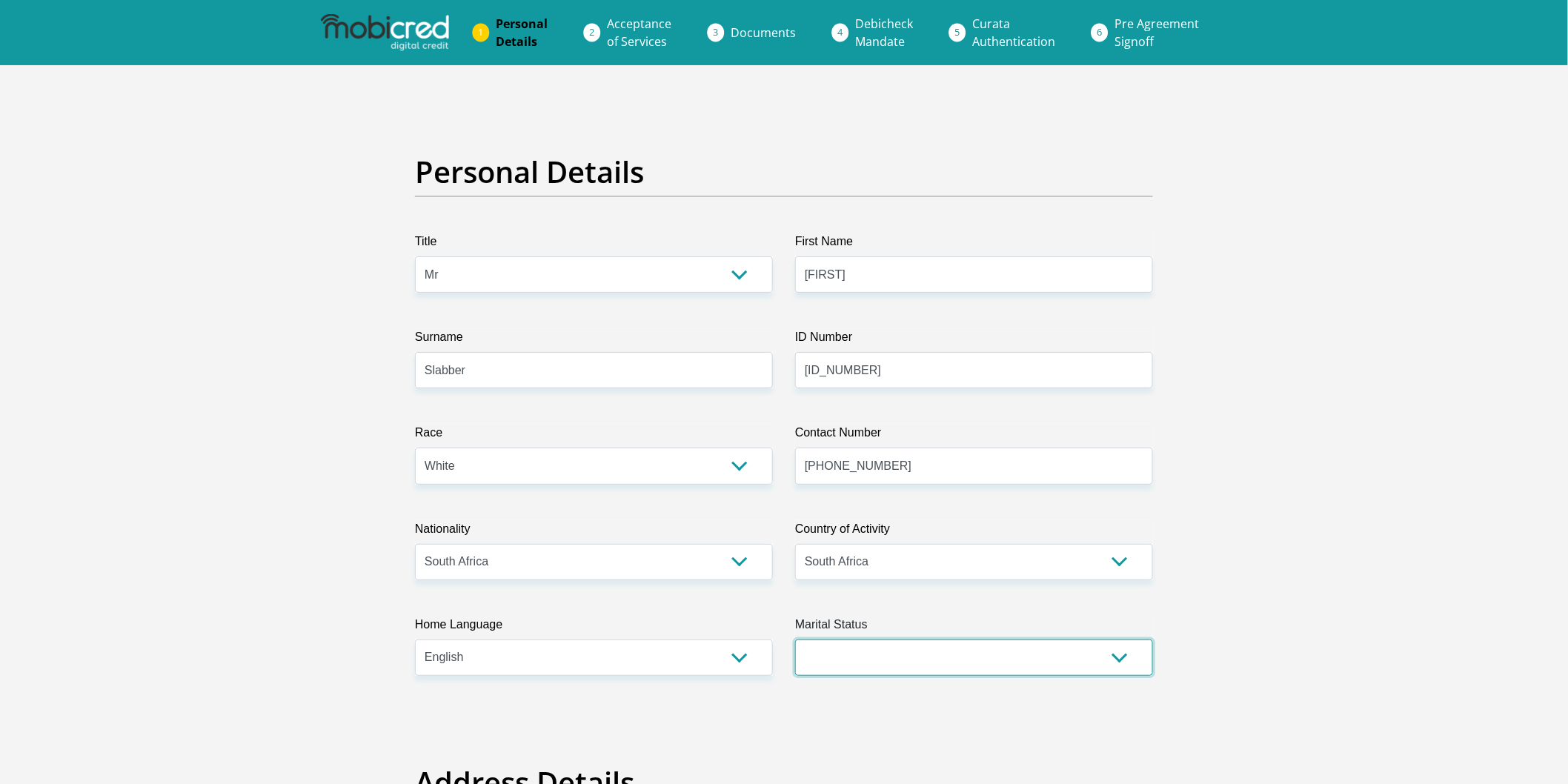 click on "Married ANC
Single
Divorced
Widowed
Married COP or Customary Law" at bounding box center (974, 657) 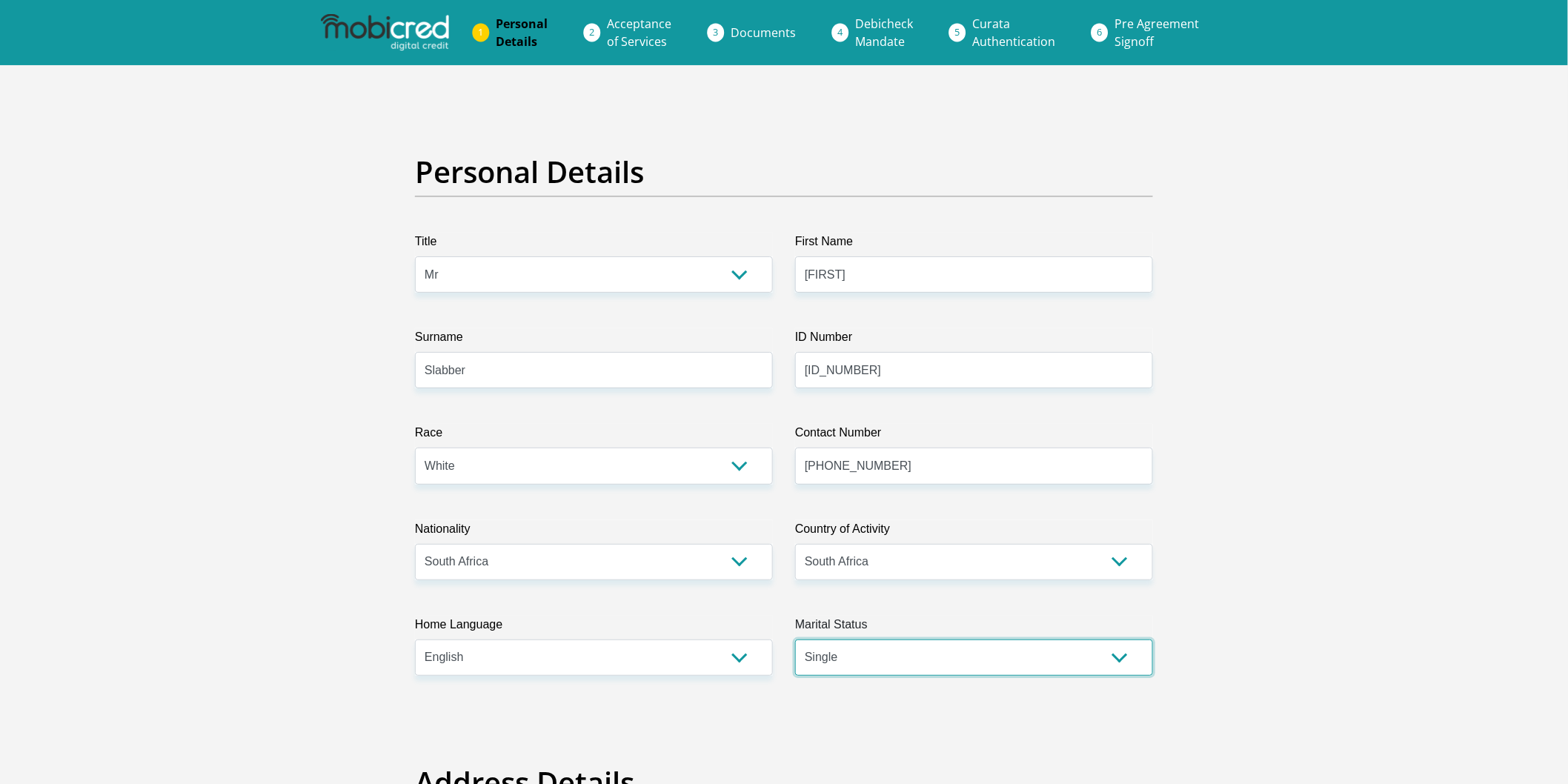 click on "Married ANC
Single
Divorced
Widowed
Married COP or Customary Law" at bounding box center [974, 657] 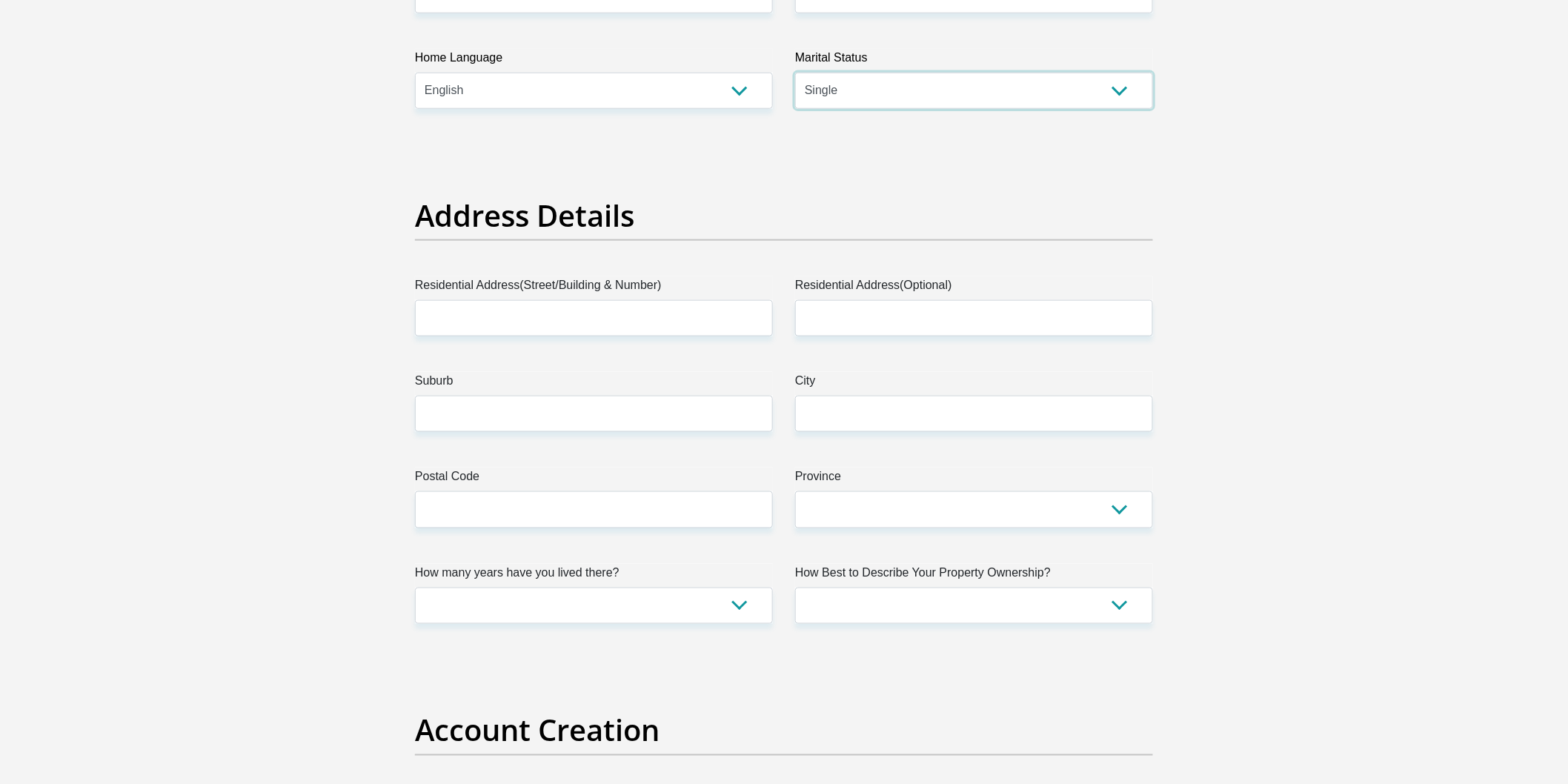 scroll, scrollTop: 576, scrollLeft: 0, axis: vertical 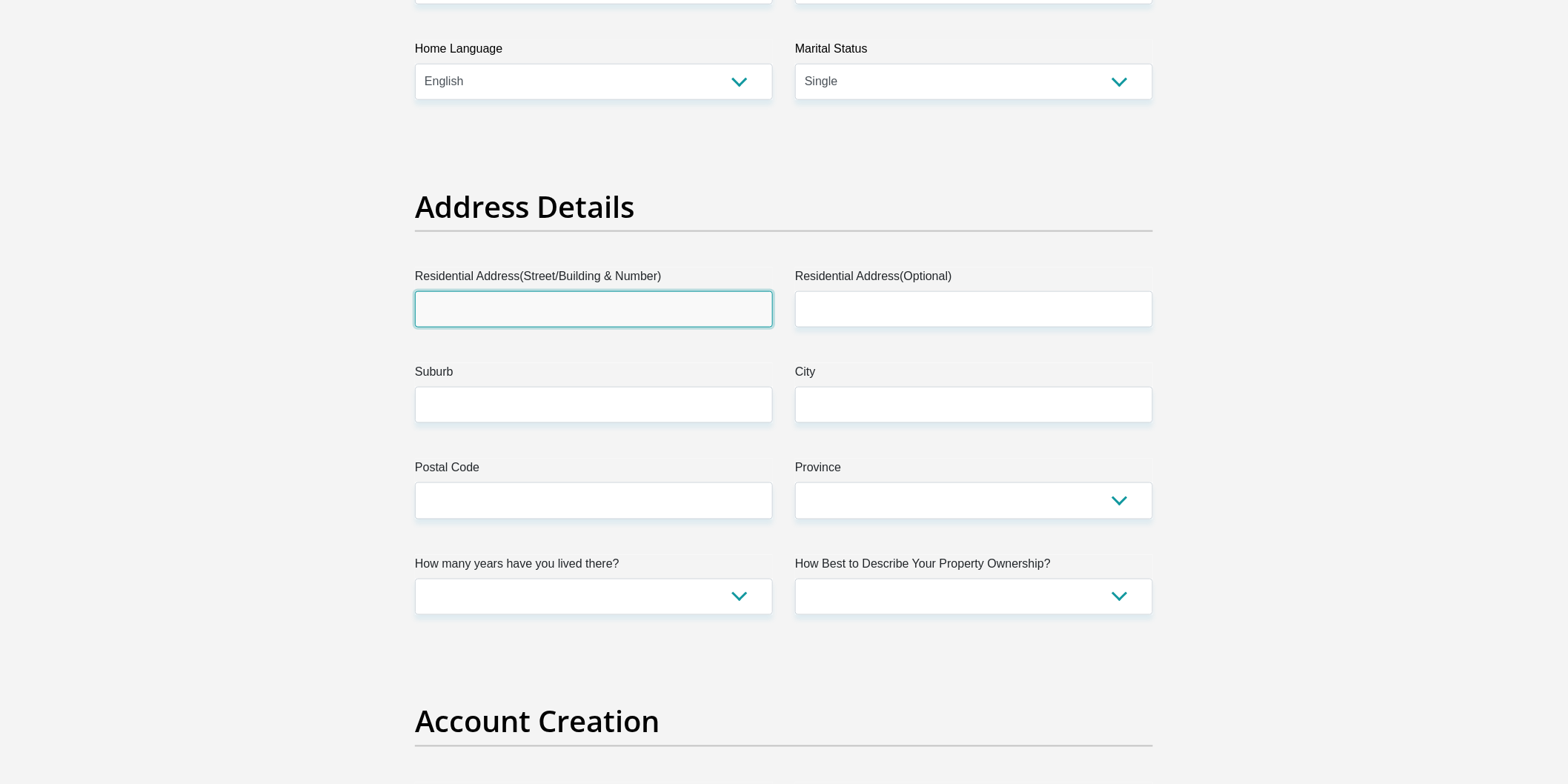click on "Residential Address(Street/Building & Number)" at bounding box center (594, 309) 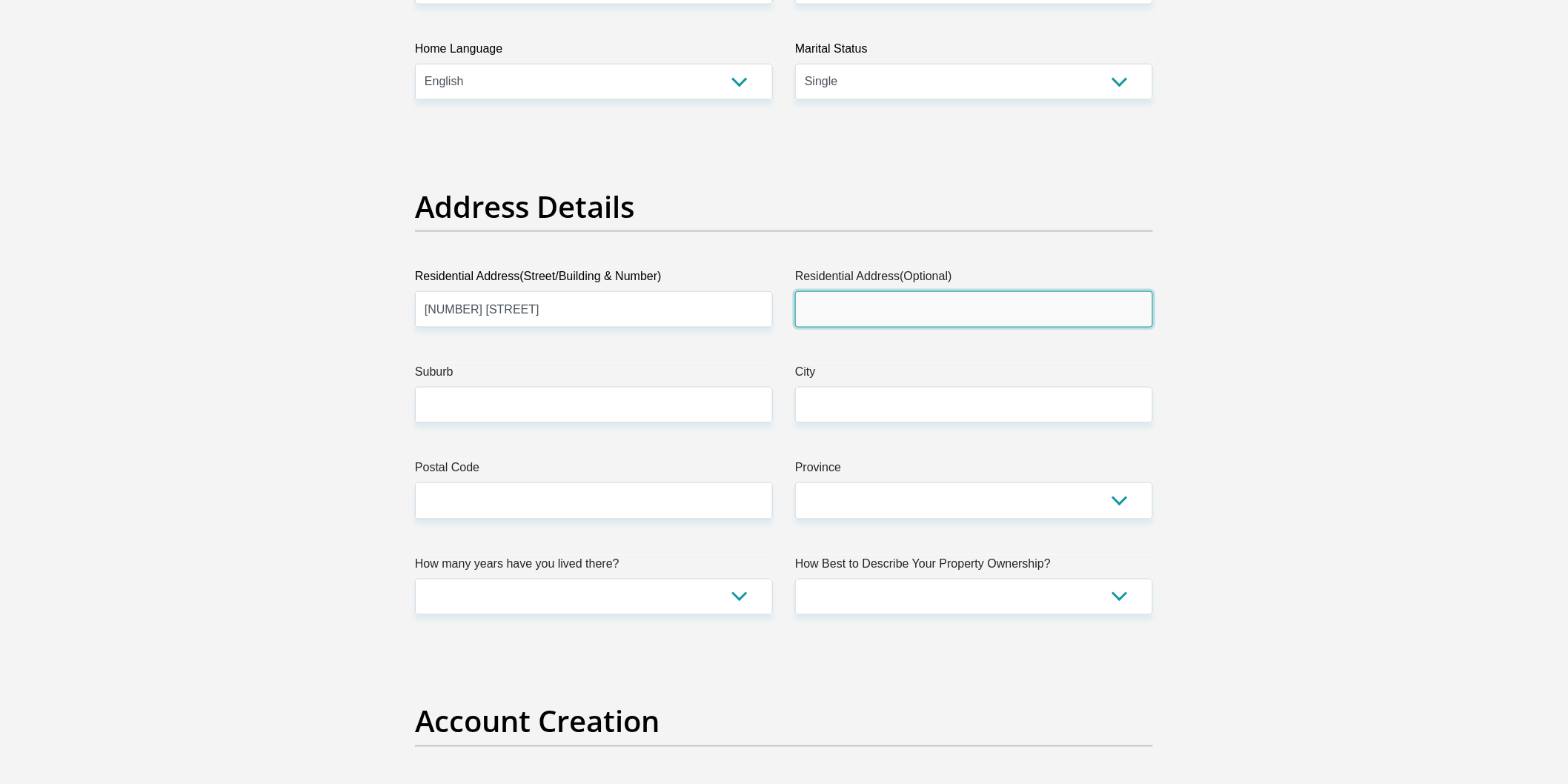 click on "Residential Address(Optional)" at bounding box center (974, 309) 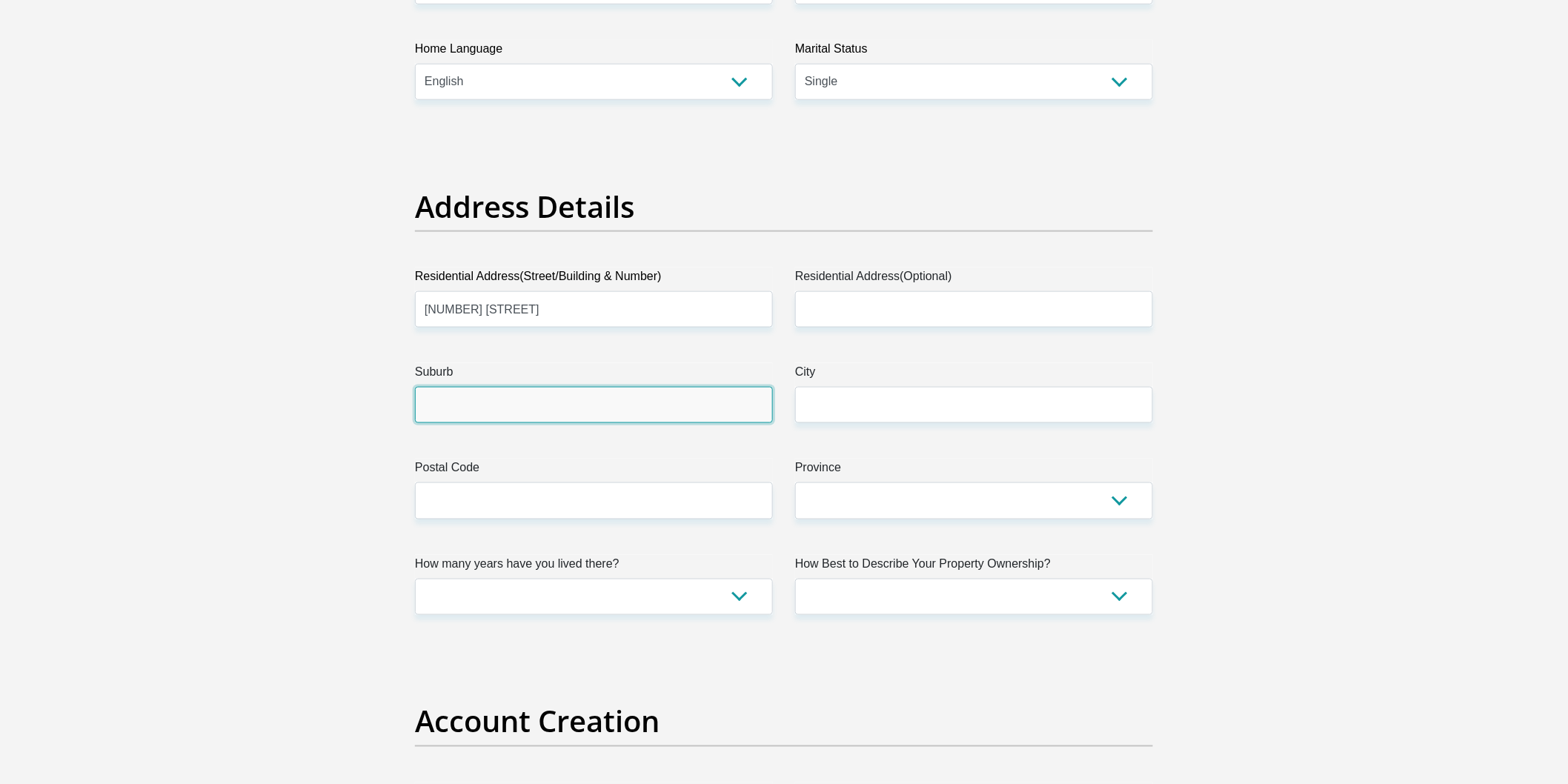 click on "Suburb" at bounding box center [594, 405] 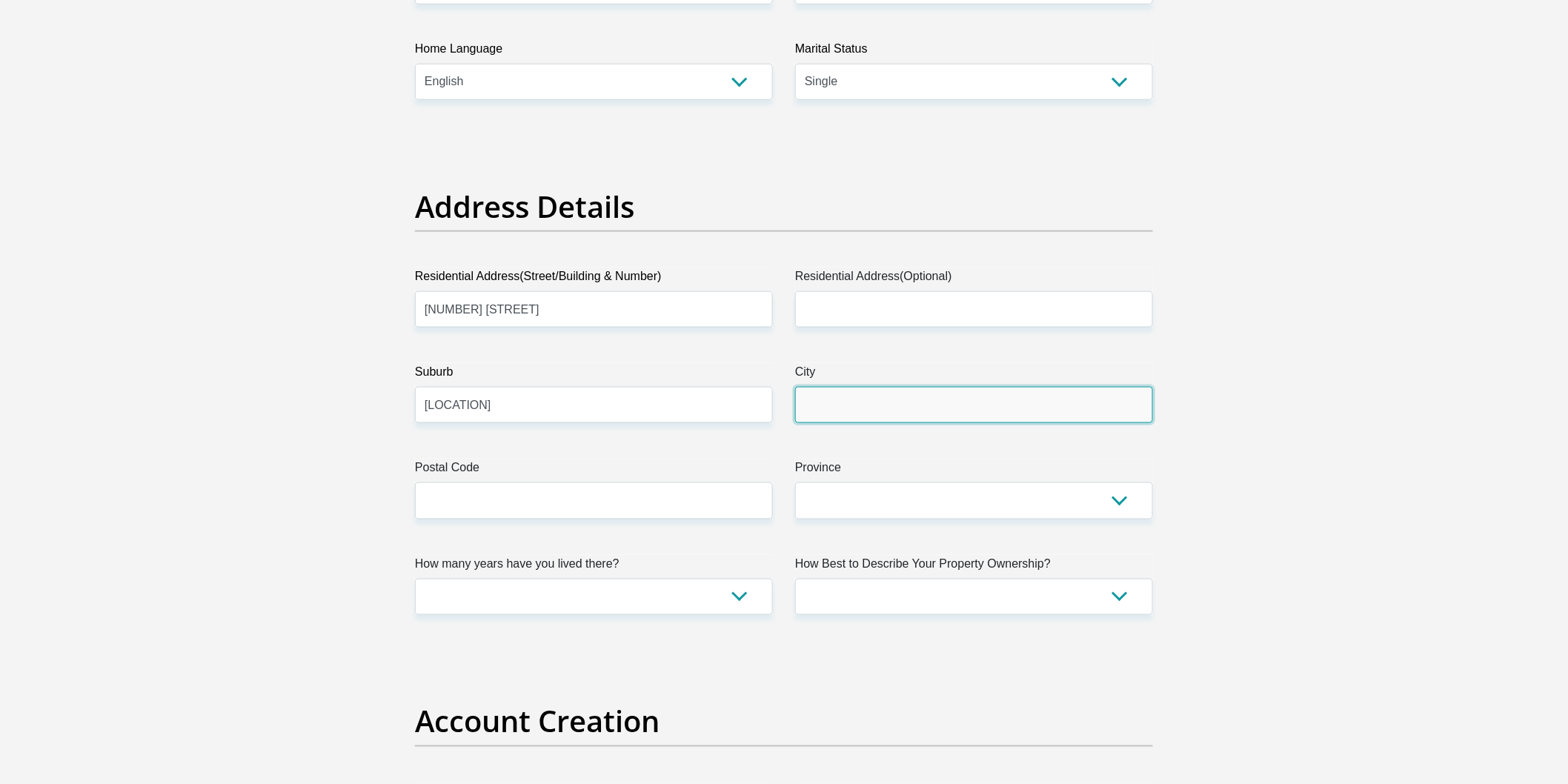 click on "City" at bounding box center [974, 405] 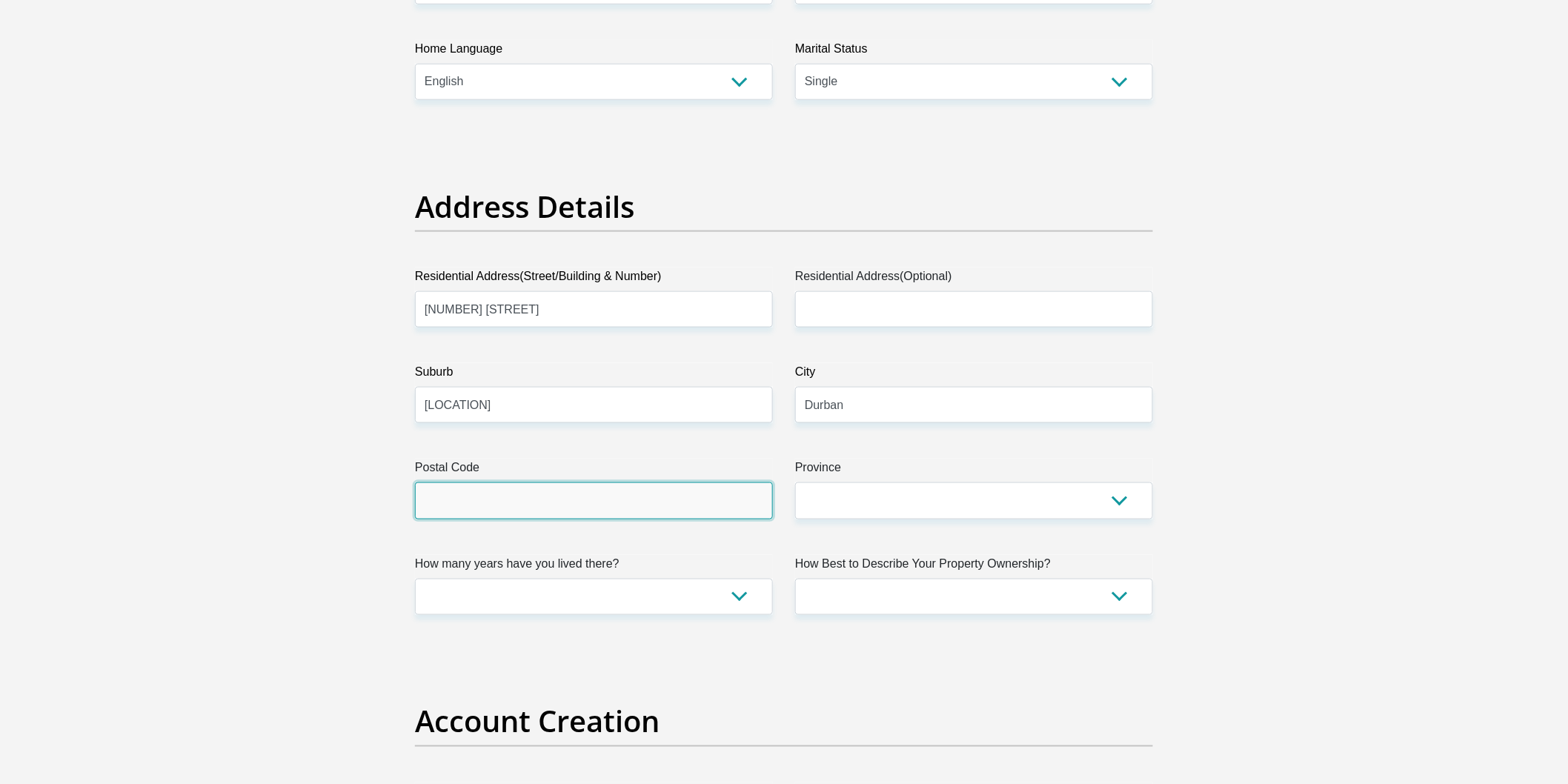 click on "Postal Code" at bounding box center (594, 500) 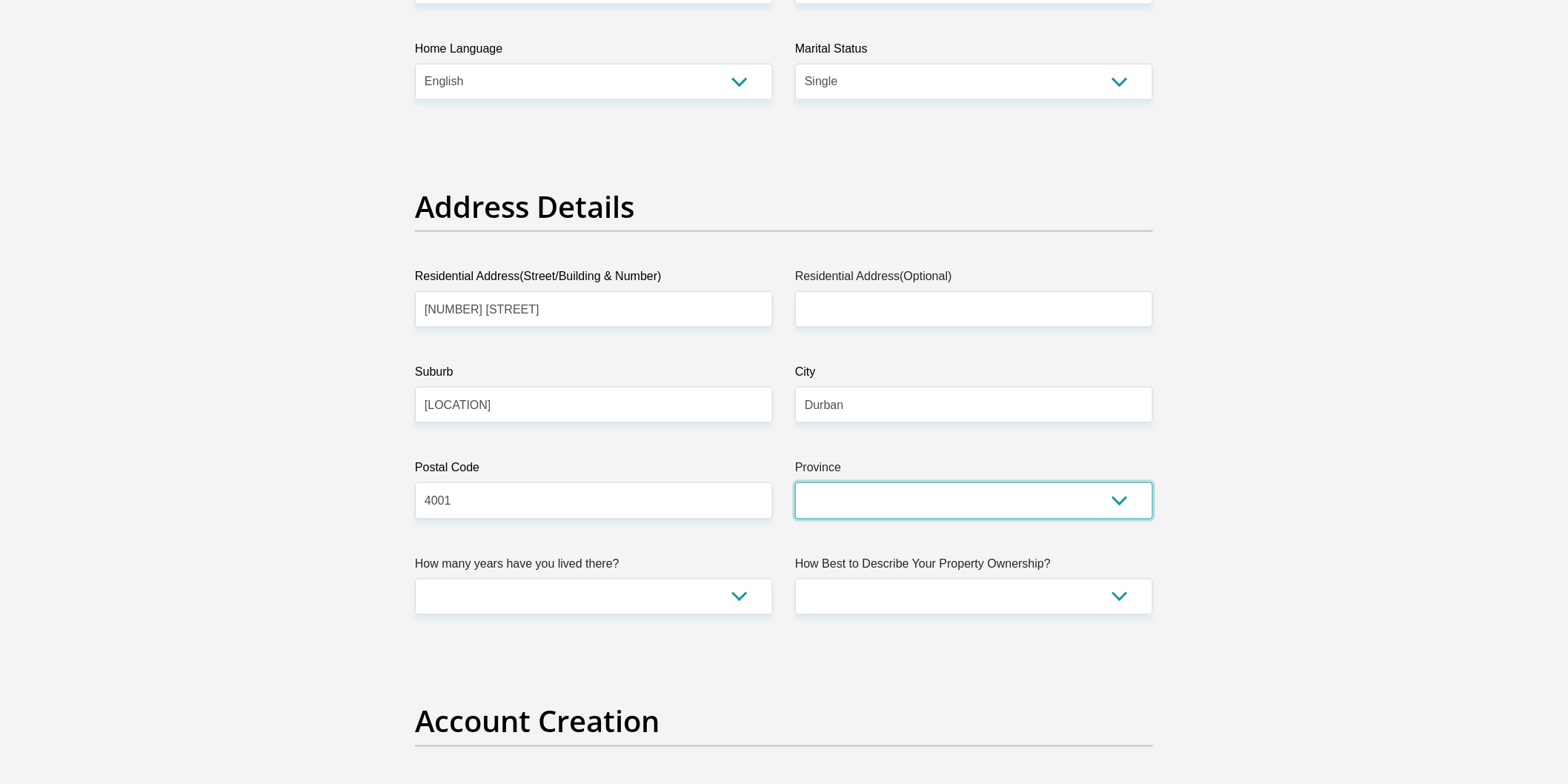 click on "Eastern Cape
Free State
Gauteng
KwaZulu-Natal
Limpopo
Mpumalanga
Northern Cape
North West
Western Cape" at bounding box center (974, 500) 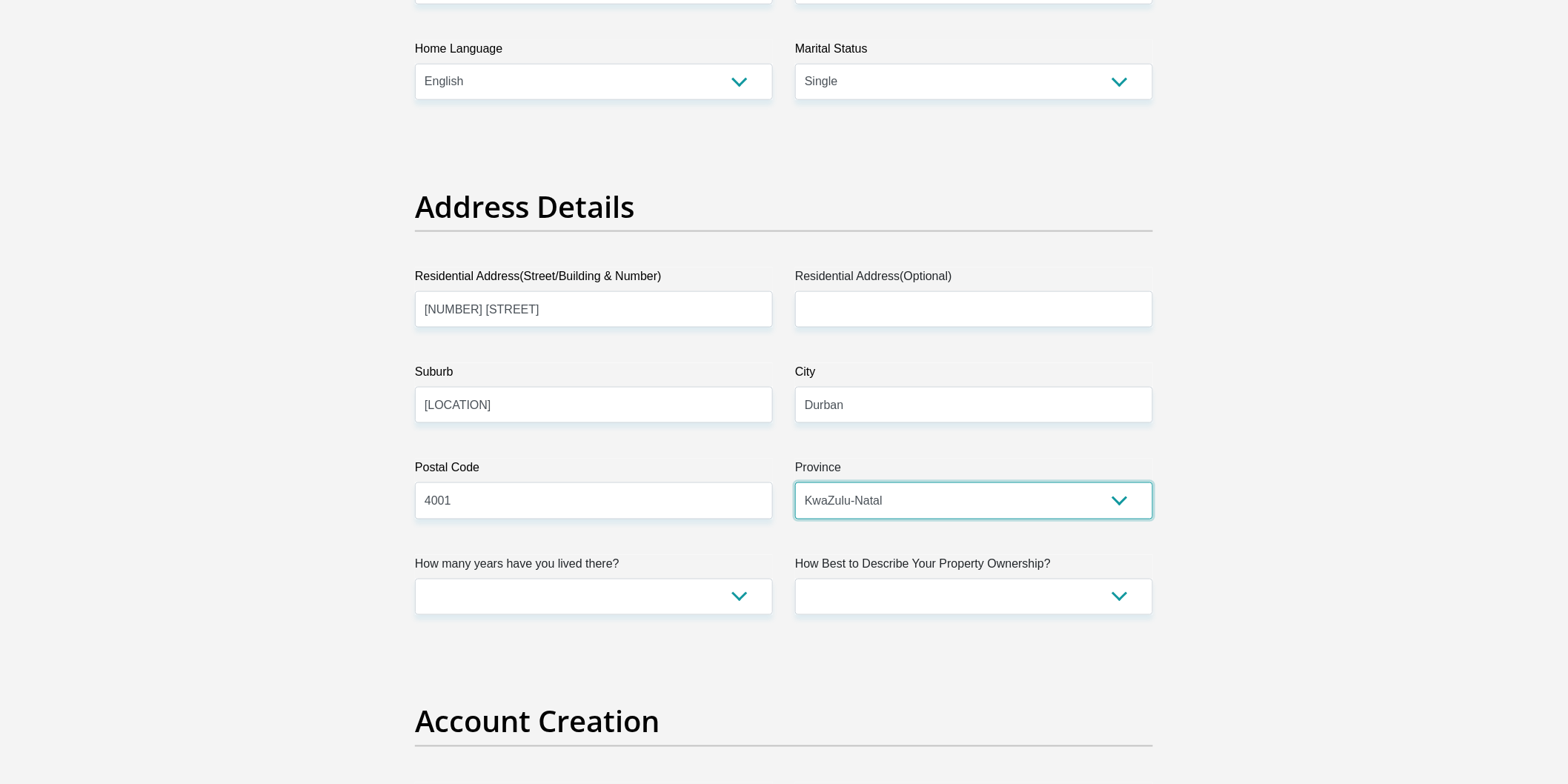 click on "Eastern Cape
Free State
Gauteng
KwaZulu-Natal
Limpopo
Mpumalanga
Northern Cape
North West
Western Cape" at bounding box center [974, 500] 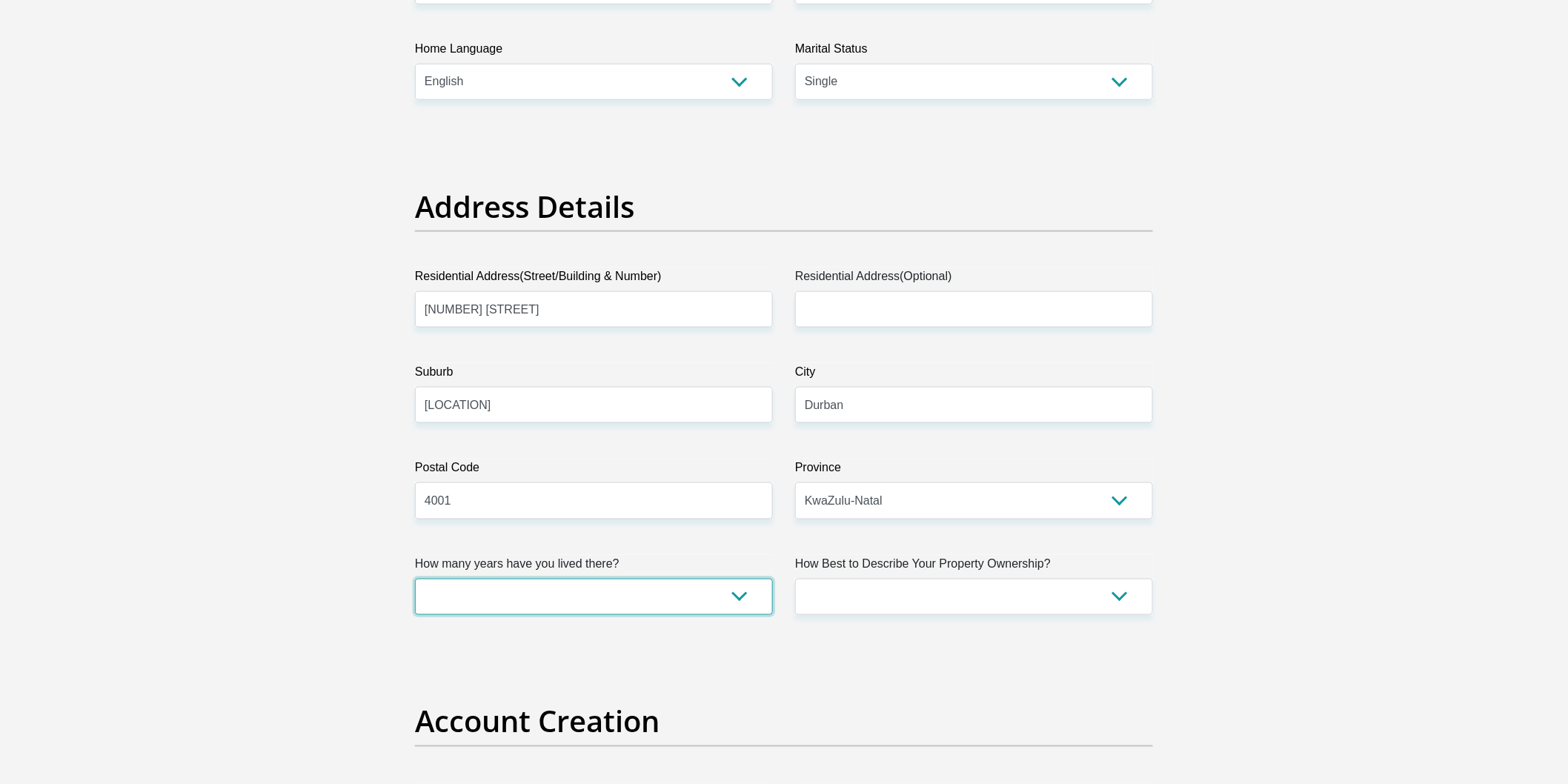 click on "less than 1 year
1-3 years
3-5 years
5+ years" at bounding box center (594, 597) 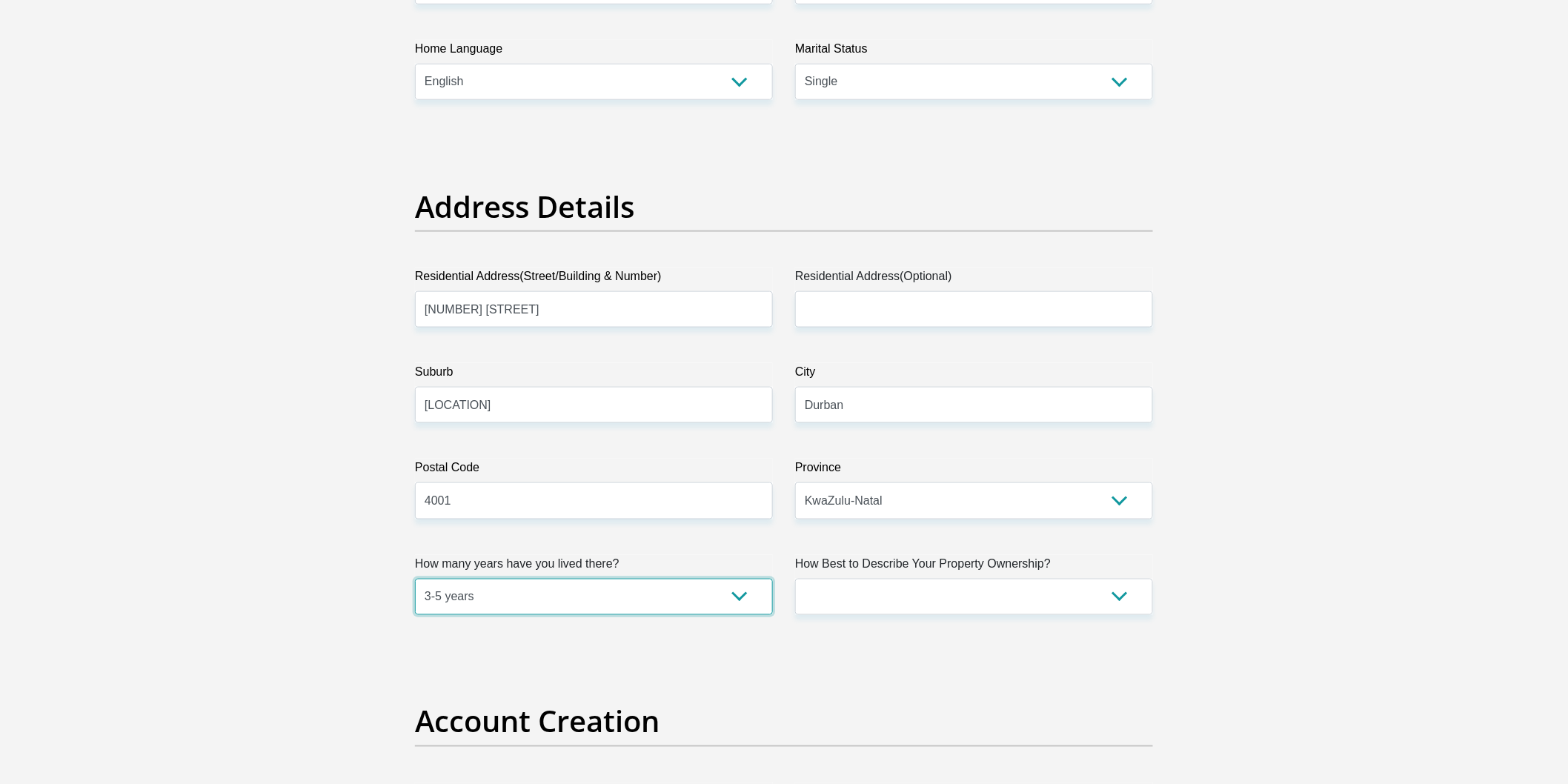 click on "less than 1 year
1-3 years
3-5 years
5+ years" at bounding box center [594, 597] 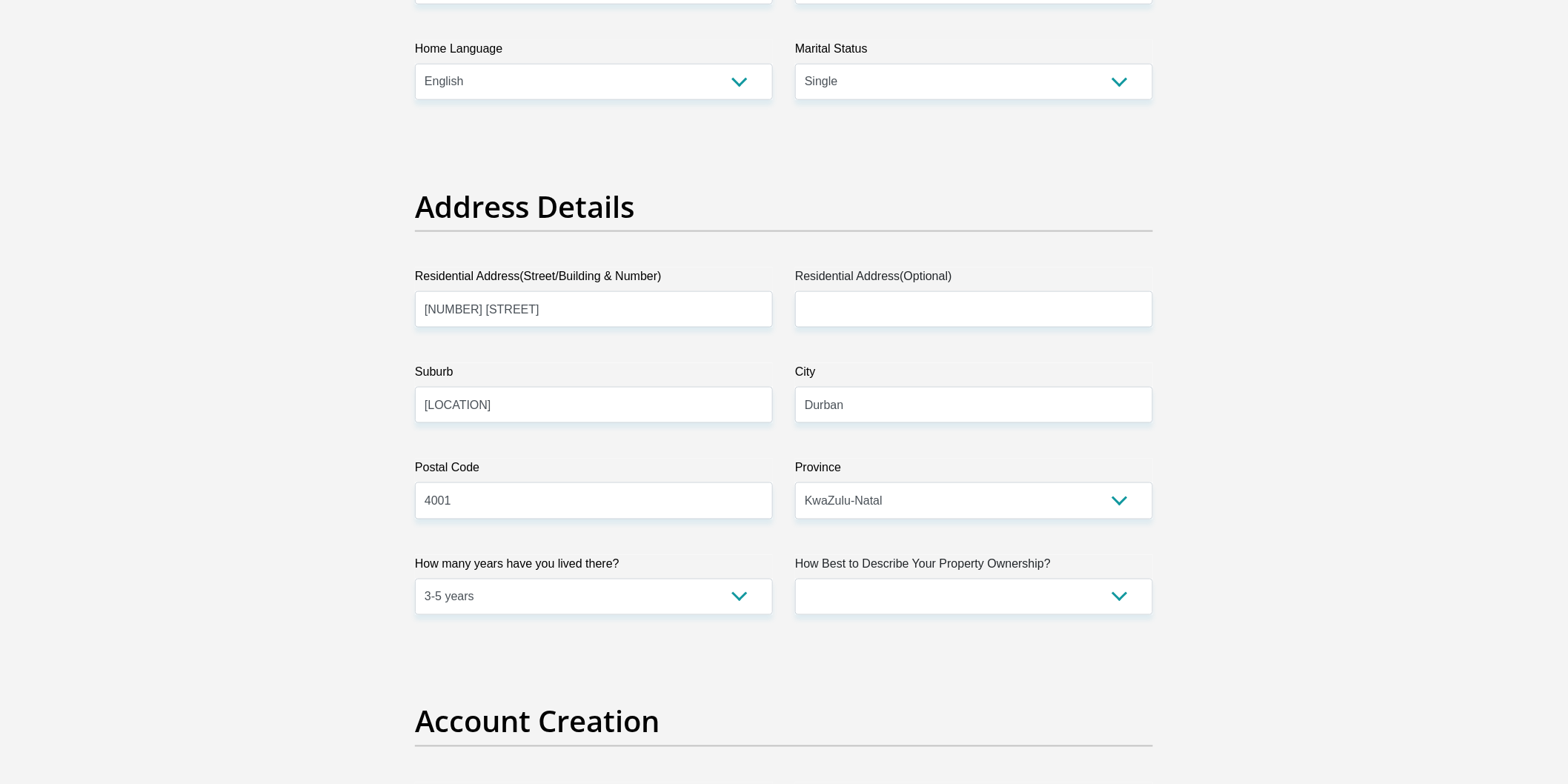 click on "How Best to Describe Your Property Ownership?" at bounding box center (974, 567) 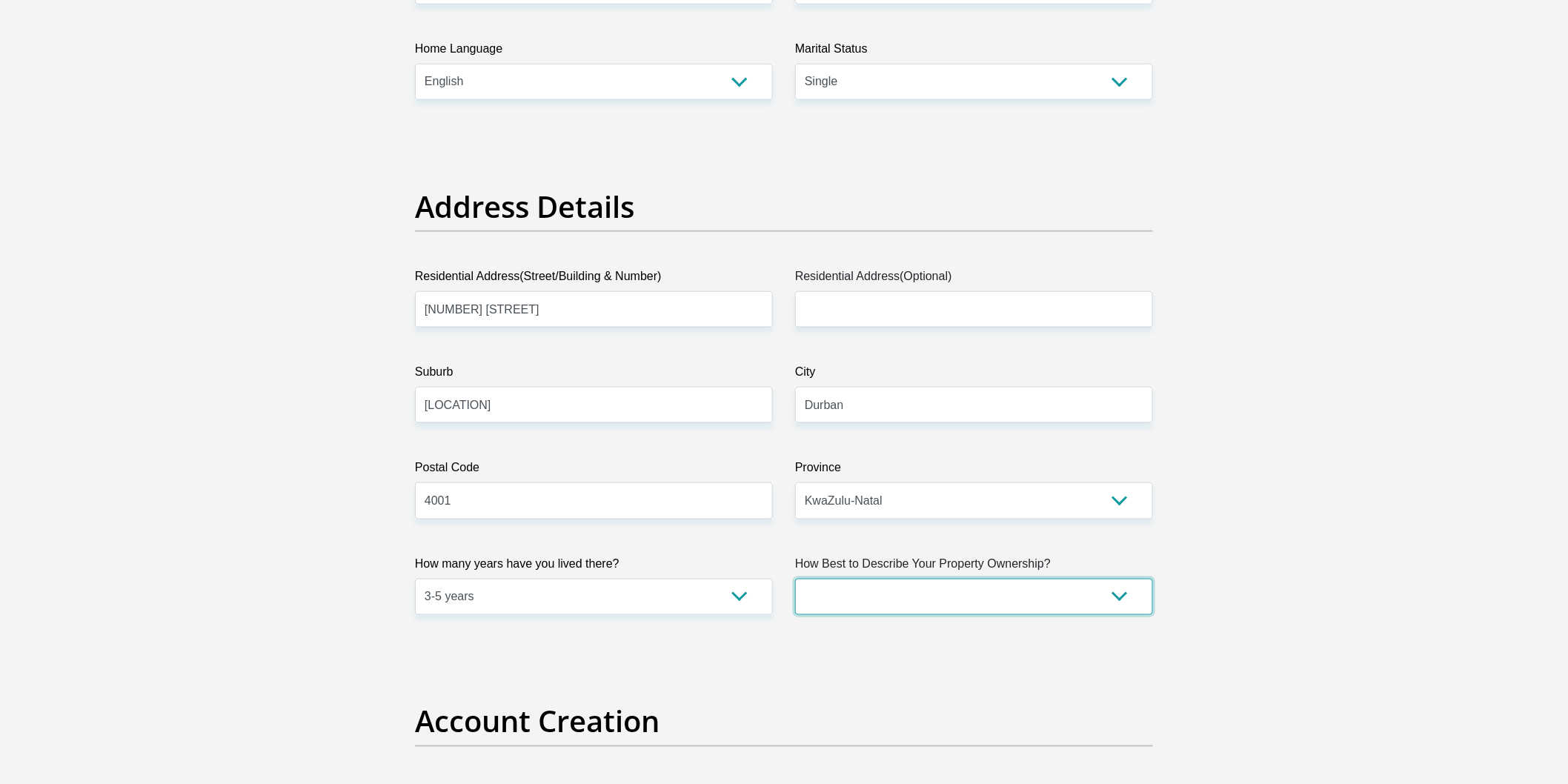 click on "Owned
Rented
Family Owned
Company Dwelling" at bounding box center [974, 597] 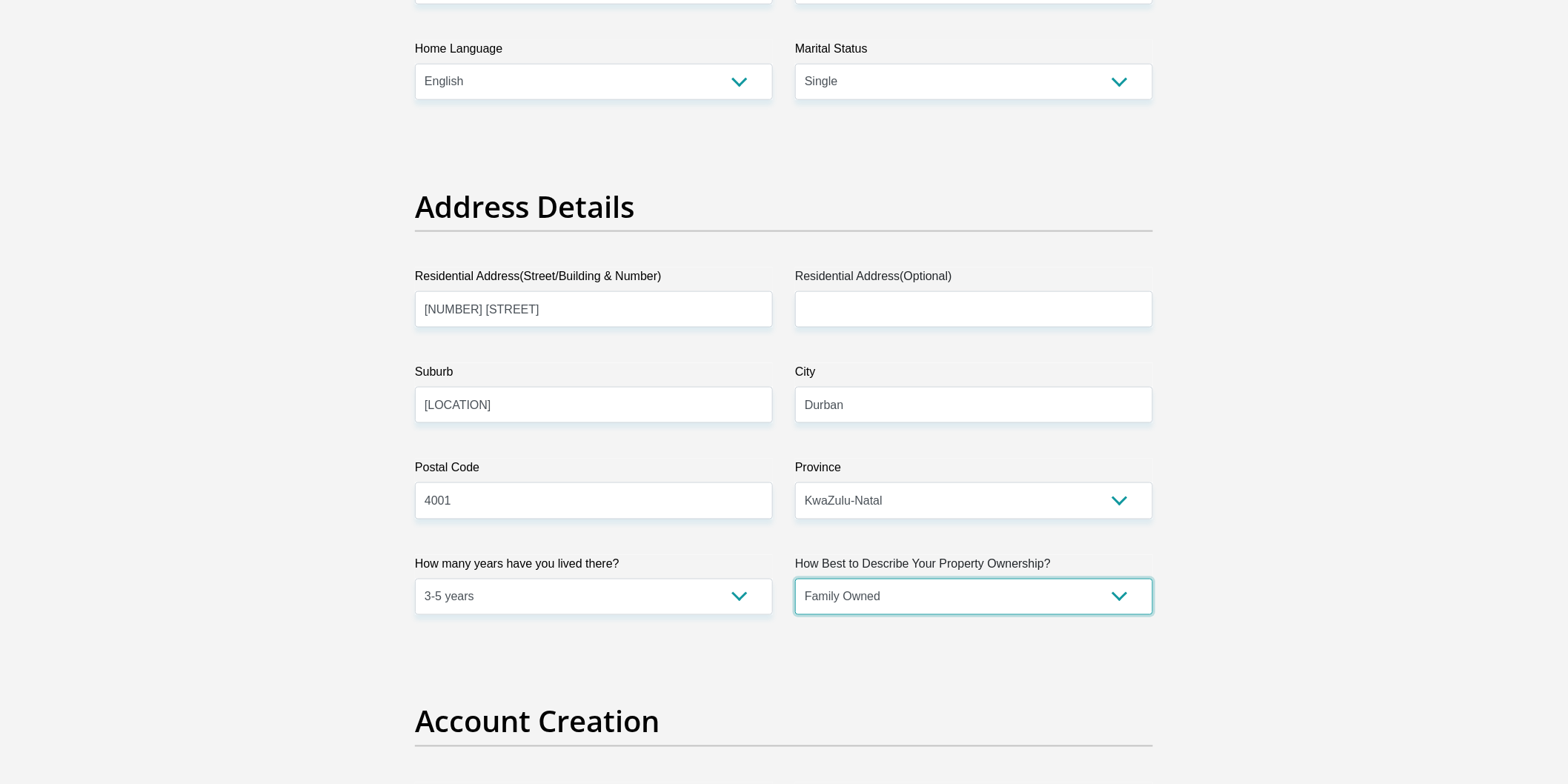click on "Owned
Rented
Family Owned
Company Dwelling" at bounding box center (974, 597) 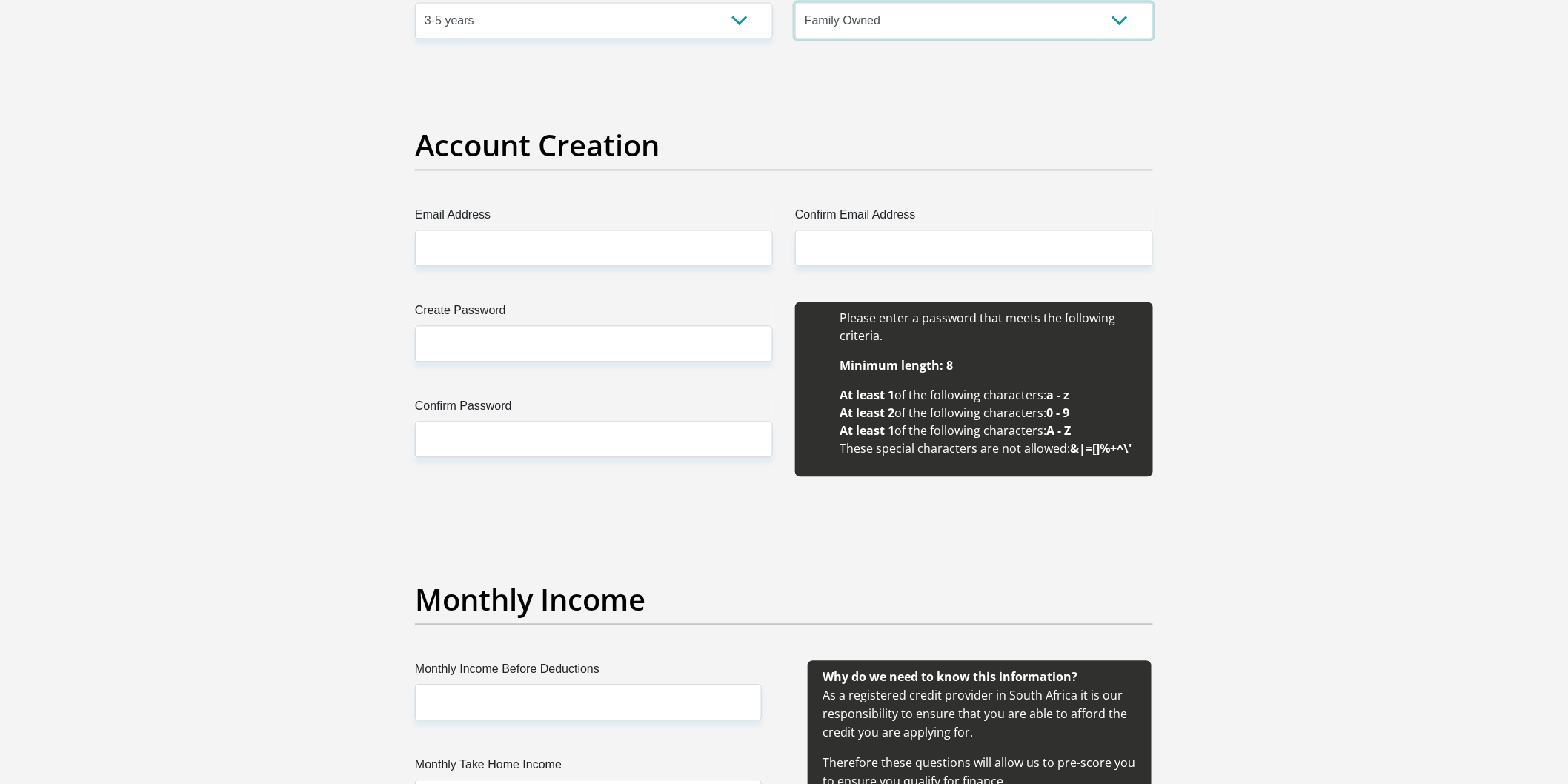scroll, scrollTop: 1152, scrollLeft: 0, axis: vertical 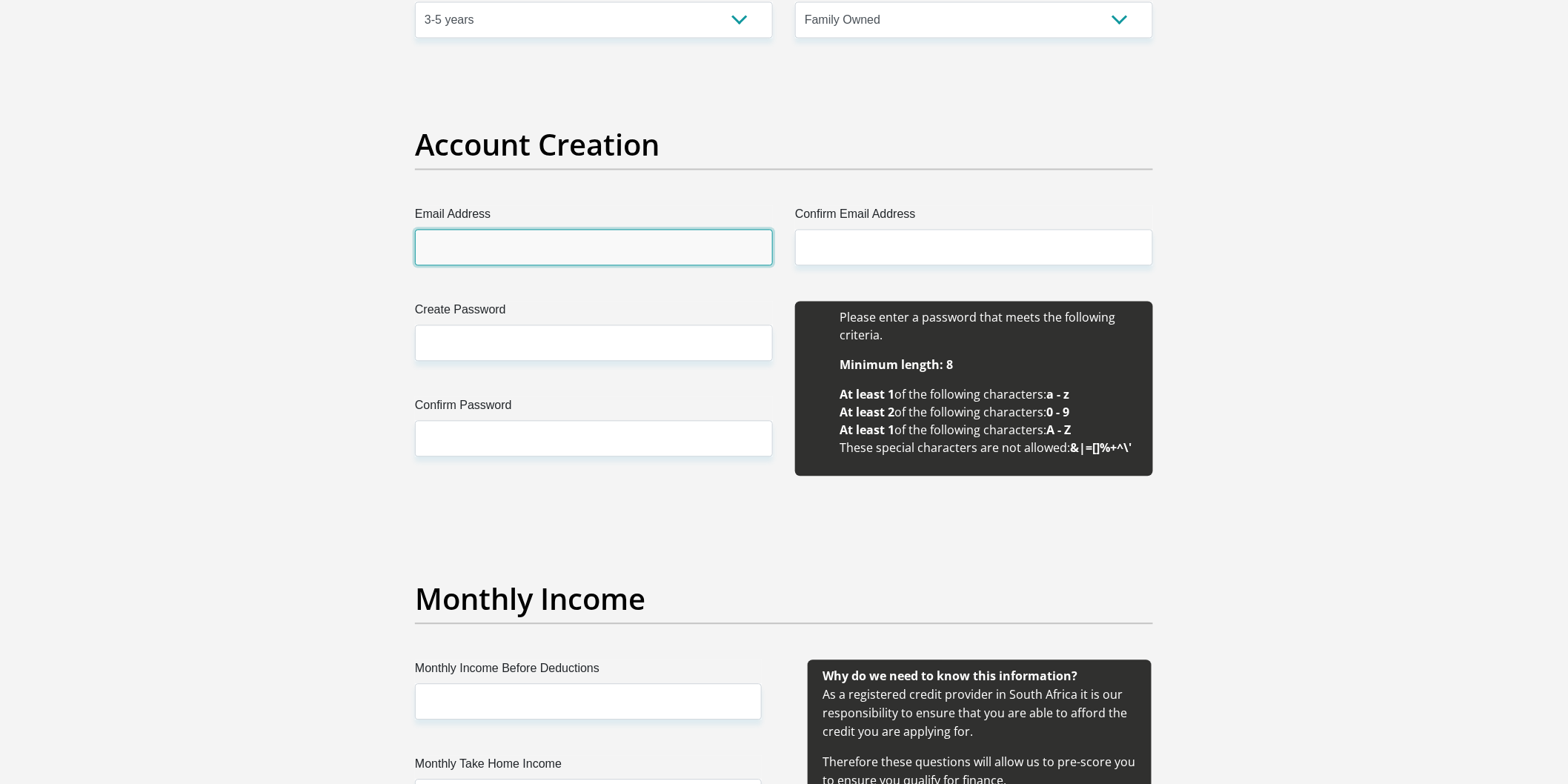 click on "Email Address" at bounding box center (594, 248) 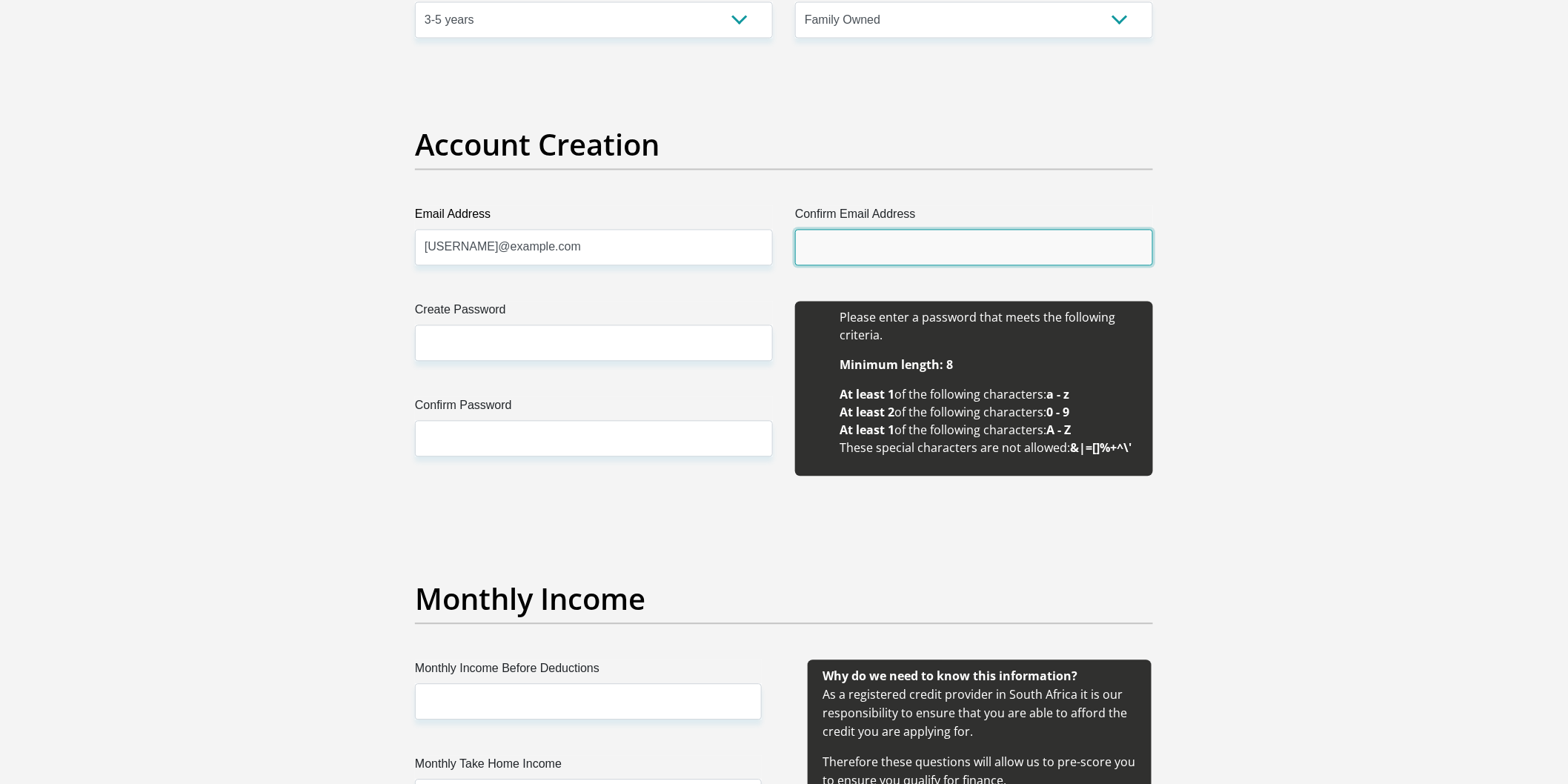 click on "Confirm Email Address" at bounding box center (974, 248) 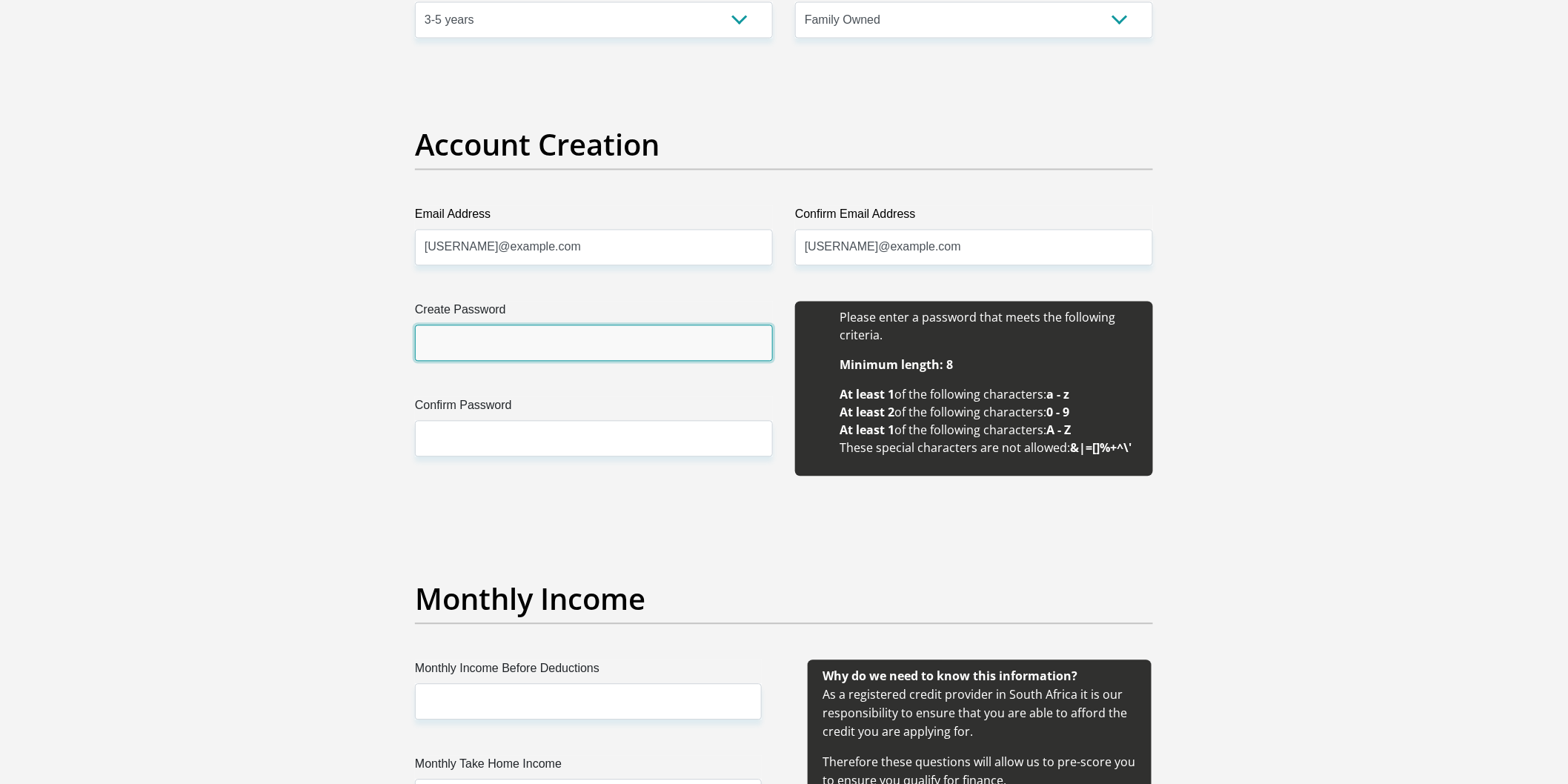 click on "Create Password" at bounding box center [594, 343] 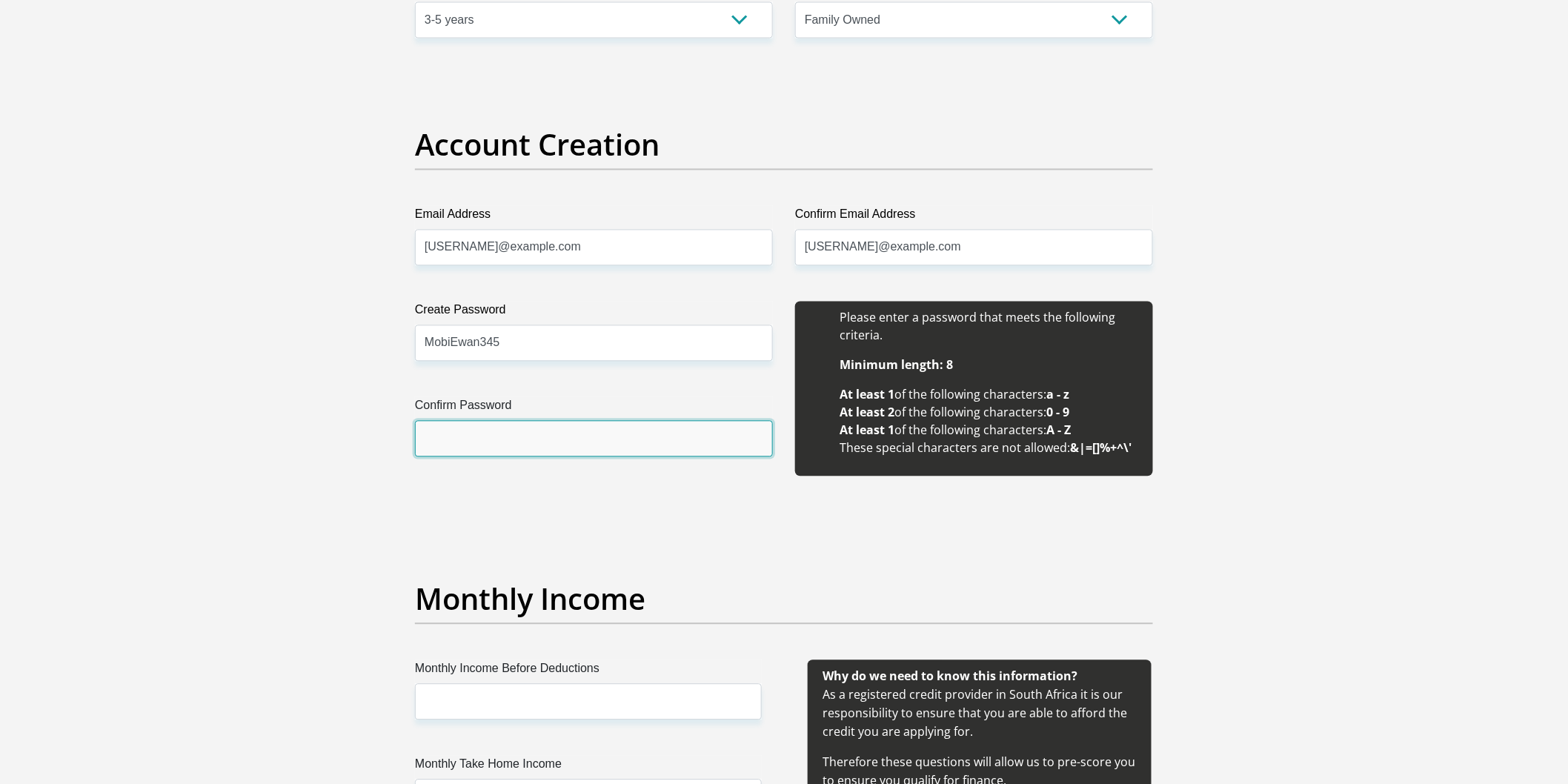 click on "Confirm Password" at bounding box center (594, 439) 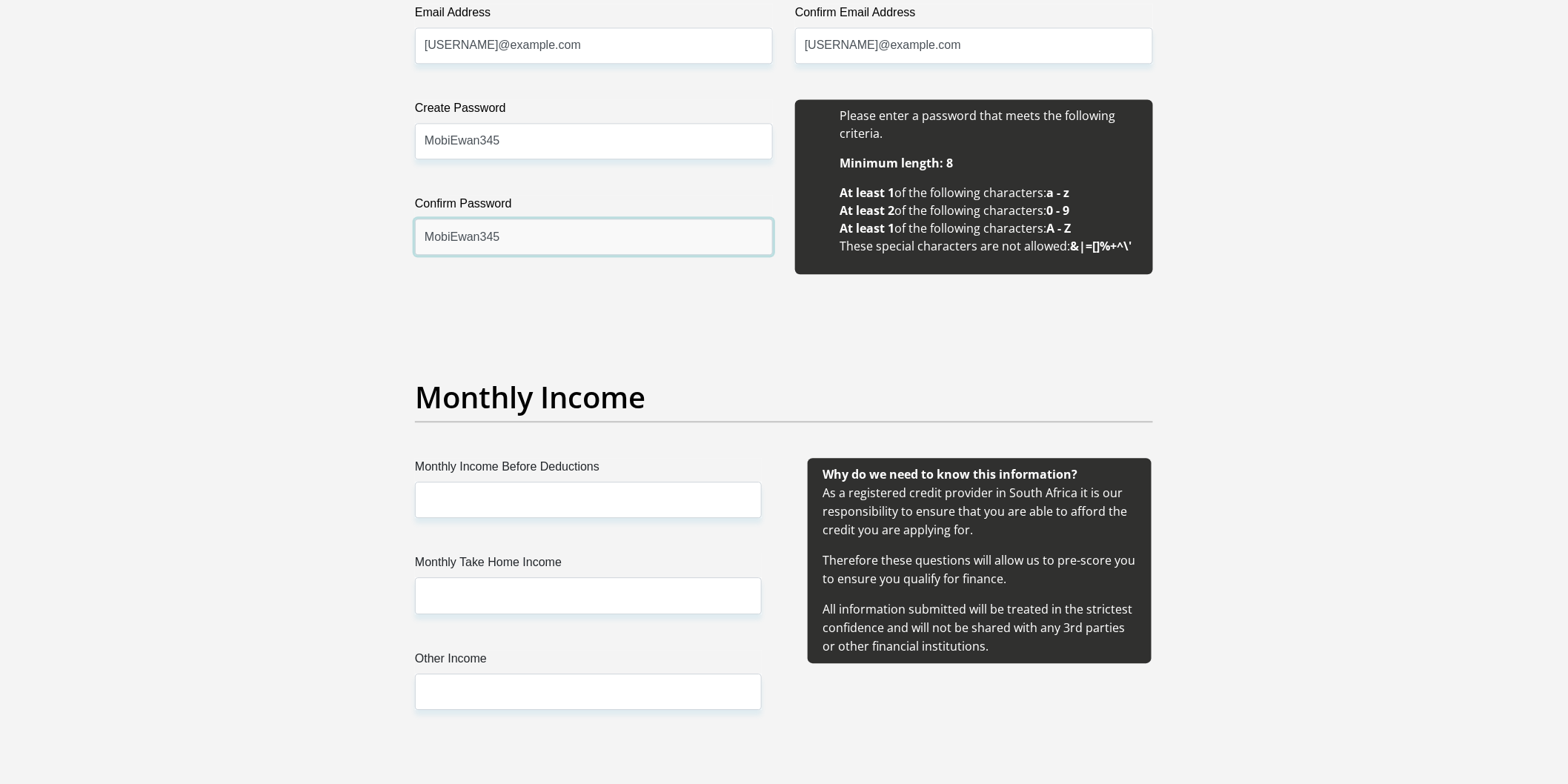 scroll, scrollTop: 1399, scrollLeft: 0, axis: vertical 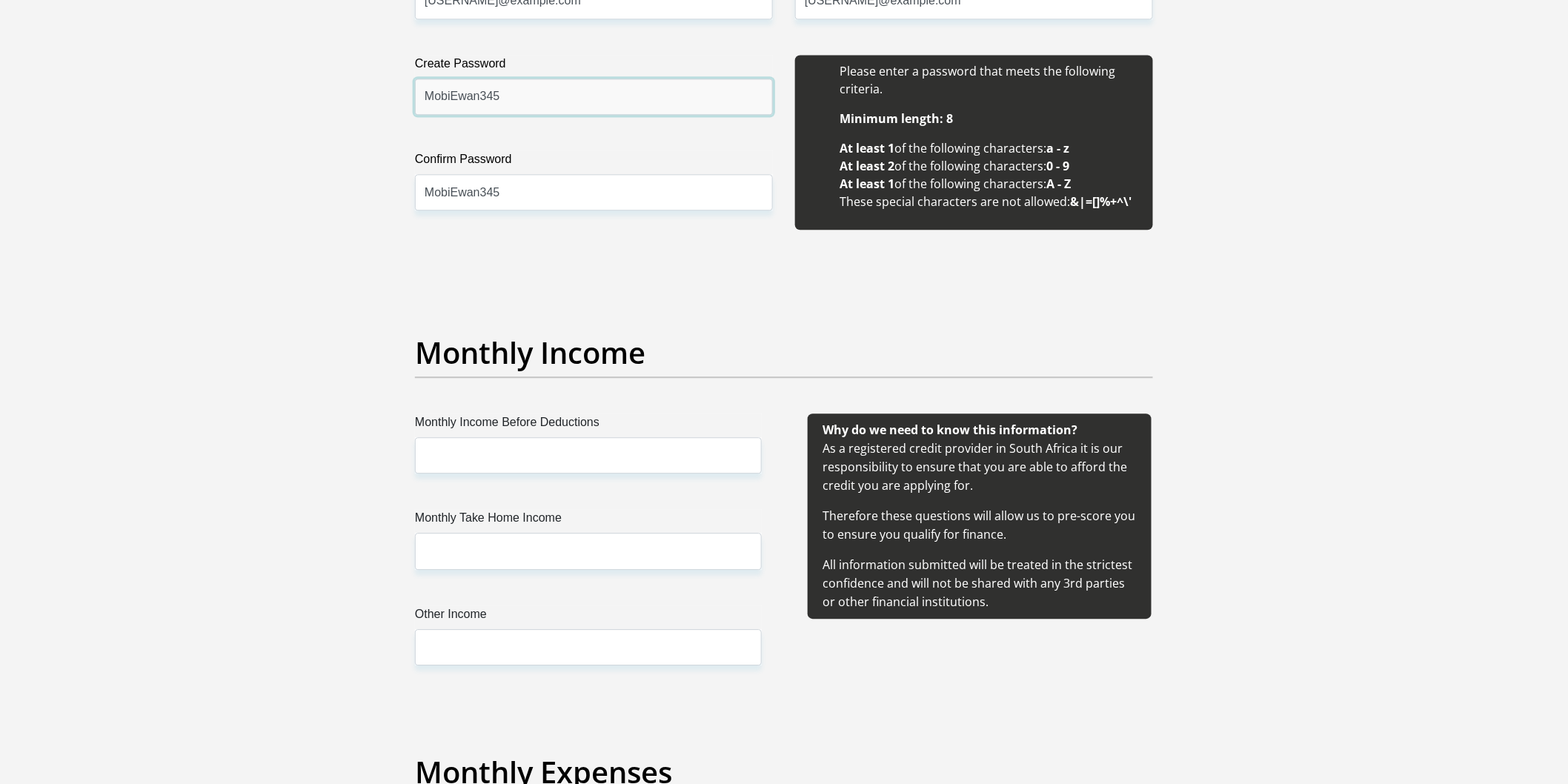 click on "MobiEwan345" at bounding box center (594, 96) 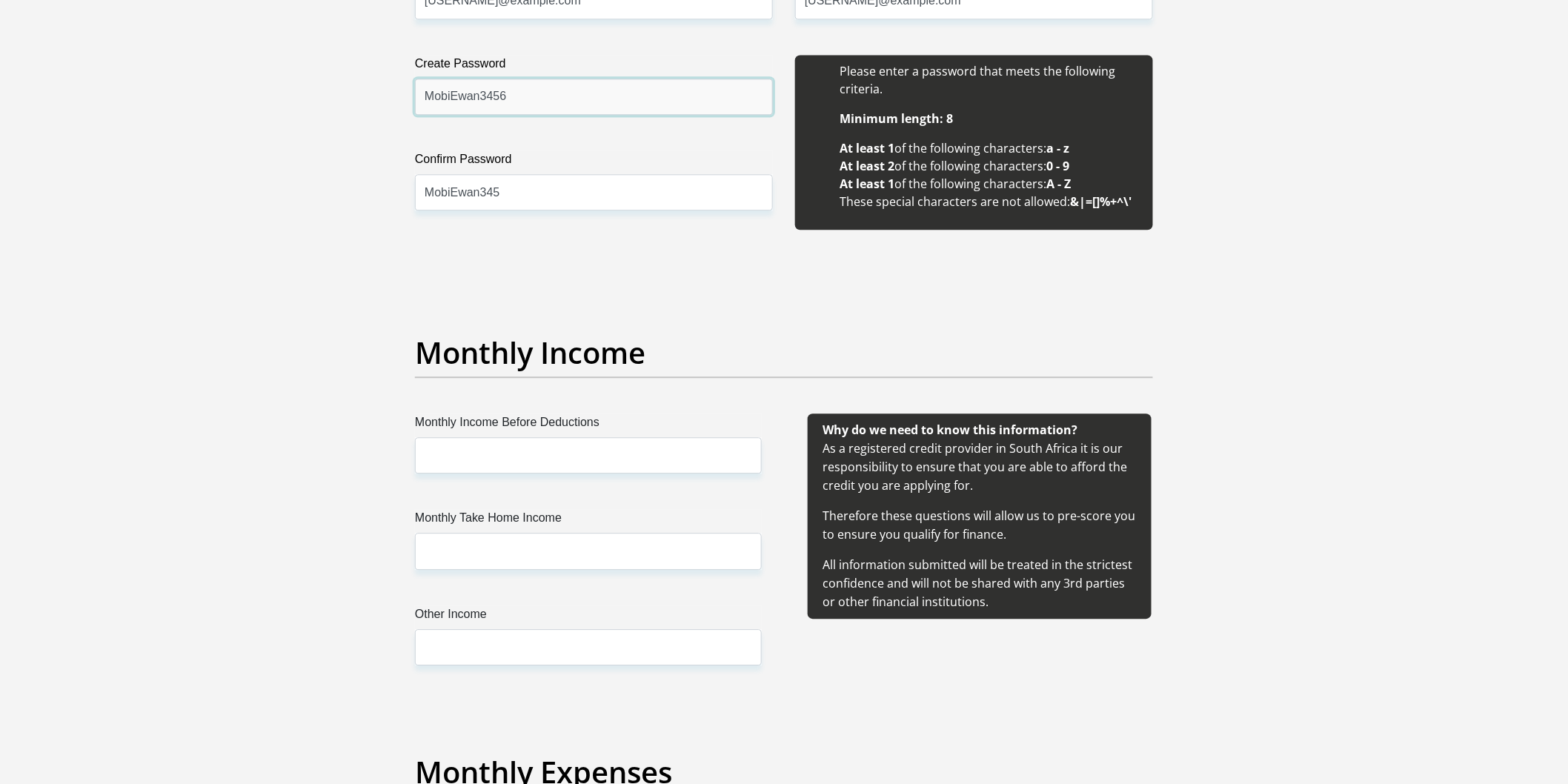 type on "MobiEwan3456" 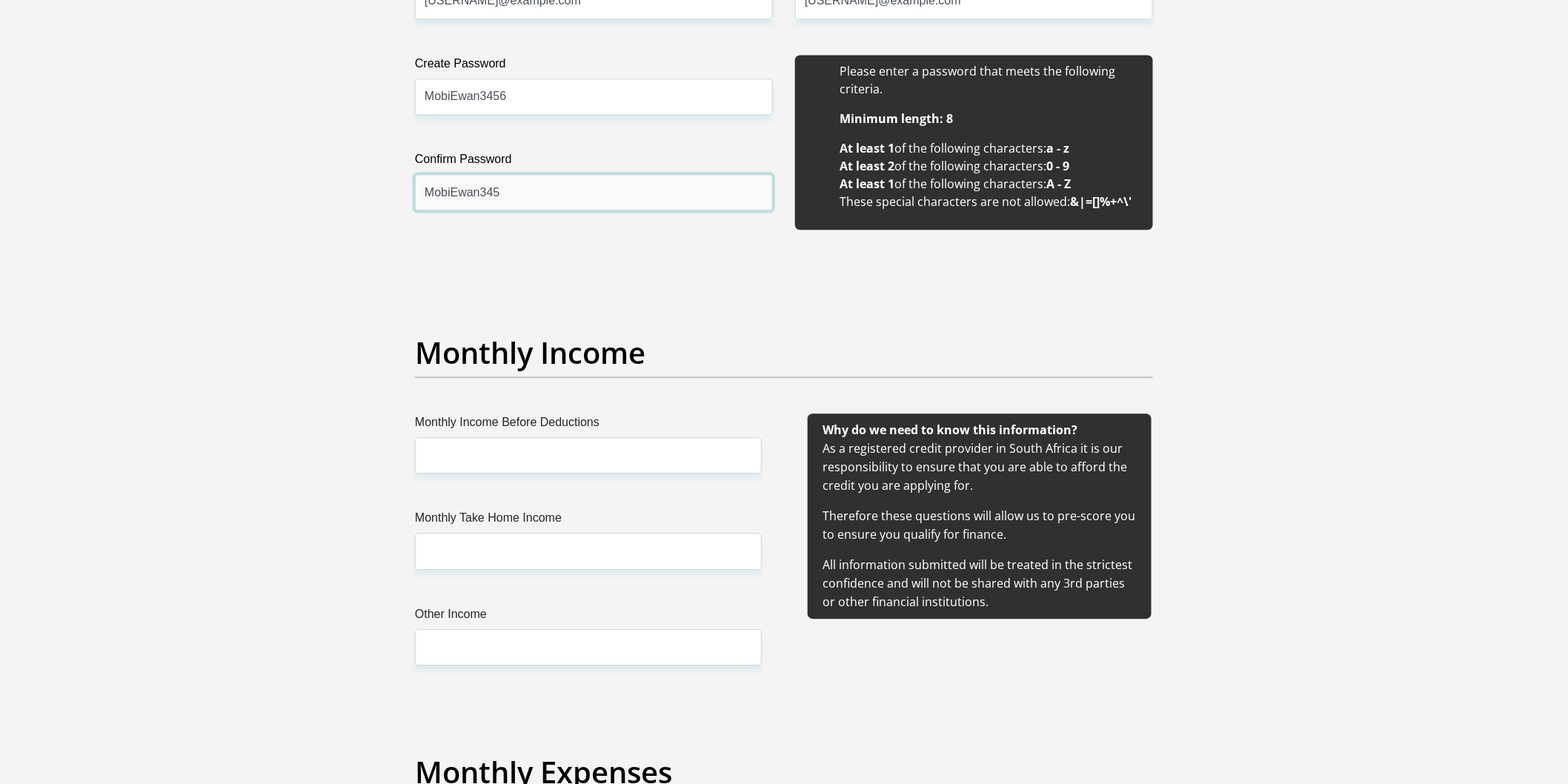 click on "MobiEwan345" at bounding box center (594, 192) 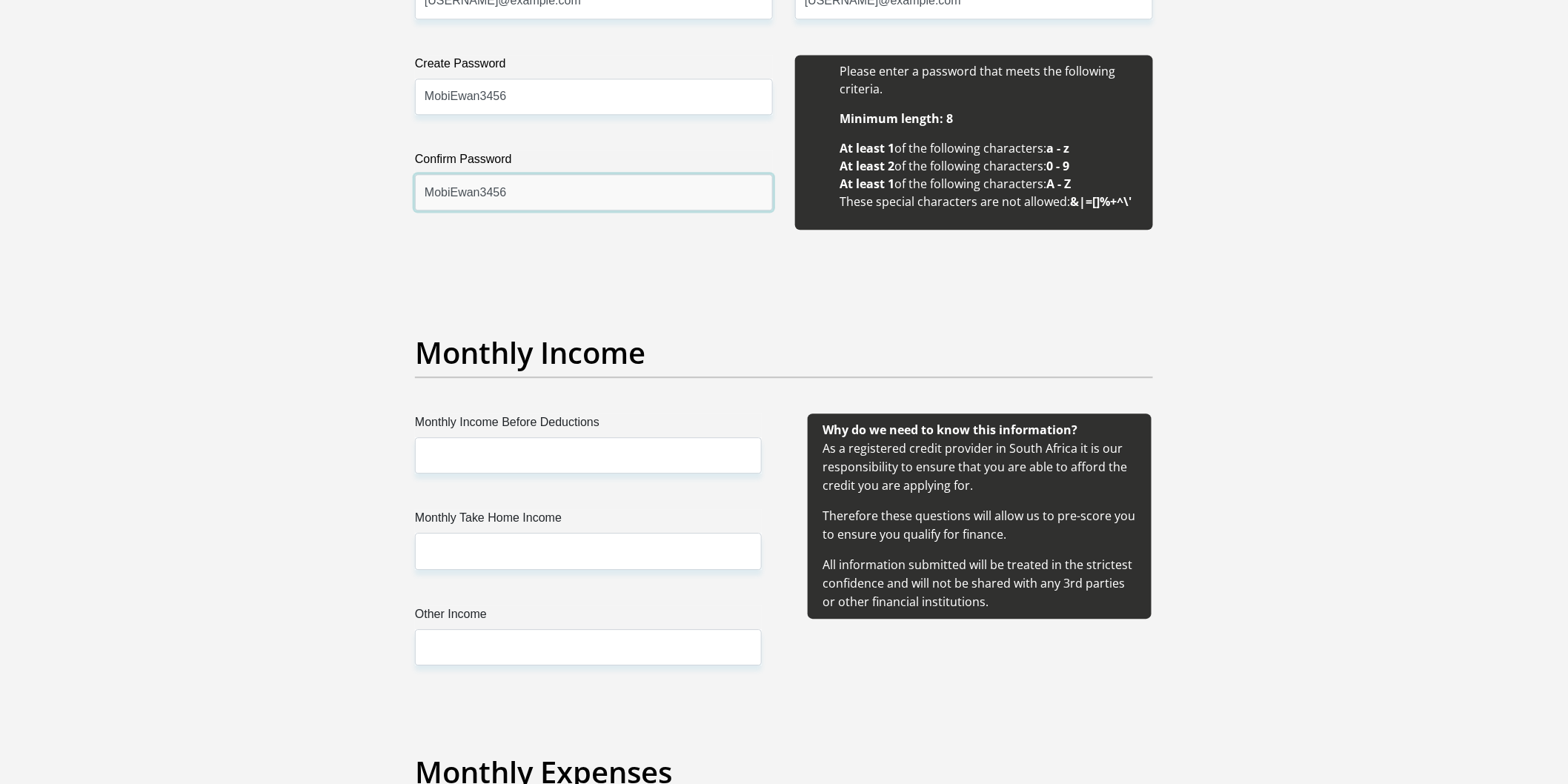 type on "MobiEwan3456" 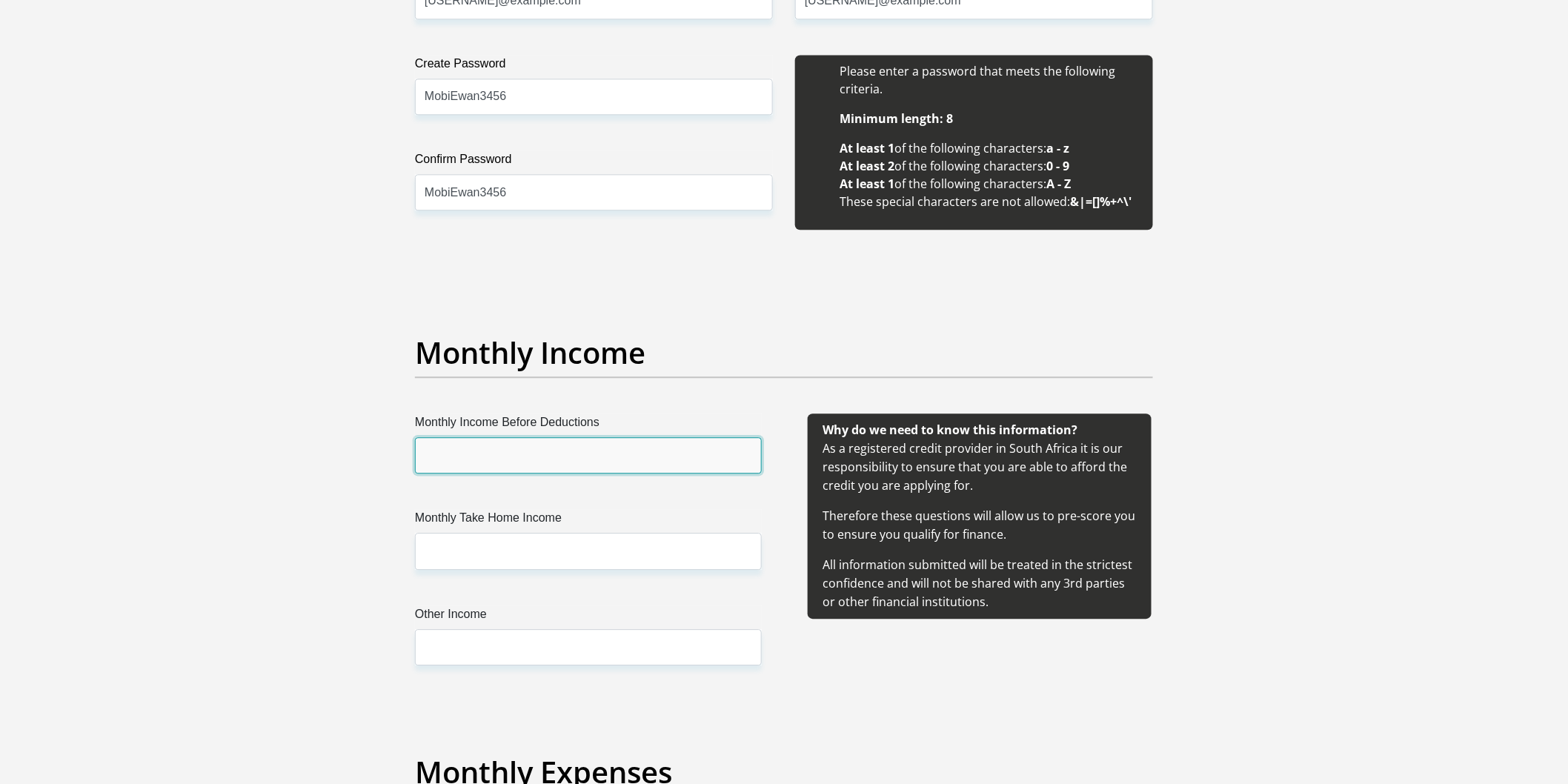 click on "Monthly Income Before Deductions" at bounding box center [588, 455] 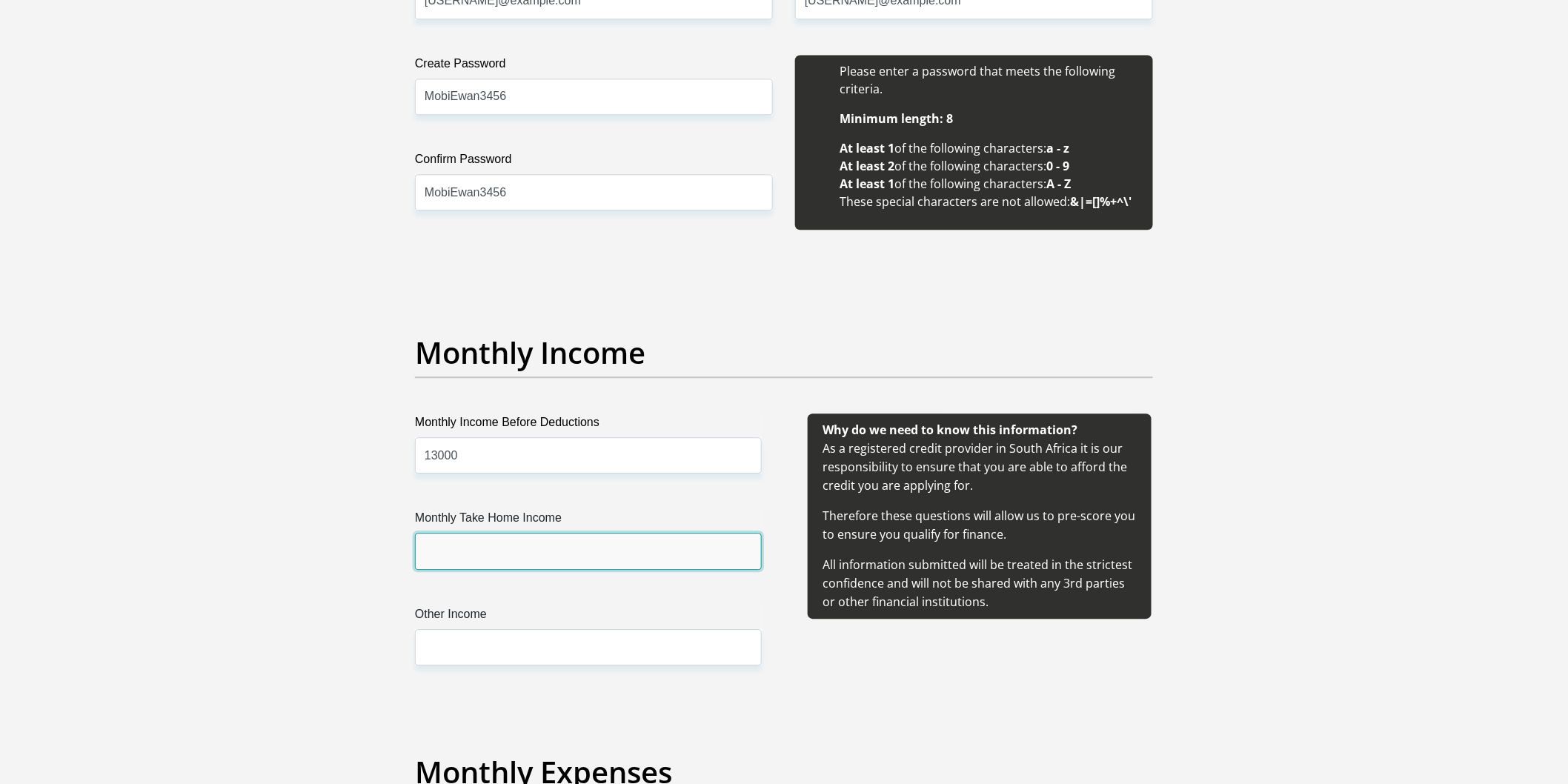 click on "Monthly Take Home Income" at bounding box center (588, 551) 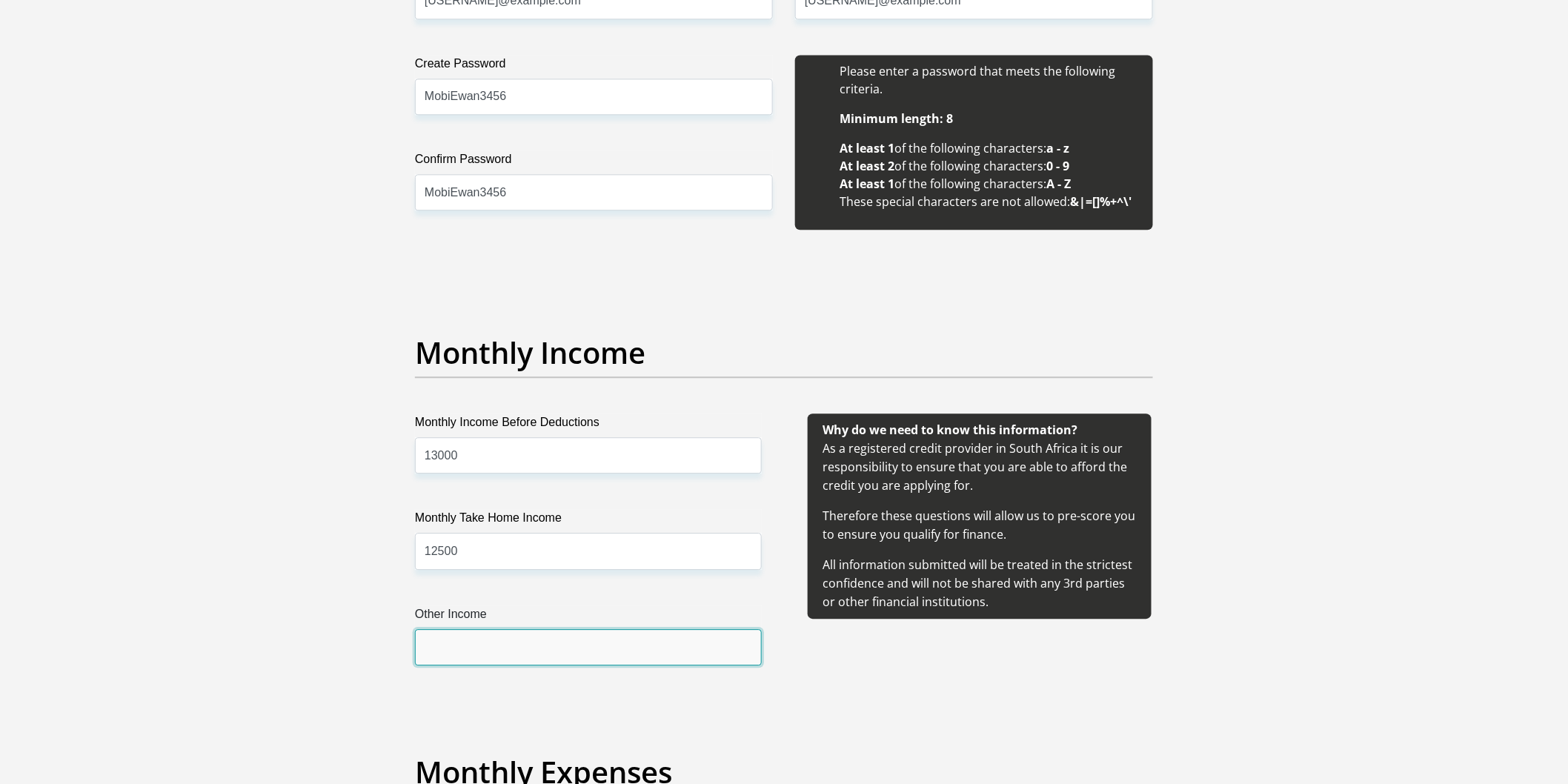 click on "Other Income" at bounding box center (588, 647) 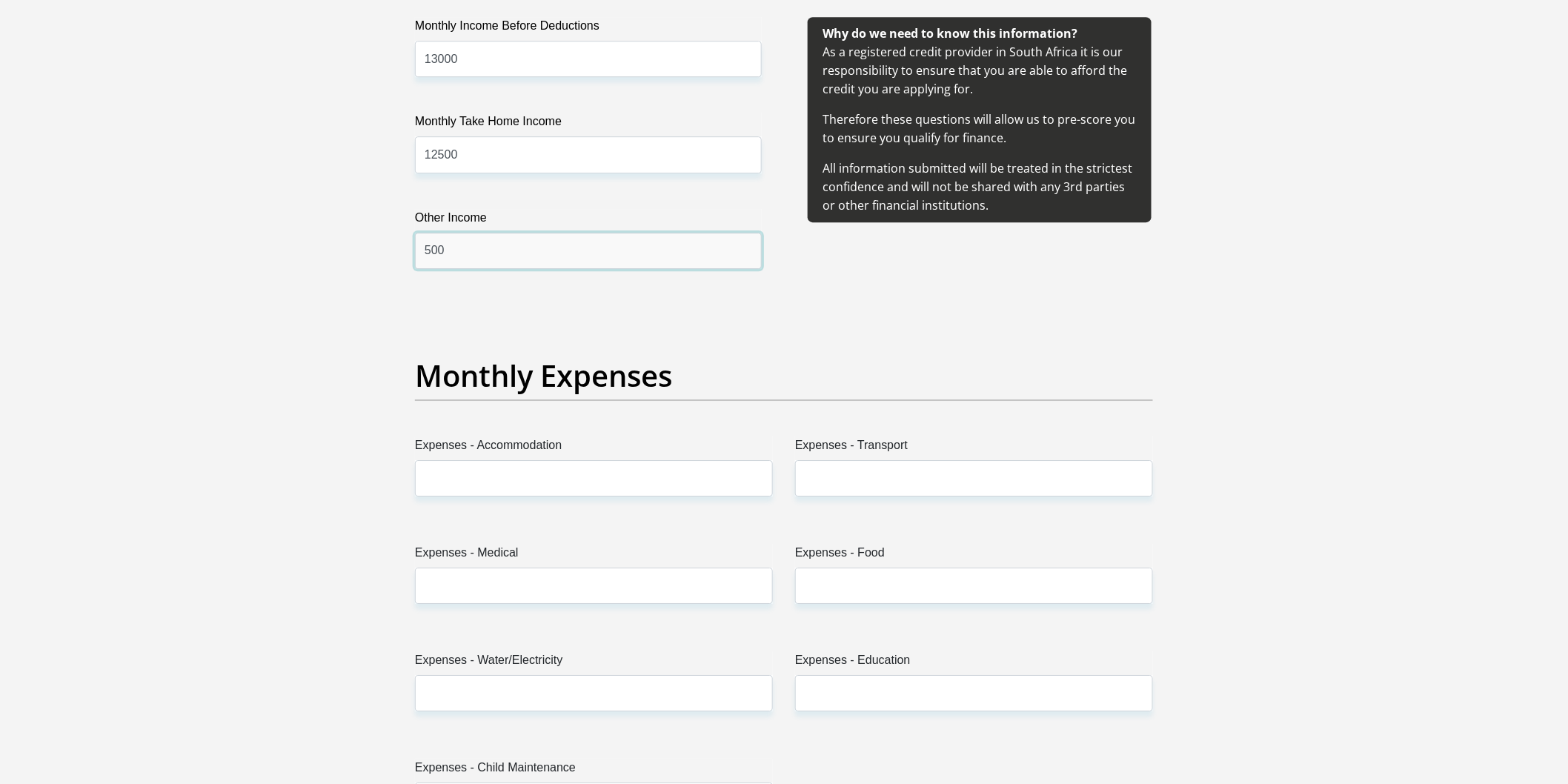 scroll, scrollTop: 1811, scrollLeft: 0, axis: vertical 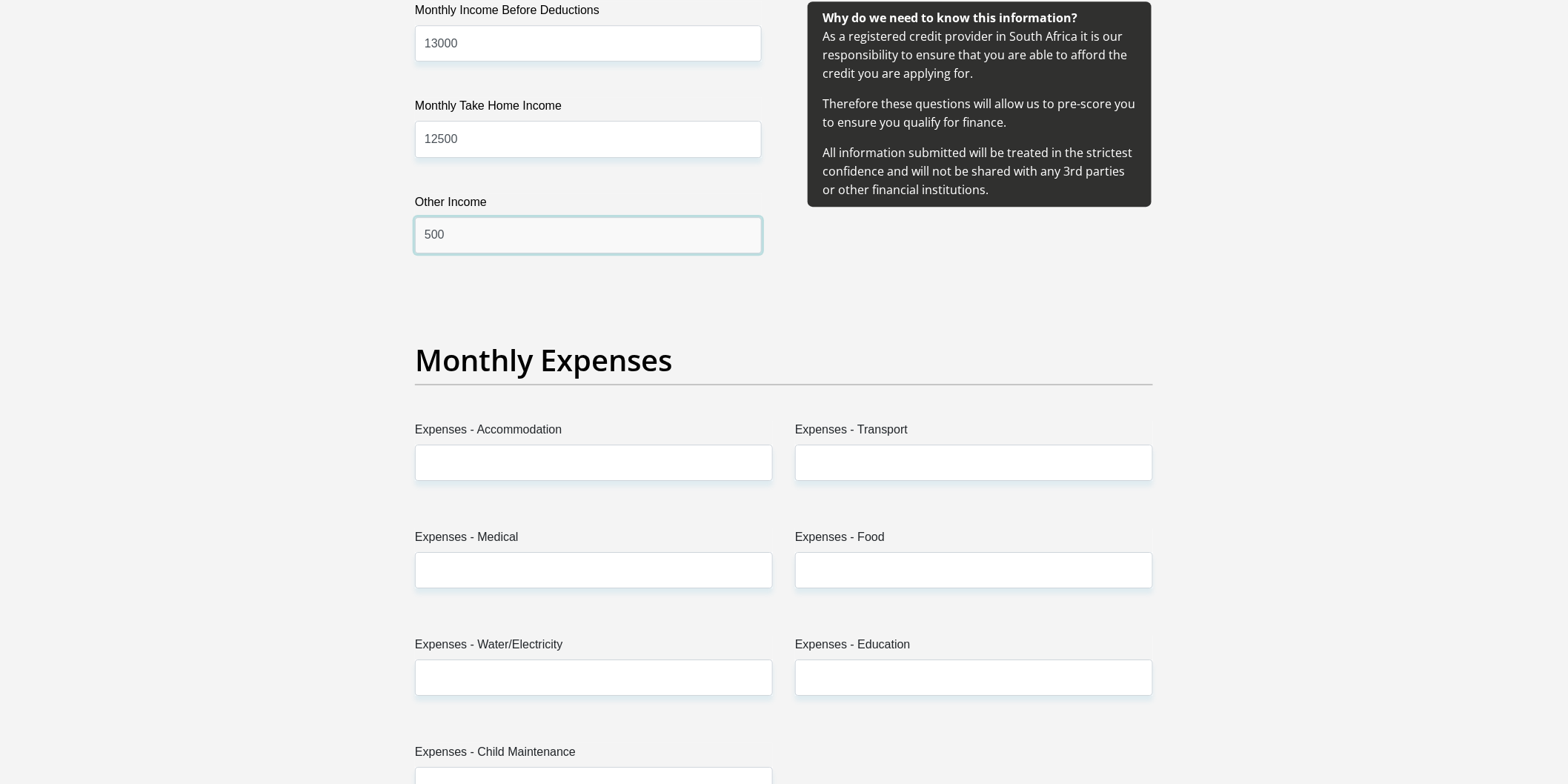type on "500" 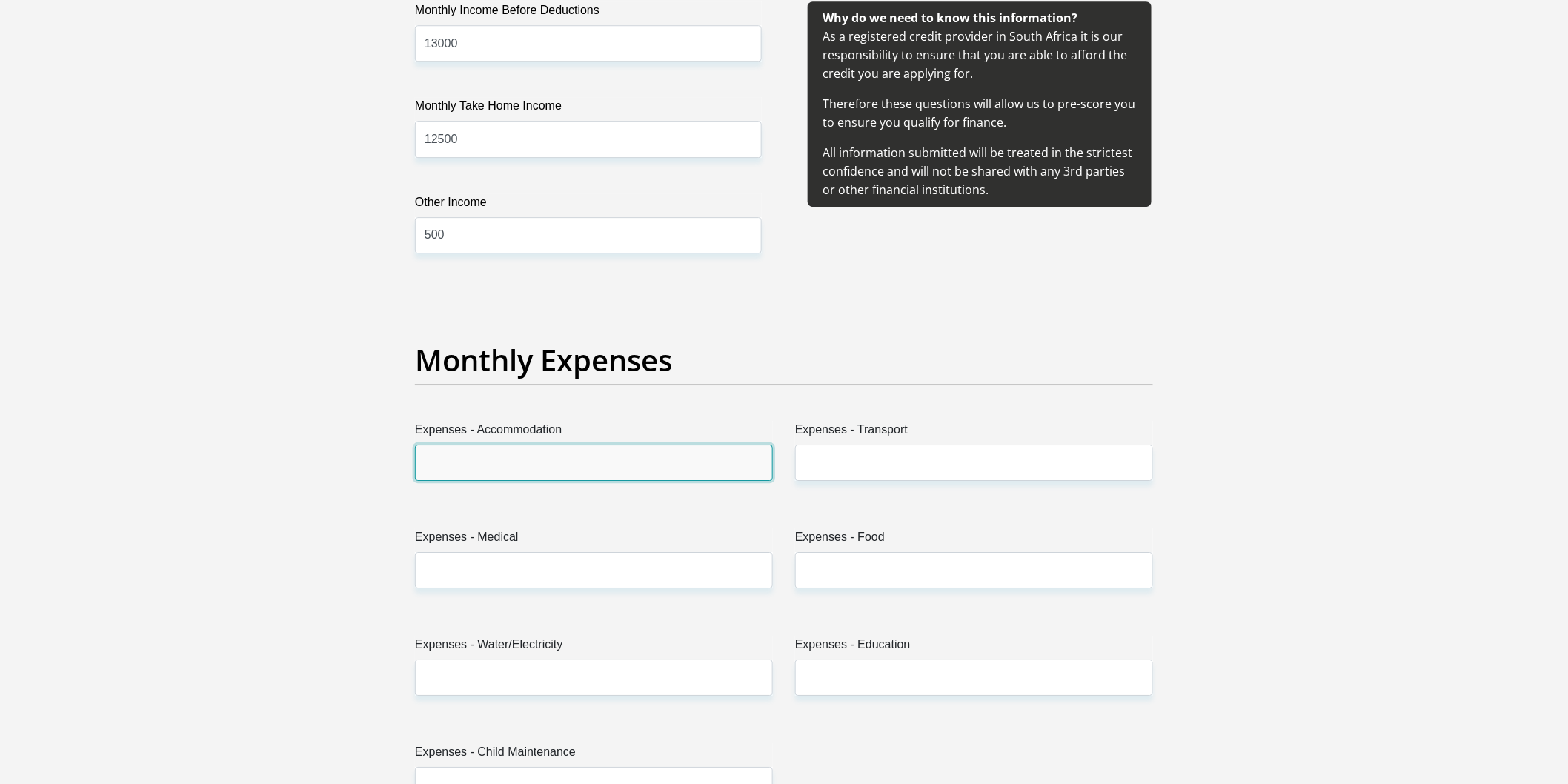 click on "Expenses - Accommodation" at bounding box center (594, 462) 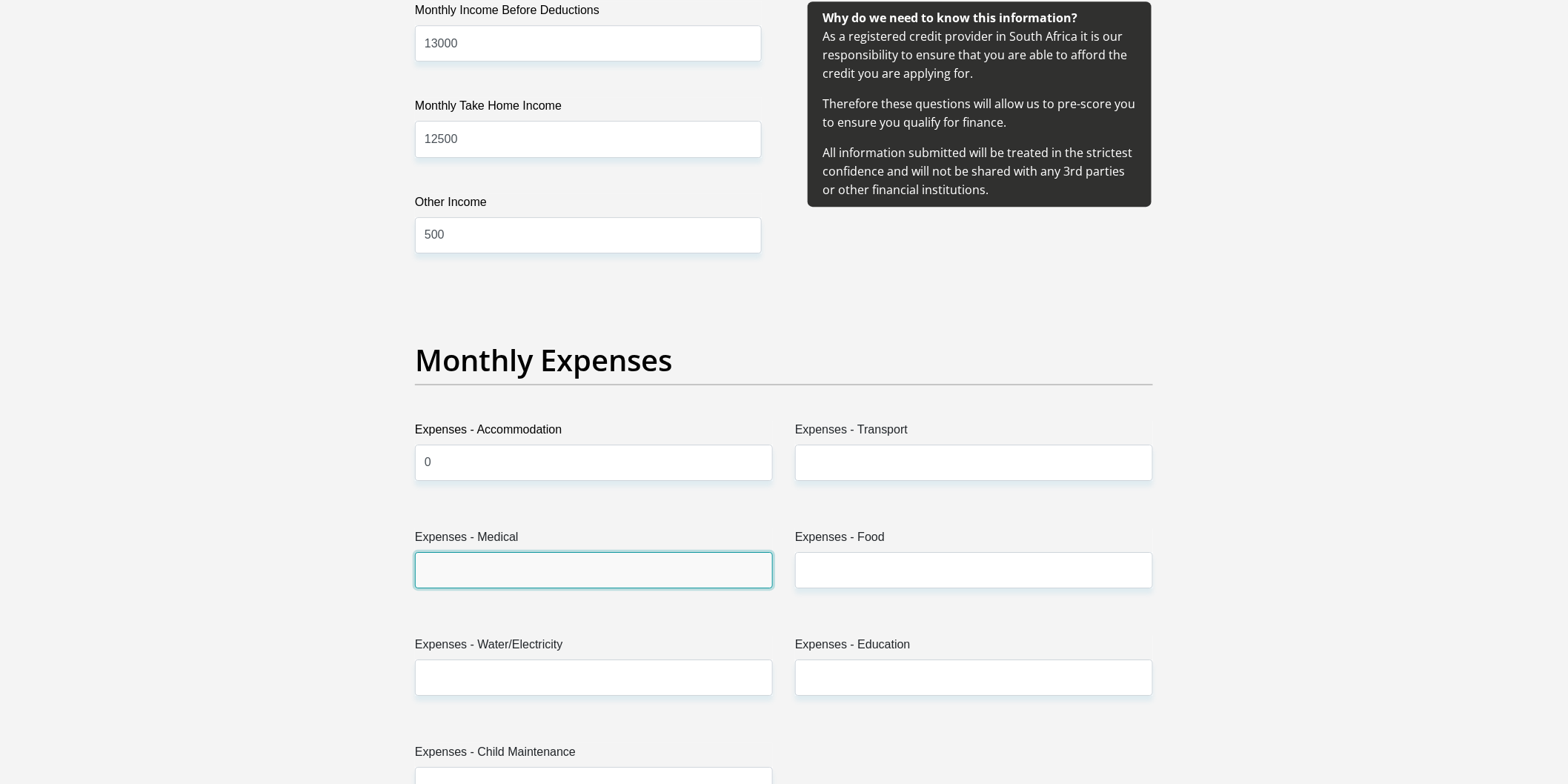 click on "Expenses - Medical" at bounding box center [594, 570] 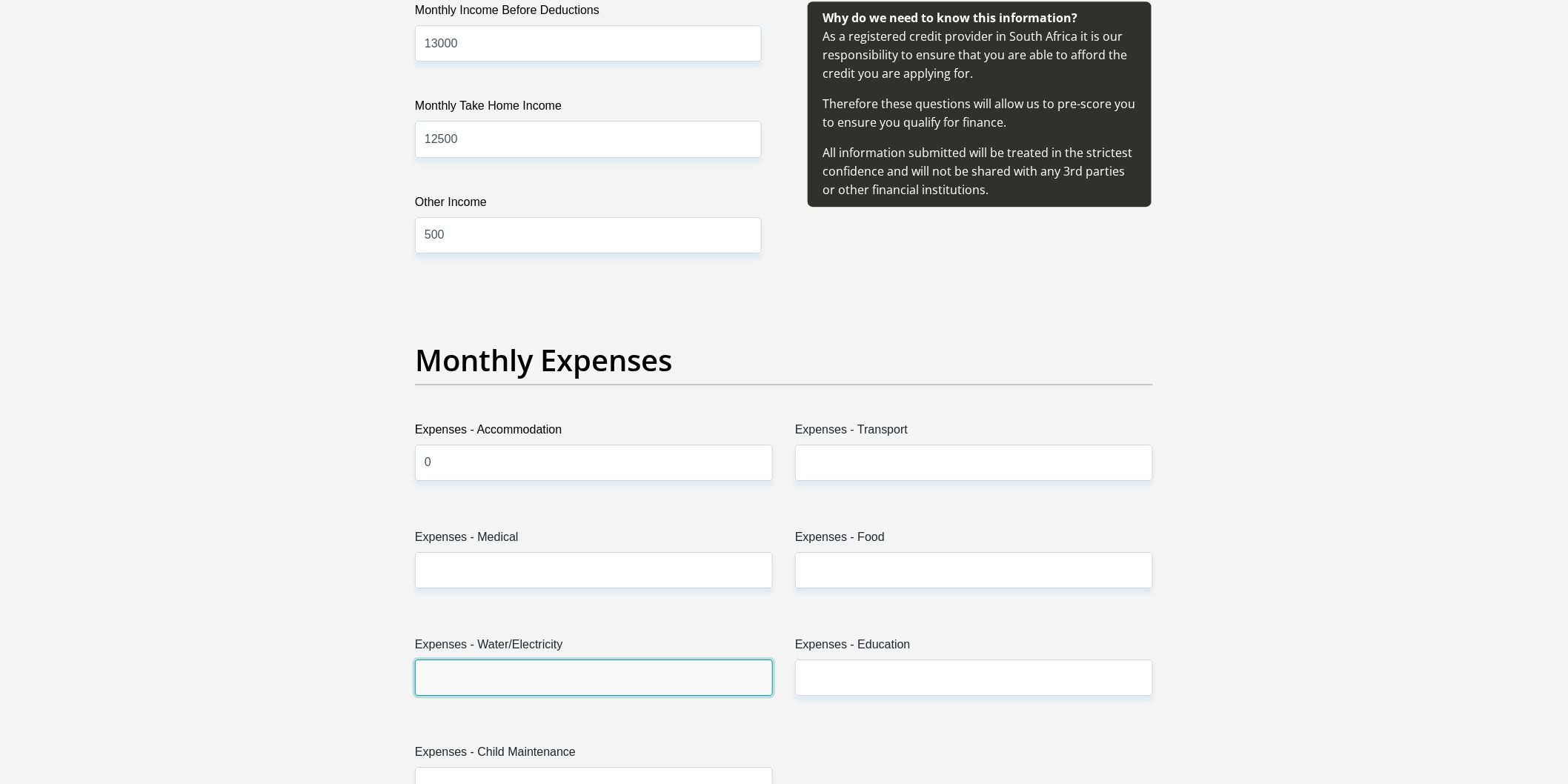 click on "Expenses - Water/Electricity" at bounding box center (594, 677) 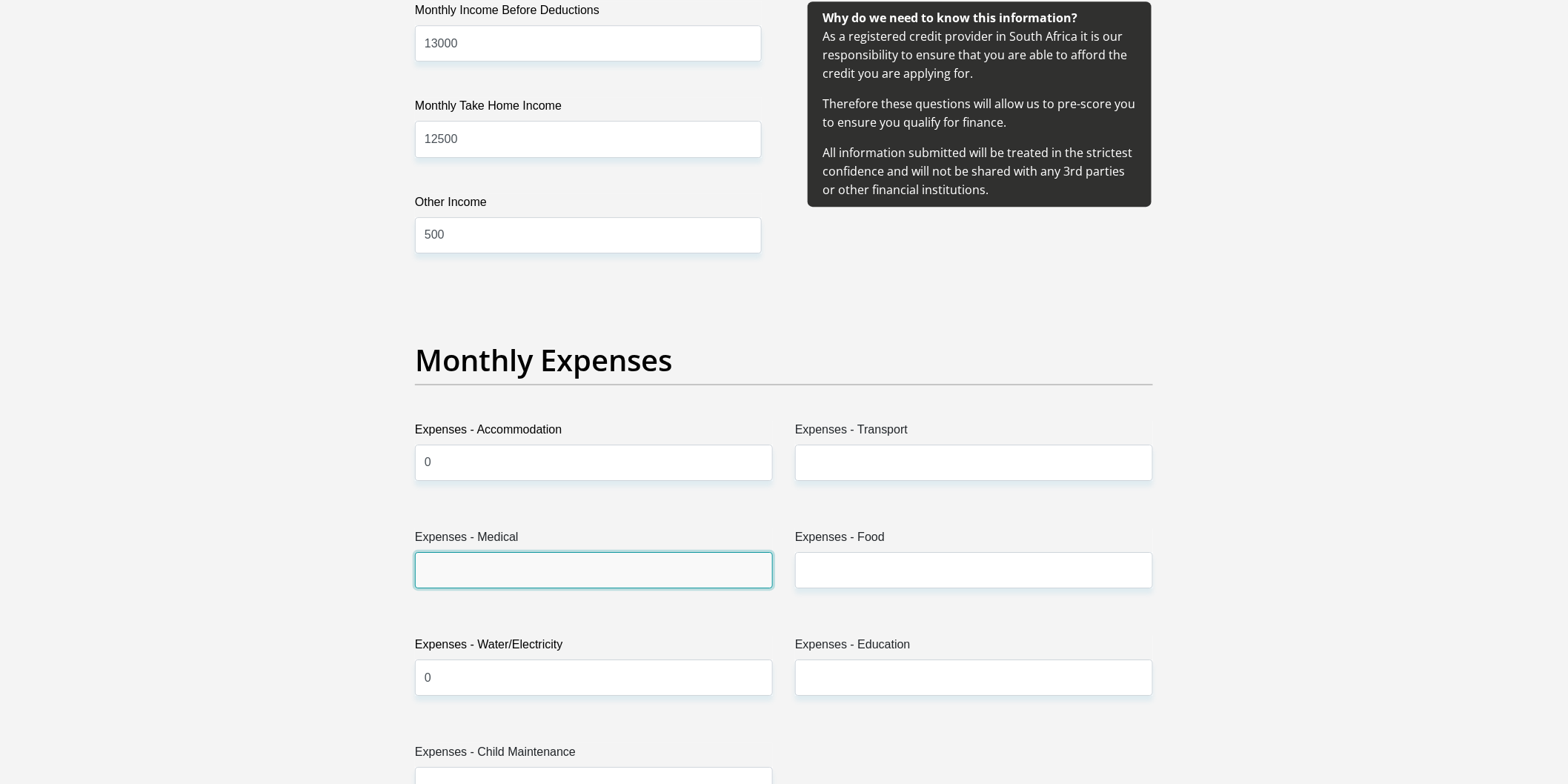 click on "Expenses - Medical" at bounding box center [594, 570] 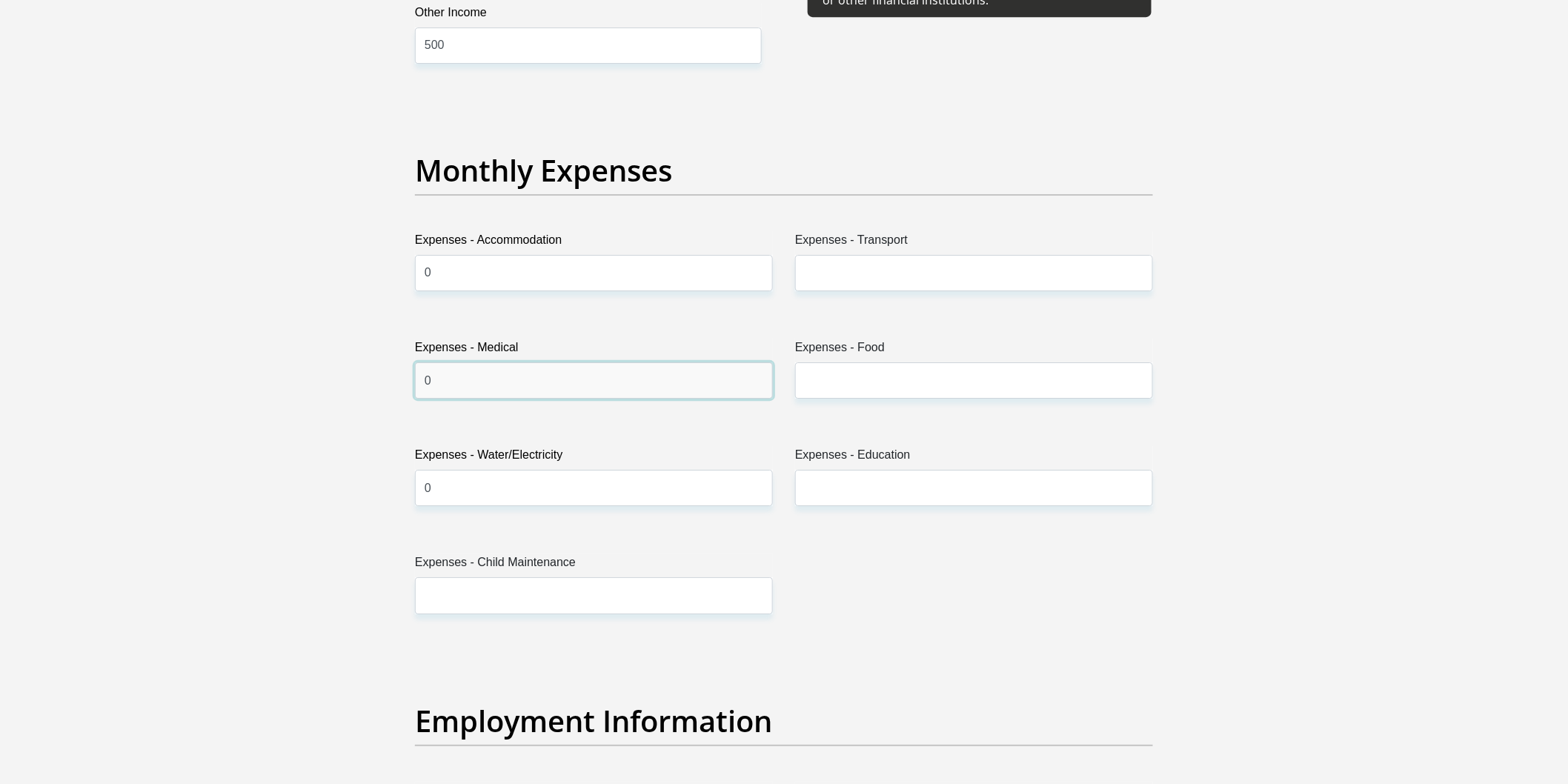 scroll, scrollTop: 2140, scrollLeft: 0, axis: vertical 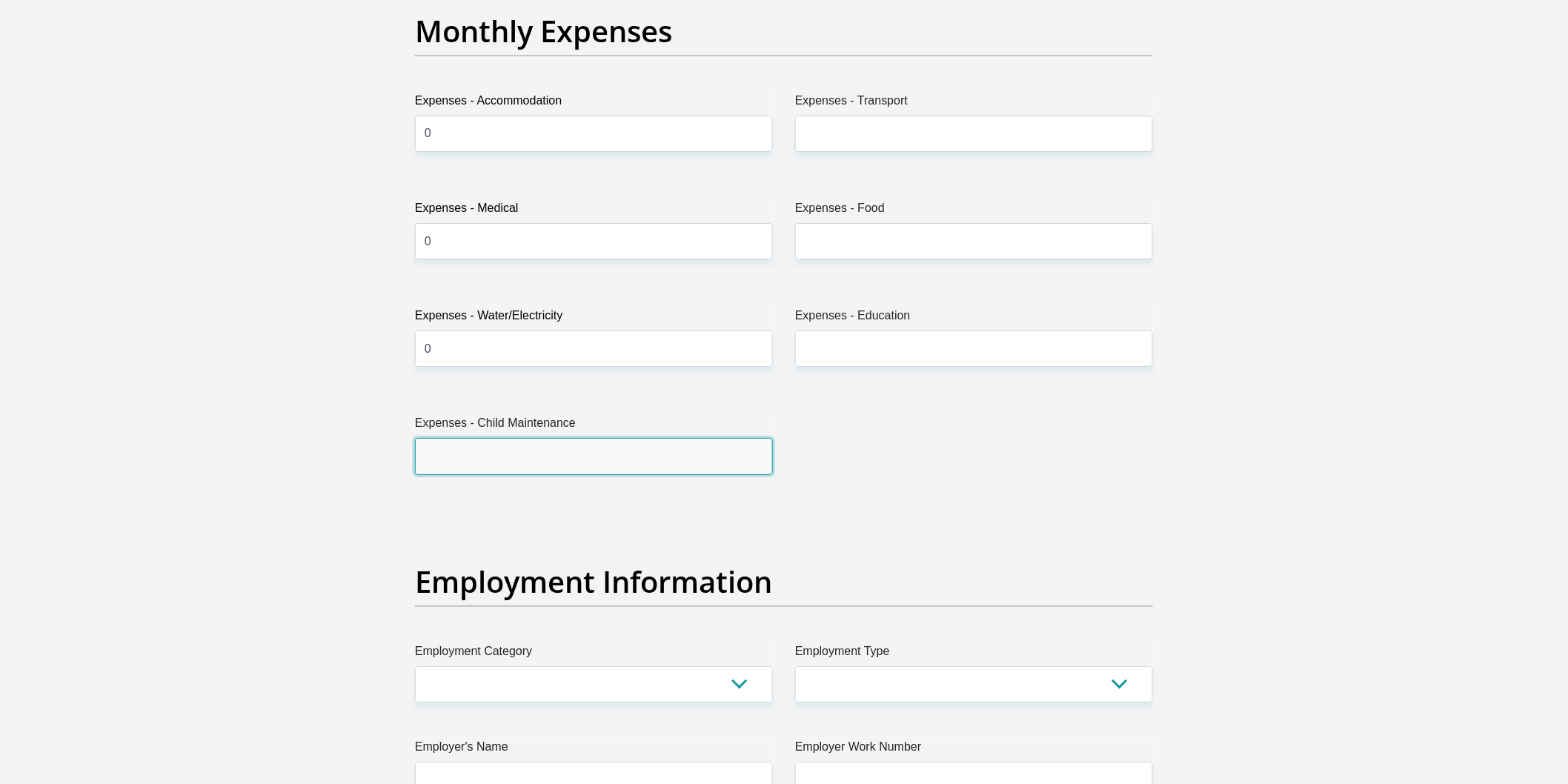 click on "Expenses - Child Maintenance" at bounding box center [594, 456] 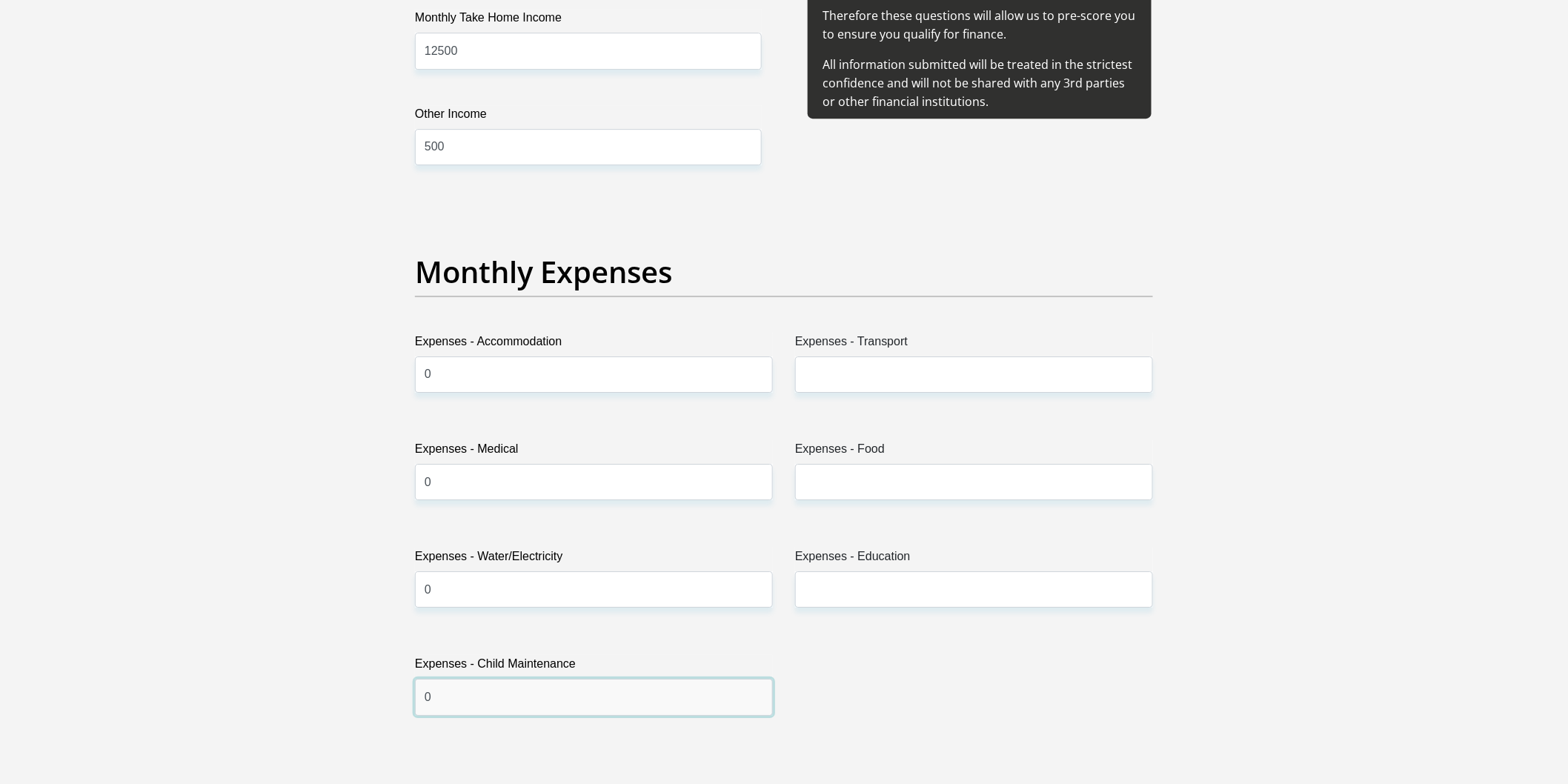 scroll, scrollTop: 1893, scrollLeft: 0, axis: vertical 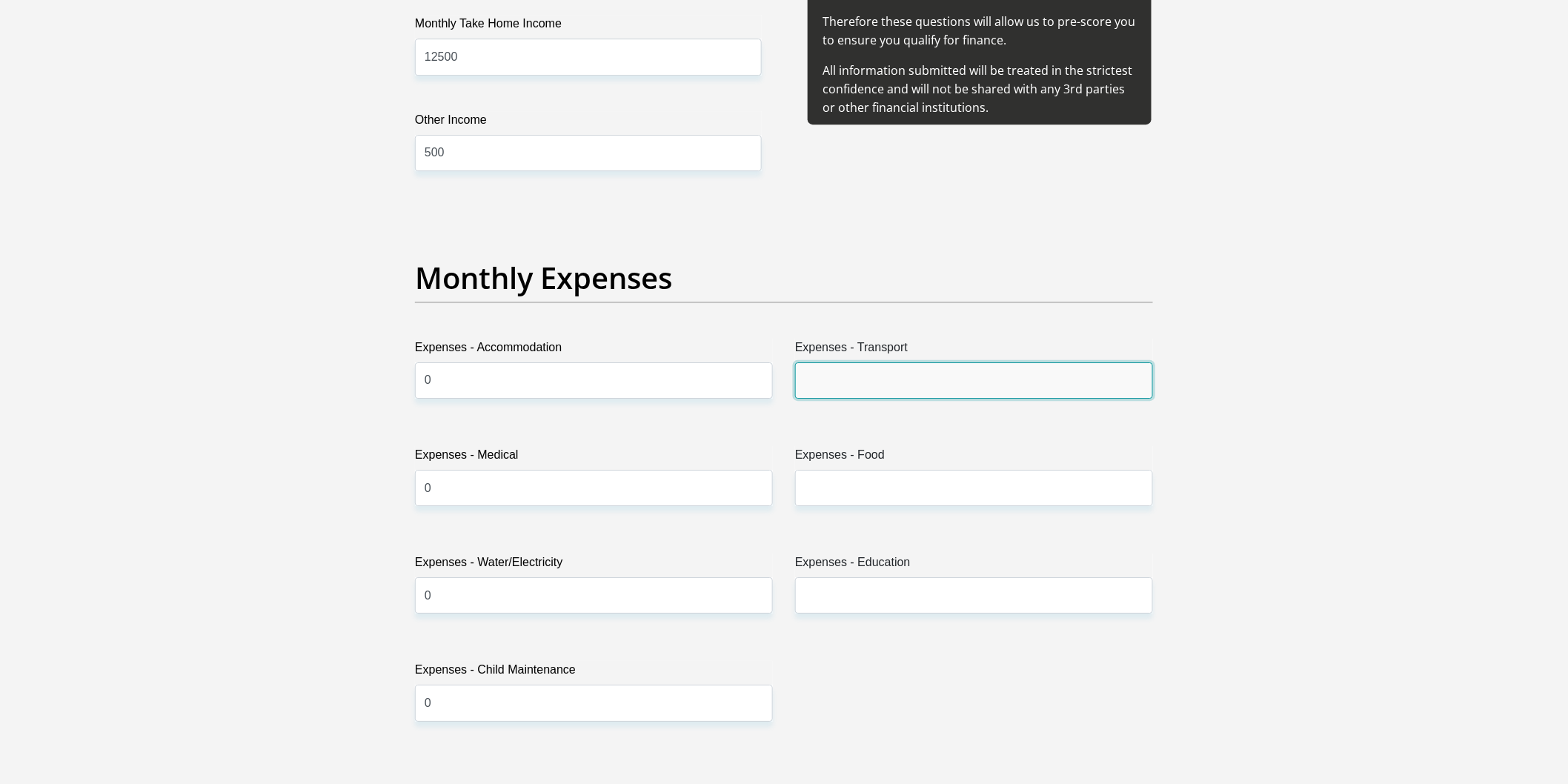 click on "Expenses - Transport" at bounding box center (974, 380) 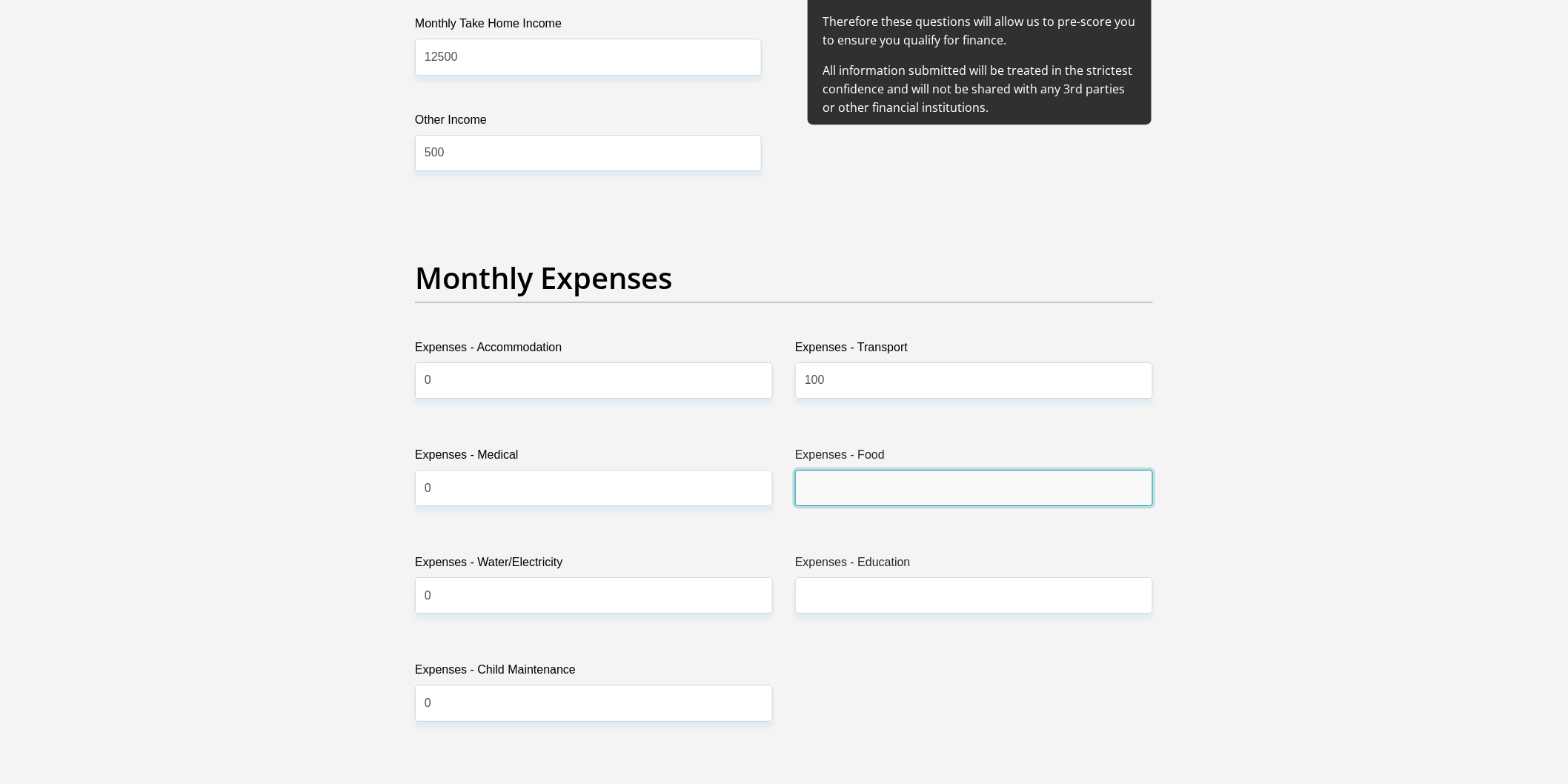 click on "Expenses - Food" at bounding box center [974, 488] 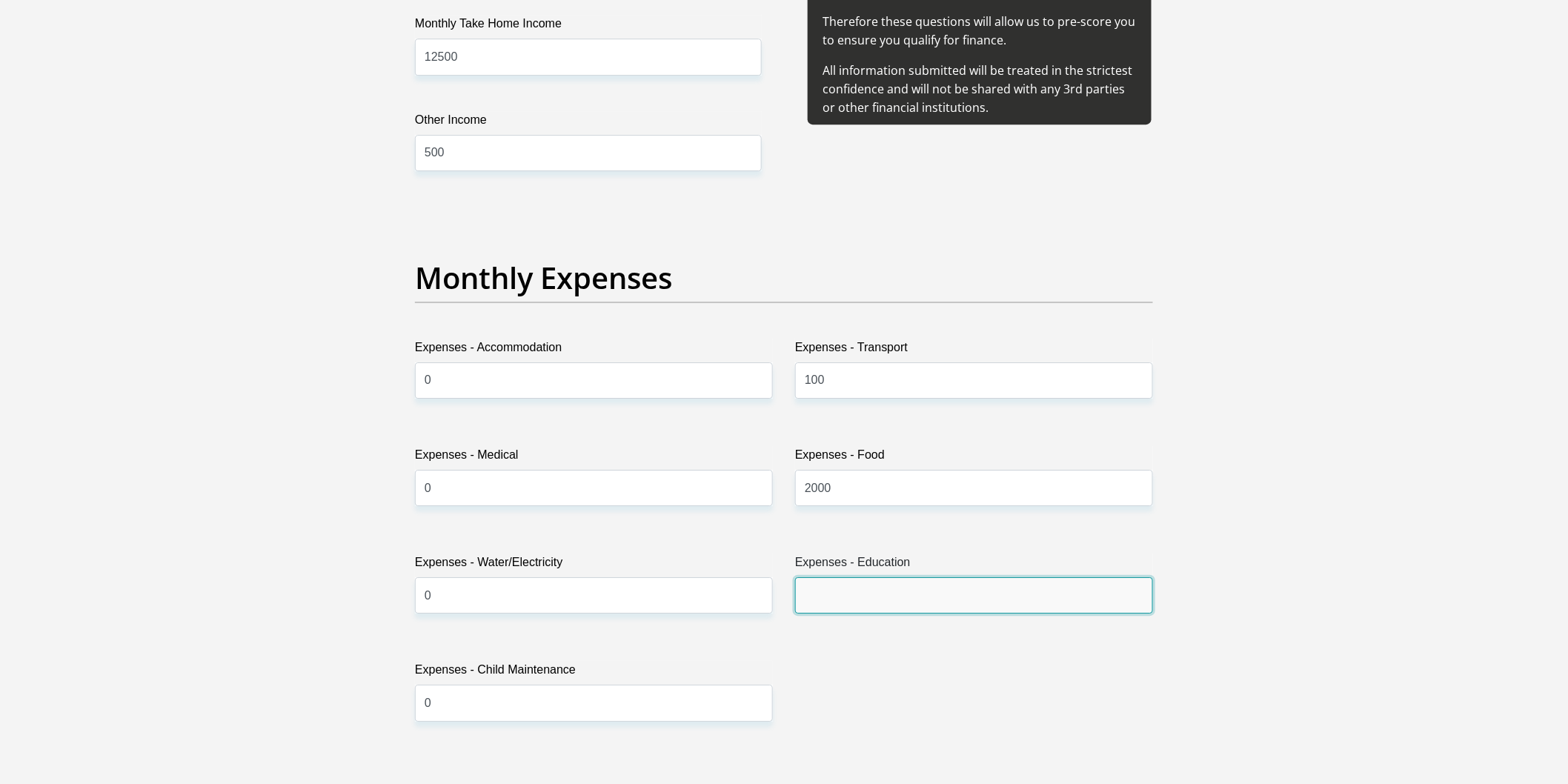 click on "Expenses - Education" at bounding box center (974, 595) 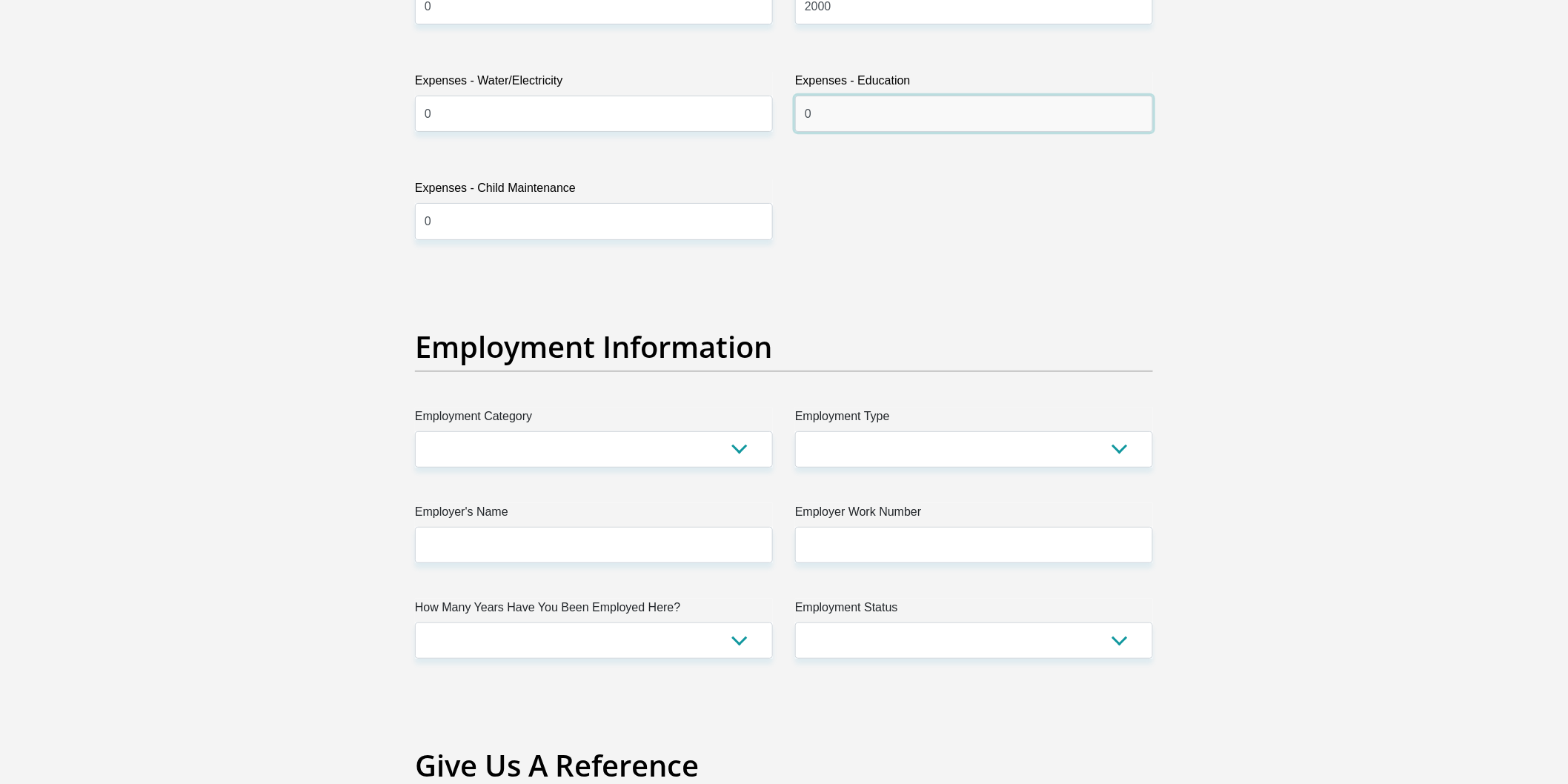 scroll, scrollTop: 2470, scrollLeft: 0, axis: vertical 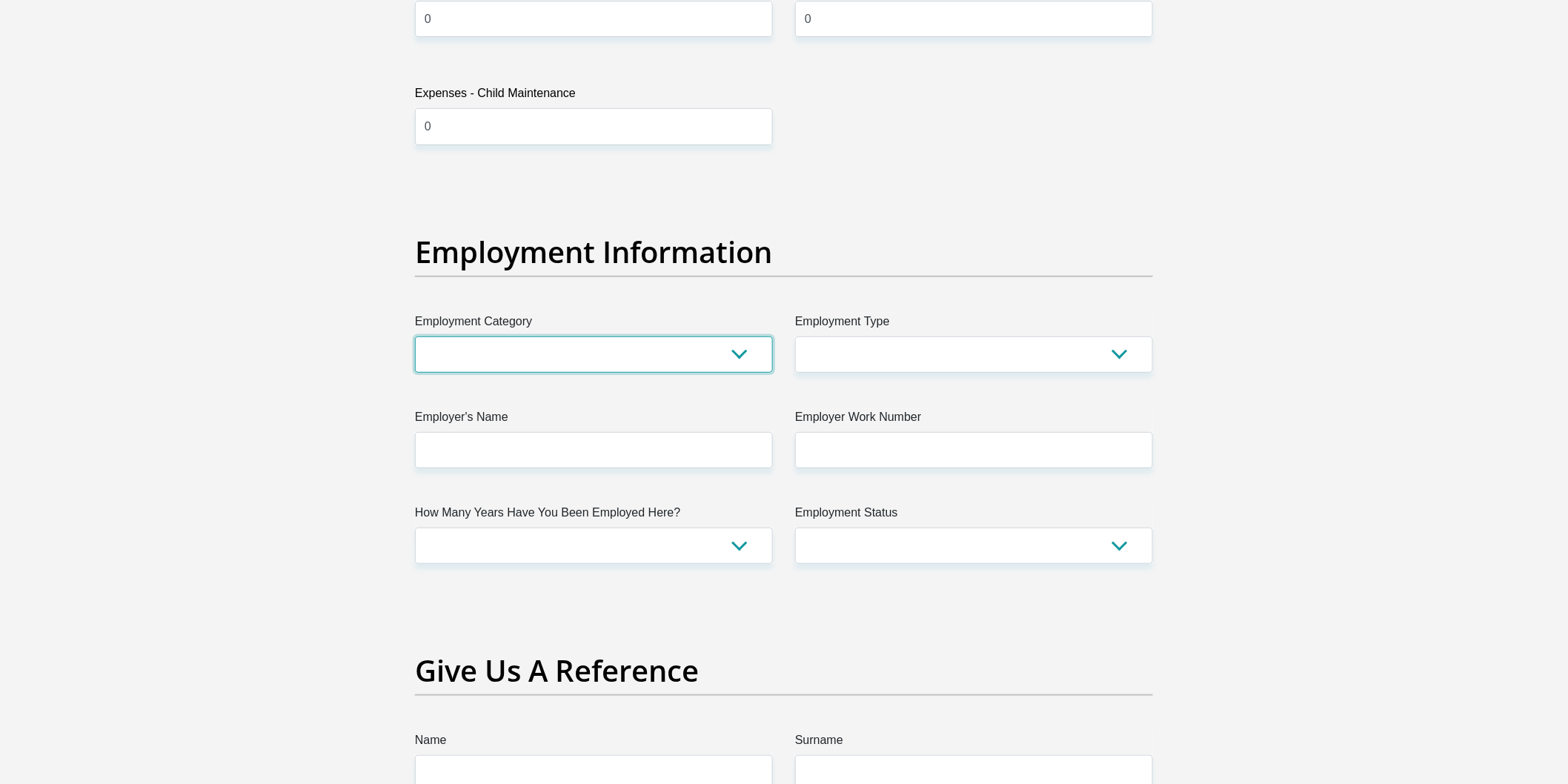 click on "AGRICULTURE
ALCOHOL & TOBACCO
CONSTRUCTION MATERIALS
METALLURGY
EQUIPMENT FOR RENEWABLE ENERGY
SPECIALIZED CONTRACTORS
CAR
GAMING (INCL. INTERNET
OTHER WHOLESALE
UNLICENSED PHARMACEUTICALS
CURRENCY EXCHANGE HOUSES
OTHER FINANCIAL INSTITUTIONS & INSURANCE
REAL ESTATE AGENTS
OIL & GAS
OTHER MATERIALS (E.G. IRON ORE)
PRECIOUS STONES & PRECIOUS METALS
POLITICAL ORGANIZATIONS
RELIGIOUS ORGANIZATIONS(NOT SECTS)
ACTI. HAVING BUSINESS DEAL WITH PUBLIC ADMINISTRATION
LAUNDROMATS" at bounding box center (594, 354) 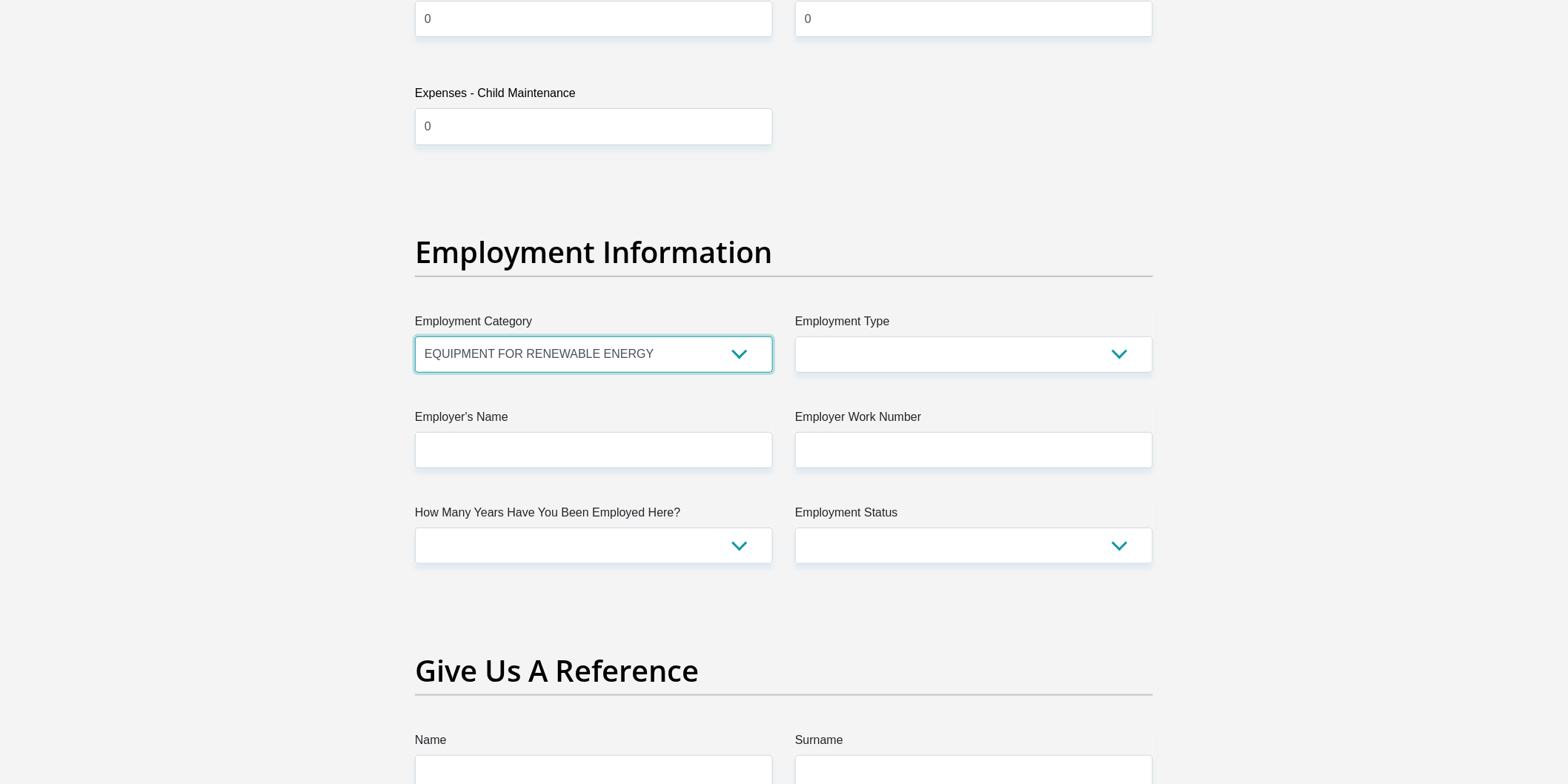 click on "AGRICULTURE
ALCOHOL & TOBACCO
CONSTRUCTION MATERIALS
METALLURGY
EQUIPMENT FOR RENEWABLE ENERGY
SPECIALIZED CONTRACTORS
CAR
GAMING (INCL. INTERNET
OTHER WHOLESALE
UNLICENSED PHARMACEUTICALS
CURRENCY EXCHANGE HOUSES
OTHER FINANCIAL INSTITUTIONS & INSURANCE
REAL ESTATE AGENTS
OIL & GAS
OTHER MATERIALS (E.G. IRON ORE)
PRECIOUS STONES & PRECIOUS METALS
POLITICAL ORGANIZATIONS
RELIGIOUS ORGANIZATIONS(NOT SECTS)
ACTI. HAVING BUSINESS DEAL WITH PUBLIC ADMINISTRATION
LAUNDROMATS" at bounding box center [594, 354] 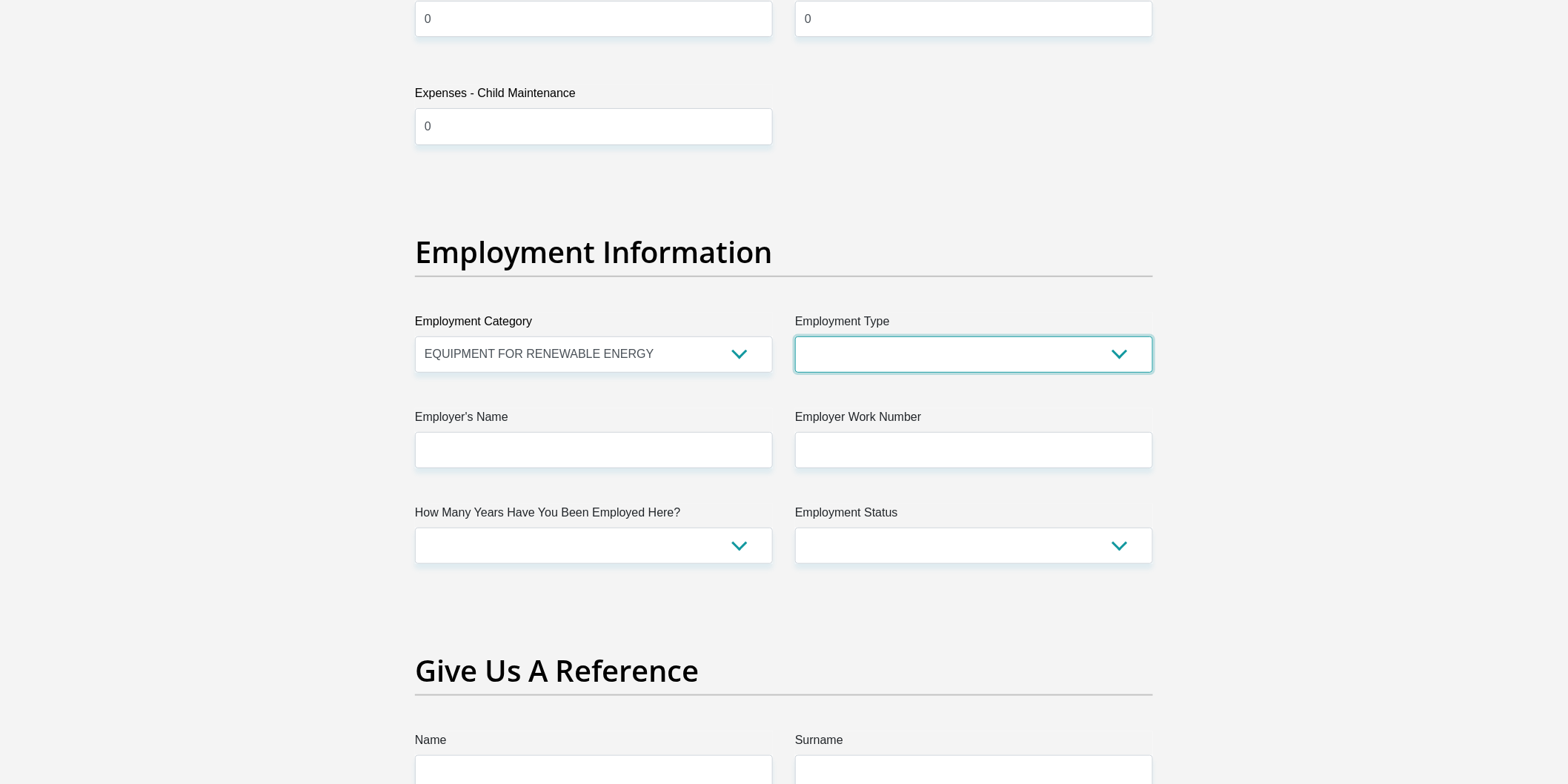 click on "College/Lecturer
Craft Seller
Creative
Driver
Executive
Farmer
Forces - Non Commissioned
Forces - Officer
Hawker
Housewife
Labourer
Licenced Professional
Manager
Miner
Non Licenced Professional
Office Staff/Clerk
Outside Worker
Pensioner
Permanent Teacher
Production/Manufacturing
Sales
Self-Employed
Semi-Professional Worker
Service Industry  Social Worker  Student" at bounding box center (974, 354) 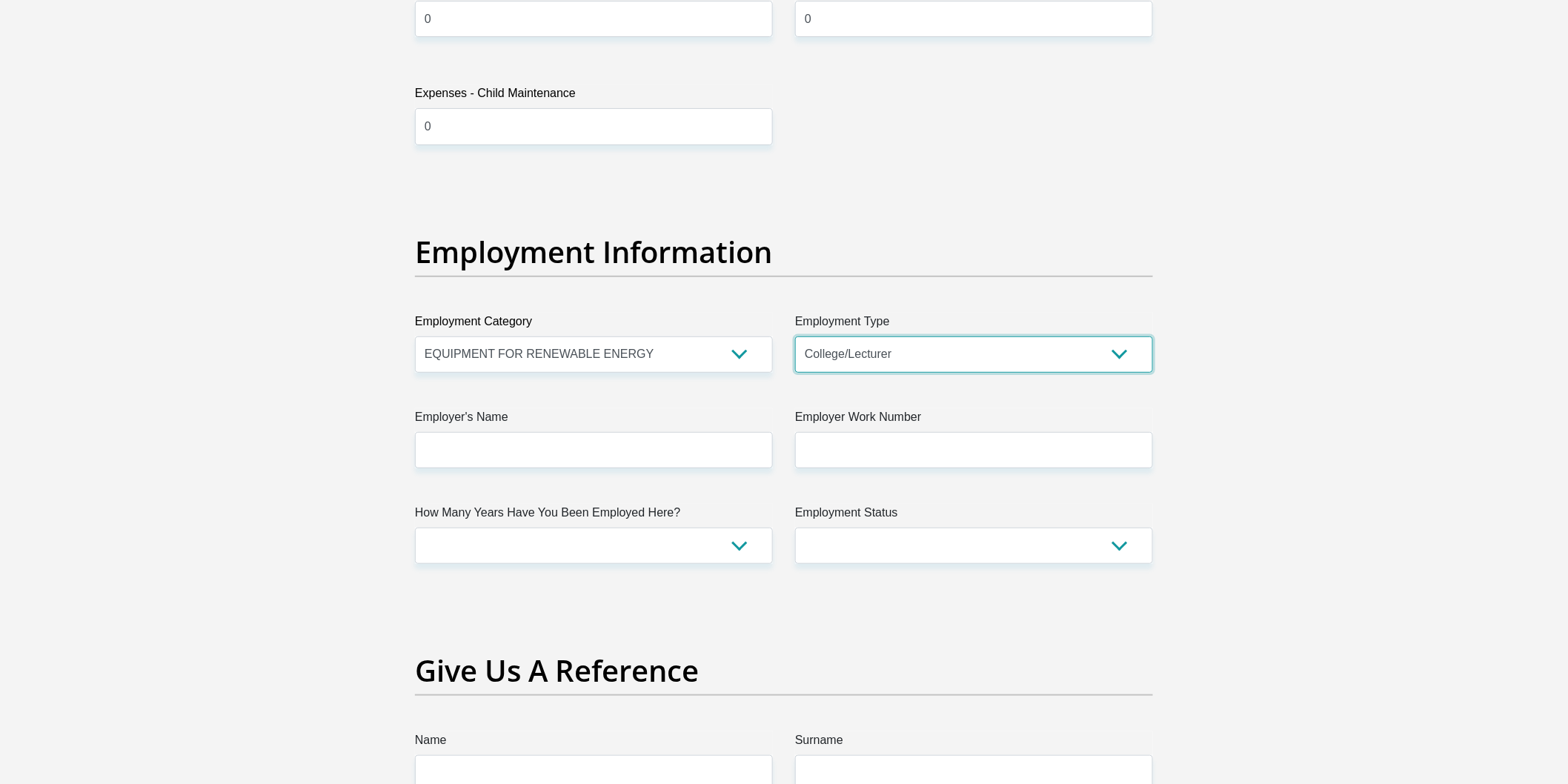 click on "College/Lecturer
Craft Seller
Creative
Driver
Executive
Farmer
Forces - Non Commissioned
Forces - Officer
Hawker
Housewife
Labourer
Licenced Professional
Manager
Miner
Non Licenced Professional
Office Staff/Clerk
Outside Worker
Pensioner
Permanent Teacher
Production/Manufacturing
Sales
Self-Employed
Semi-Professional Worker
Service Industry  Social Worker  Student" at bounding box center [974, 354] 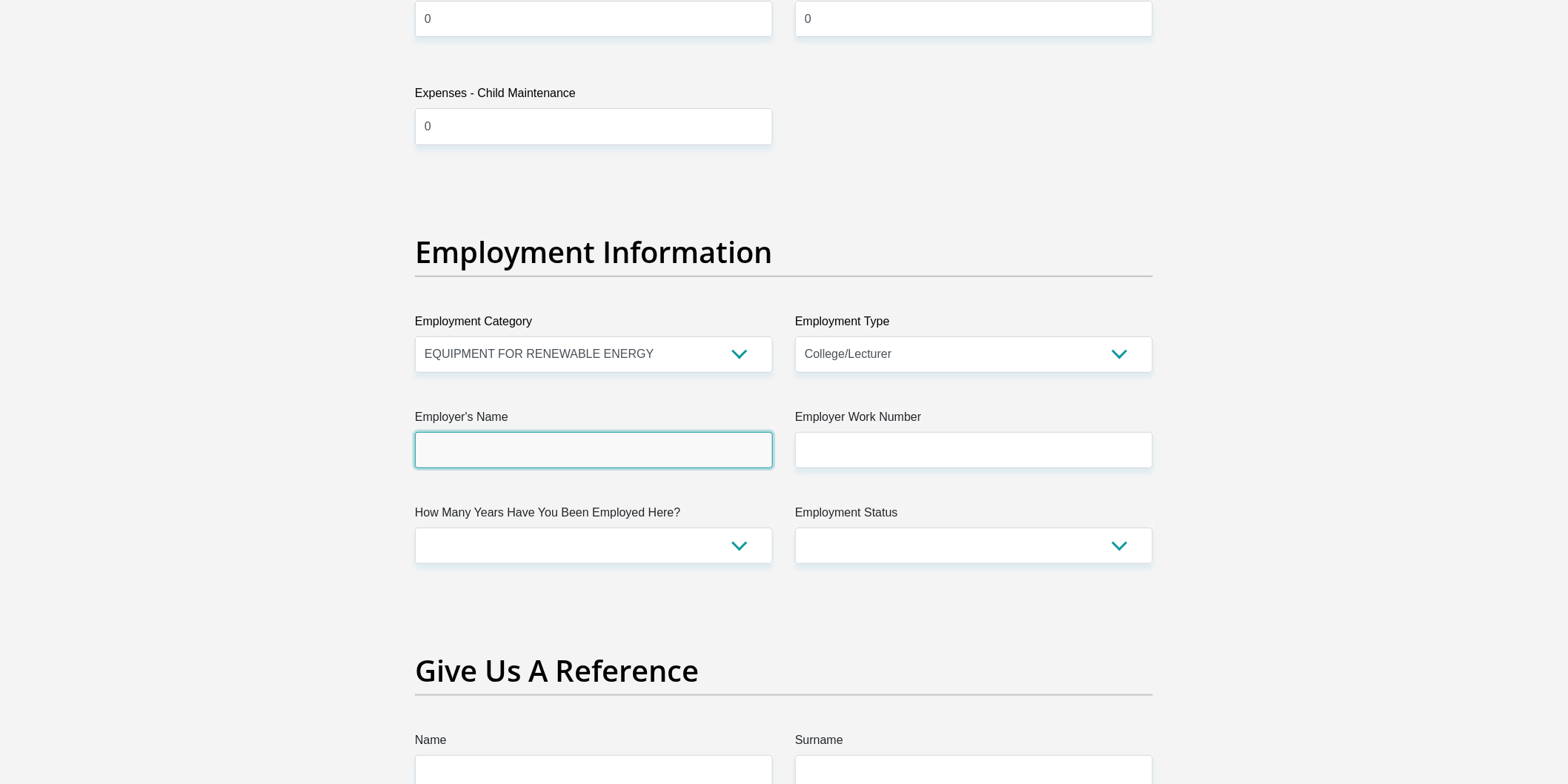 click on "Employer's Name" at bounding box center (594, 450) 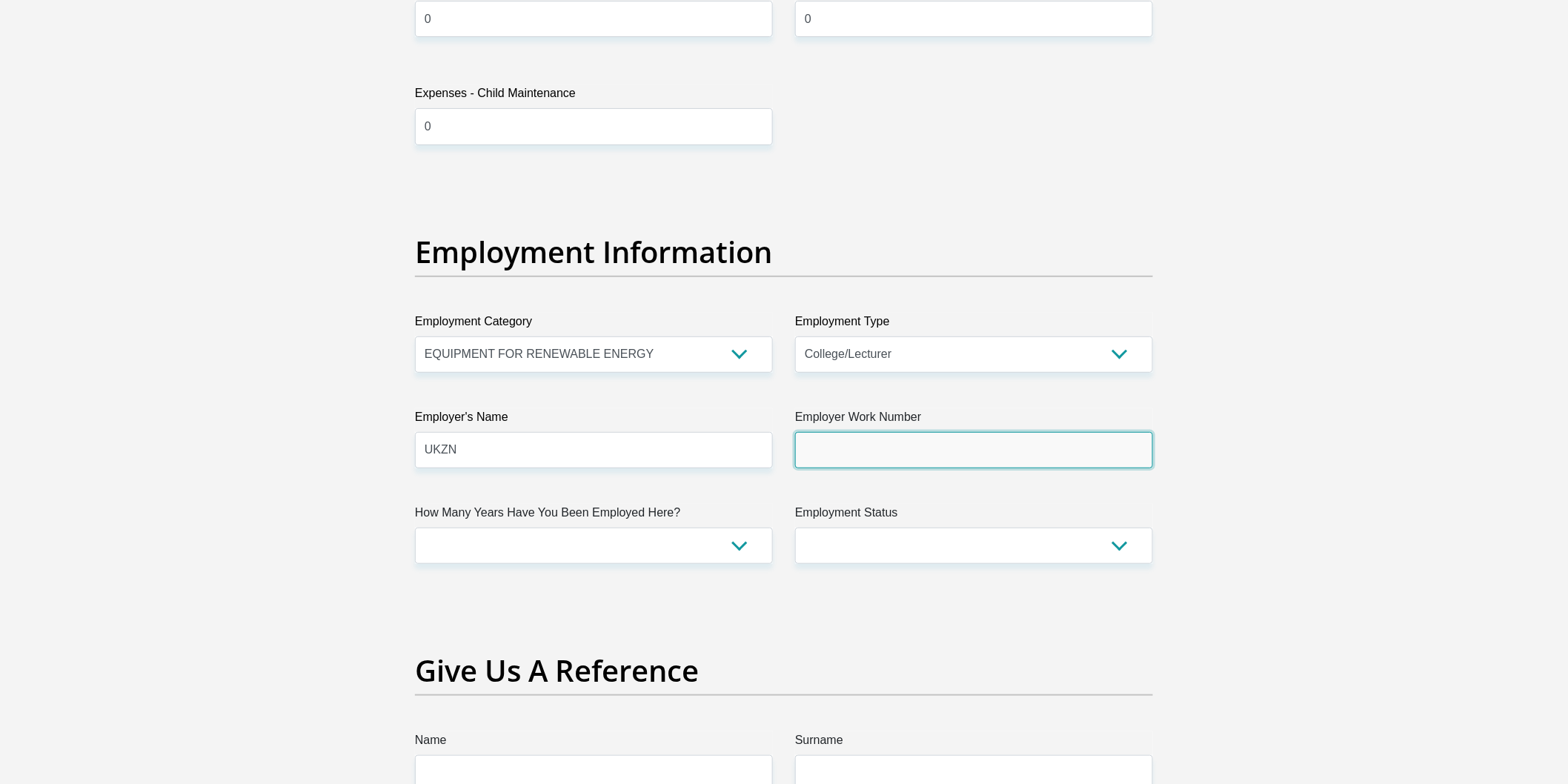 click on "Employer Work Number" at bounding box center (974, 450) 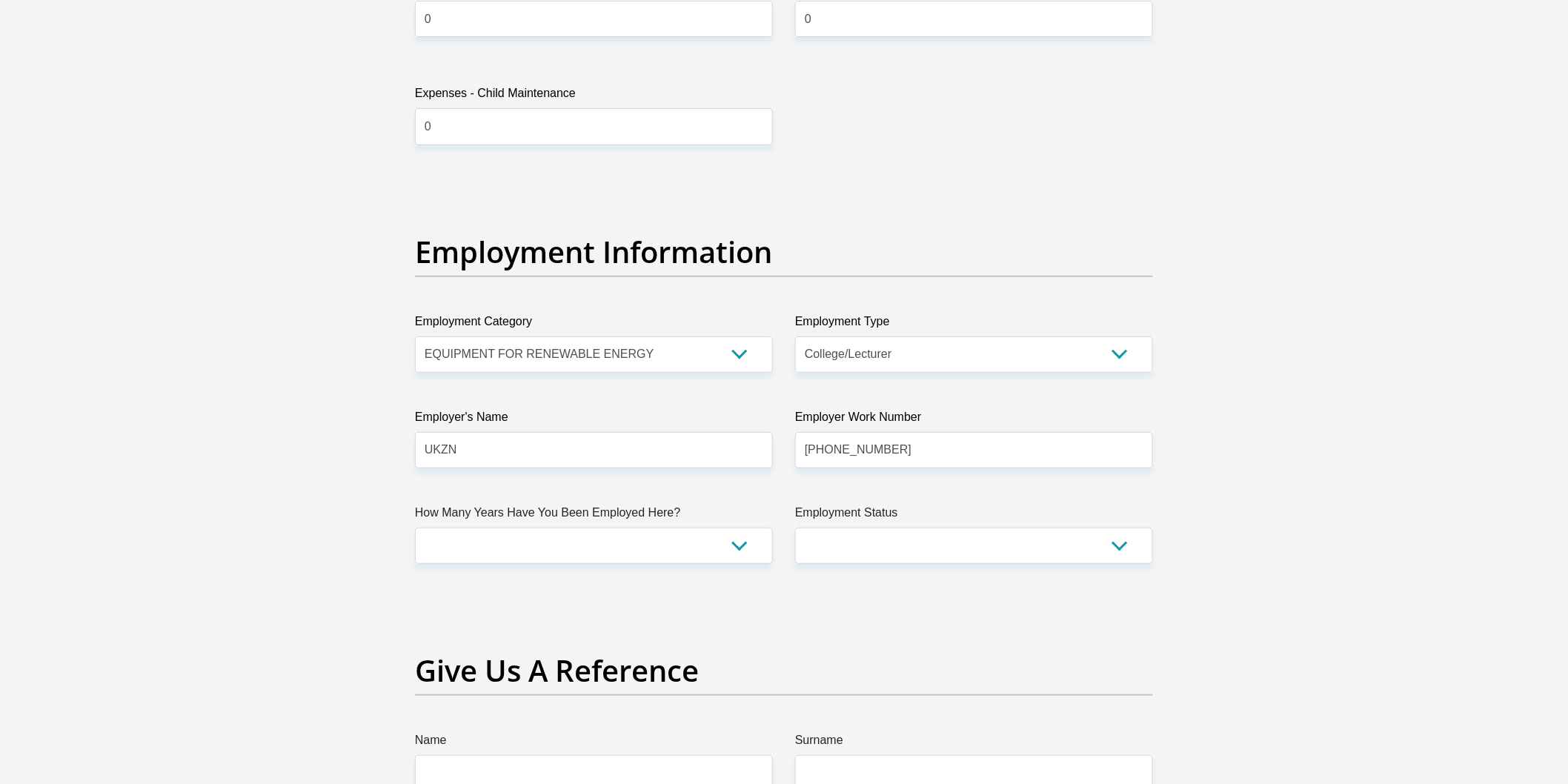 click on "How Many Years Have You Been Employed Here?" at bounding box center [594, 516] 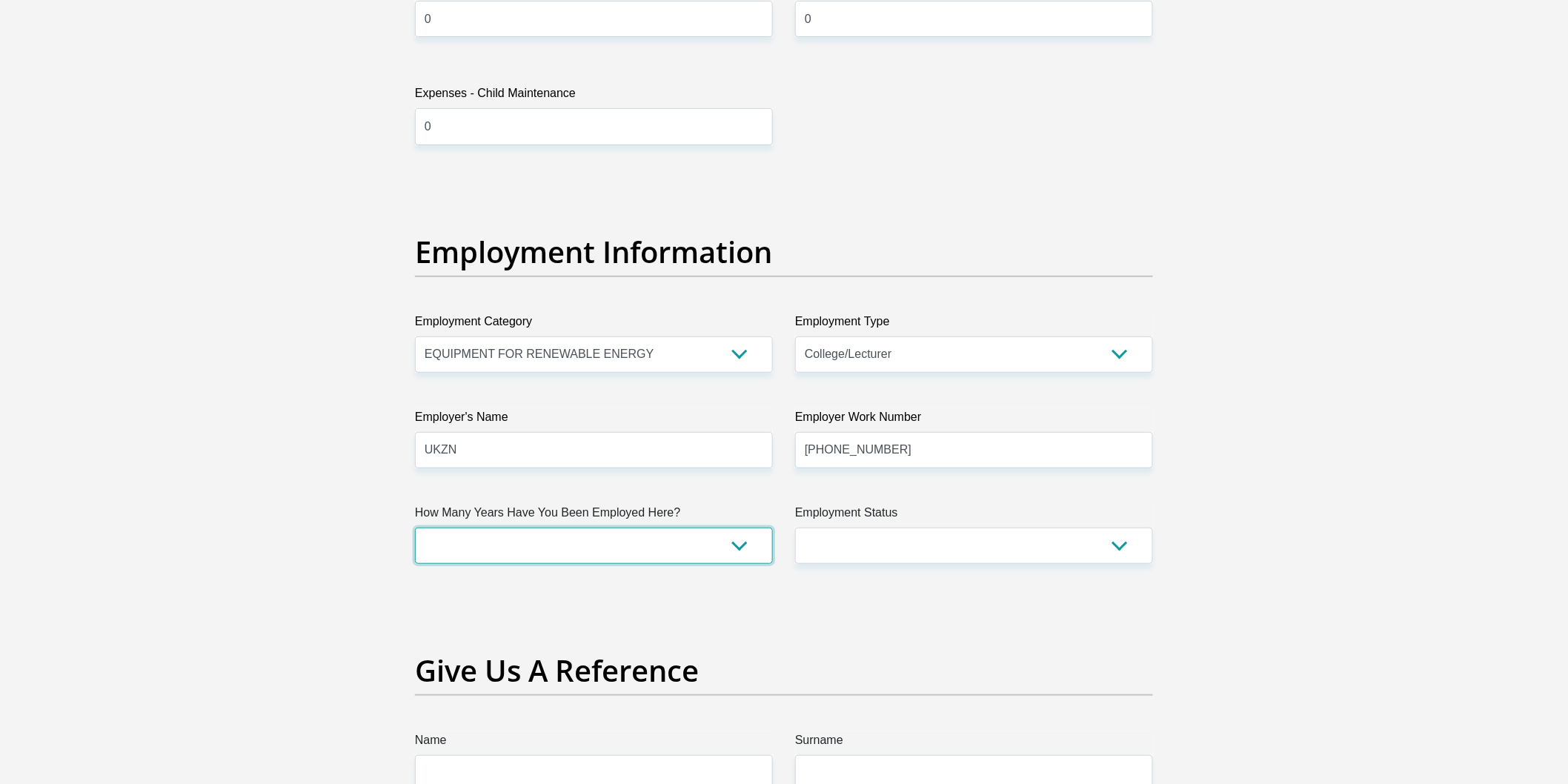 click on "less than 1 year
1-3 years
3-5 years
5+ years" at bounding box center [594, 545] 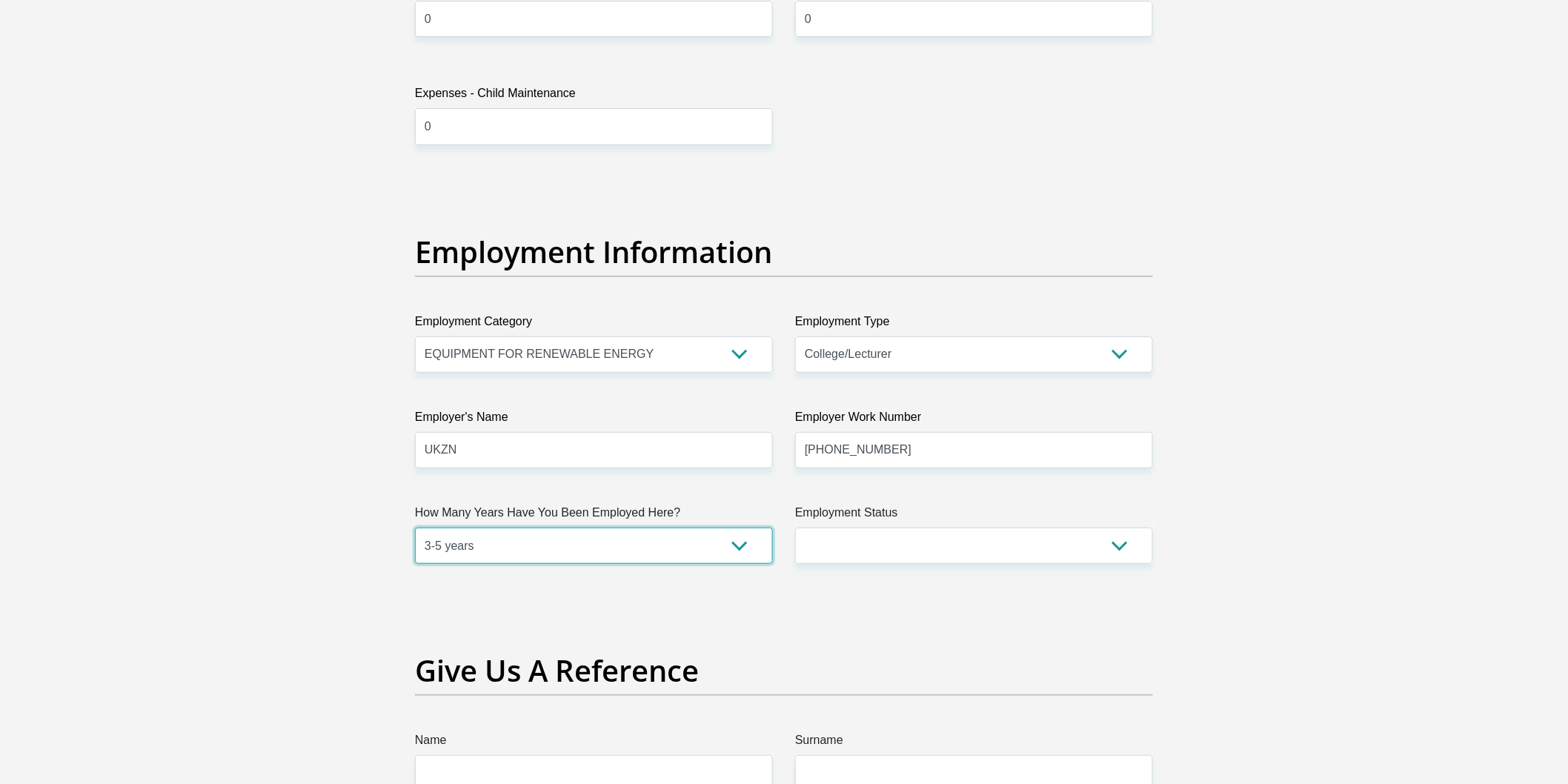 click on "less than 1 year
1-3 years
3-5 years
5+ years" at bounding box center (594, 545) 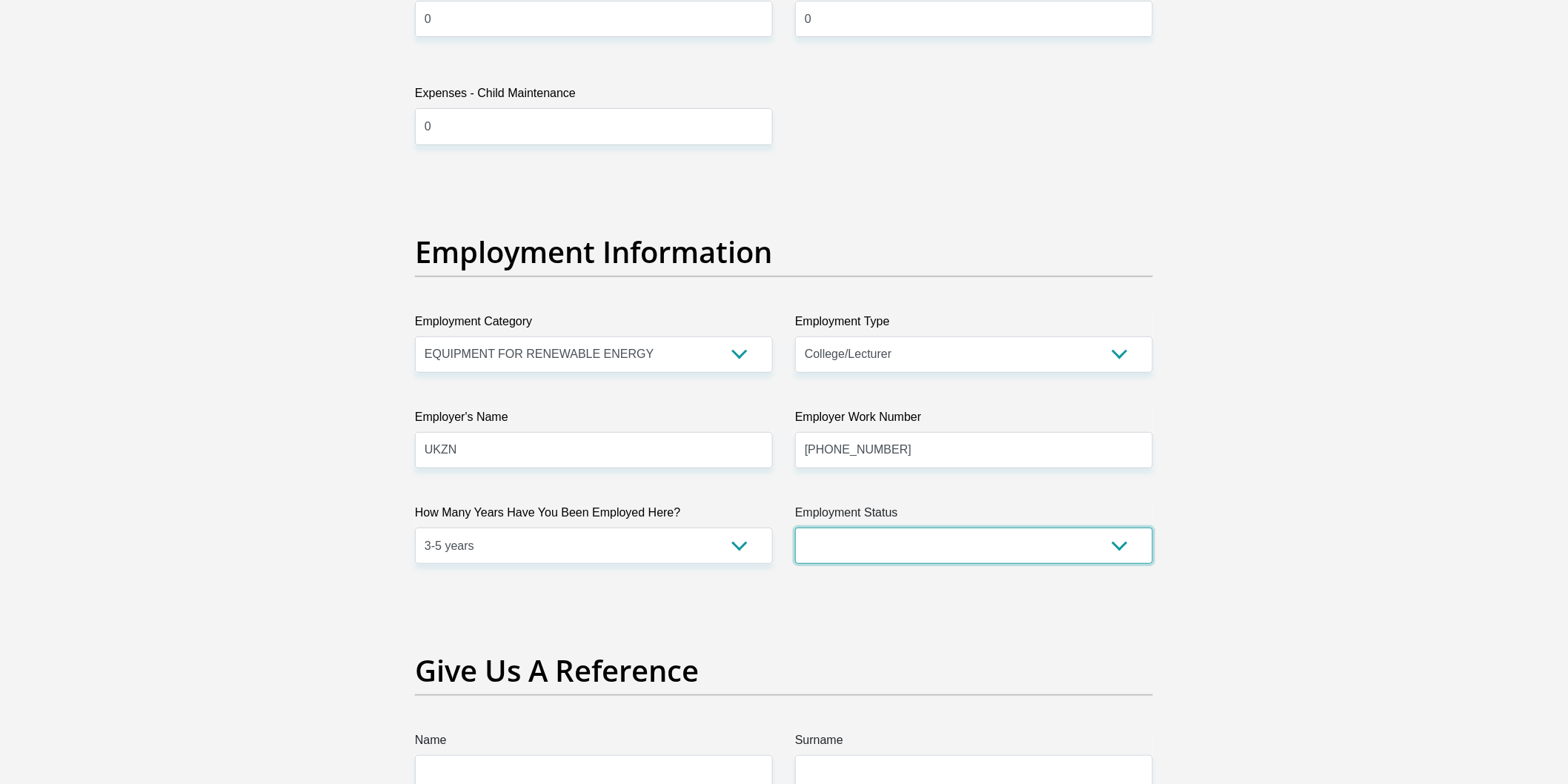 click on "Permanent/Full-time
Part-time/Casual
Contract Worker
Self-Employed
Housewife
Retired
Student
Medically Boarded
Disability
Unemployed" at bounding box center (974, 545) 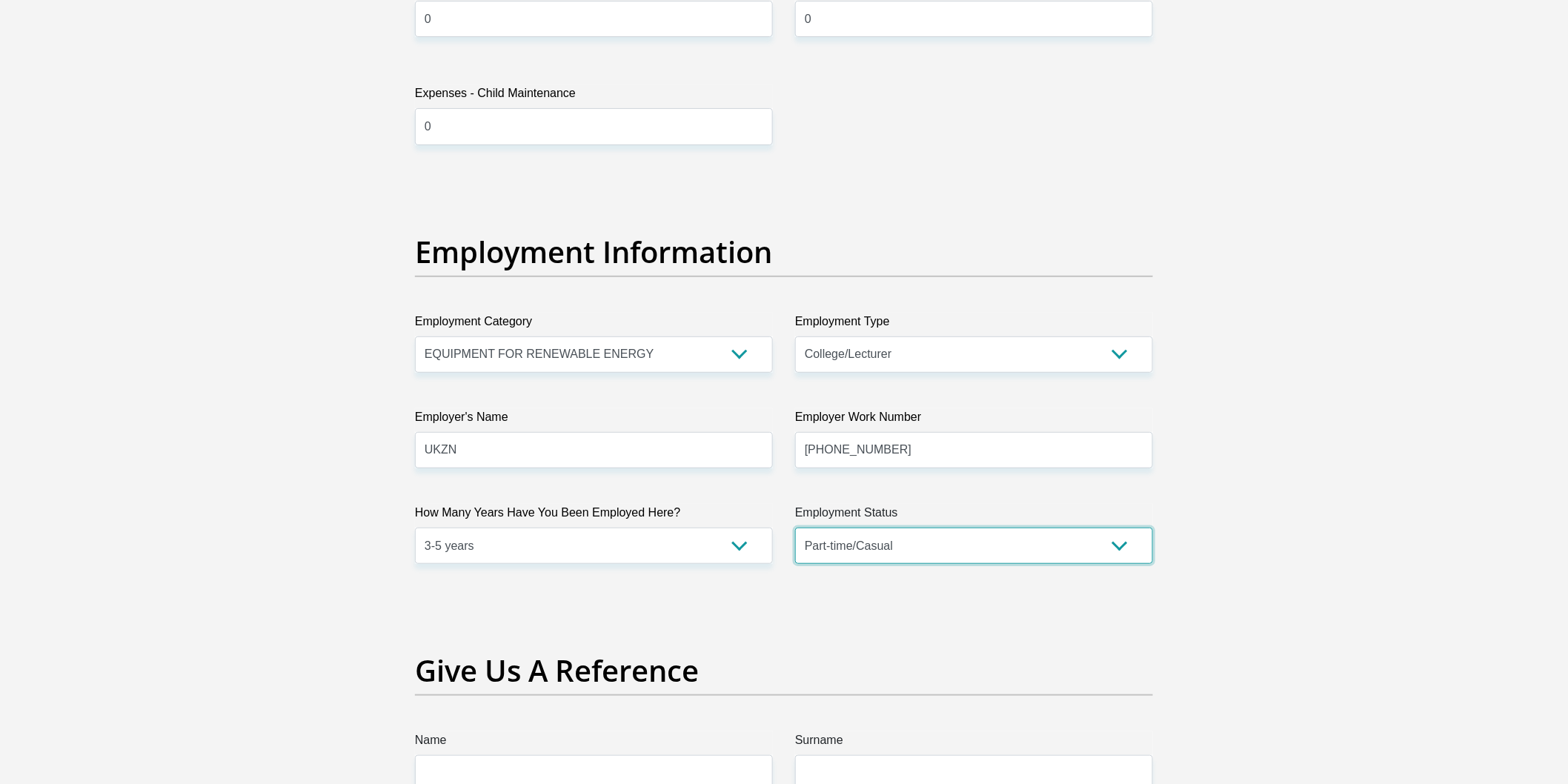 click on "Permanent/Full-time
Part-time/Casual
Contract Worker
Self-Employed
Housewife
Retired
Student
Medically Boarded
Disability
Unemployed" at bounding box center (974, 545) 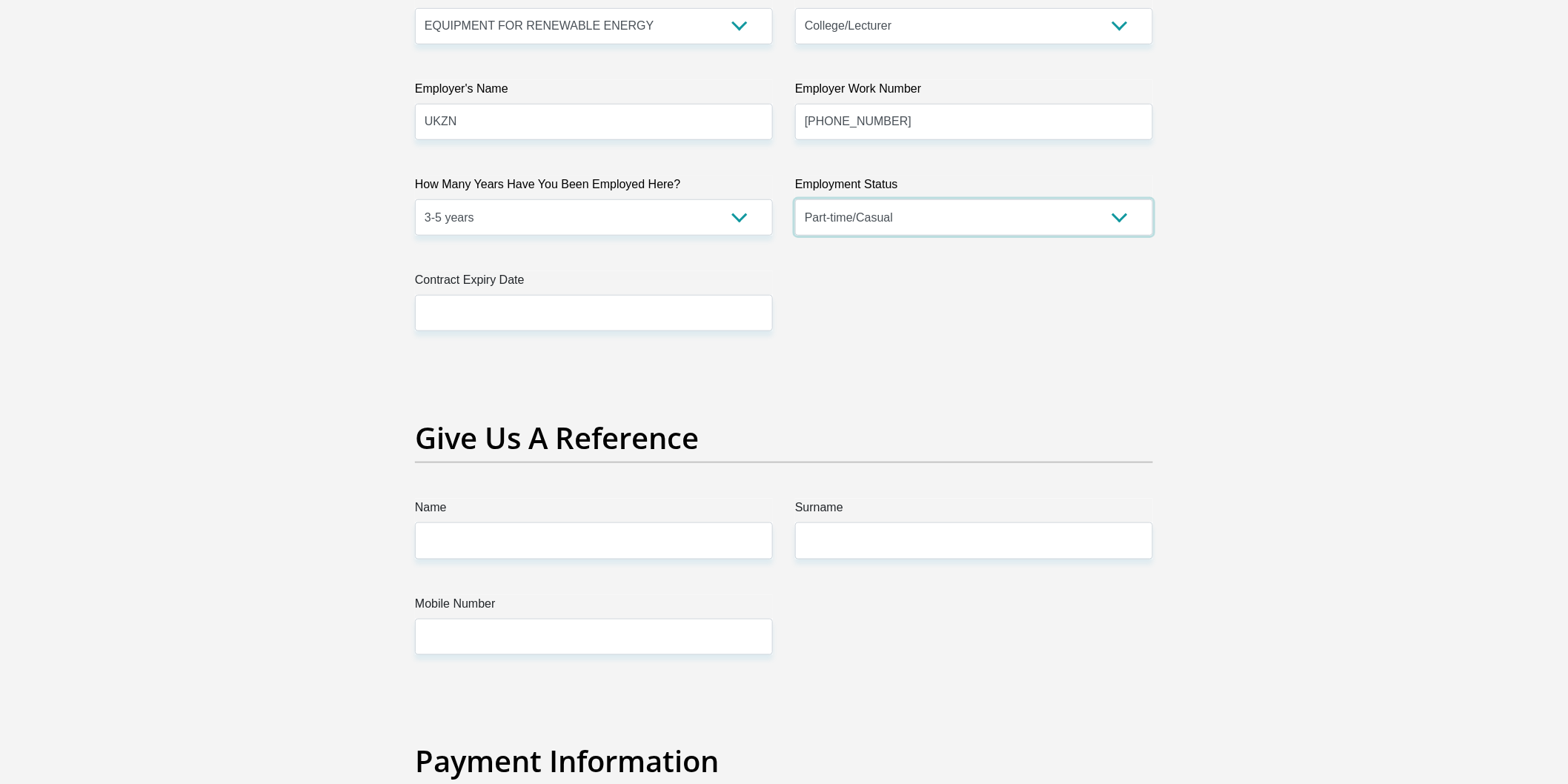 scroll, scrollTop: 2799, scrollLeft: 0, axis: vertical 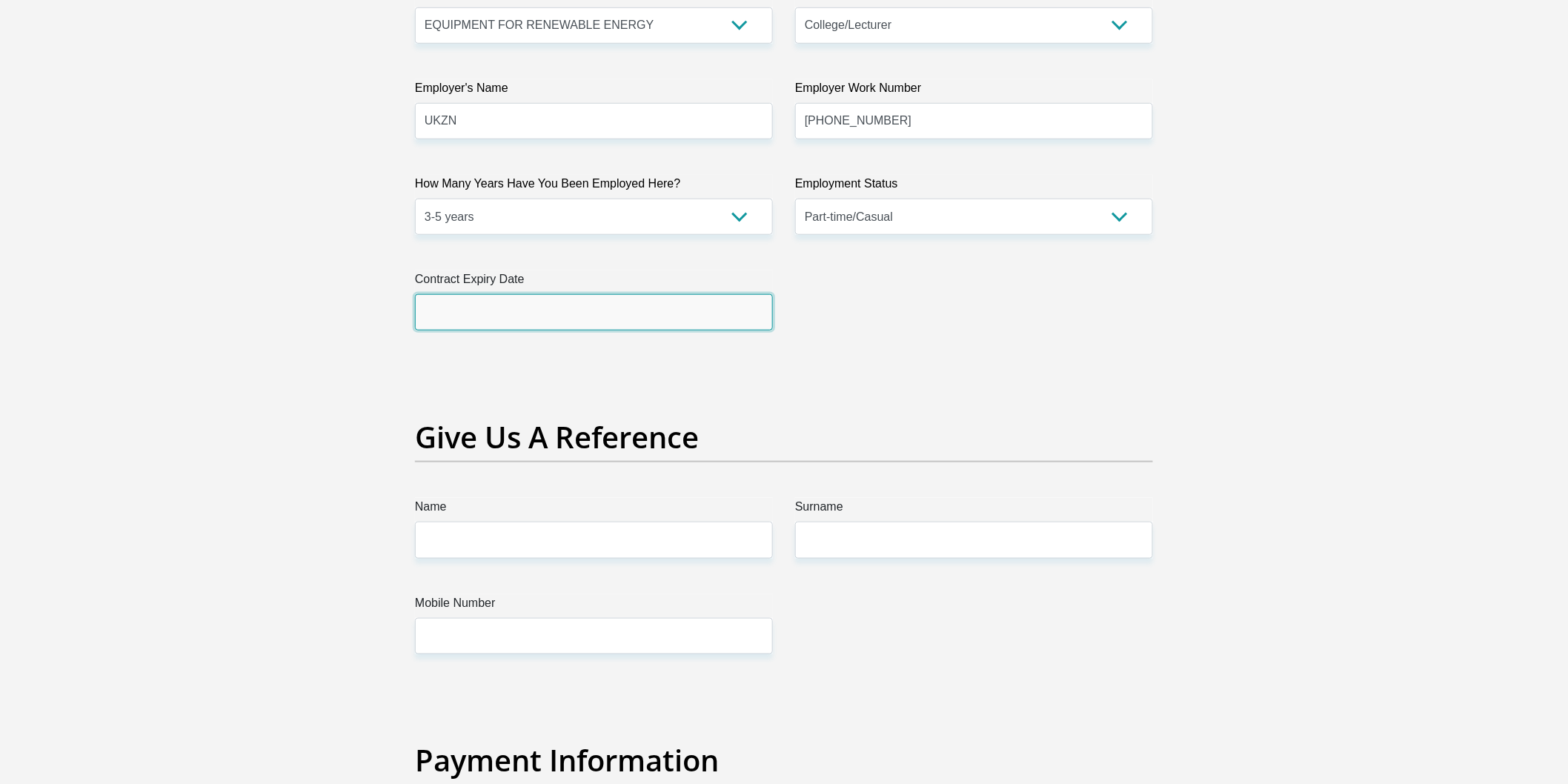 click at bounding box center [594, 312] 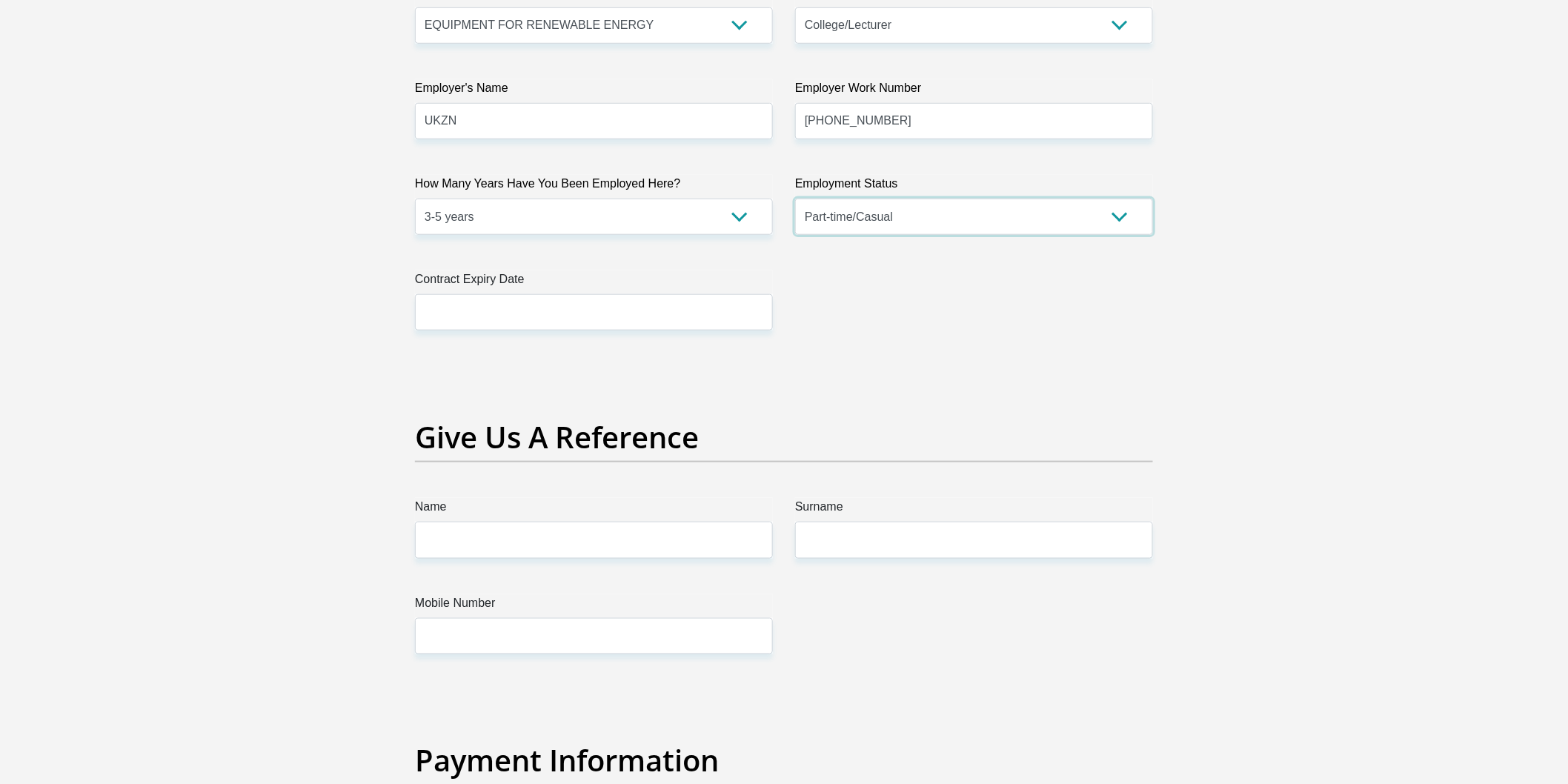click on "Permanent/Full-time
Part-time/Casual
Contract Worker
Self-Employed
Housewife
Retired
Student
Medically Boarded
Disability
Unemployed" at bounding box center [974, 216] 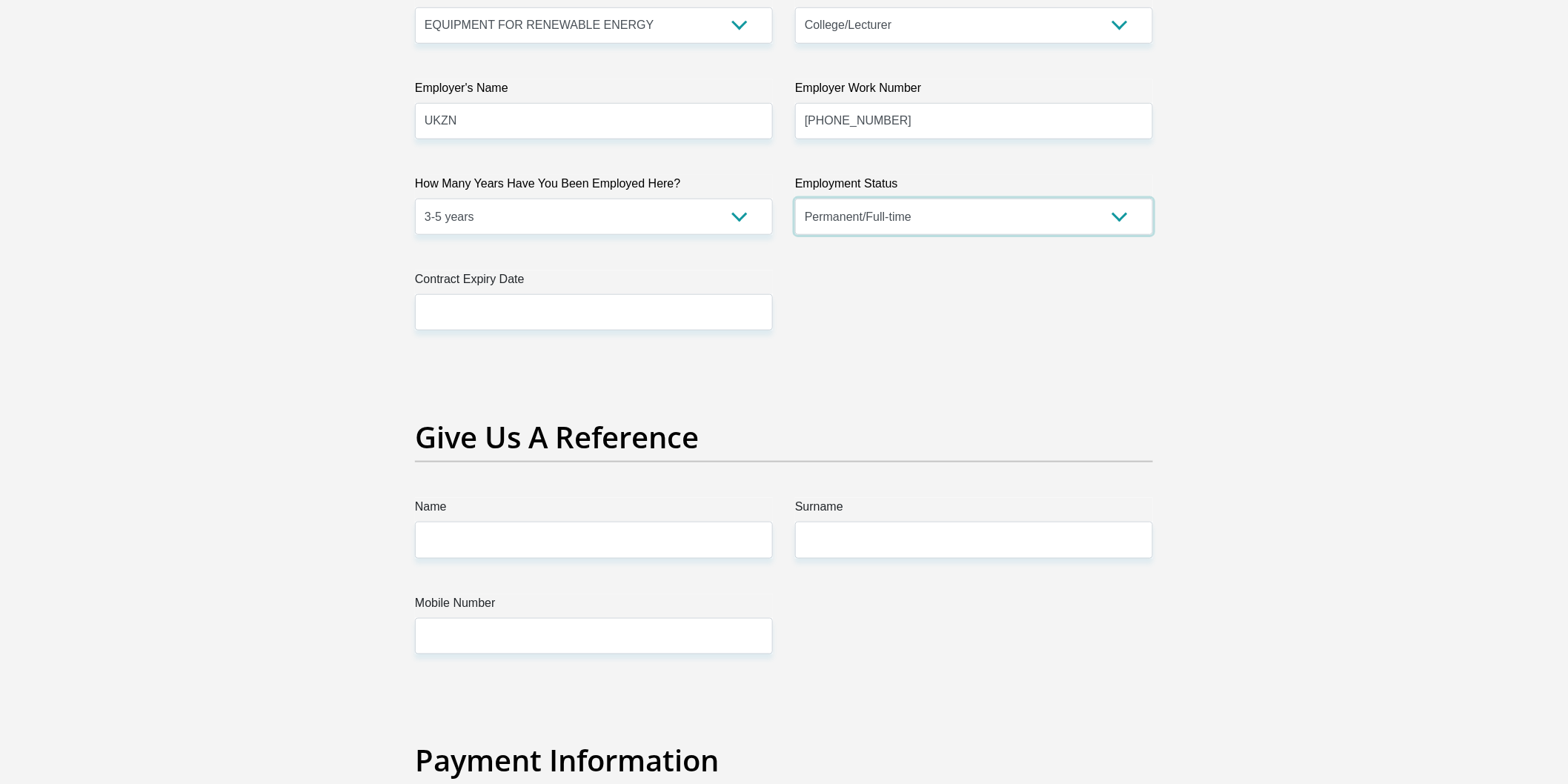 click on "Permanent/Full-time
Part-time/Casual
Contract Worker
Self-Employed
Housewife
Retired
Student
Medically Boarded
Disability
Unemployed" at bounding box center (974, 216) 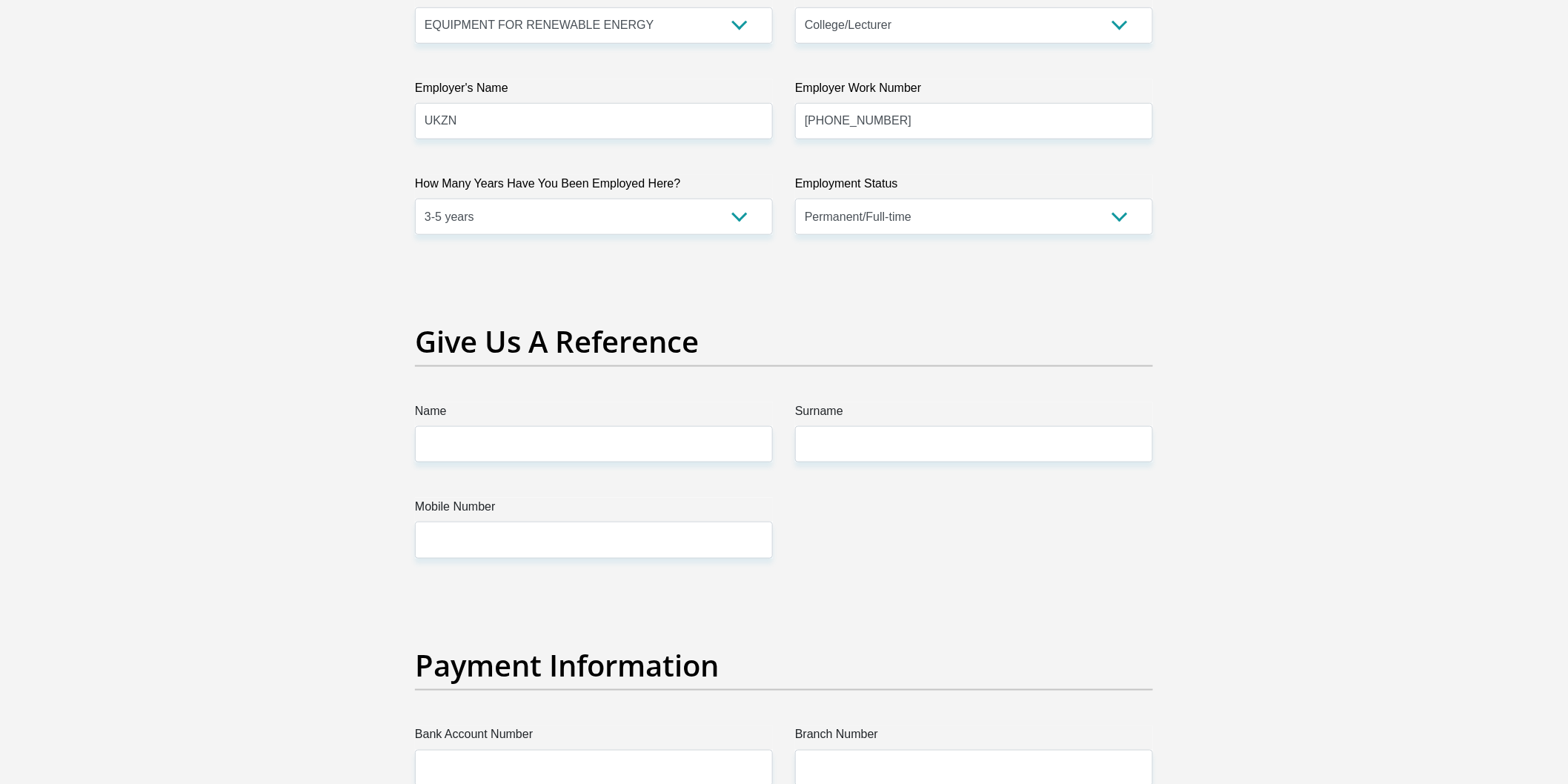 click on "Name" at bounding box center [594, 414] 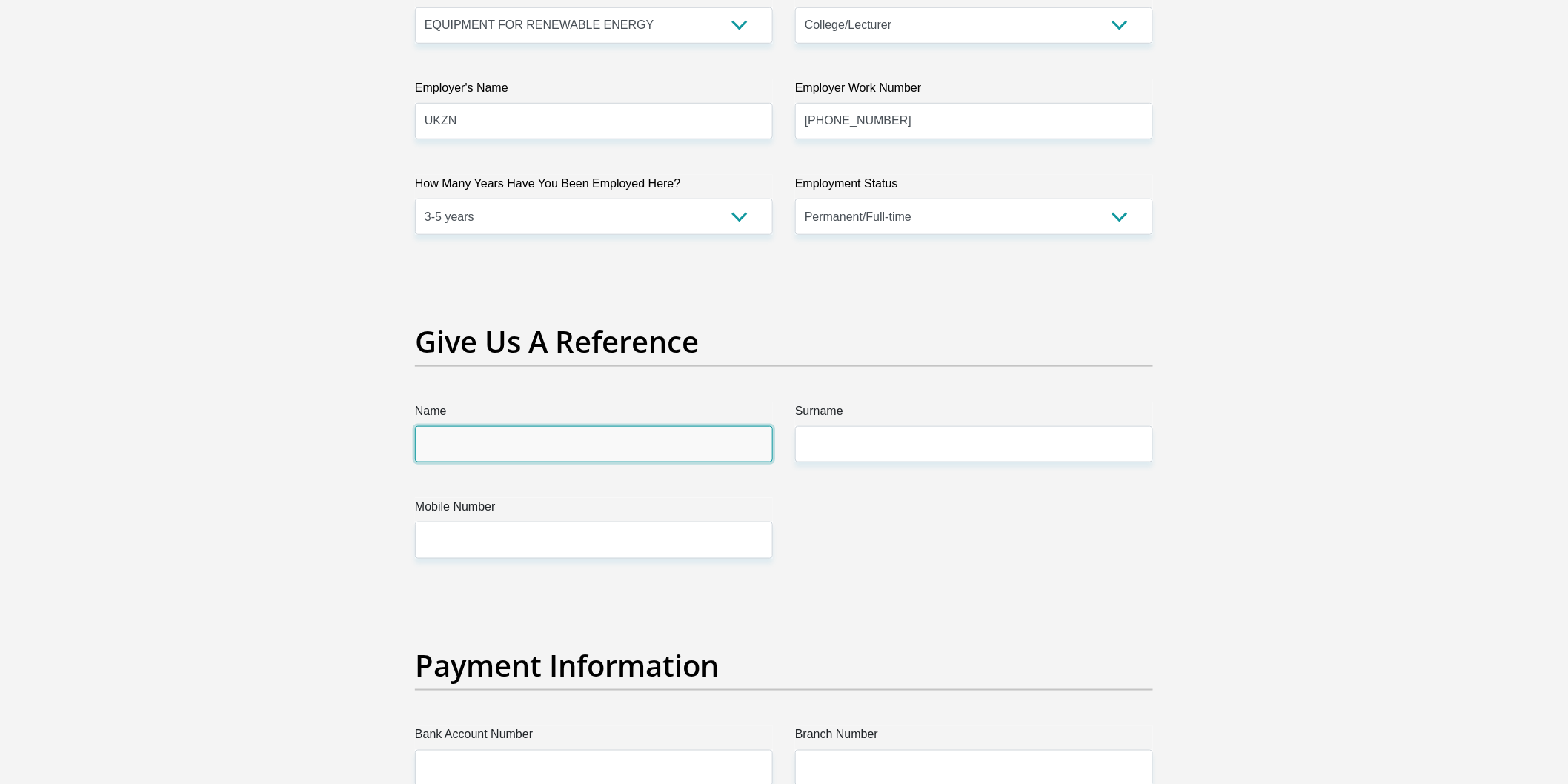 click on "Name" at bounding box center (594, 444) 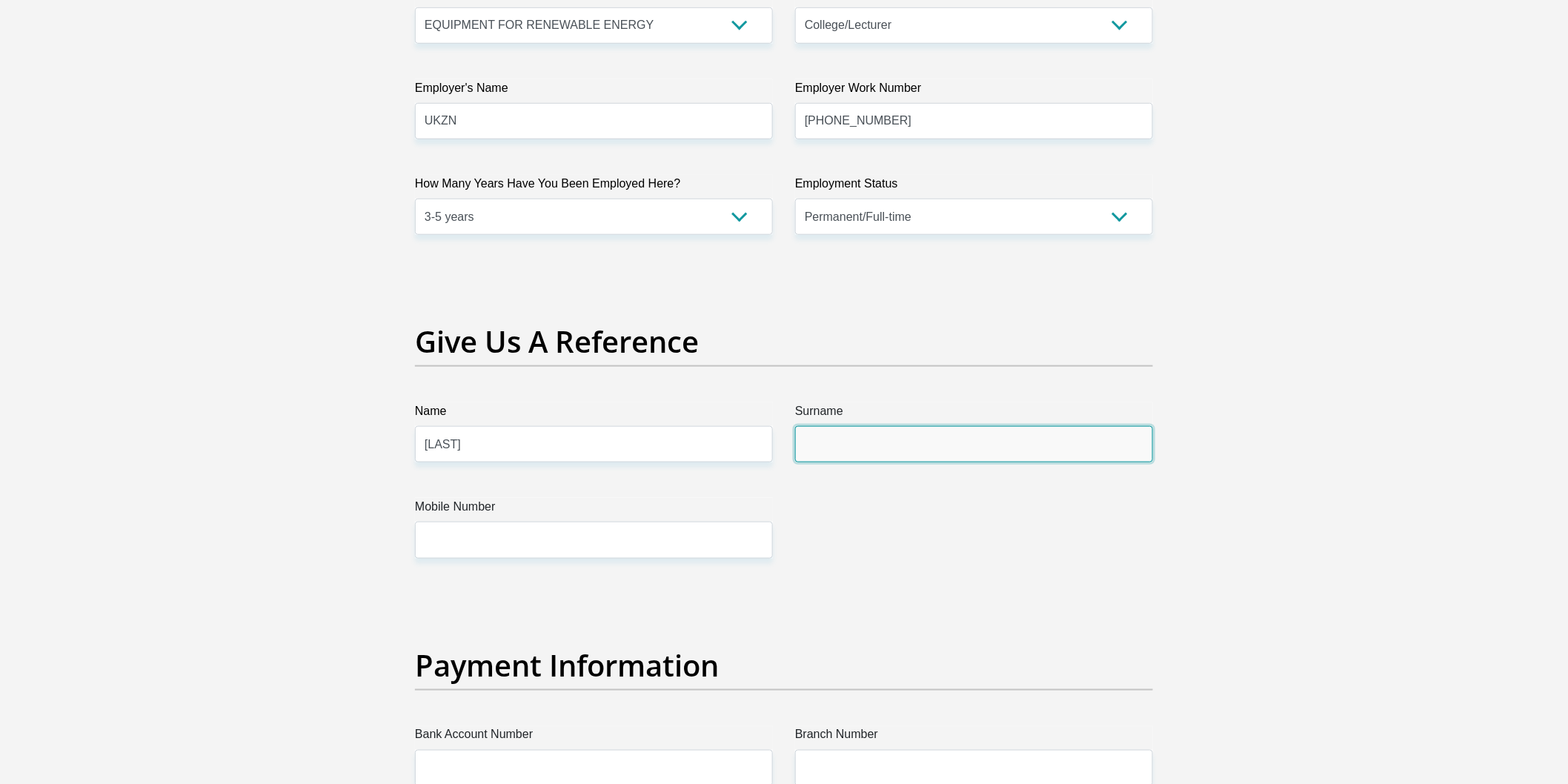 drag, startPoint x: 903, startPoint y: 426, endPoint x: 890, endPoint y: 431, distance: 13.928388 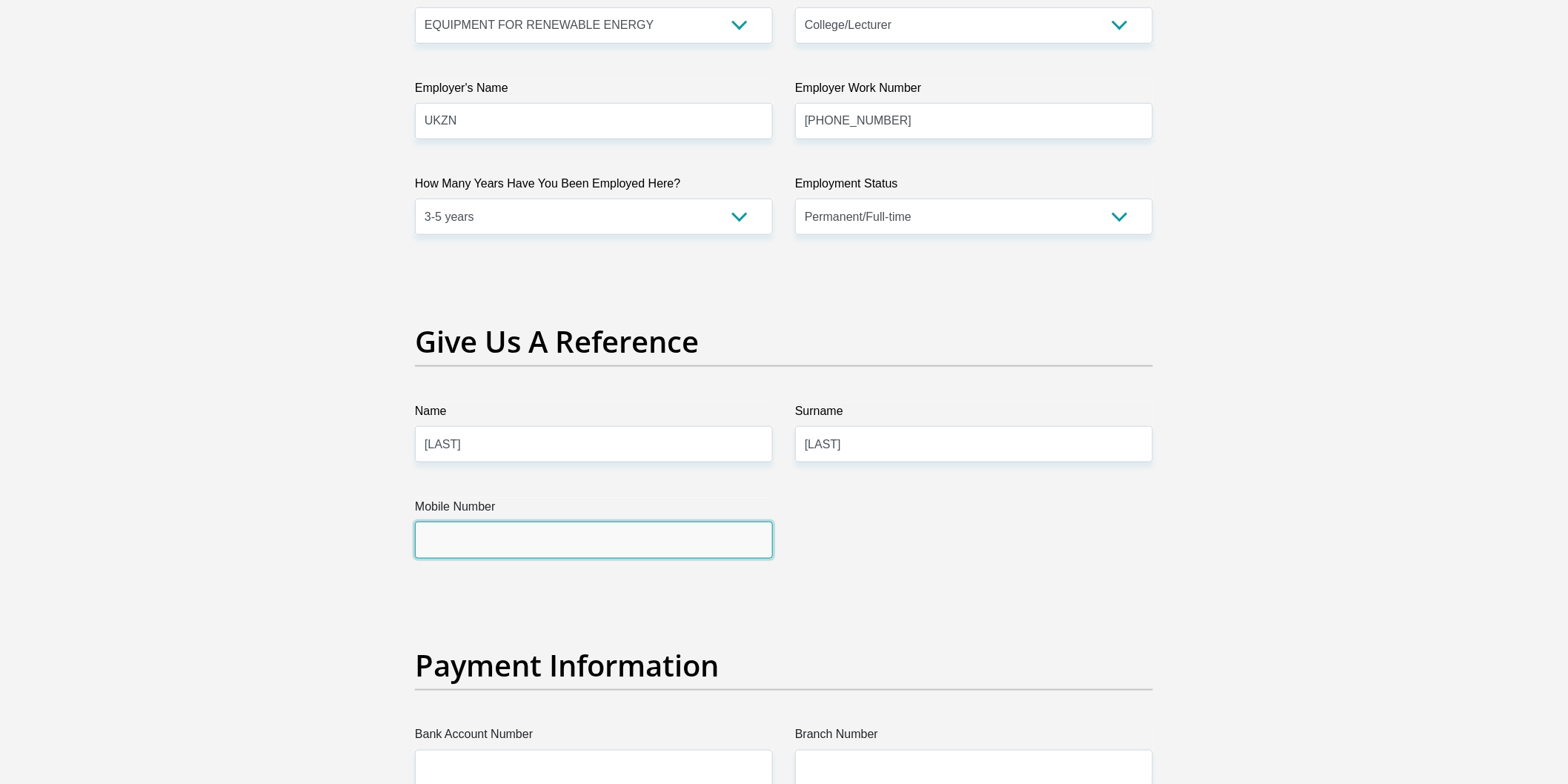 drag, startPoint x: 432, startPoint y: 557, endPoint x: 455, endPoint y: 554, distance: 23.195 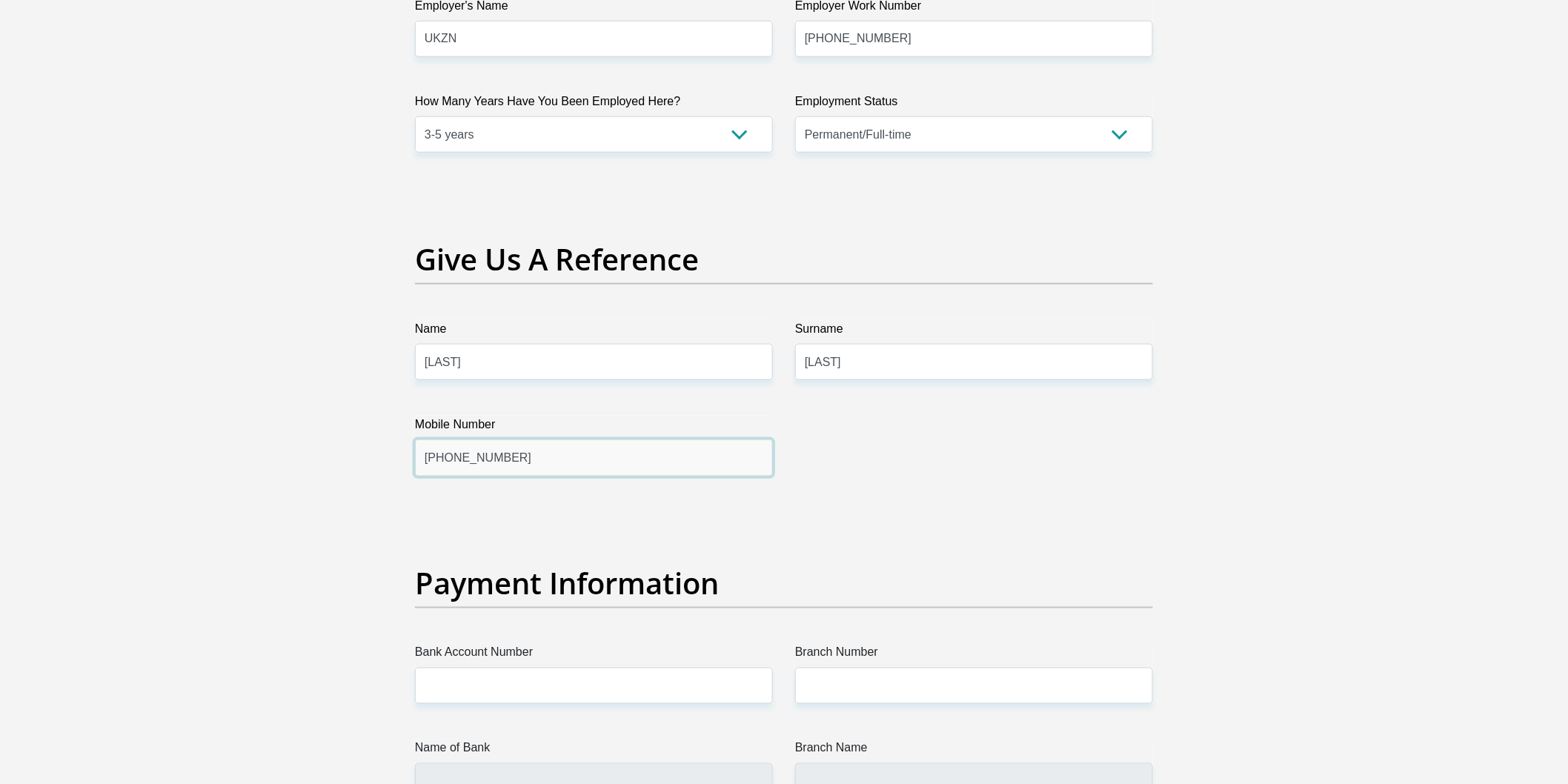 scroll, scrollTop: 3046, scrollLeft: 0, axis: vertical 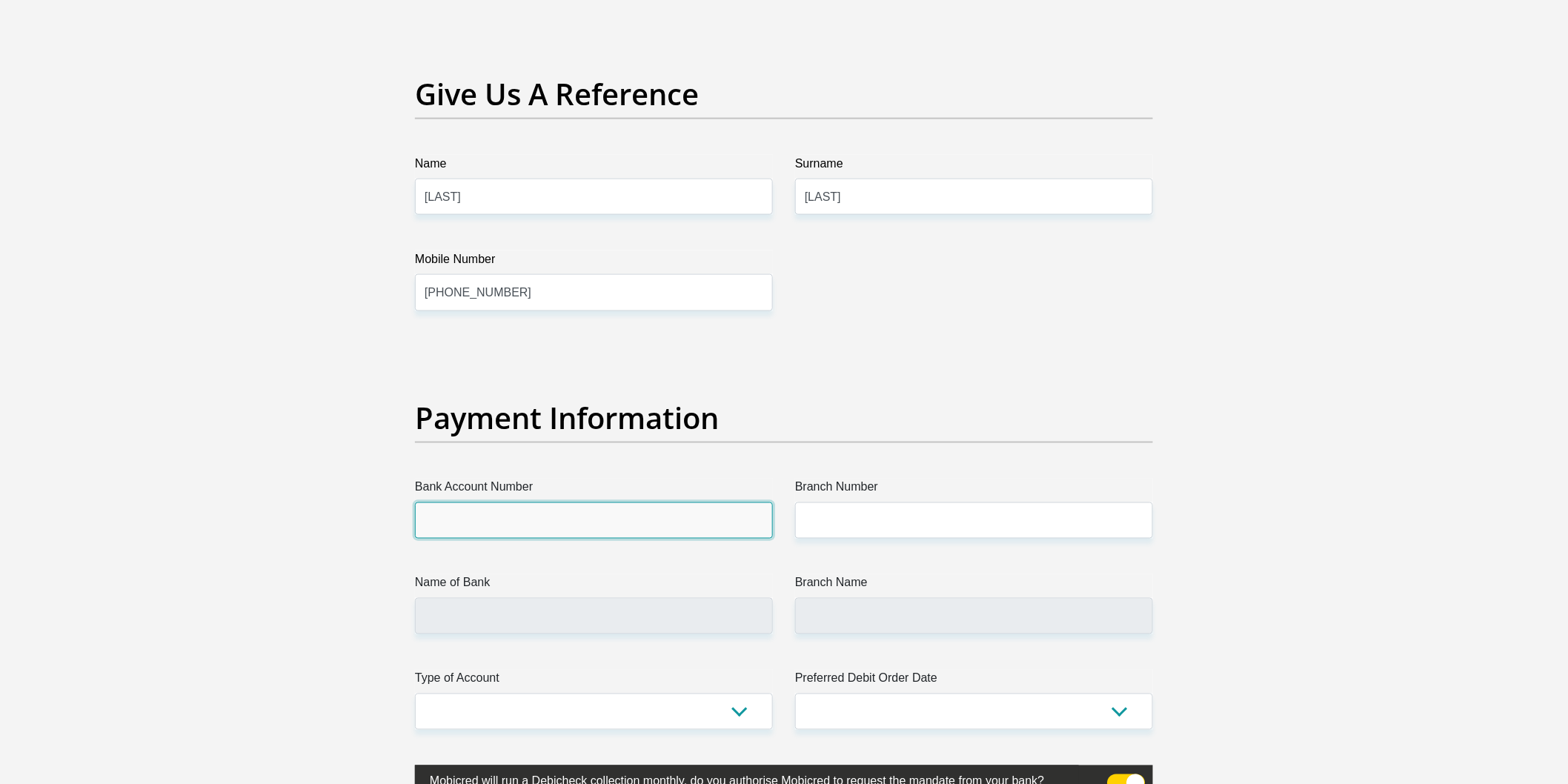 click on "Bank Account Number" at bounding box center [594, 520] 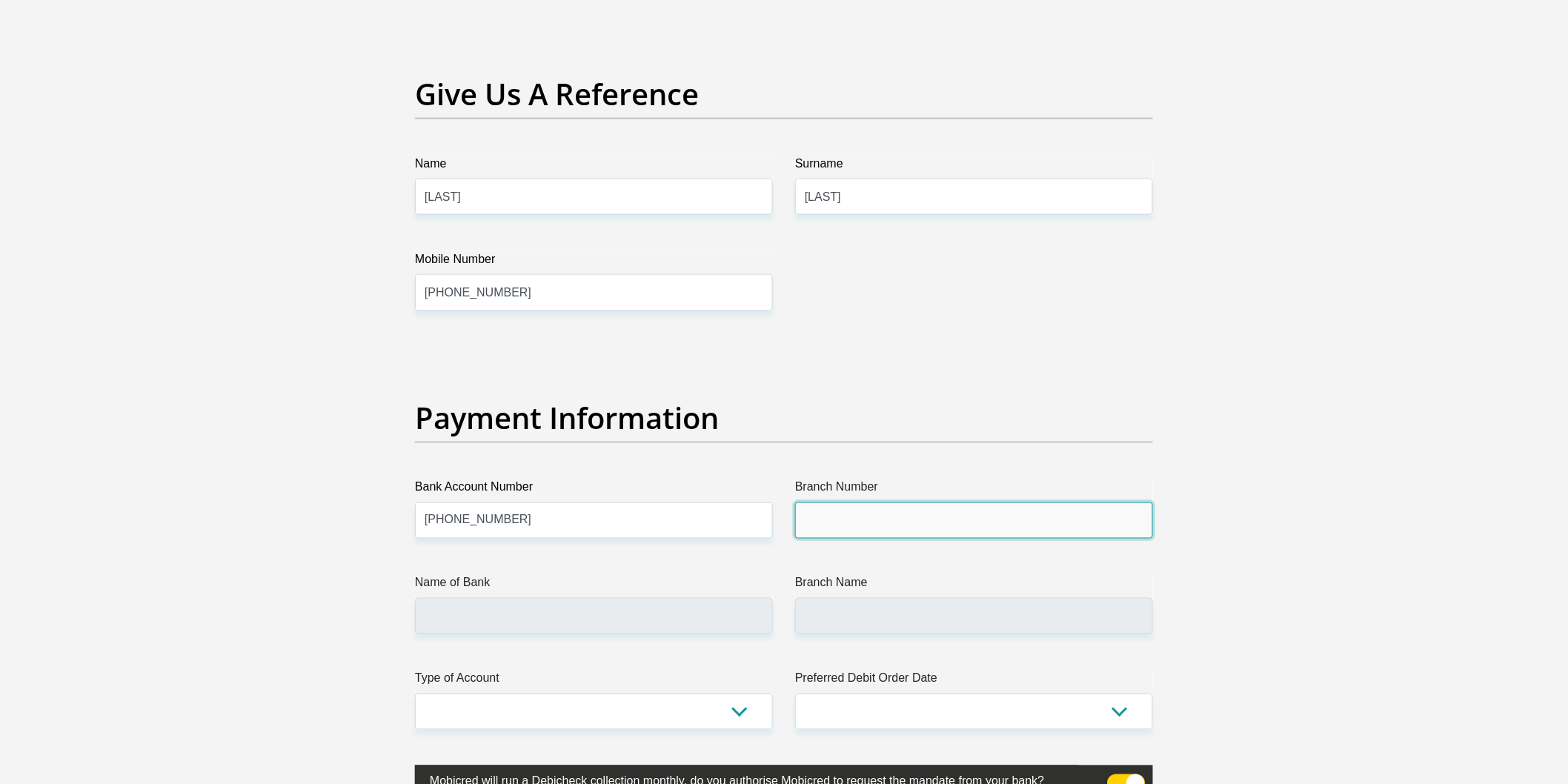 click on "Branch Number" at bounding box center [974, 520] 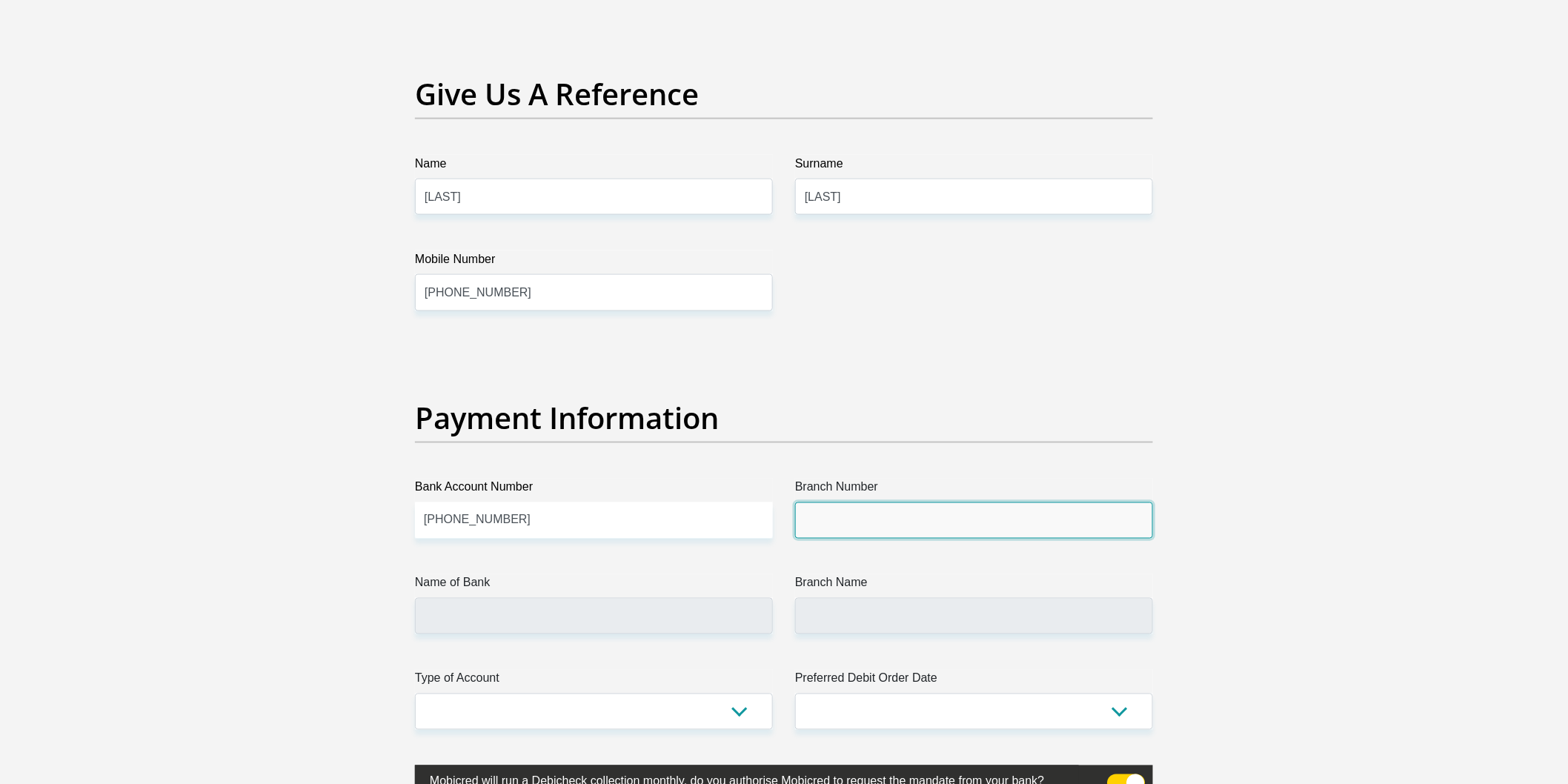 type on "221126" 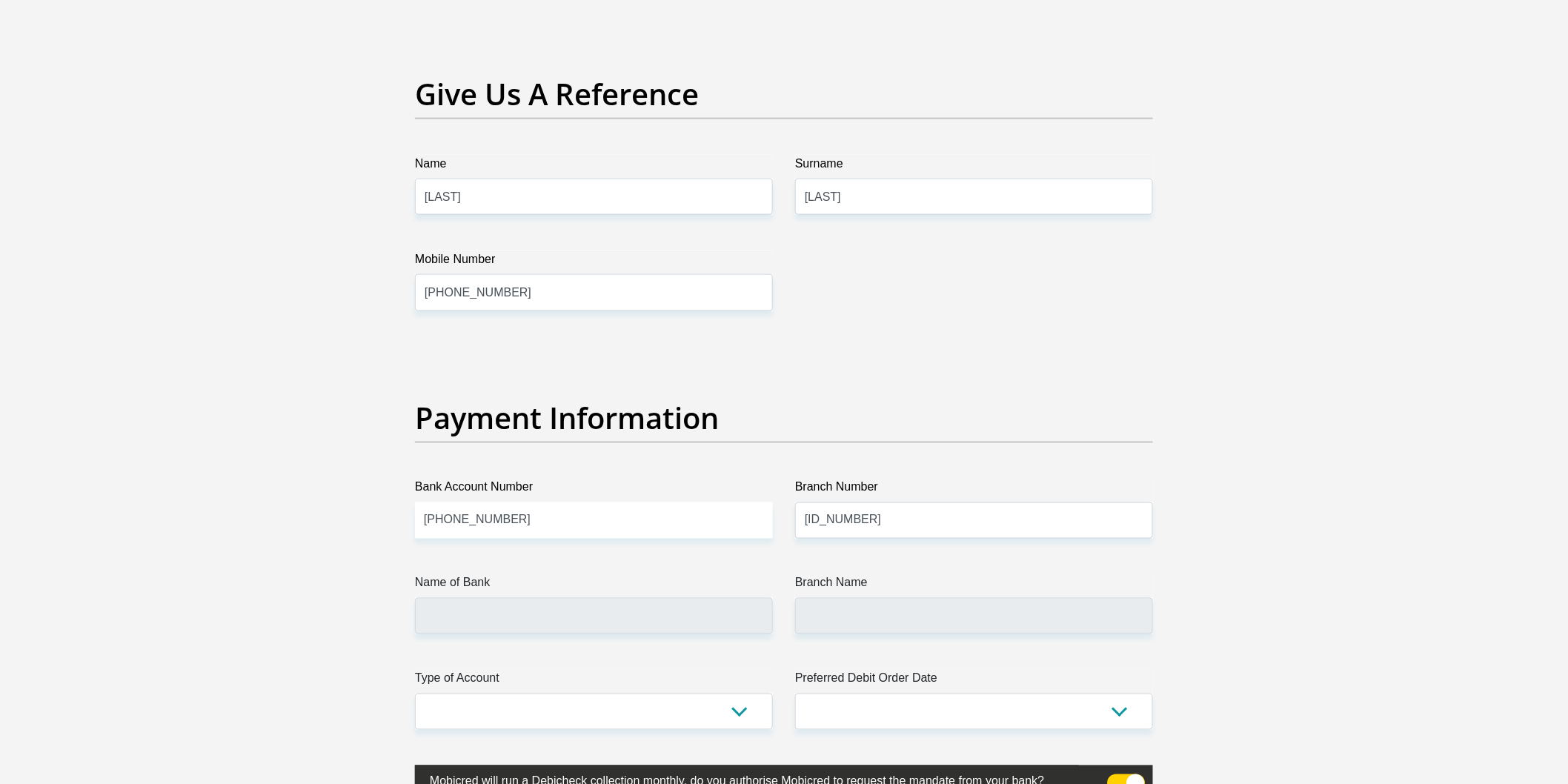 click on "Title
Mr
Ms
Mrs
Dr
Other
First Name
Ewan
Surname
Slabber
ID Number
9612045095083
Please input valid ID number
Race
Black
Coloured
Indian
White
Other
Contact Number
0604703118
Please input valid contact number
Nationality
South Africa
Afghanistan
Aland Islands  Albania  Algeria" at bounding box center (784, -403) 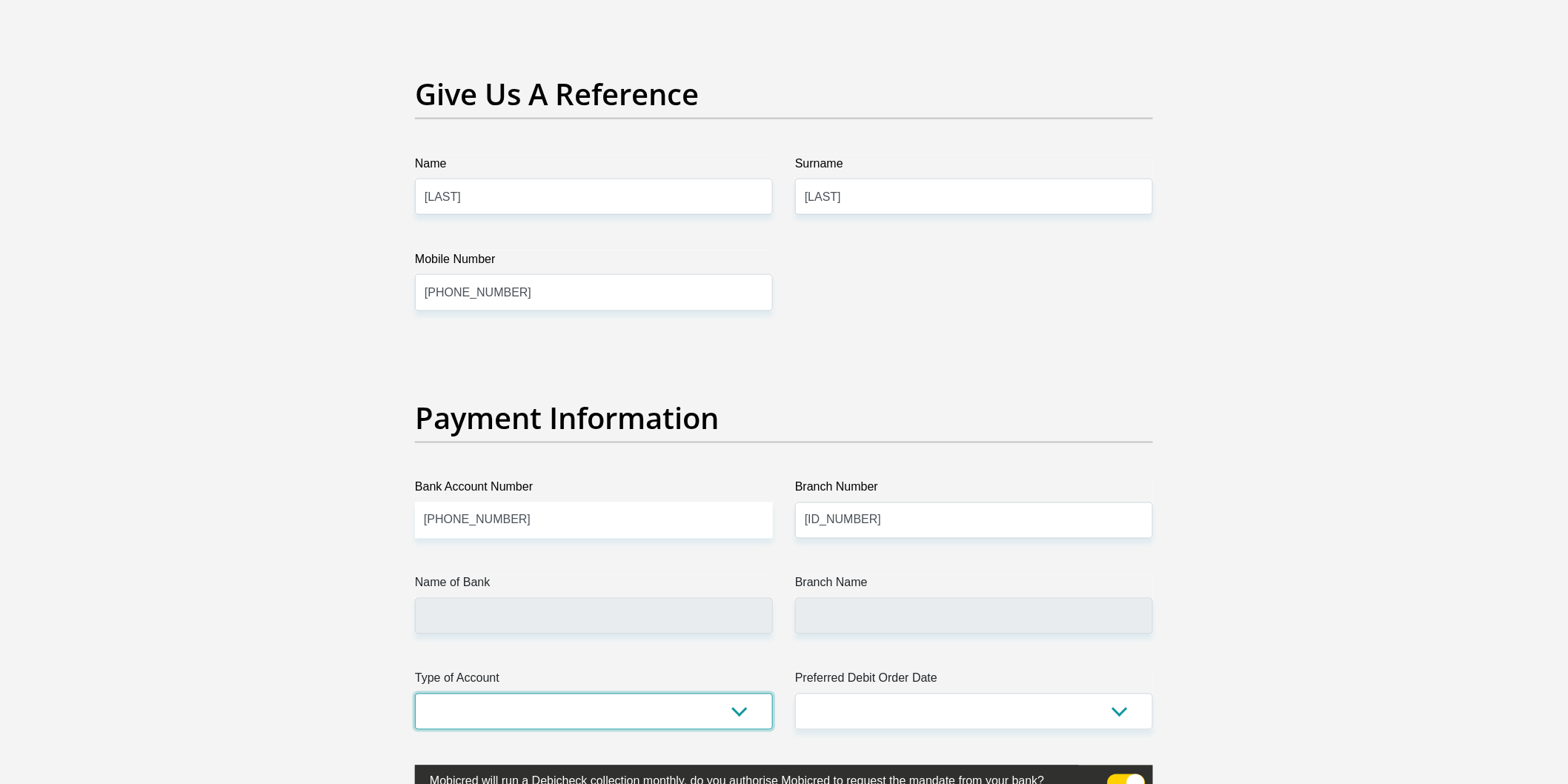 click on "Cheque
Savings" at bounding box center (594, 711) 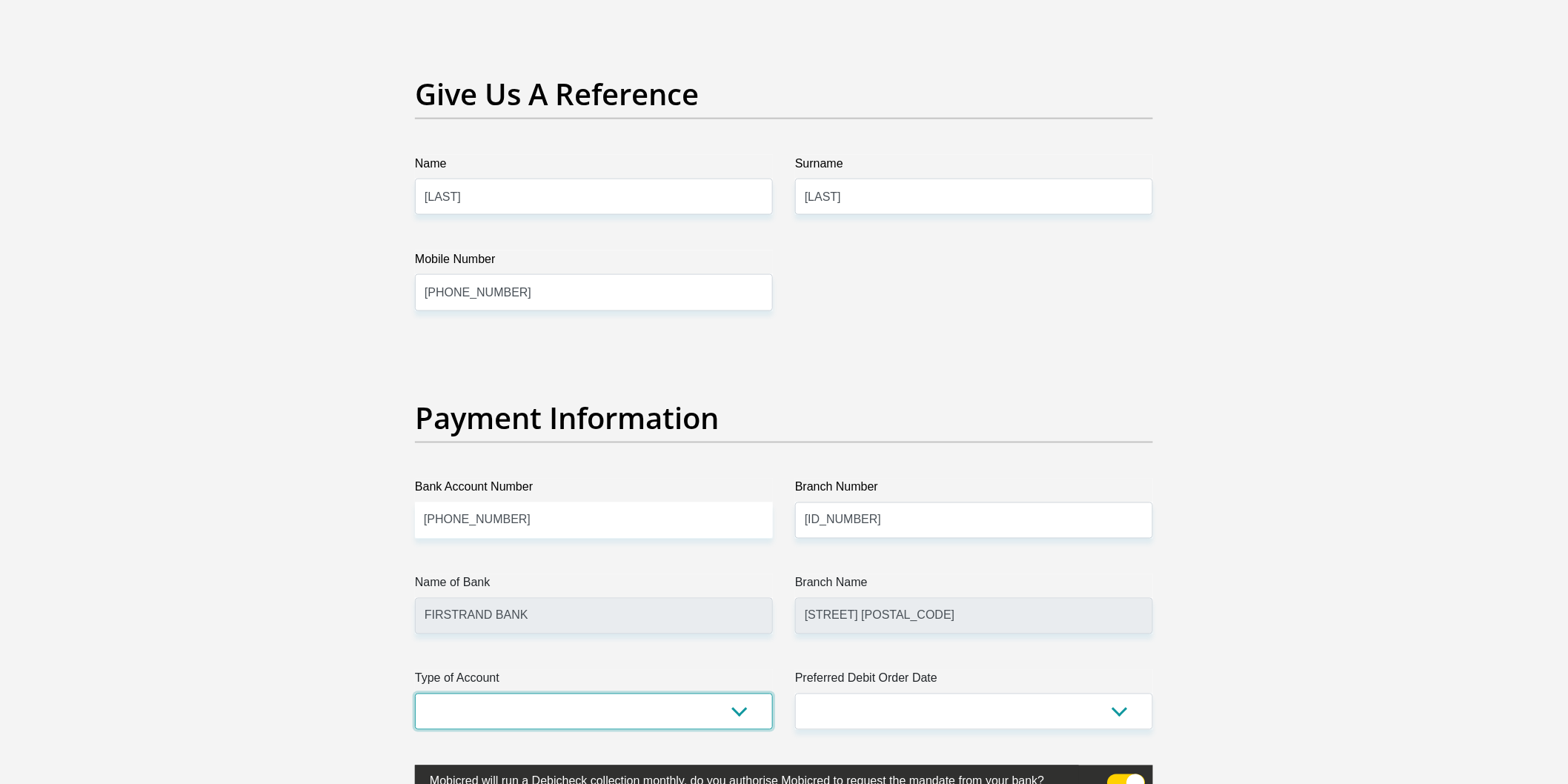 select on "CUR" 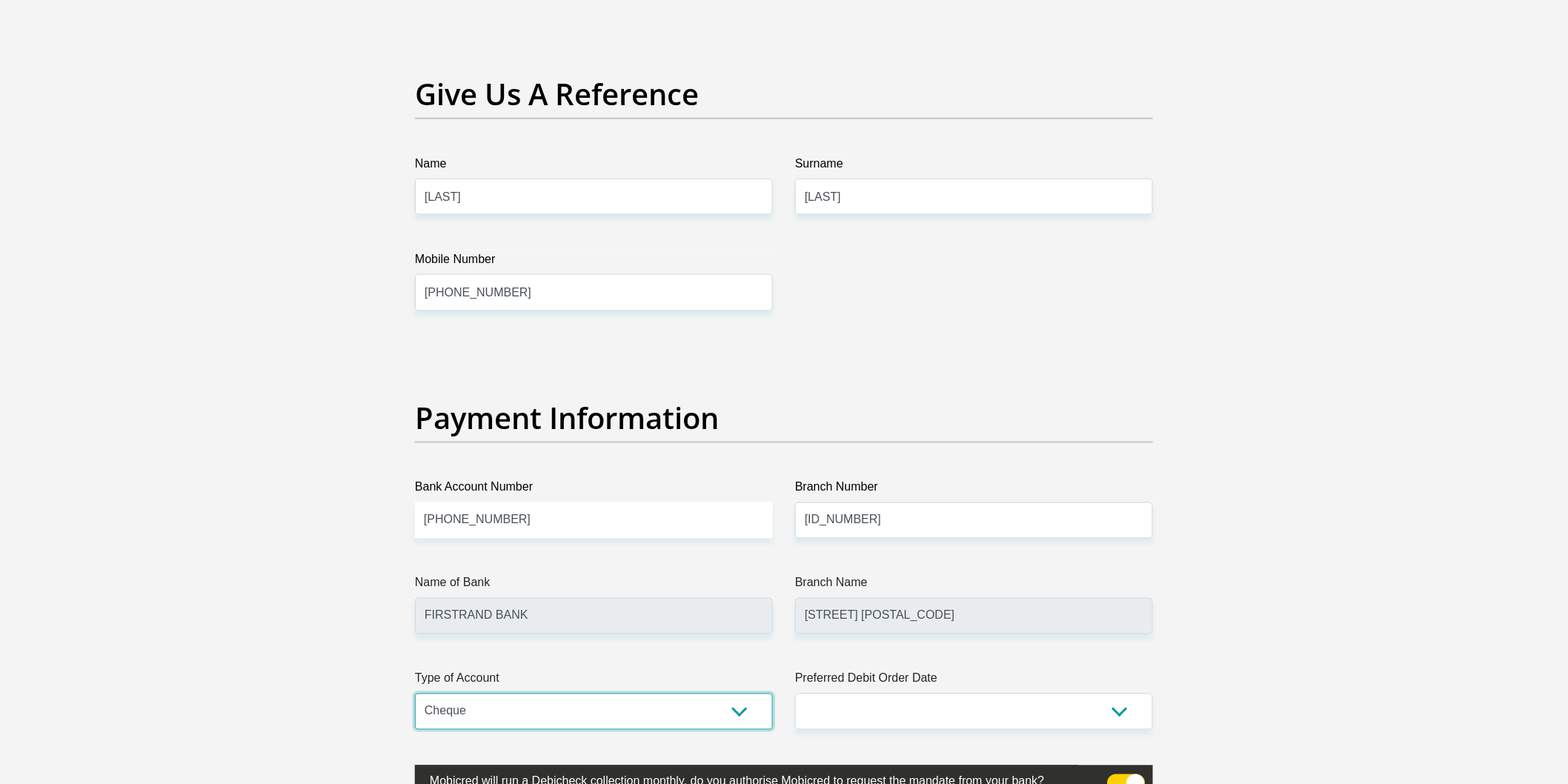click on "Cheque
Savings" at bounding box center (594, 711) 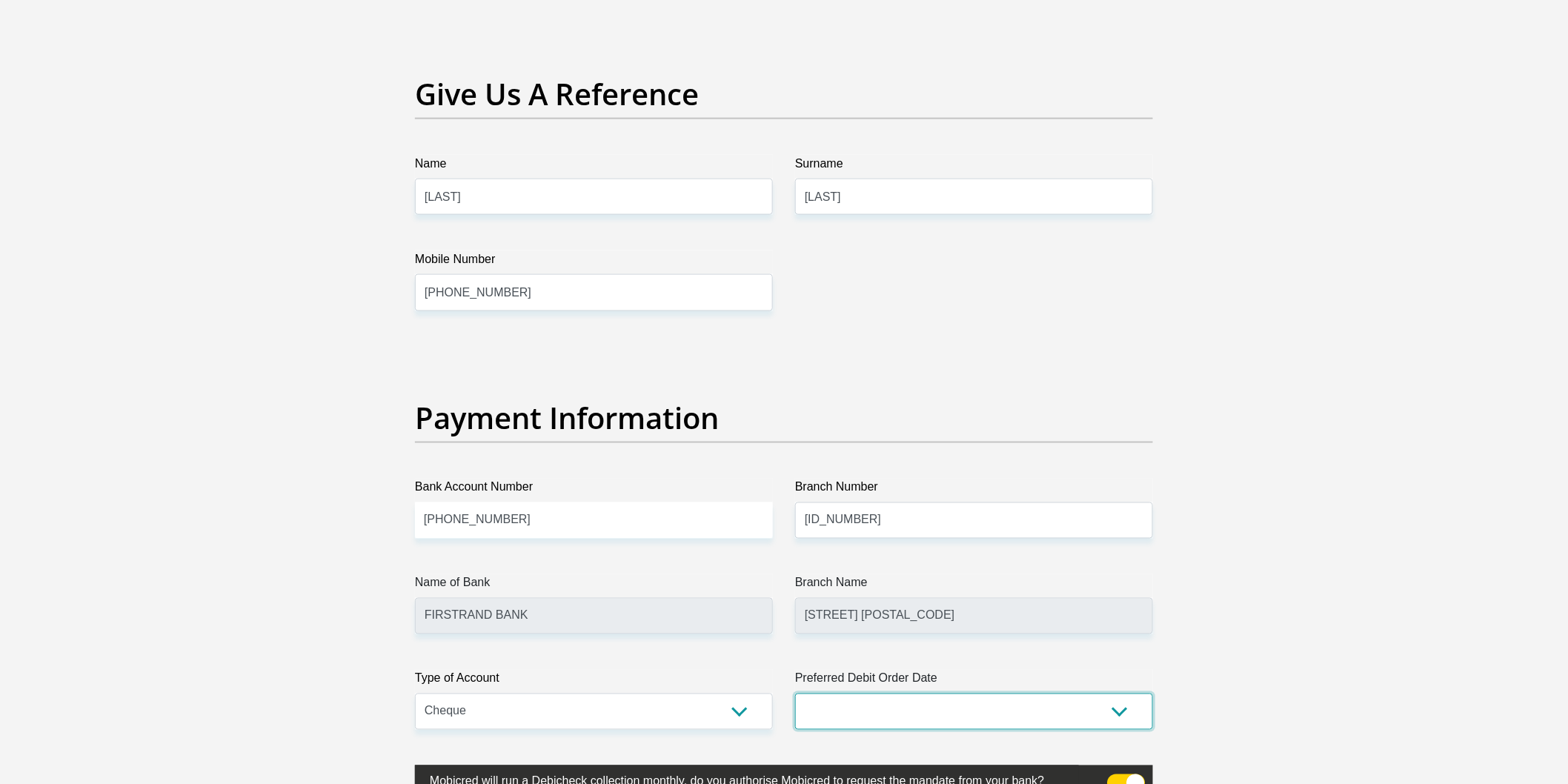 click on "1st
2nd
3rd
4th
5th
7th
18th
19th
20th
21st
22nd
23rd
24th
25th
26th
27th
28th
29th
30th" at bounding box center (974, 711) 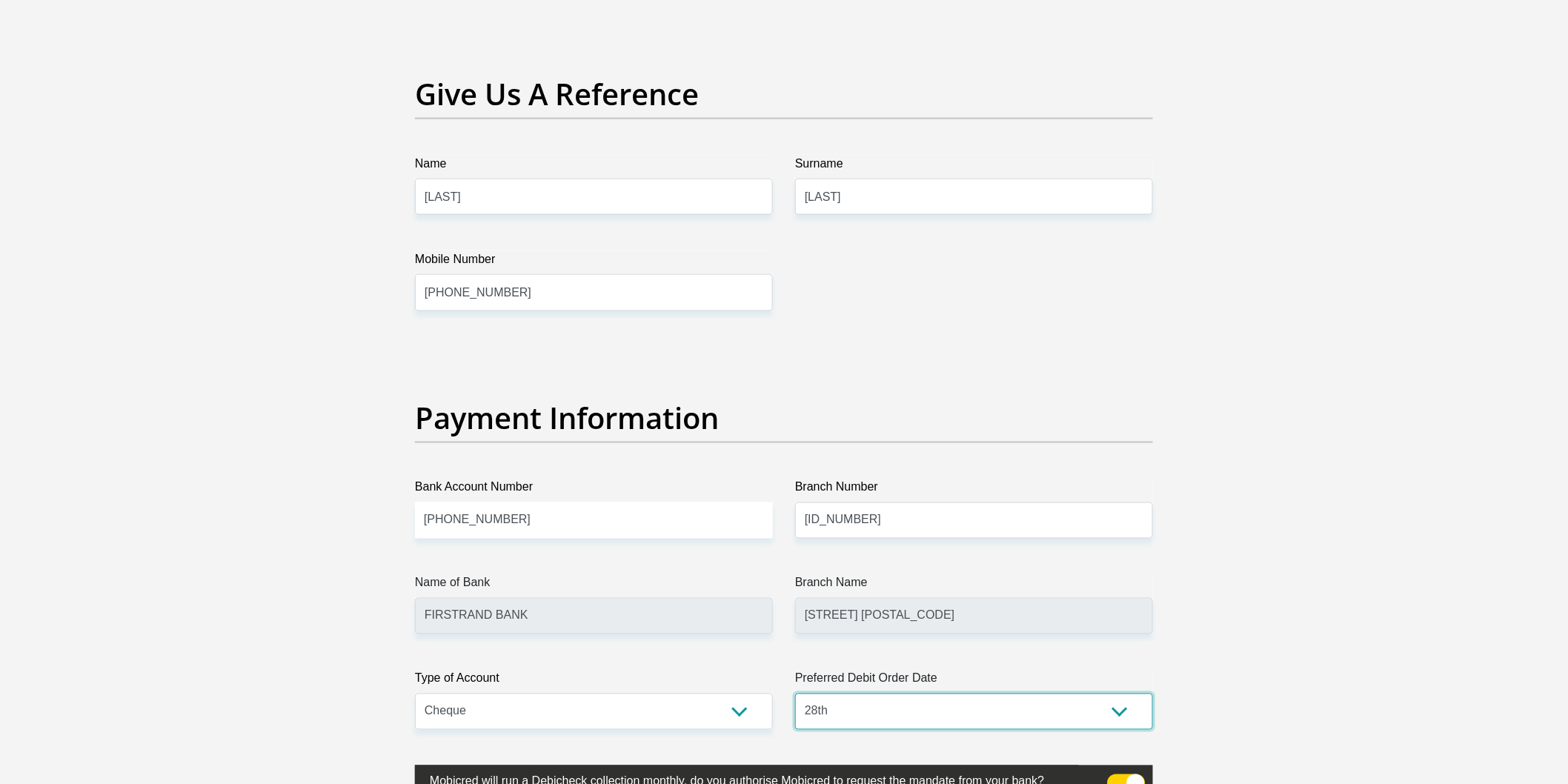 click on "1st
2nd
3rd
4th
5th
7th
18th
19th
20th
21st
22nd
23rd
24th
25th
26th
27th
28th
29th
30th" at bounding box center [974, 711] 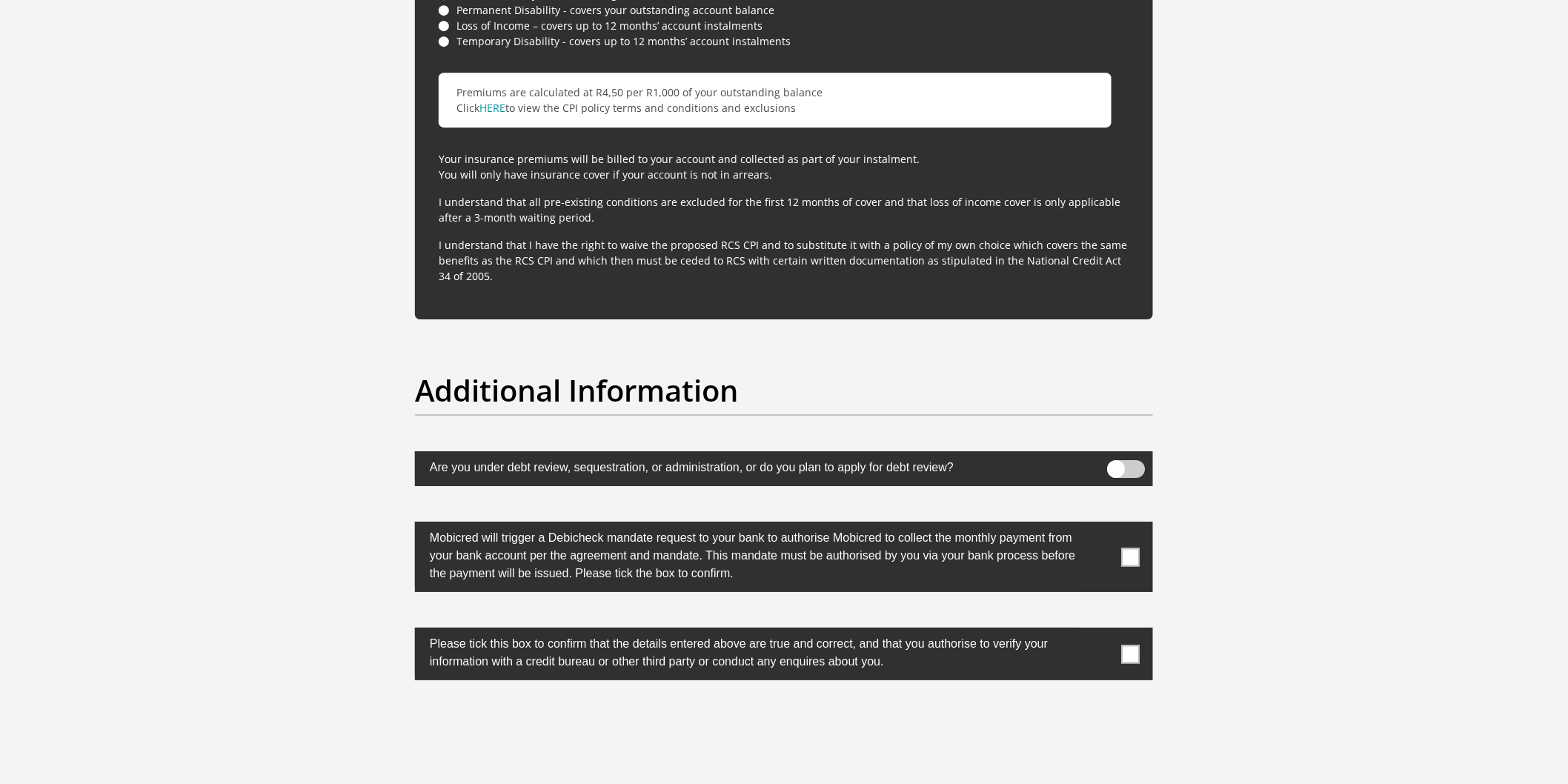 scroll, scrollTop: 4446, scrollLeft: 0, axis: vertical 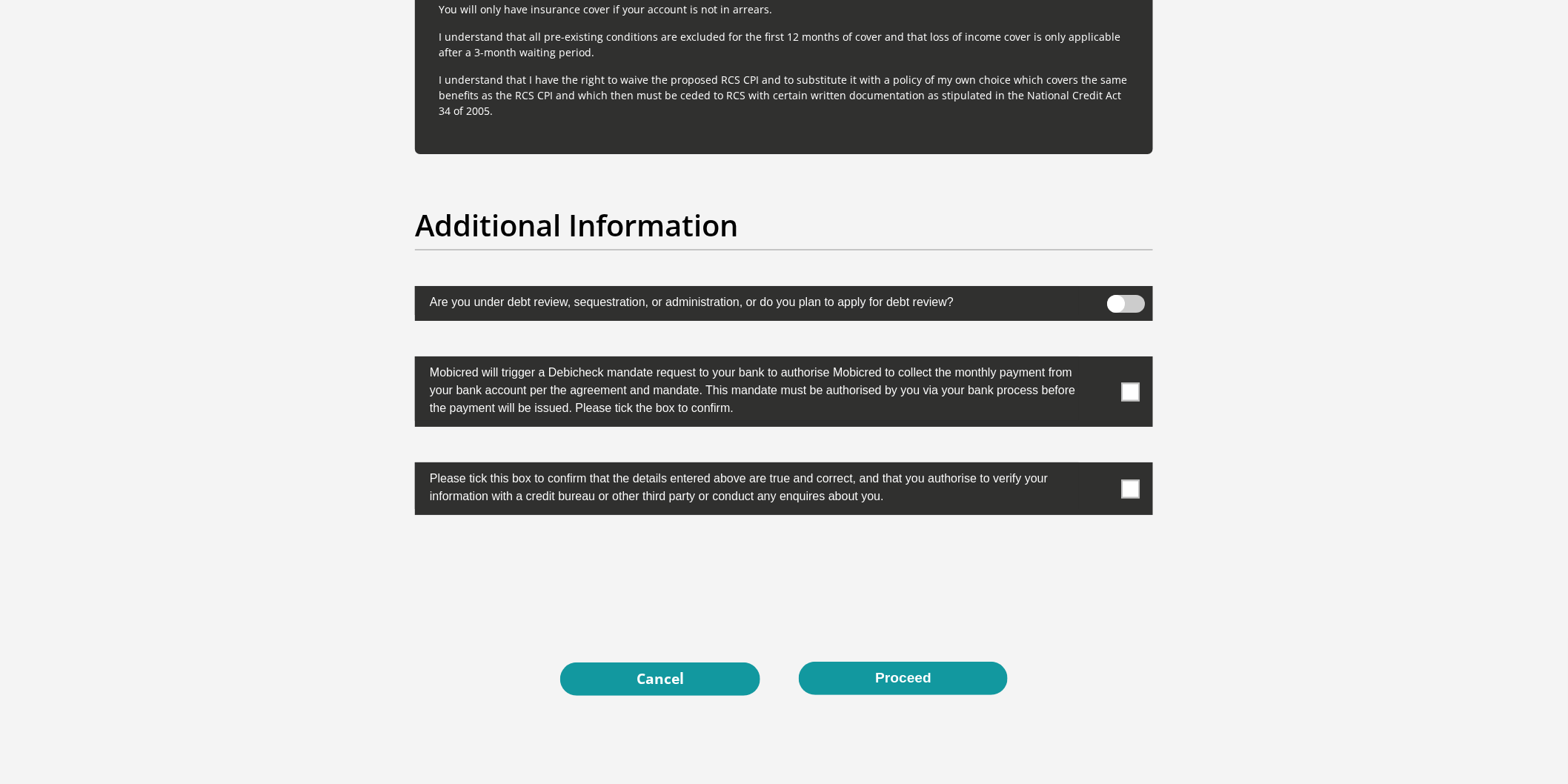 click at bounding box center [1131, 391] 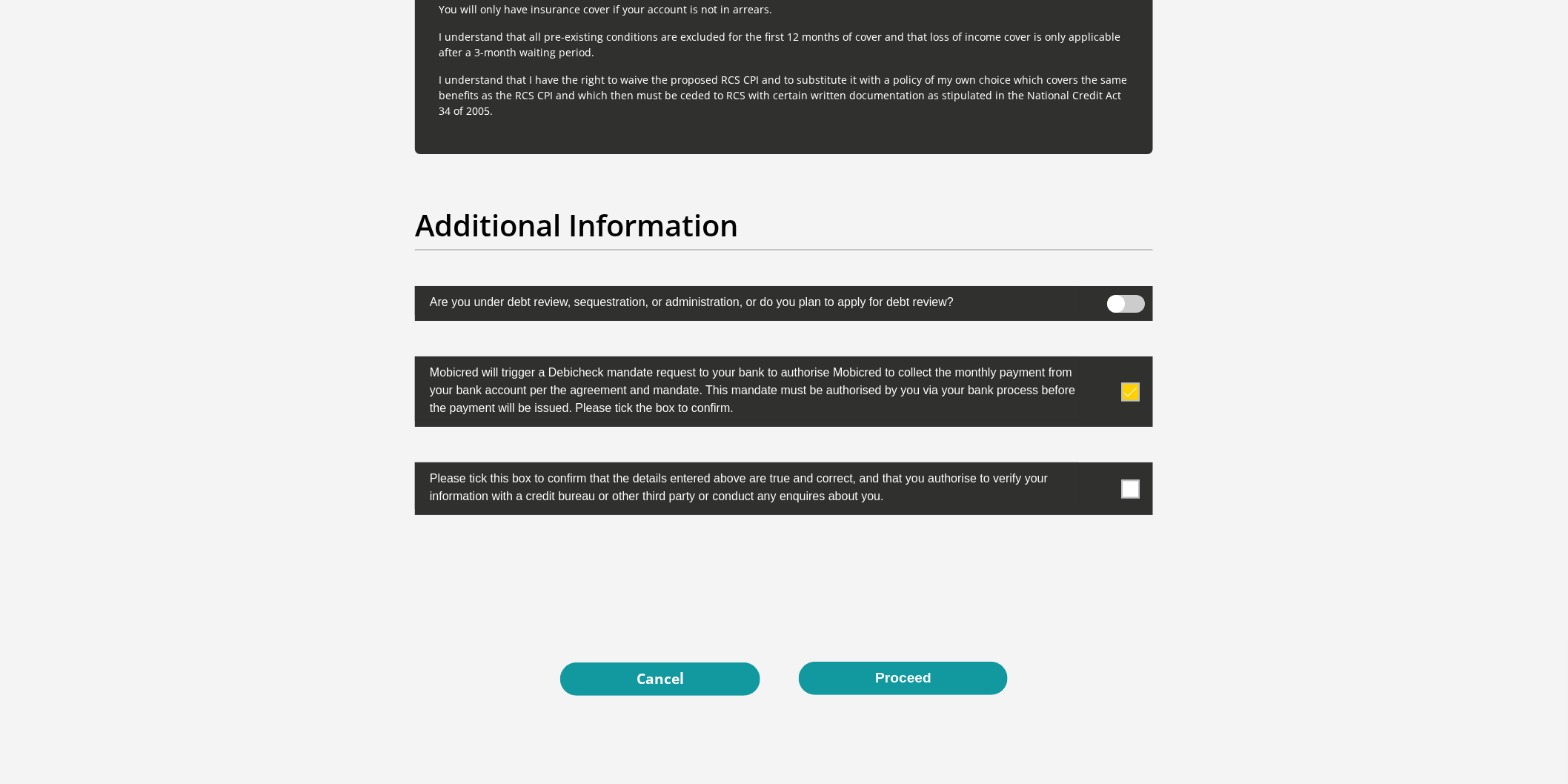 click at bounding box center (1131, 488) 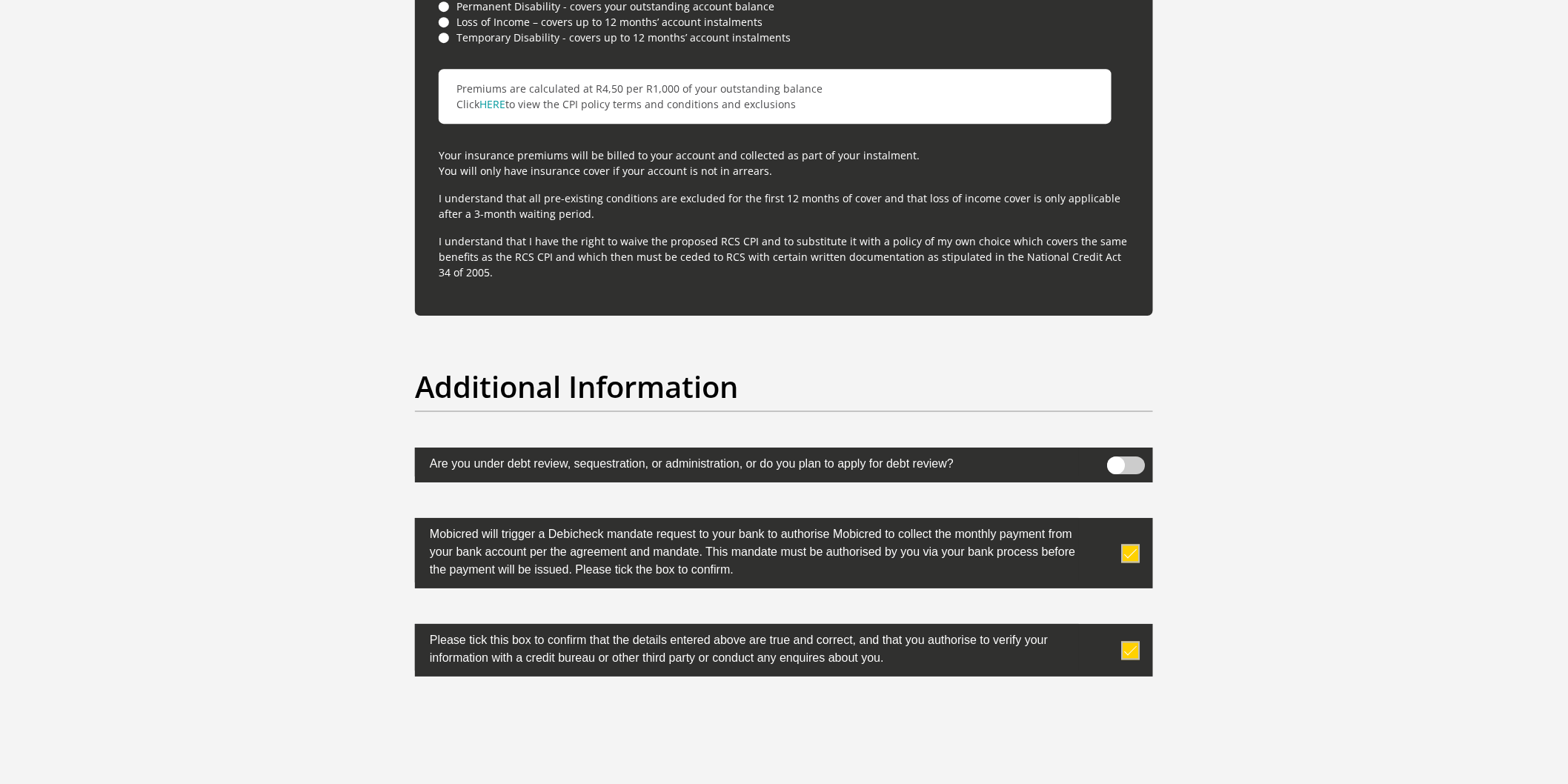 scroll, scrollTop: 4531, scrollLeft: 0, axis: vertical 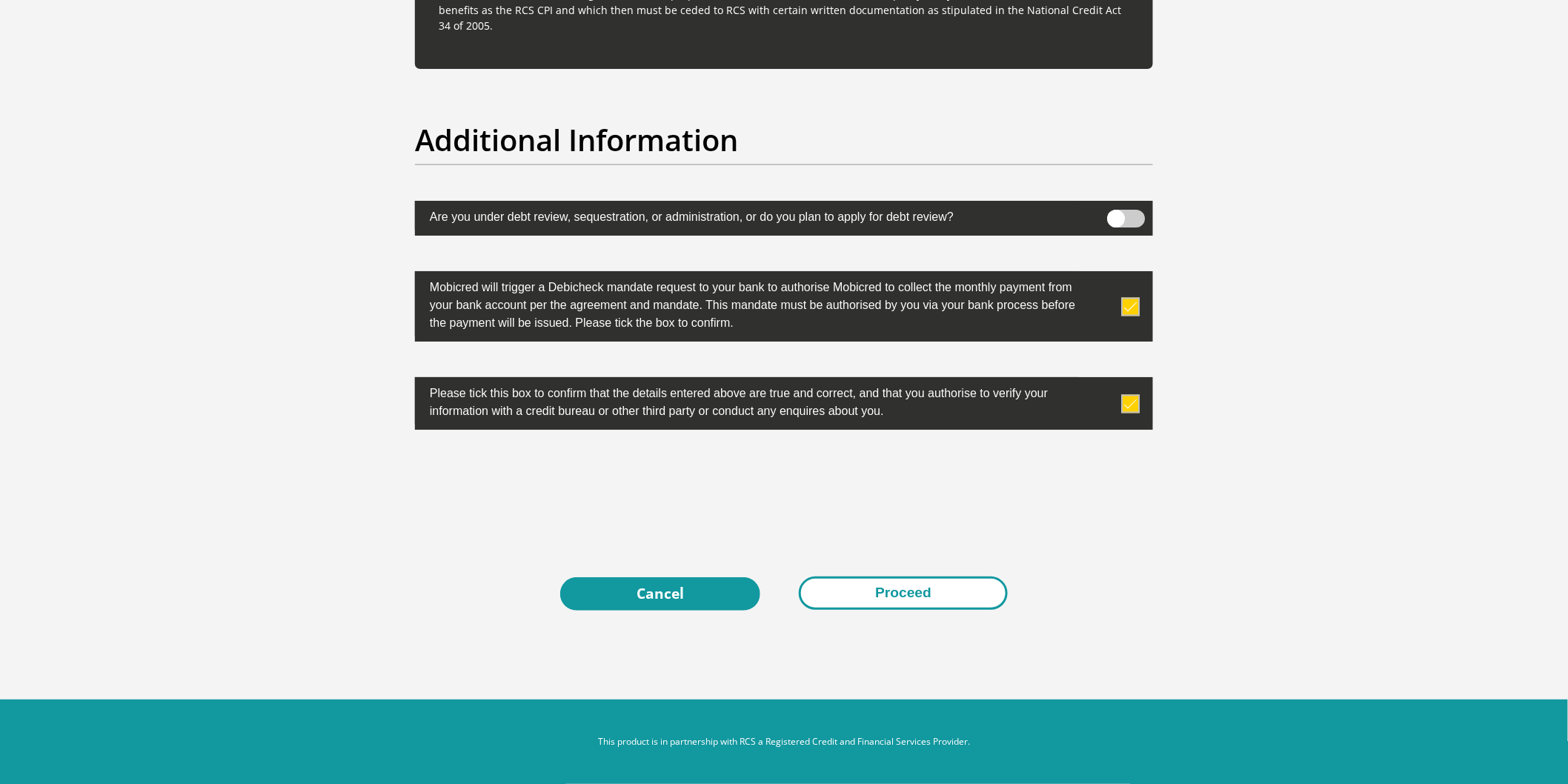 click on "Proceed" at bounding box center [903, 593] 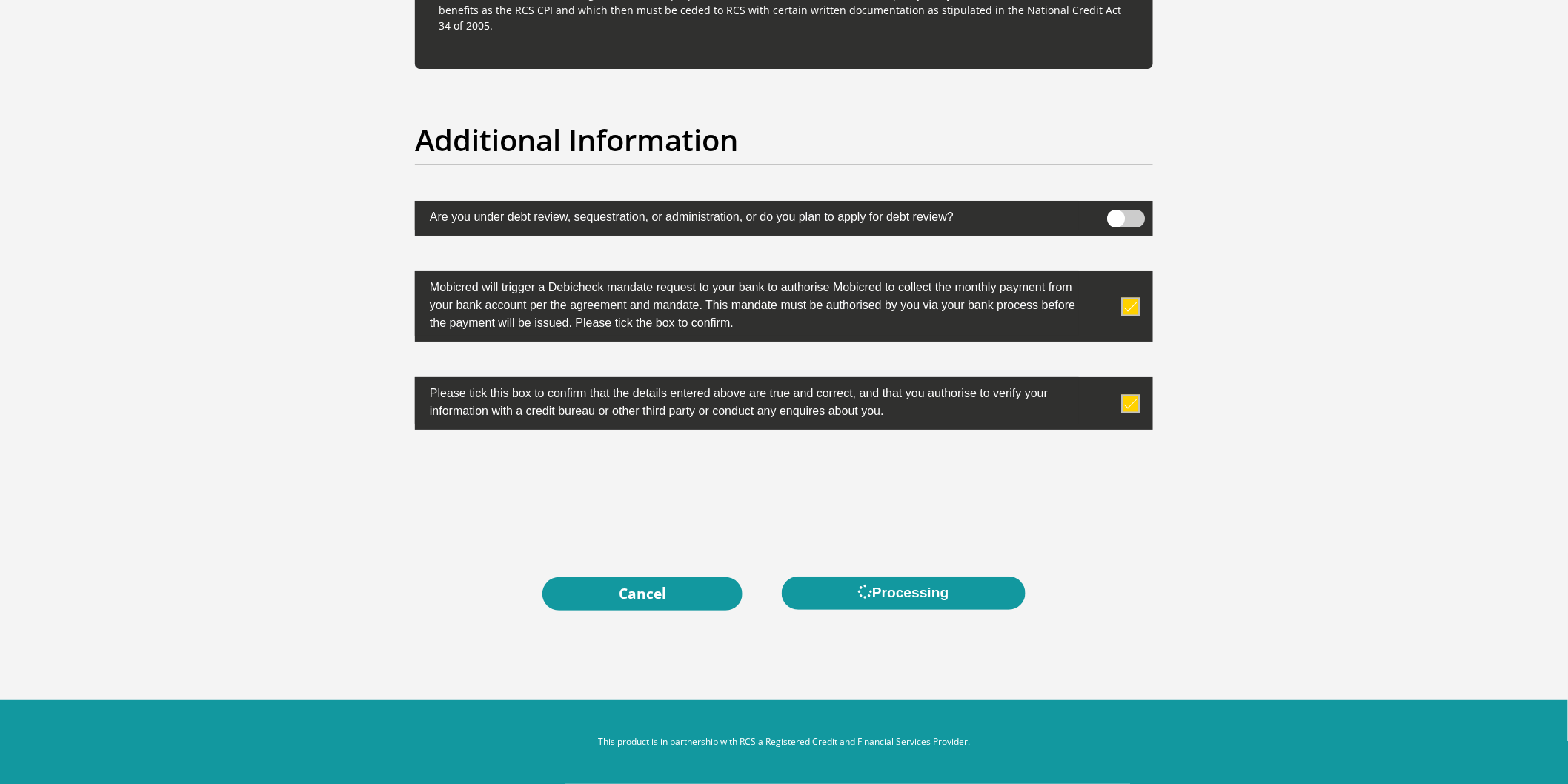 scroll, scrollTop: 0, scrollLeft: 0, axis: both 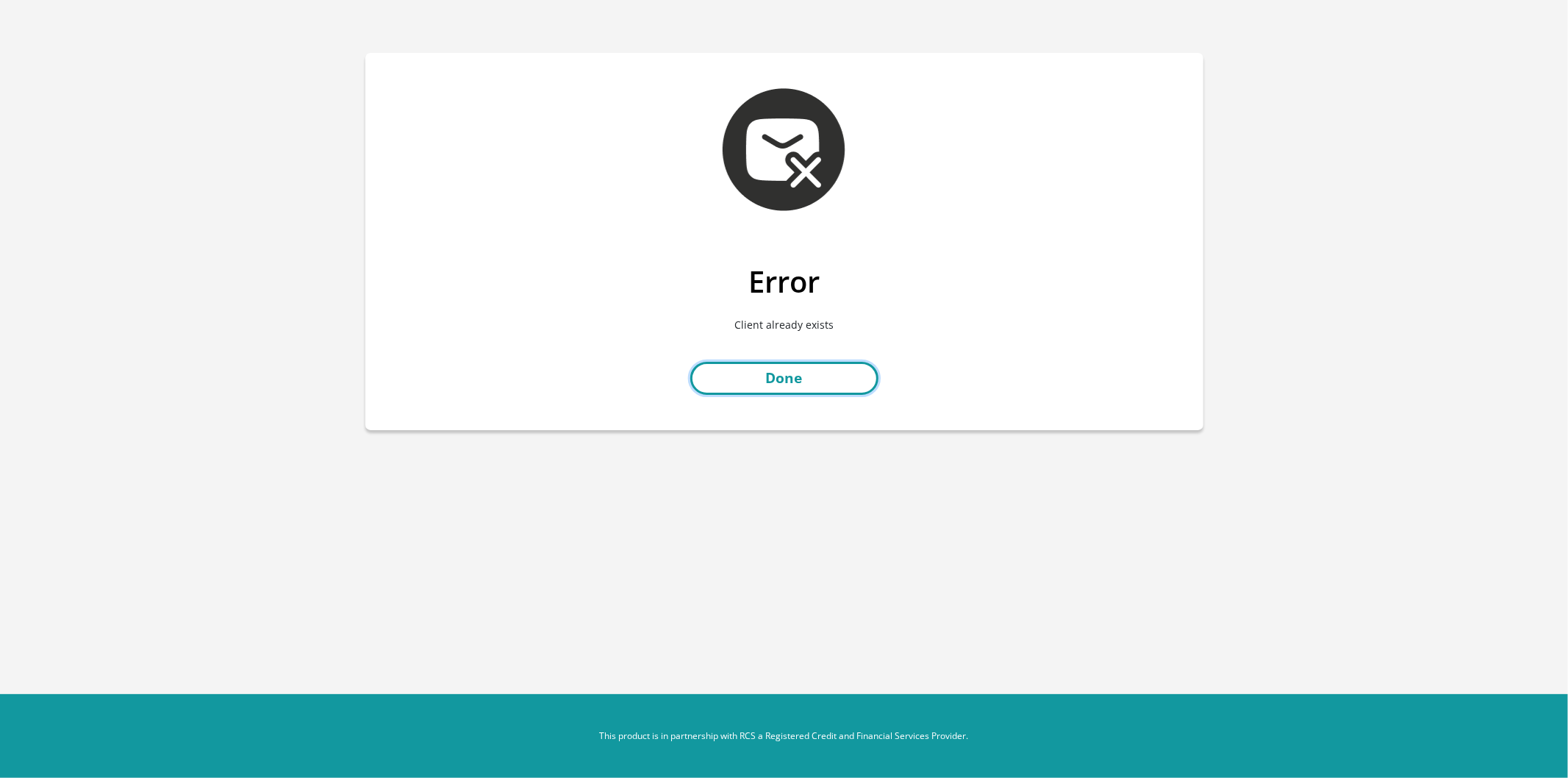 click on "Done" at bounding box center [784, 378] 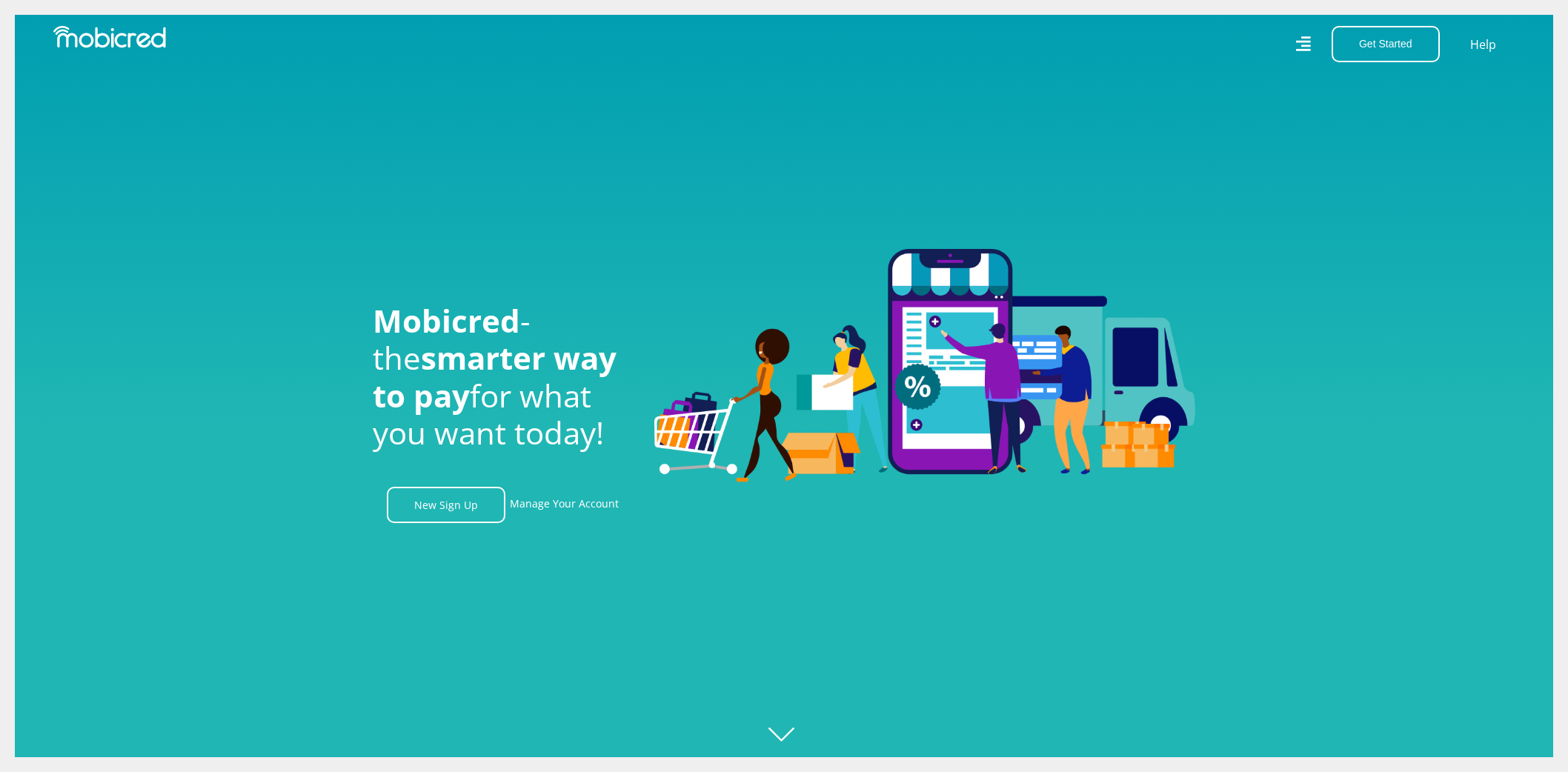 scroll, scrollTop: 0, scrollLeft: 0, axis: both 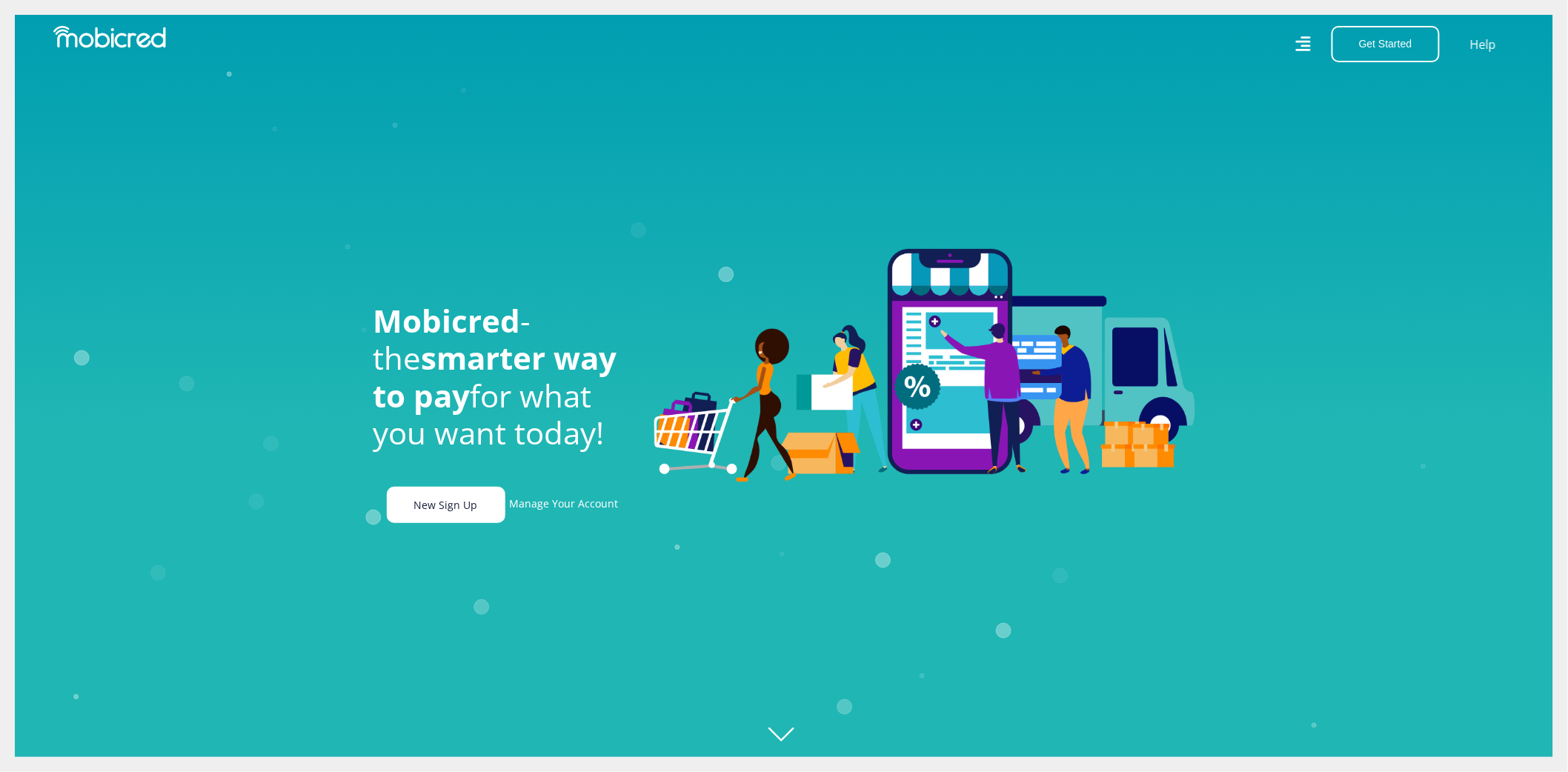 click on "New Sign Up" at bounding box center (446, 505) 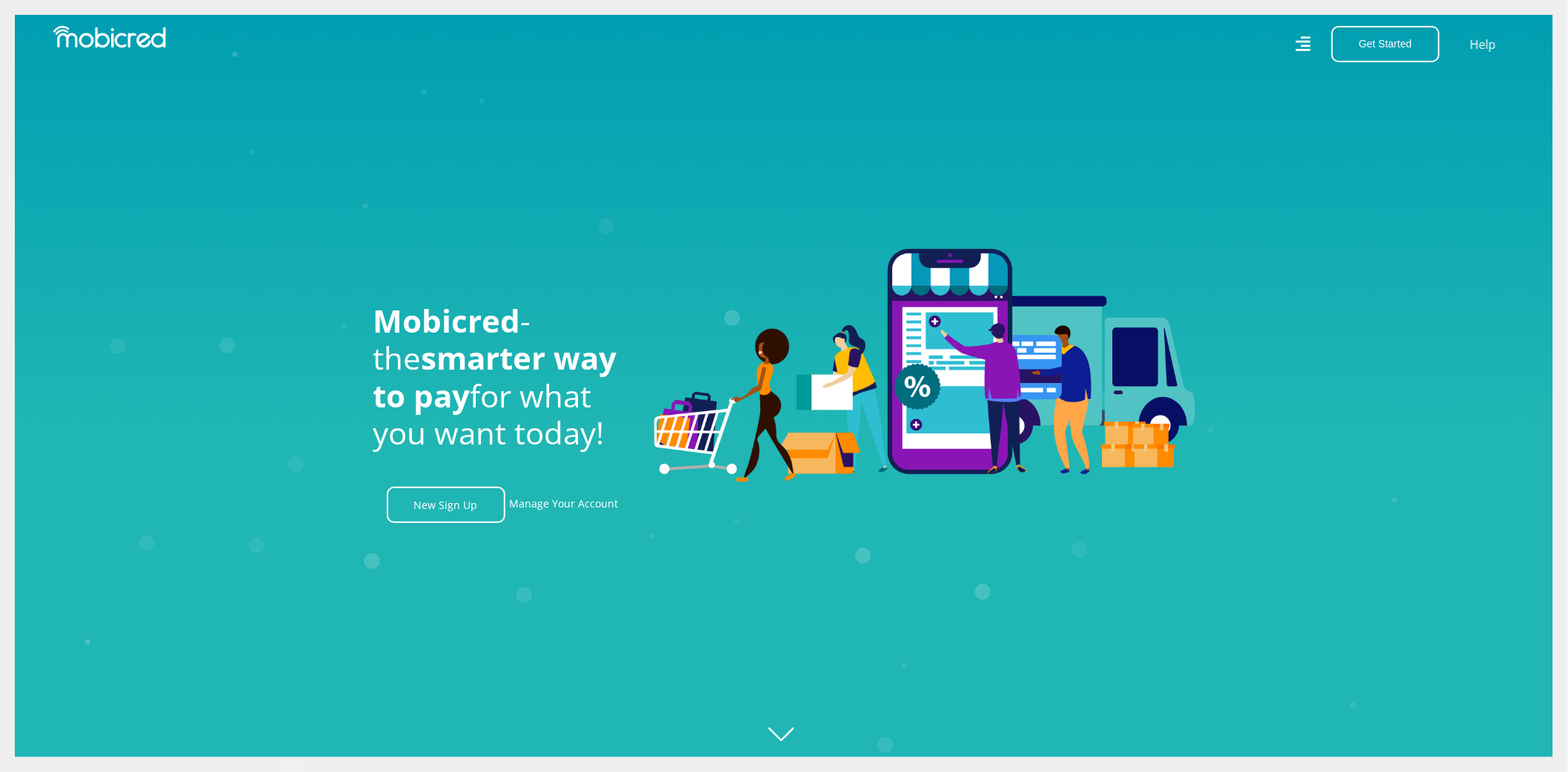 scroll, scrollTop: 0, scrollLeft: 1056, axis: horizontal 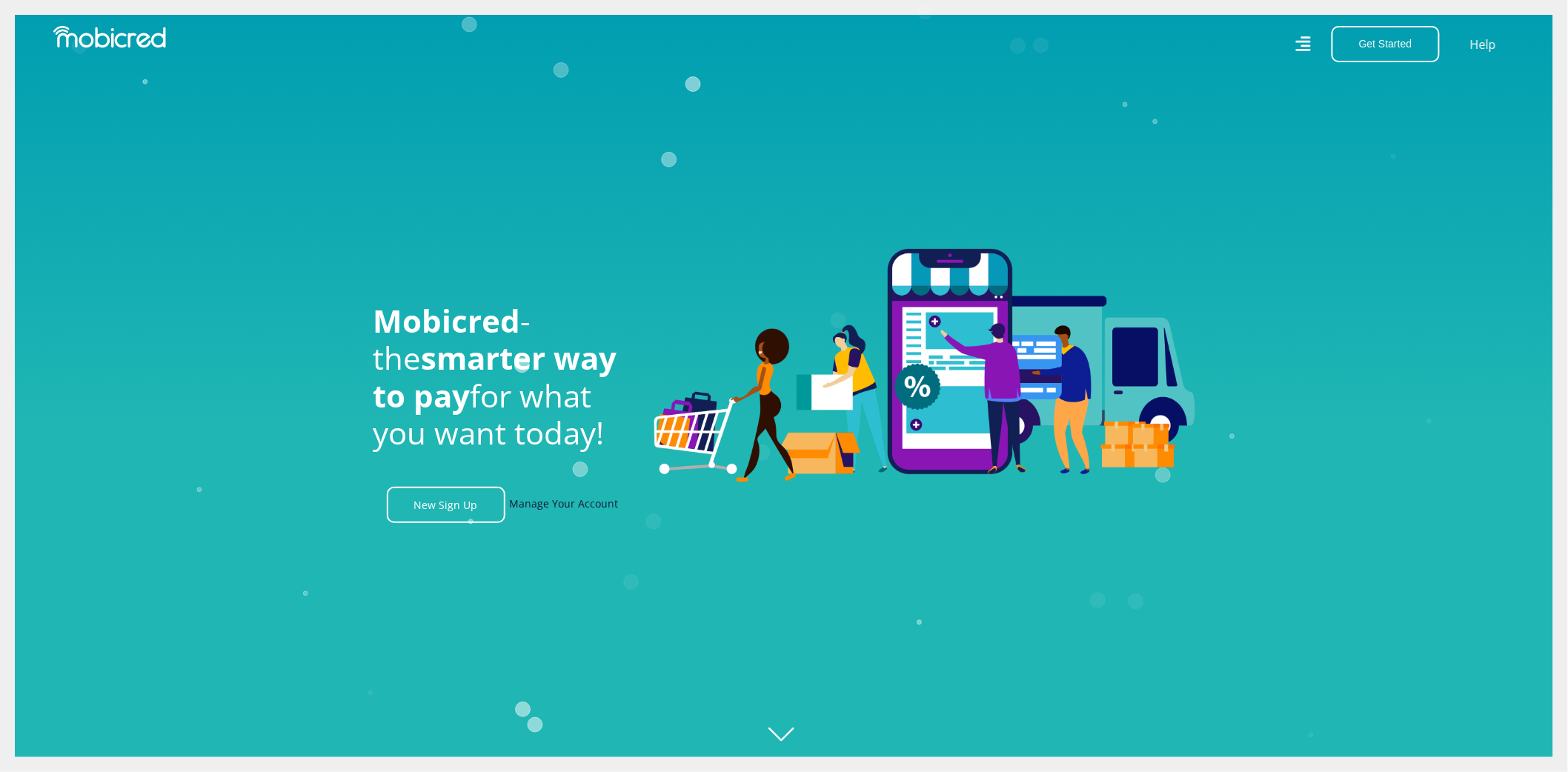 click on "Manage Your Account" at bounding box center [564, 505] 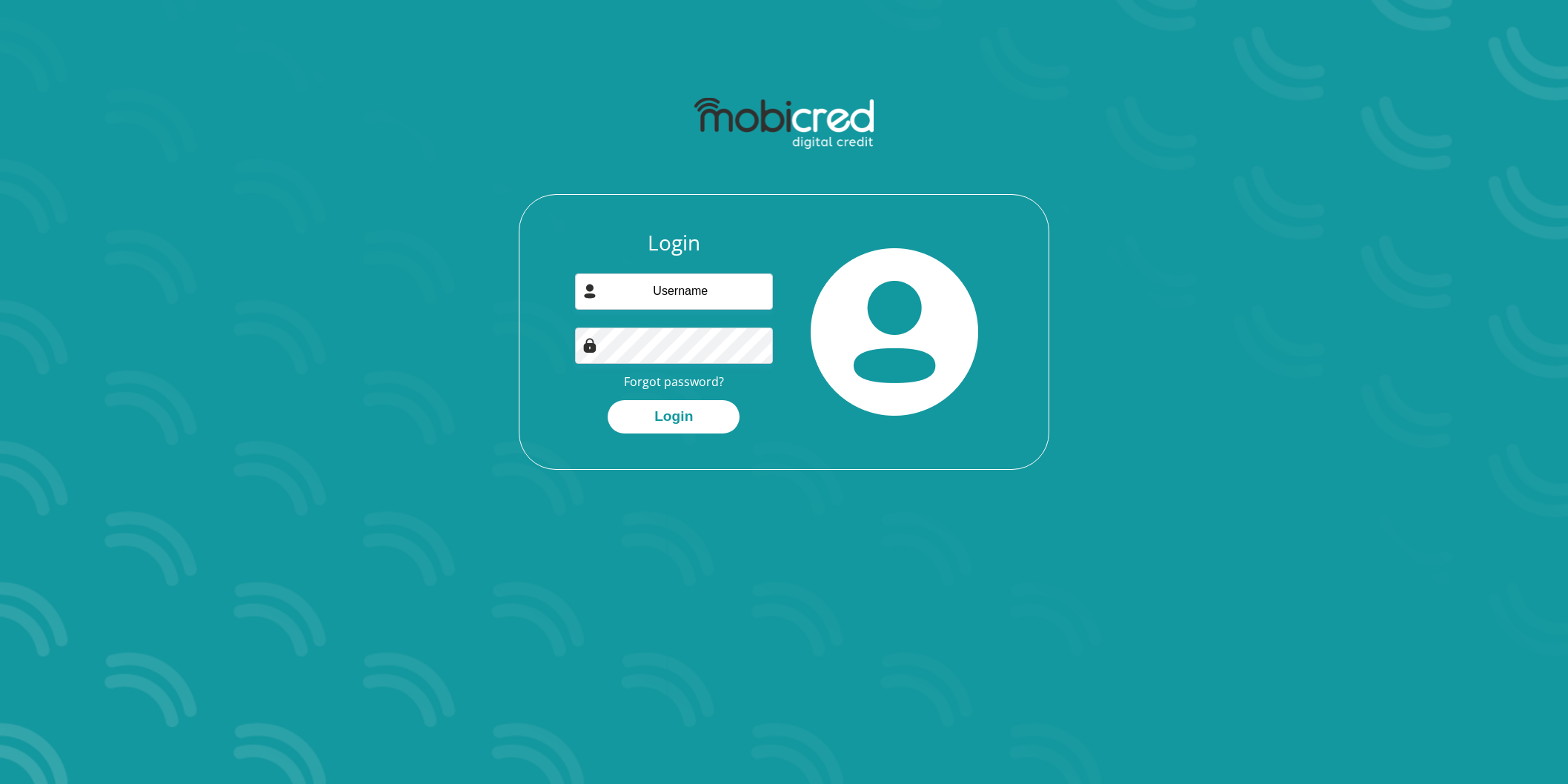 scroll, scrollTop: 0, scrollLeft: 0, axis: both 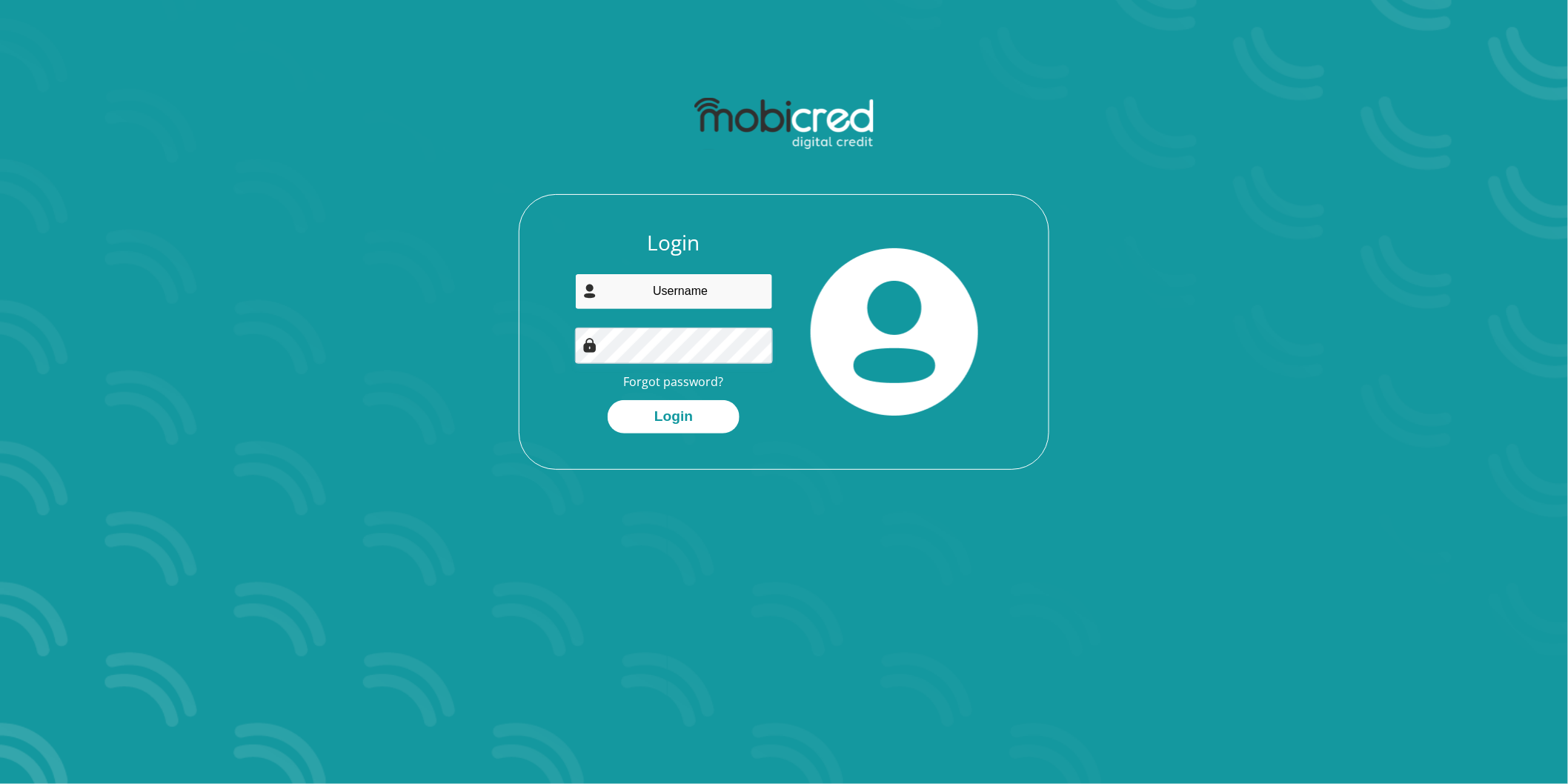 click at bounding box center [674, 291] 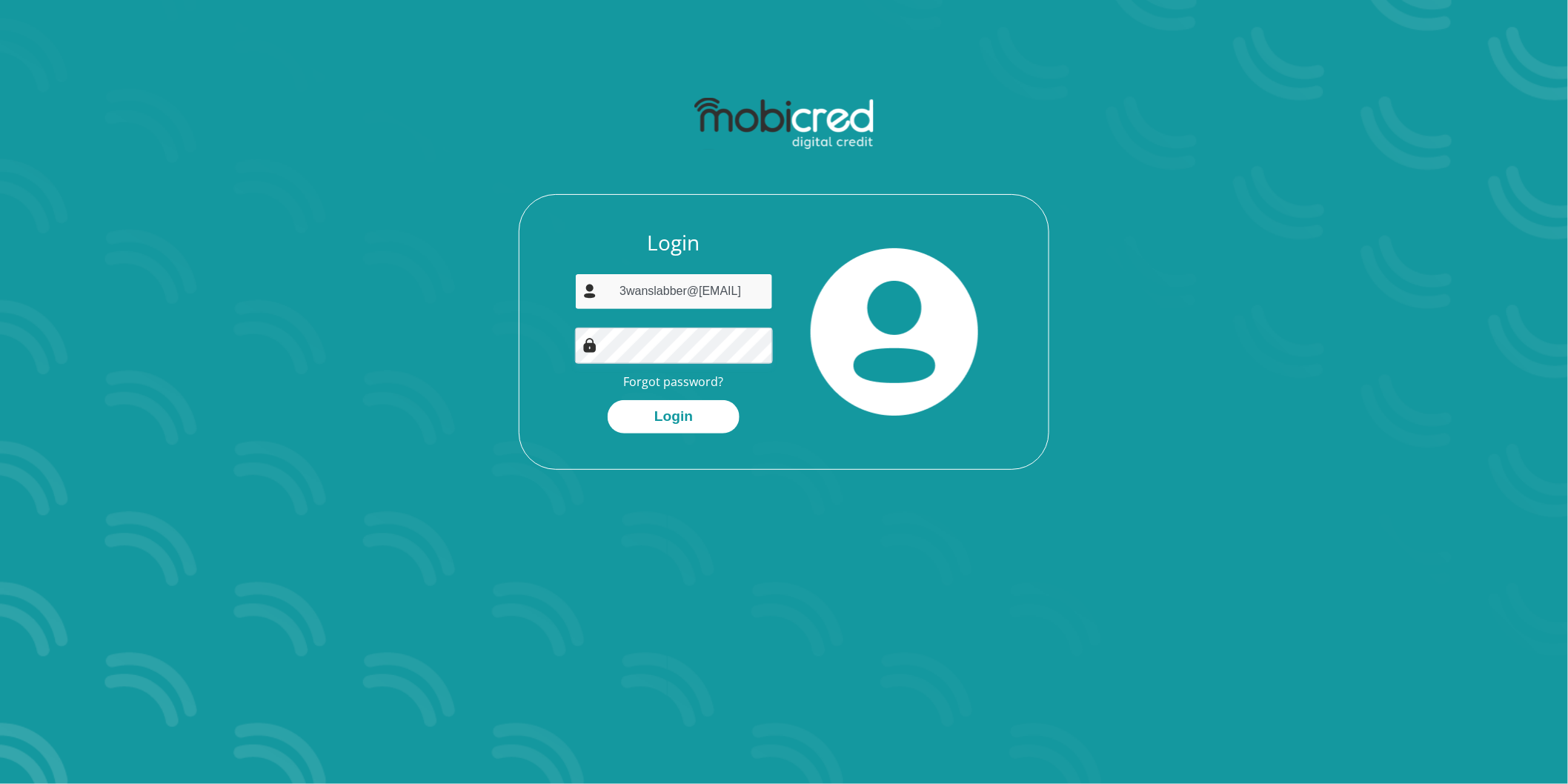 click on "3wanslabber@hotmail.co.za" at bounding box center [674, 291] 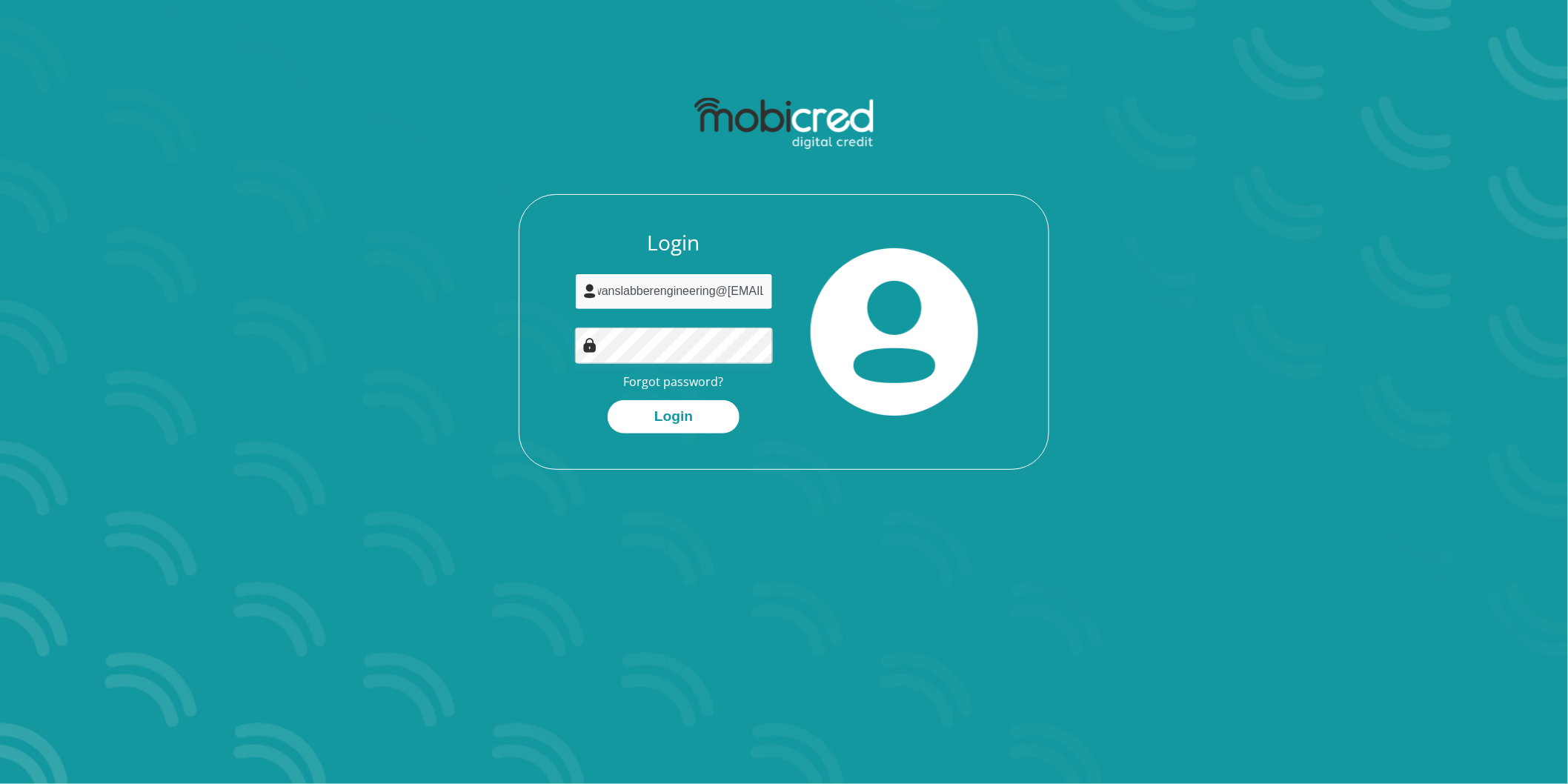 scroll, scrollTop: 0, scrollLeft: 28, axis: horizontal 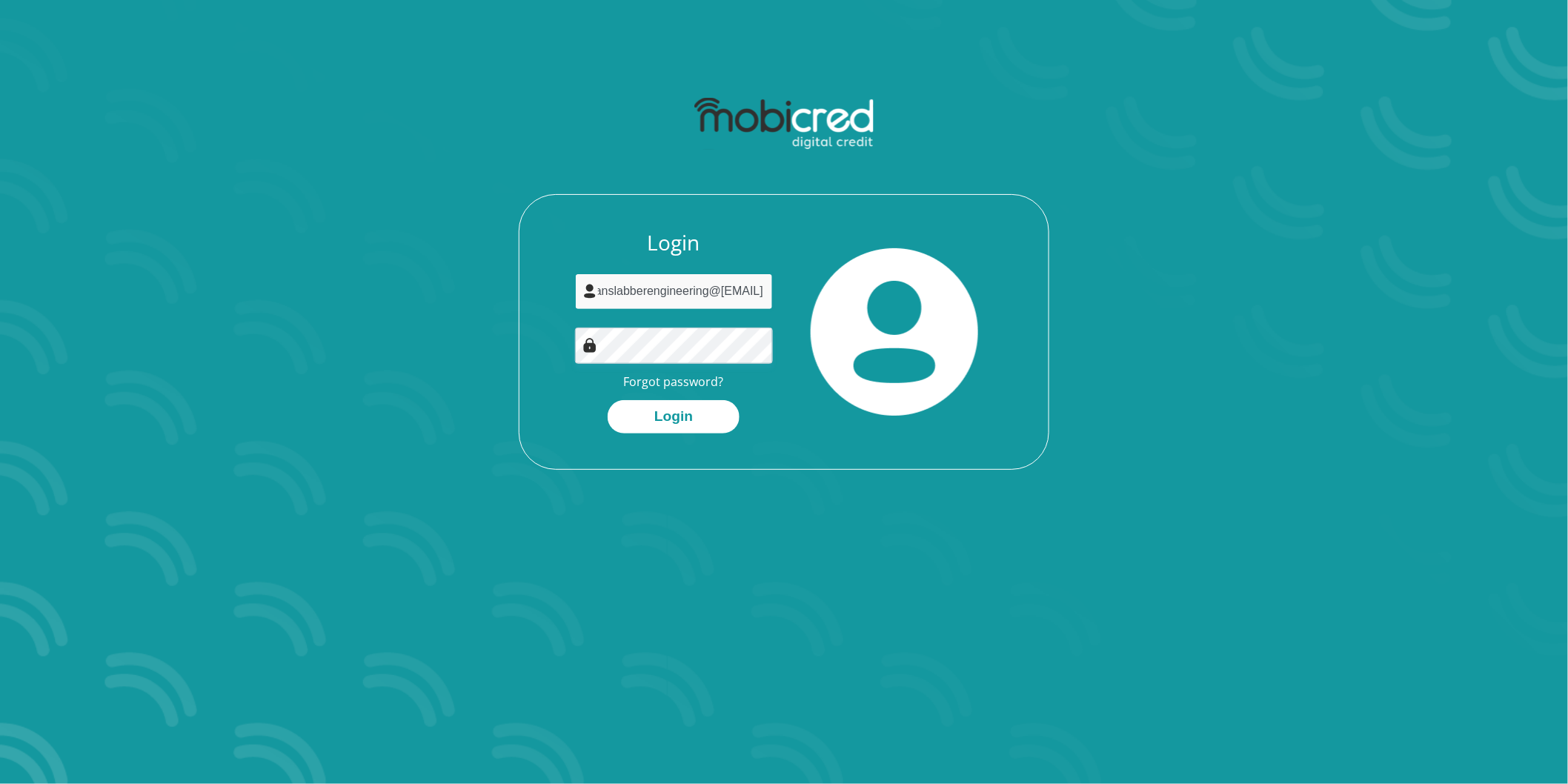 type on "3wanslabberengineering@gmail.com" 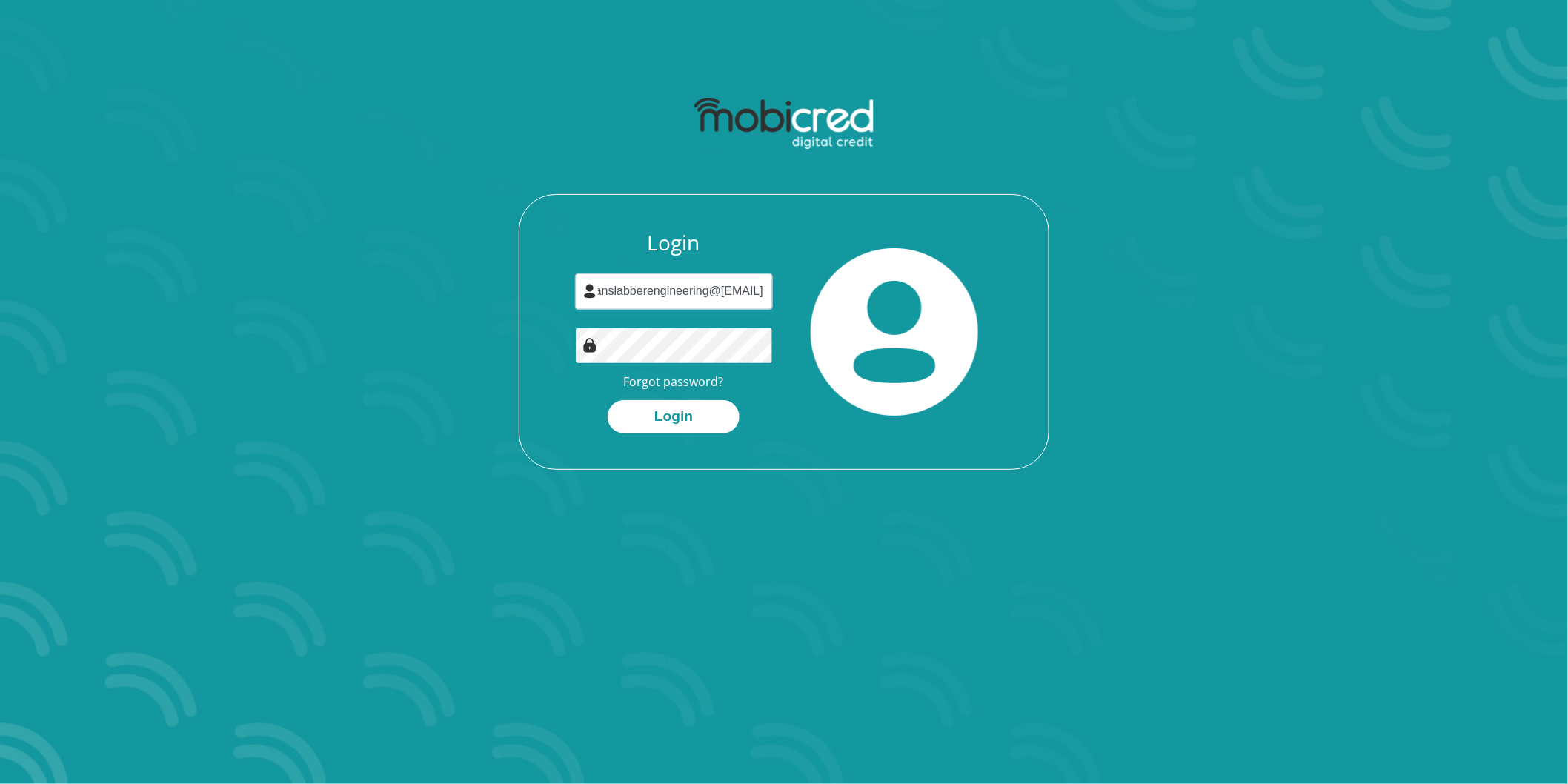 scroll, scrollTop: 0, scrollLeft: 0, axis: both 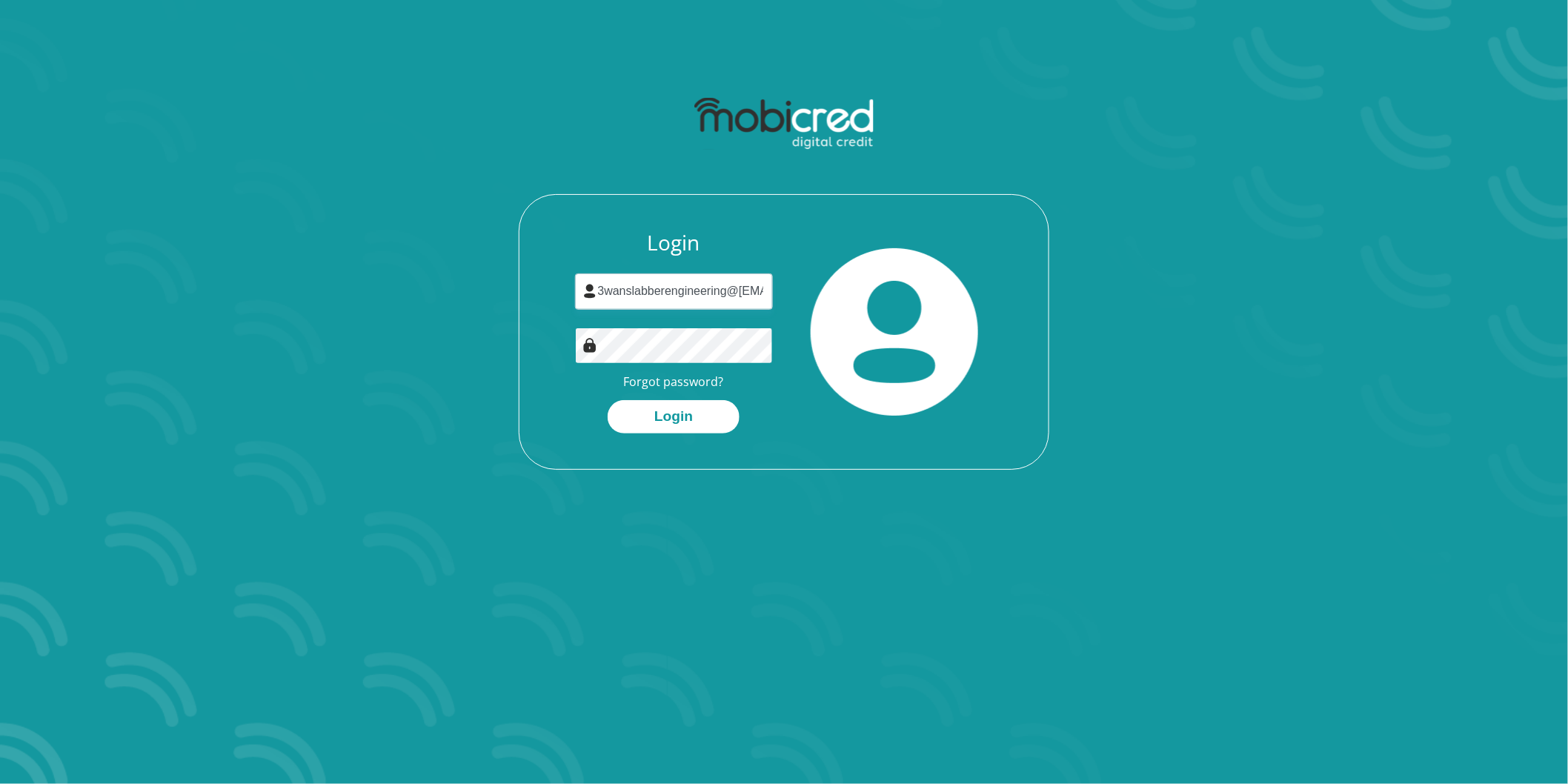 click on "Login" at bounding box center [674, 416] 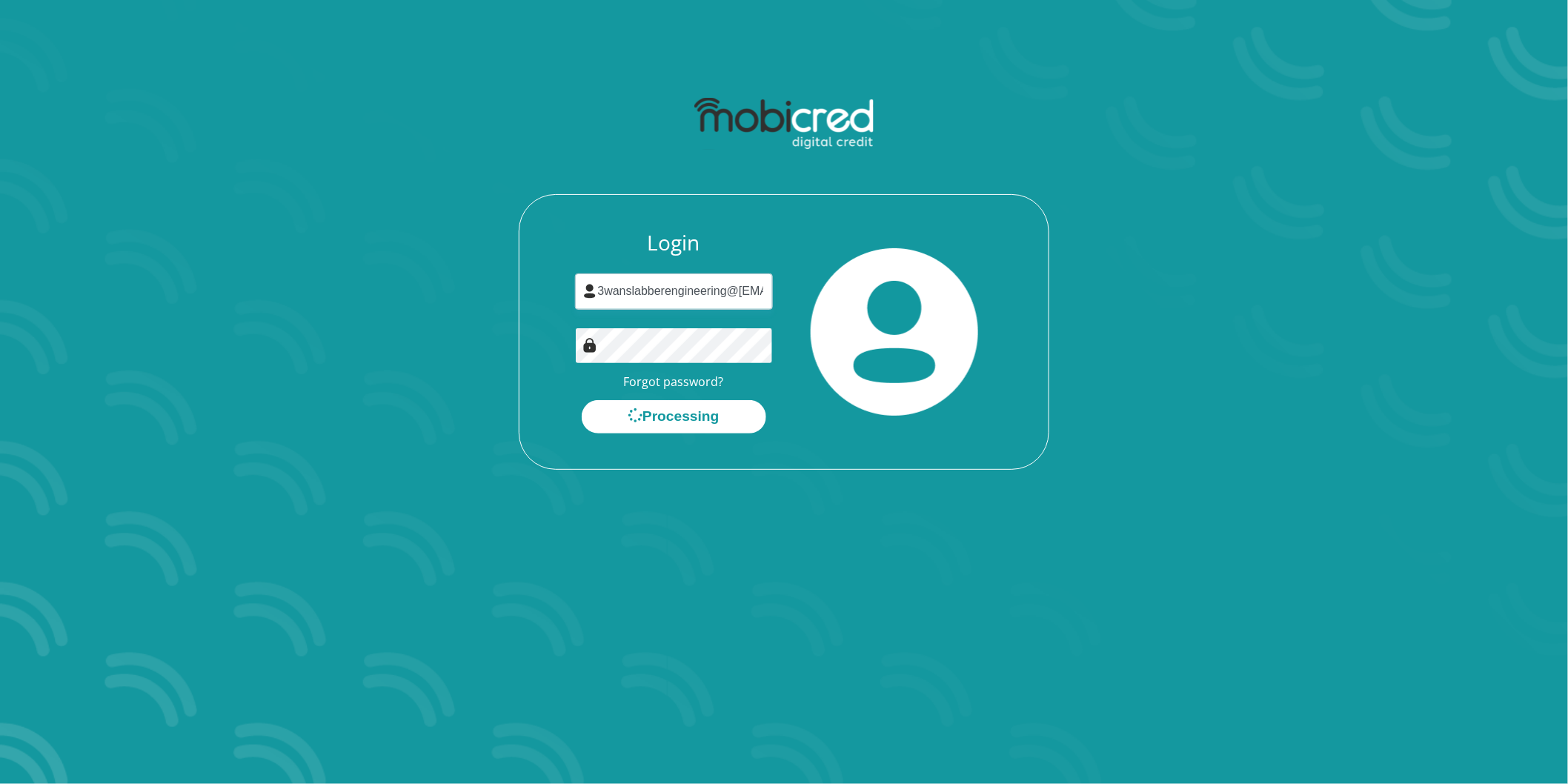 scroll, scrollTop: 0, scrollLeft: 0, axis: both 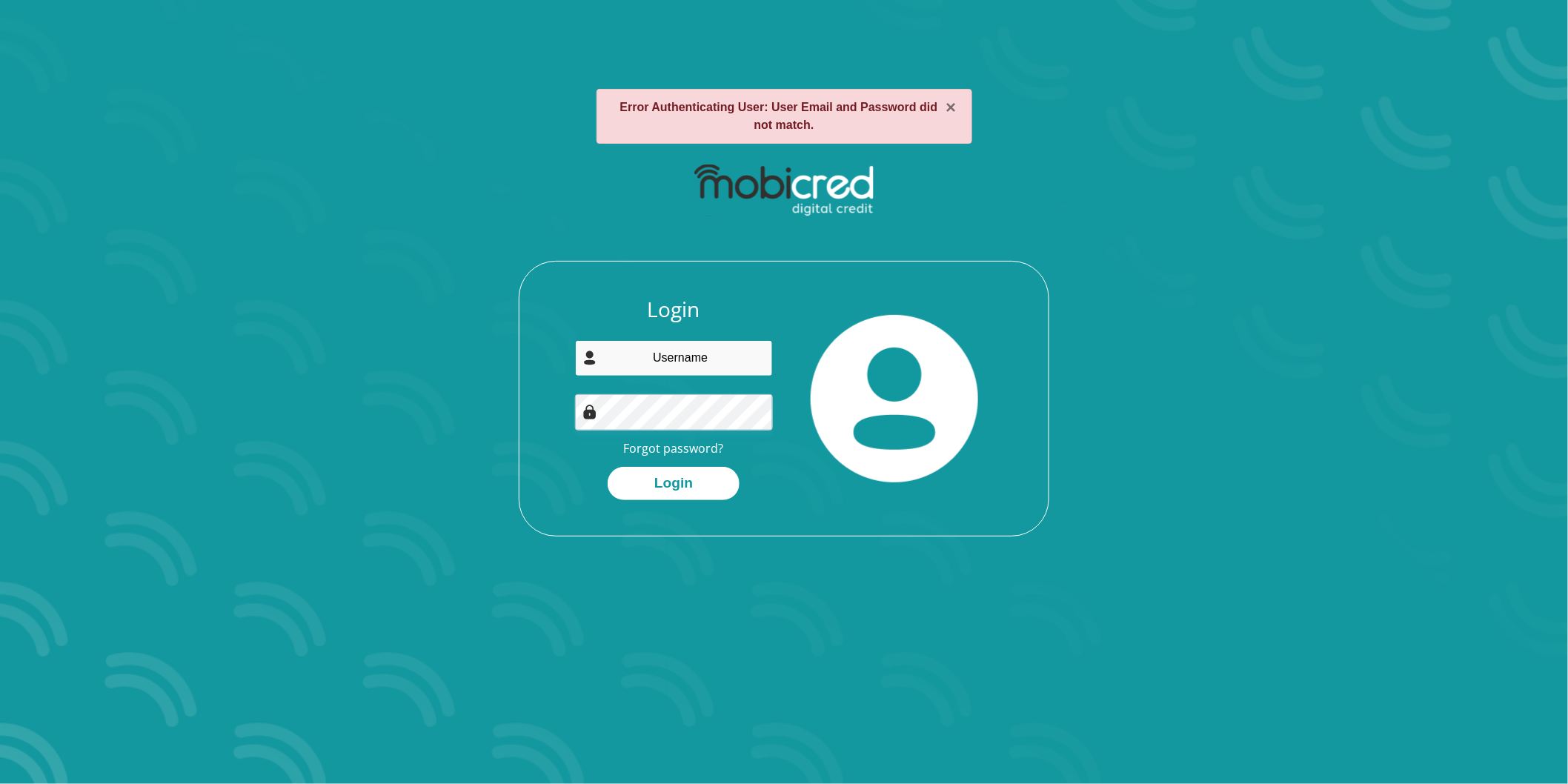 click at bounding box center (674, 358) 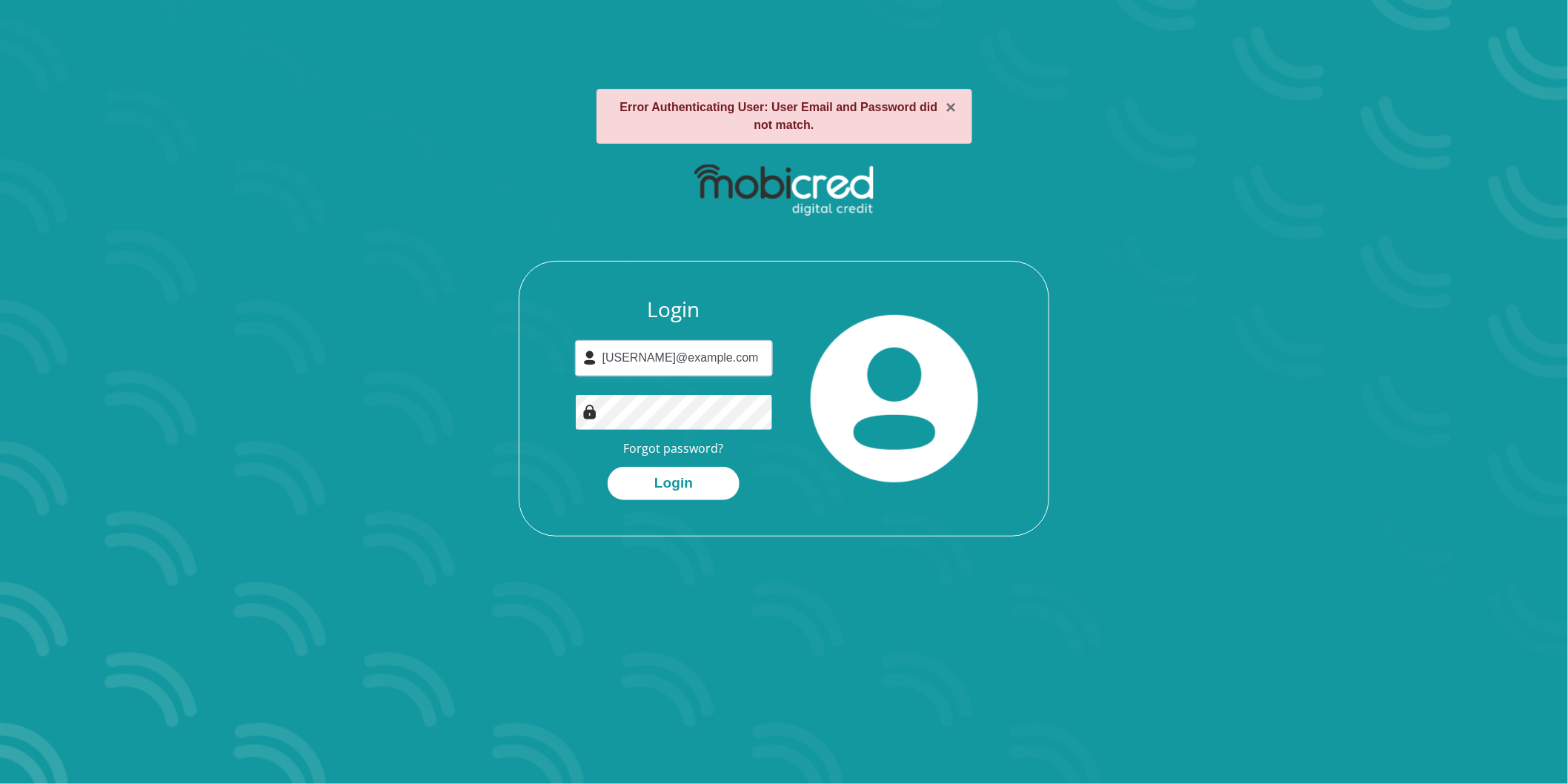 click on "Login" at bounding box center (674, 483) 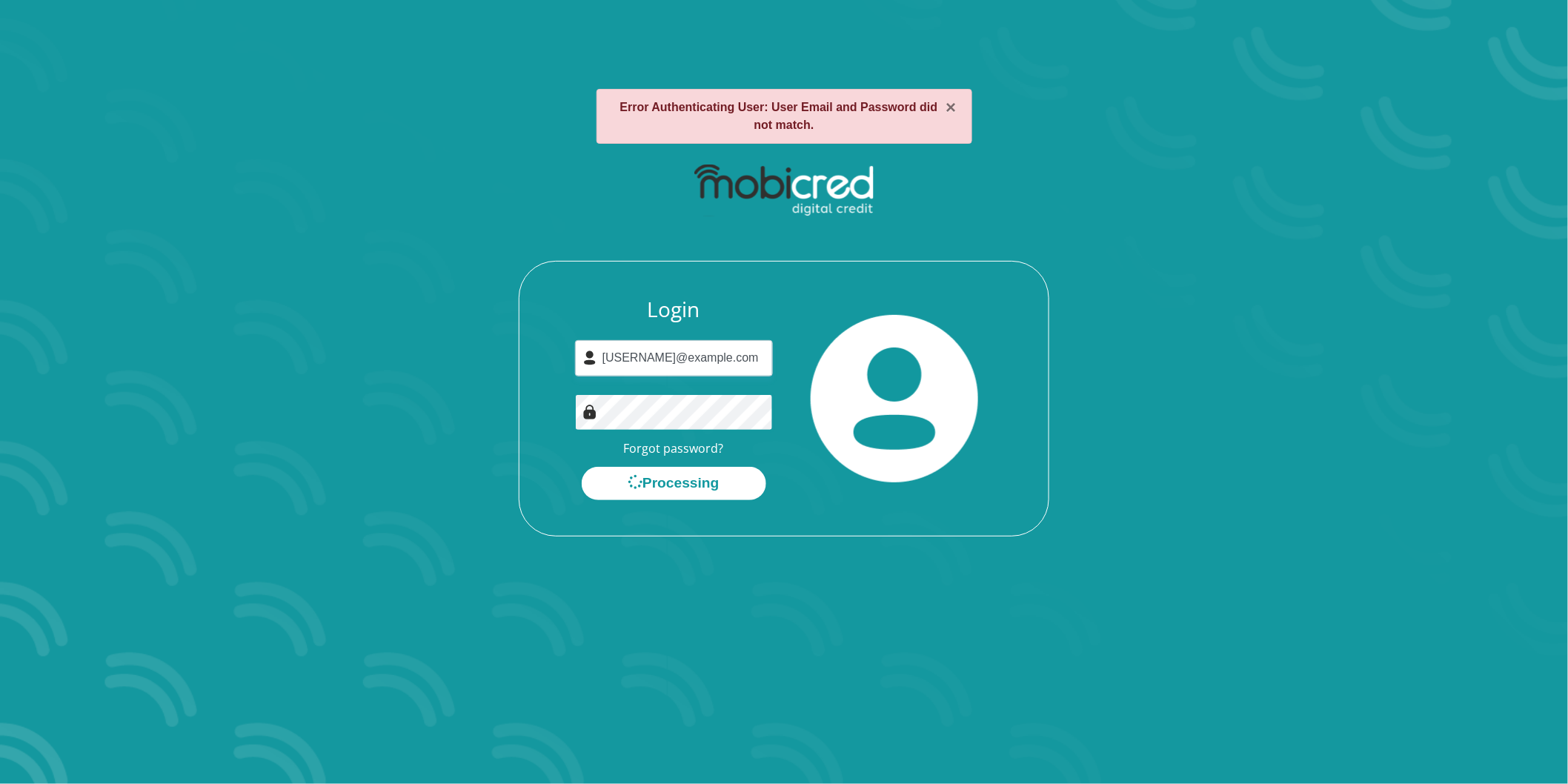 scroll, scrollTop: 0, scrollLeft: 0, axis: both 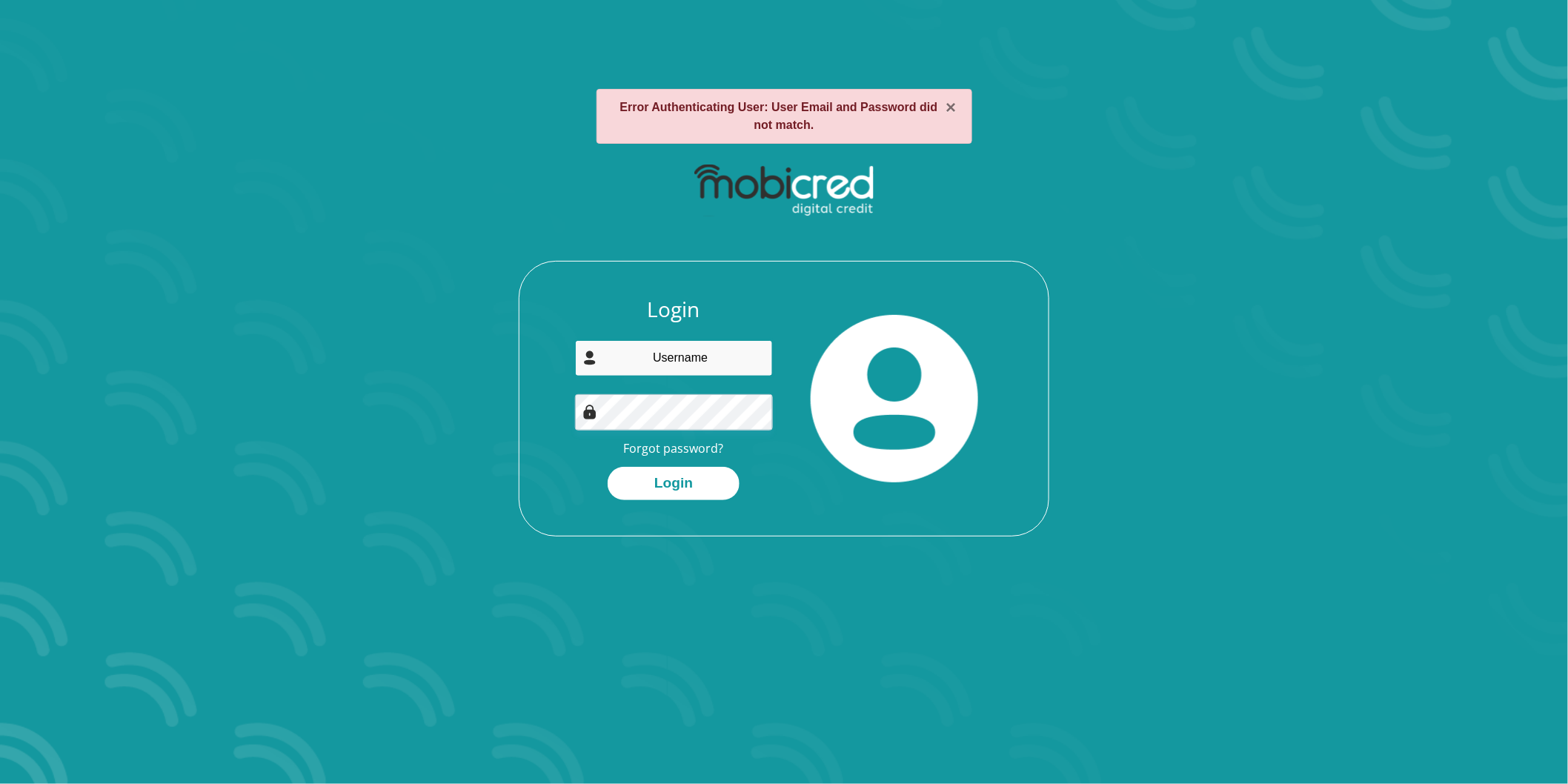 click at bounding box center [674, 358] 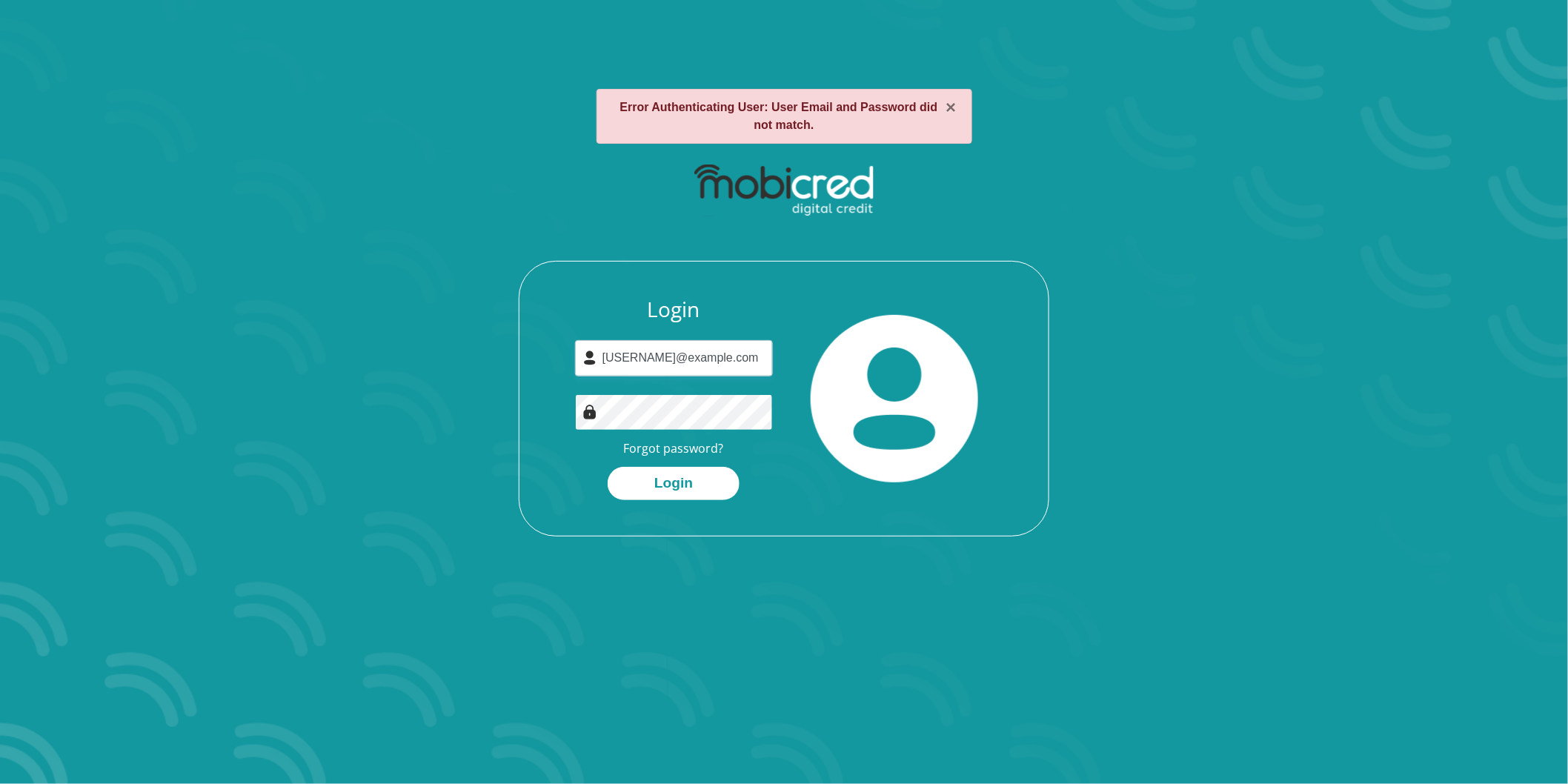 click on "Login" at bounding box center [674, 483] 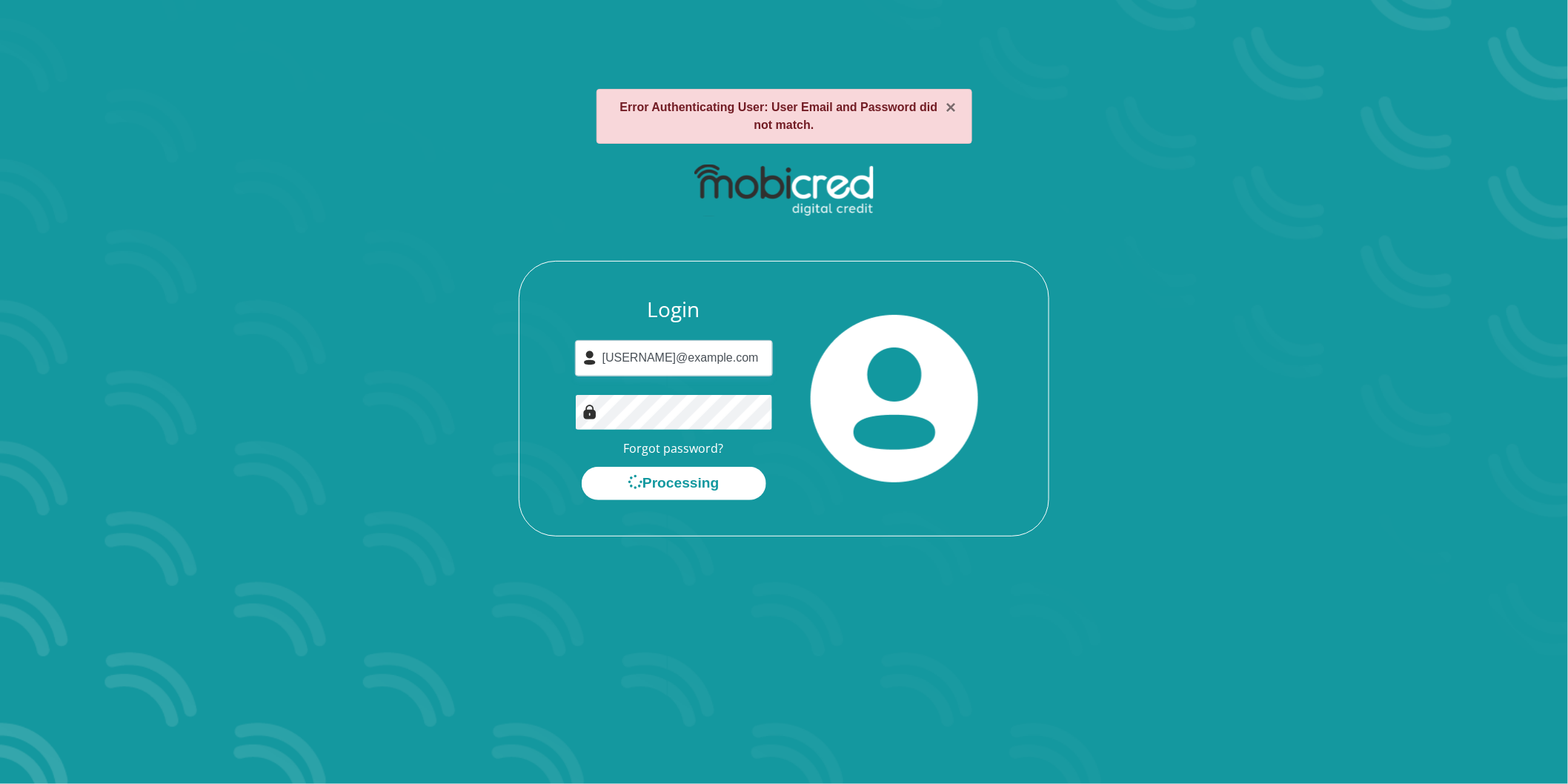 scroll, scrollTop: 0, scrollLeft: 0, axis: both 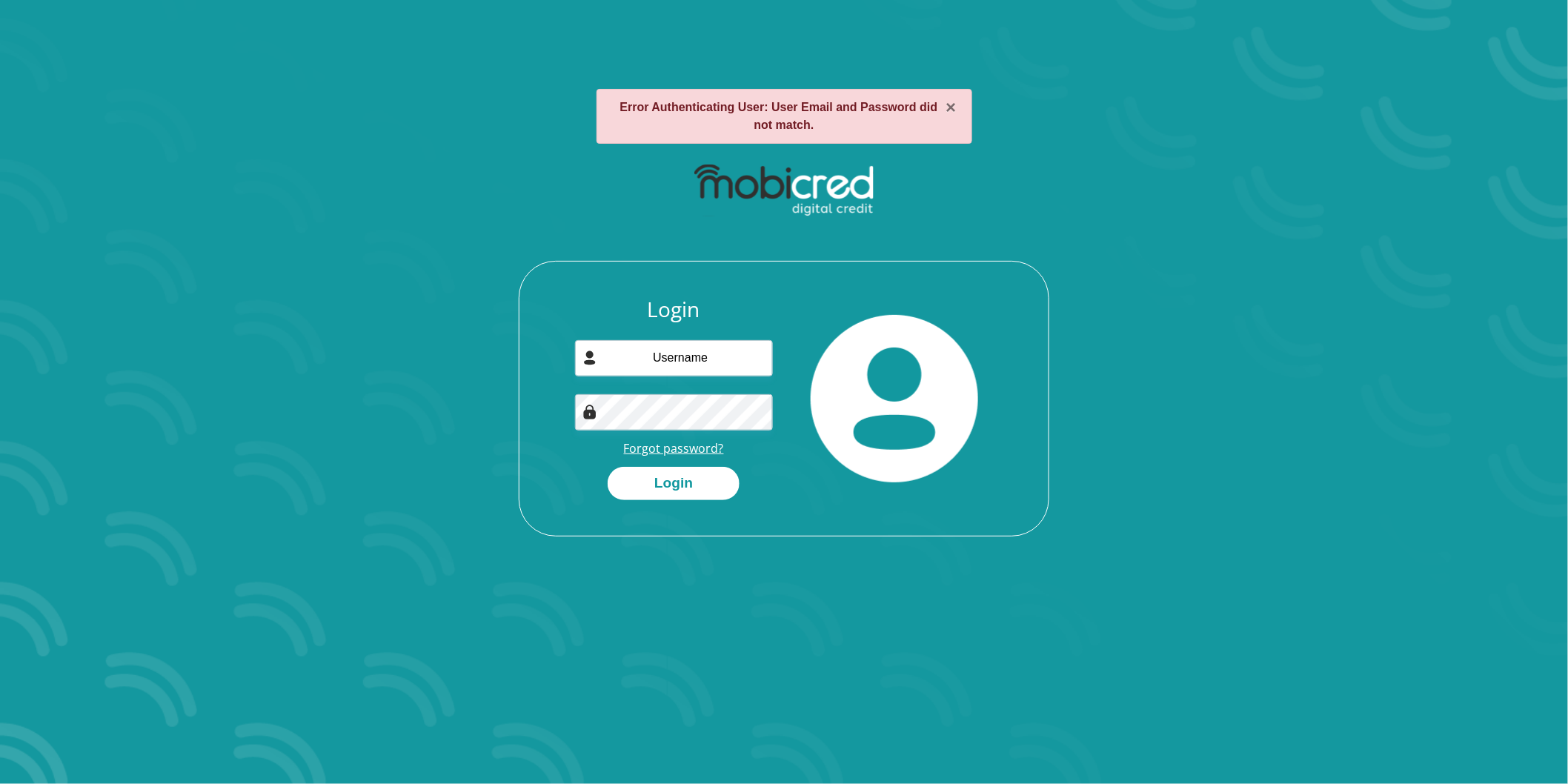 click on "Forgot password?" at bounding box center [674, 448] 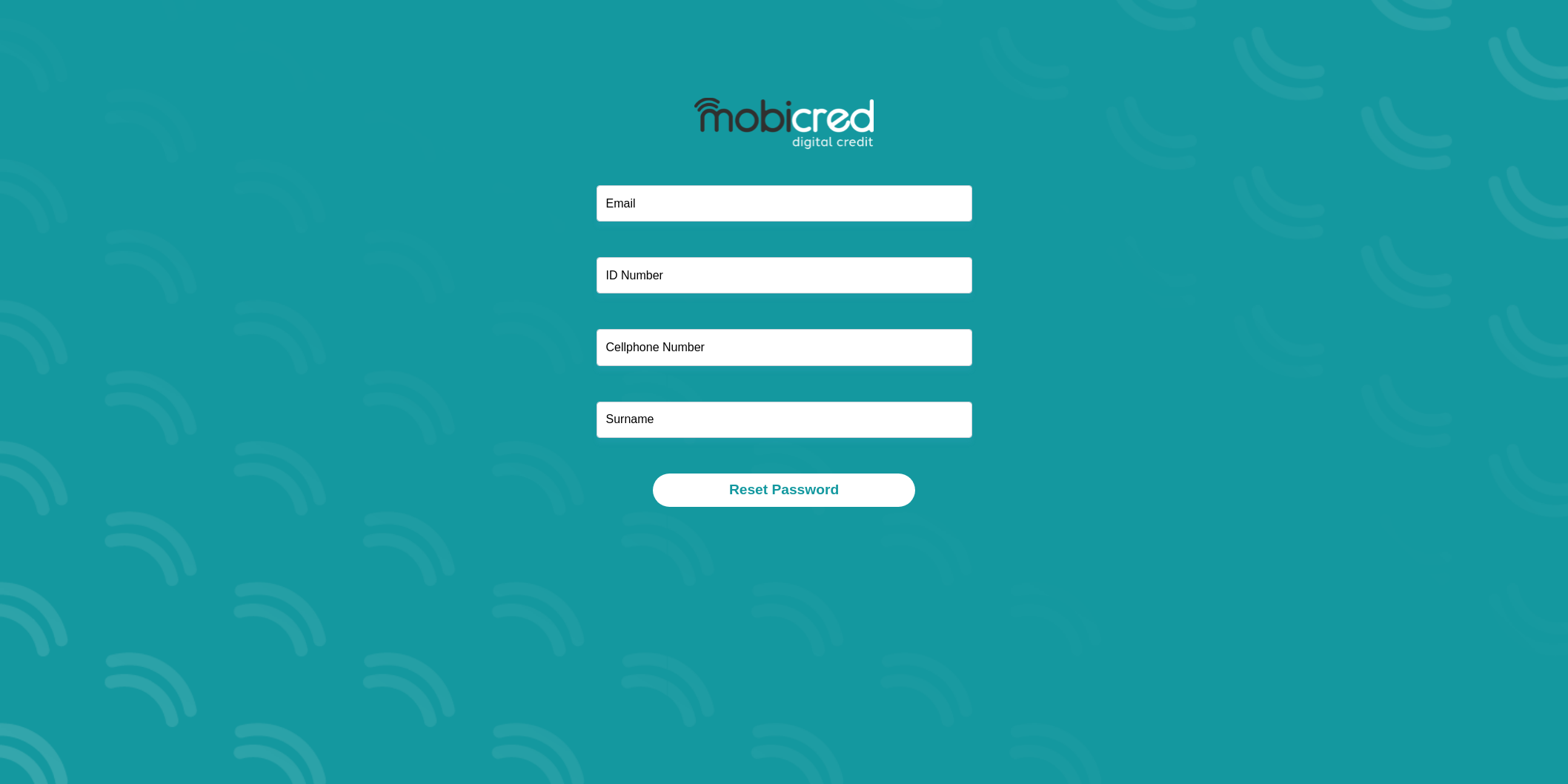 scroll, scrollTop: 0, scrollLeft: 0, axis: both 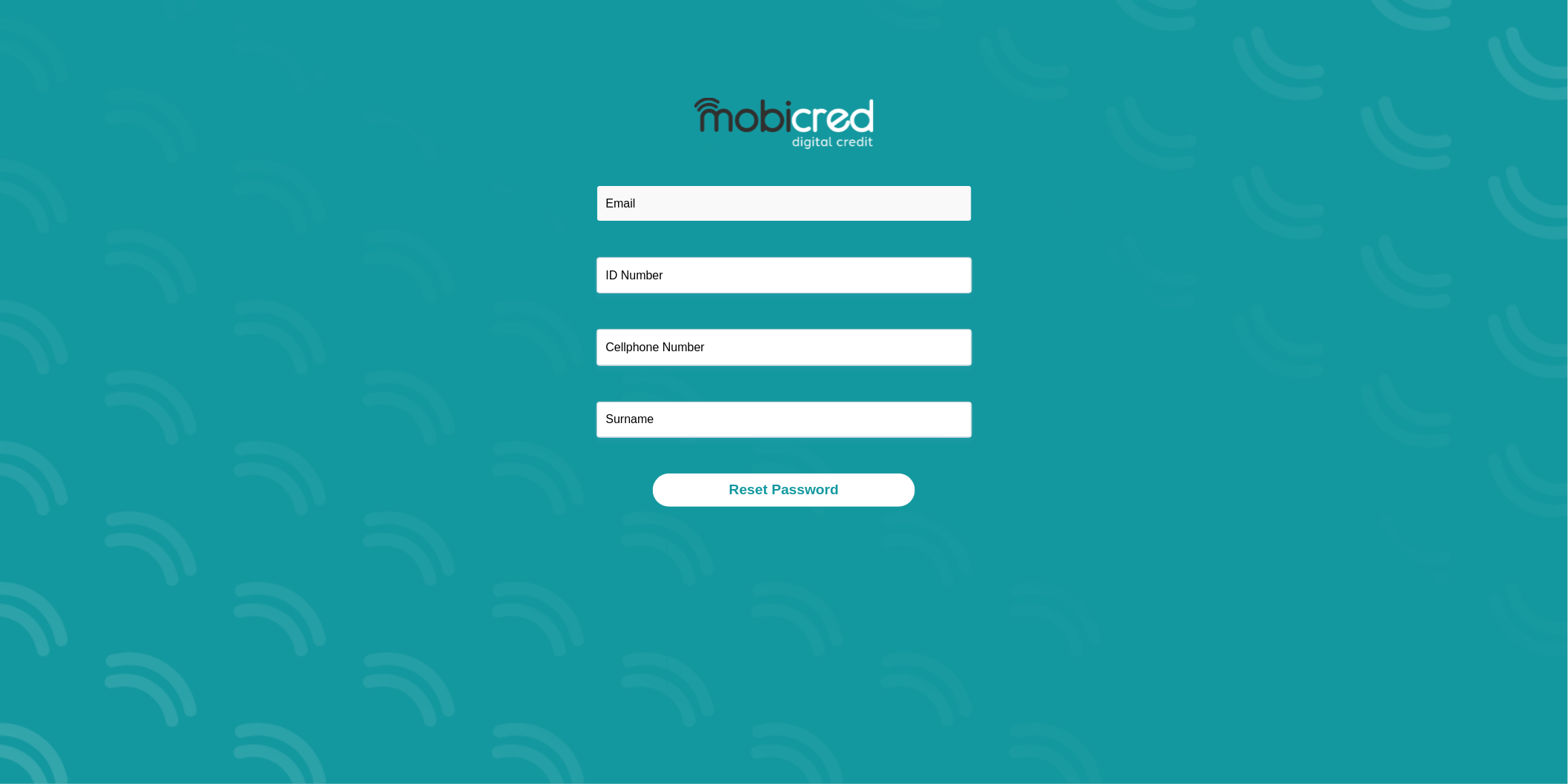 click at bounding box center [784, 203] 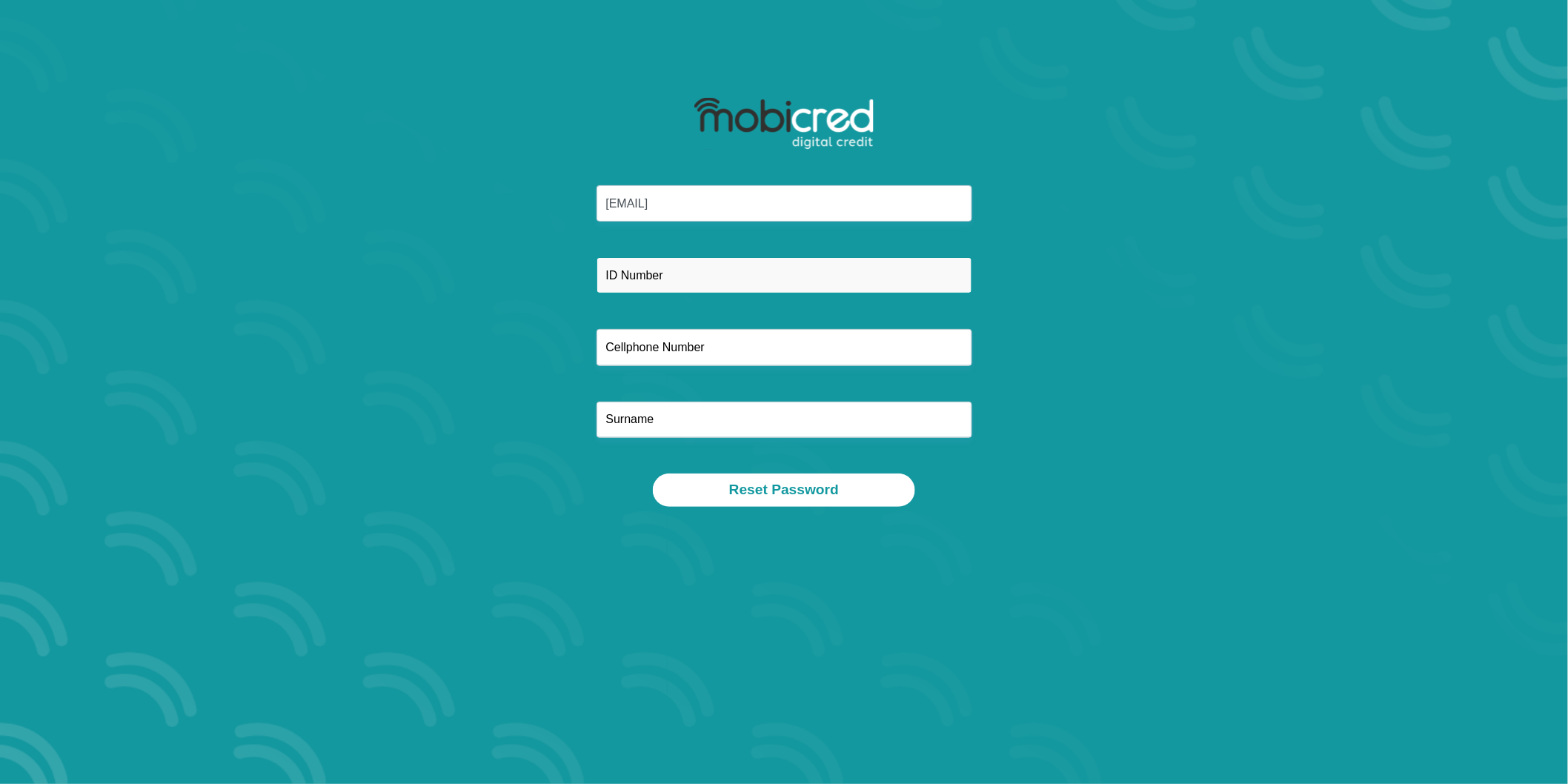 click at bounding box center [784, 275] 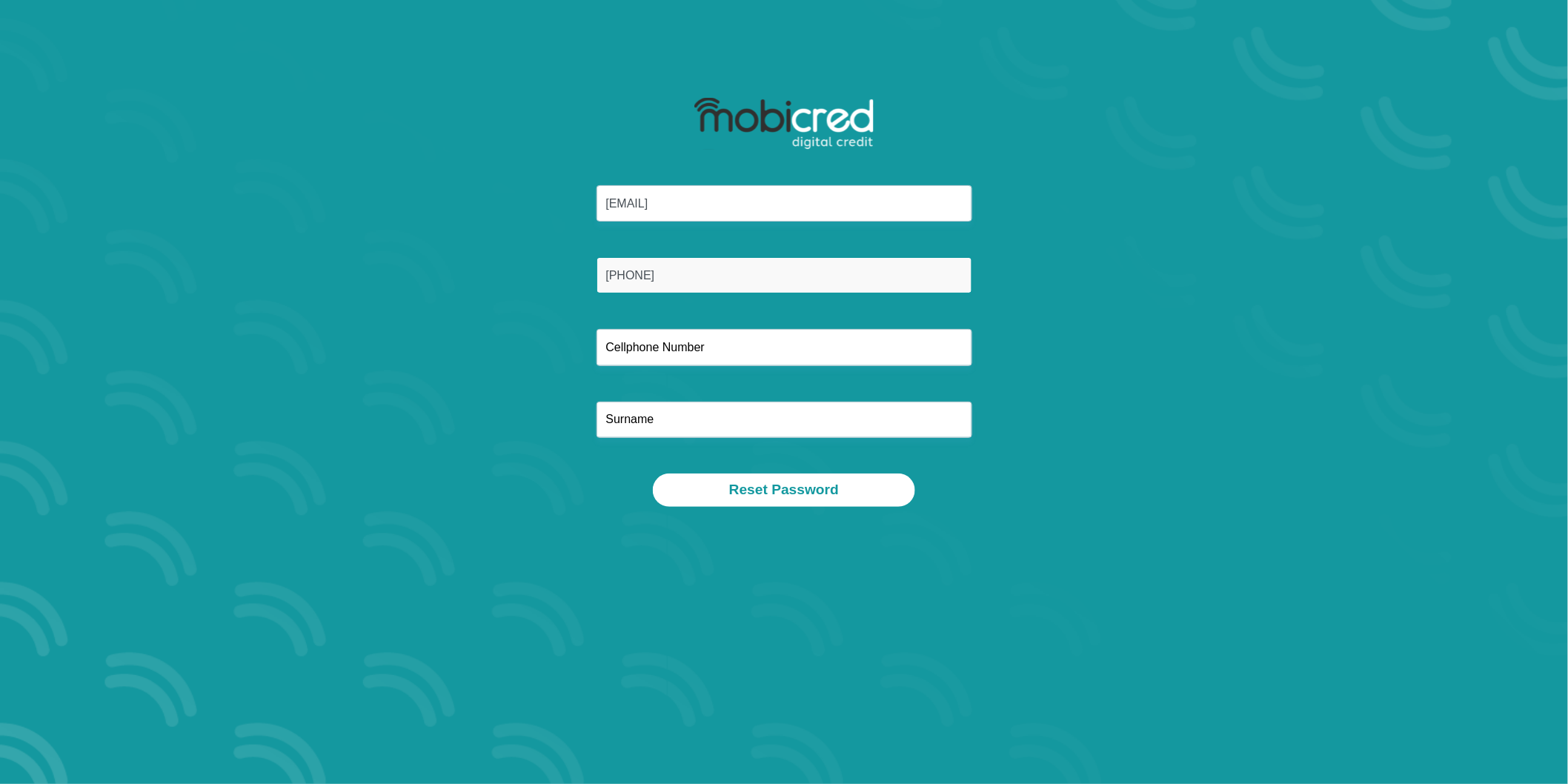 type on "[PHONE]" 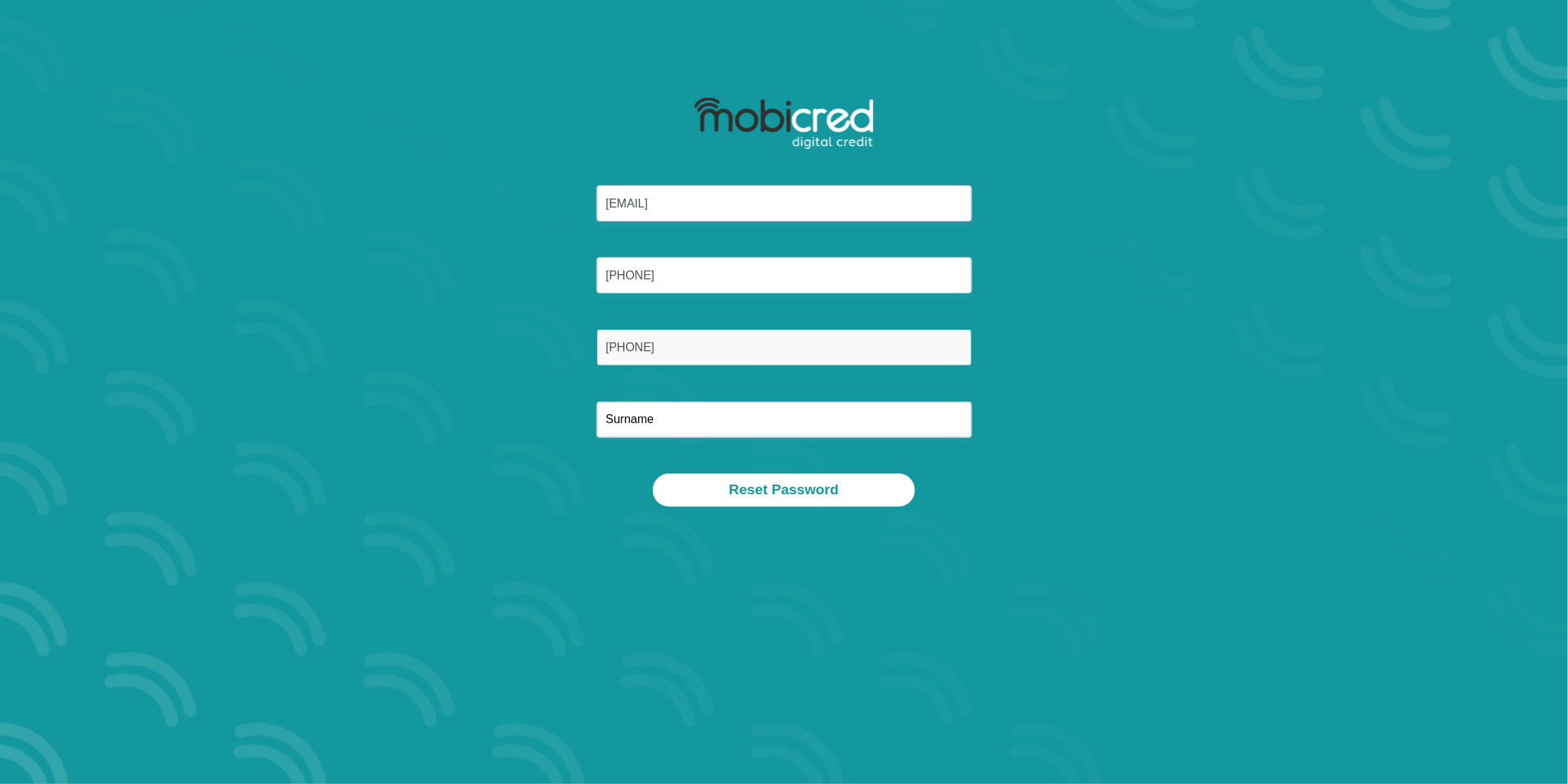 type on "[PHONE]" 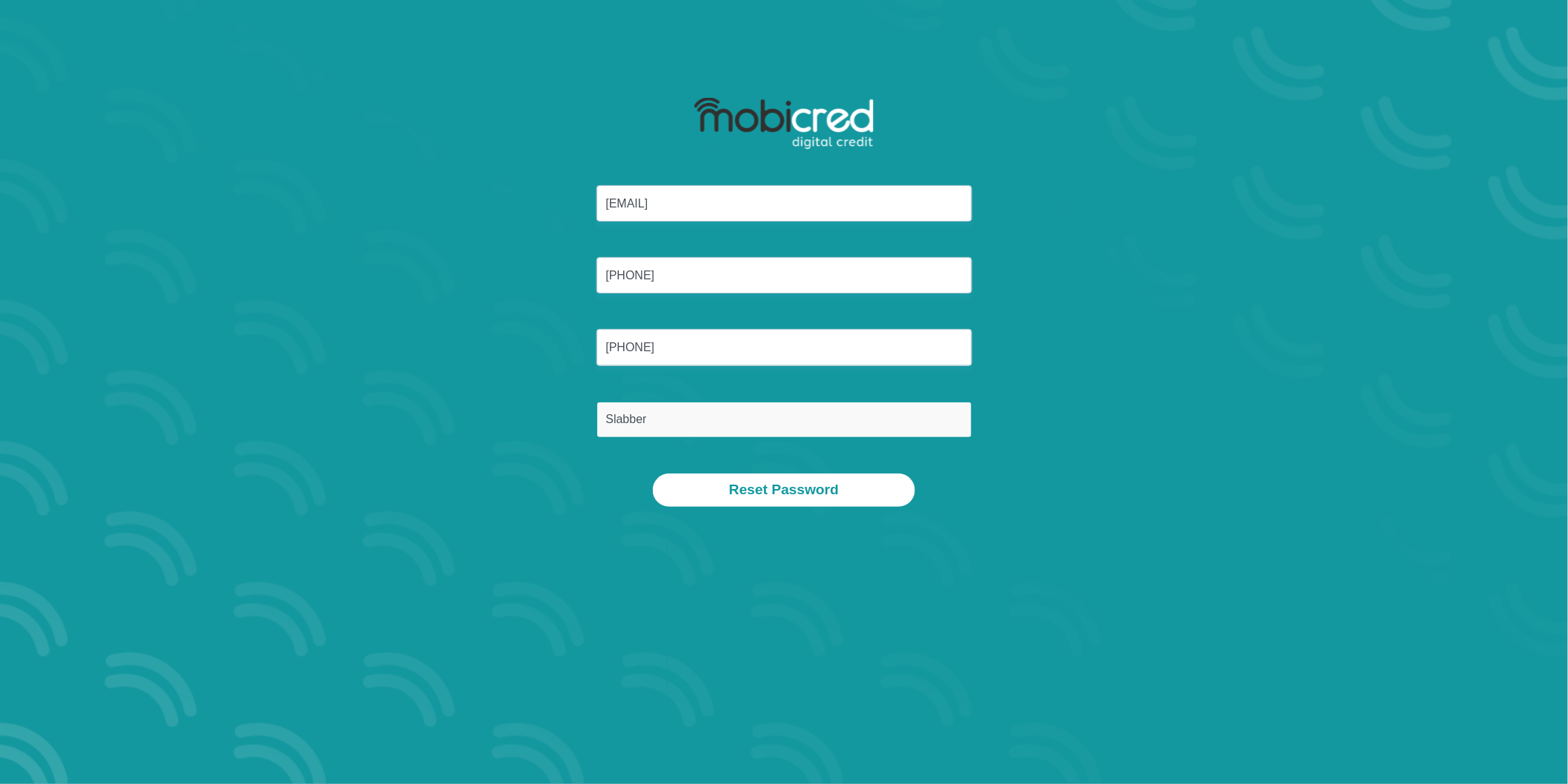 type on "Slabber" 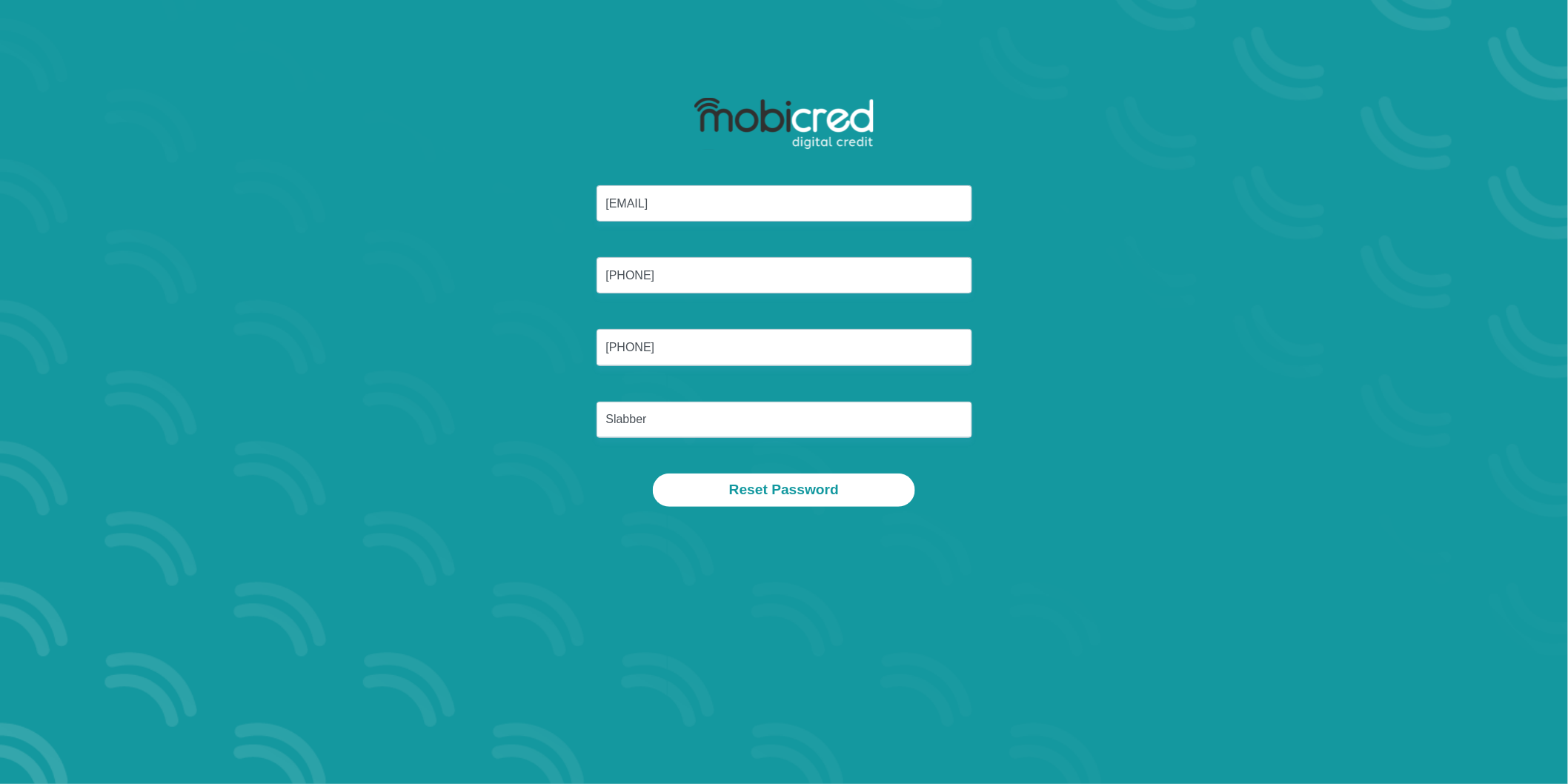 click on "[EMAIL]
[PHONE]
[PHONE]
Slabber" at bounding box center [784, 329] 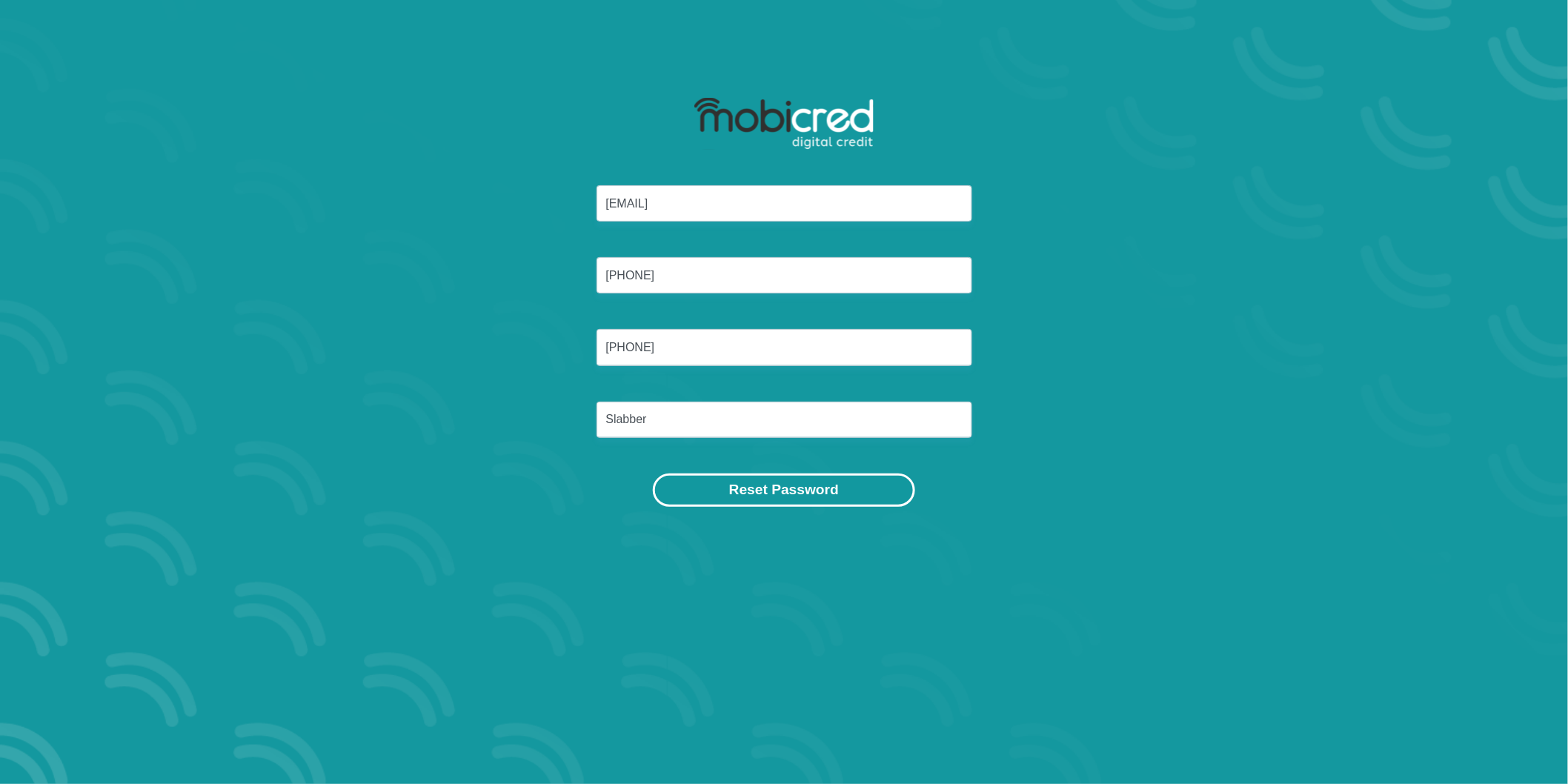 click on "Reset Password" at bounding box center (784, 490) 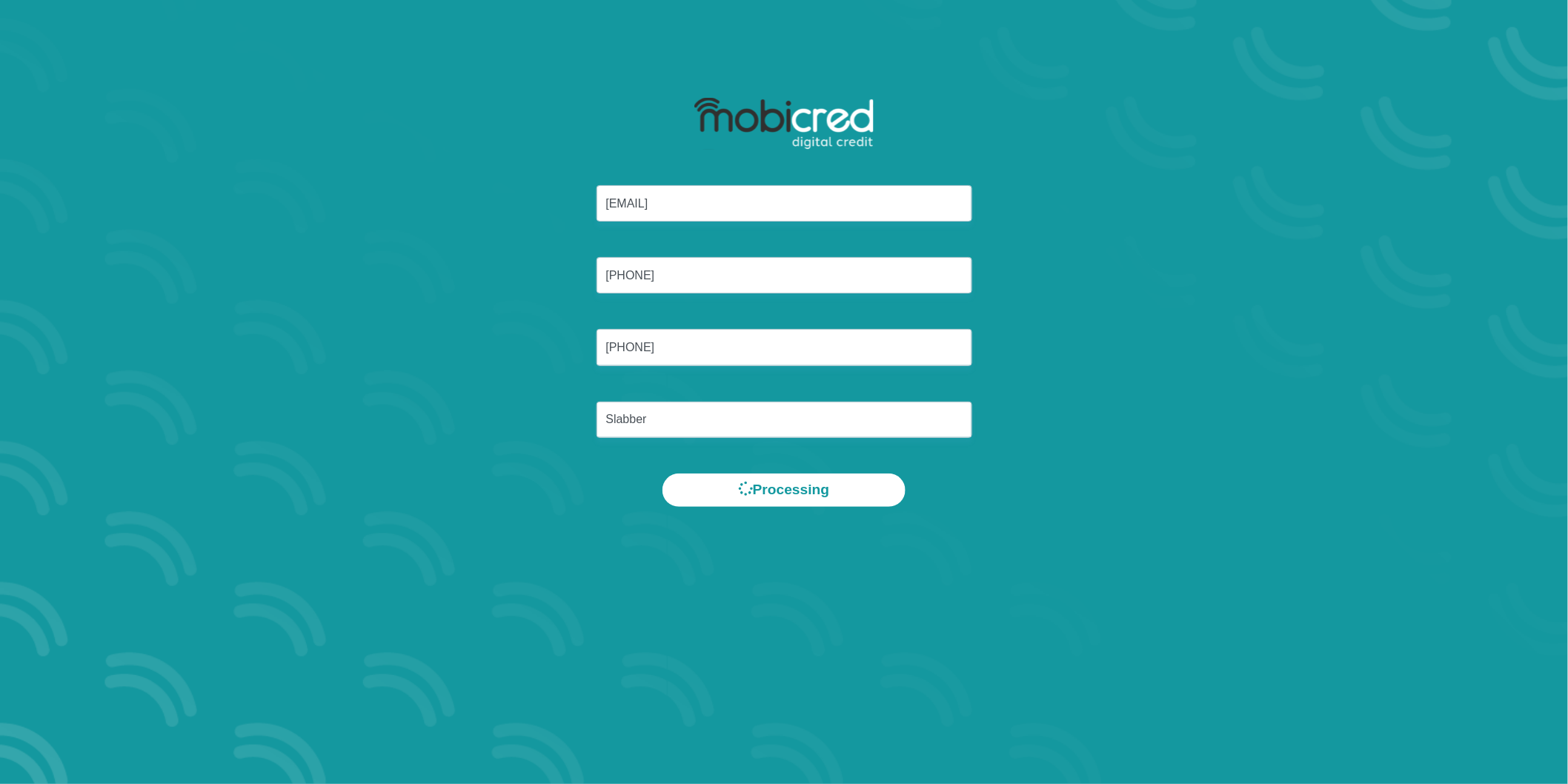 scroll, scrollTop: 0, scrollLeft: 0, axis: both 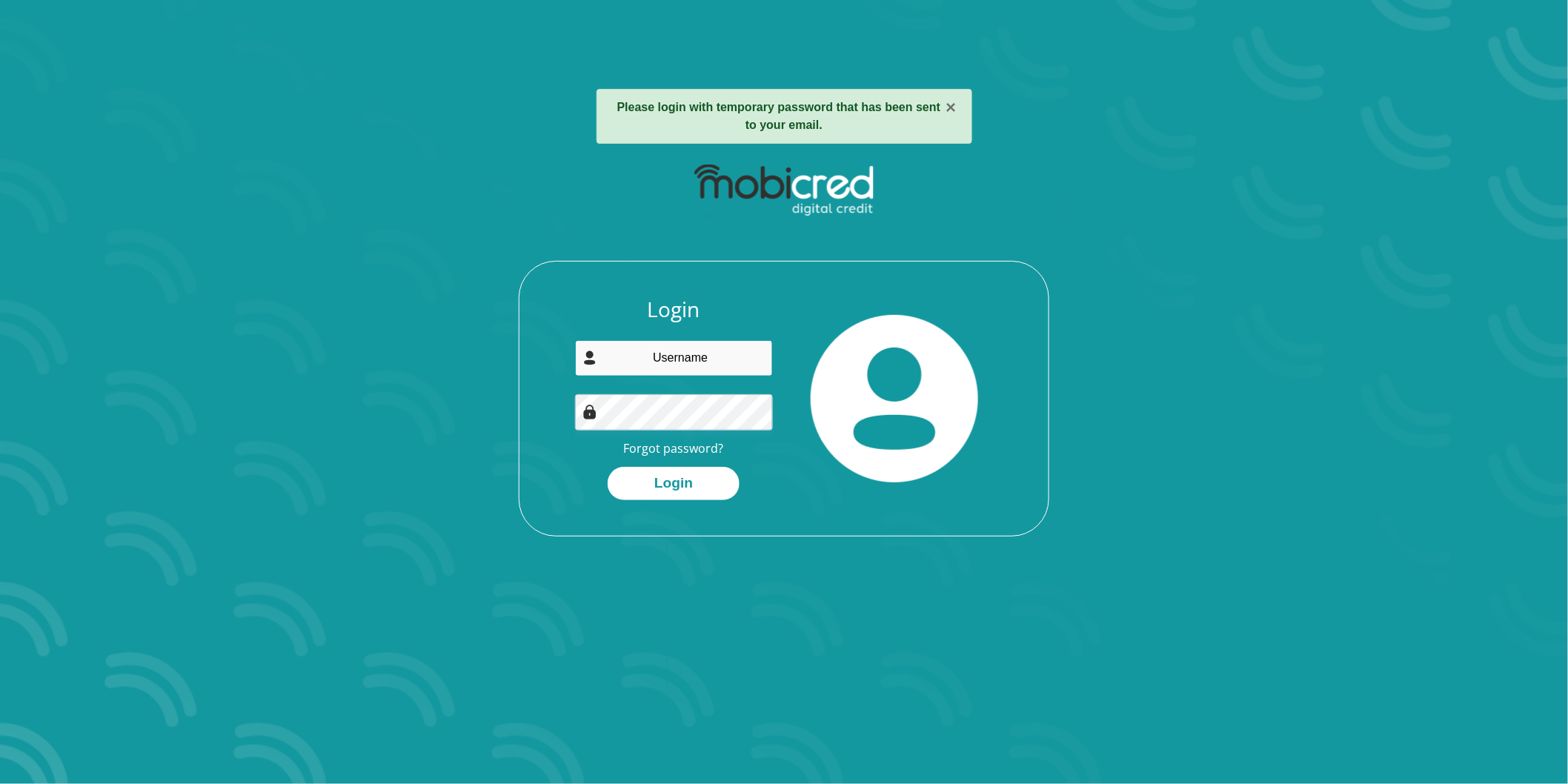 click at bounding box center [674, 358] 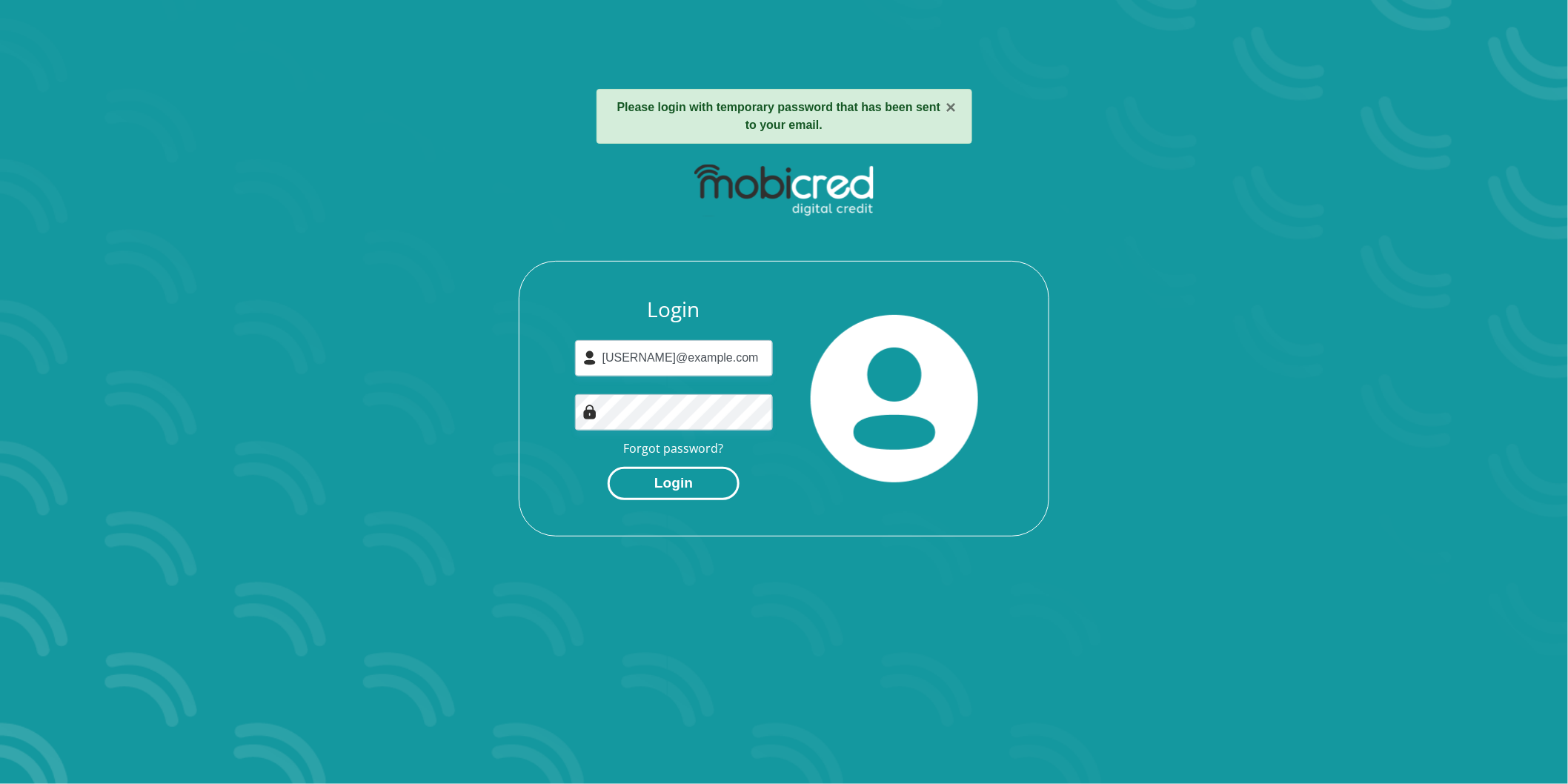click on "Login" at bounding box center (674, 483) 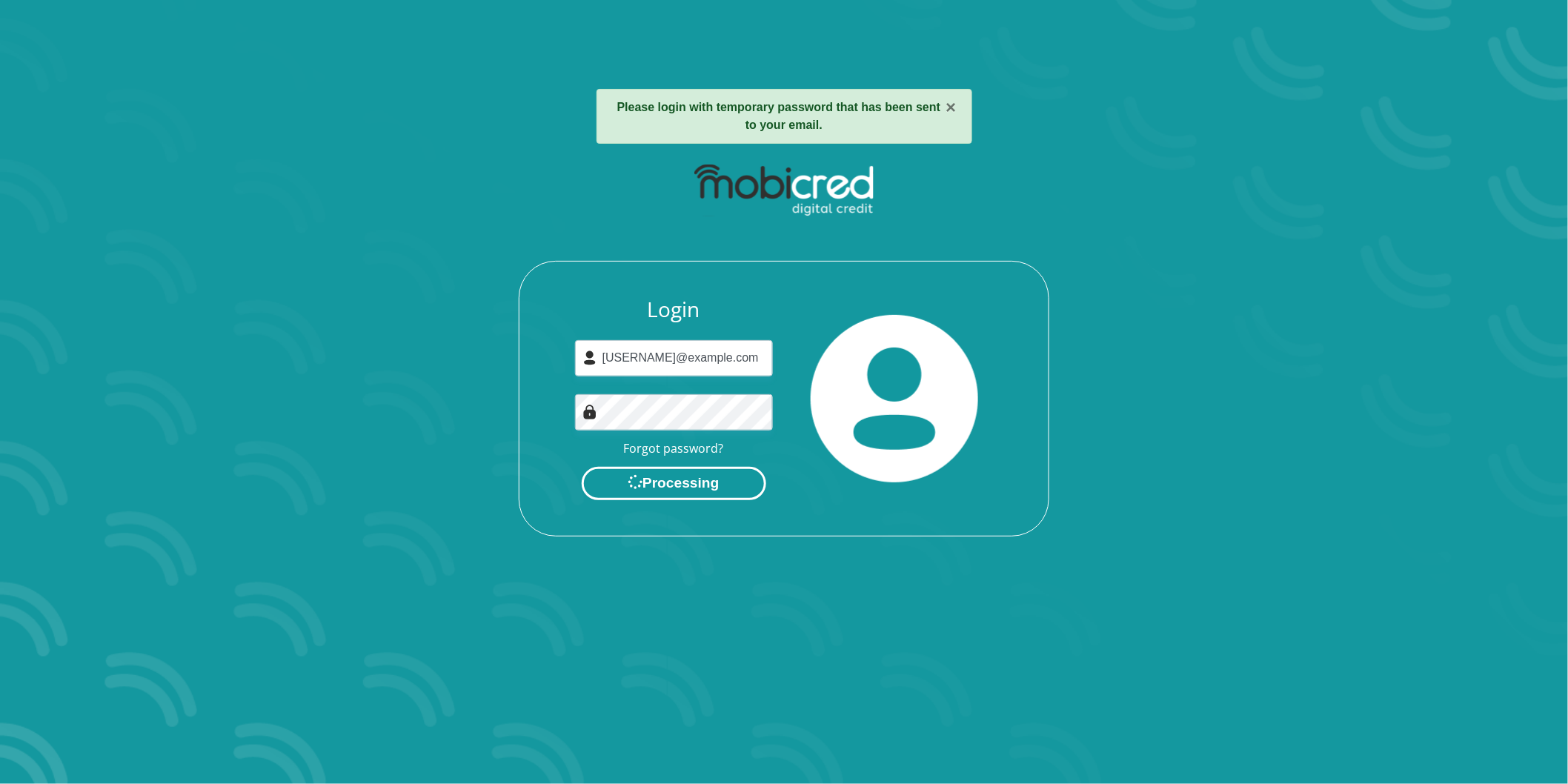 scroll, scrollTop: 0, scrollLeft: 0, axis: both 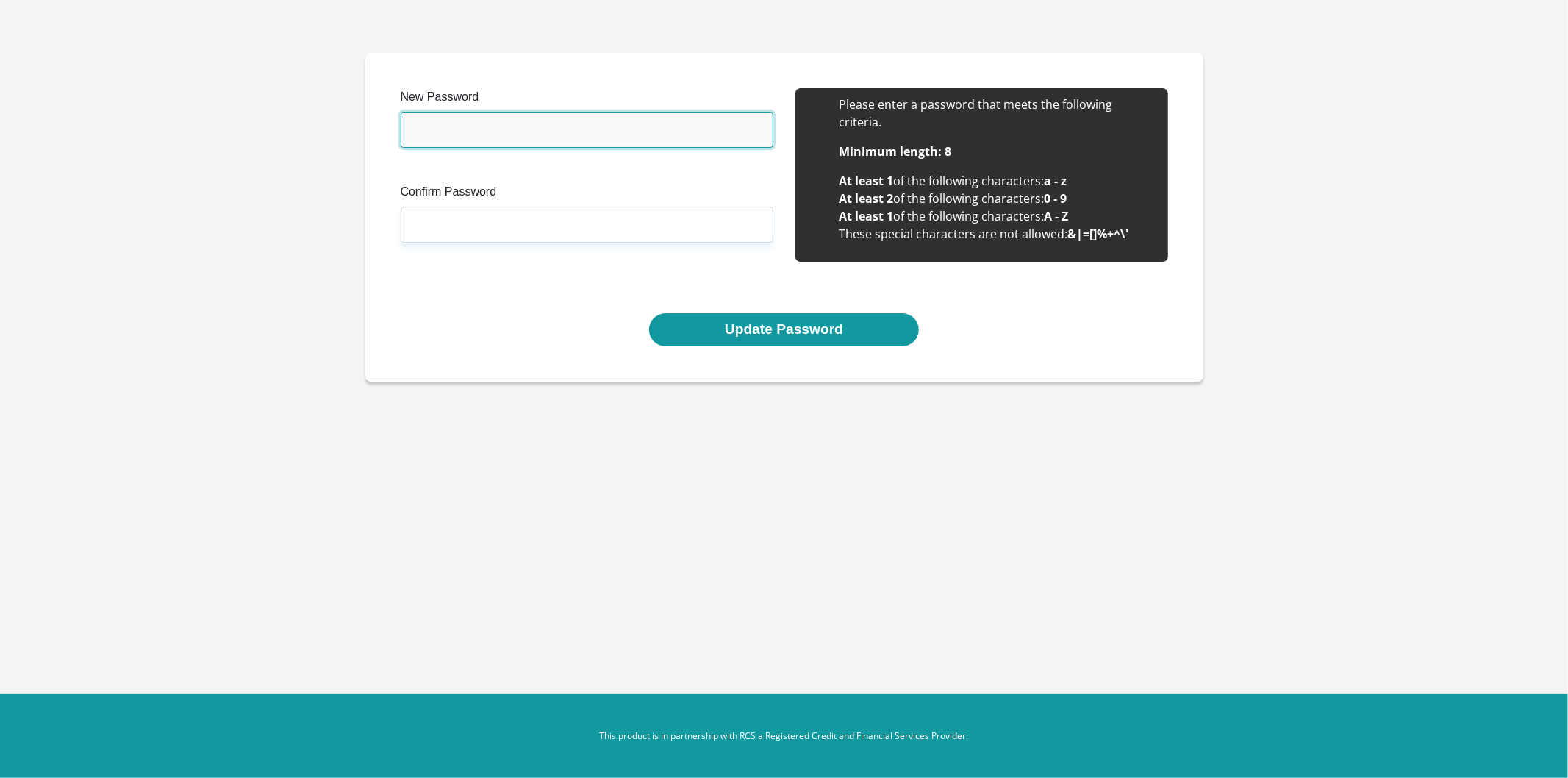 click on "New Password" at bounding box center (587, 129) 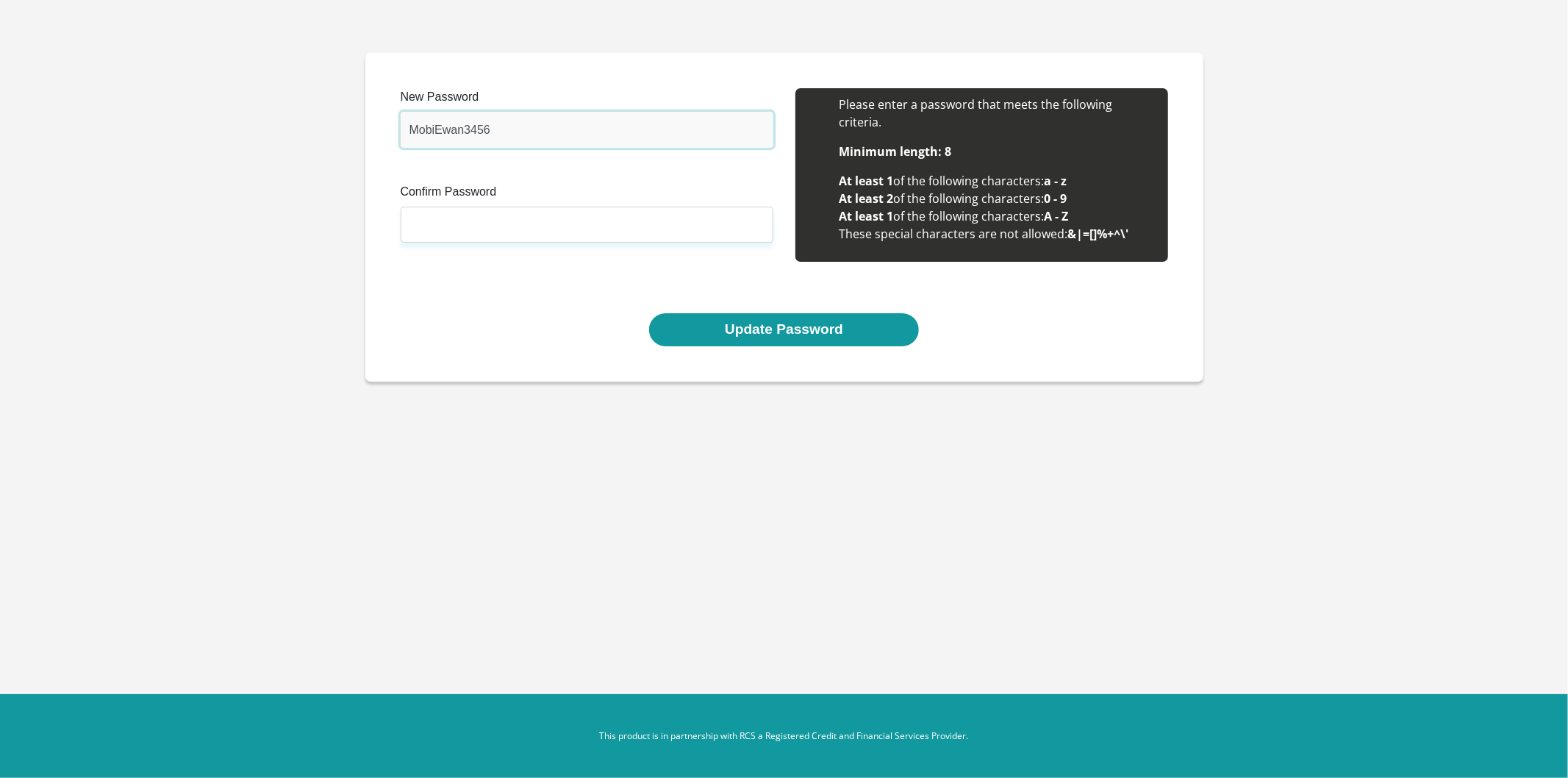 type on "MobiEwan3456" 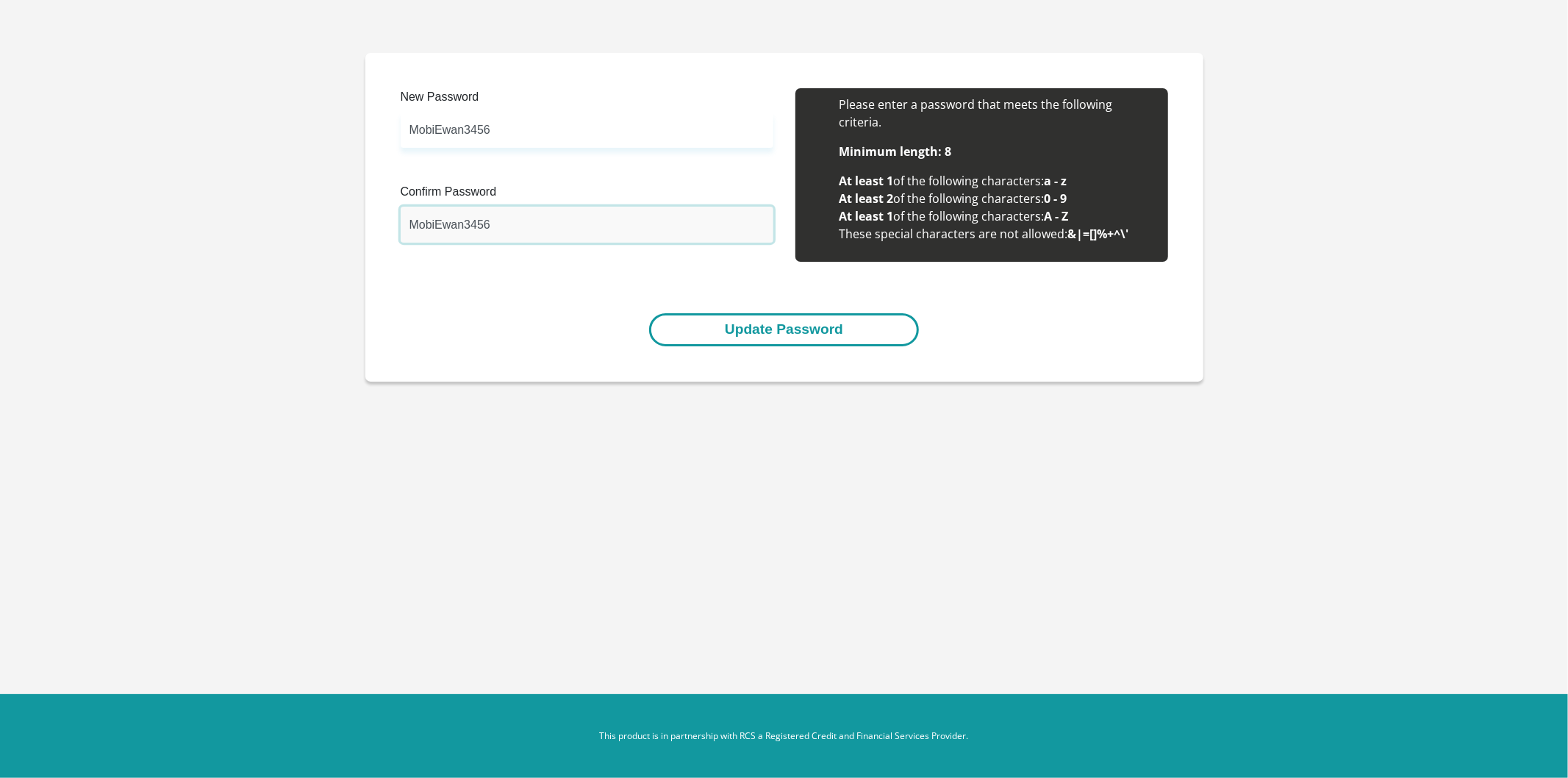 type on "MobiEwan3456" 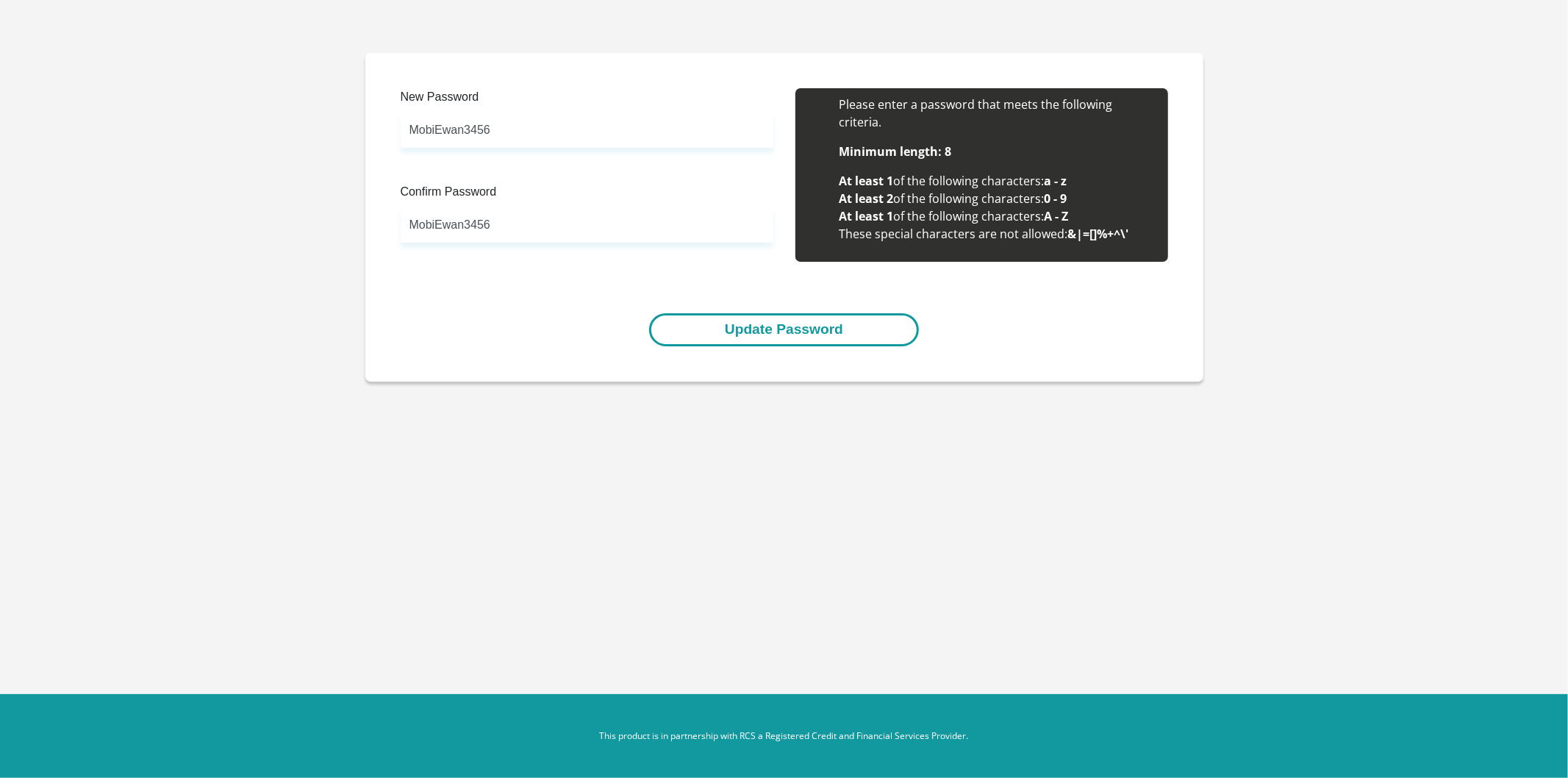 click on "Update Password" at bounding box center [784, 329] 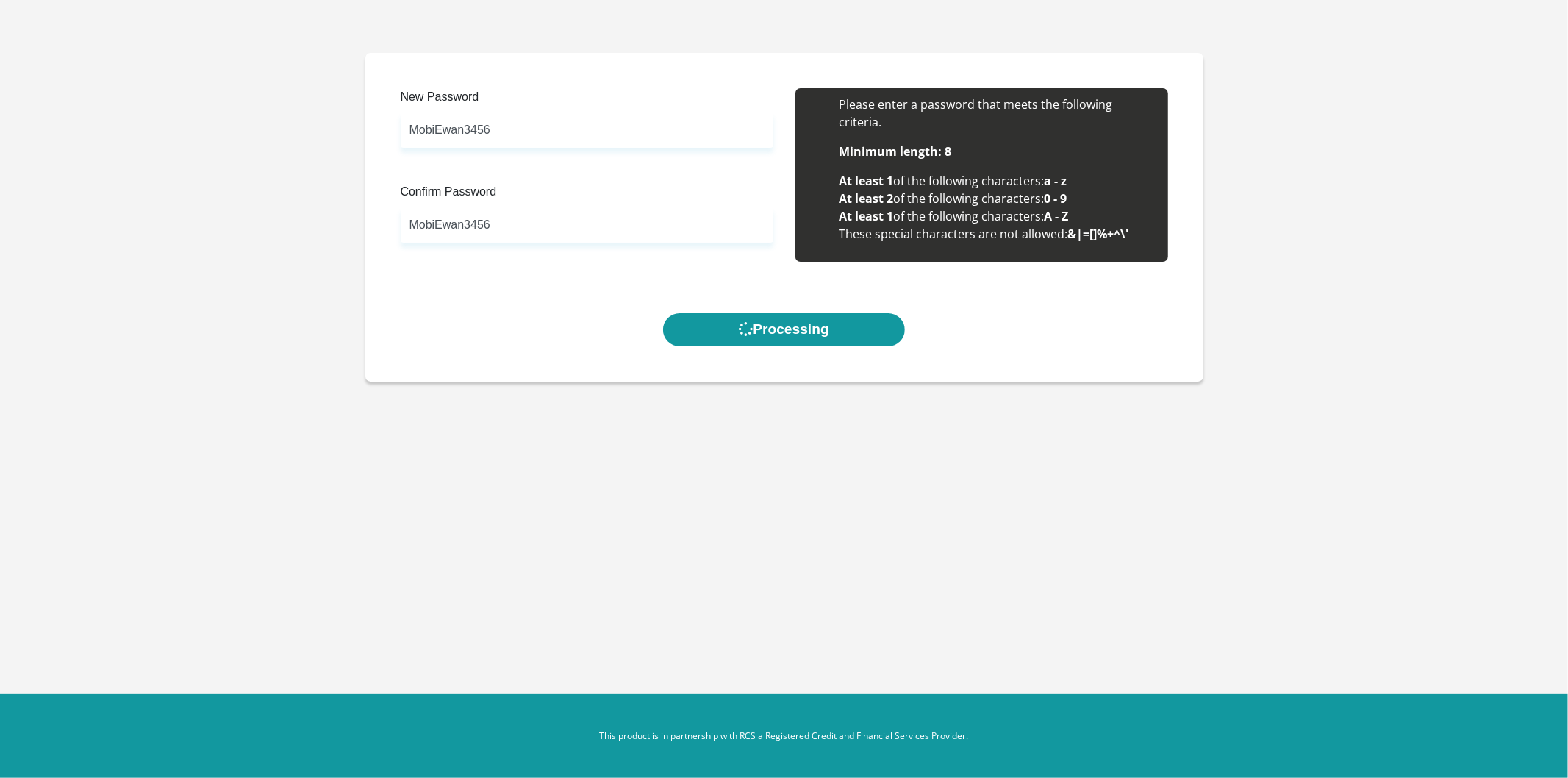 scroll, scrollTop: 0, scrollLeft: 0, axis: both 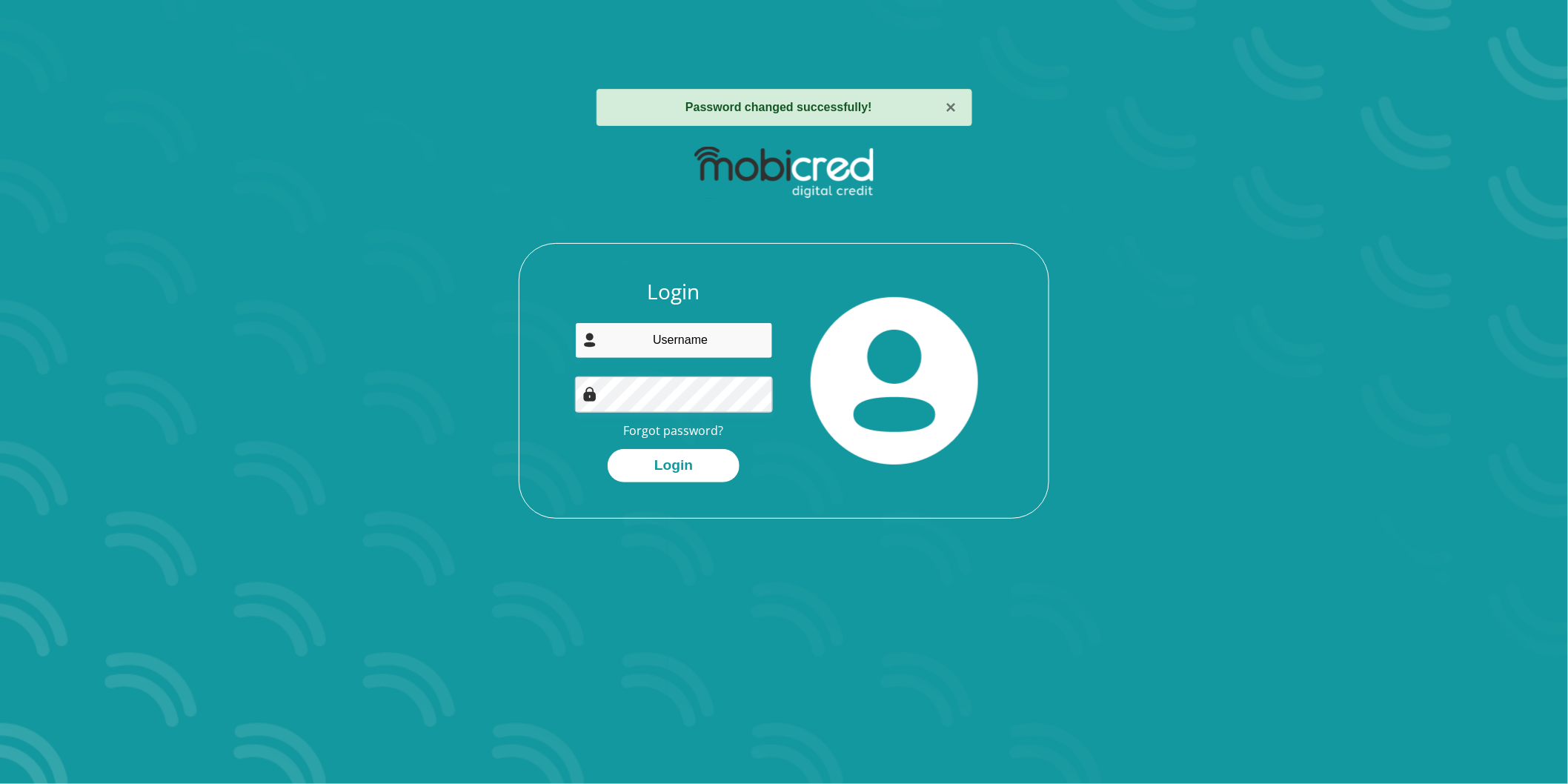 click at bounding box center [674, 340] 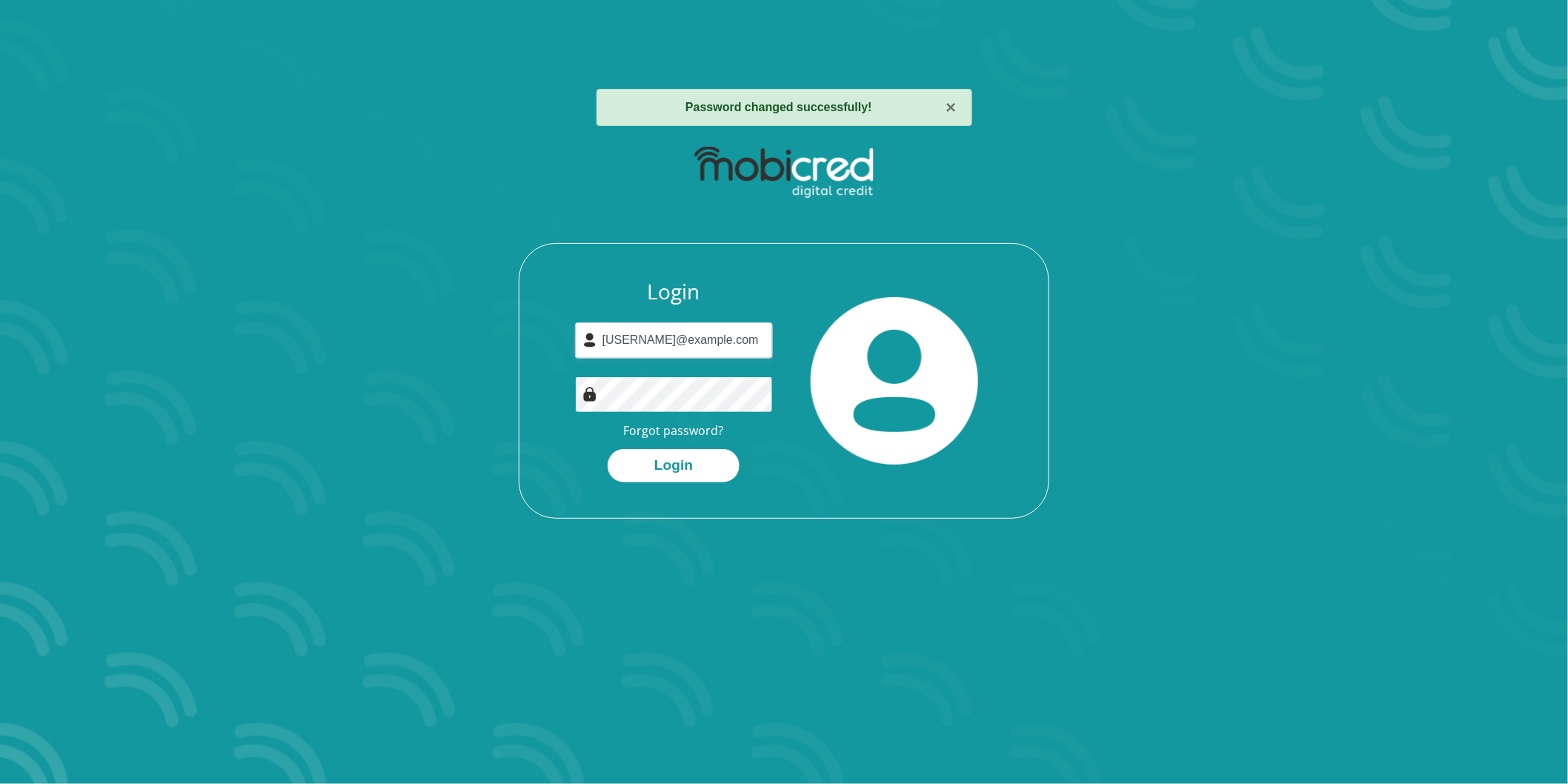 click on "Login" at bounding box center (674, 465) 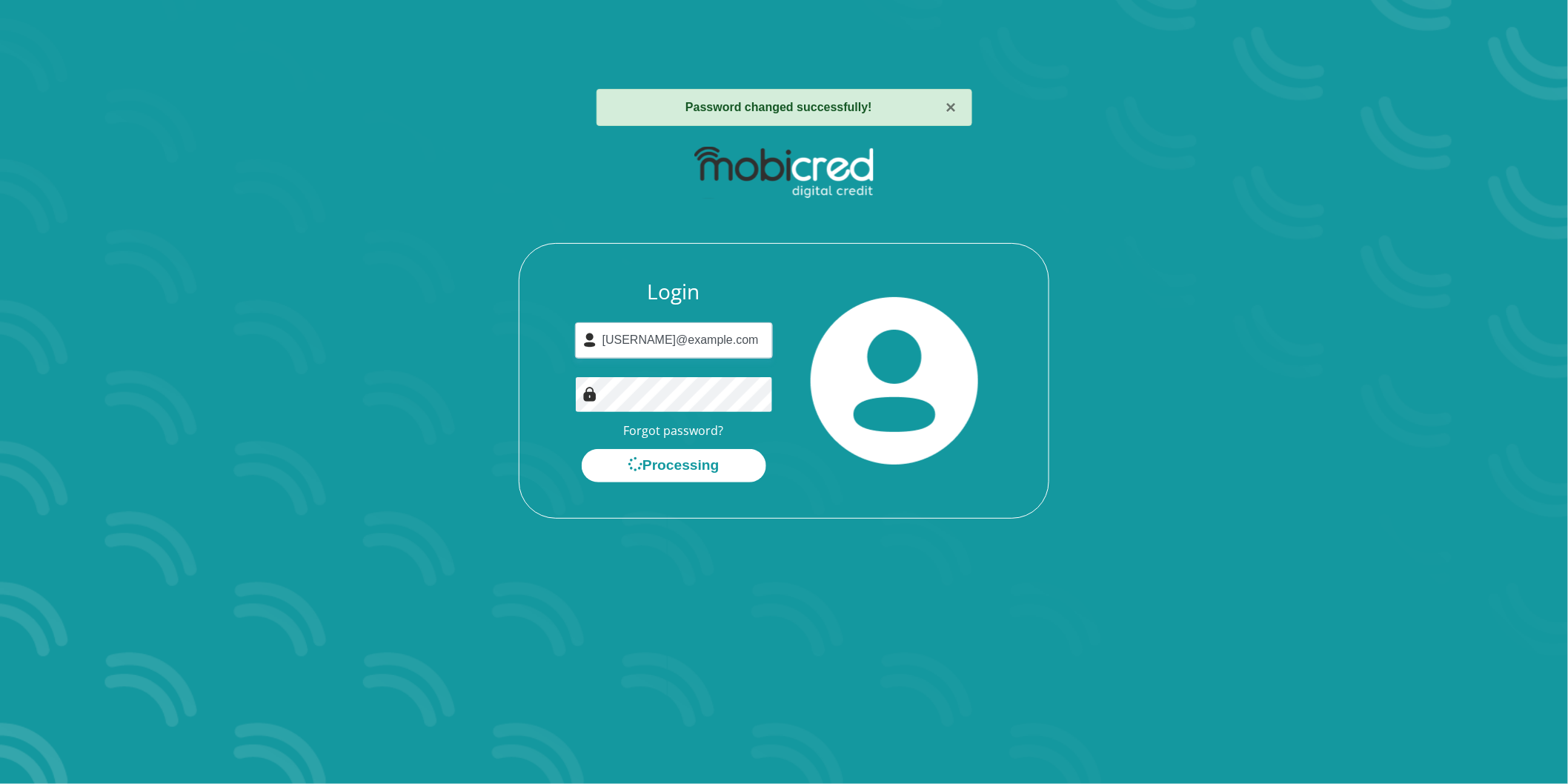 scroll, scrollTop: 0, scrollLeft: 0, axis: both 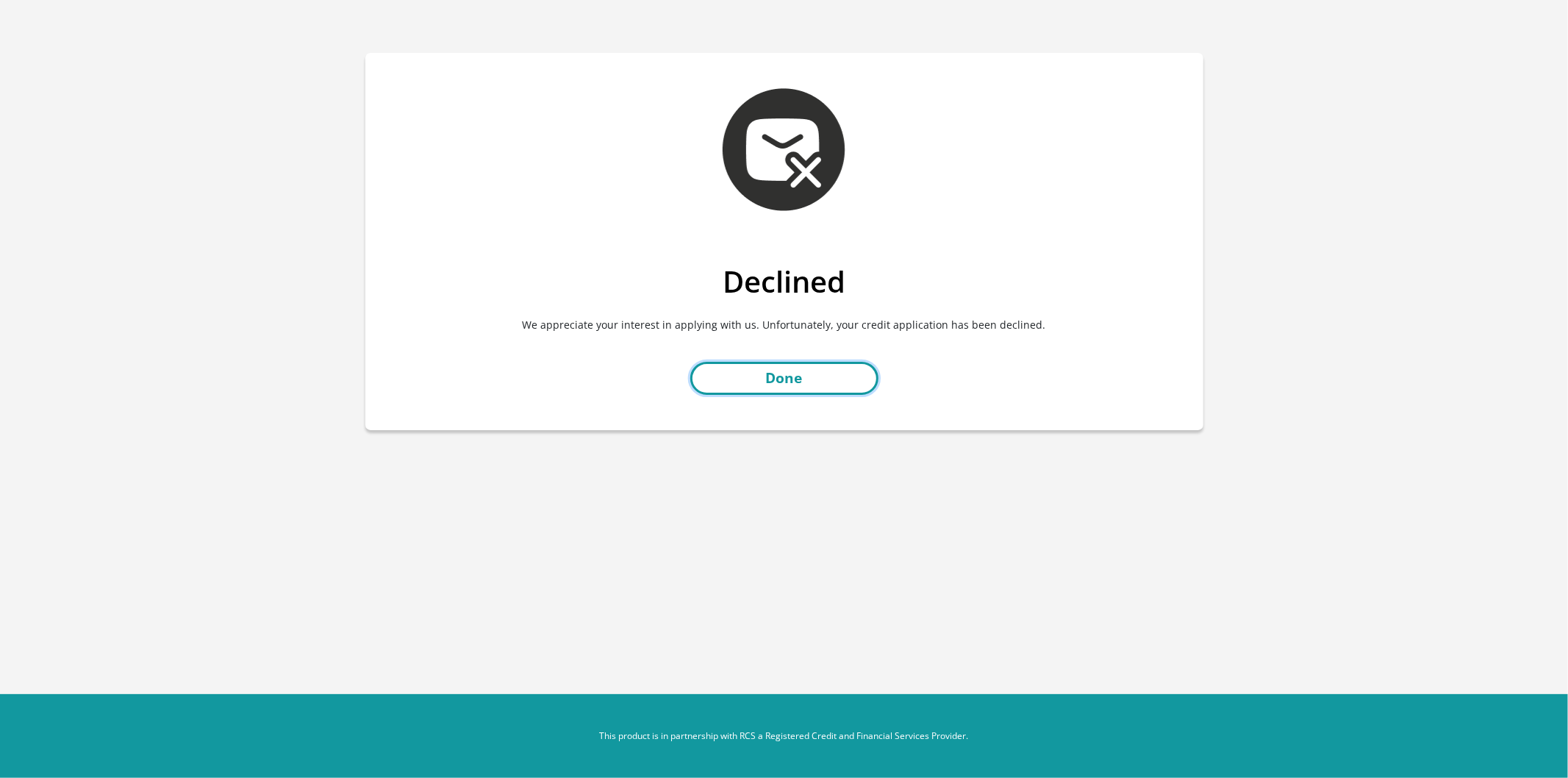 click on "Done" at bounding box center [784, 378] 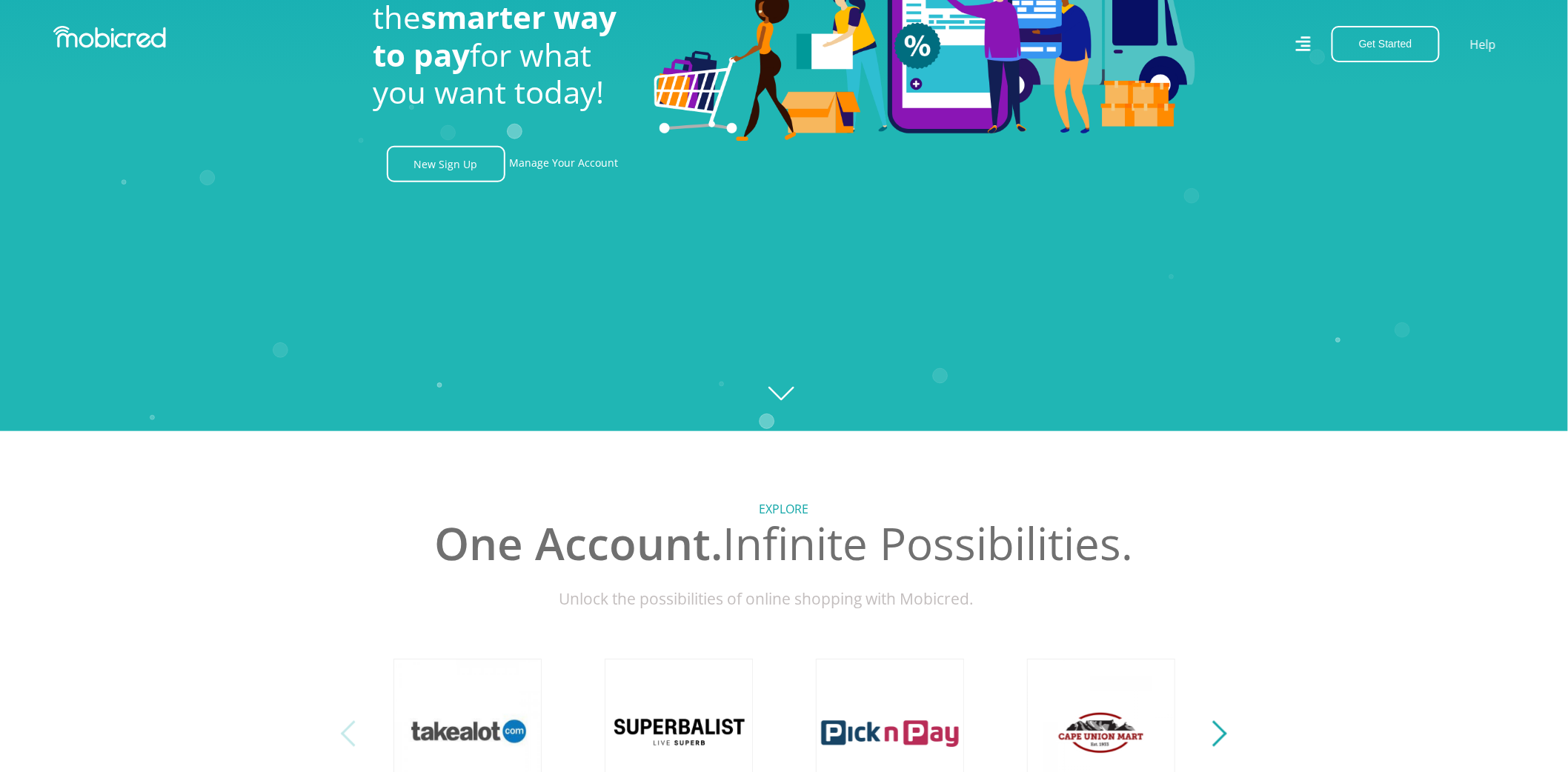 scroll, scrollTop: 493, scrollLeft: 0, axis: vertical 